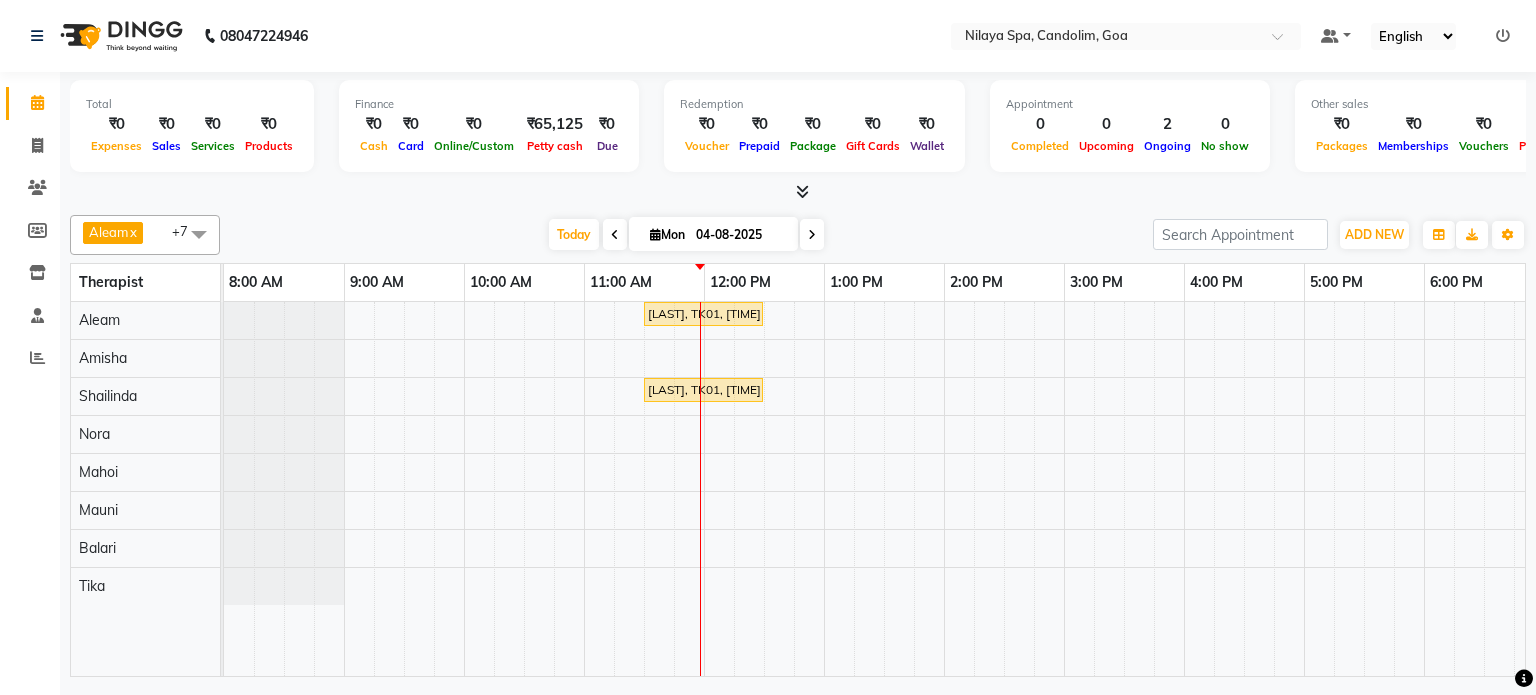 scroll, scrollTop: 0, scrollLeft: 0, axis: both 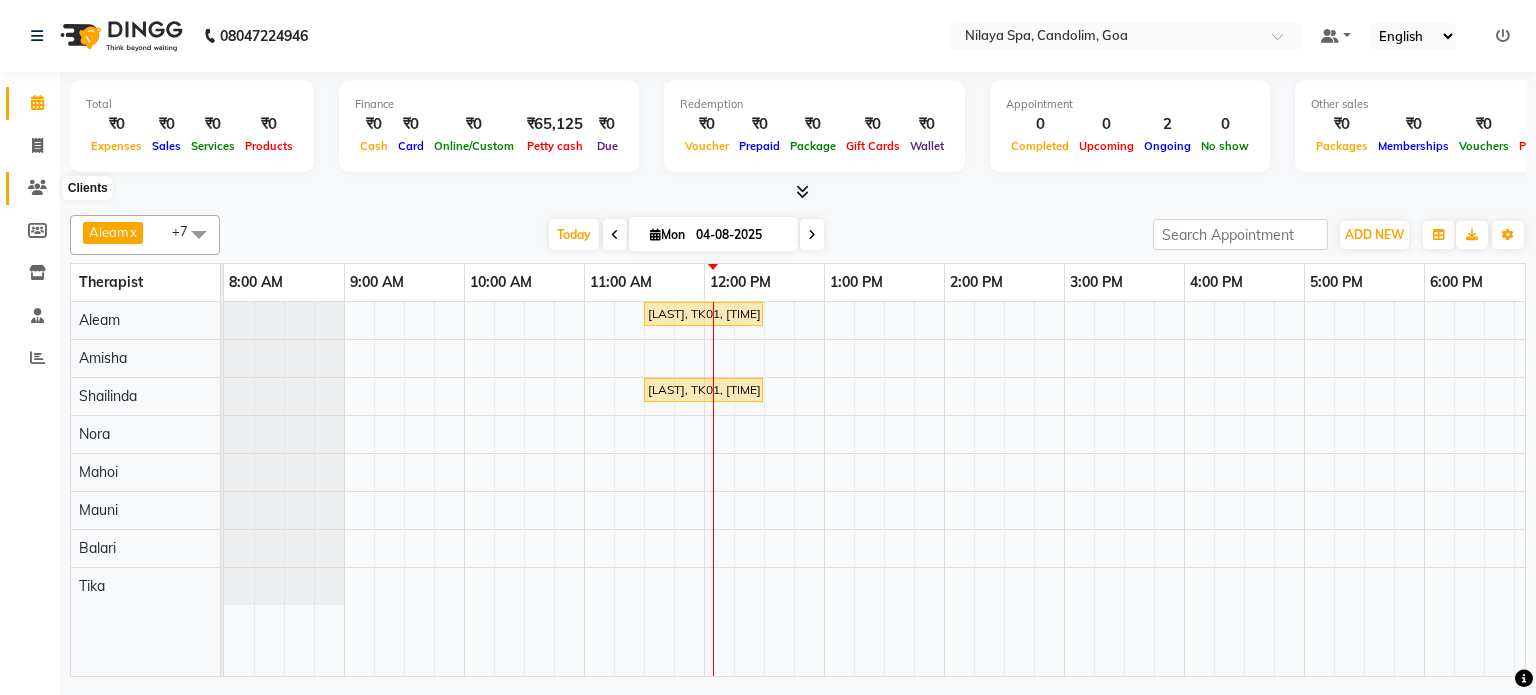 click 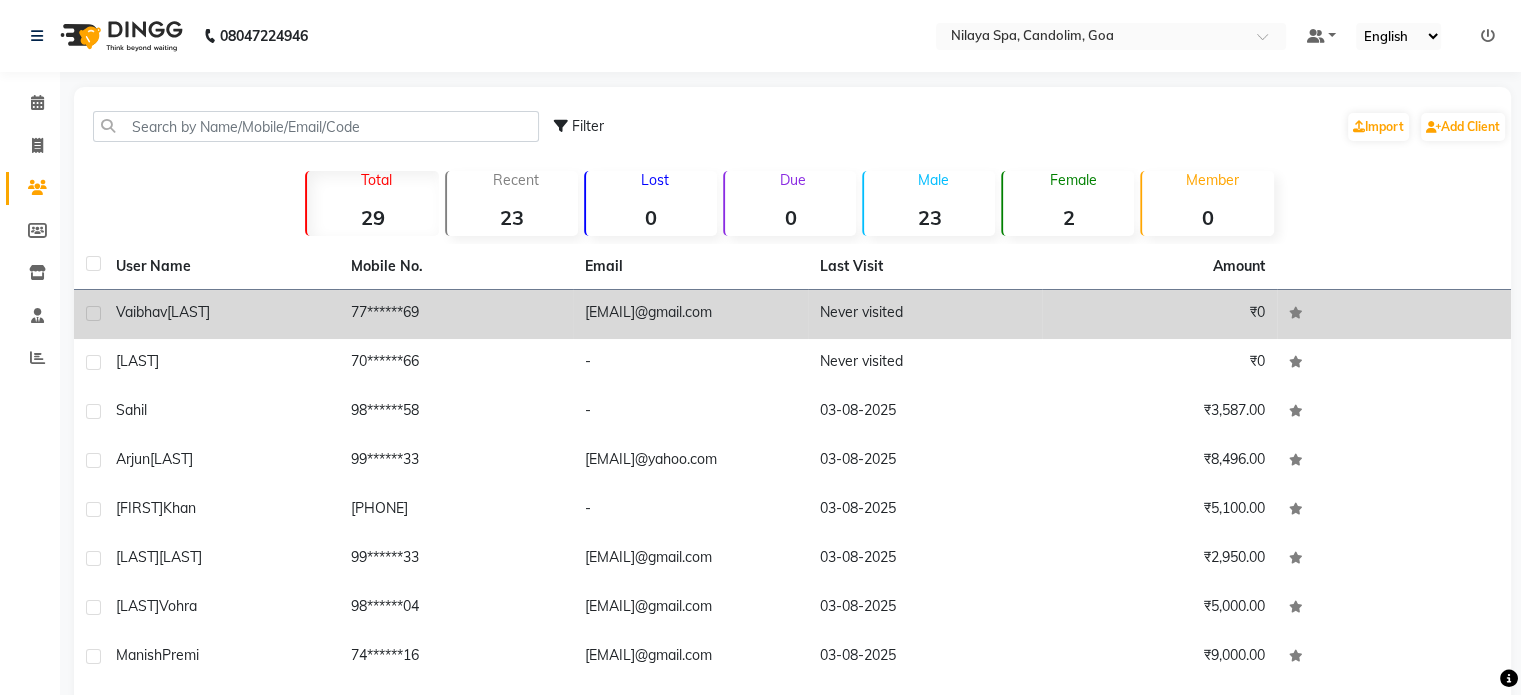click on "[LAST]" 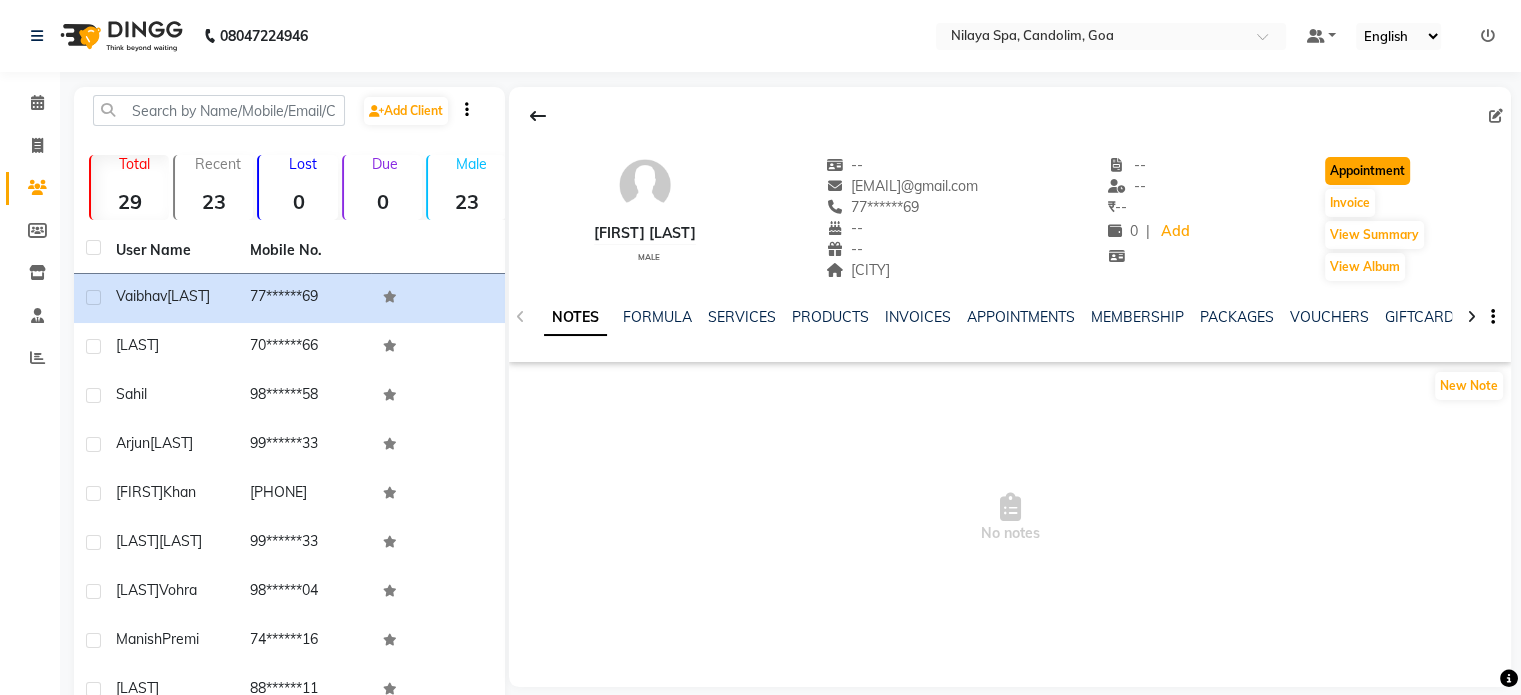 click on "Appointment" 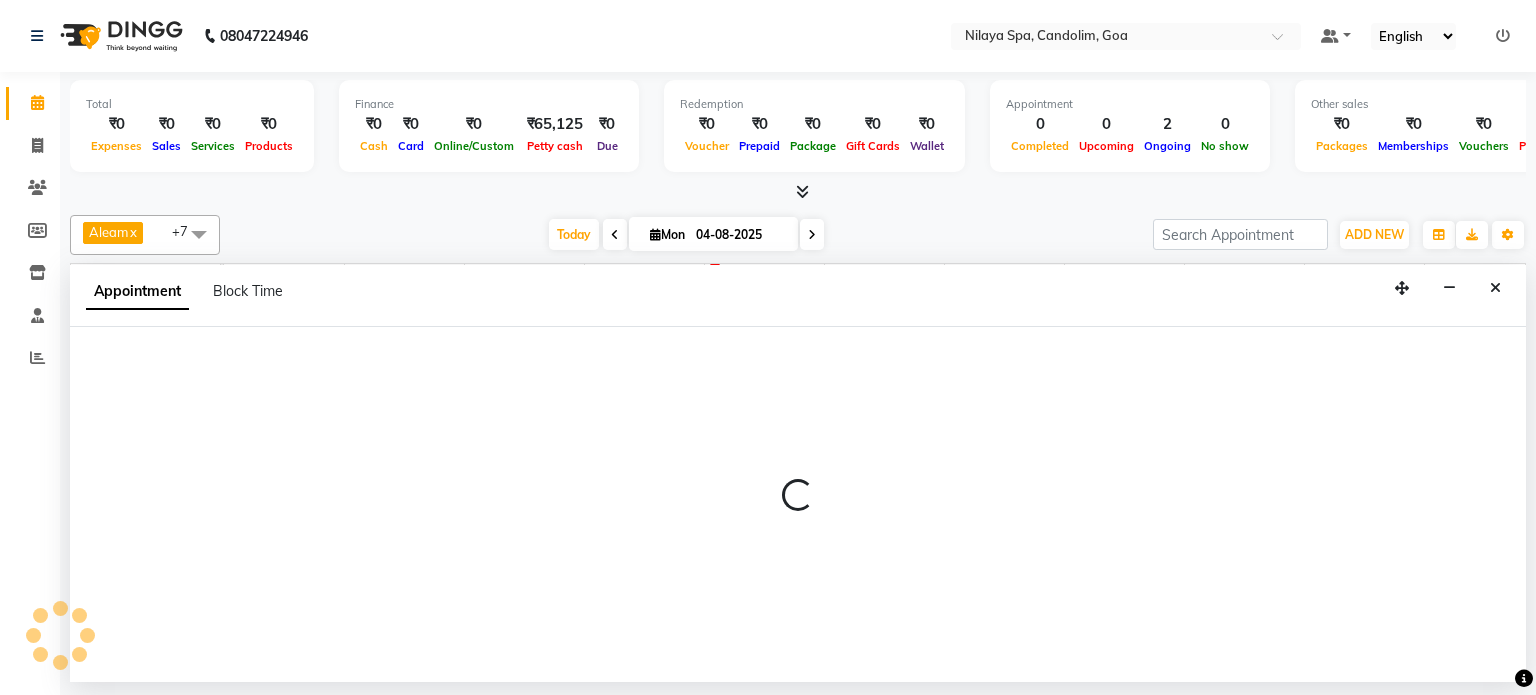 scroll, scrollTop: 0, scrollLeft: 0, axis: both 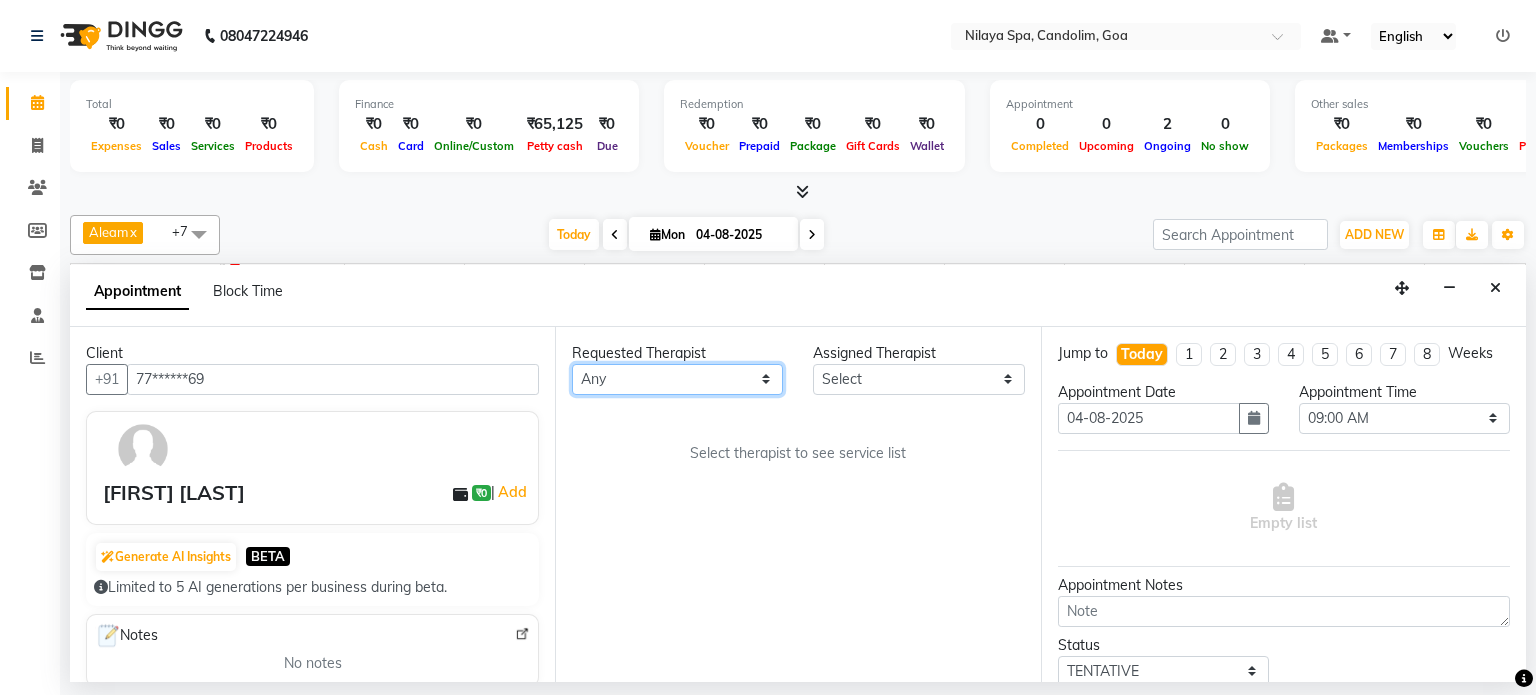 click on "Any Aleam Amisha Balari  Deepak Ratanpal Mahoi Mauni  Nora  Punjima Shailinda Tika" at bounding box center (677, 379) 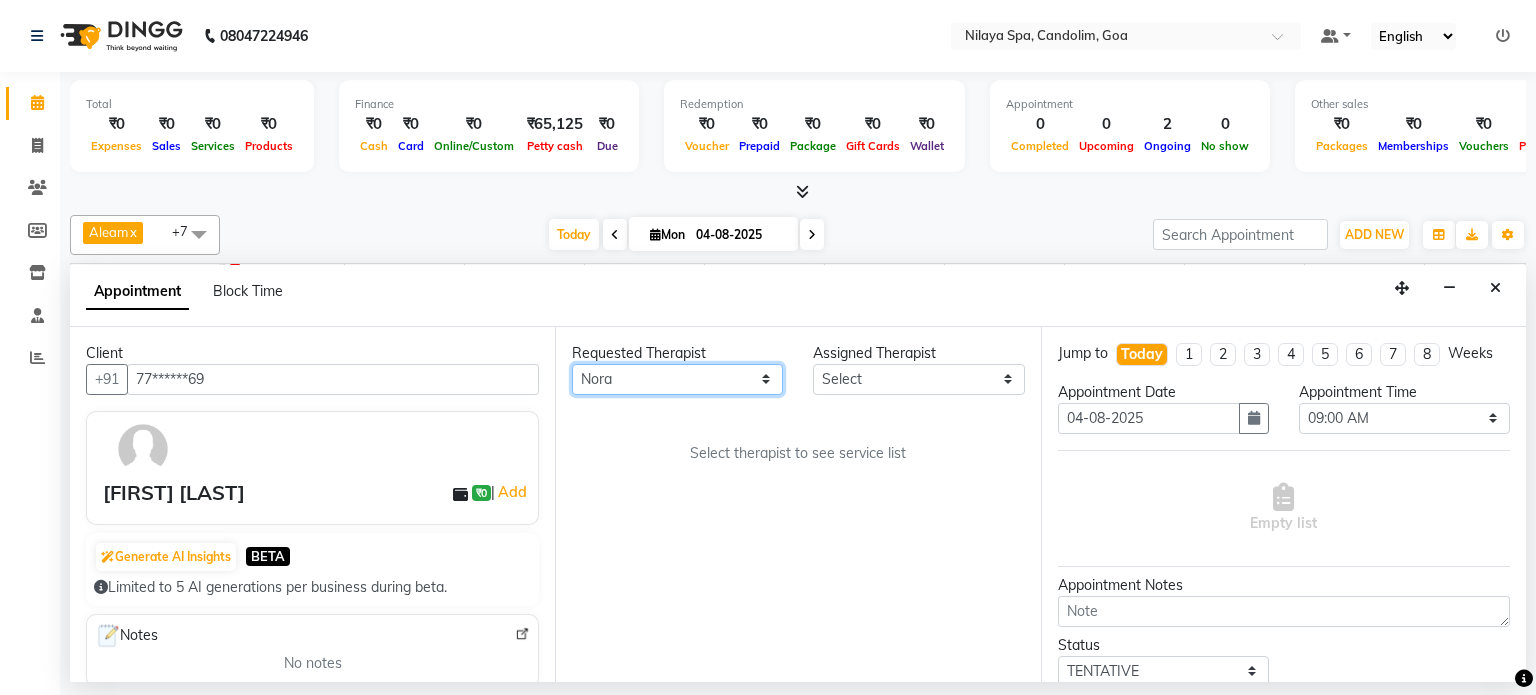 click on "Any Aleam Amisha Balari  Deepak Ratanpal Mahoi Mauni  Nora  Punjima Shailinda Tika" at bounding box center (677, 379) 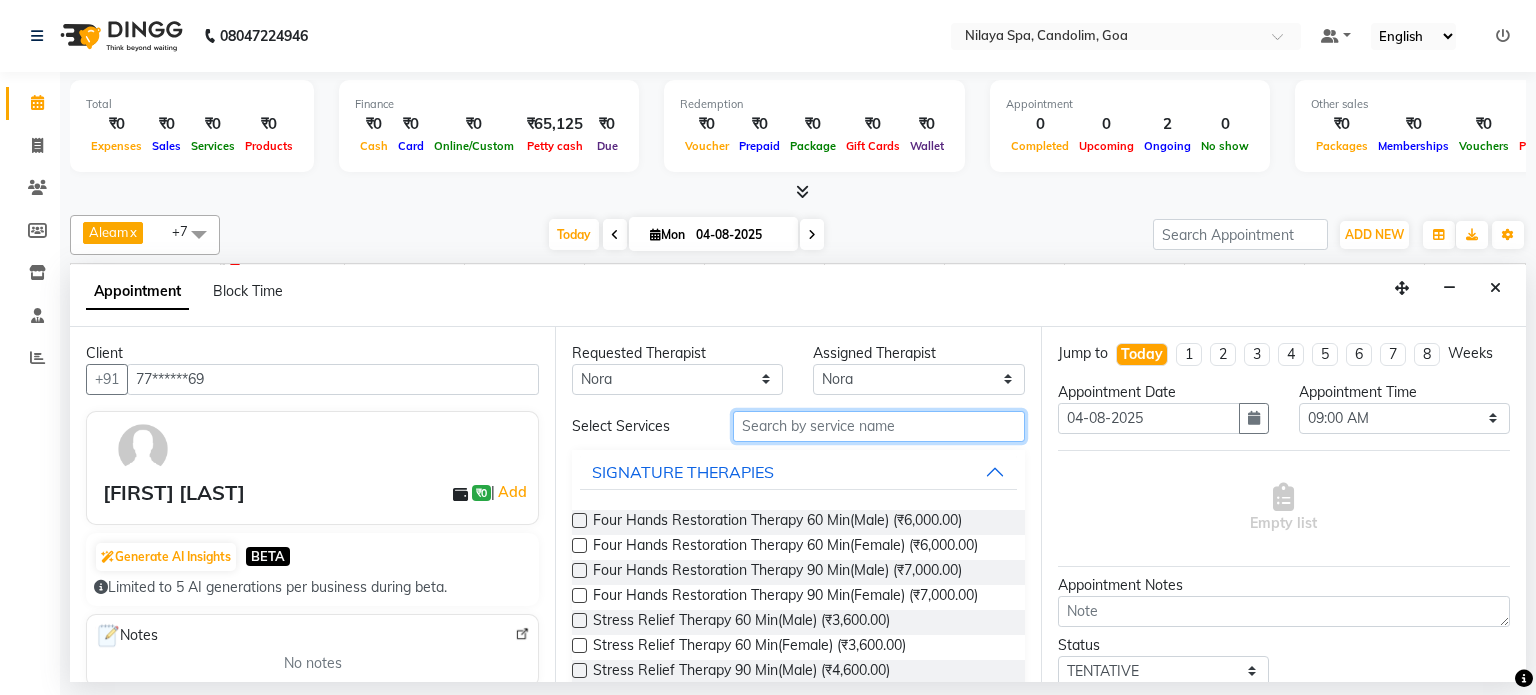 click at bounding box center (879, 426) 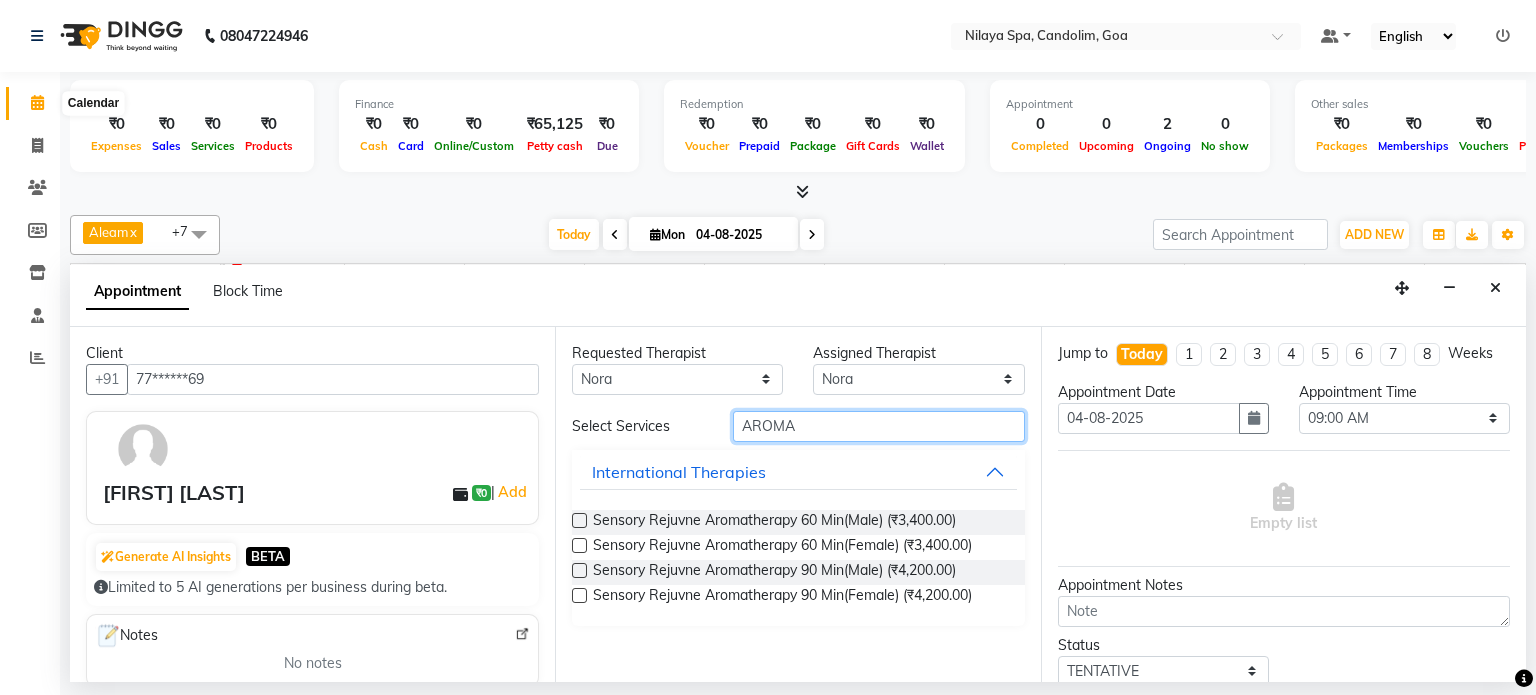 type on "AROMA" 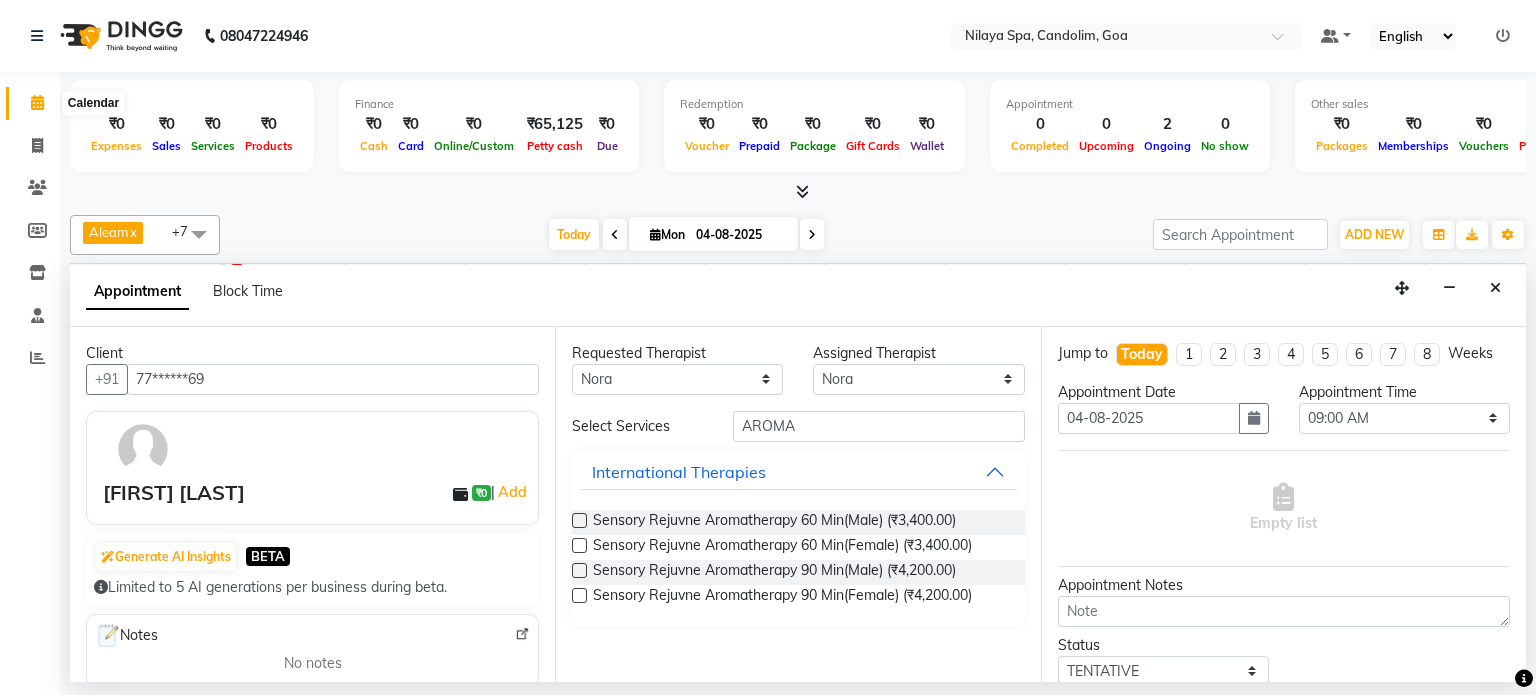 click 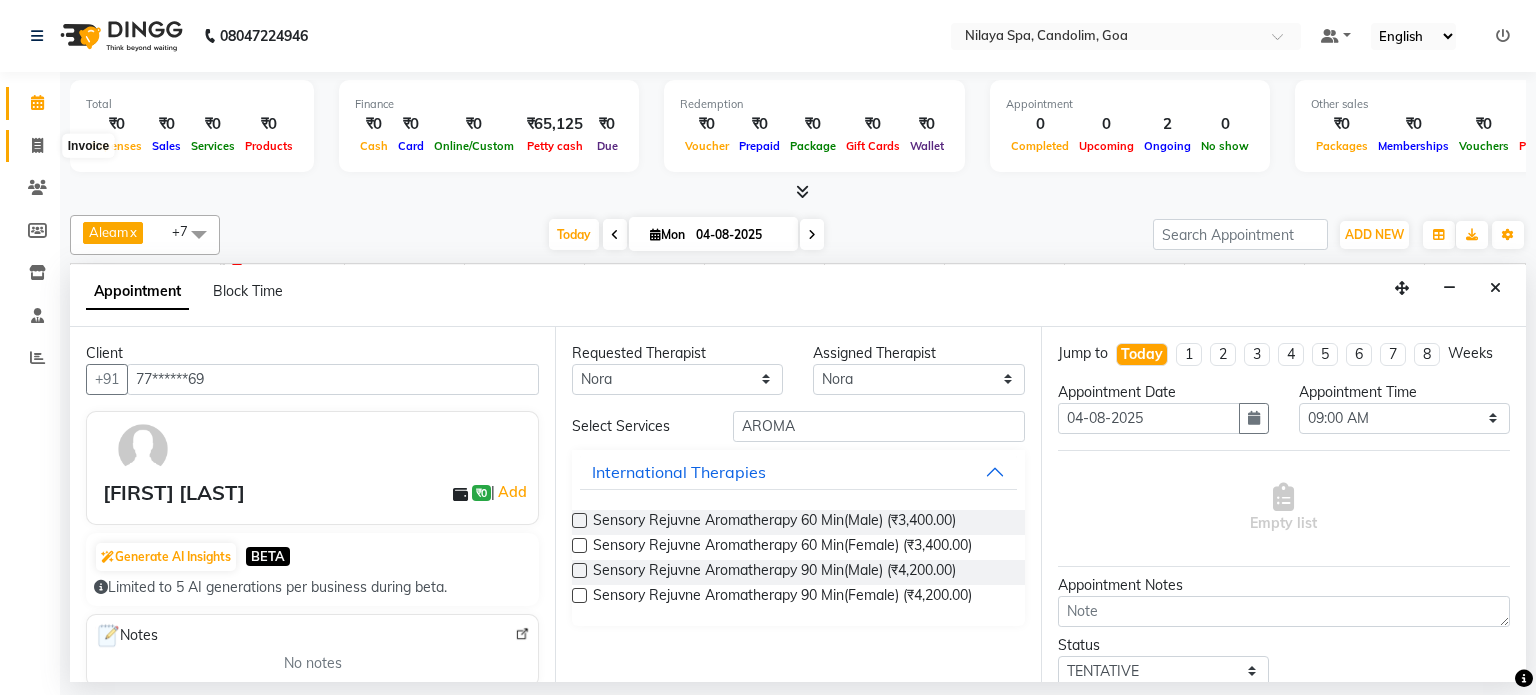 click 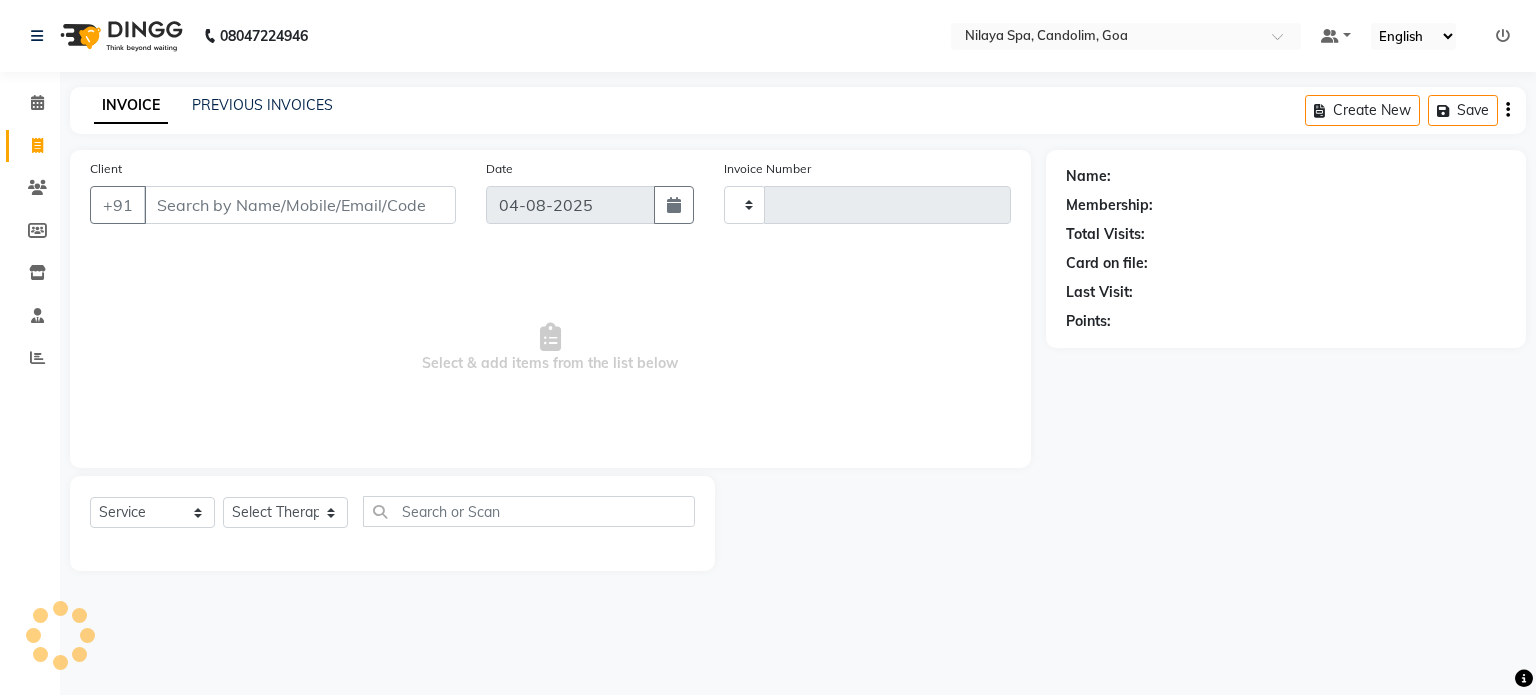 type on "0032" 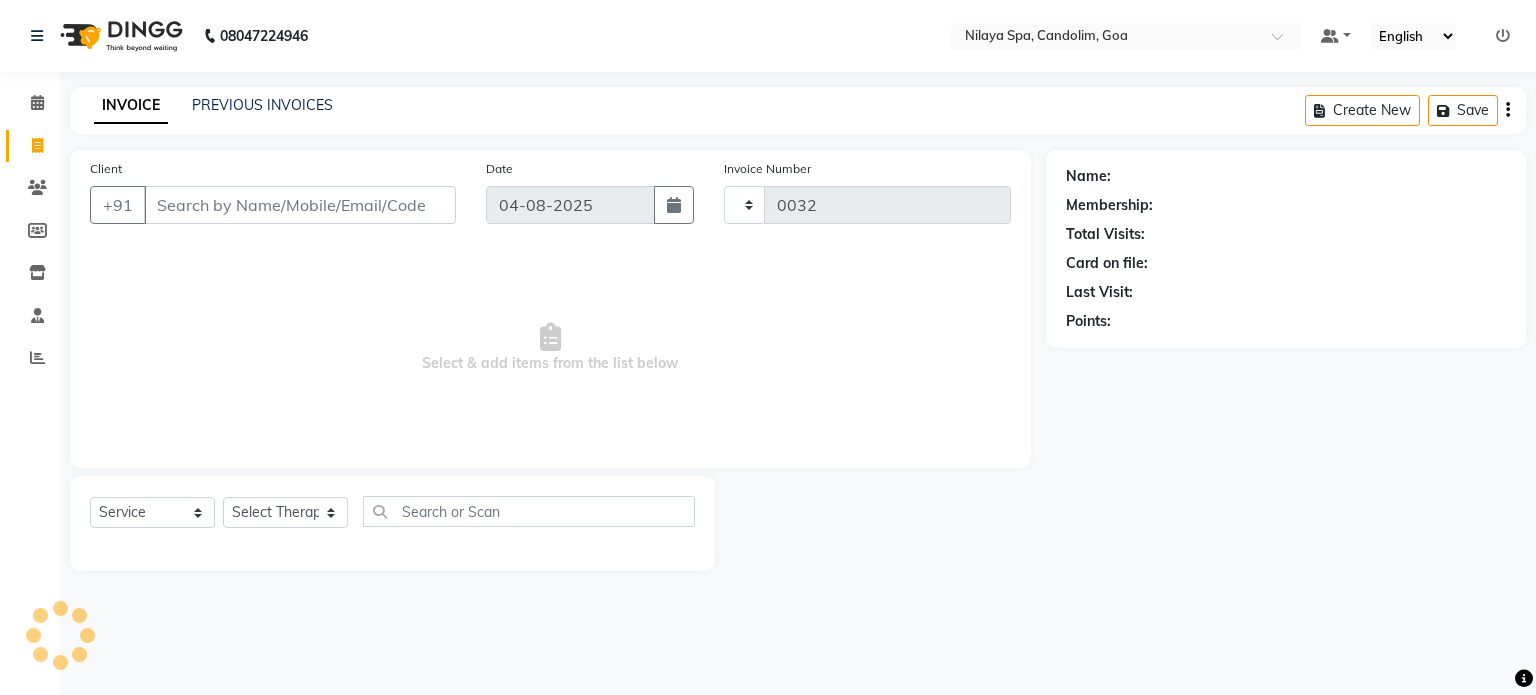 select on "8694" 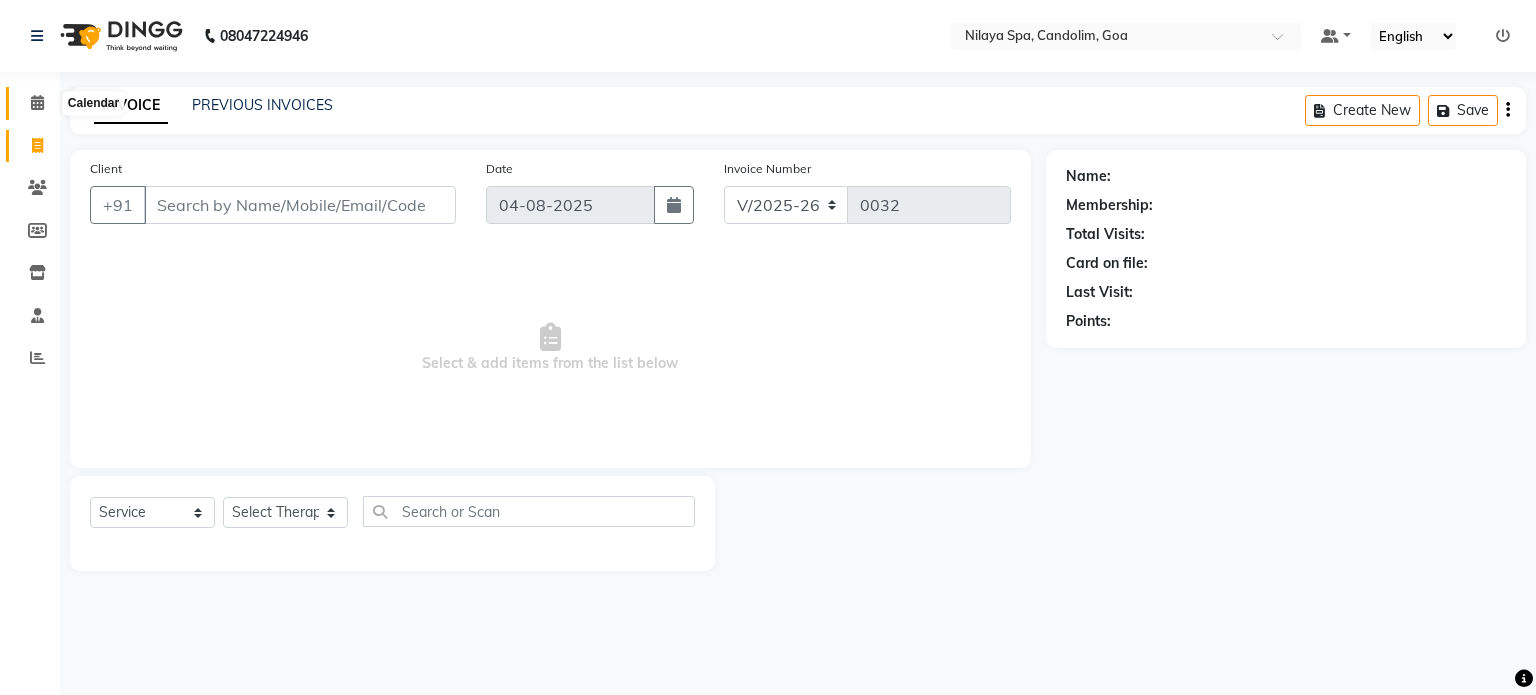 click 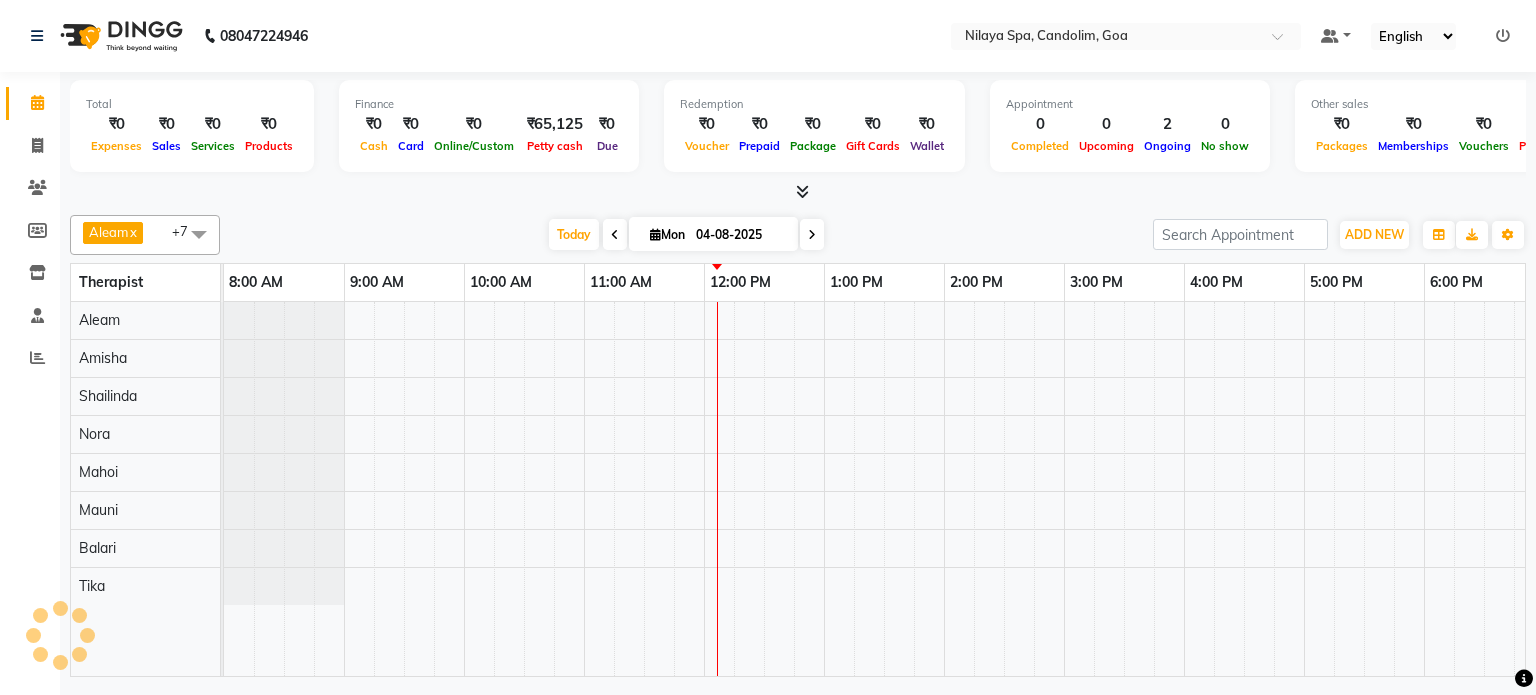 scroll, scrollTop: 0, scrollLeft: 0, axis: both 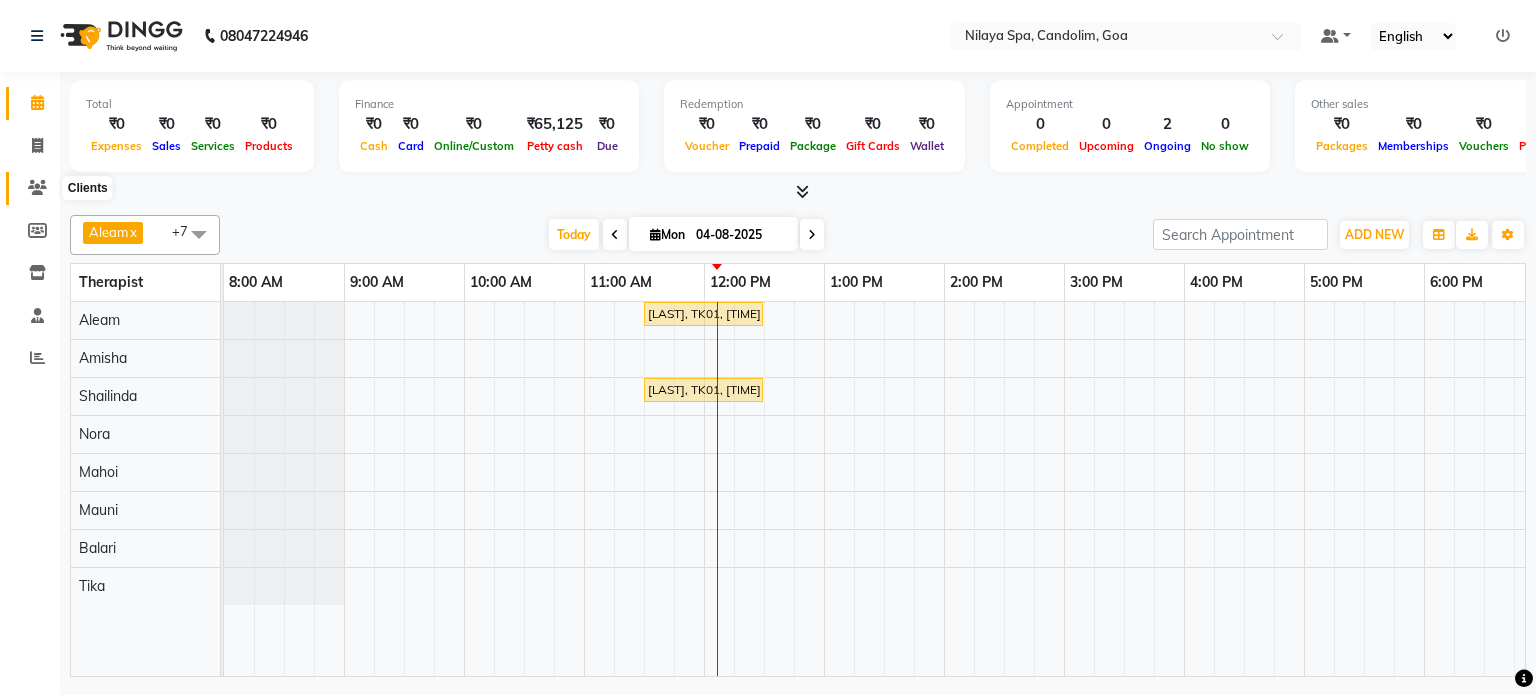 click 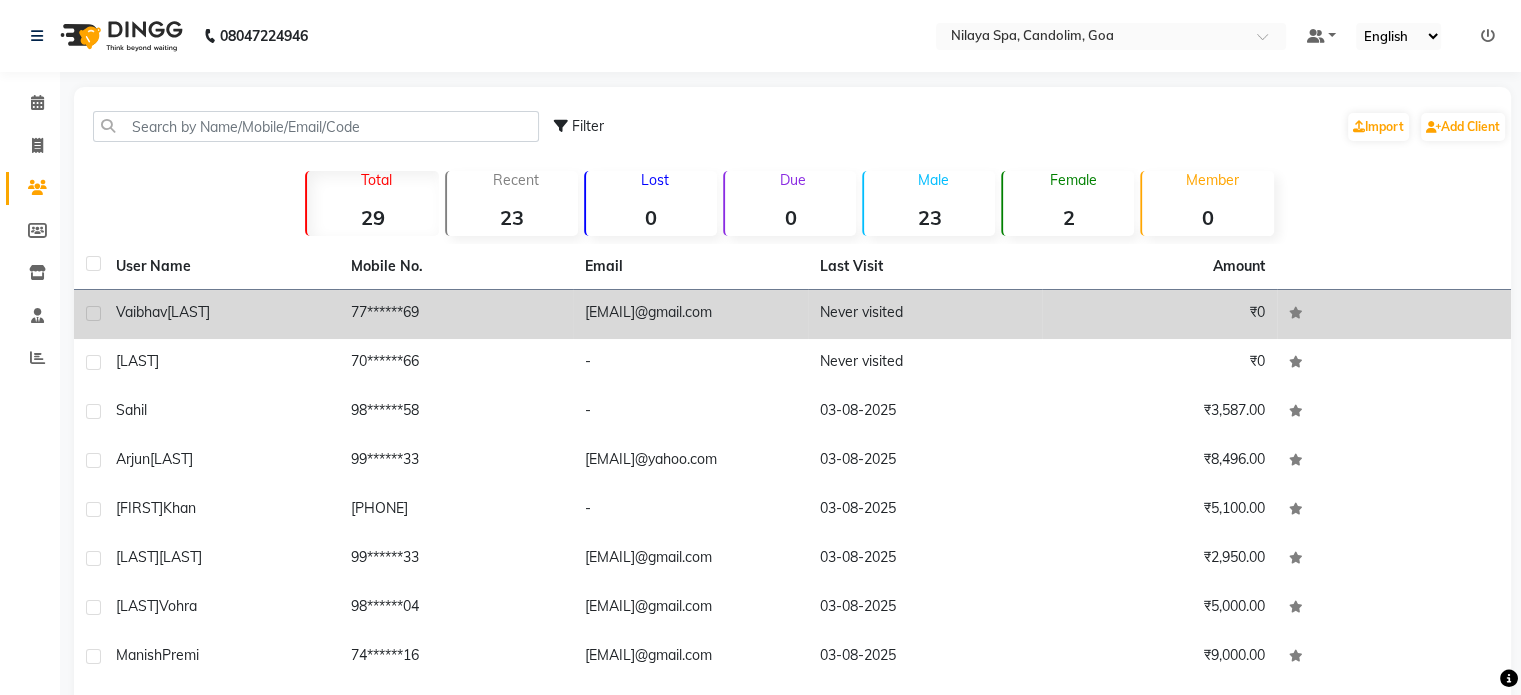 click on "[LAST]" 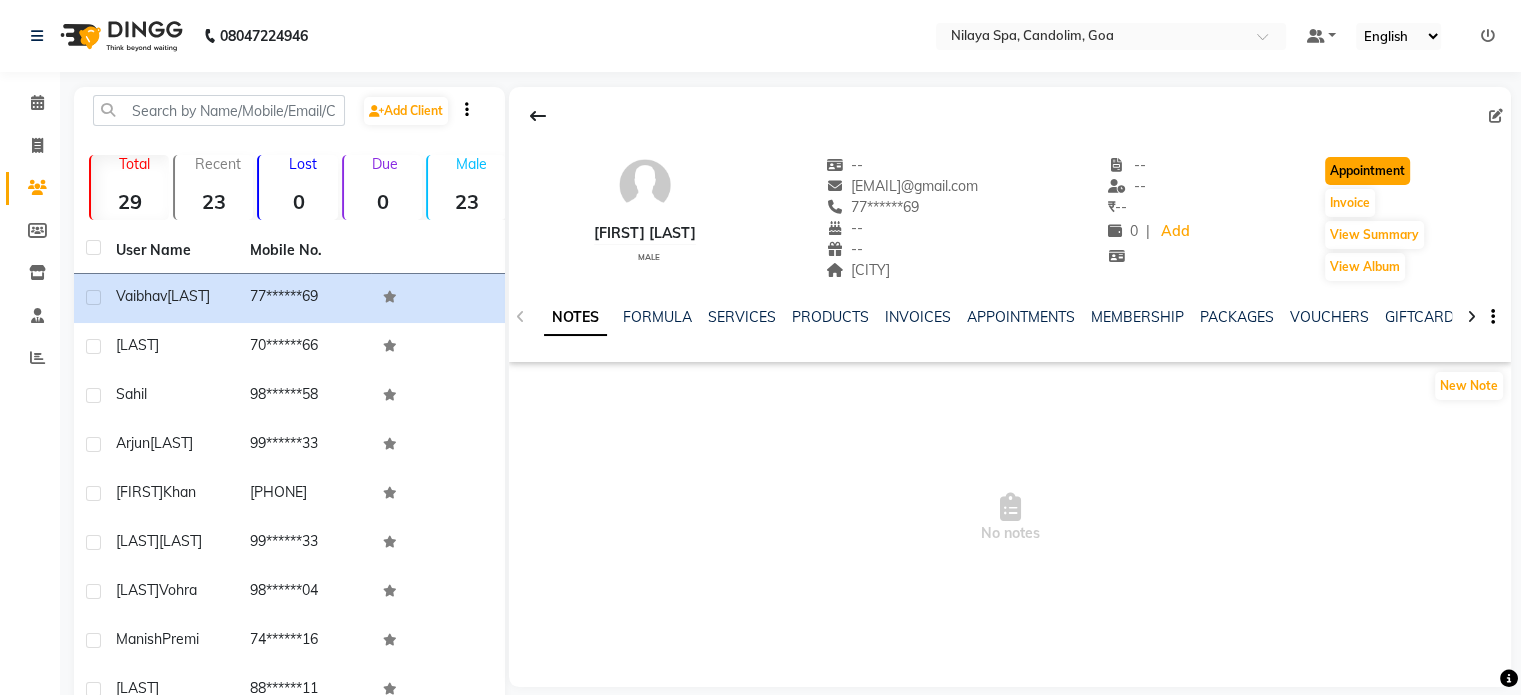 click on "Appointment" 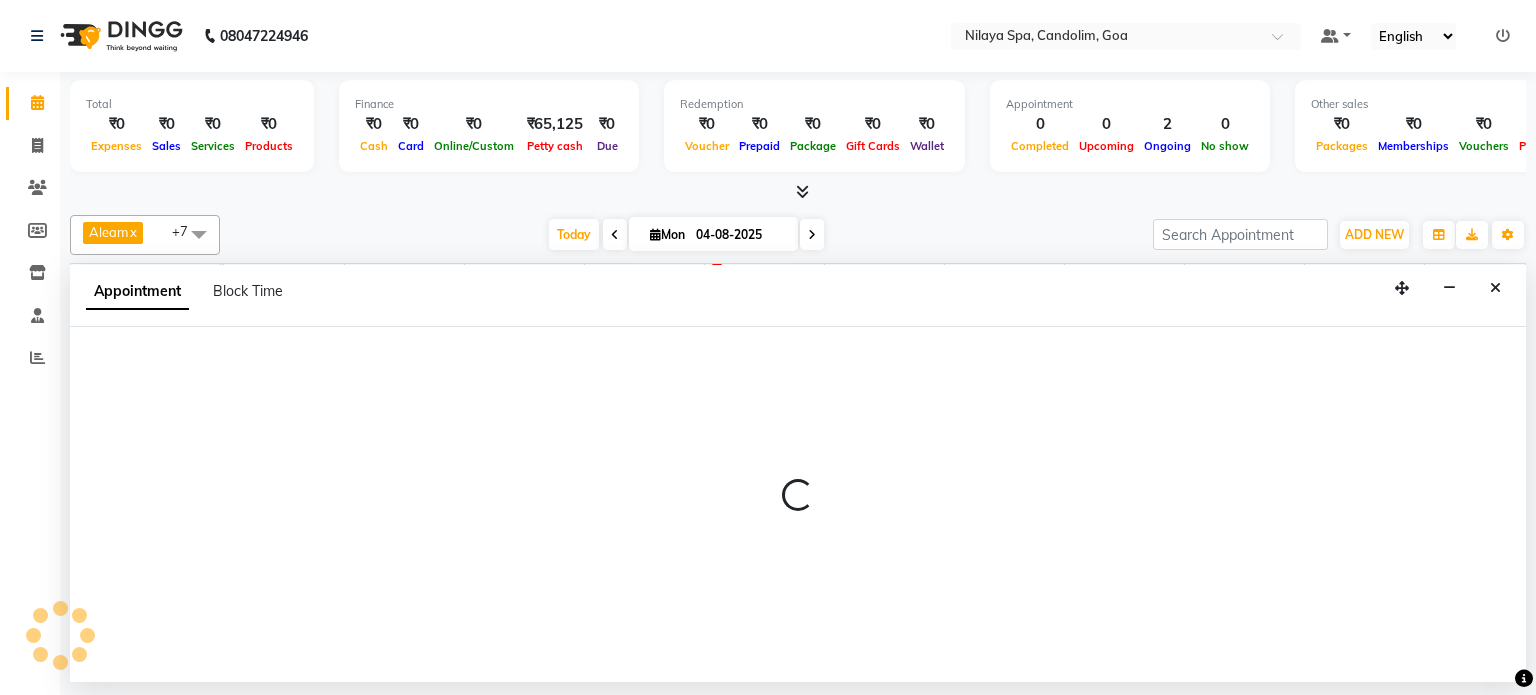 scroll, scrollTop: 0, scrollLeft: 0, axis: both 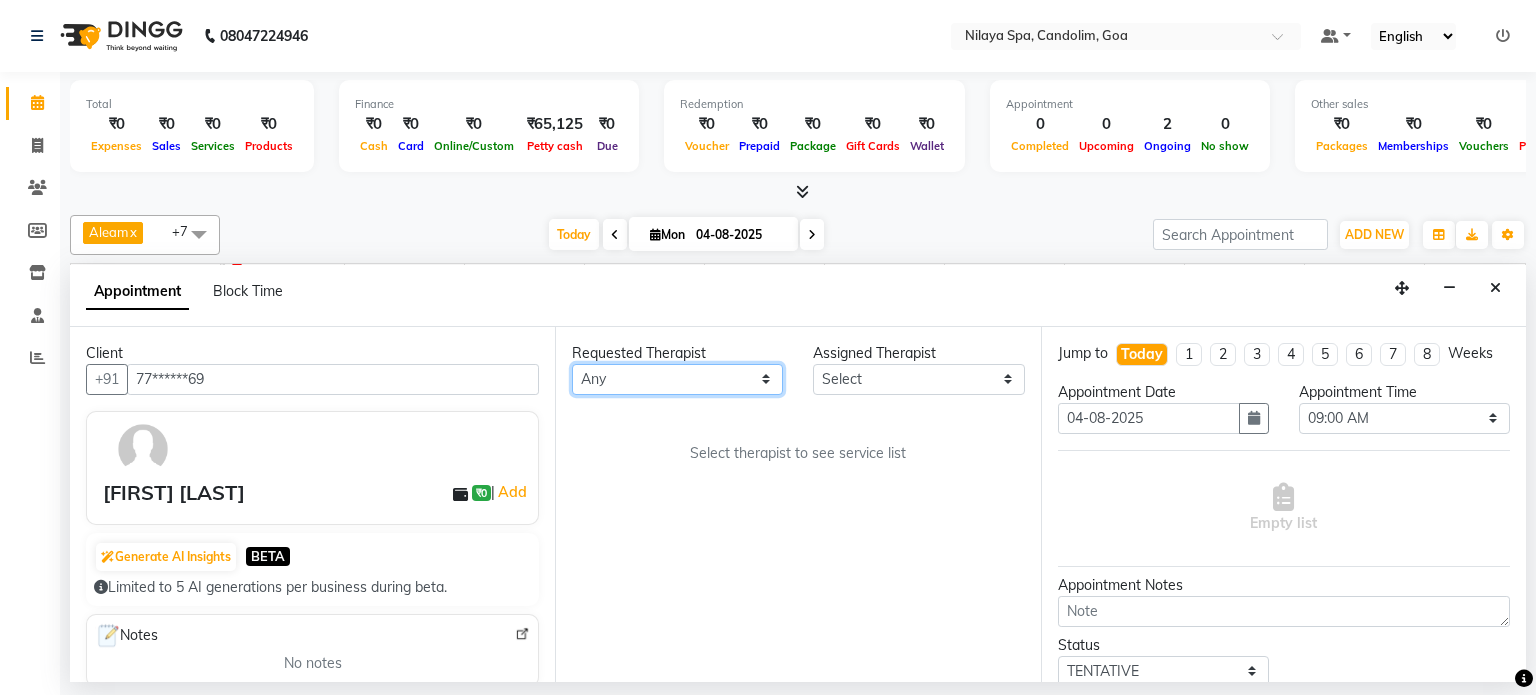 click on "Any Aleam Amisha Balari  Deepak Ratanpal Mahoi Mauni  Nora  Punjima Shailinda Tika" at bounding box center (677, 379) 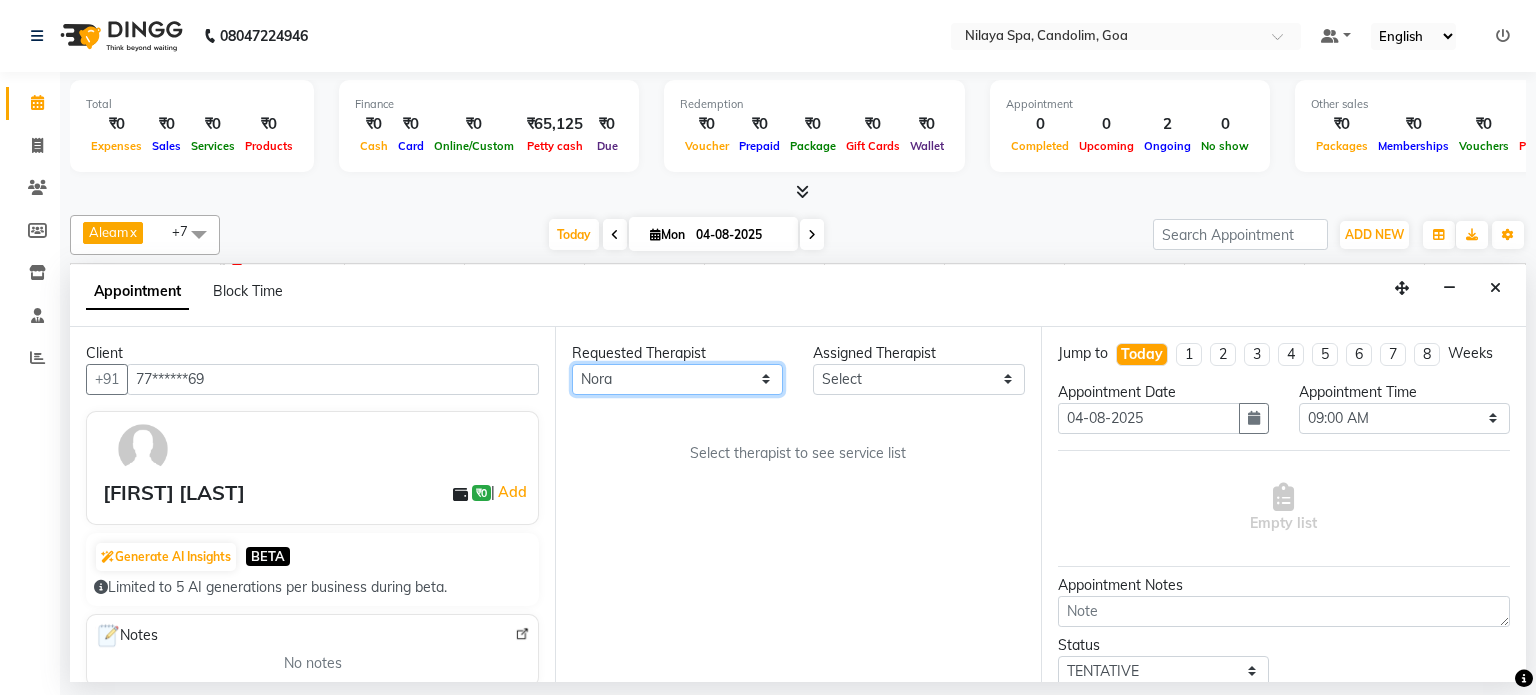 click on "Any Aleam Amisha Balari  Deepak Ratanpal Mahoi Mauni  Nora  Punjima Shailinda Tika" at bounding box center (677, 379) 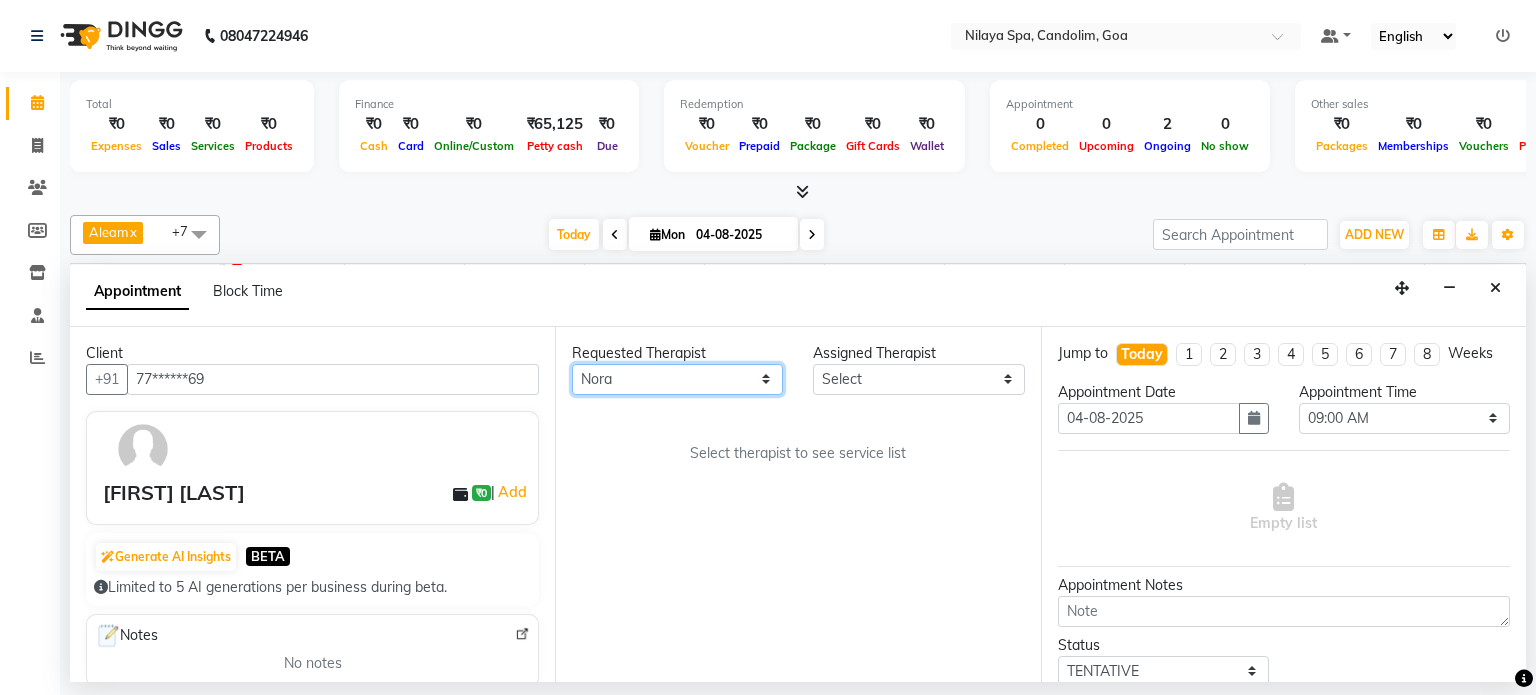 select on "87837" 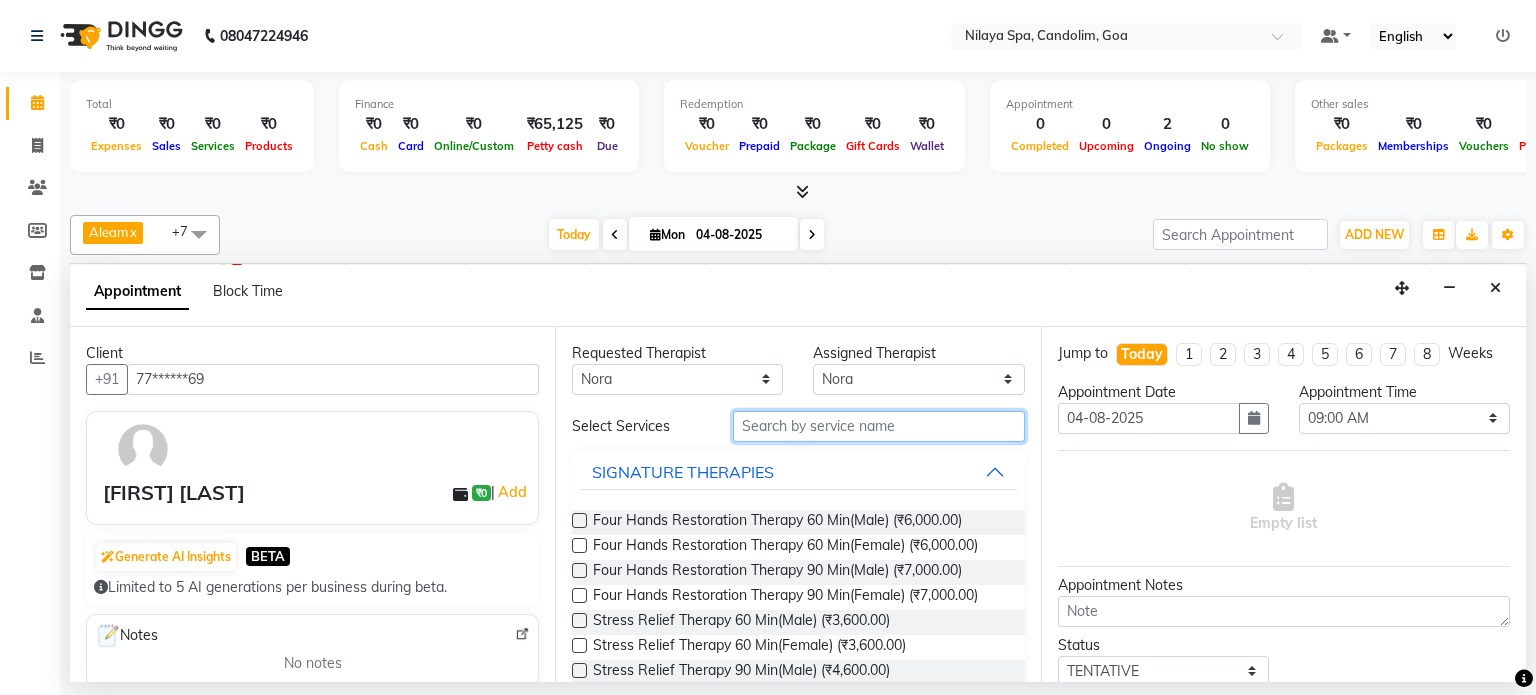 click at bounding box center (879, 426) 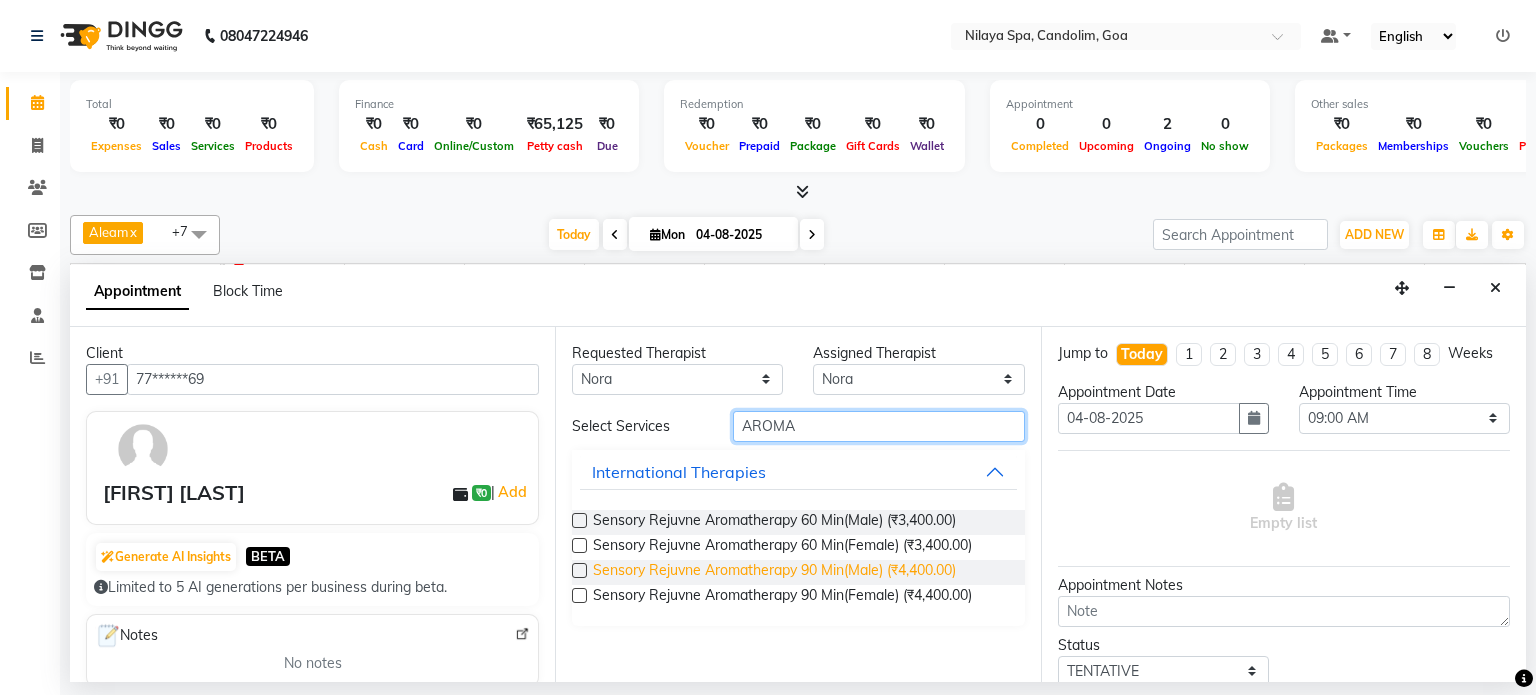 type on "AROMA" 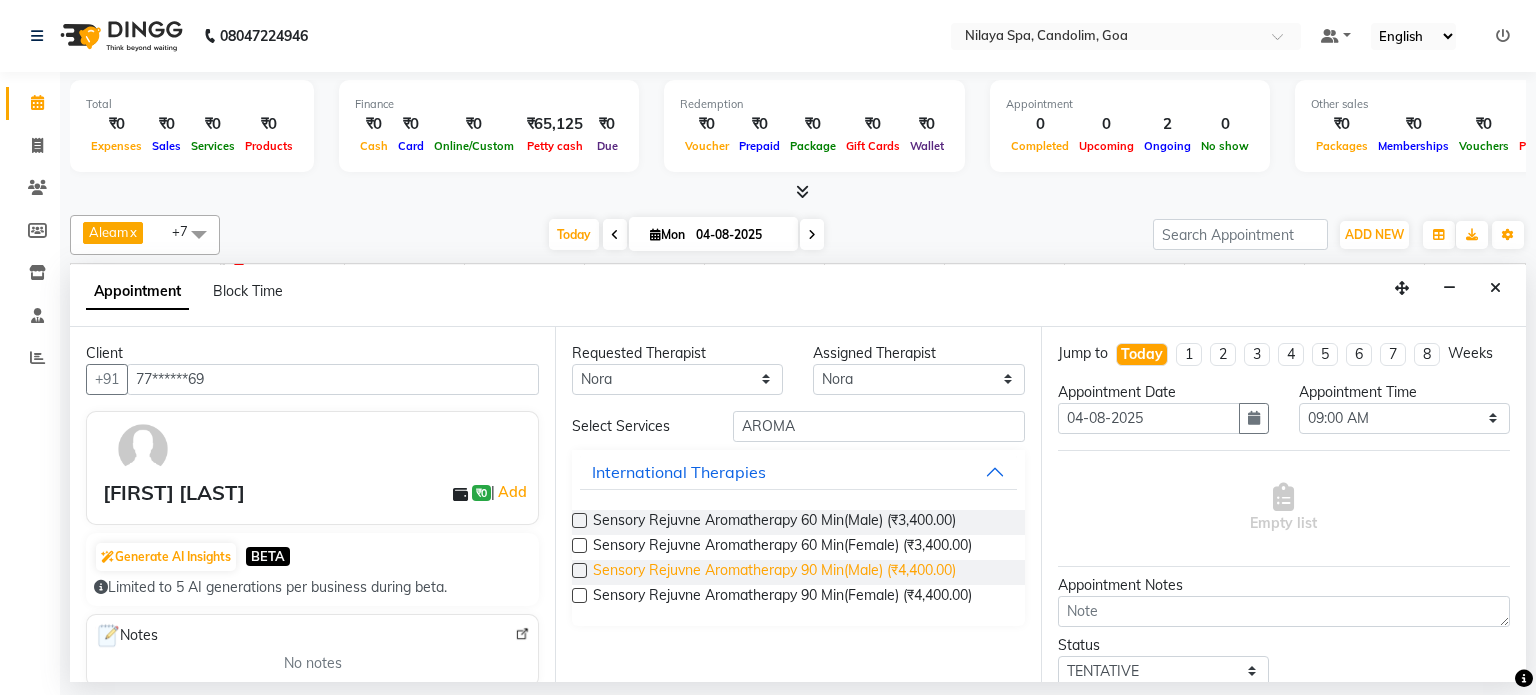 click on "Sensory Rejuvne Aromatherapy 90 Min(Male) (₹4,400.00)" at bounding box center [774, 572] 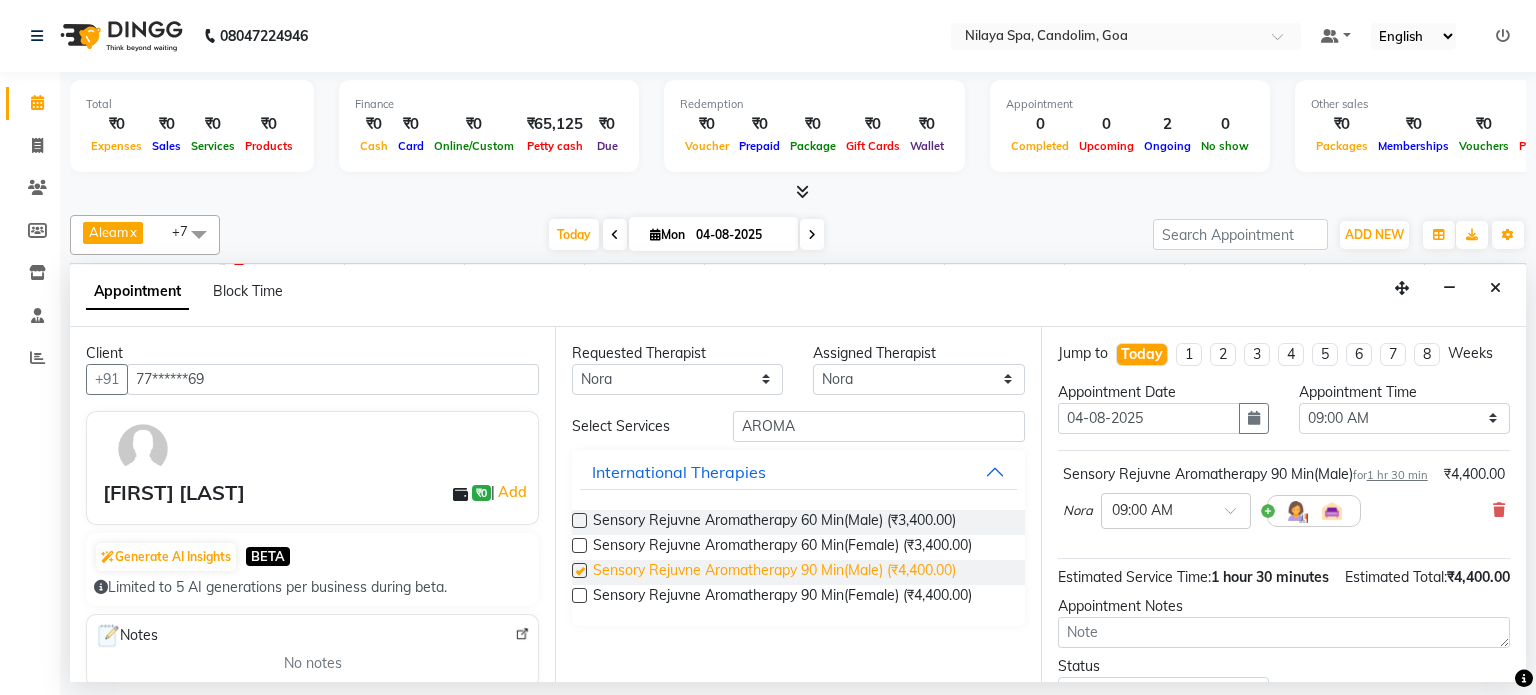 checkbox on "false" 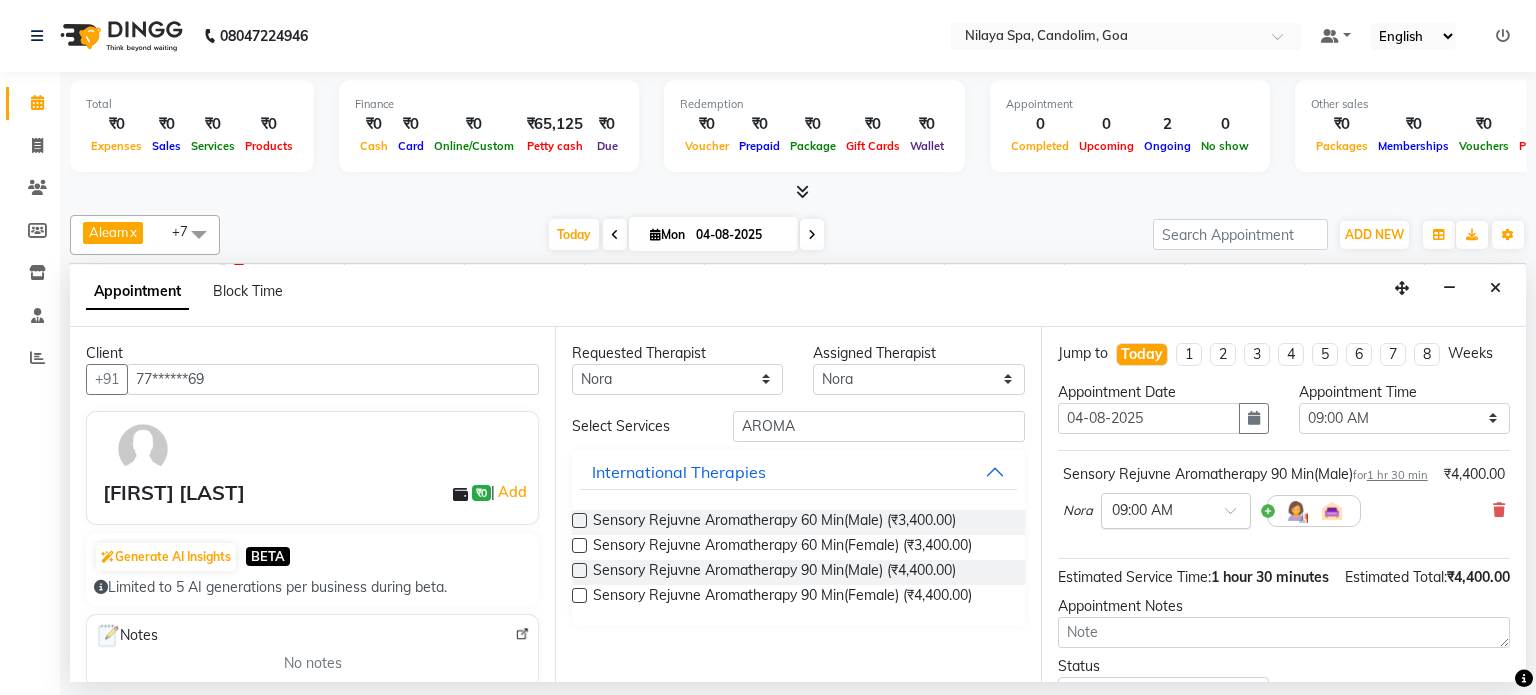 click at bounding box center [1237, 516] 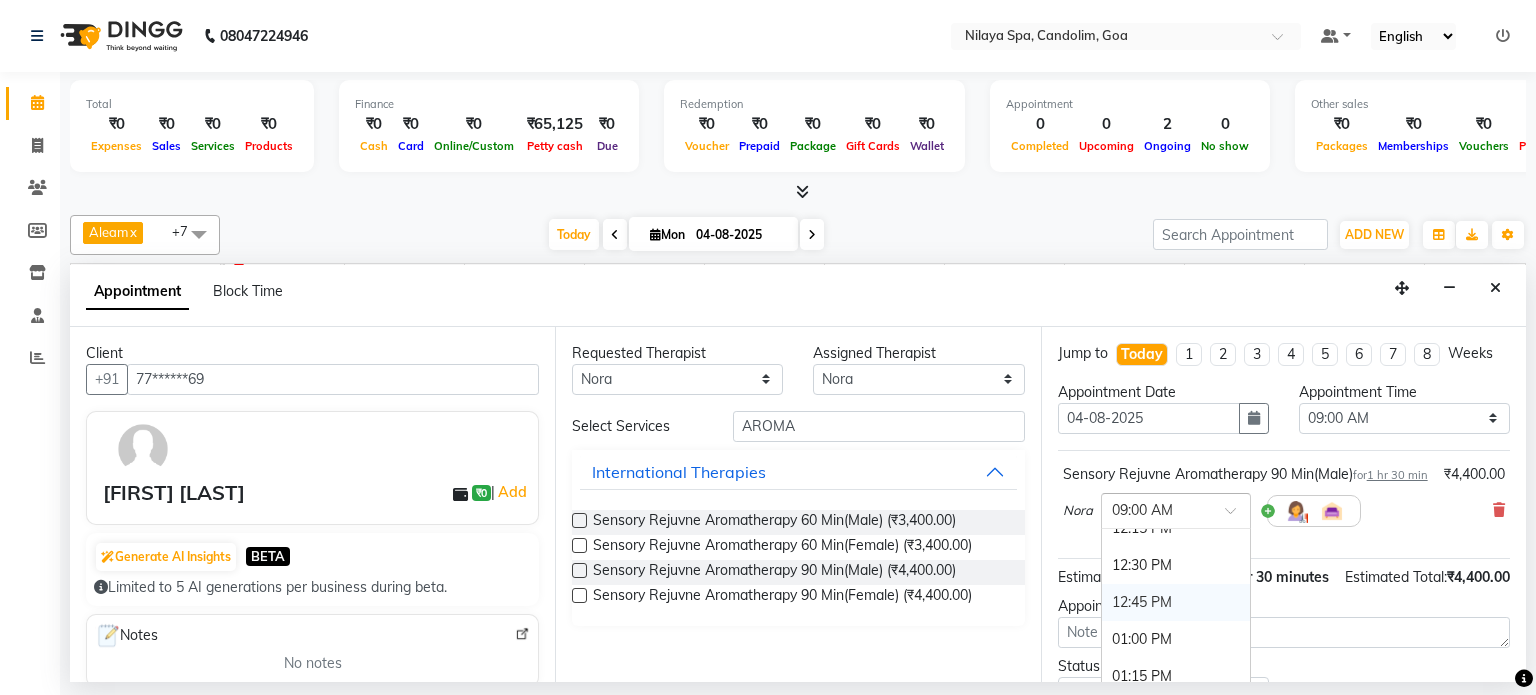 scroll, scrollTop: 400, scrollLeft: 0, axis: vertical 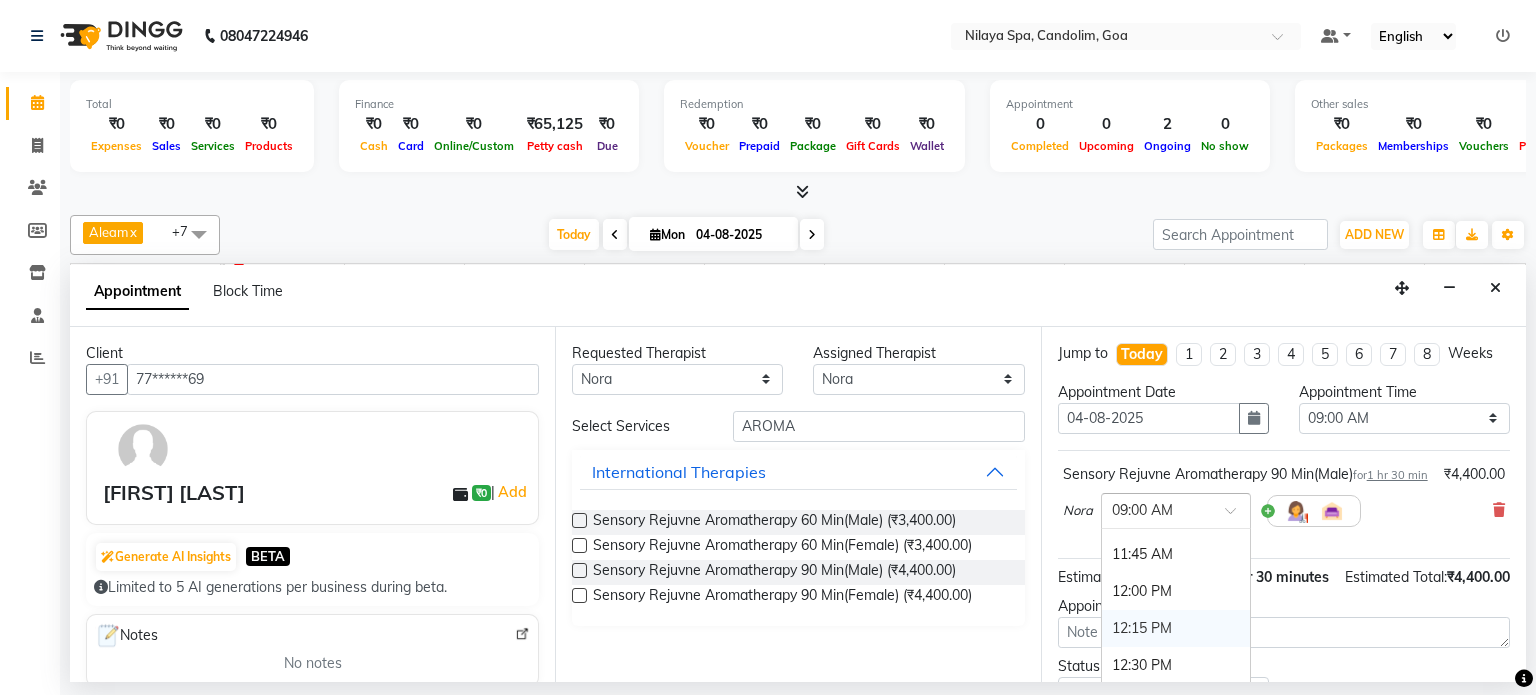 click on "12:15 PM" at bounding box center (1176, 628) 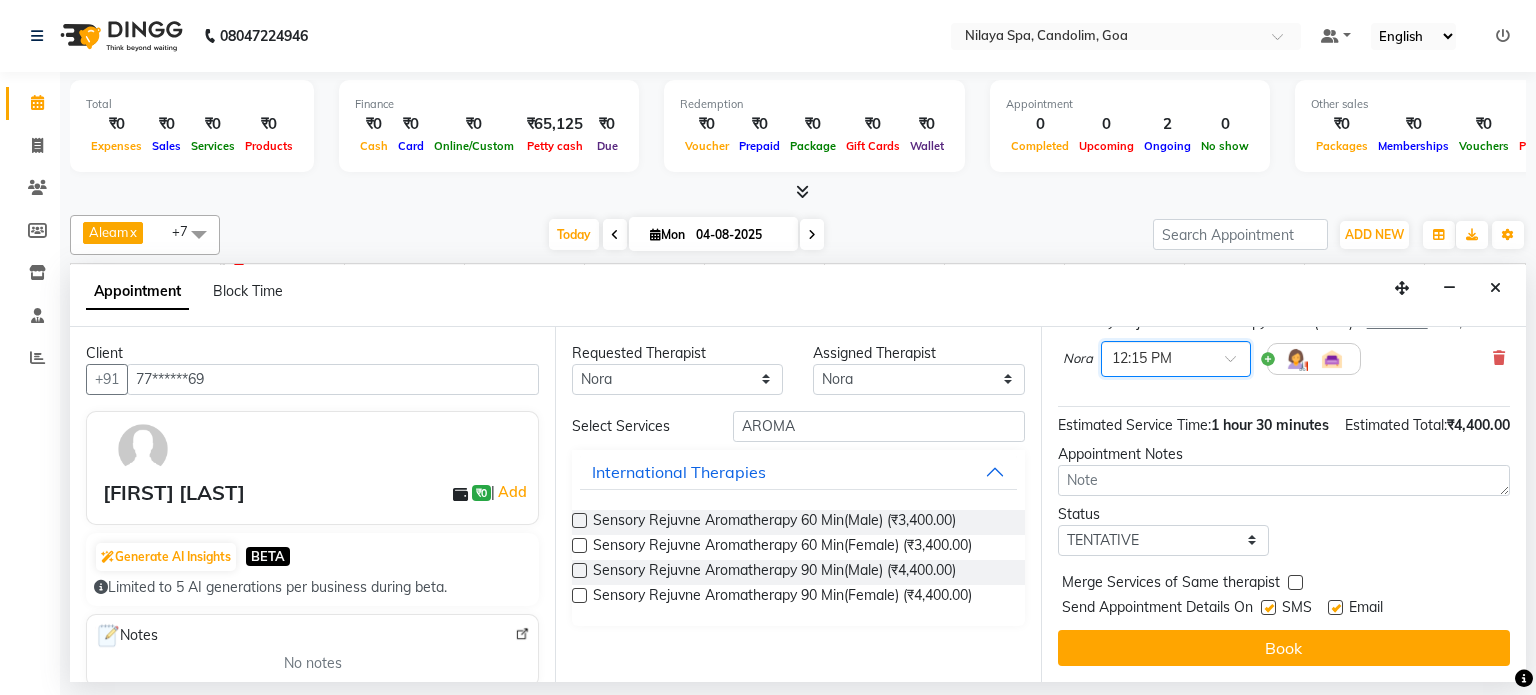 scroll, scrollTop: 0, scrollLeft: 0, axis: both 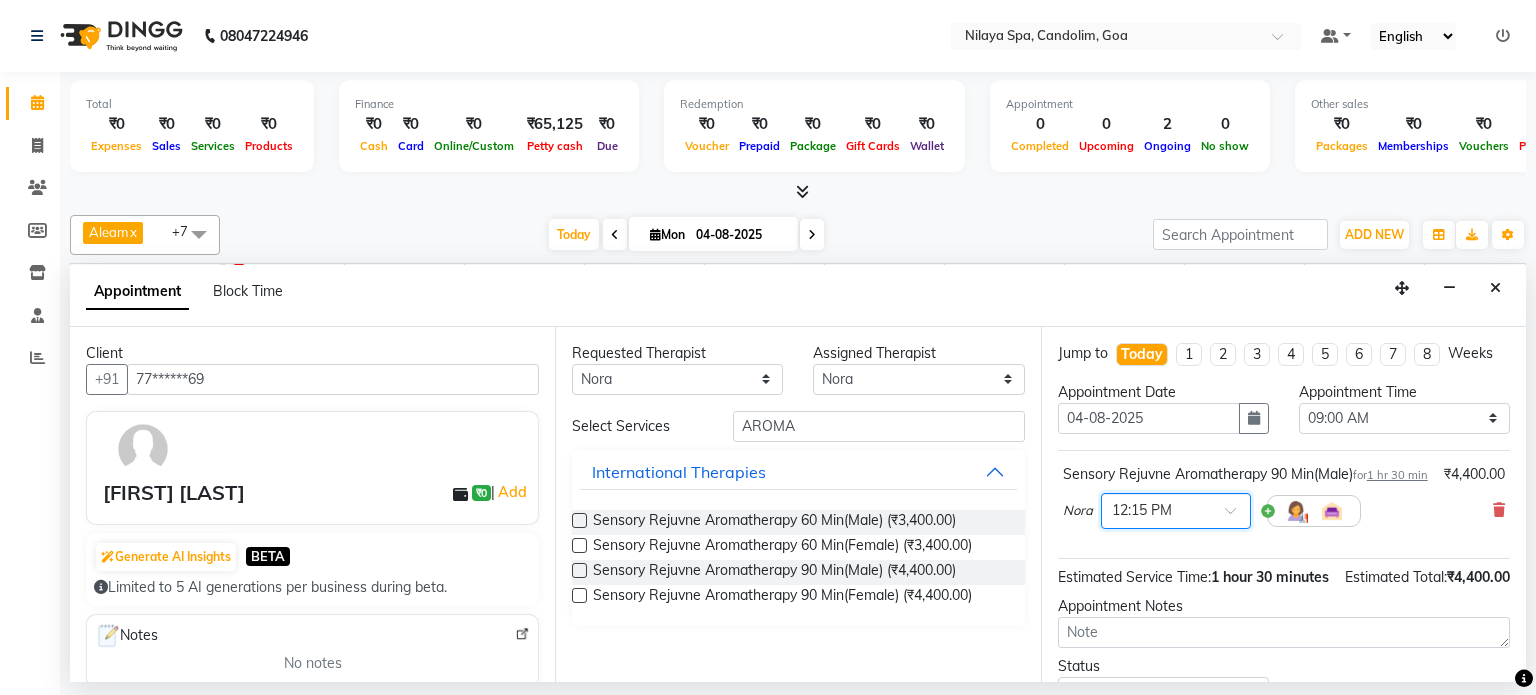 click at bounding box center [1237, 516] 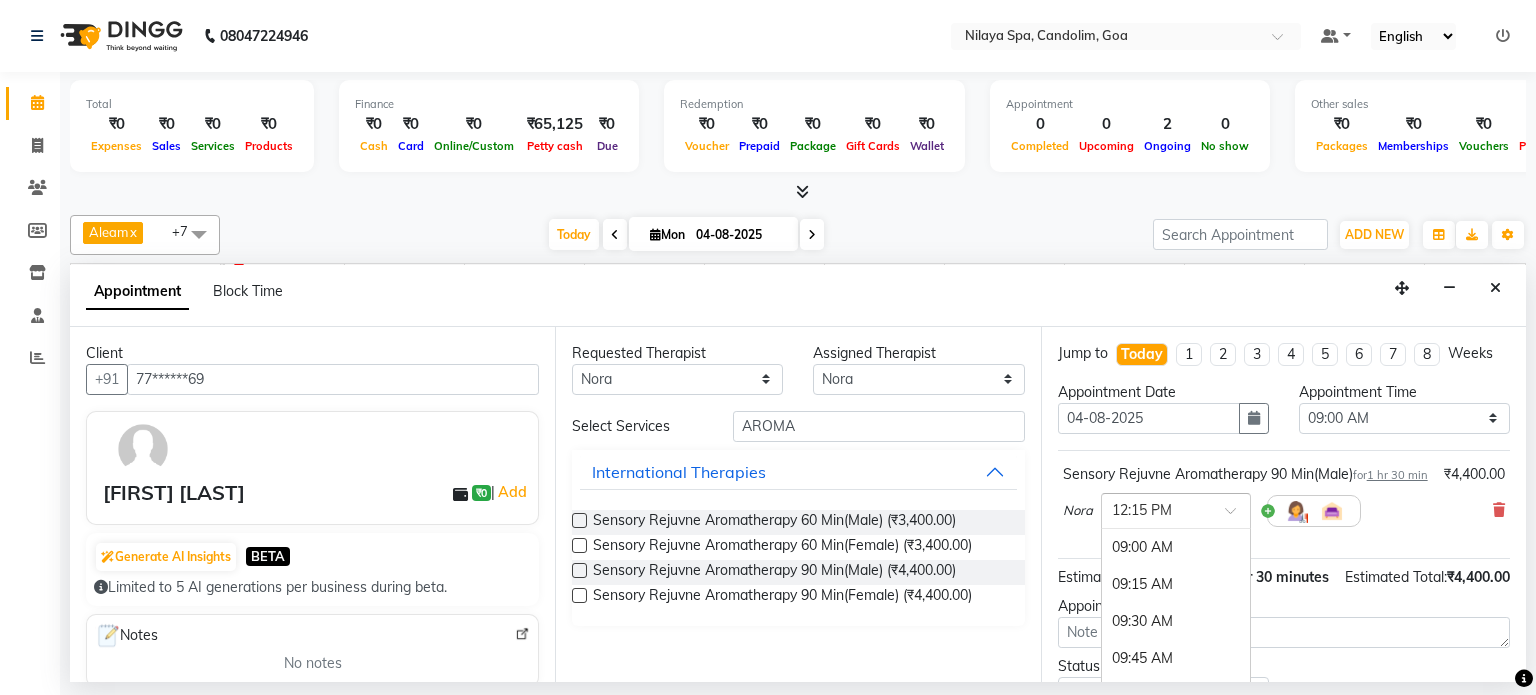 scroll, scrollTop: 480, scrollLeft: 0, axis: vertical 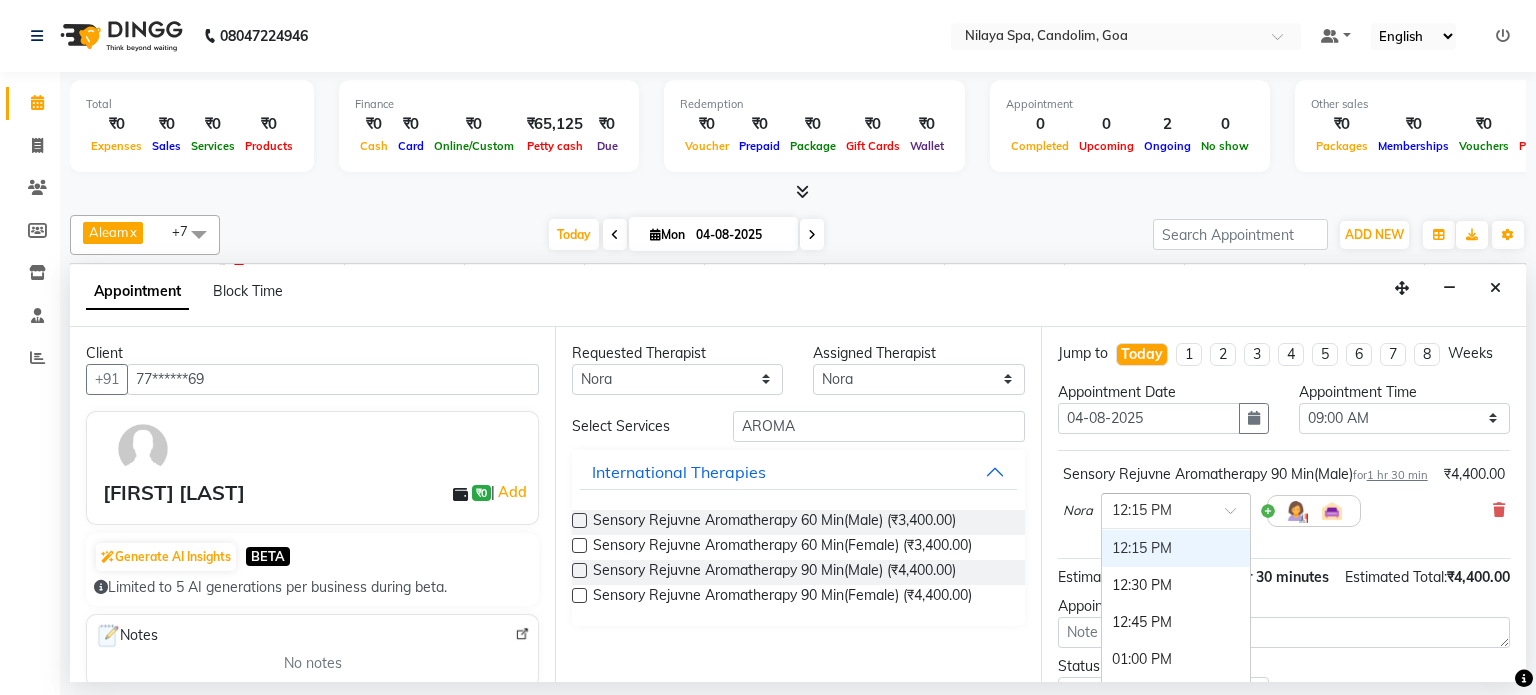 click on "12:15 PM" at bounding box center (1176, 548) 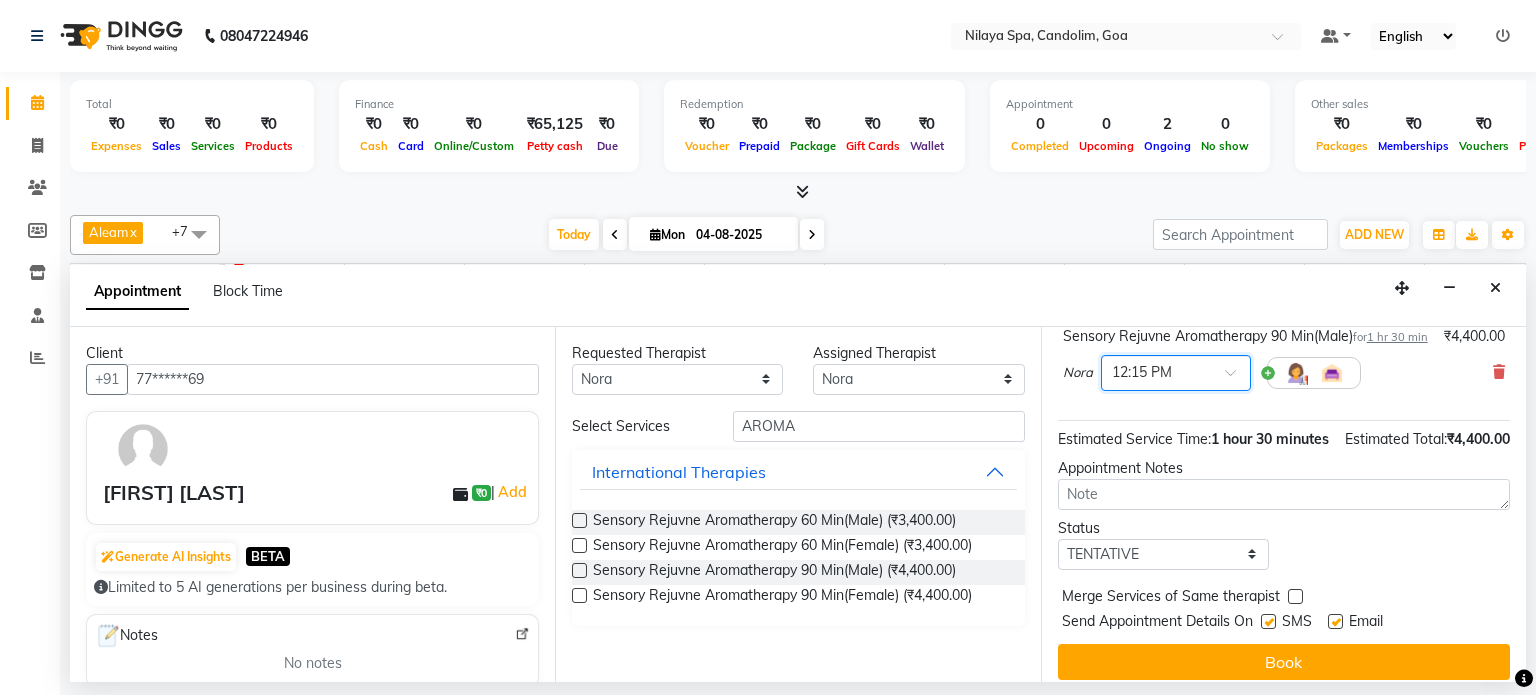 scroll, scrollTop: 192, scrollLeft: 0, axis: vertical 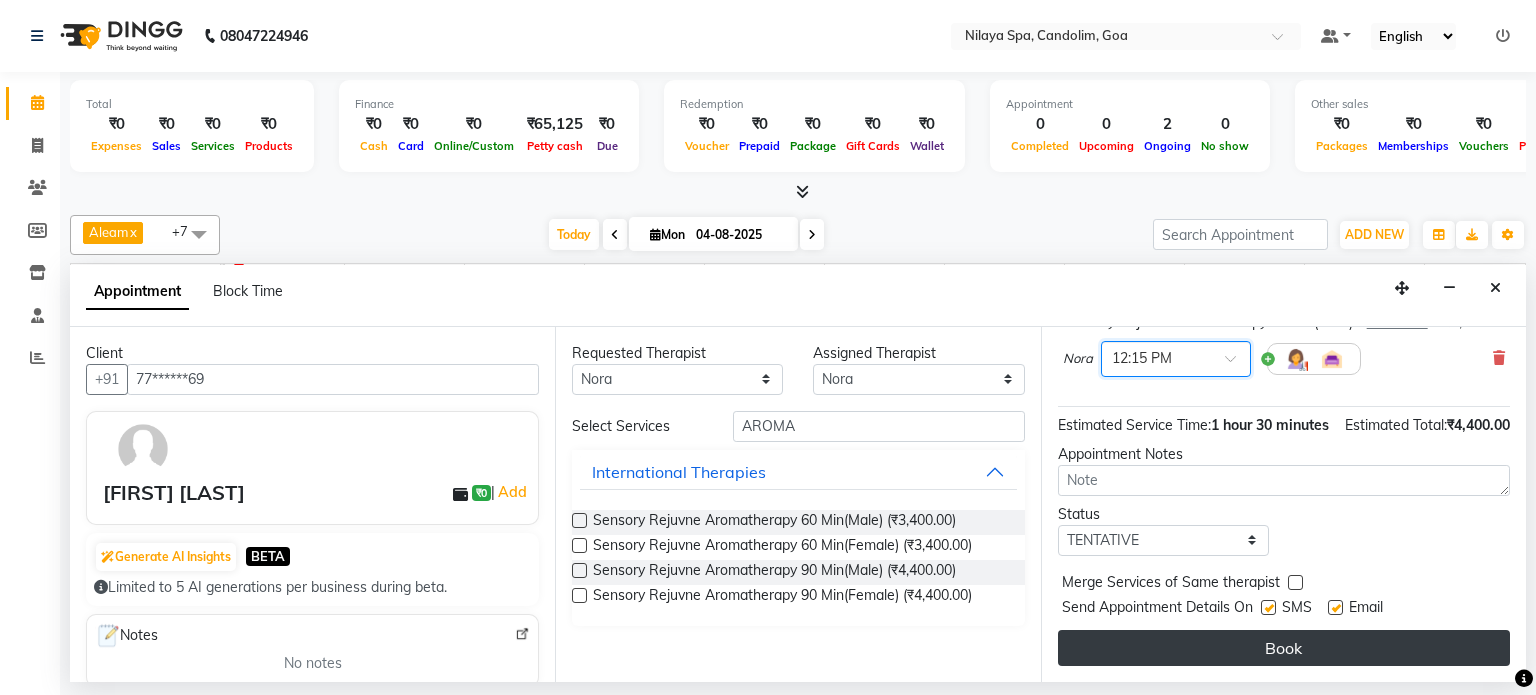 click on "Book" at bounding box center (1284, 648) 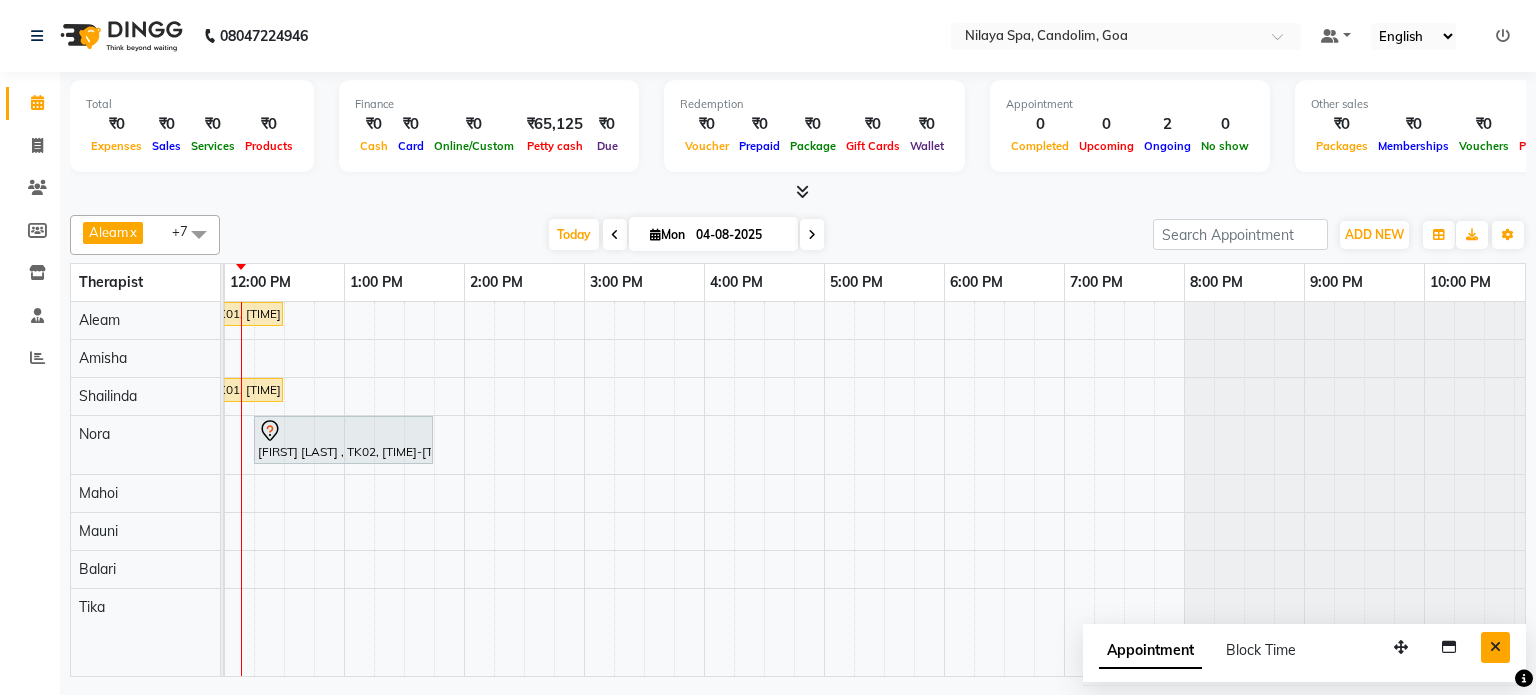 click at bounding box center [1495, 647] 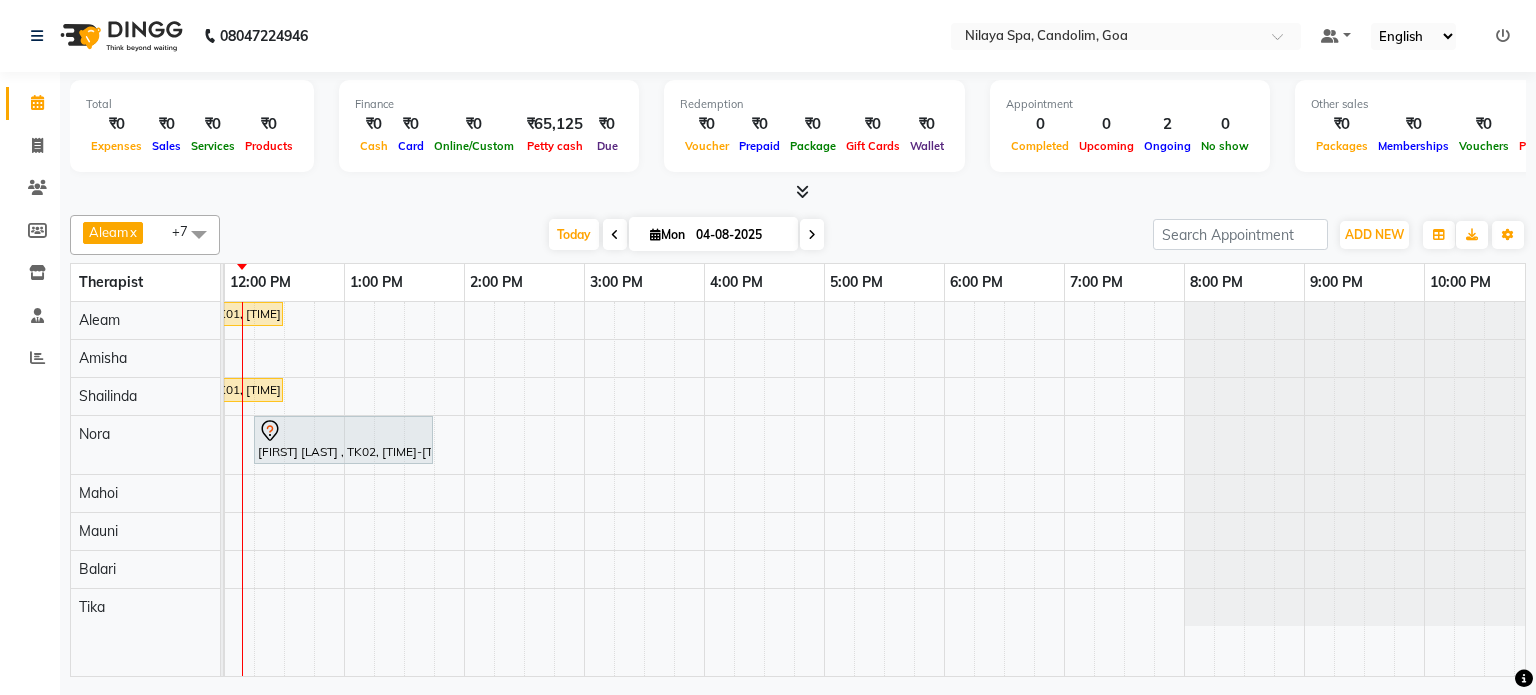 scroll, scrollTop: 0, scrollLeft: 0, axis: both 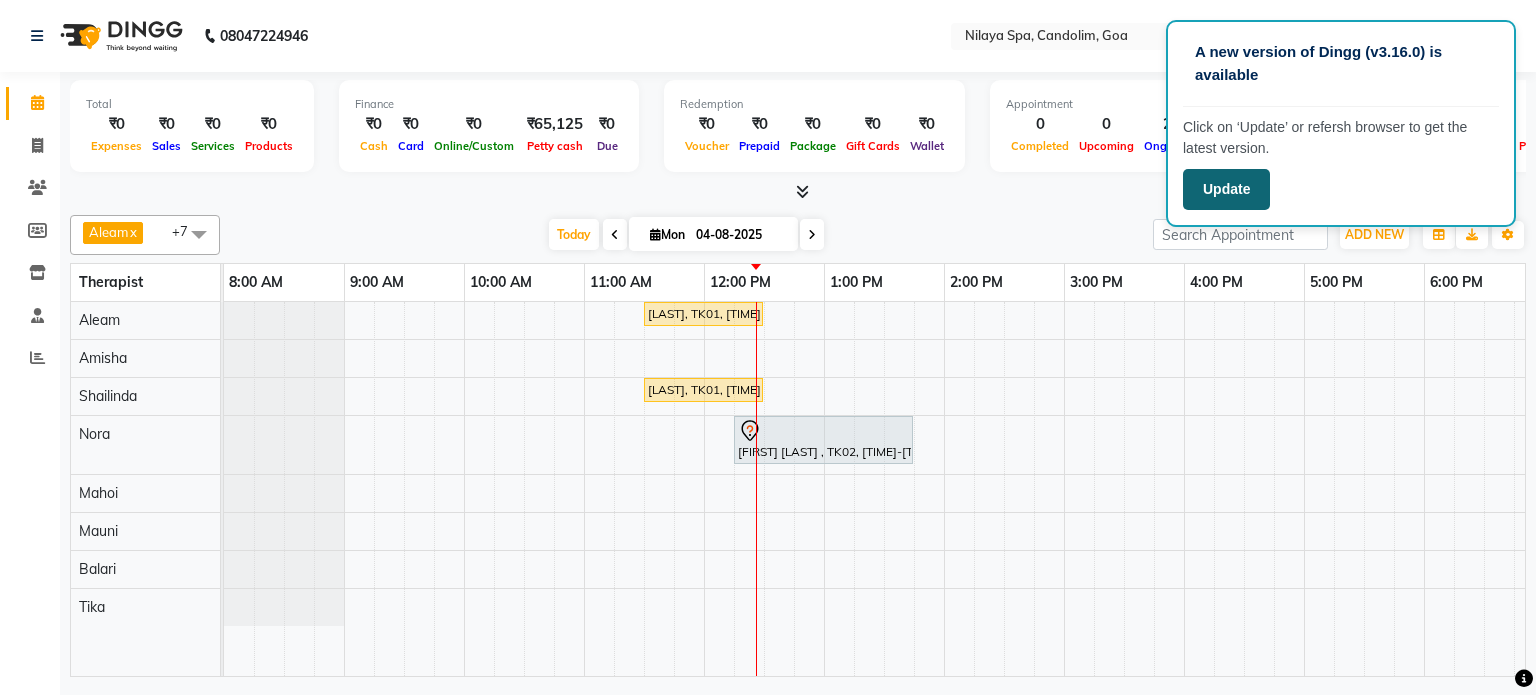 click on "Update" 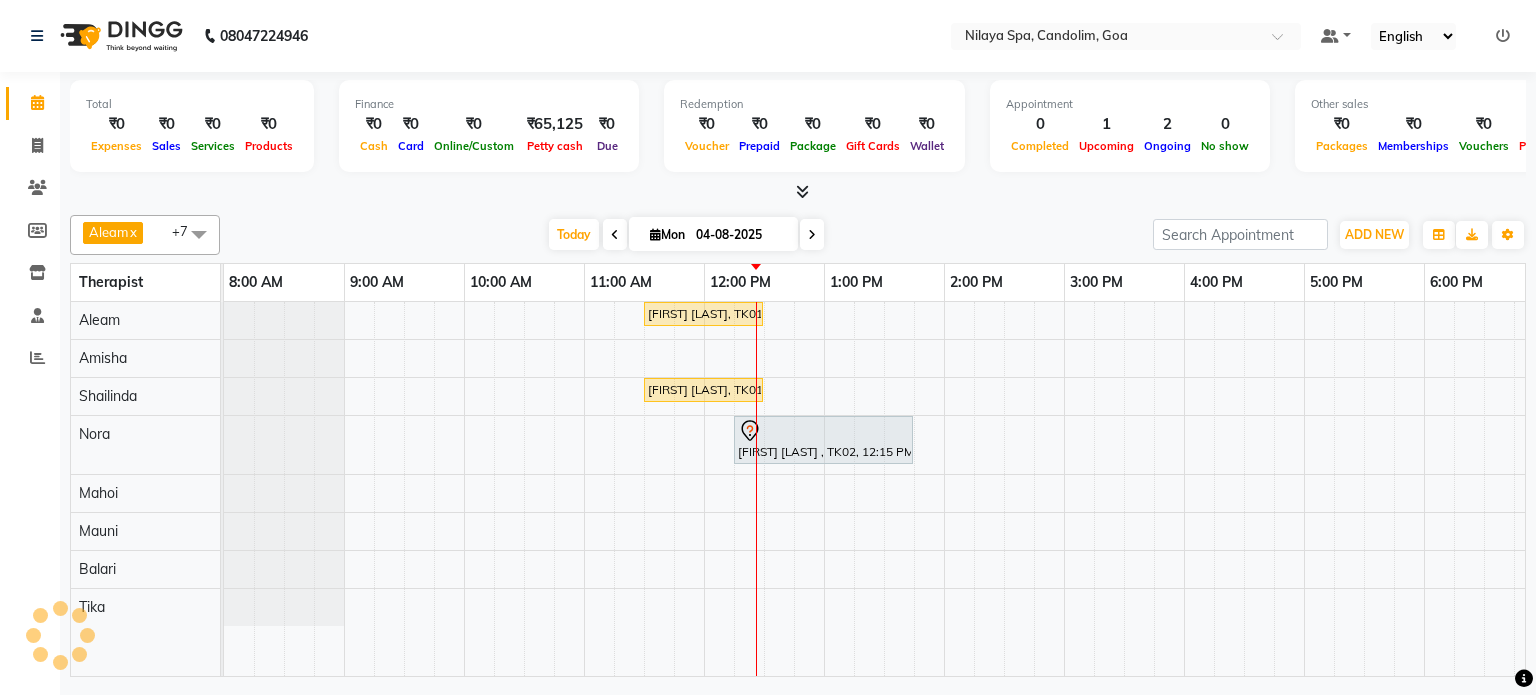 scroll, scrollTop: 0, scrollLeft: 0, axis: both 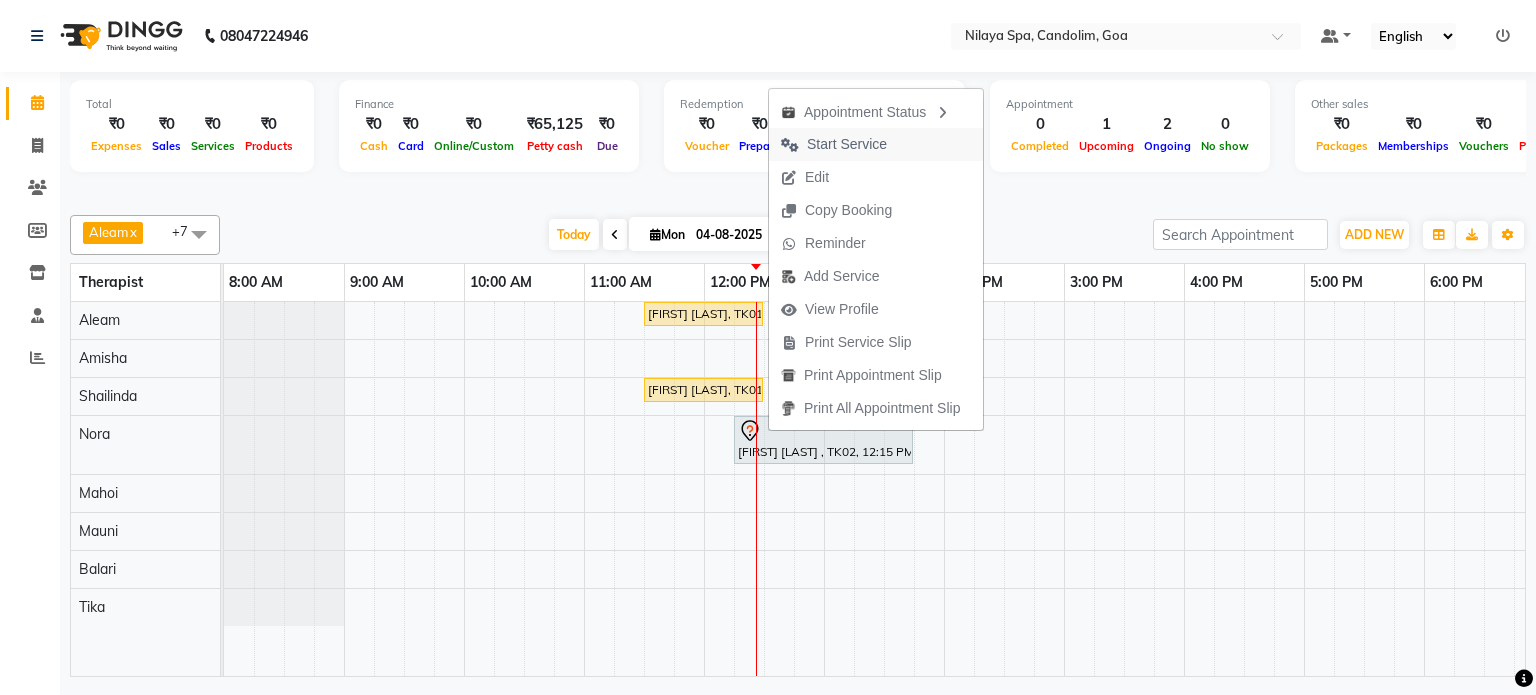 click on "Start Service" at bounding box center [847, 144] 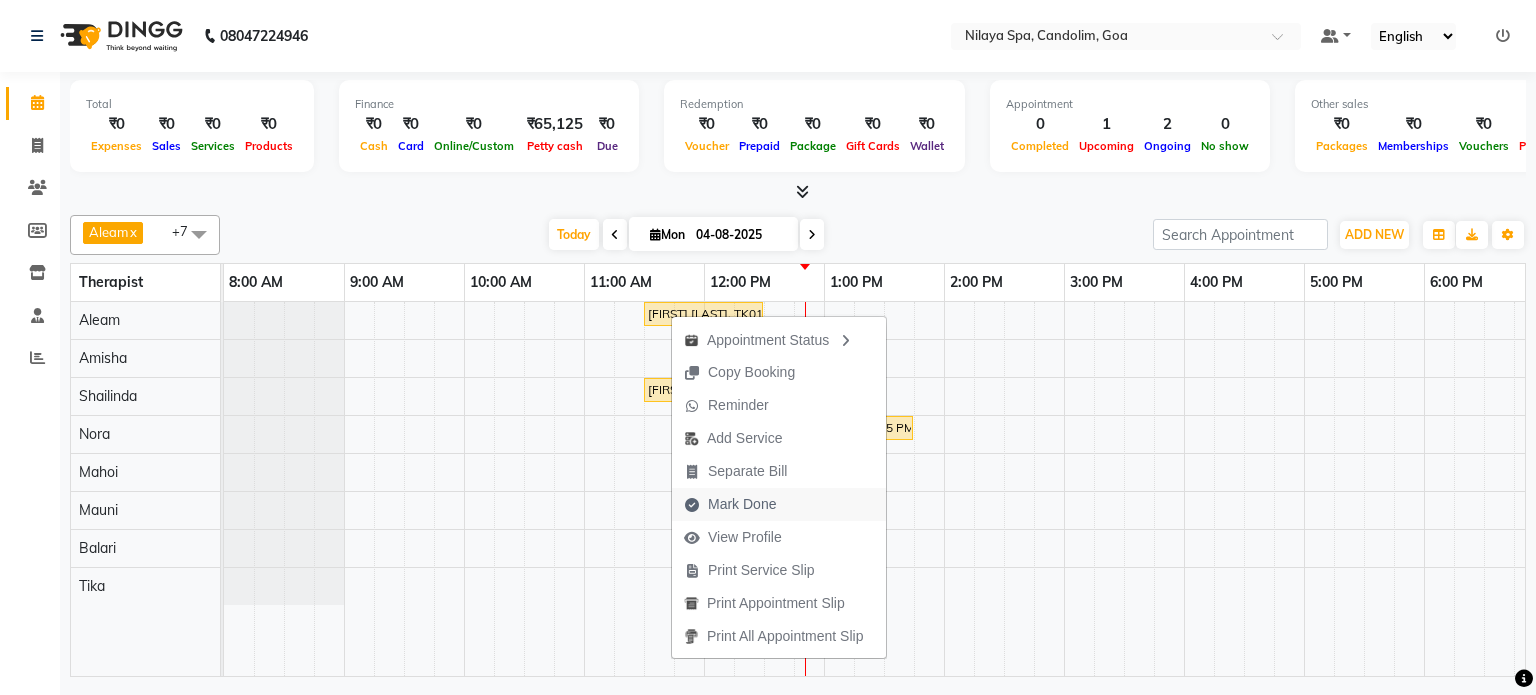 click on "Mark Done" at bounding box center (742, 504) 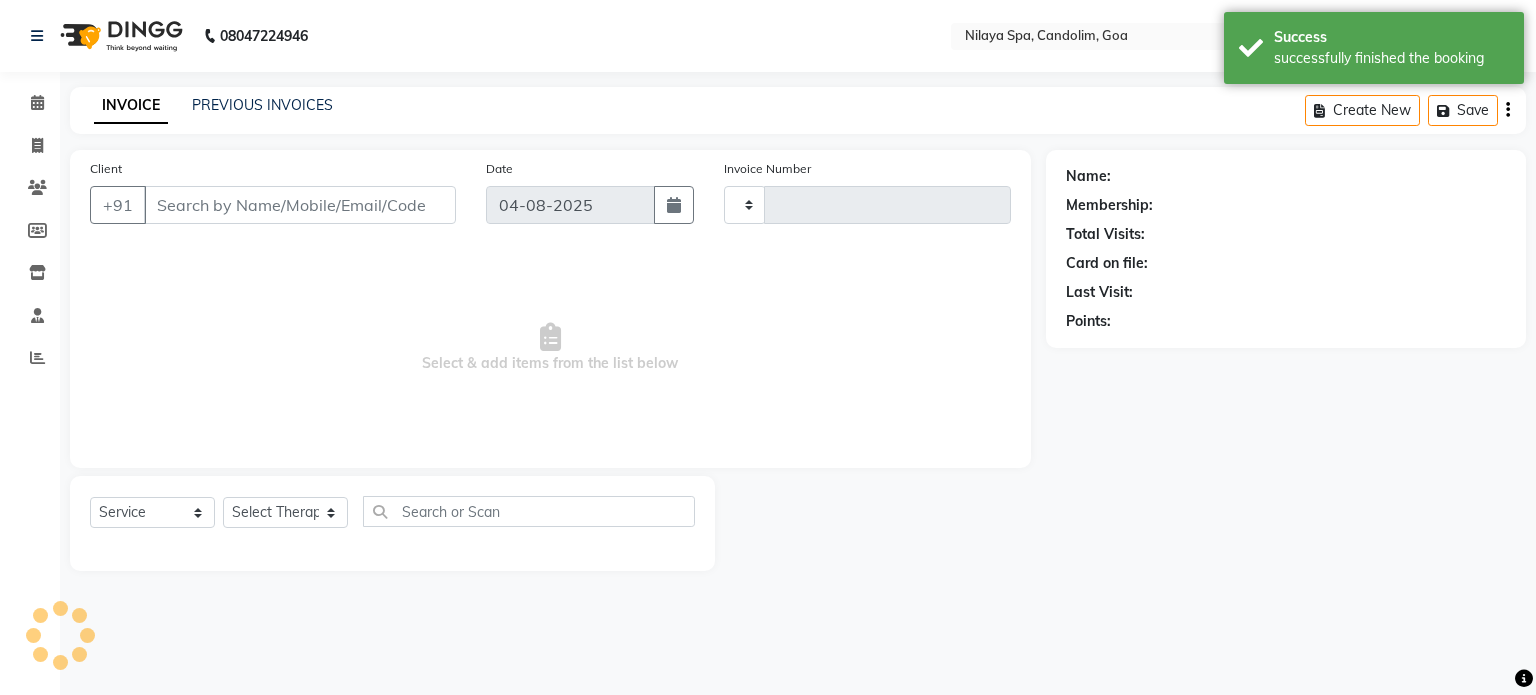 type on "0032" 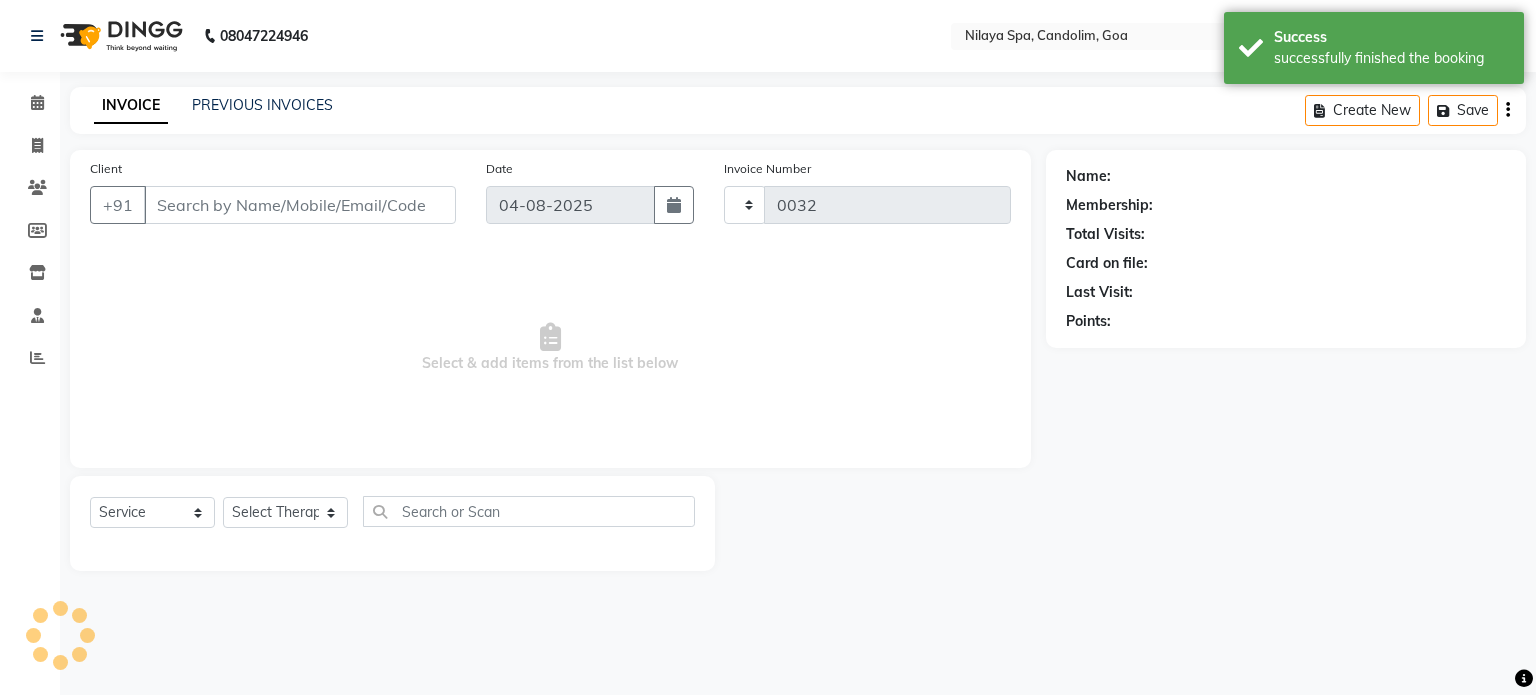 select on "8694" 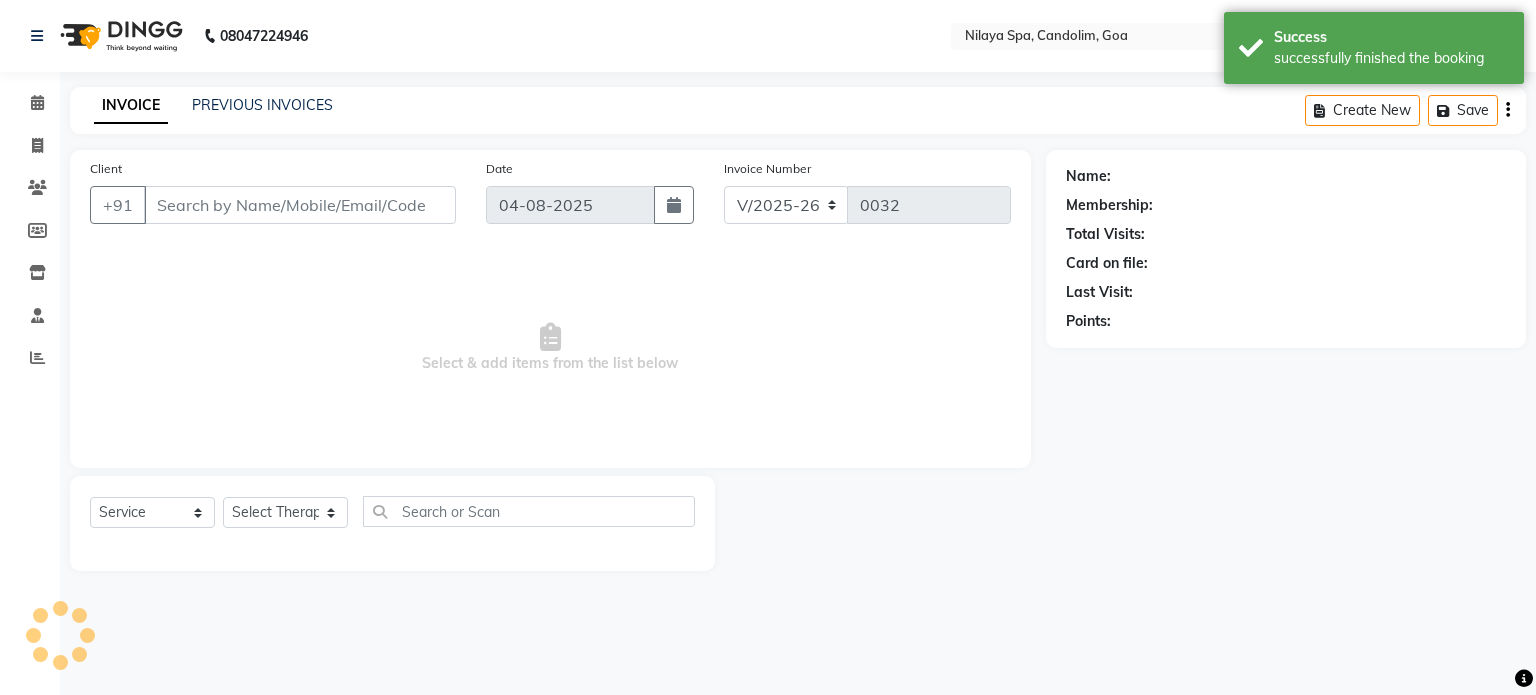 type on "70******66" 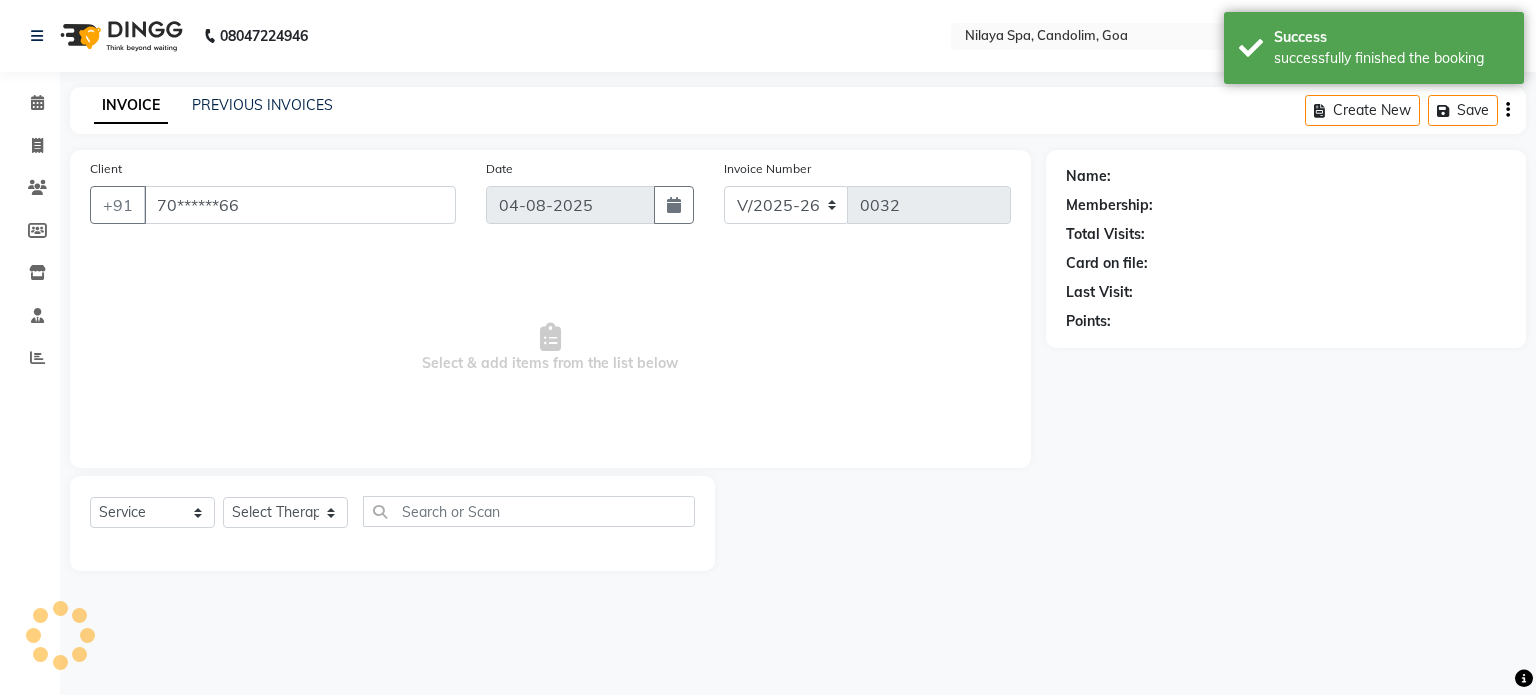 select on "87834" 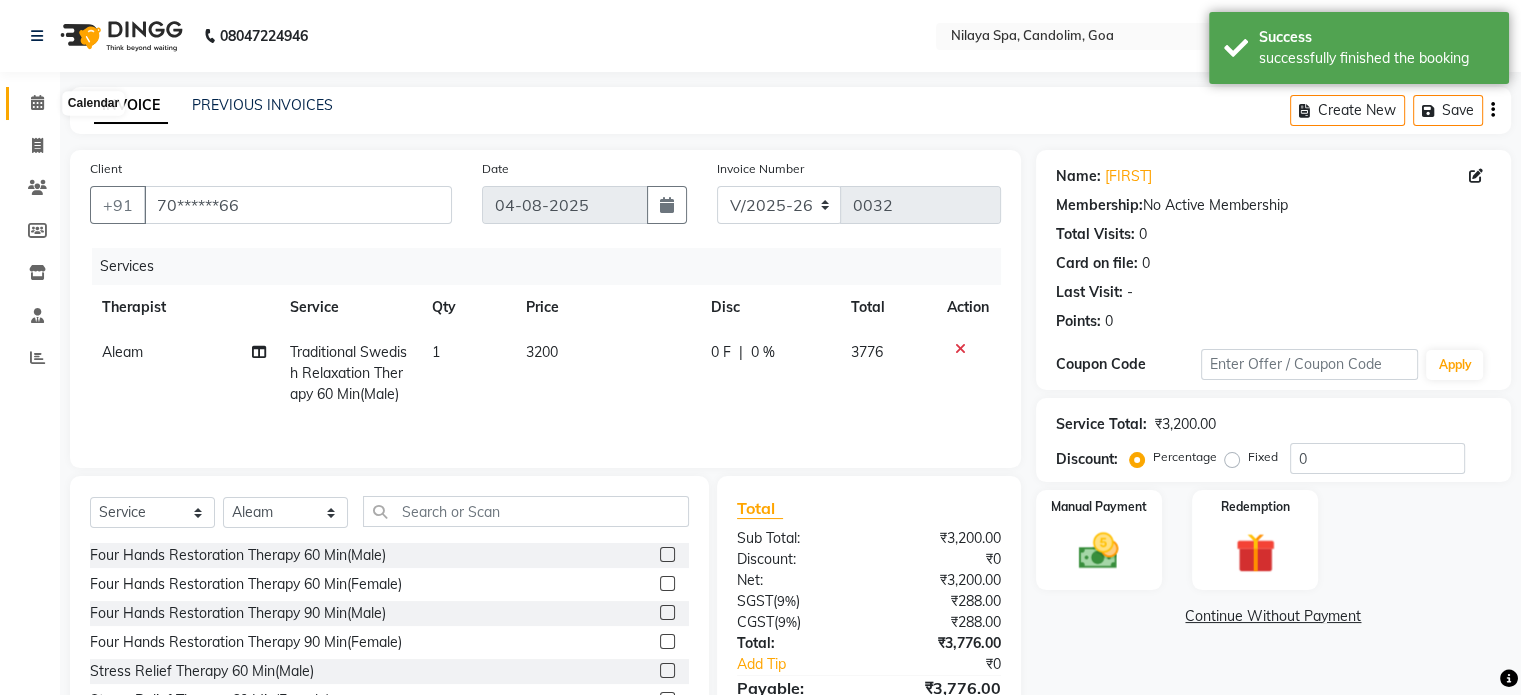 click 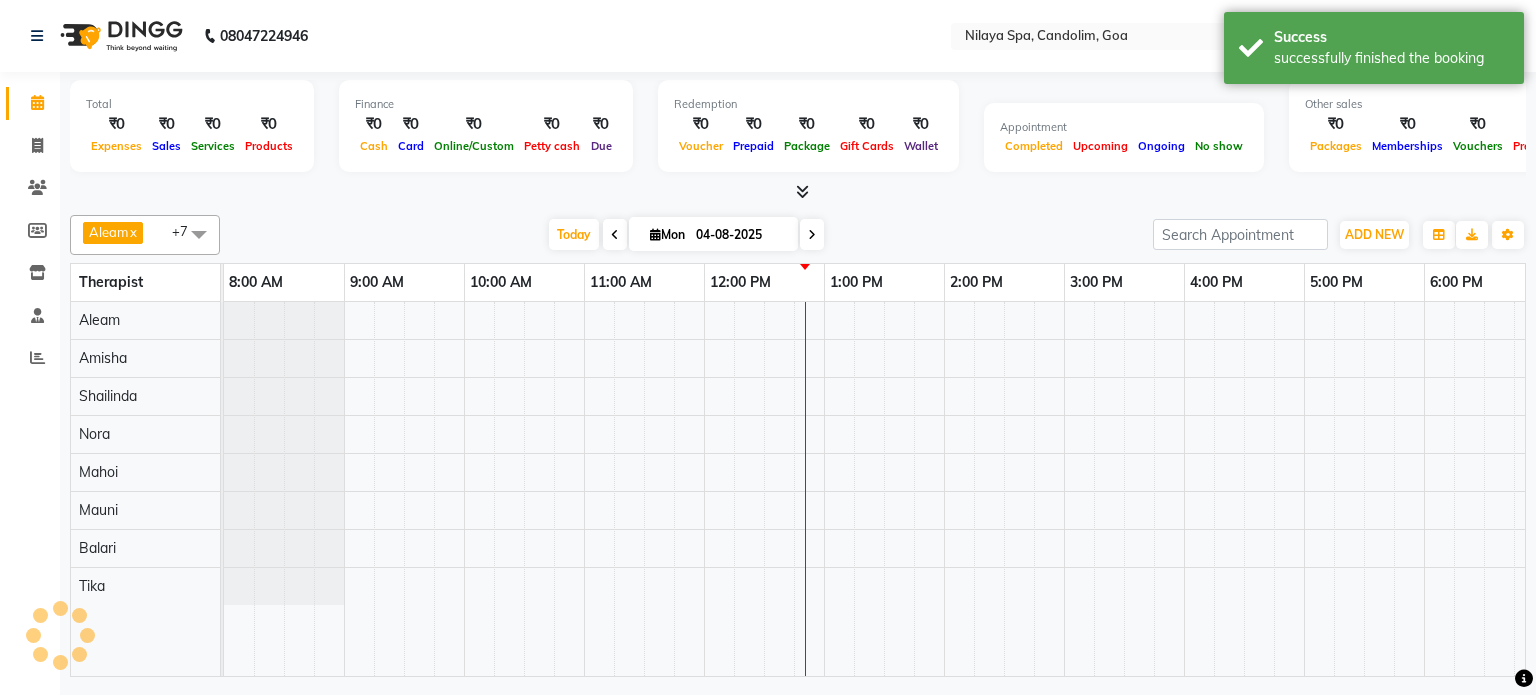 scroll, scrollTop: 0, scrollLeft: 0, axis: both 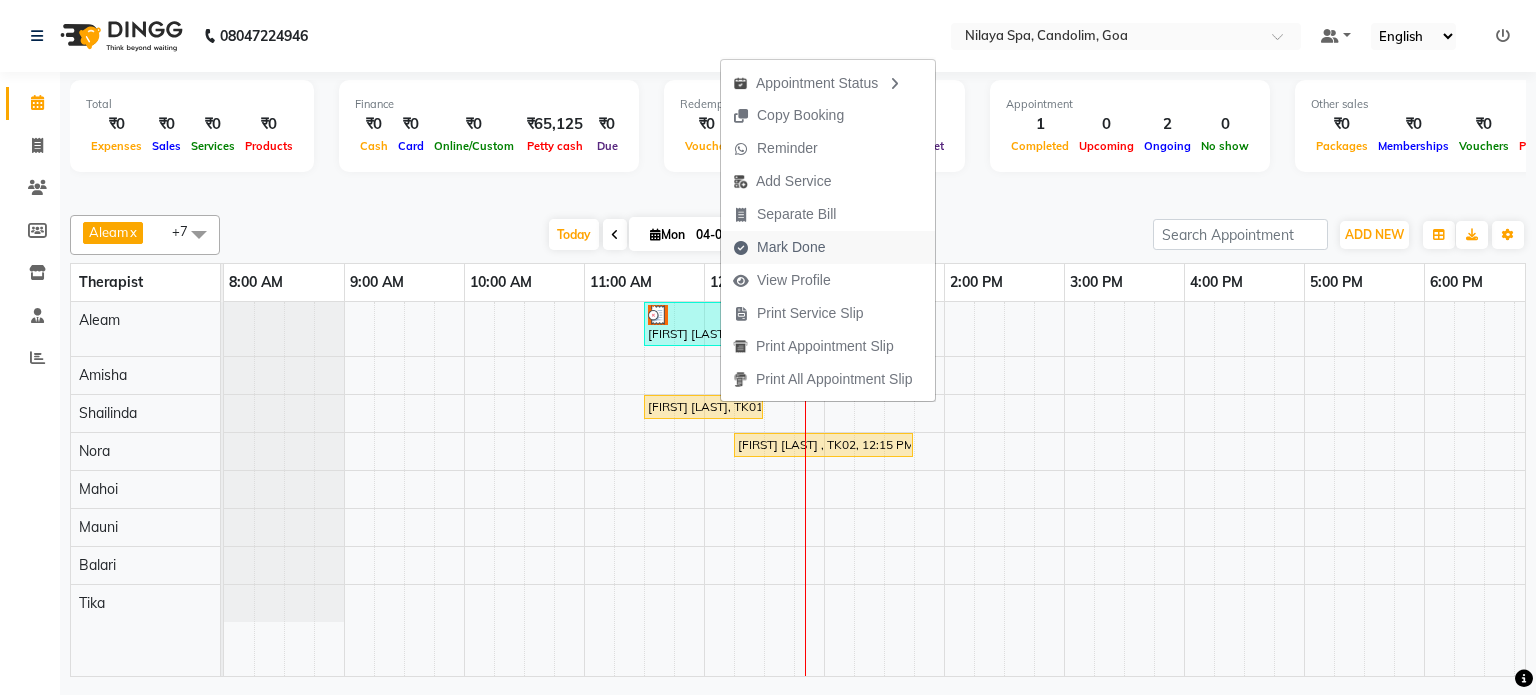click on "Mark Done" at bounding box center (791, 247) 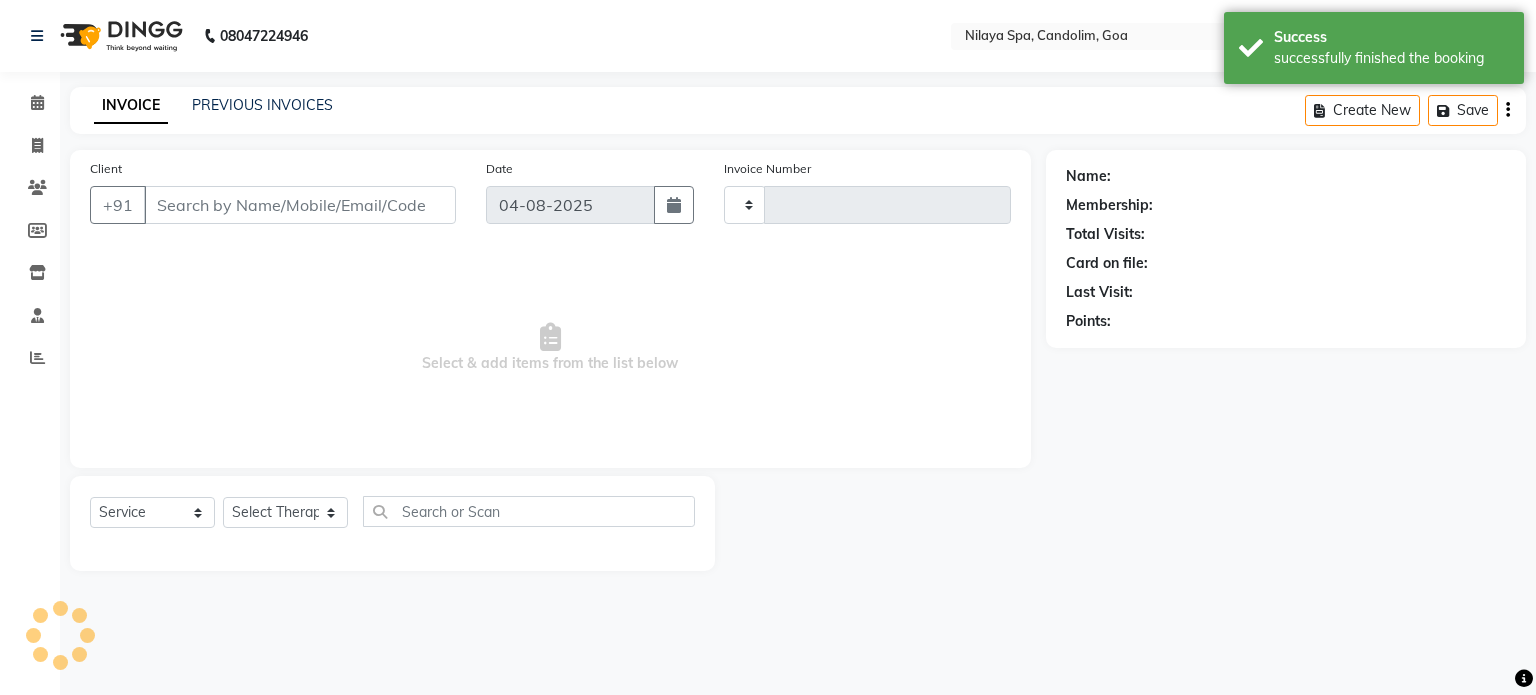 type on "0032" 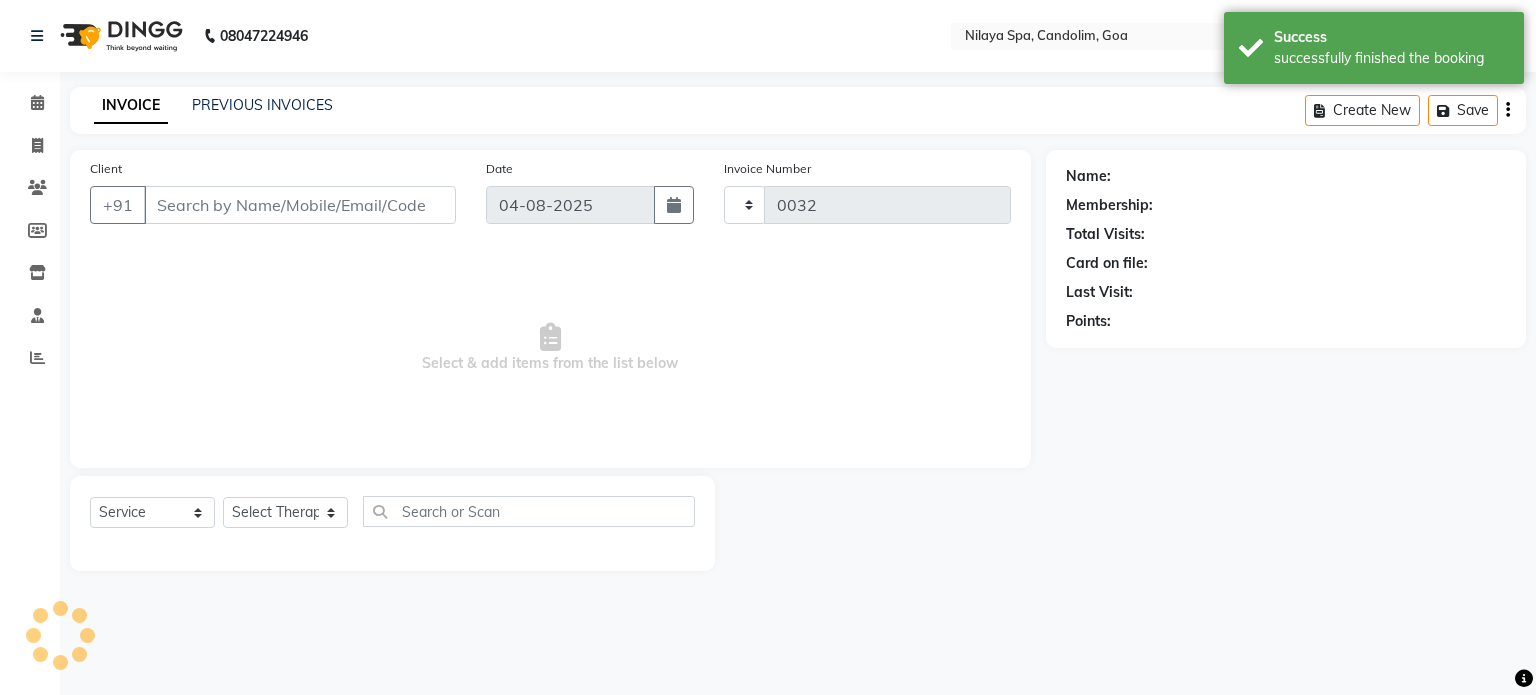 select on "8694" 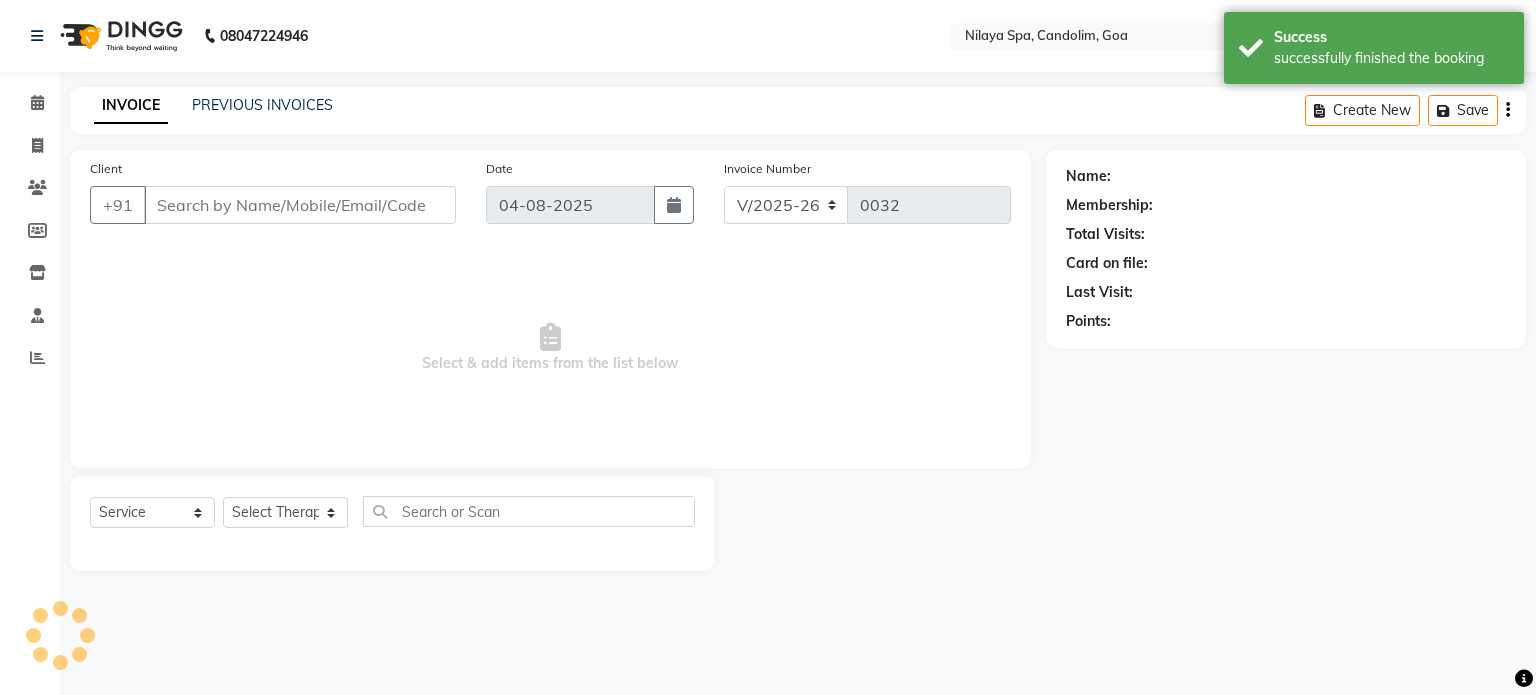 type on "70******66" 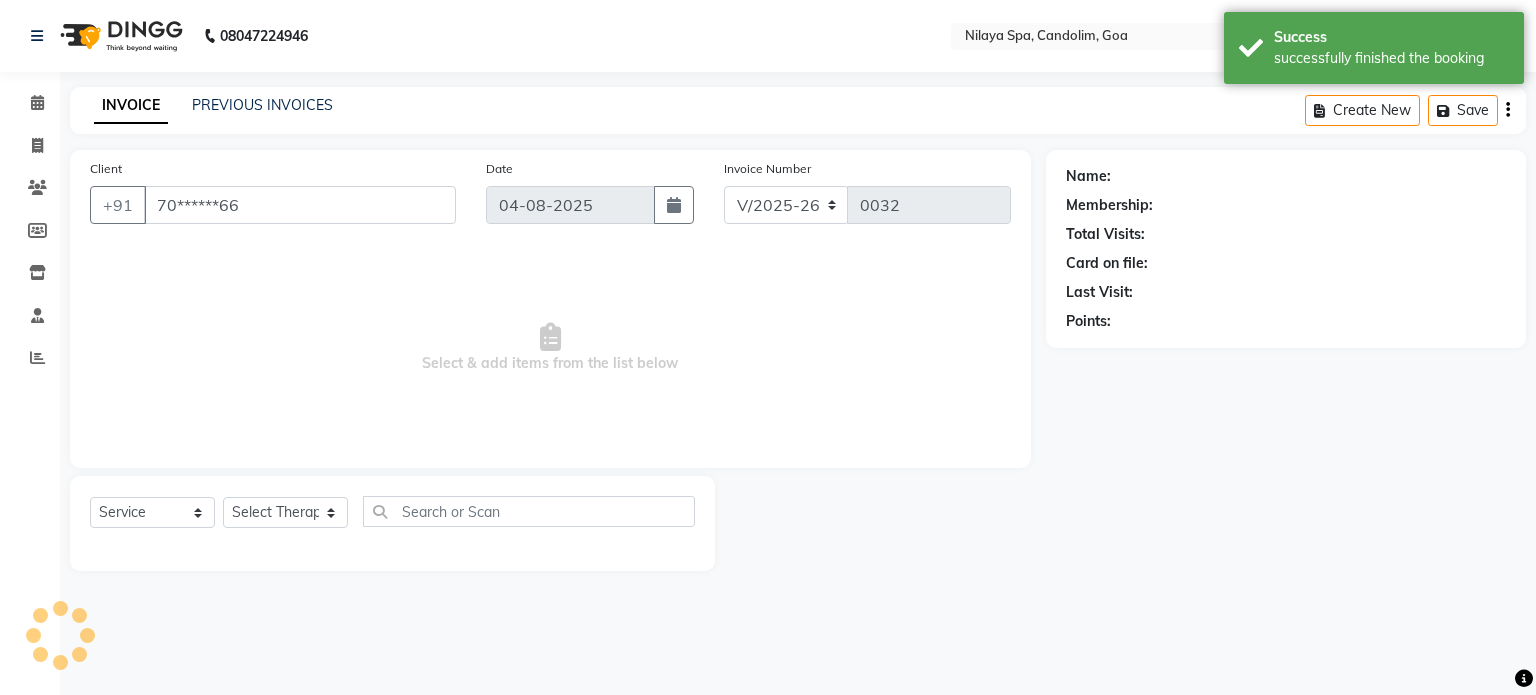 select on "87836" 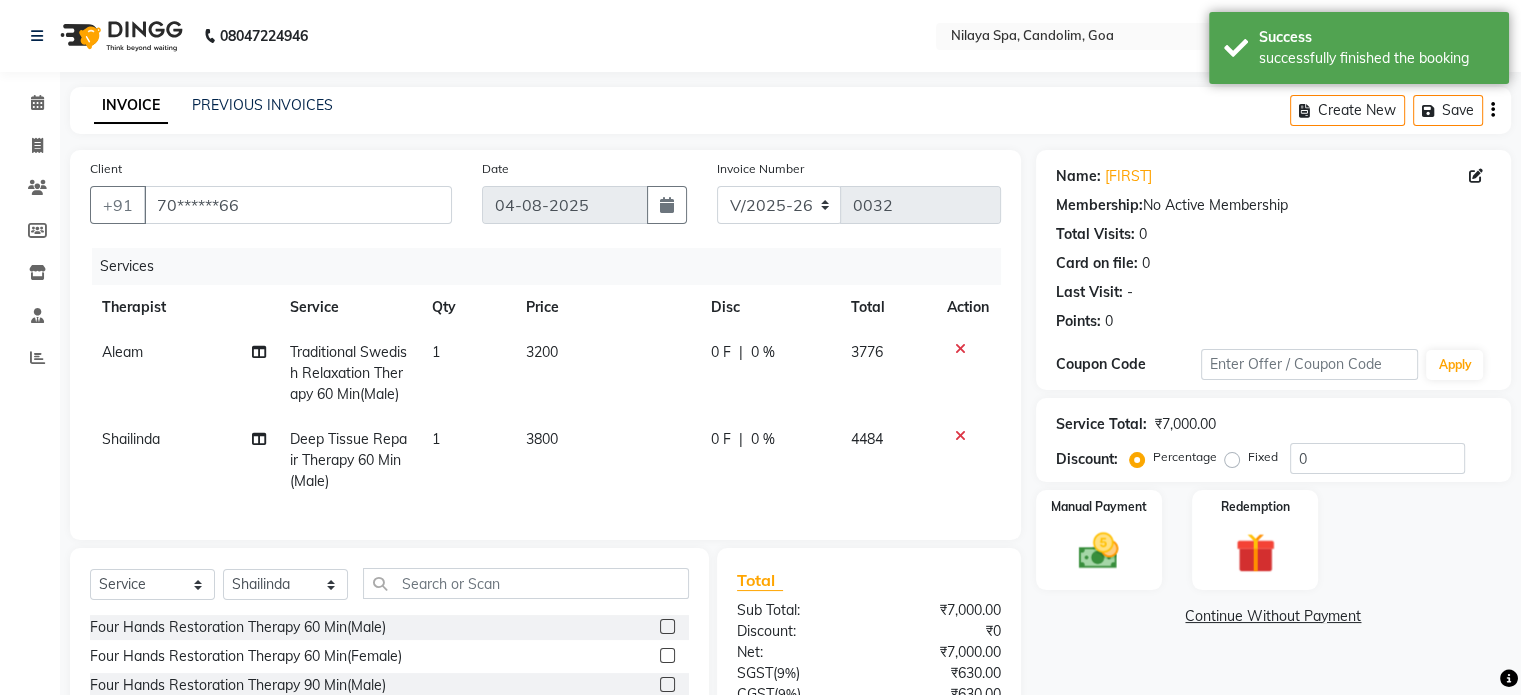 click on "0 %" 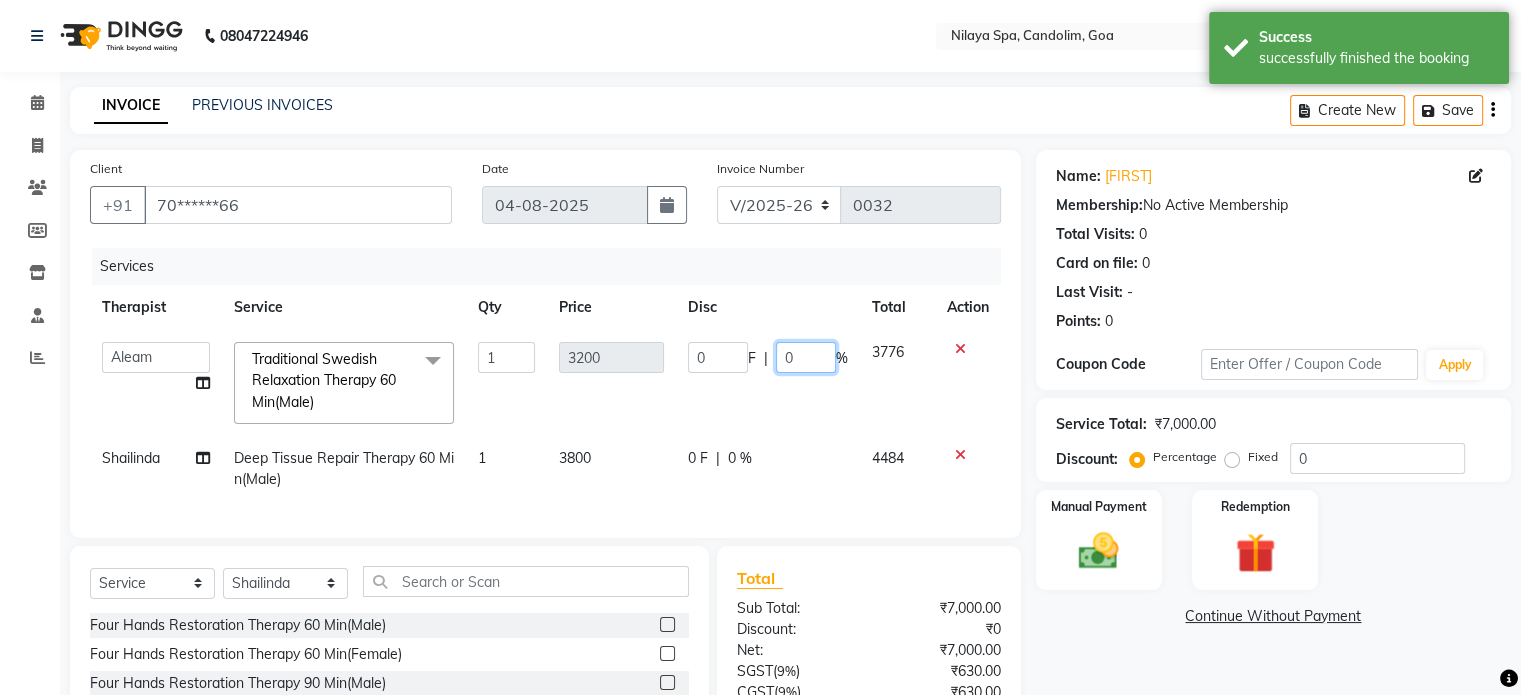 click on "0" 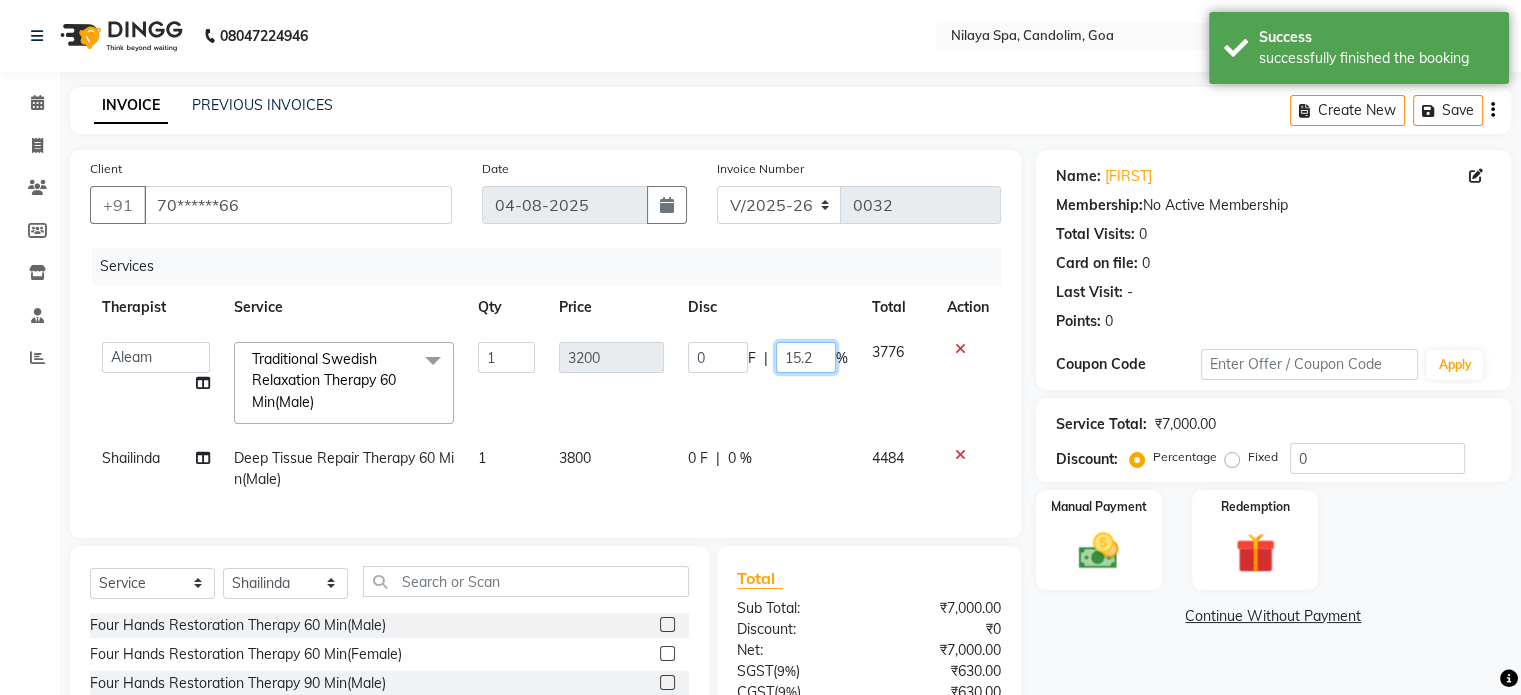 type on "15.26" 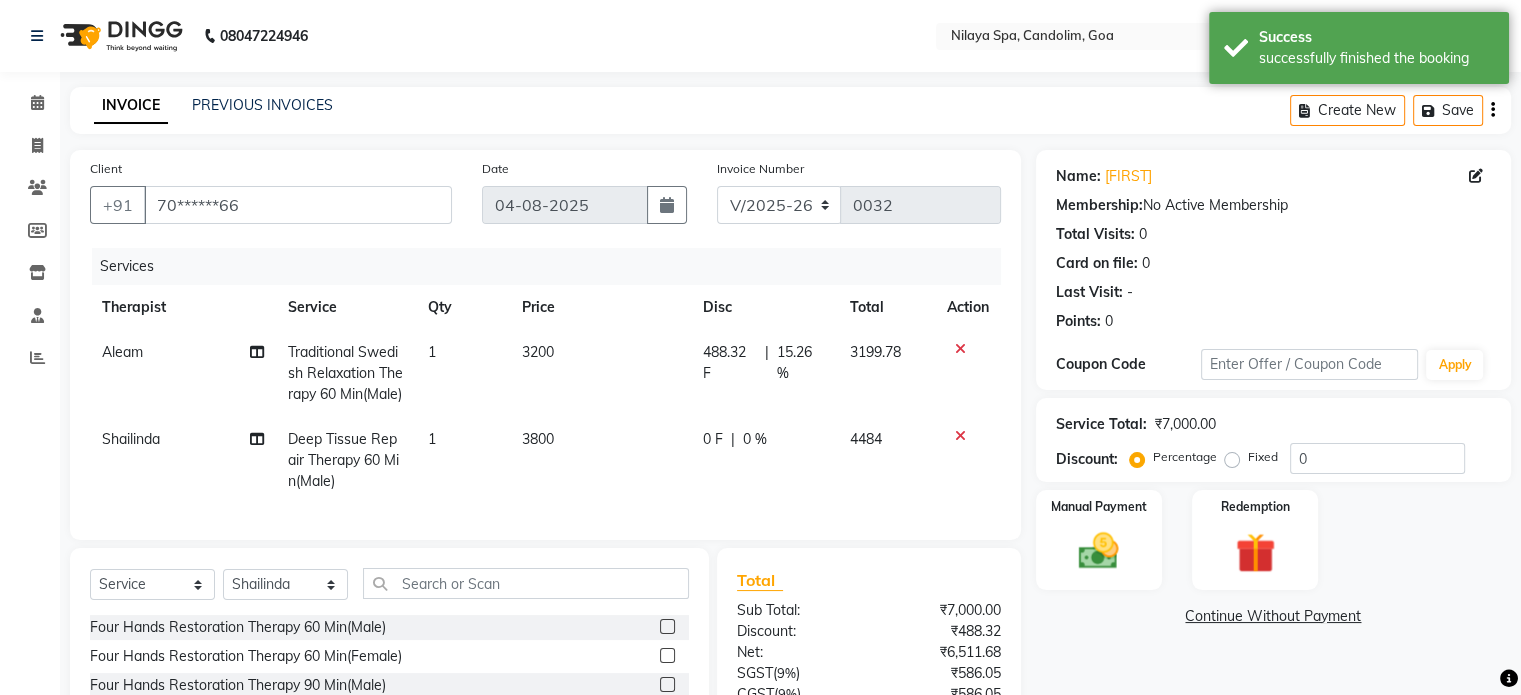 click on "488.32 F | 15.26 %" 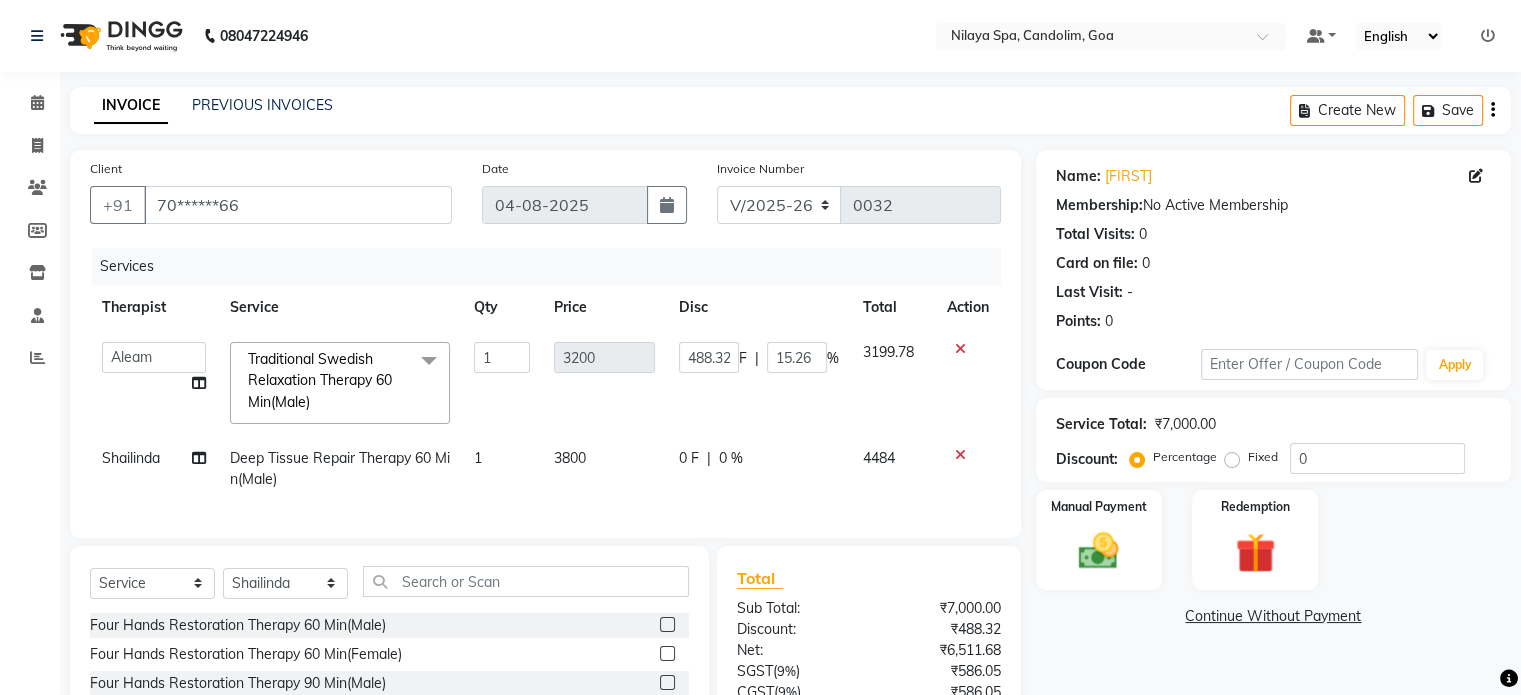 click on "0 %" 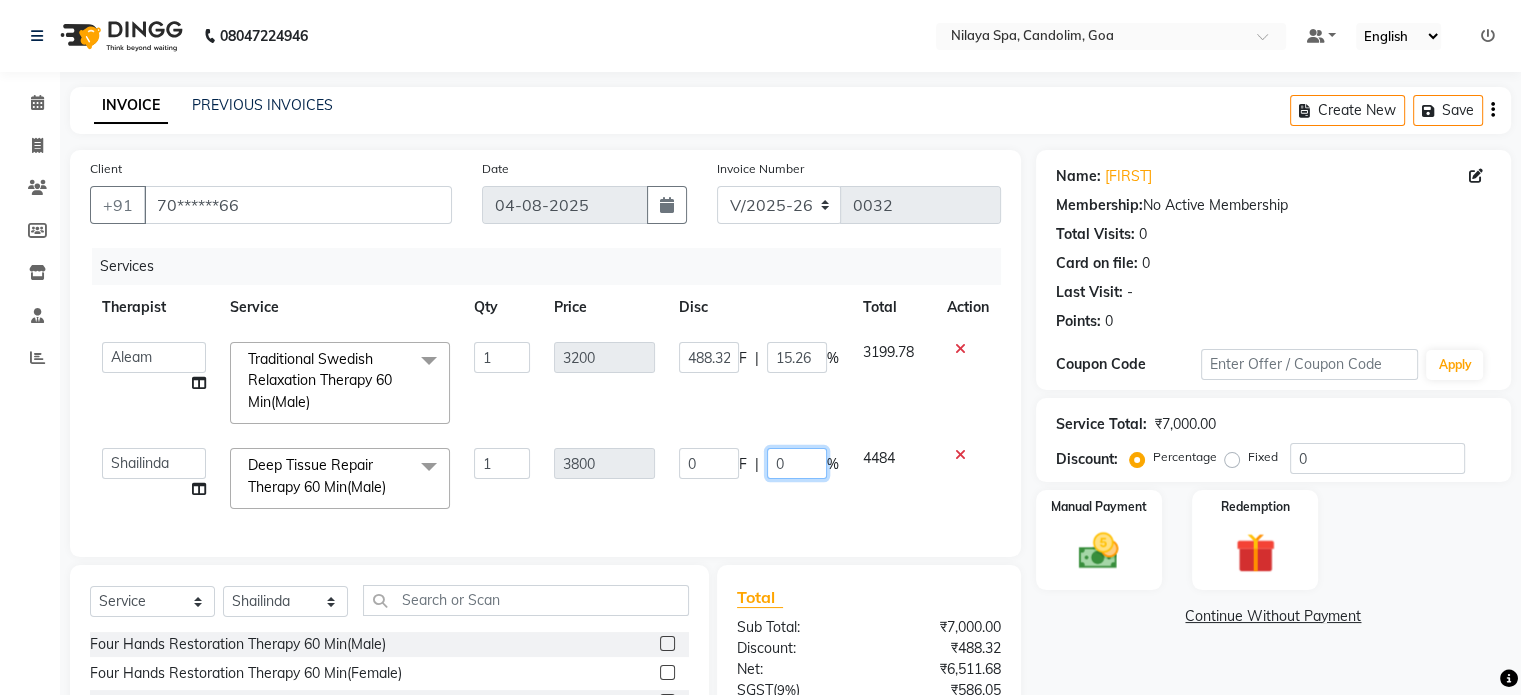 click on "0" 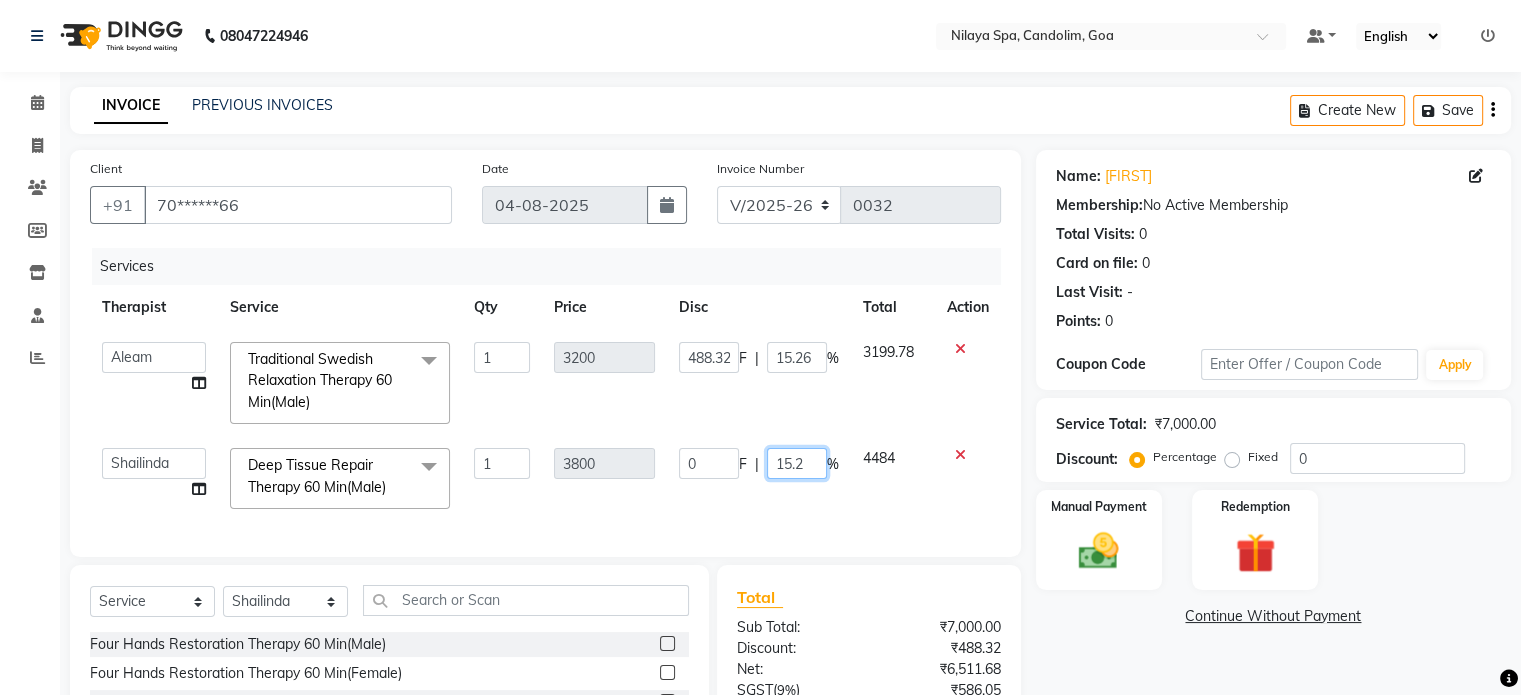 type on "15.26" 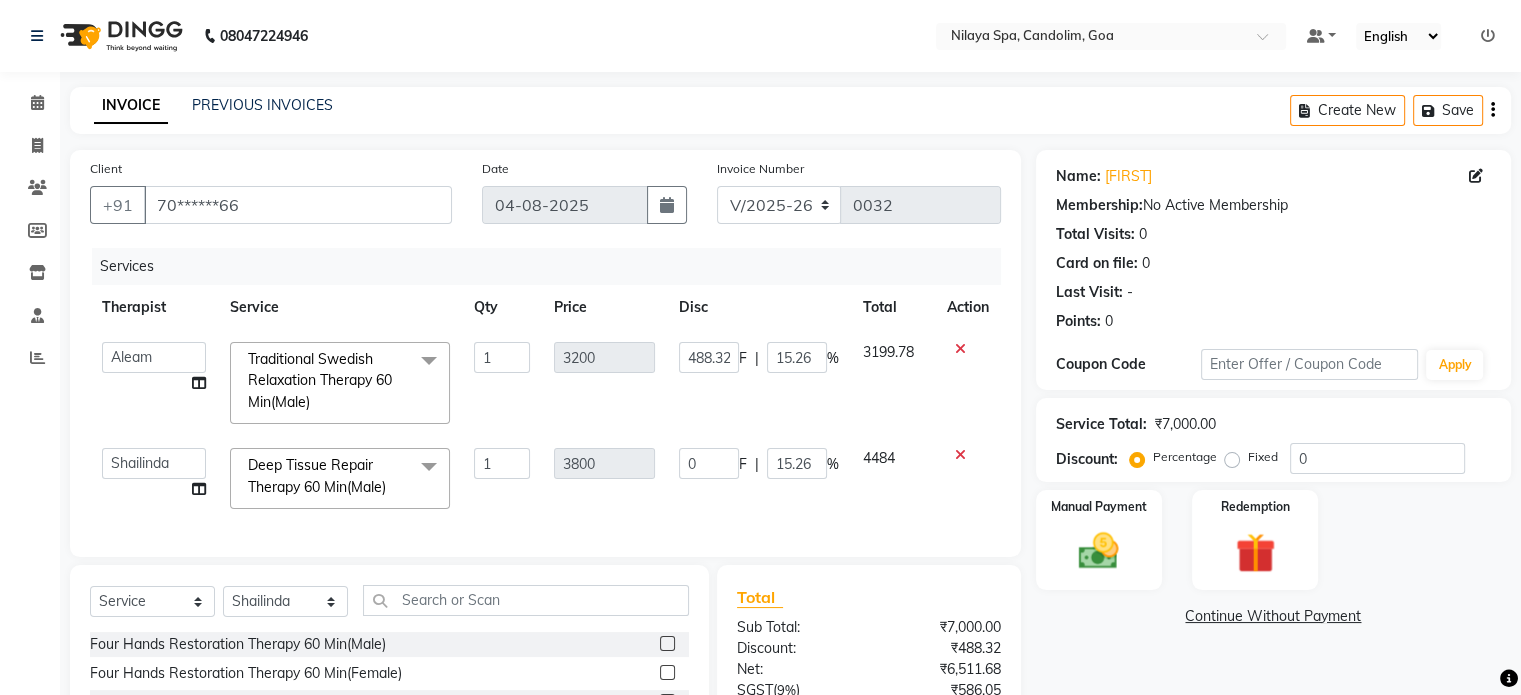 click on "4484" 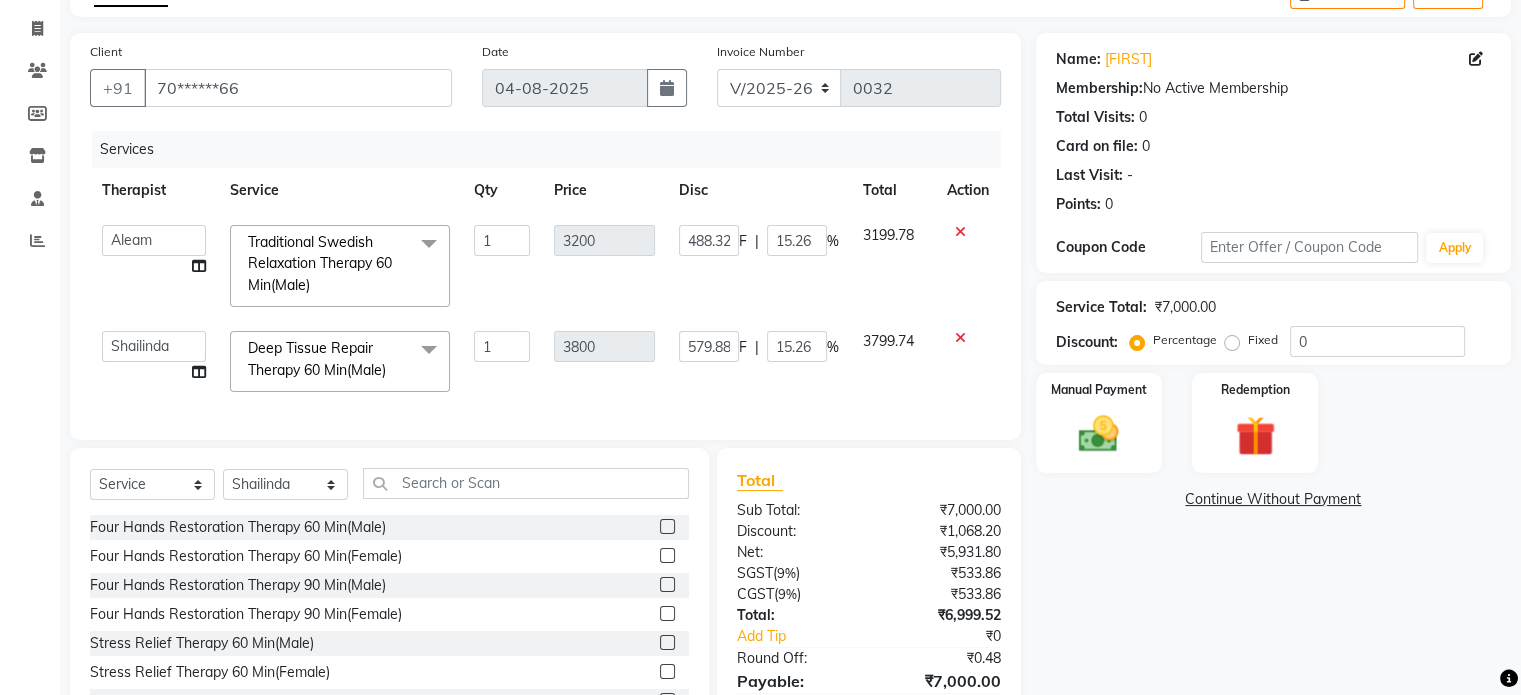 scroll, scrollTop: 229, scrollLeft: 0, axis: vertical 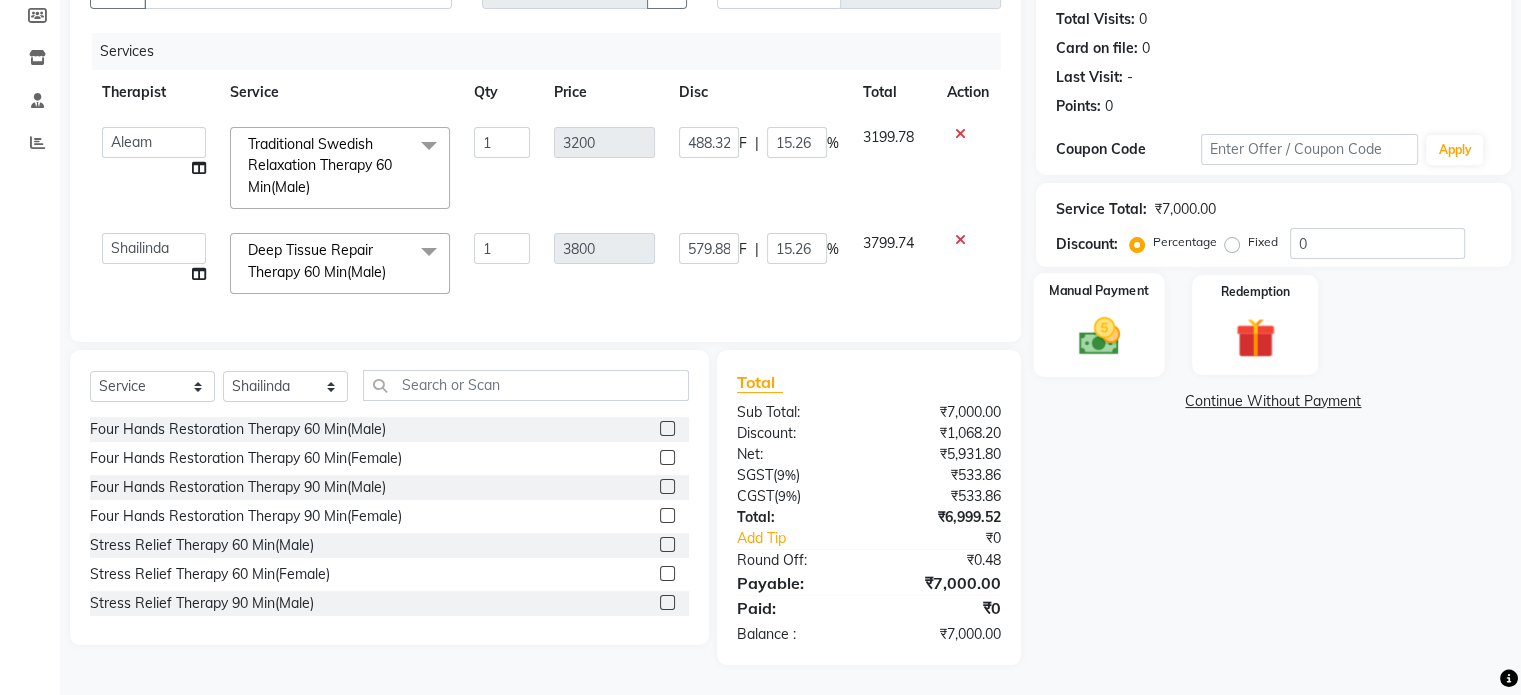 click 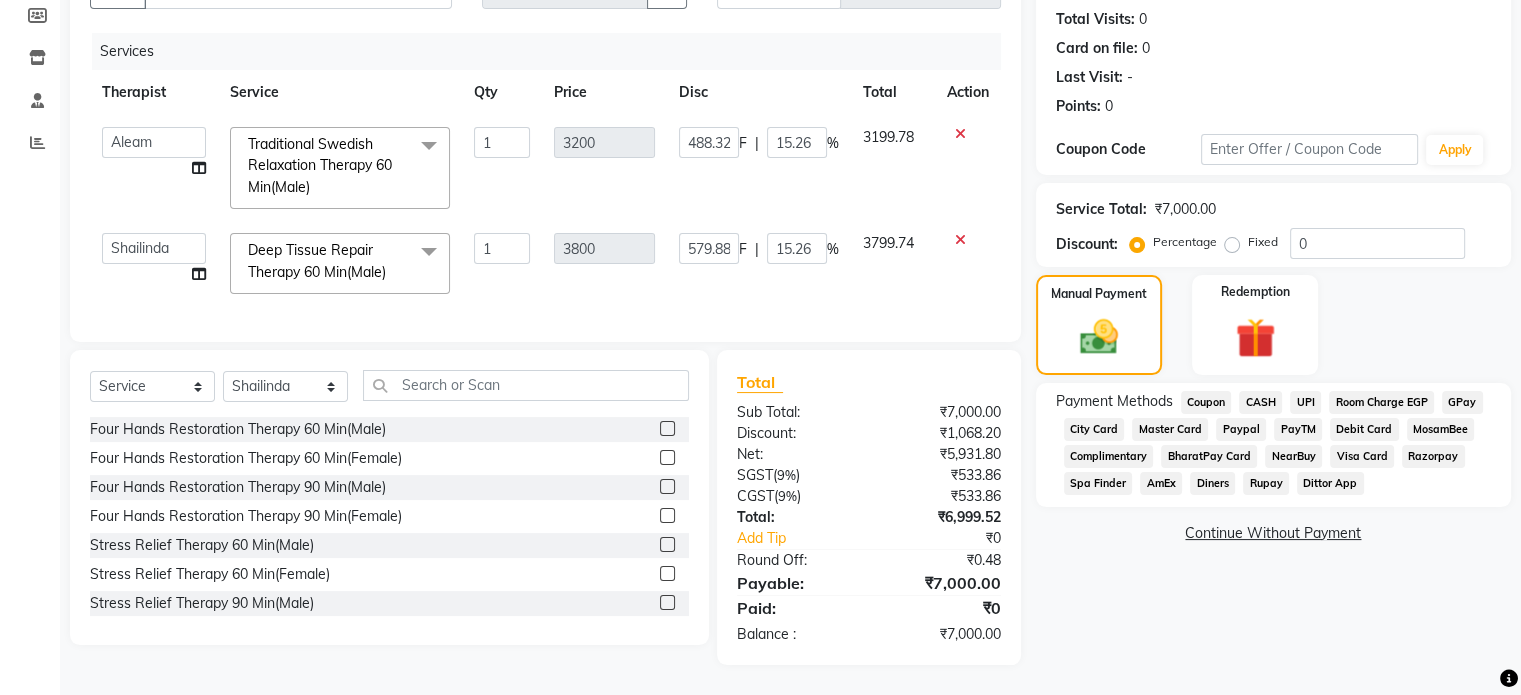 click on "UPI" 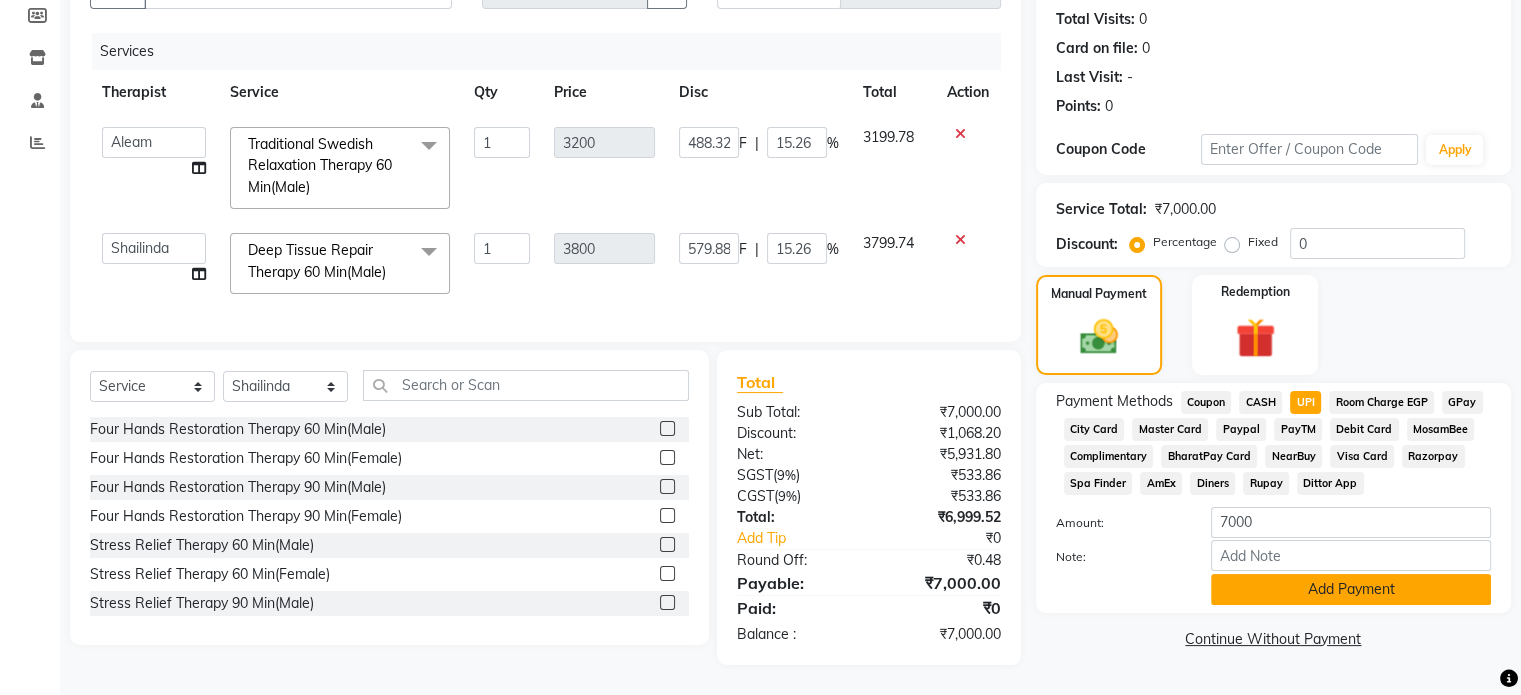 click on "Add Payment" 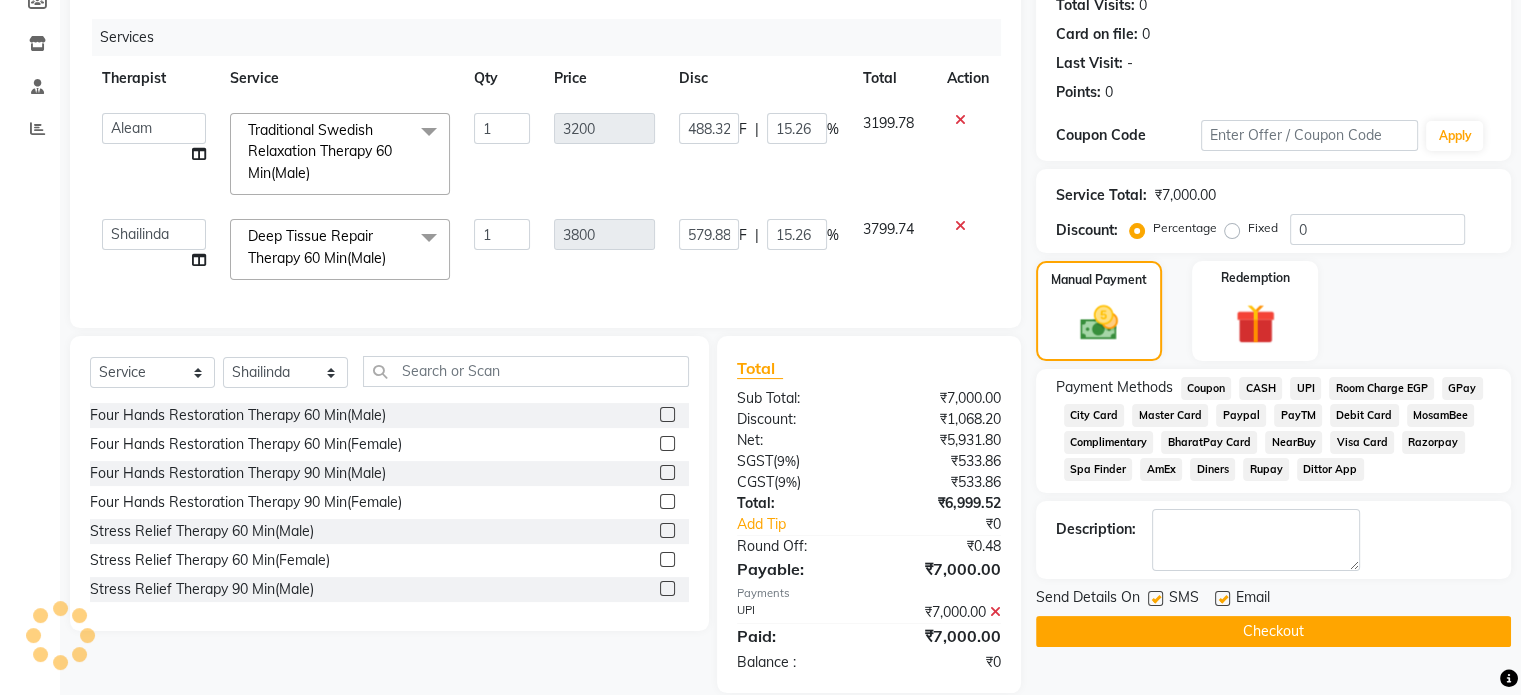click on "Checkout" 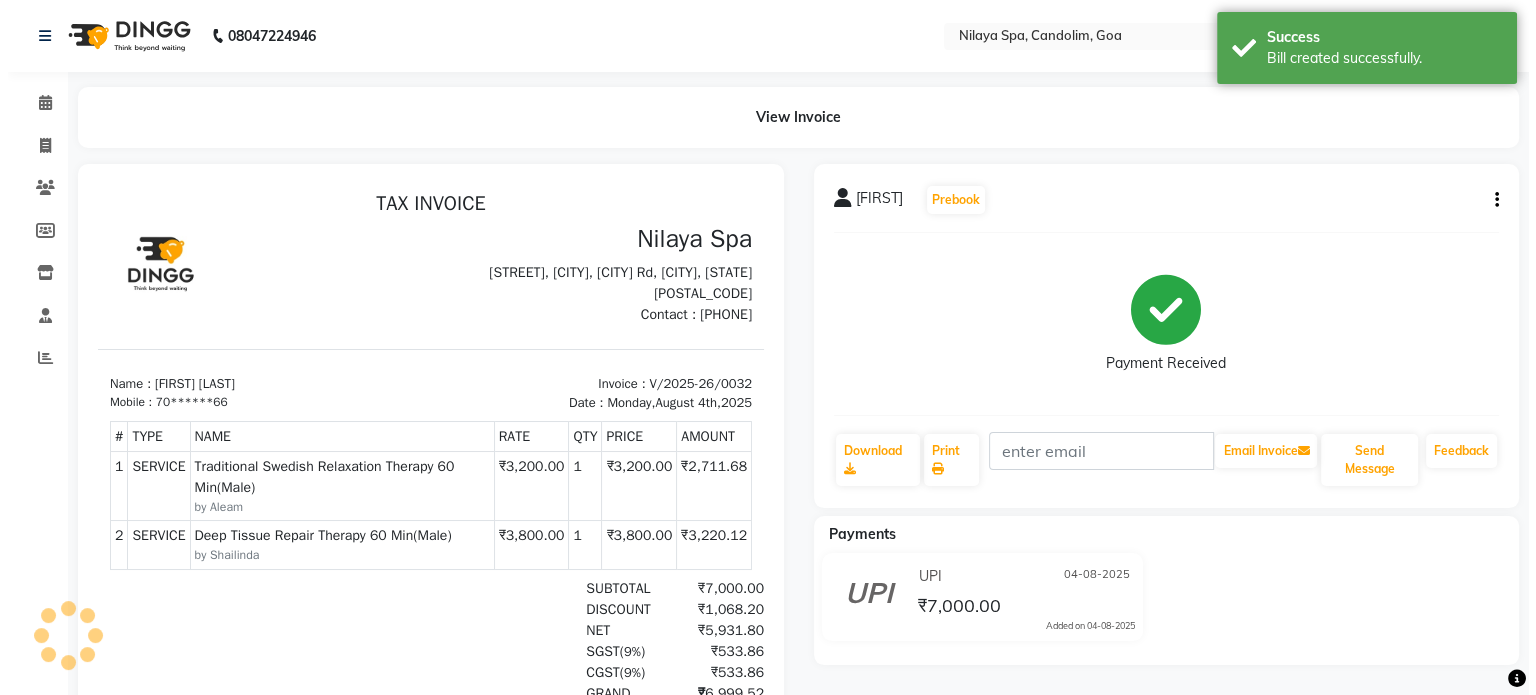 scroll, scrollTop: 0, scrollLeft: 0, axis: both 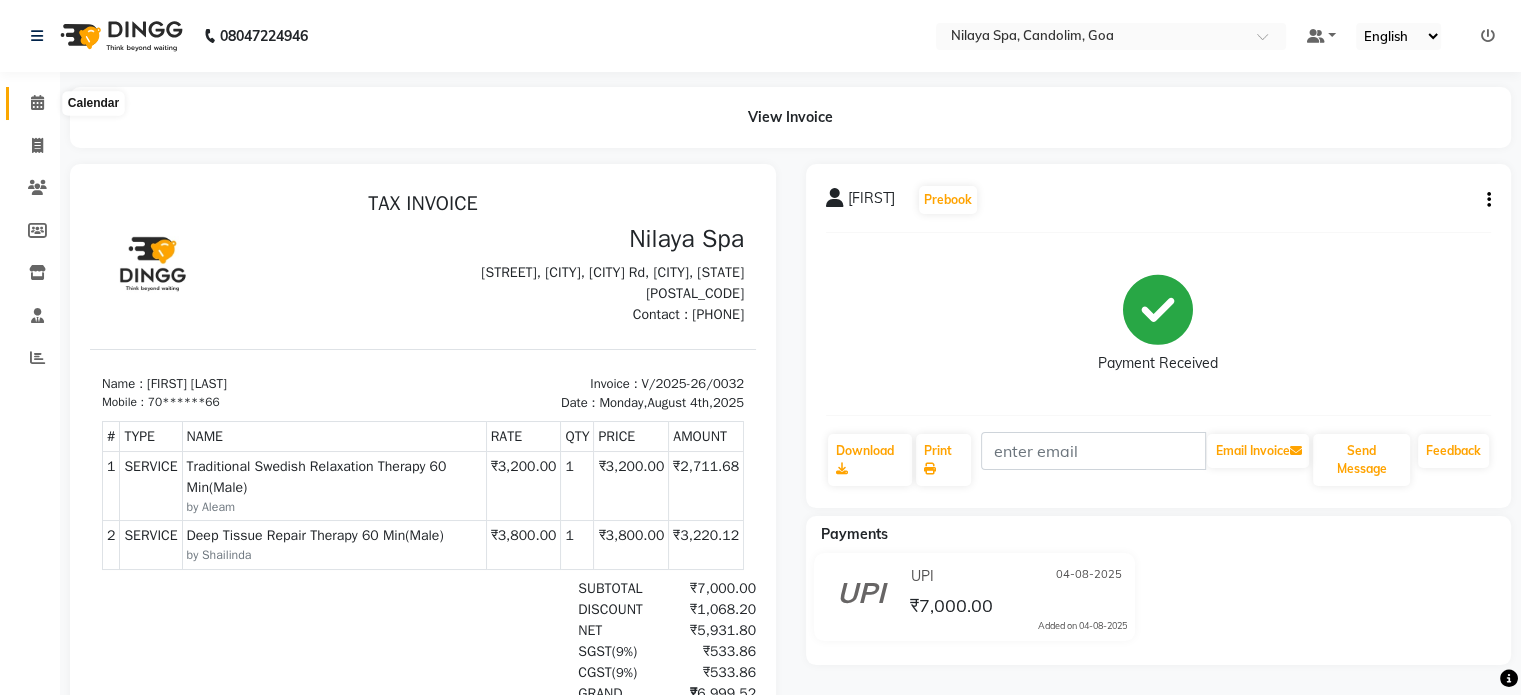 click 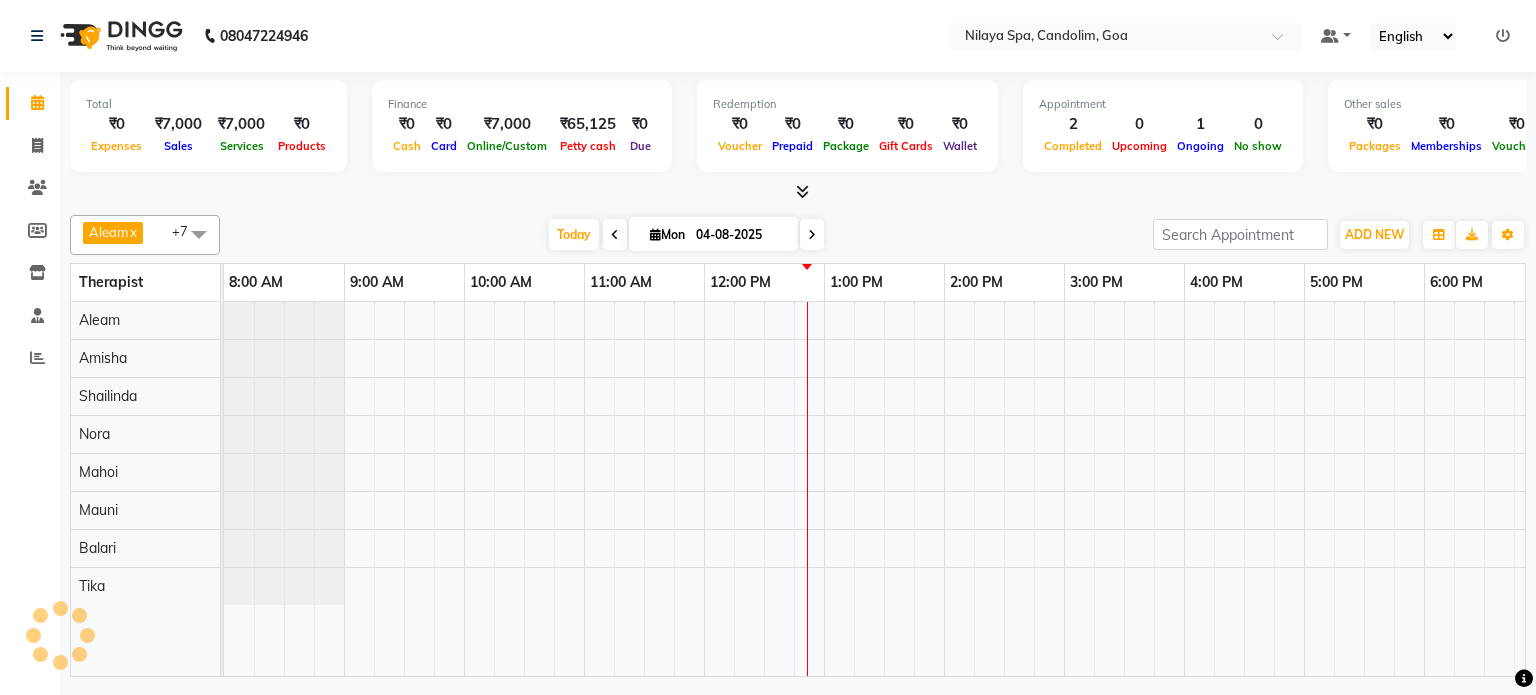 scroll, scrollTop: 0, scrollLeft: 0, axis: both 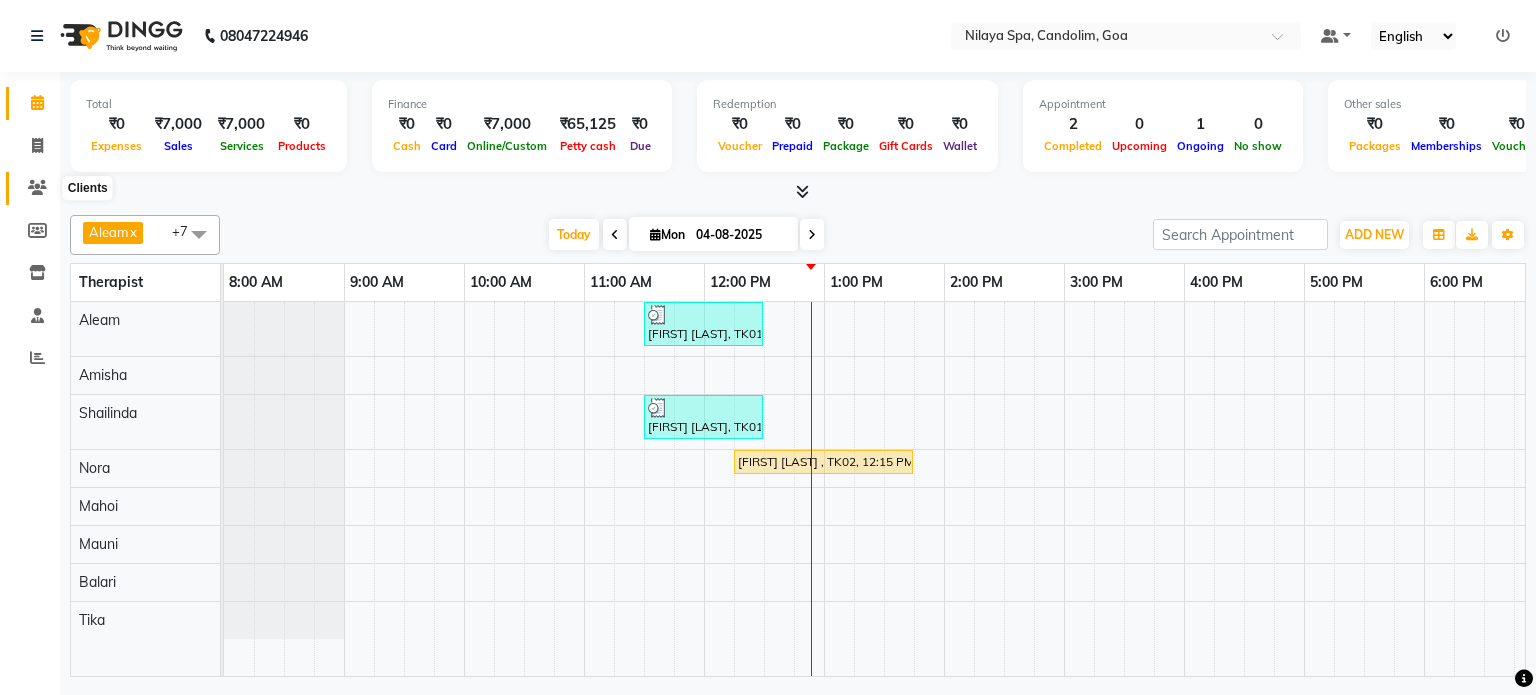 click 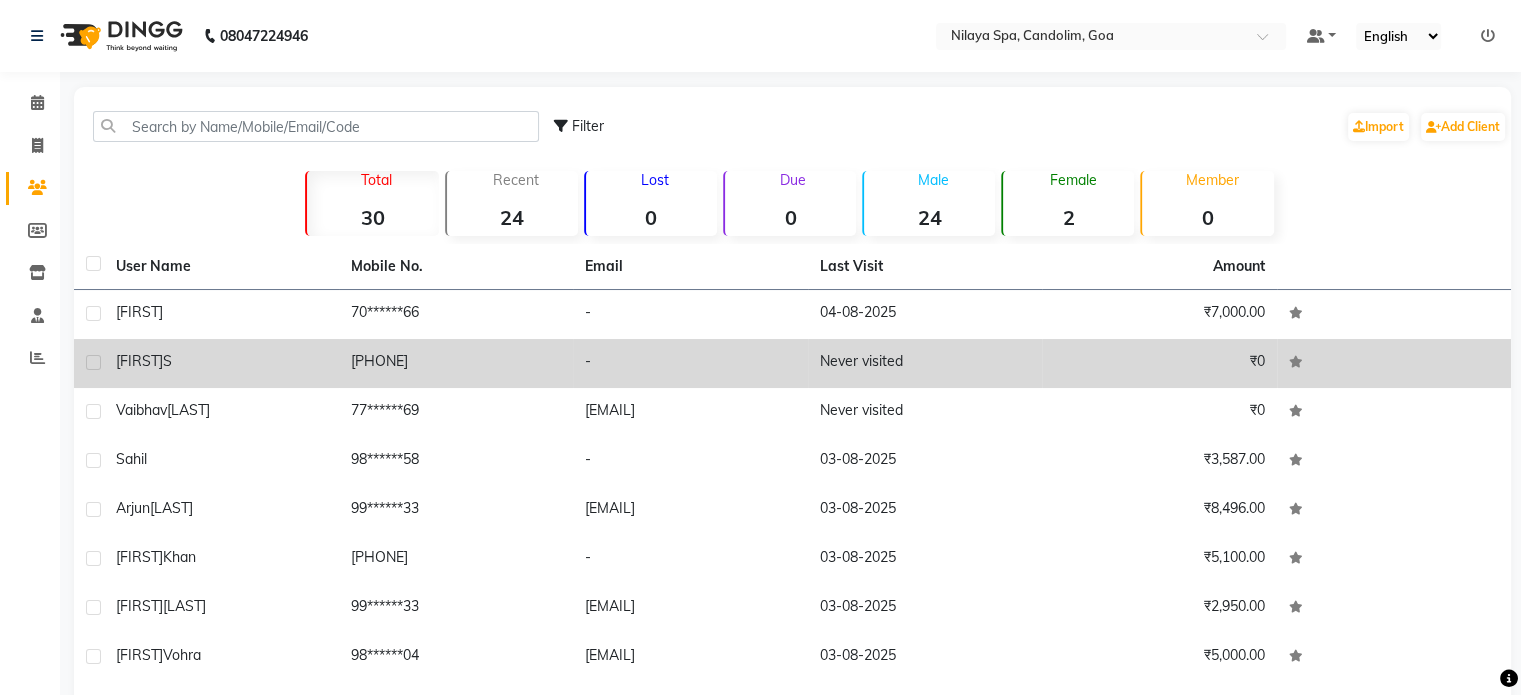 click on "[FIRST]" 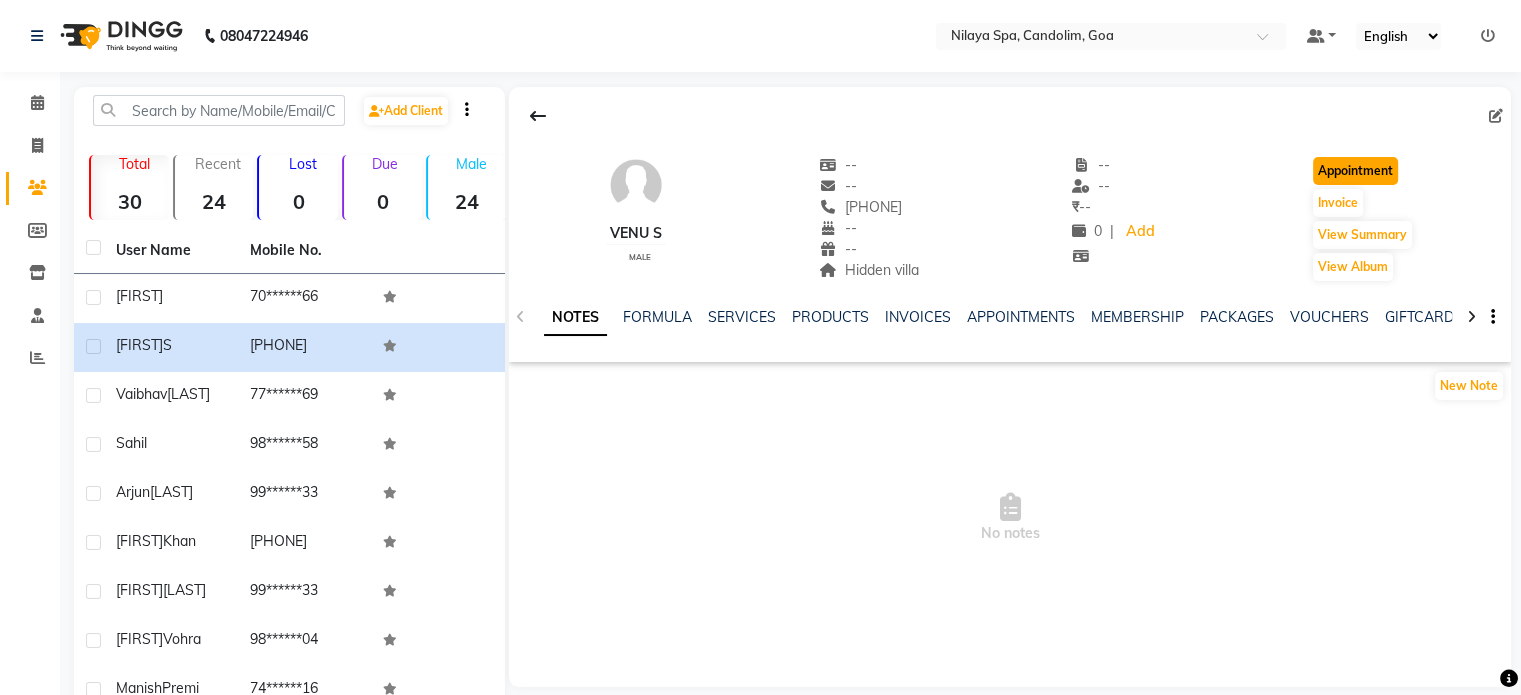 click on "Appointment" 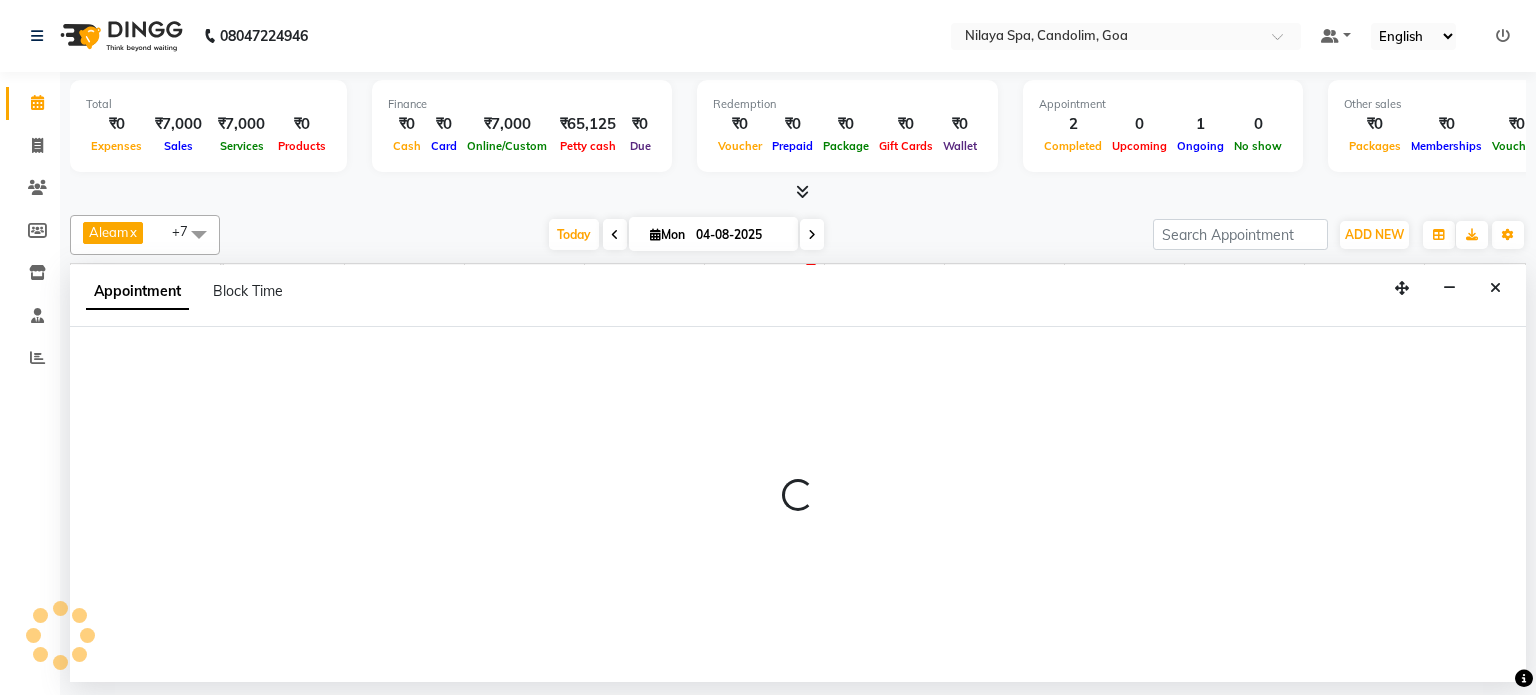 scroll, scrollTop: 0, scrollLeft: 480, axis: horizontal 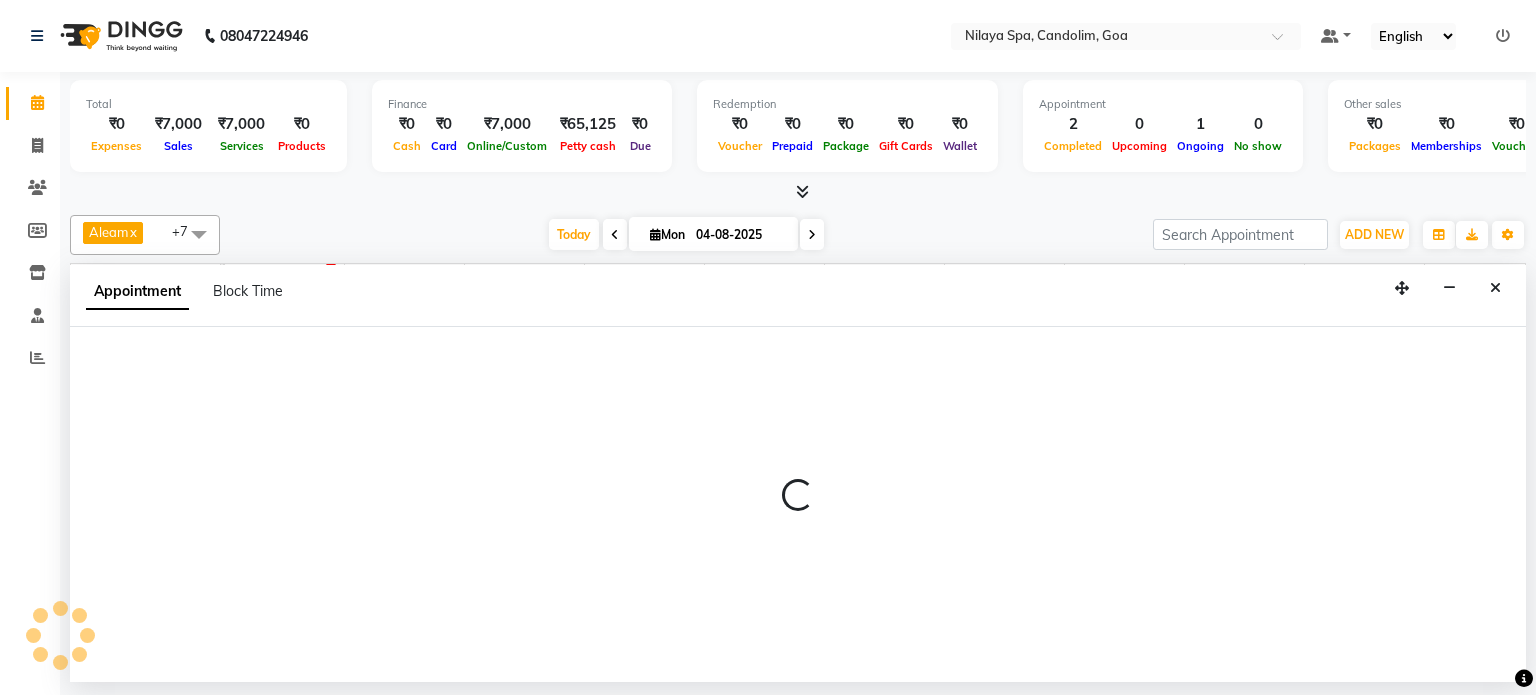 select on "540" 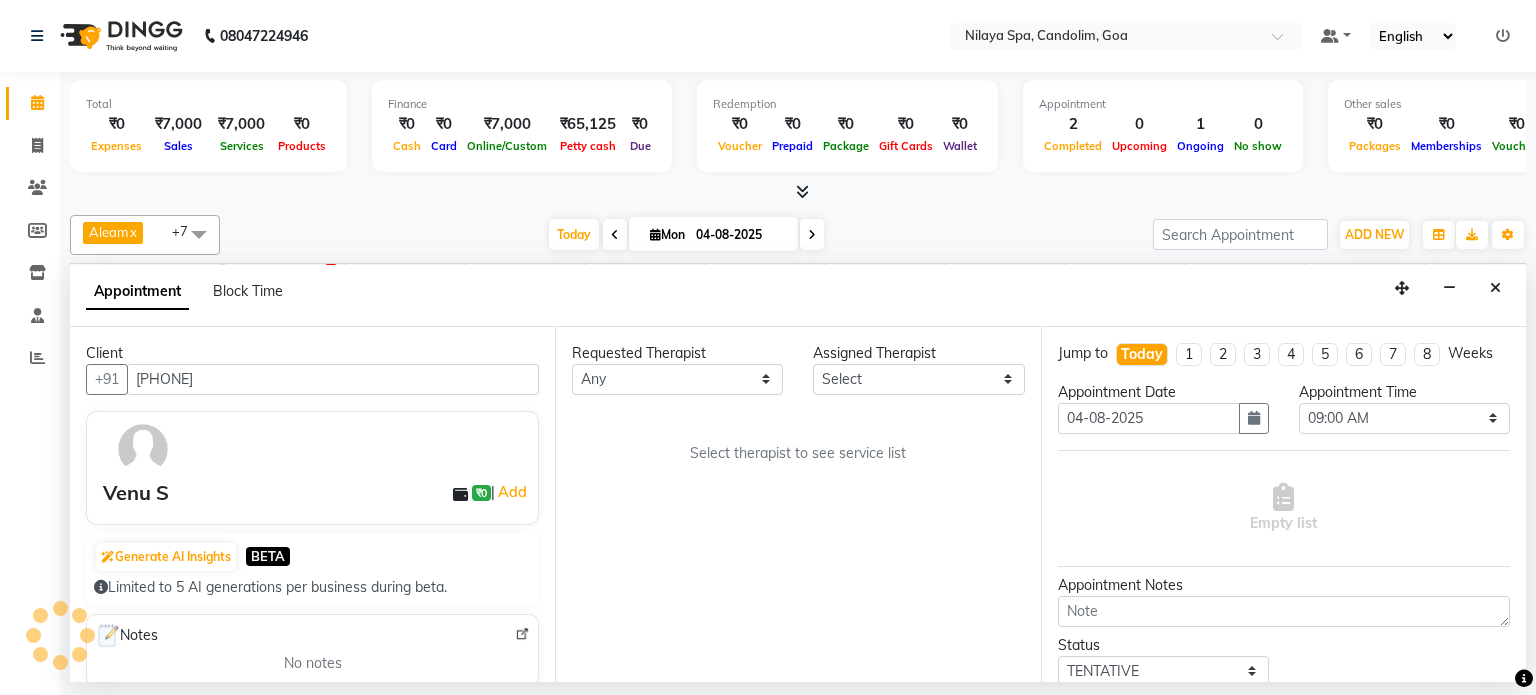 scroll, scrollTop: 0, scrollLeft: 480, axis: horizontal 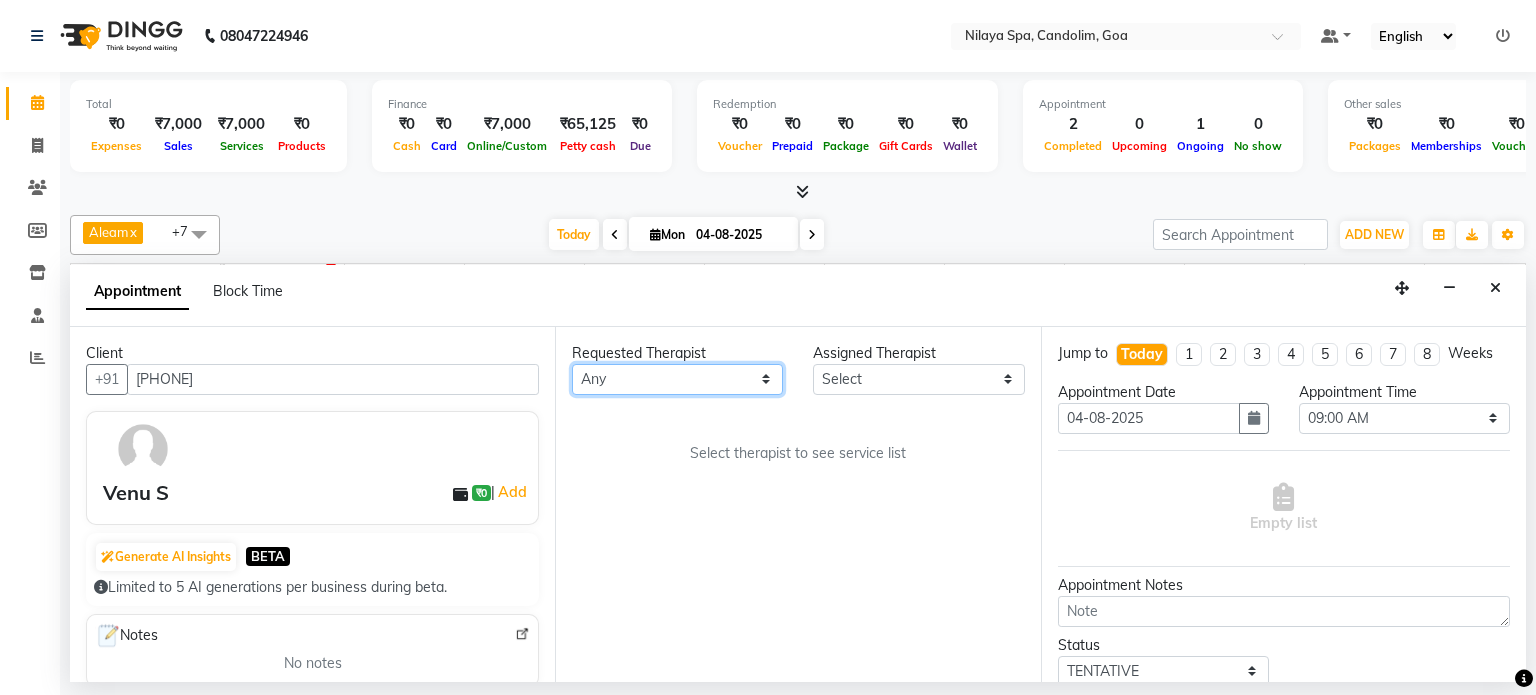 click on "Any Aleam Amisha Balari  Deepak Ratanpal Mahoi Mauni  Nora  Punjima Shailinda Tika" at bounding box center [677, 379] 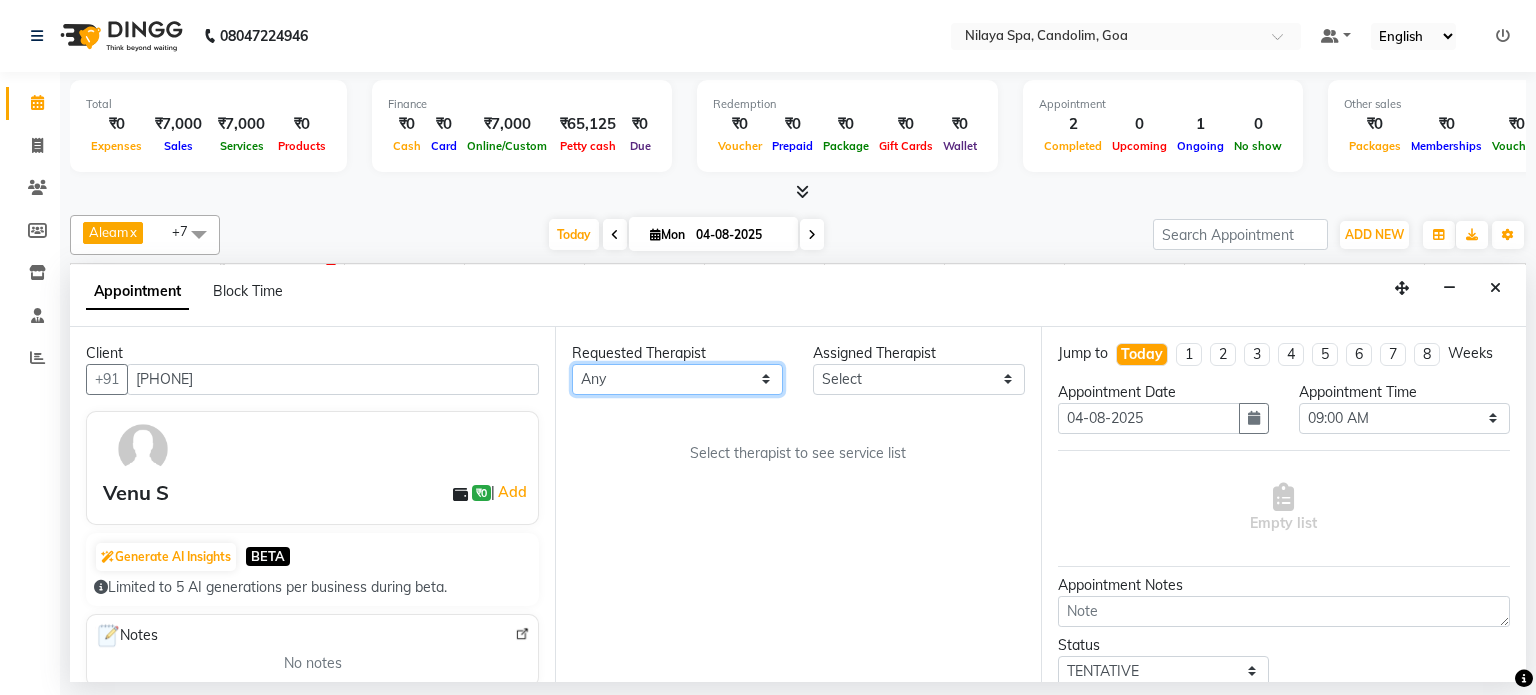 select on "87834" 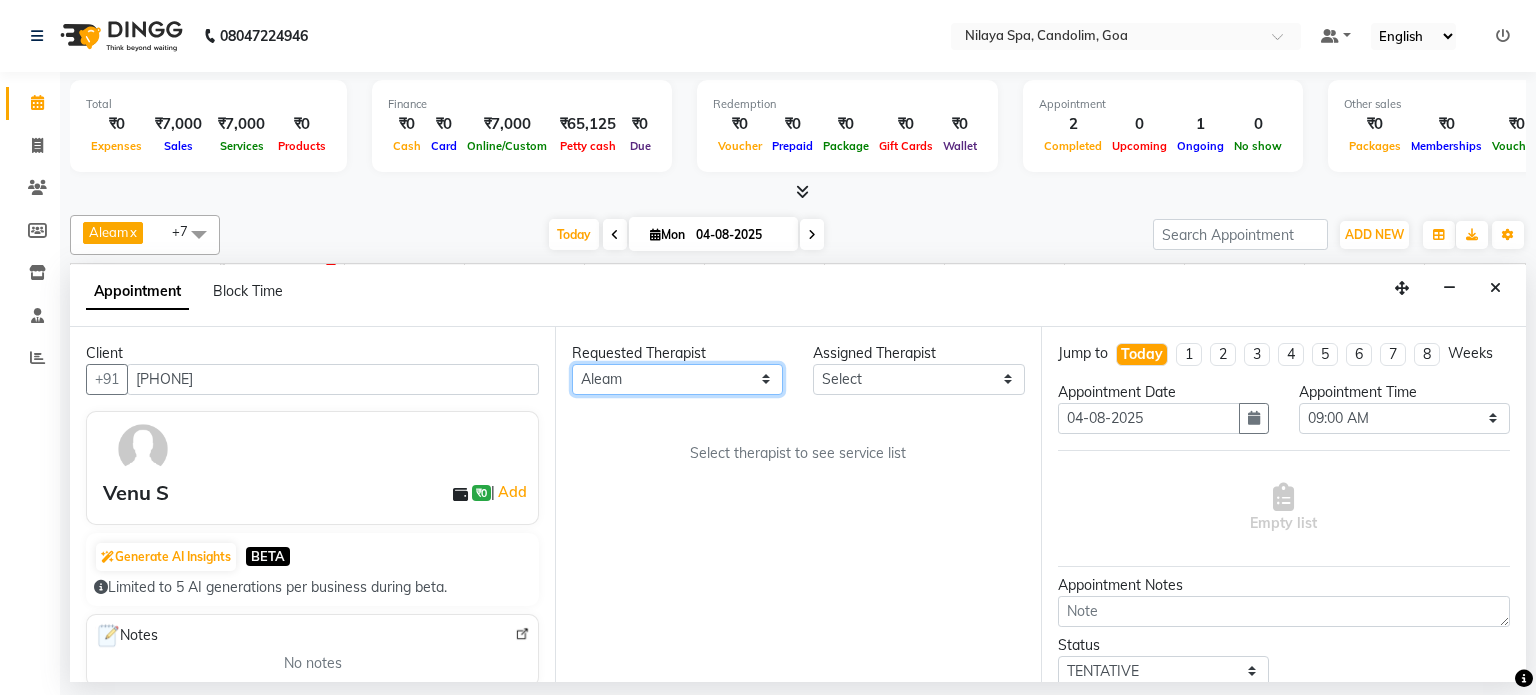 click on "Any Aleam Amisha Balari  Deepak Ratanpal Mahoi Mauni  Nora  Punjima Shailinda Tika" at bounding box center [677, 379] 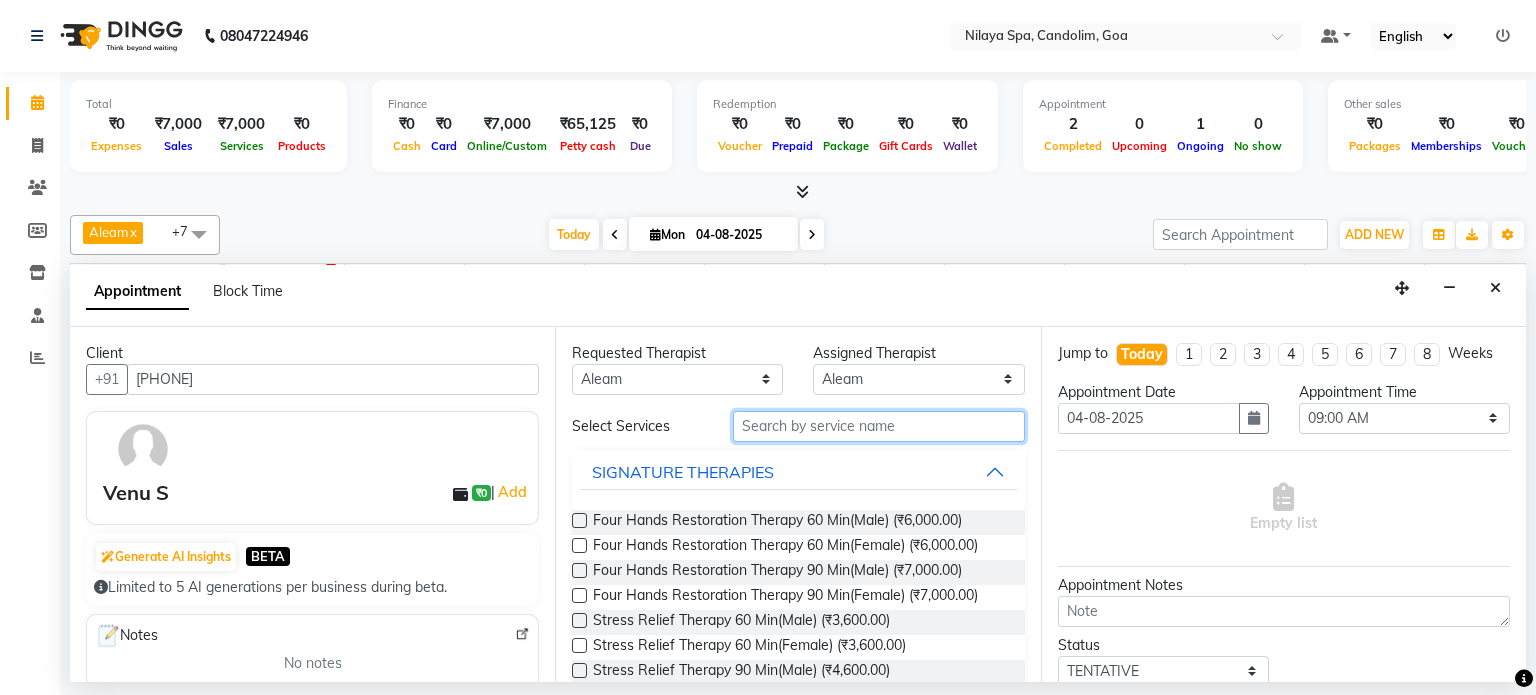 click at bounding box center [879, 426] 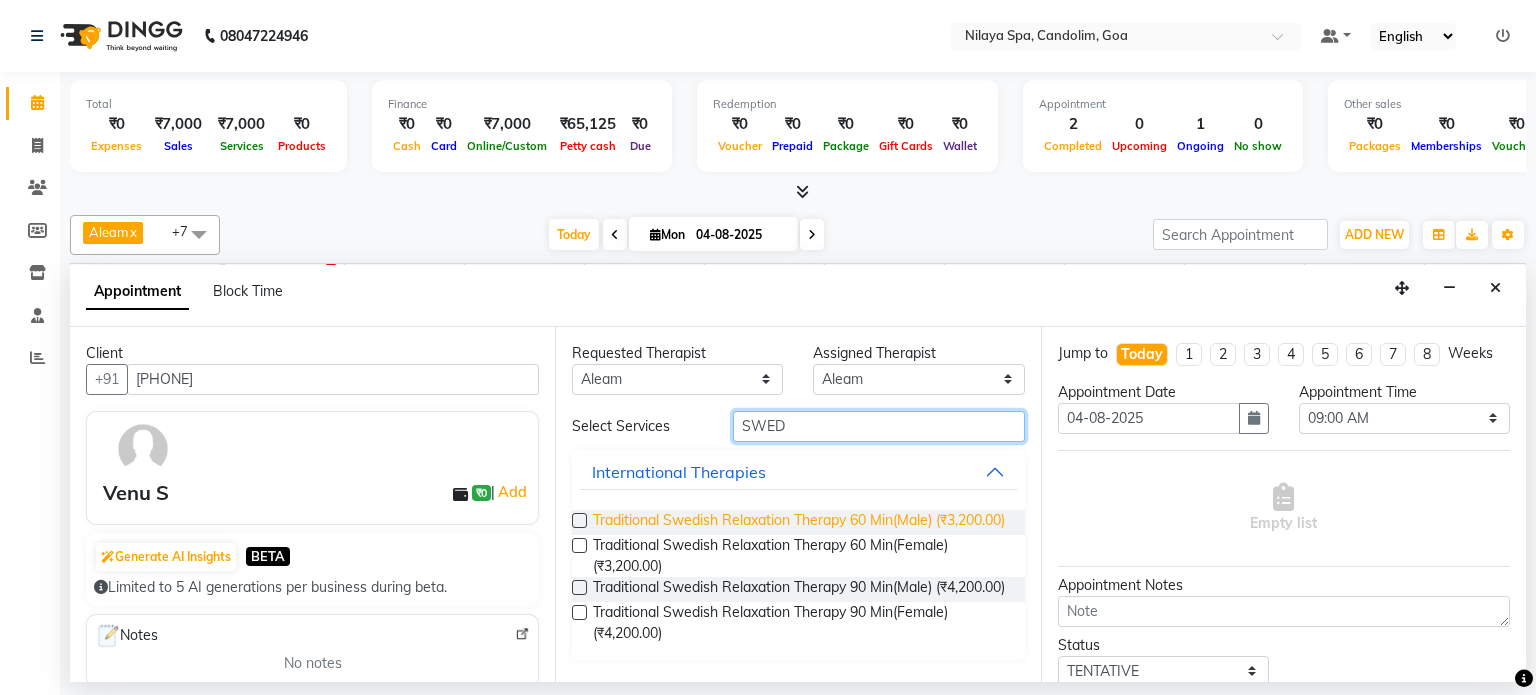 type on "SWED" 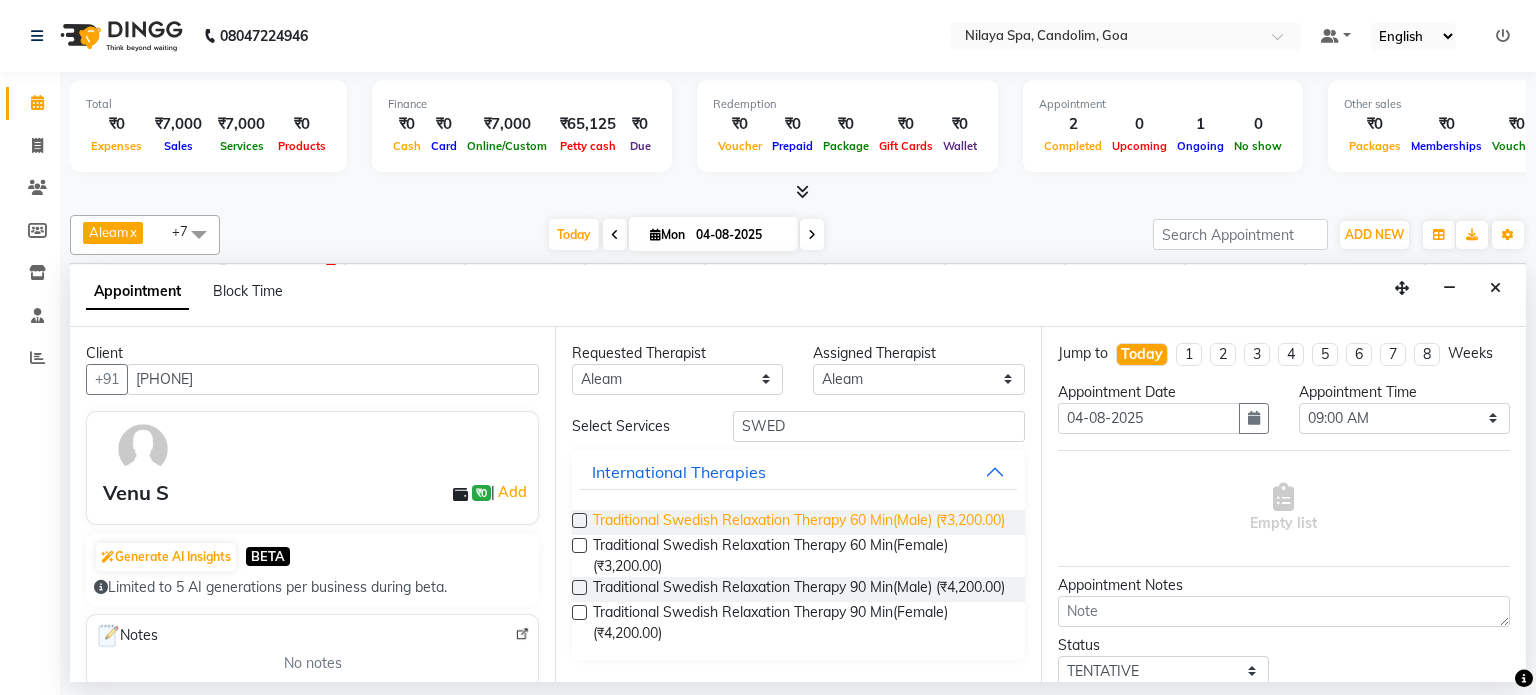 click on "Traditional Swedish Relaxation Therapy 60 Min(Male) (₹3,200.00)" at bounding box center (799, 522) 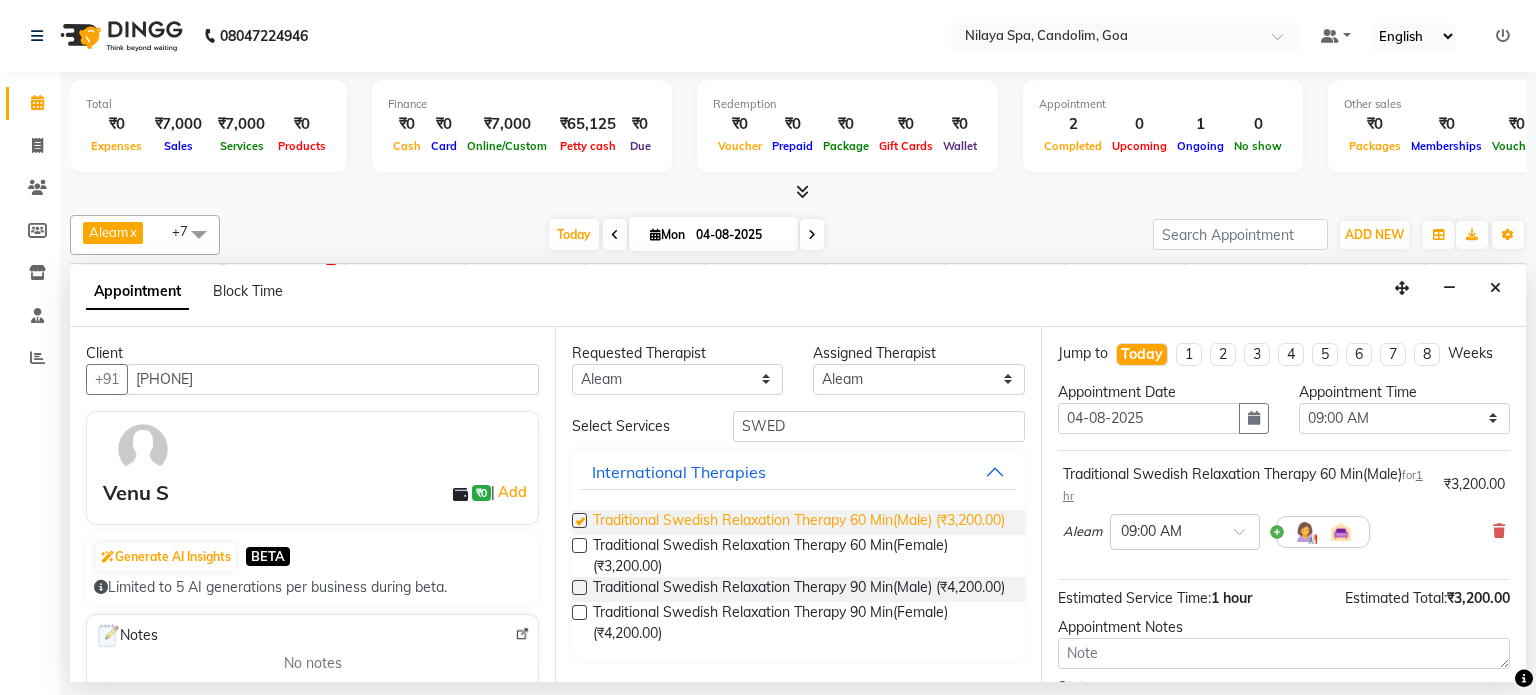 checkbox on "false" 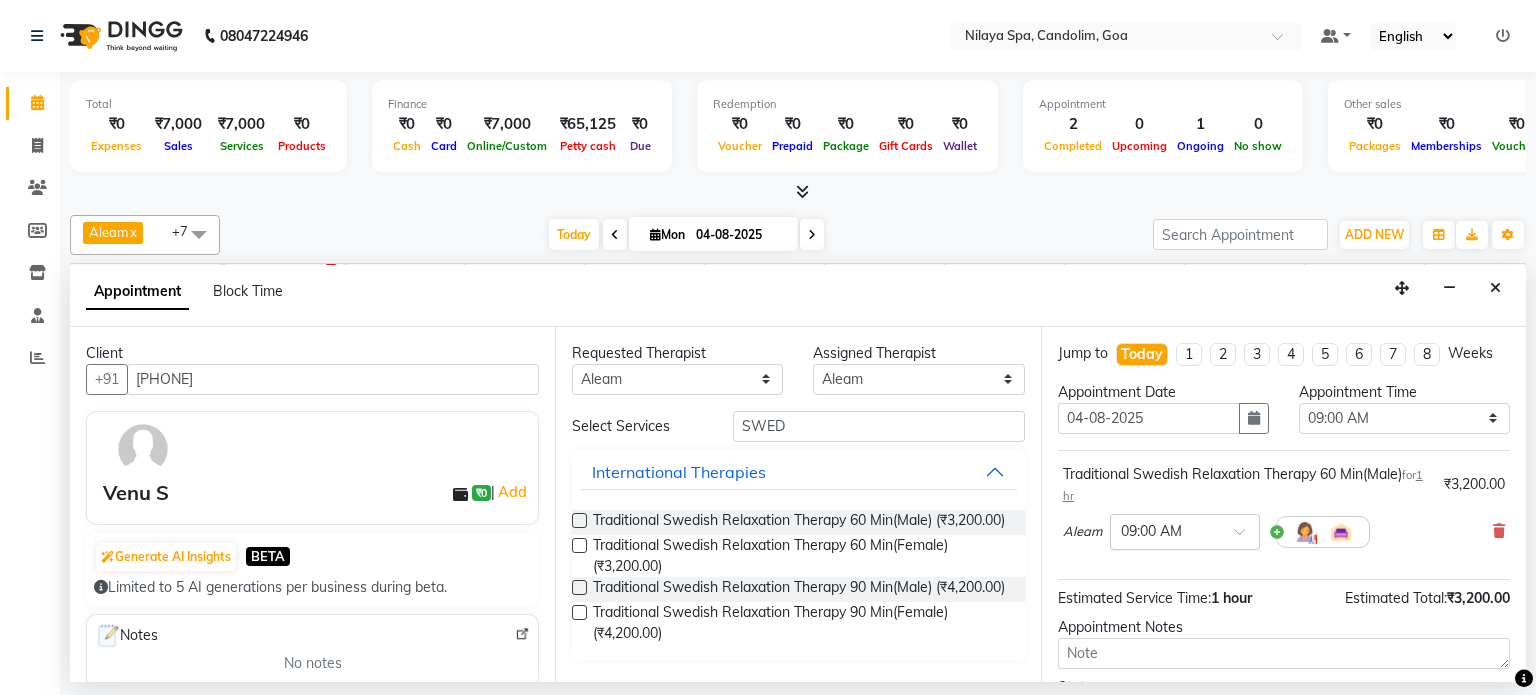 click at bounding box center (1246, 537) 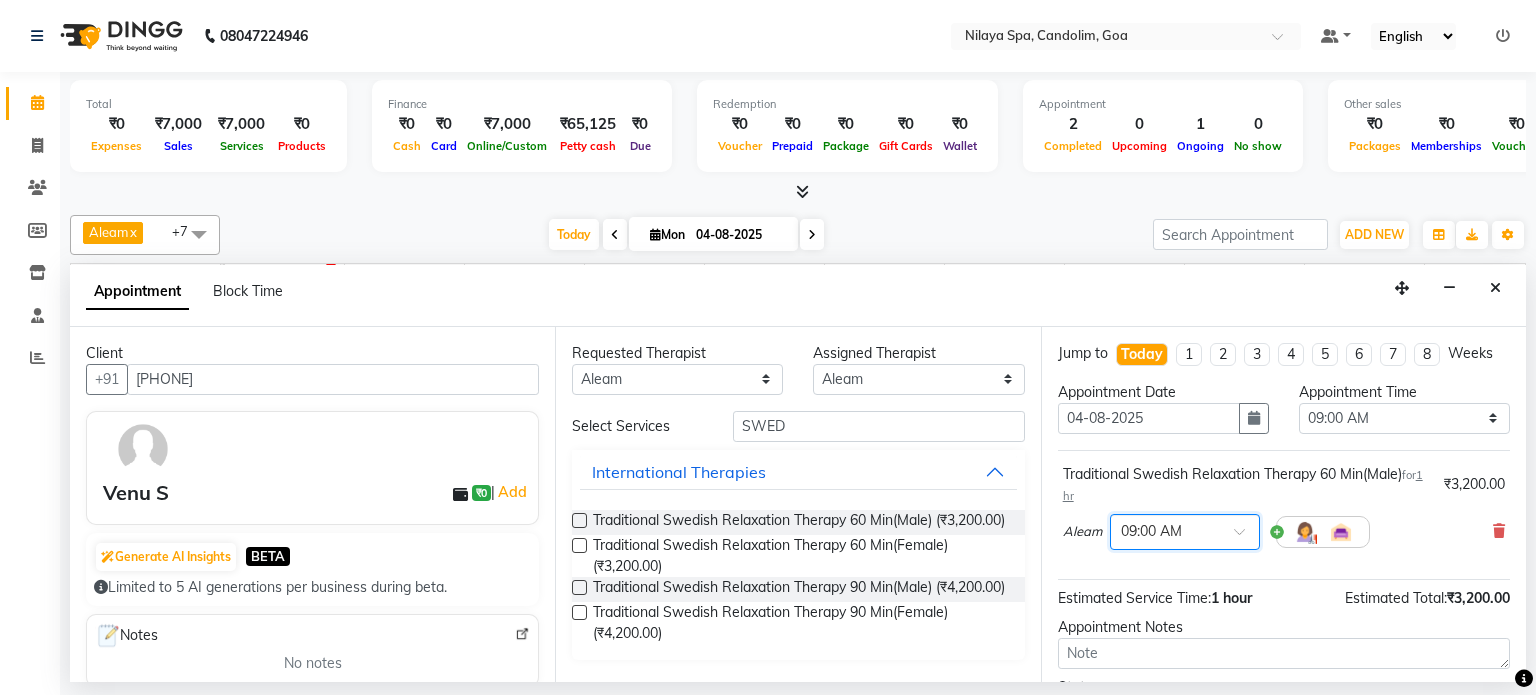 click at bounding box center [1246, 537] 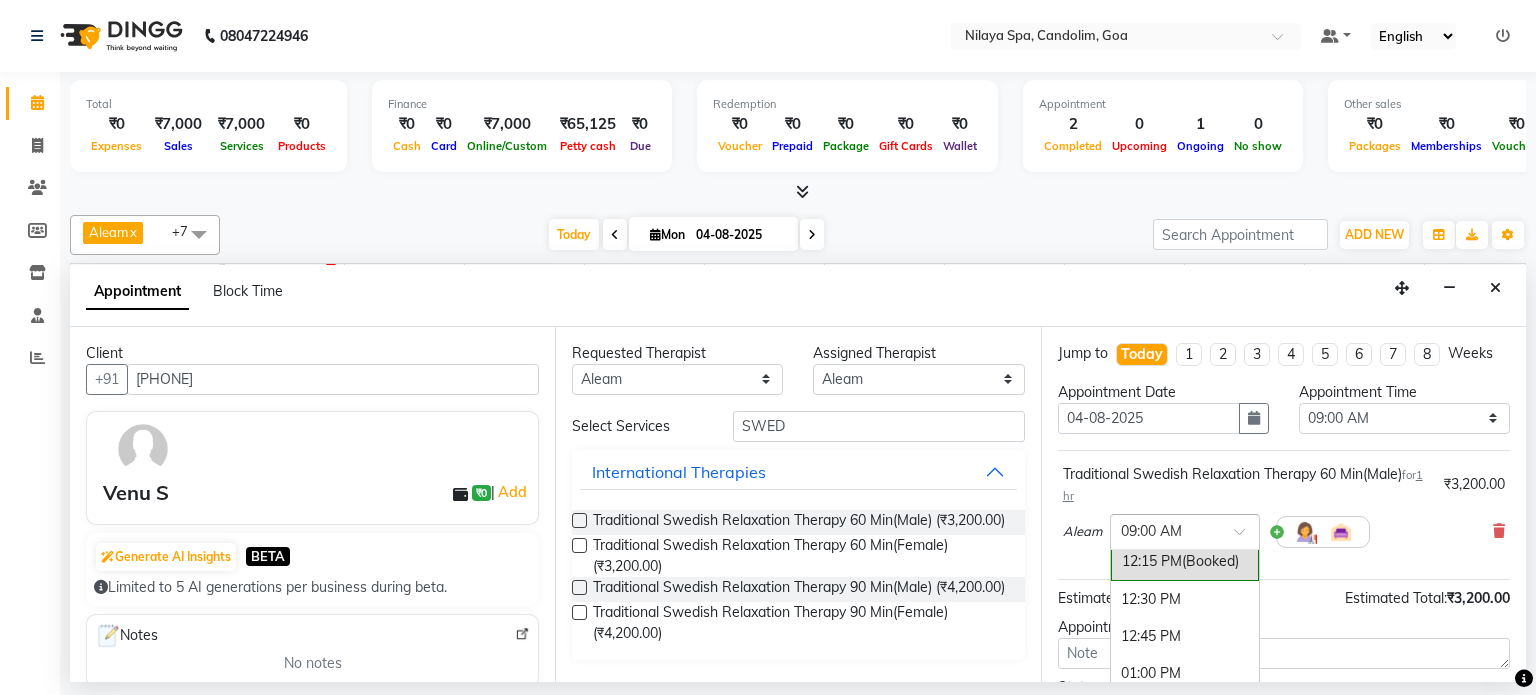 scroll, scrollTop: 600, scrollLeft: 0, axis: vertical 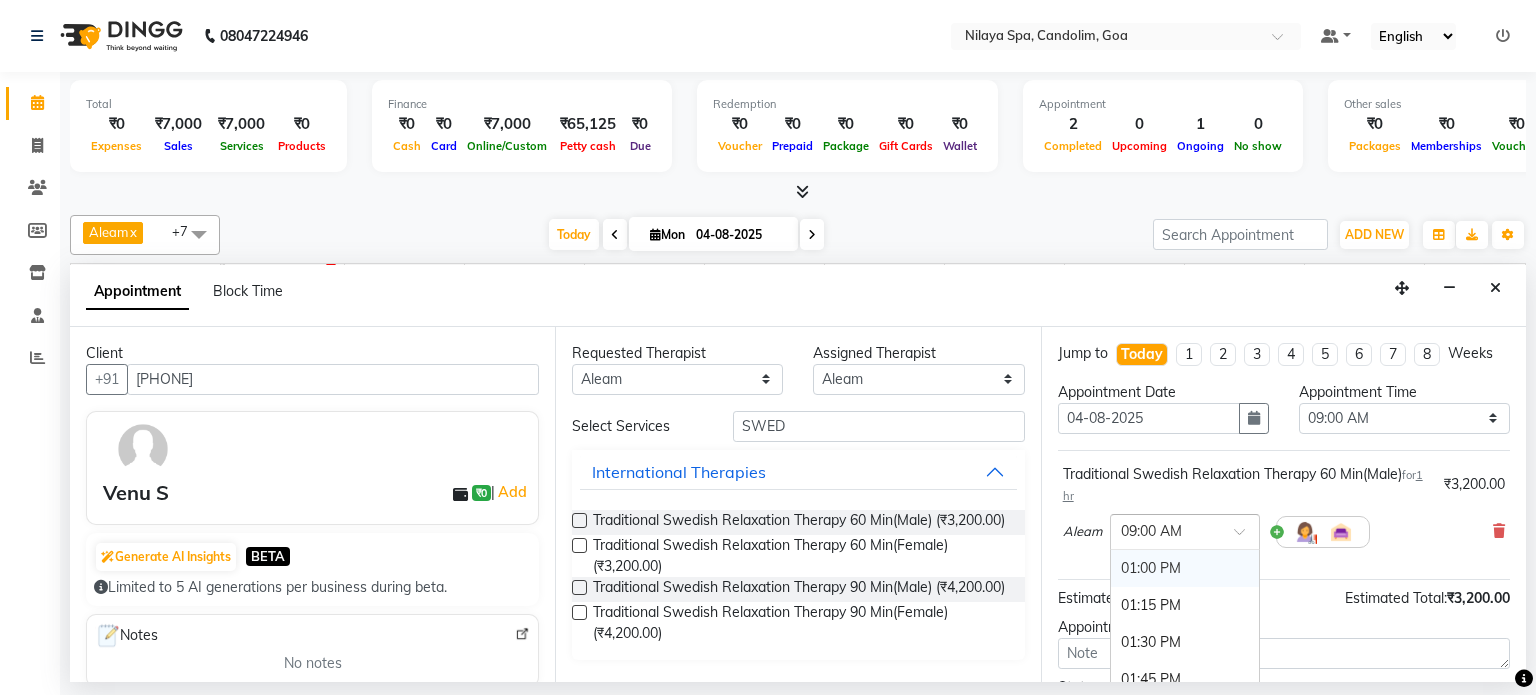 click on "01:00 PM" at bounding box center [1185, 568] 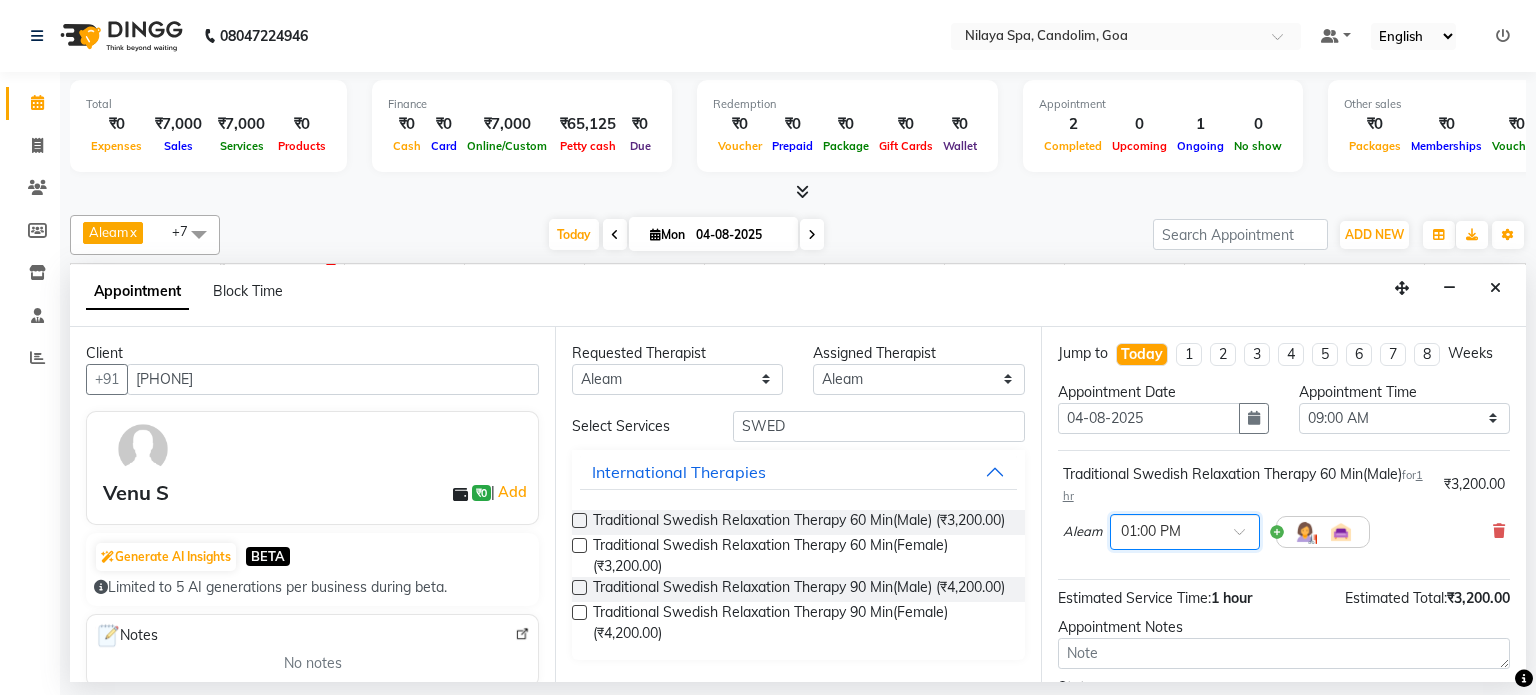 scroll, scrollTop: 172, scrollLeft: 0, axis: vertical 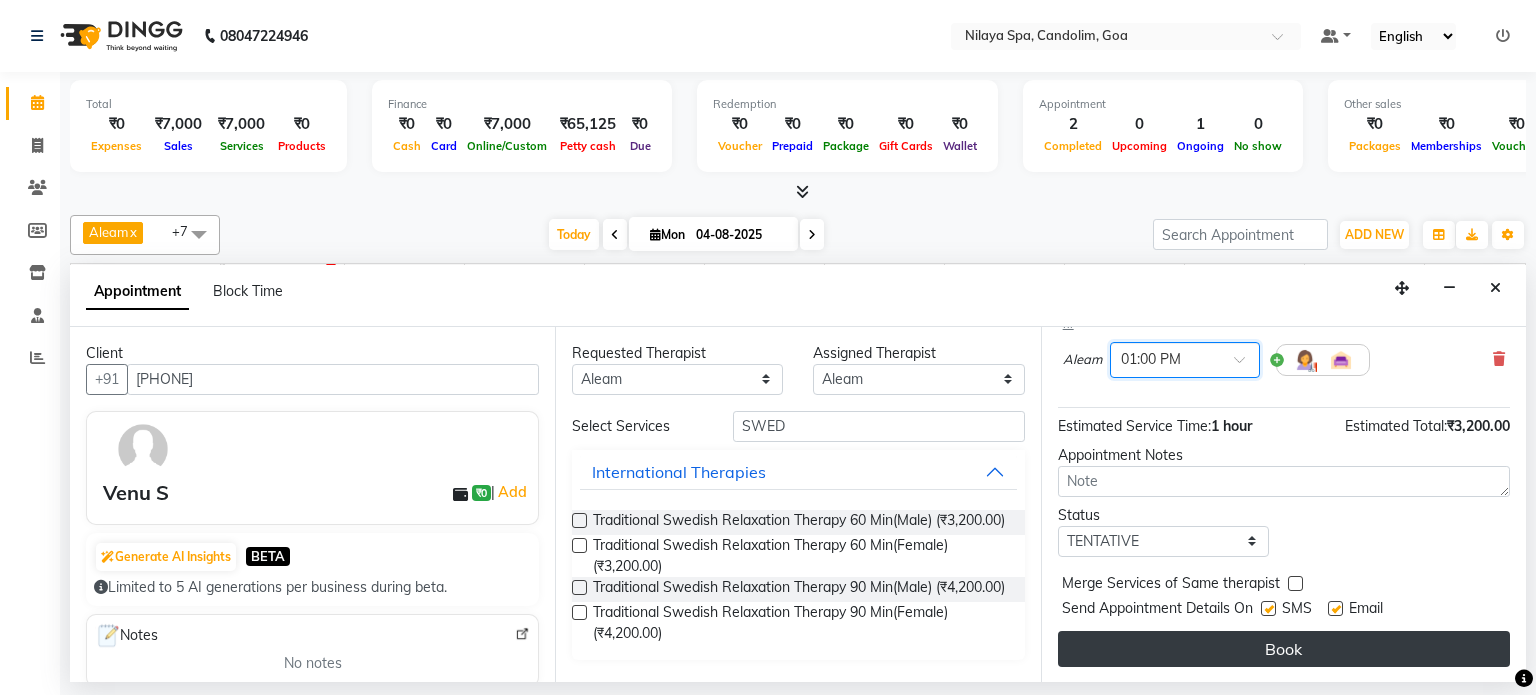 click on "Book" at bounding box center [1284, 649] 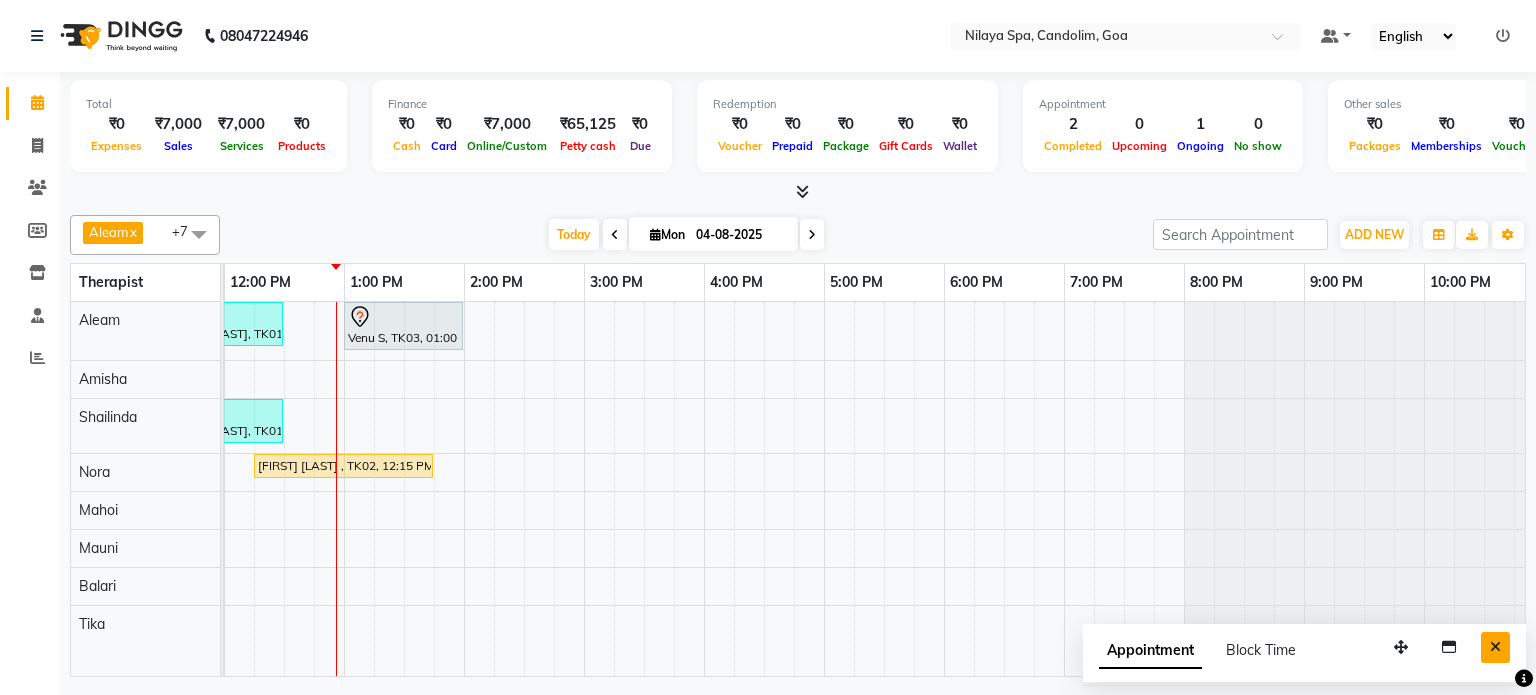 click at bounding box center [1495, 647] 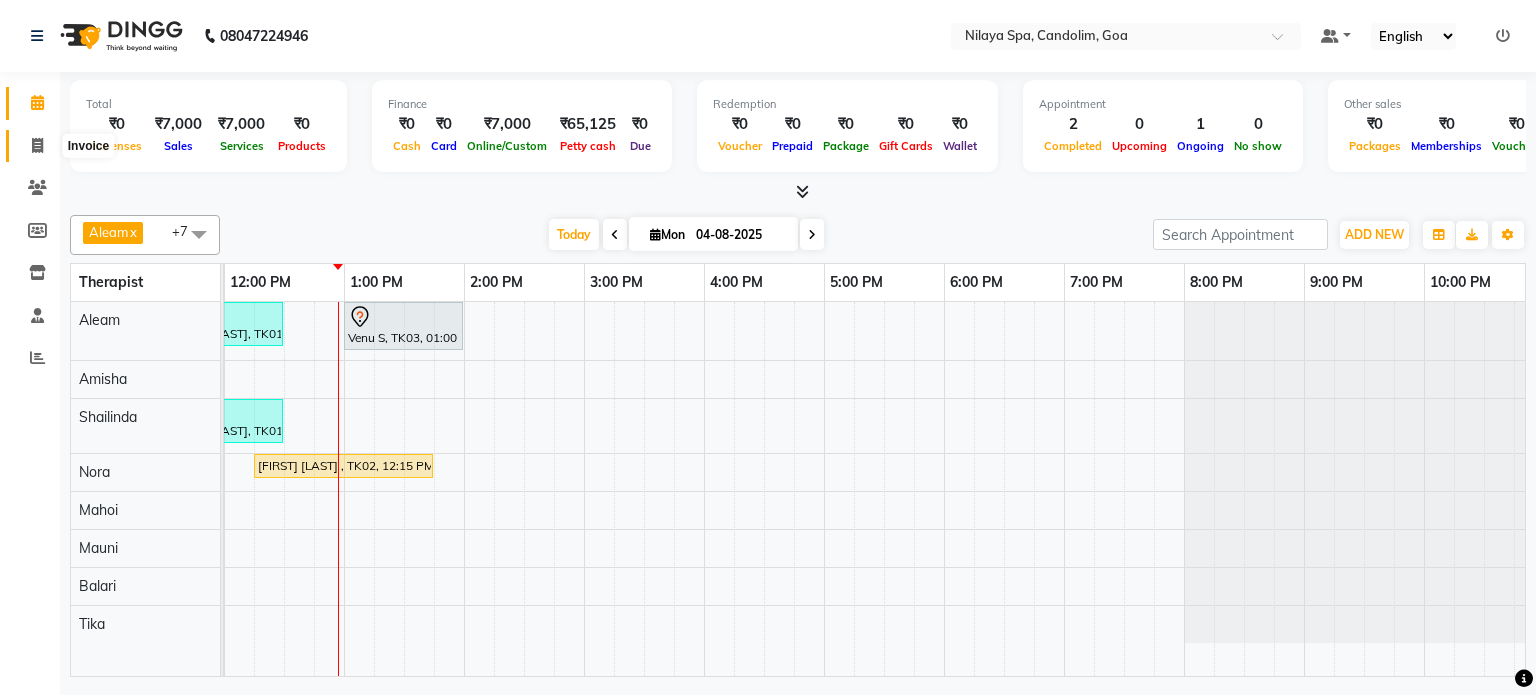 click 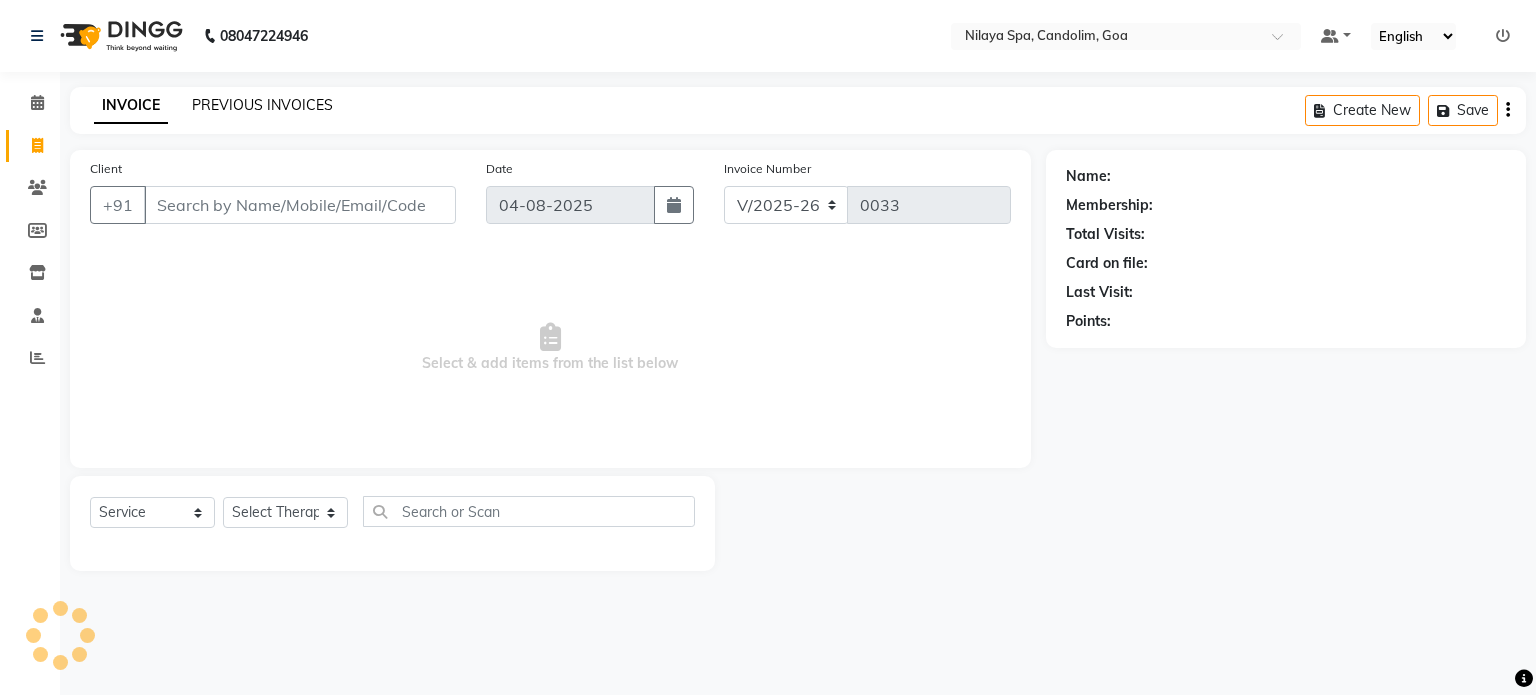 click on "PREVIOUS INVOICES" 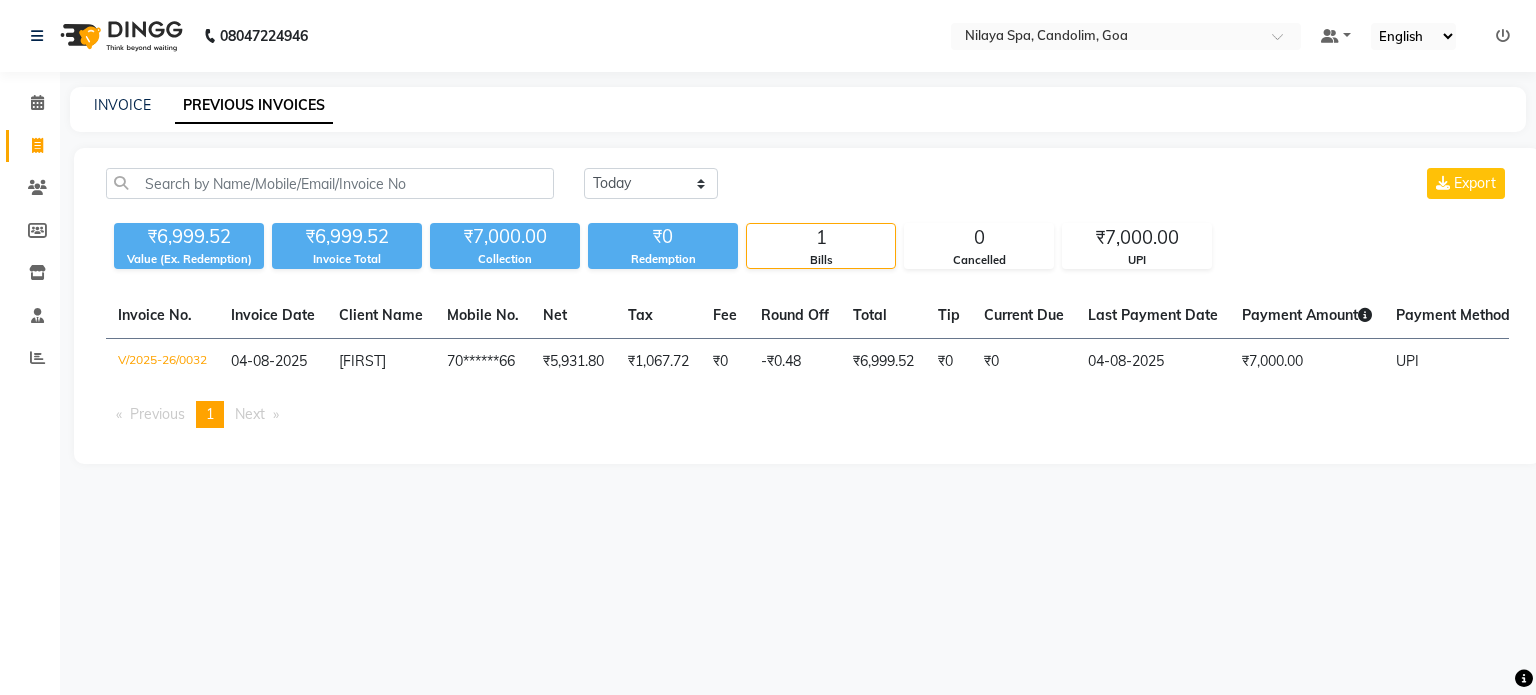 click on "Invoice No.   Invoice Date   Client Name   Mobile No.   Net   Tax   Fee   Round Off   Total   Tip   Current Due   Last Payment Date   Payment Amount   Payment Methods   Cancel Reason   Status   V/2025-26/0032  04-08-2025 [FIRST]   [PHONE] ₹5,931.80 ₹1,067.72  ₹0  -₹0.48 ₹6,999.52 ₹0 ₹0 04-08-2025 ₹7,000.00  UPI - PAID  Previous  page  1 / 1  You're on page  1  Next  page" 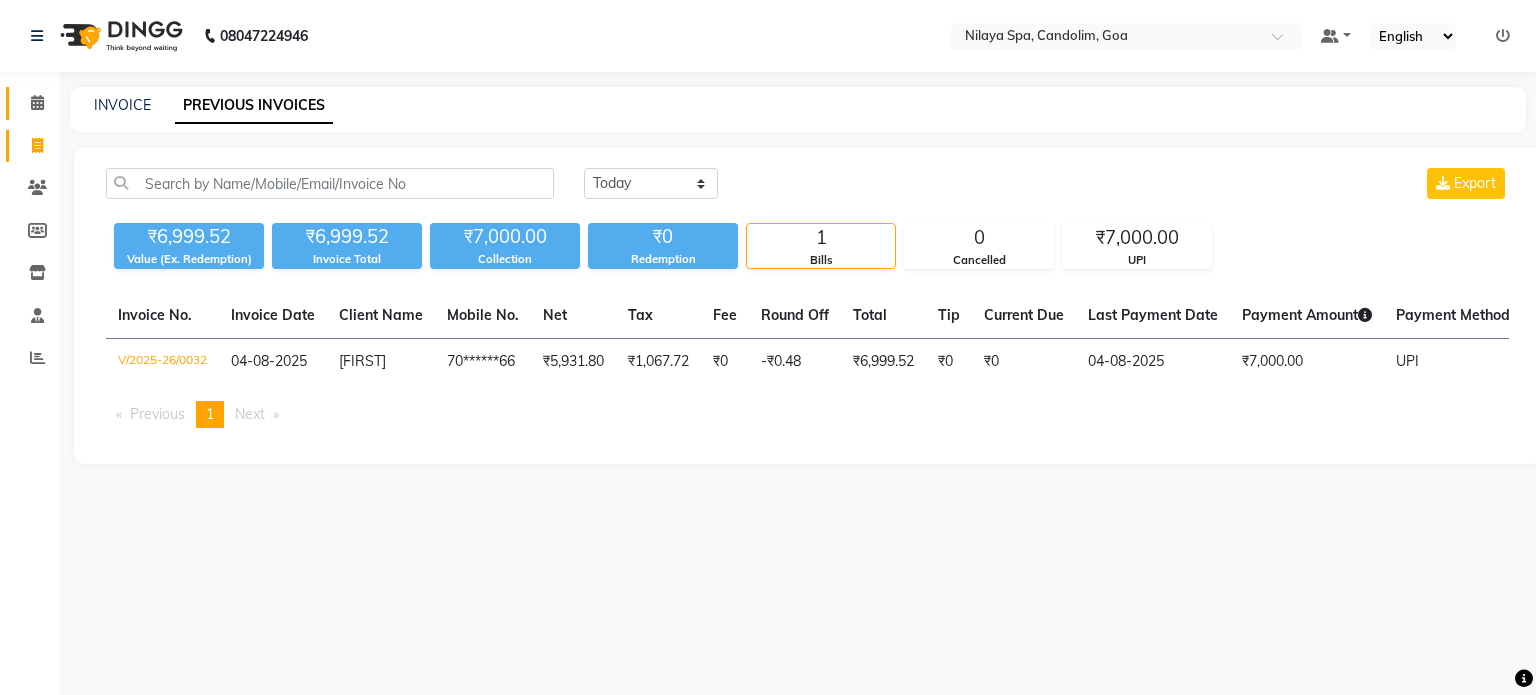 click 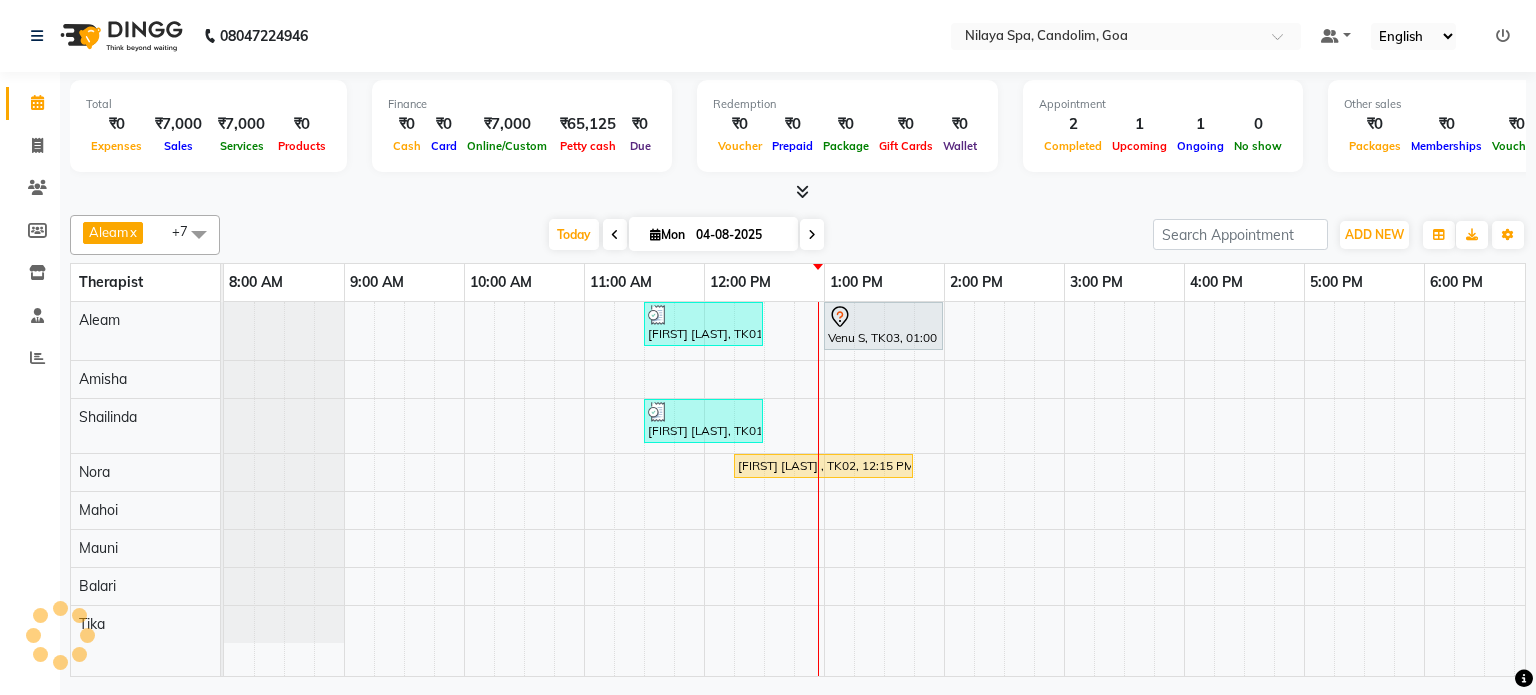 scroll, scrollTop: 0, scrollLeft: 480, axis: horizontal 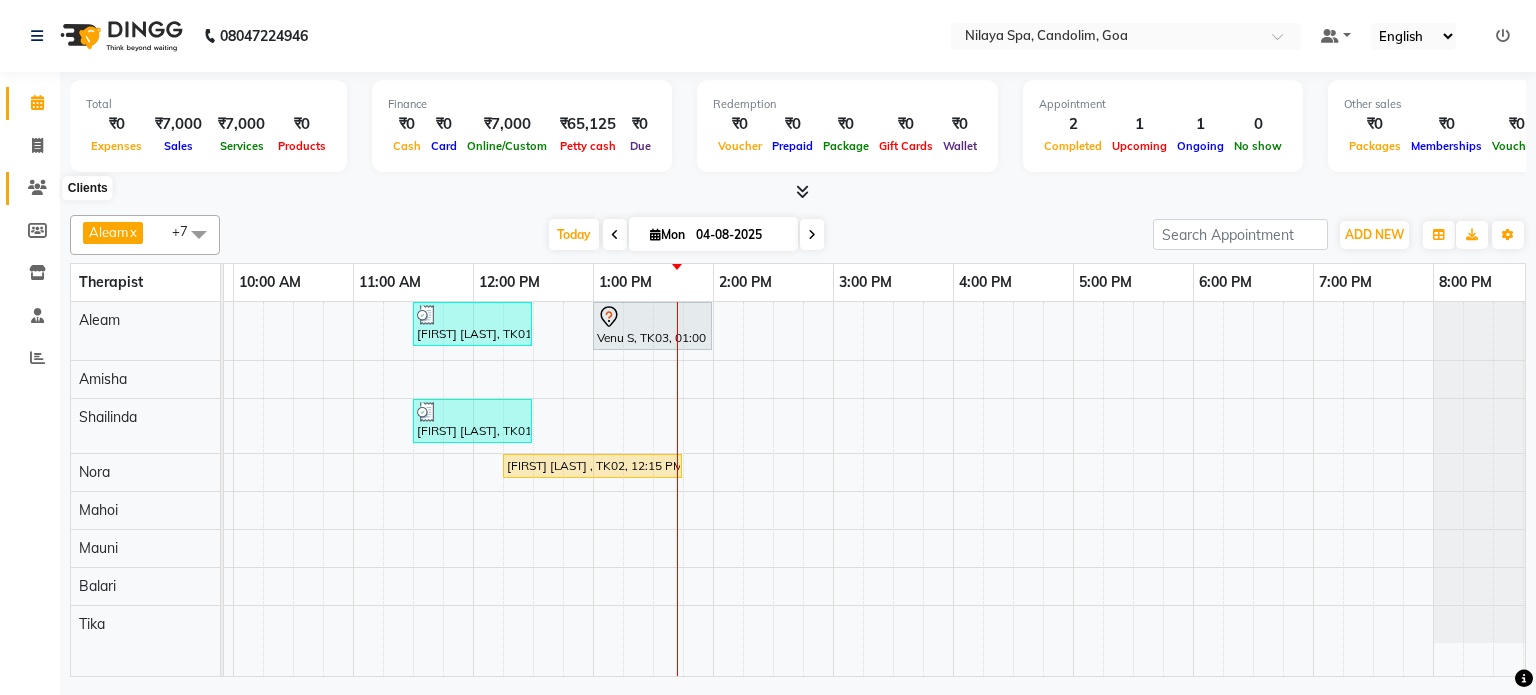 click 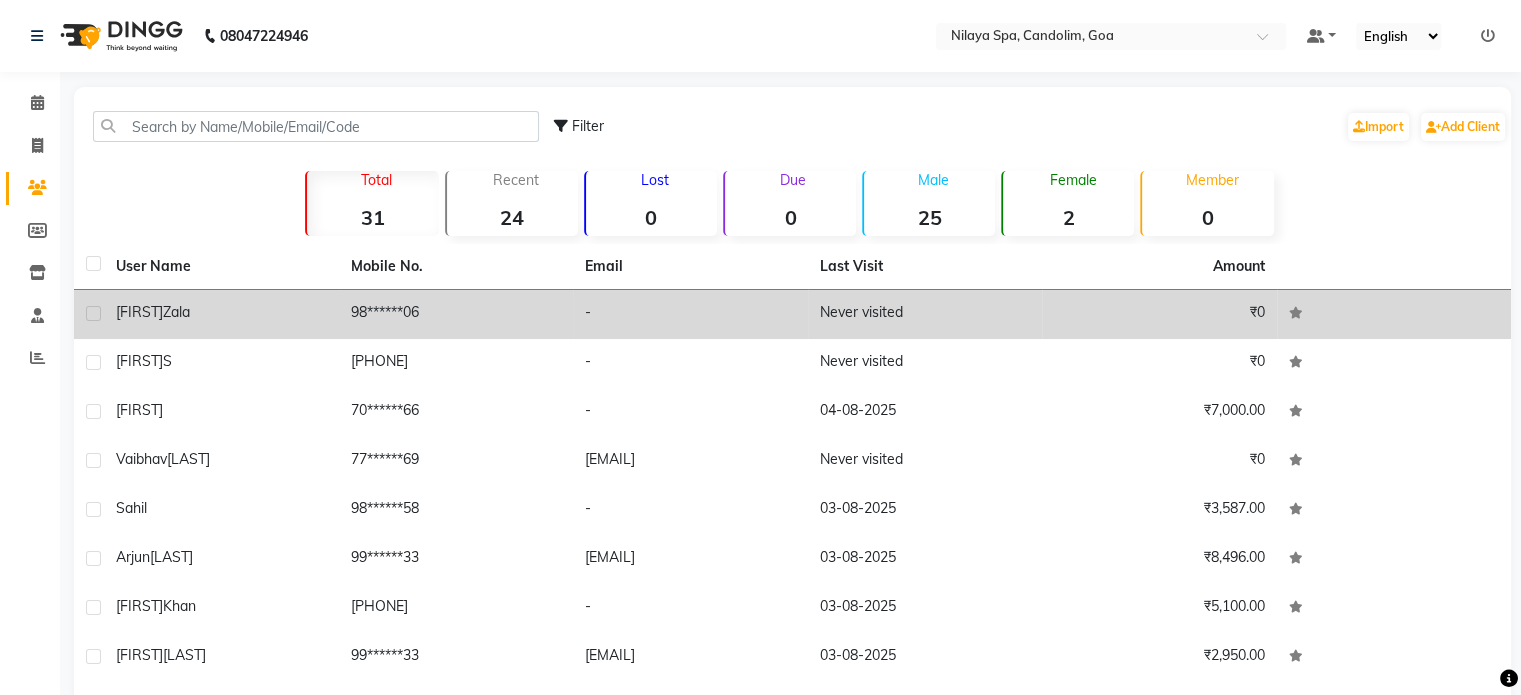 click on "Zala" 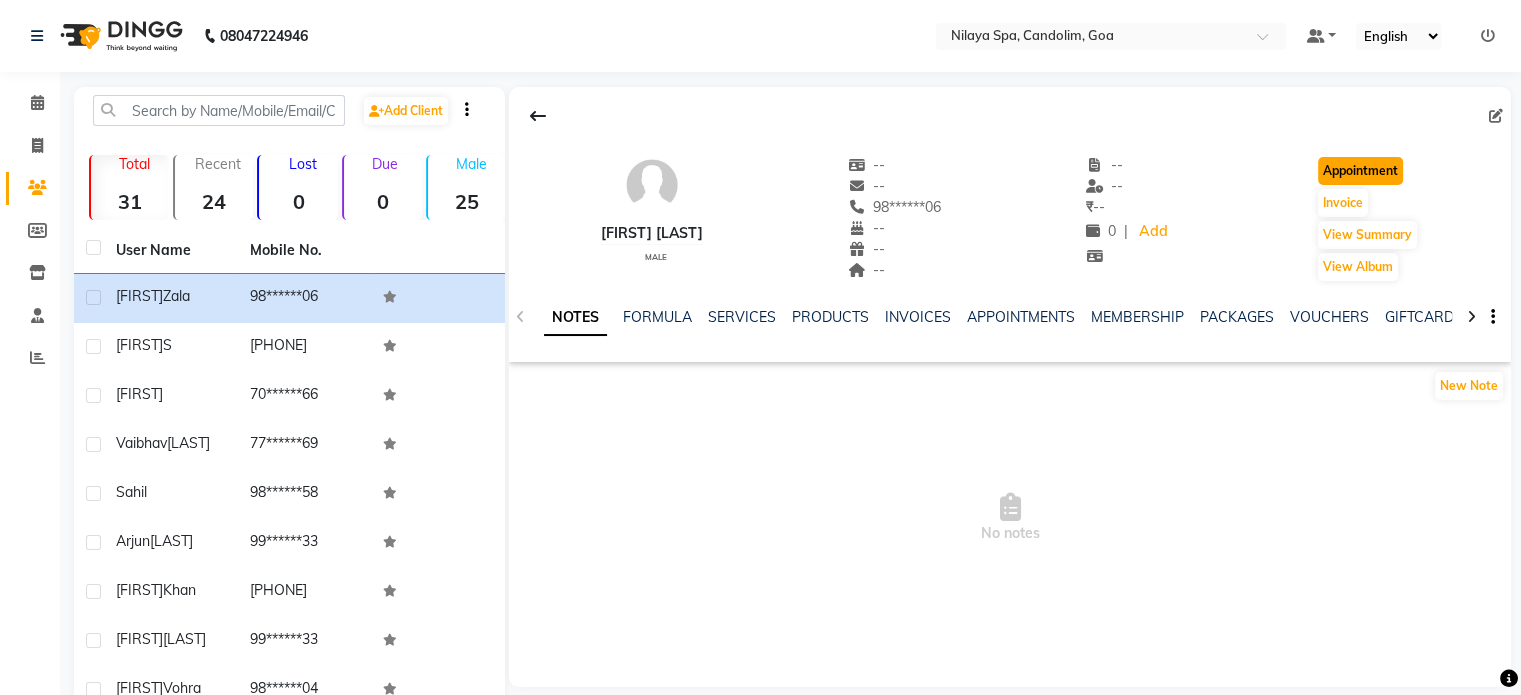 click on "Appointment" 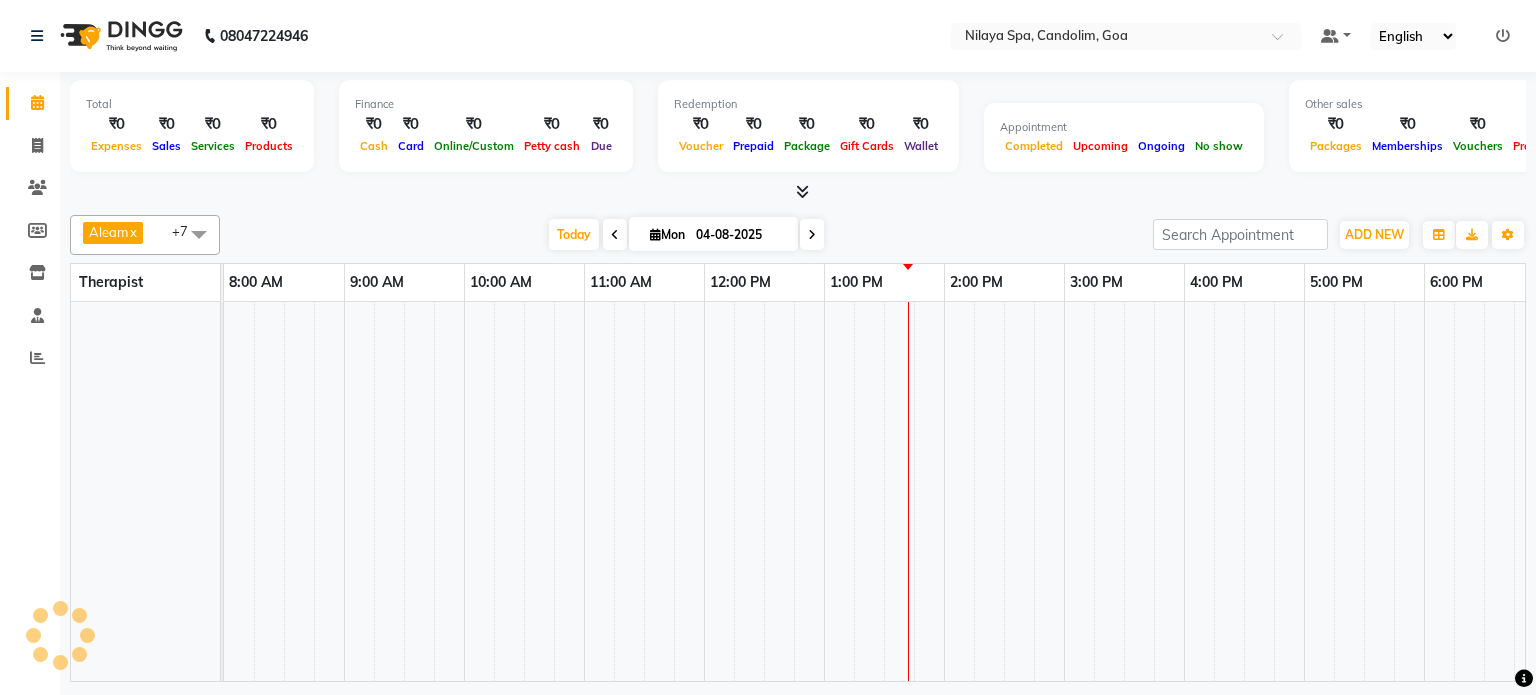 scroll, scrollTop: 0, scrollLeft: 138, axis: horizontal 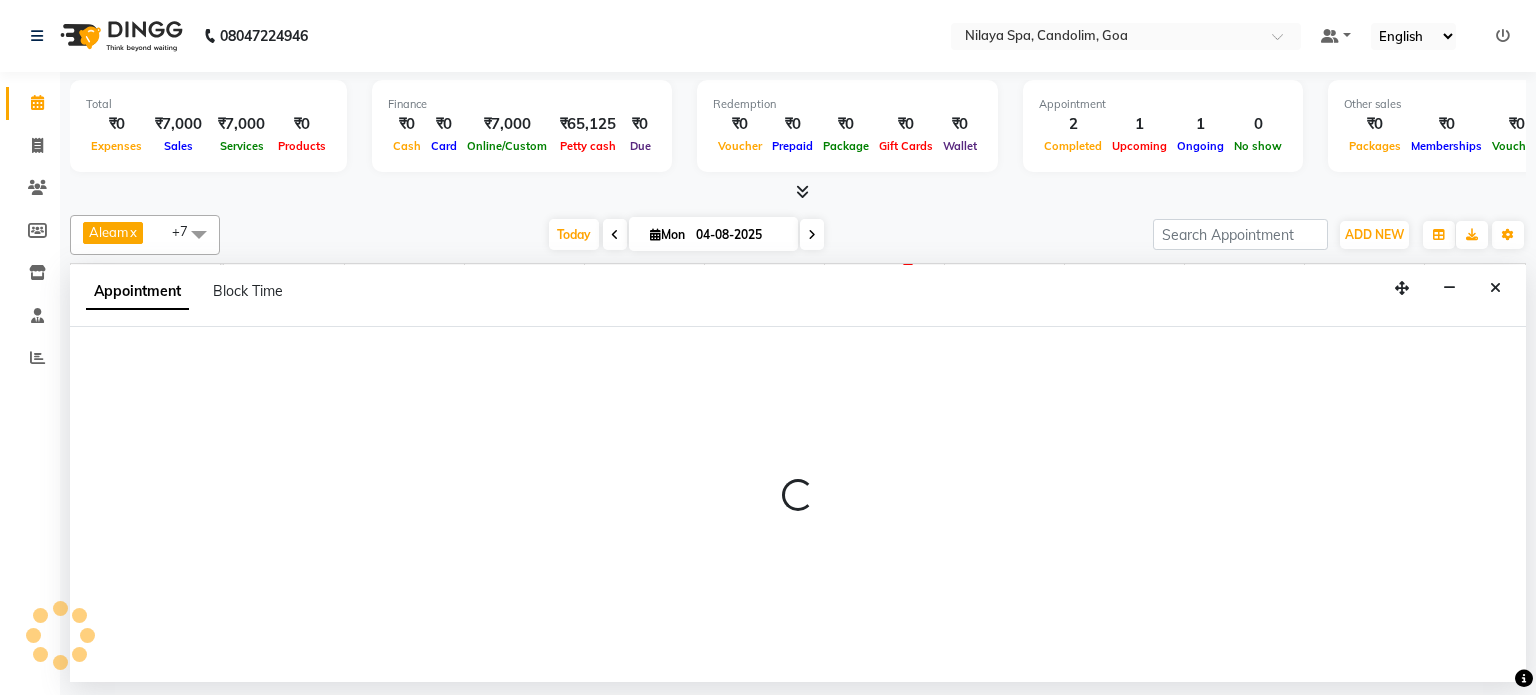 select on "540" 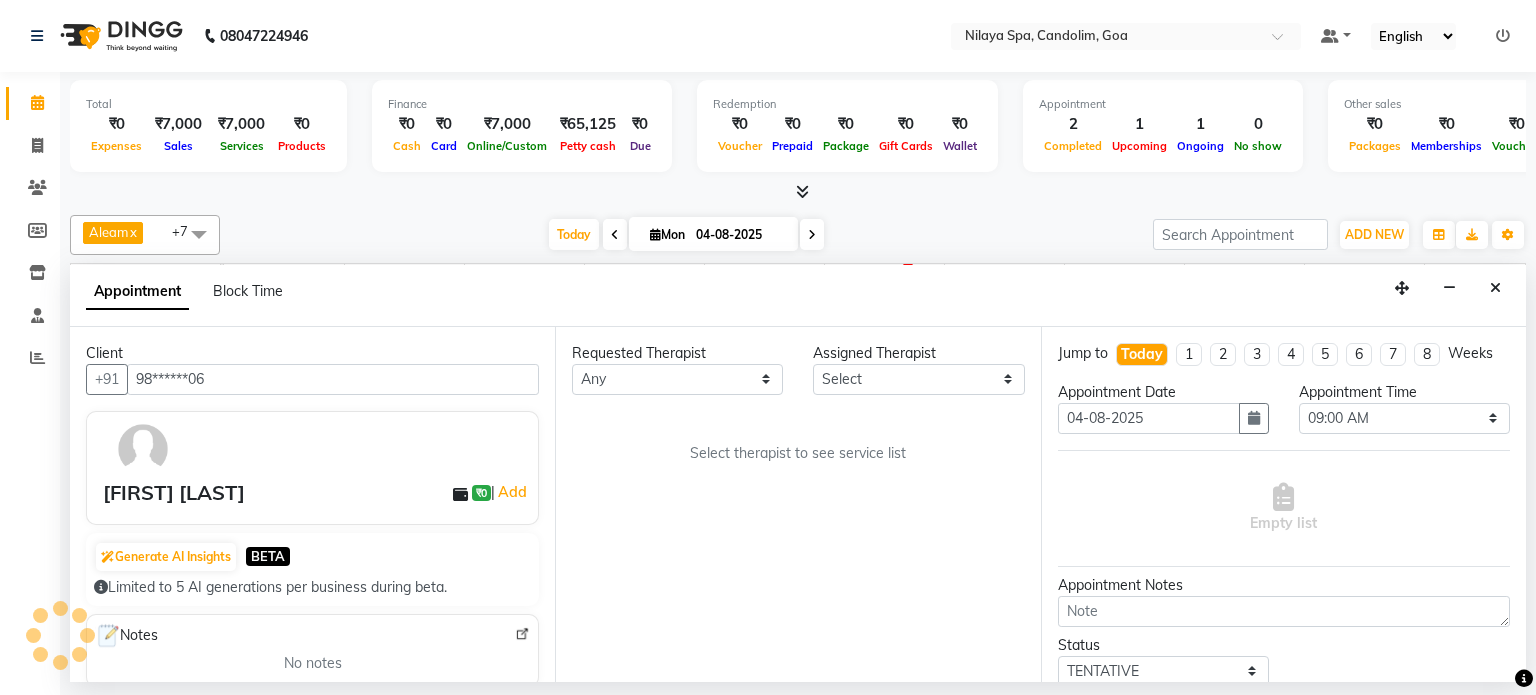 scroll, scrollTop: 0, scrollLeft: 600, axis: horizontal 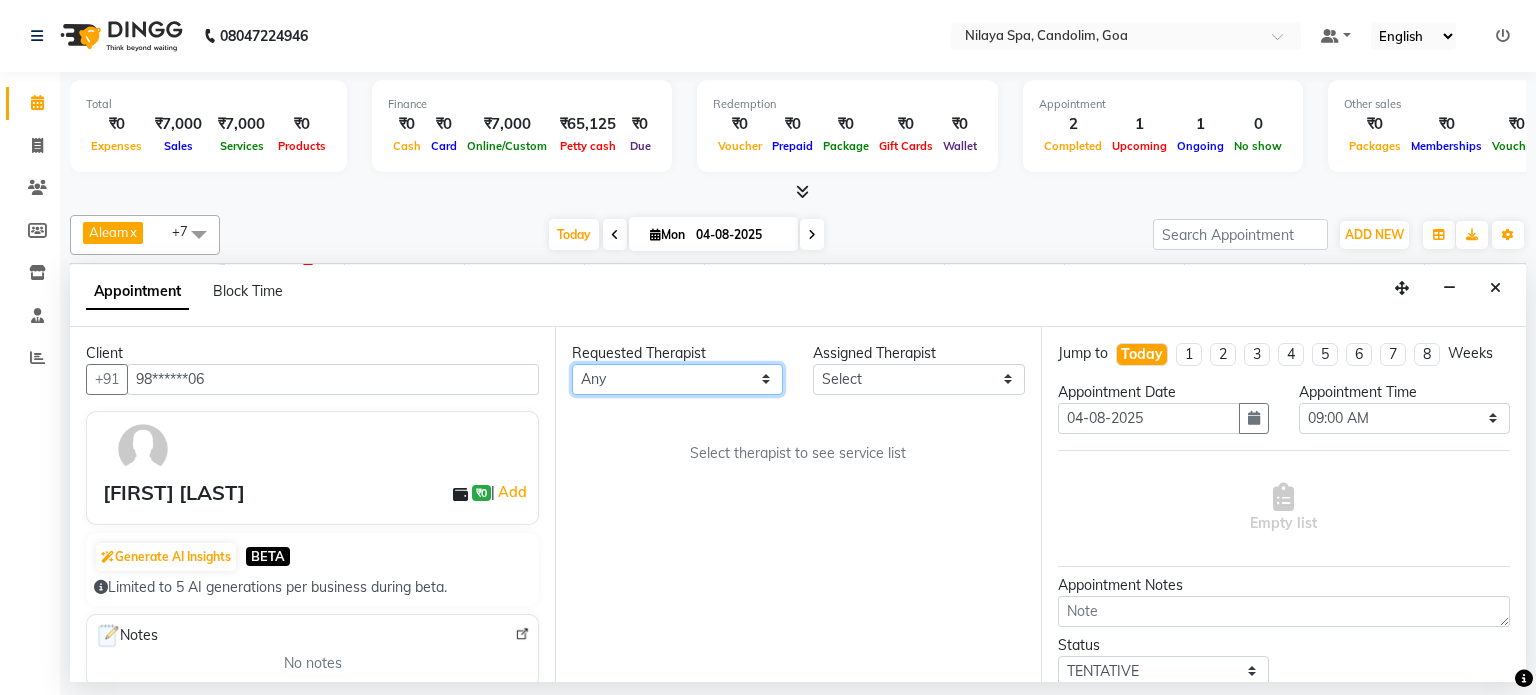 click on "Any Aleam Amisha Balari  Deepak Ratanpal Mahoi Mauni  Nora  Punjima Shailinda Tika" at bounding box center (677, 379) 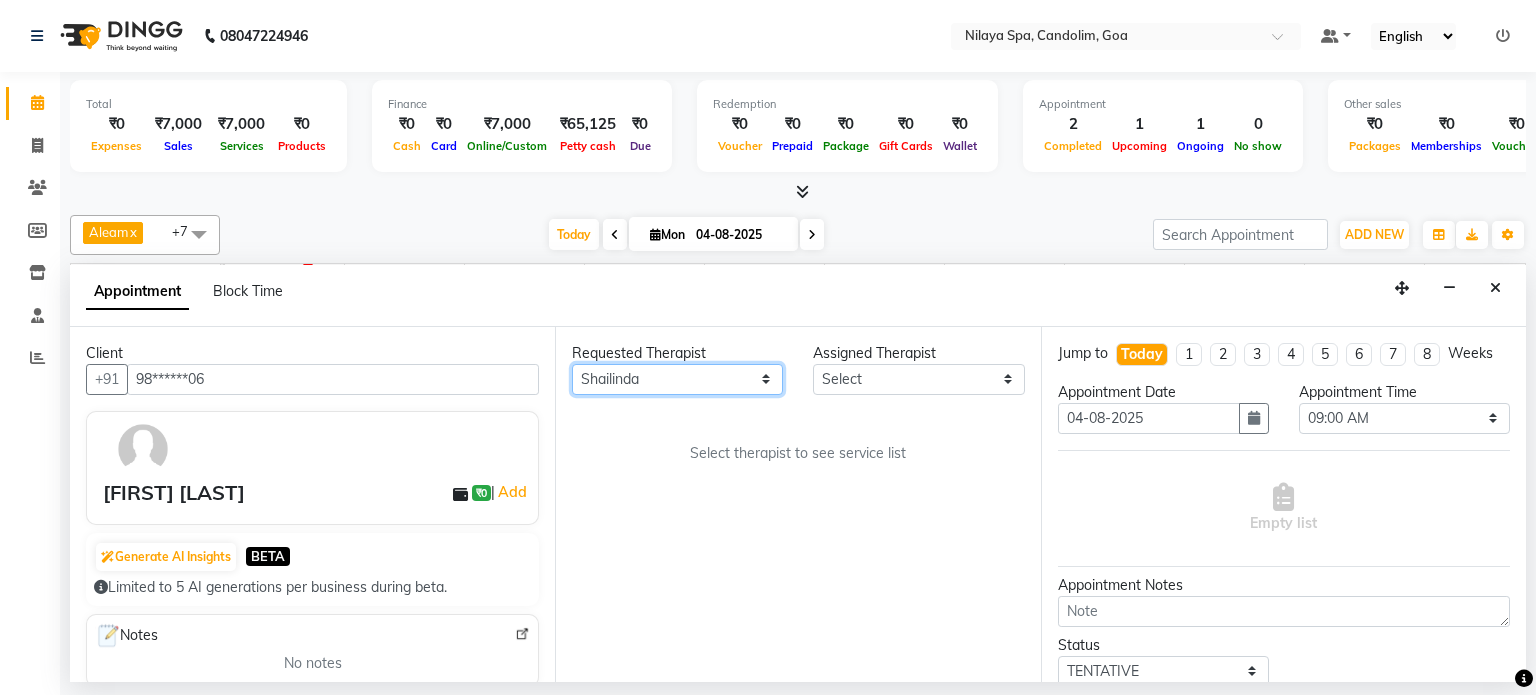 click on "Any Aleam Amisha Balari  Deepak Ratanpal Mahoi Mauni  Nora  Punjima Shailinda Tika" at bounding box center (677, 379) 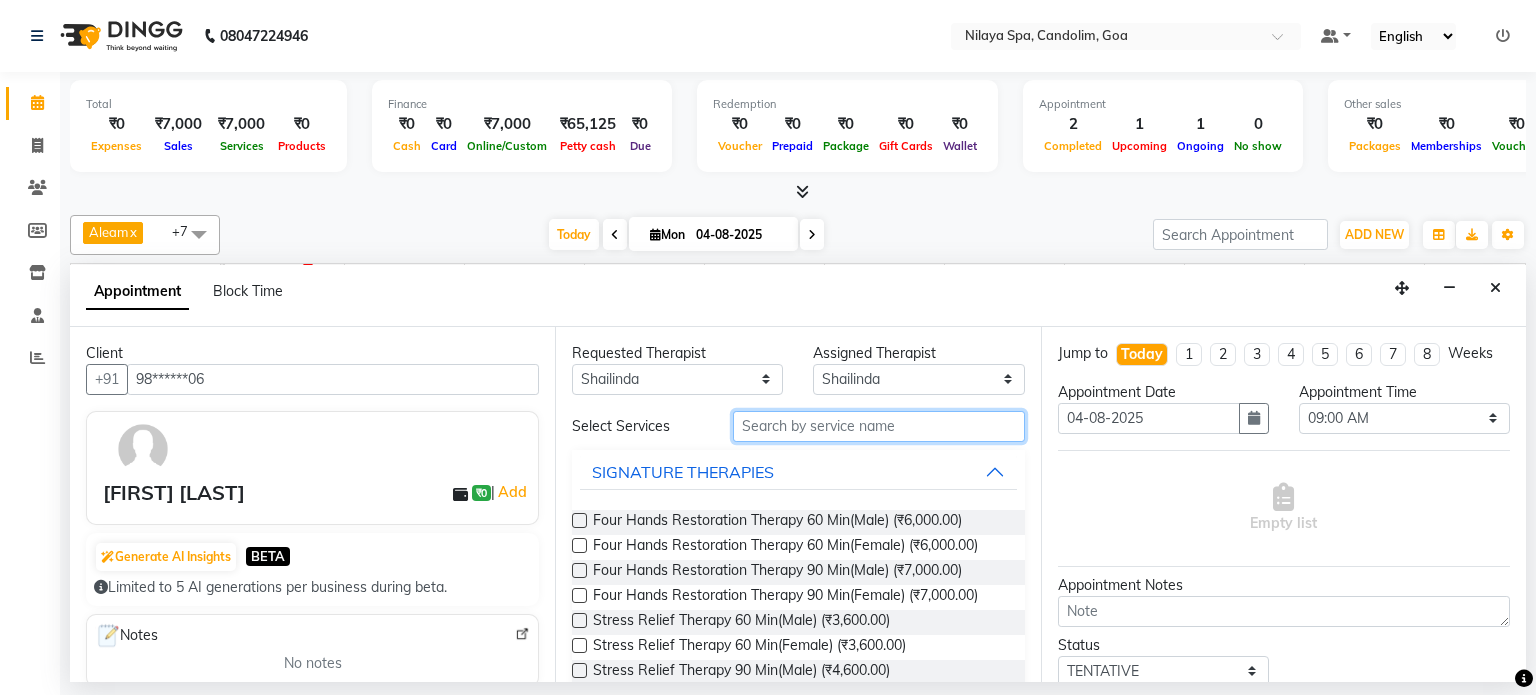 click at bounding box center (879, 426) 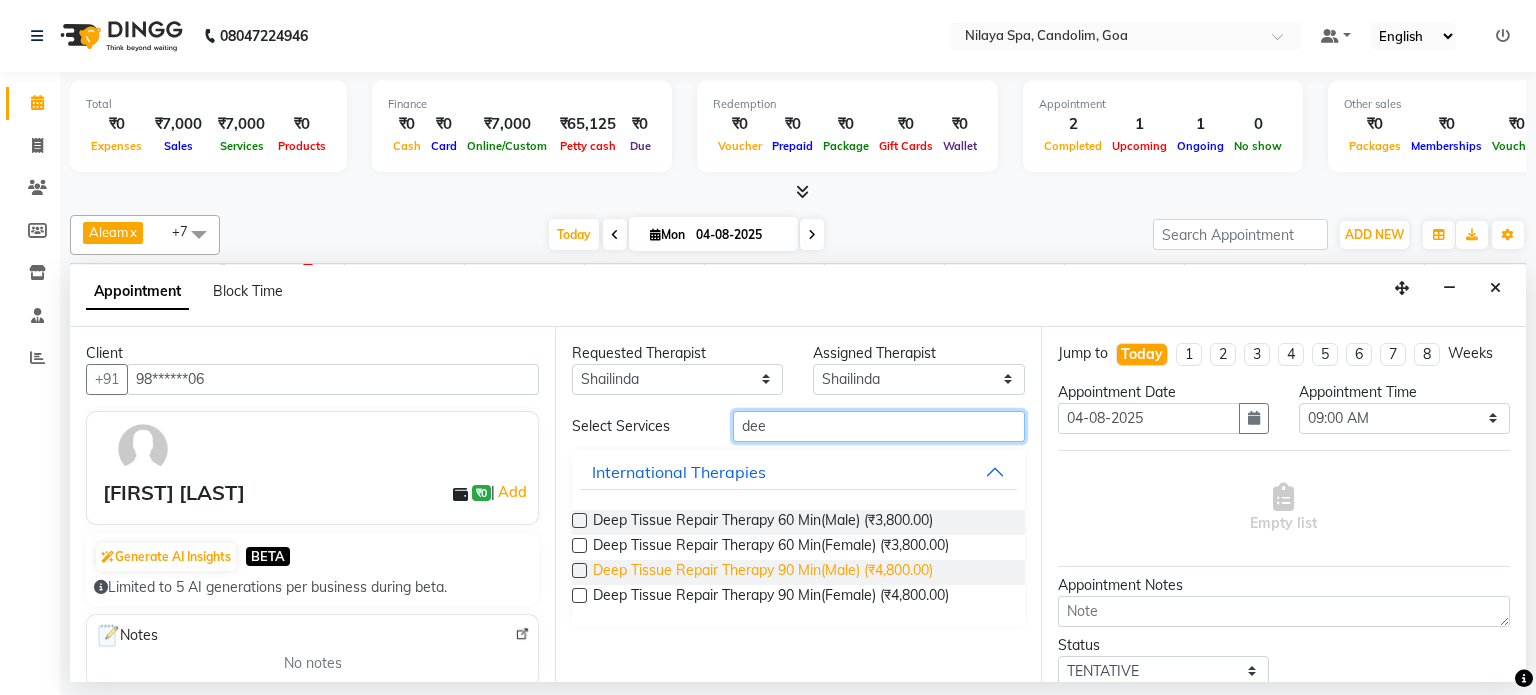 type on "dee" 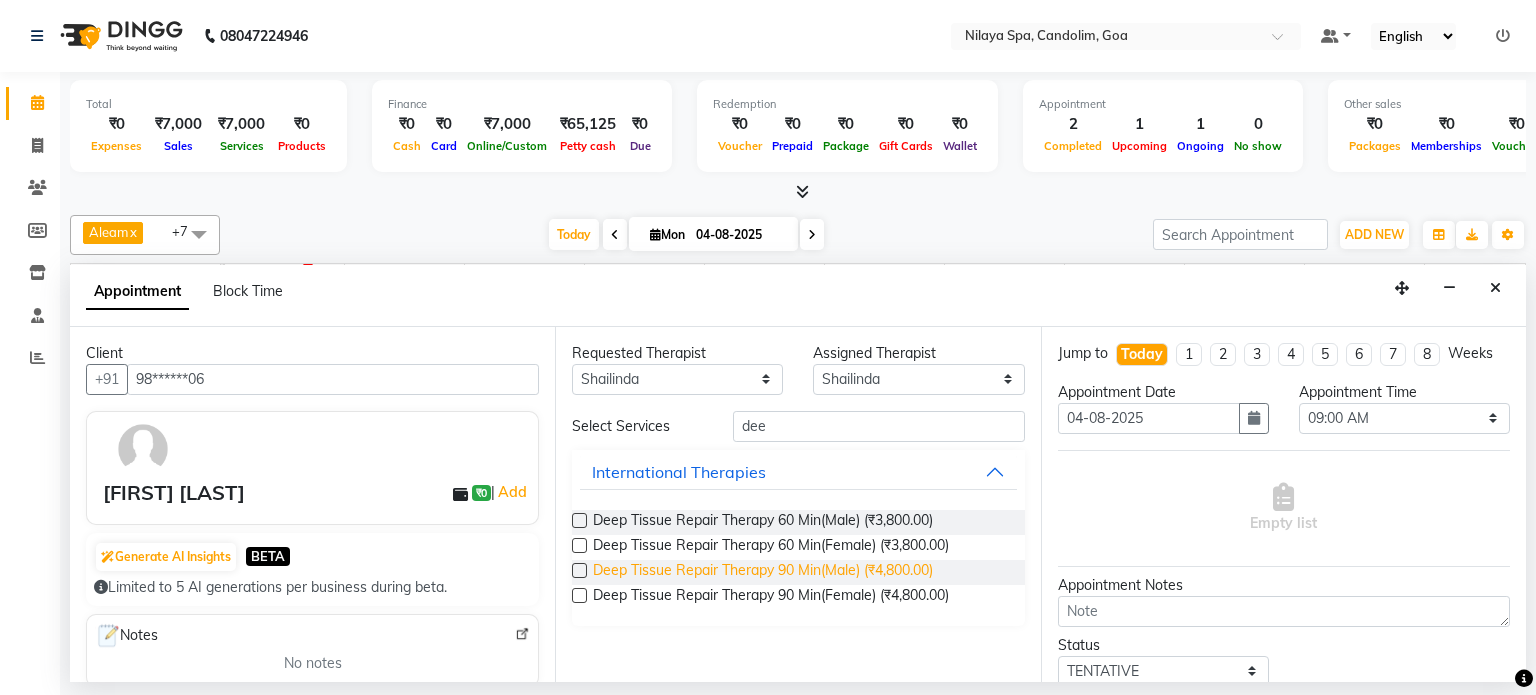 click on "Deep Tissue Repair Therapy 90 Min(Male) (₹4,800.00)" at bounding box center [763, 572] 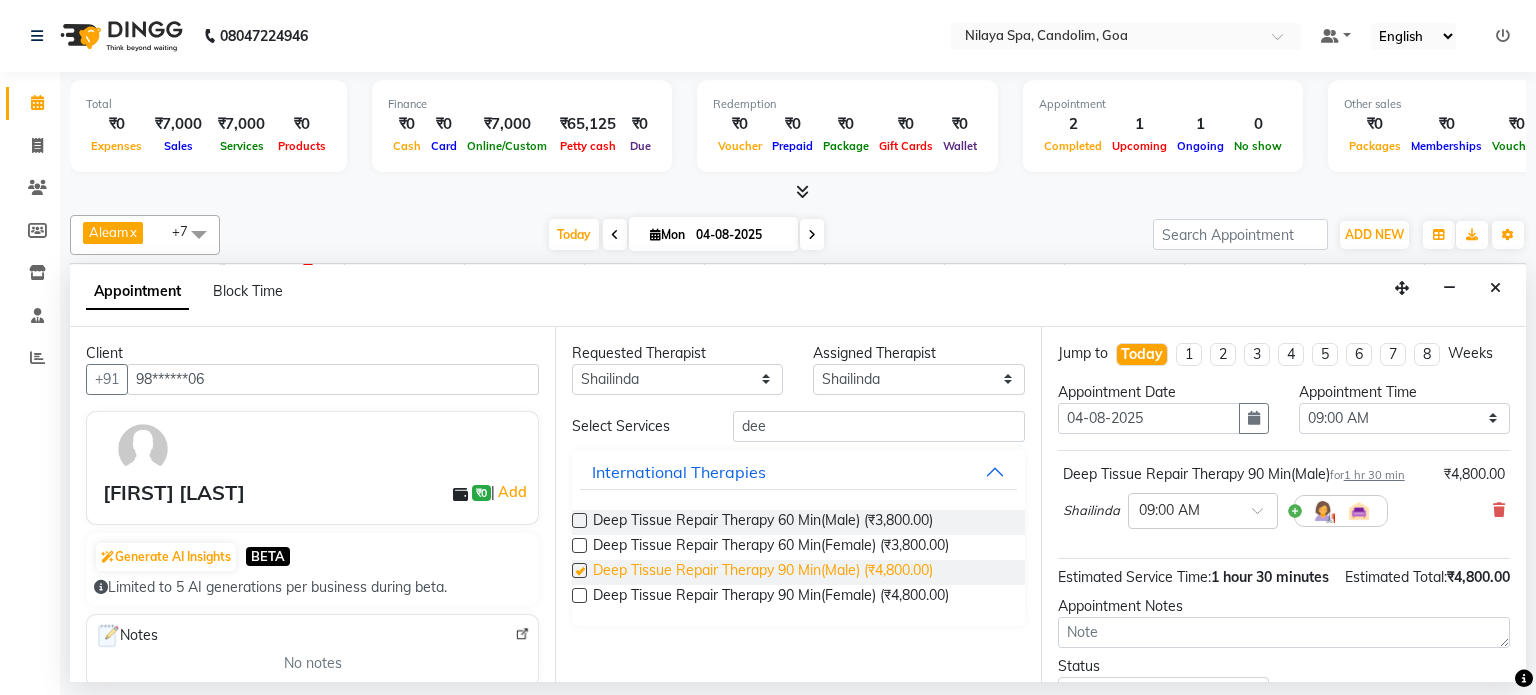 checkbox on "false" 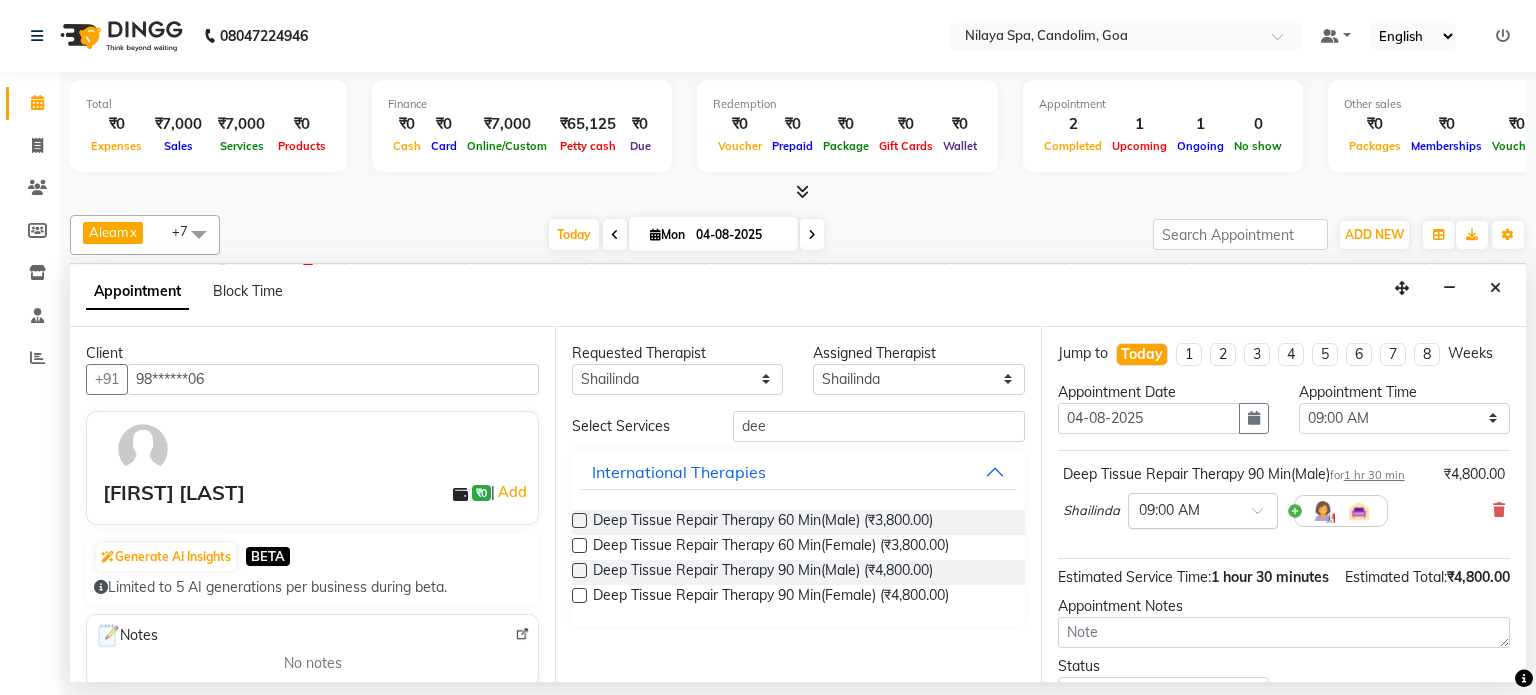 click at bounding box center (1264, 516) 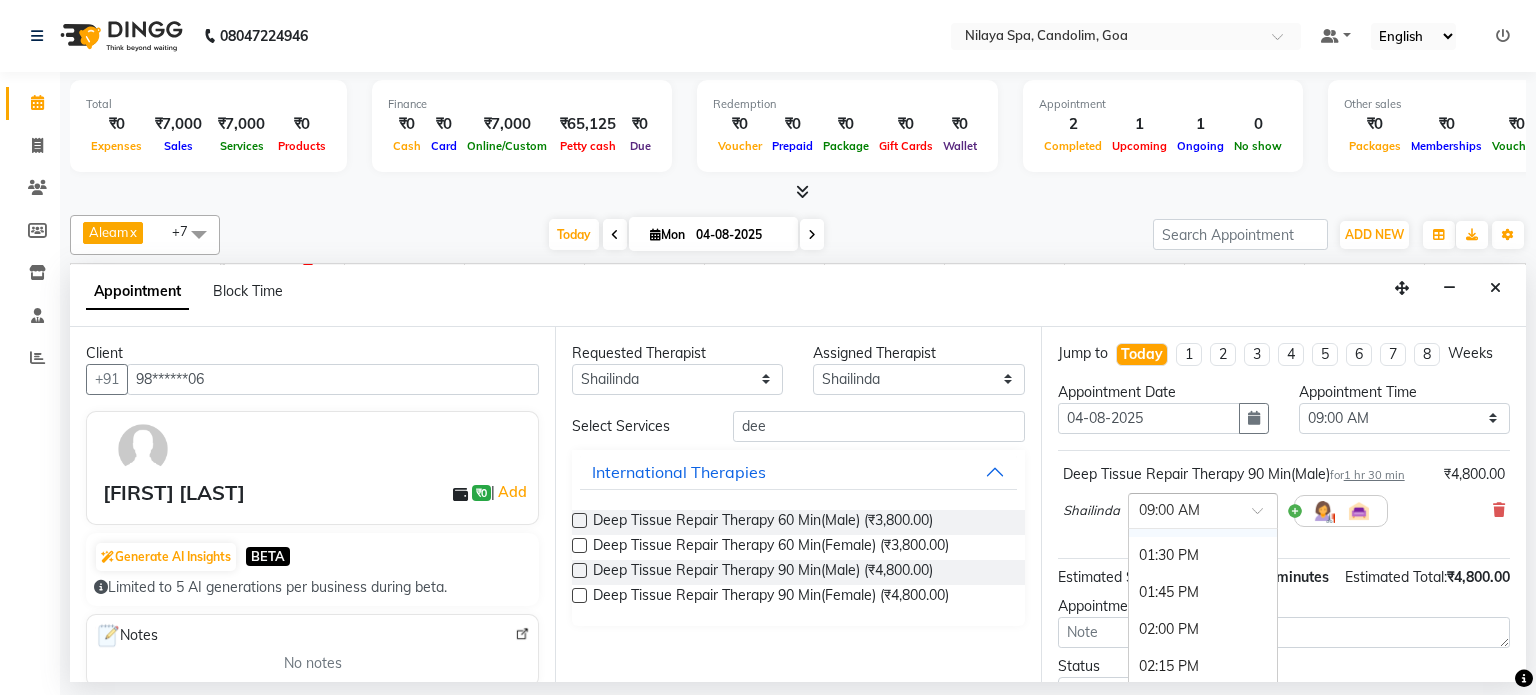 scroll, scrollTop: 700, scrollLeft: 0, axis: vertical 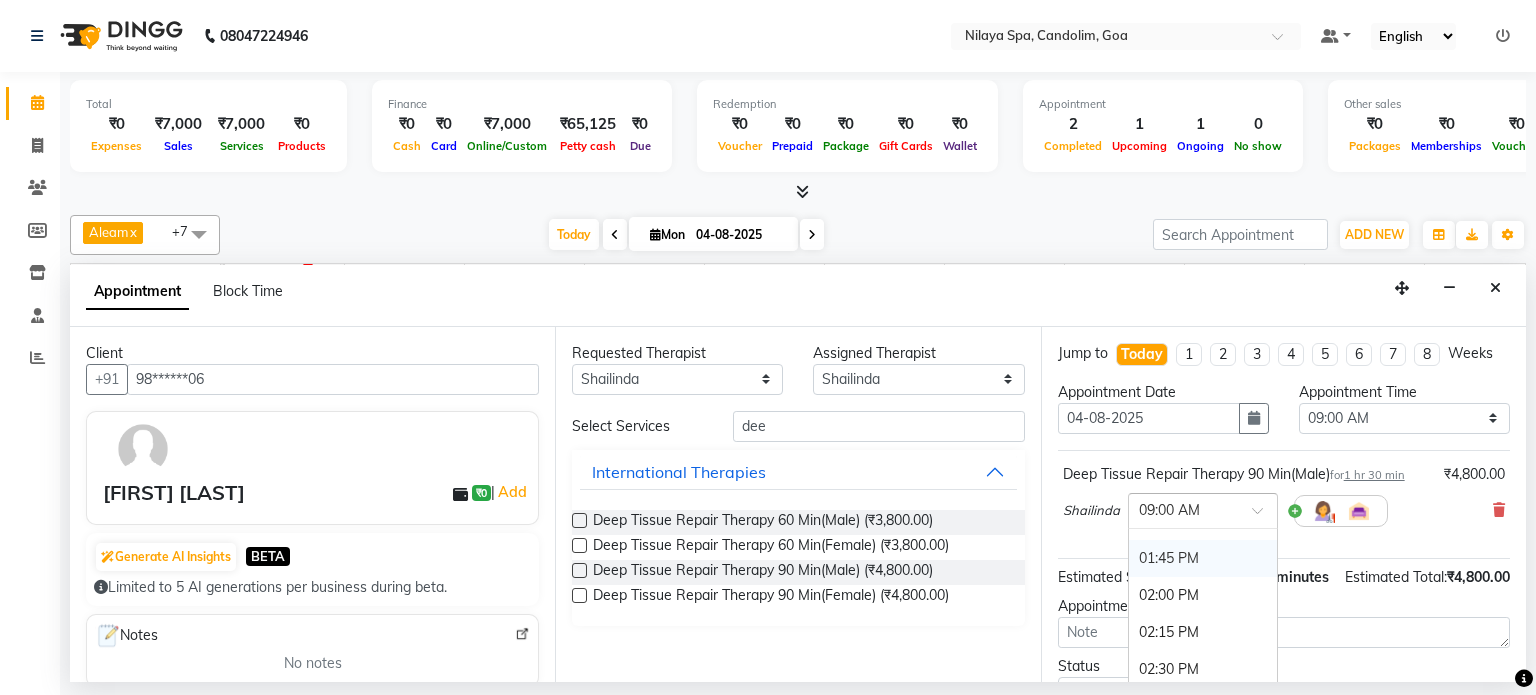 click on "01:45 PM" at bounding box center (1203, 558) 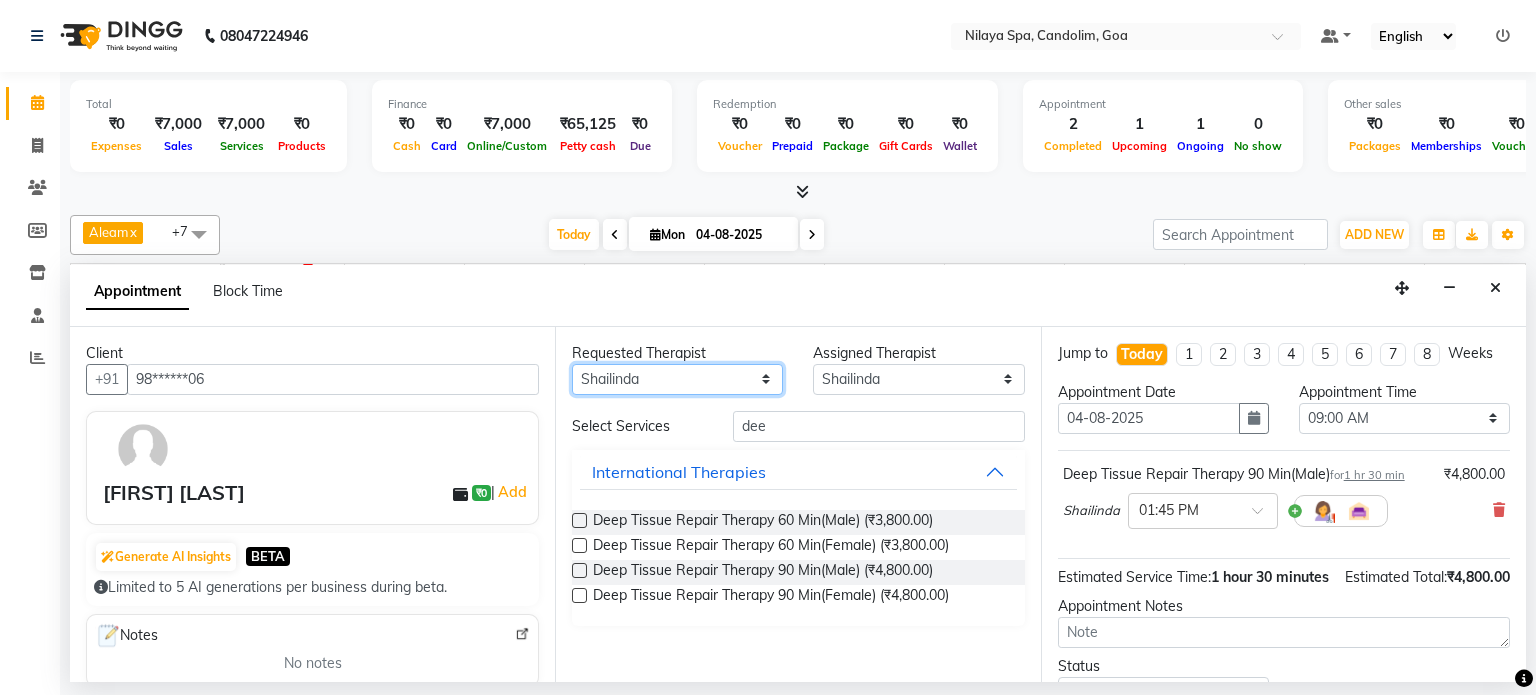 click on "Any Aleam Amisha Balari  Deepak Ratanpal Mahoi Mauni  Nora  Punjima Shailinda Tika" at bounding box center [677, 379] 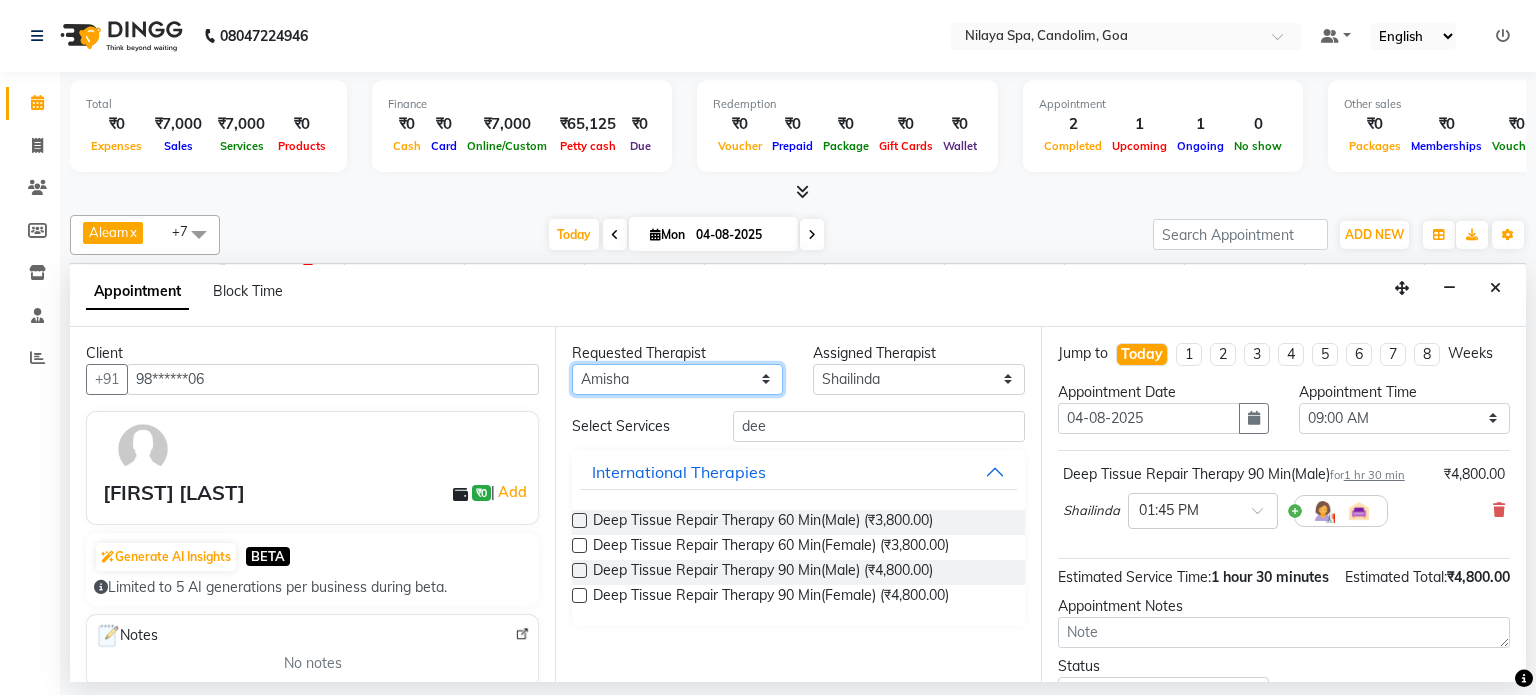 click on "Any Aleam Amisha Balari  Deepak Ratanpal Mahoi Mauni  Nora  Punjima Shailinda Tika" at bounding box center (677, 379) 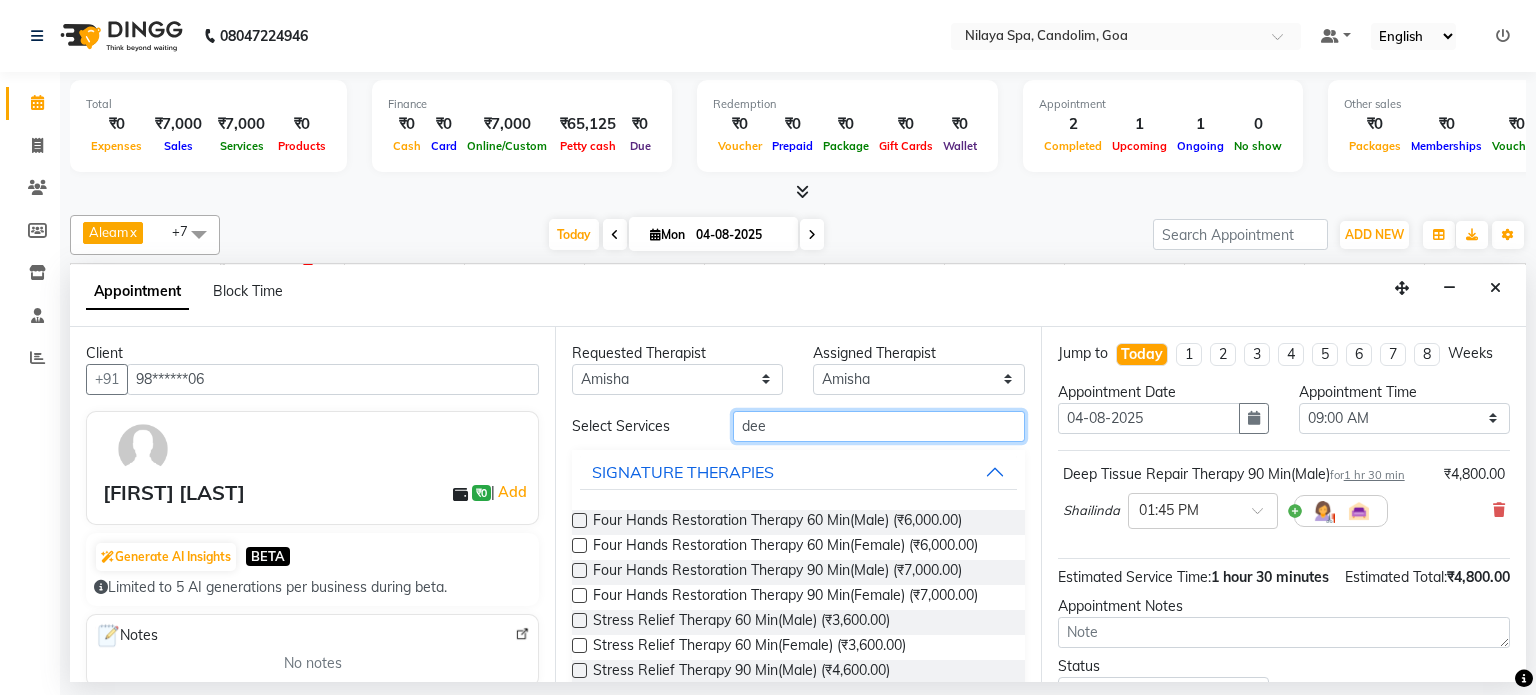 click on "dee" at bounding box center (879, 426) 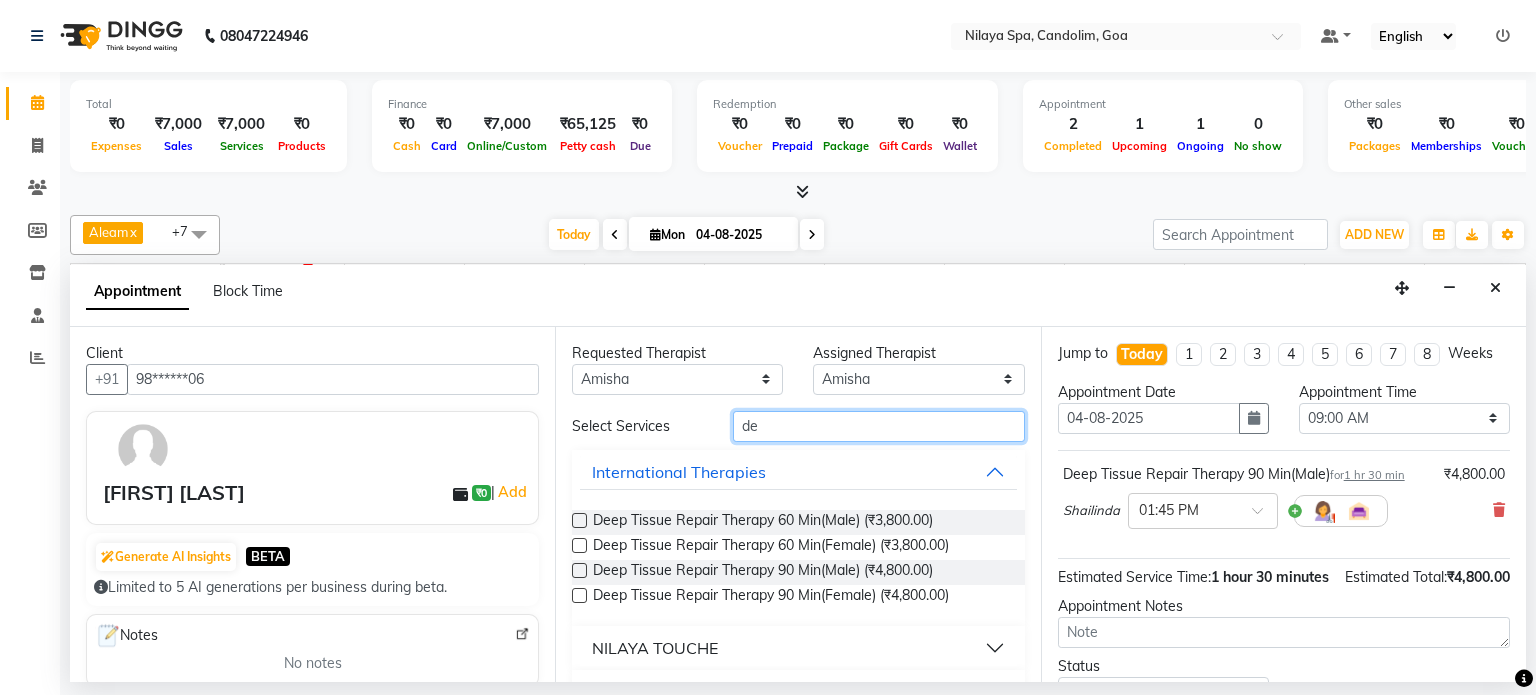 type on "d" 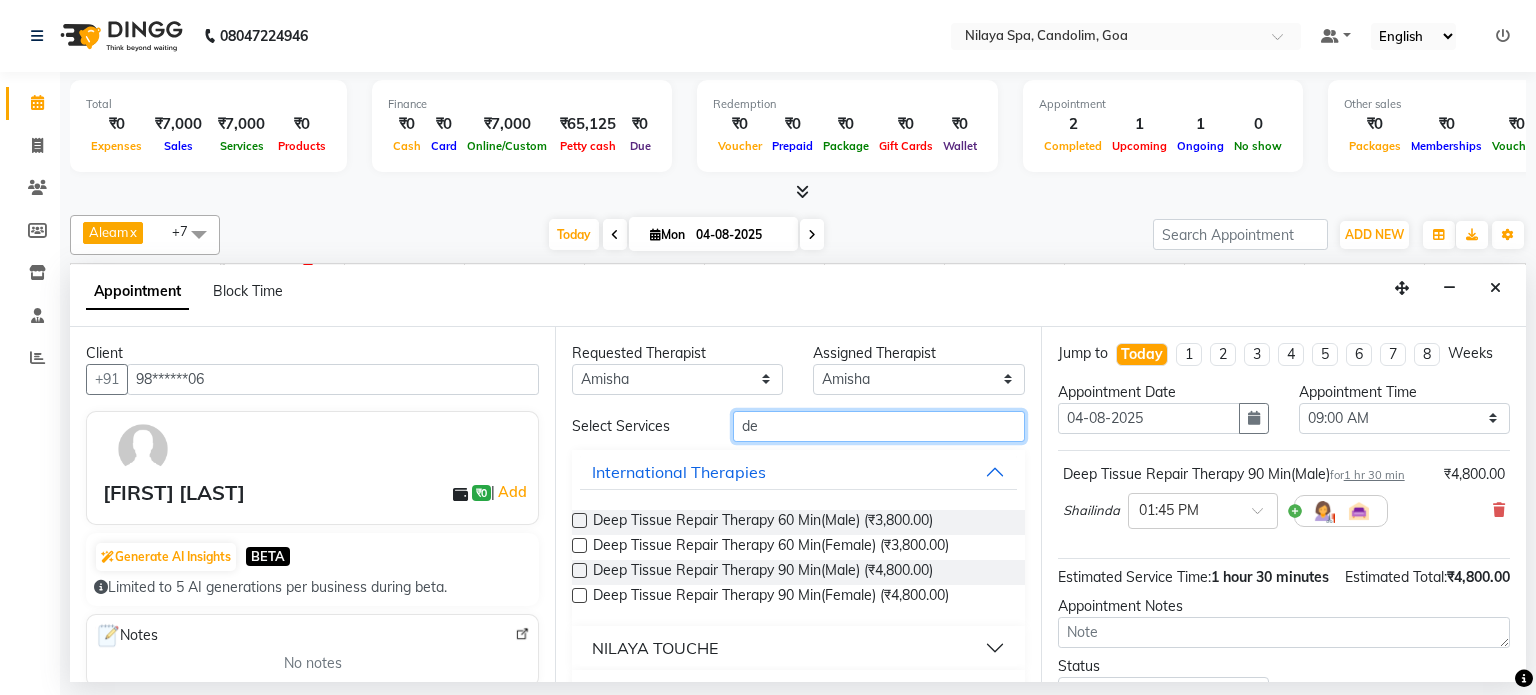 type on "dee" 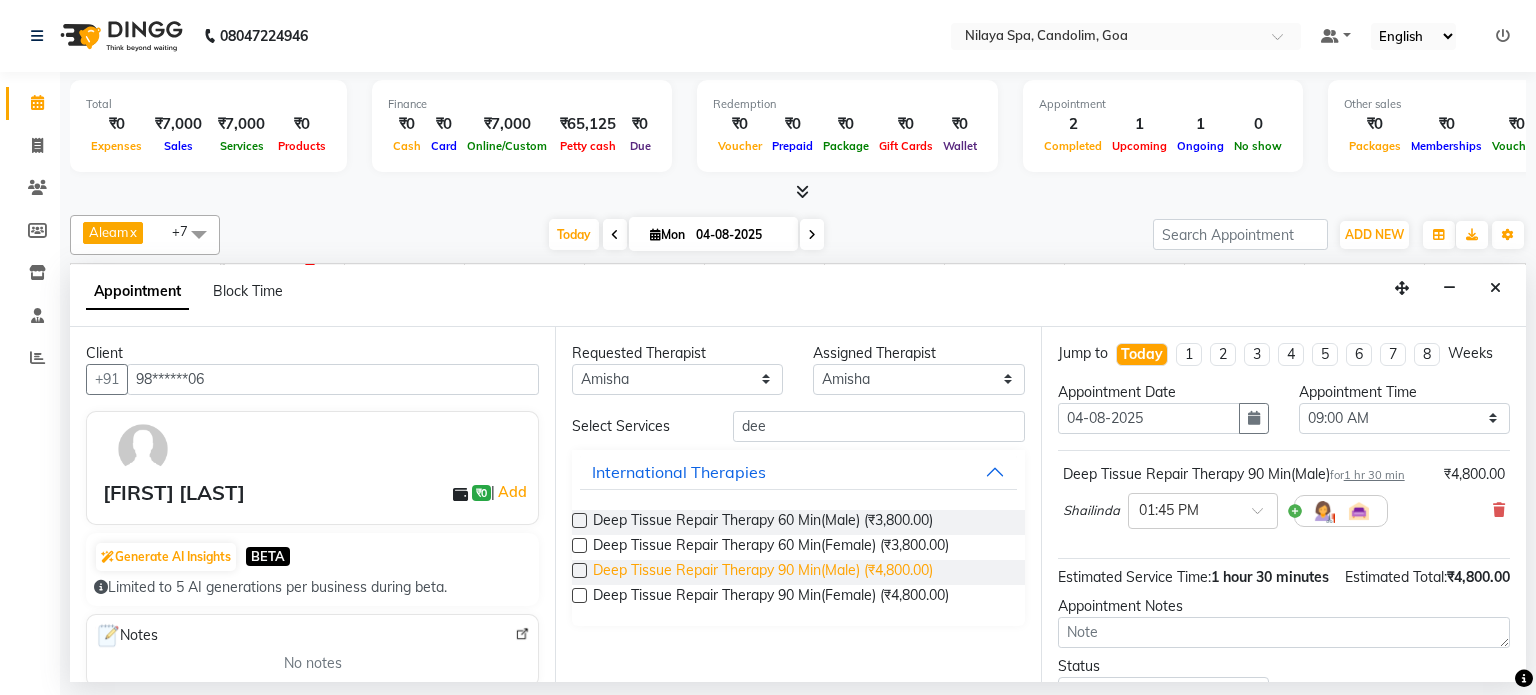 click on "Deep Tissue Repair Therapy 90 Min(Male) (₹4,800.00)" at bounding box center (763, 572) 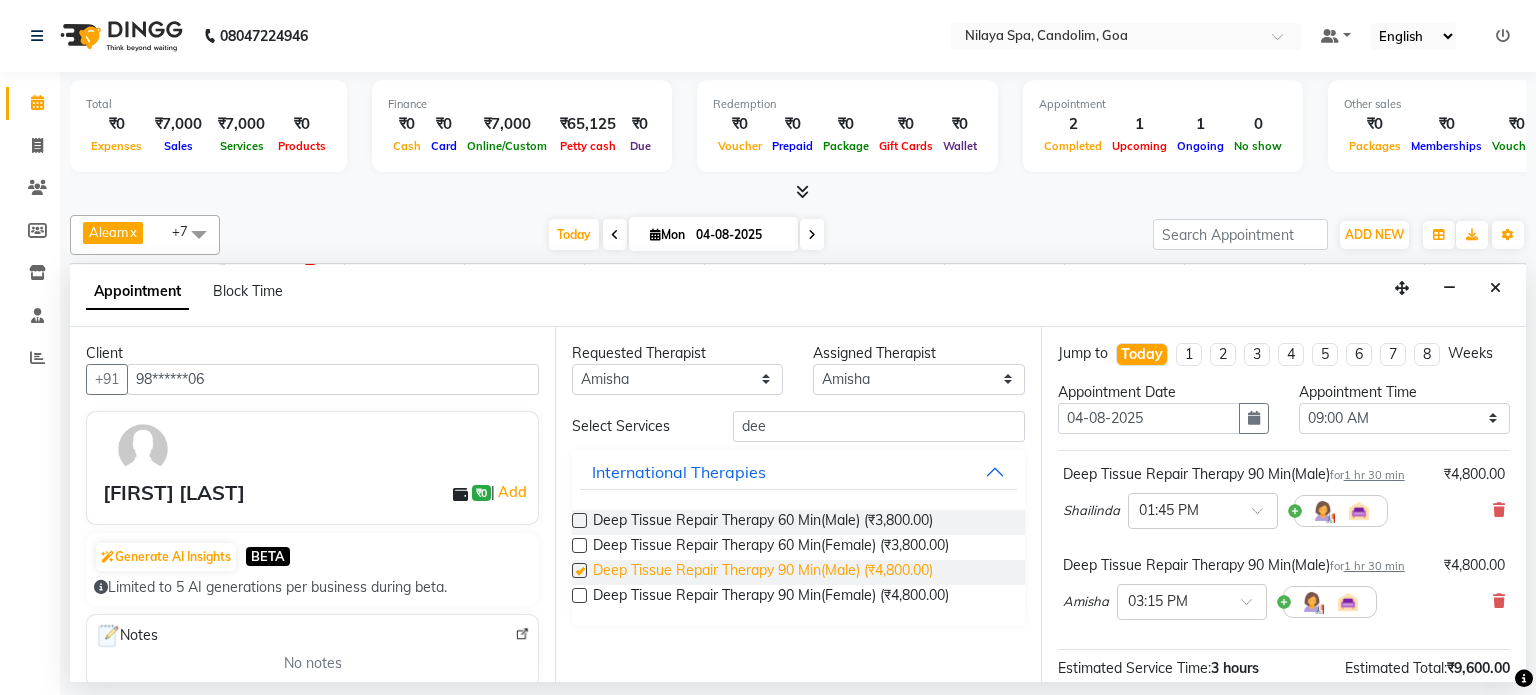 checkbox on "false" 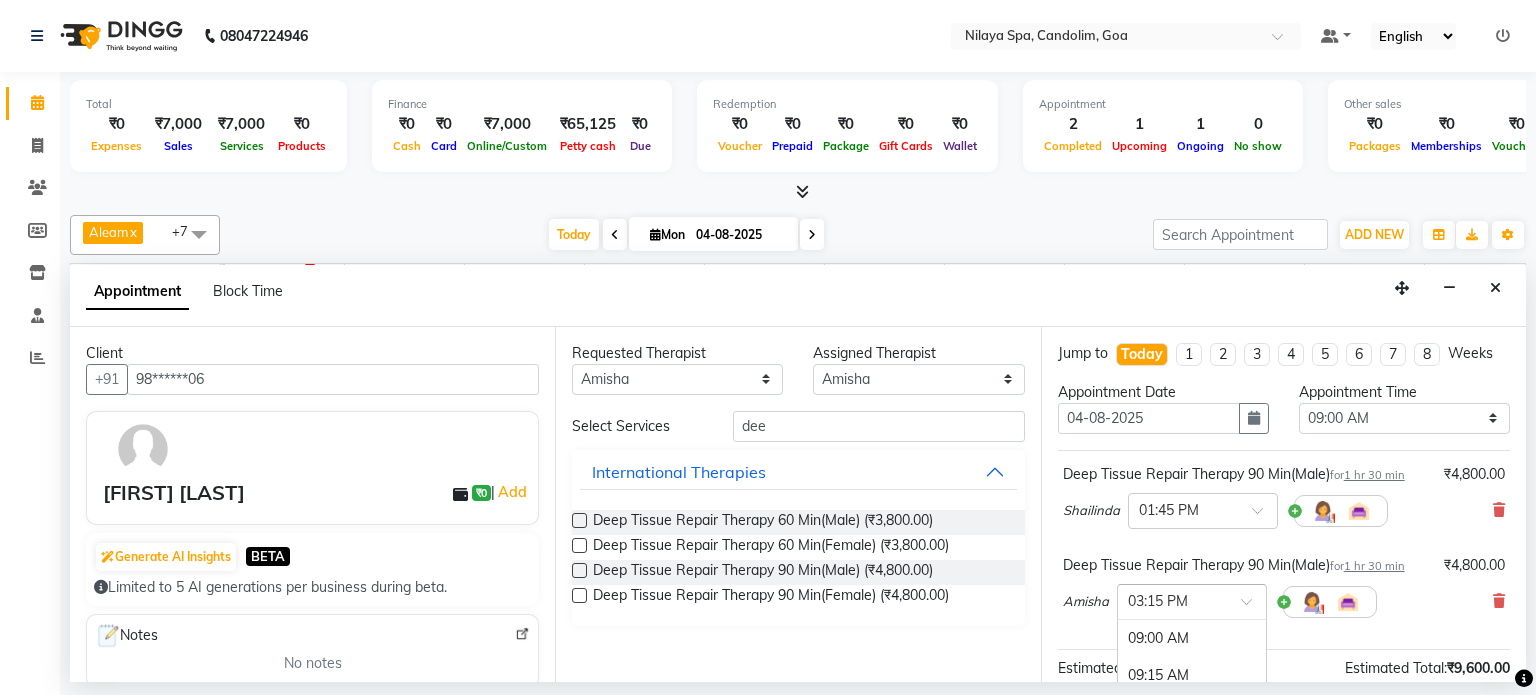 click at bounding box center [1253, 607] 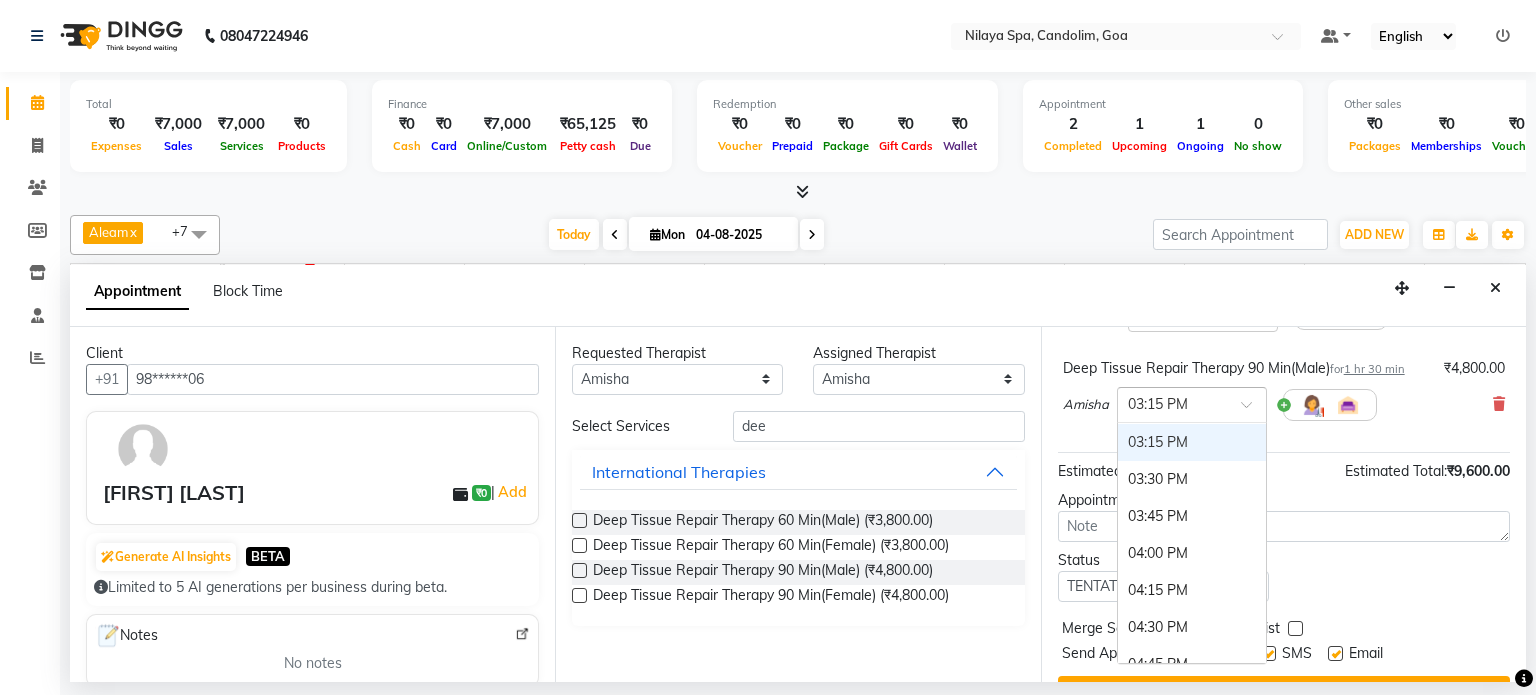 scroll, scrollTop: 200, scrollLeft: 0, axis: vertical 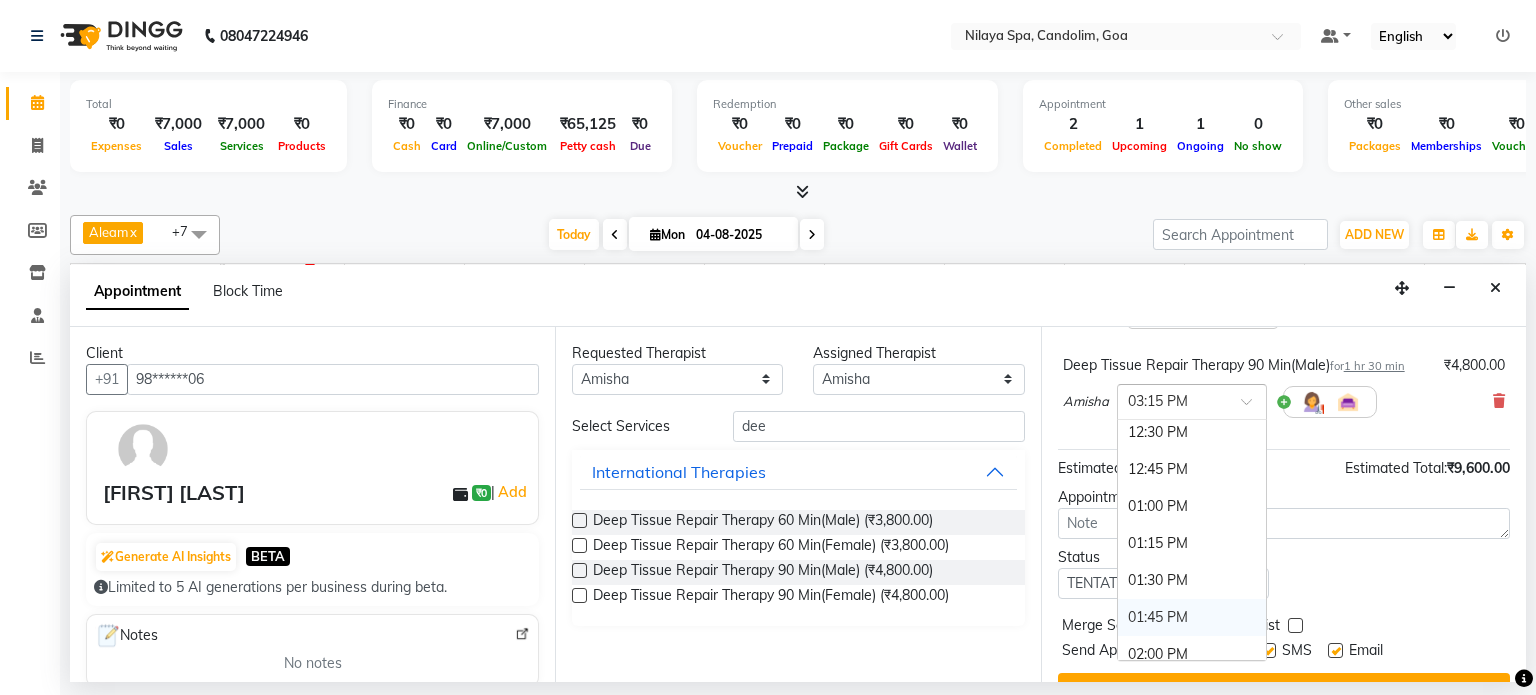 click on "01:45 PM" at bounding box center [1192, 617] 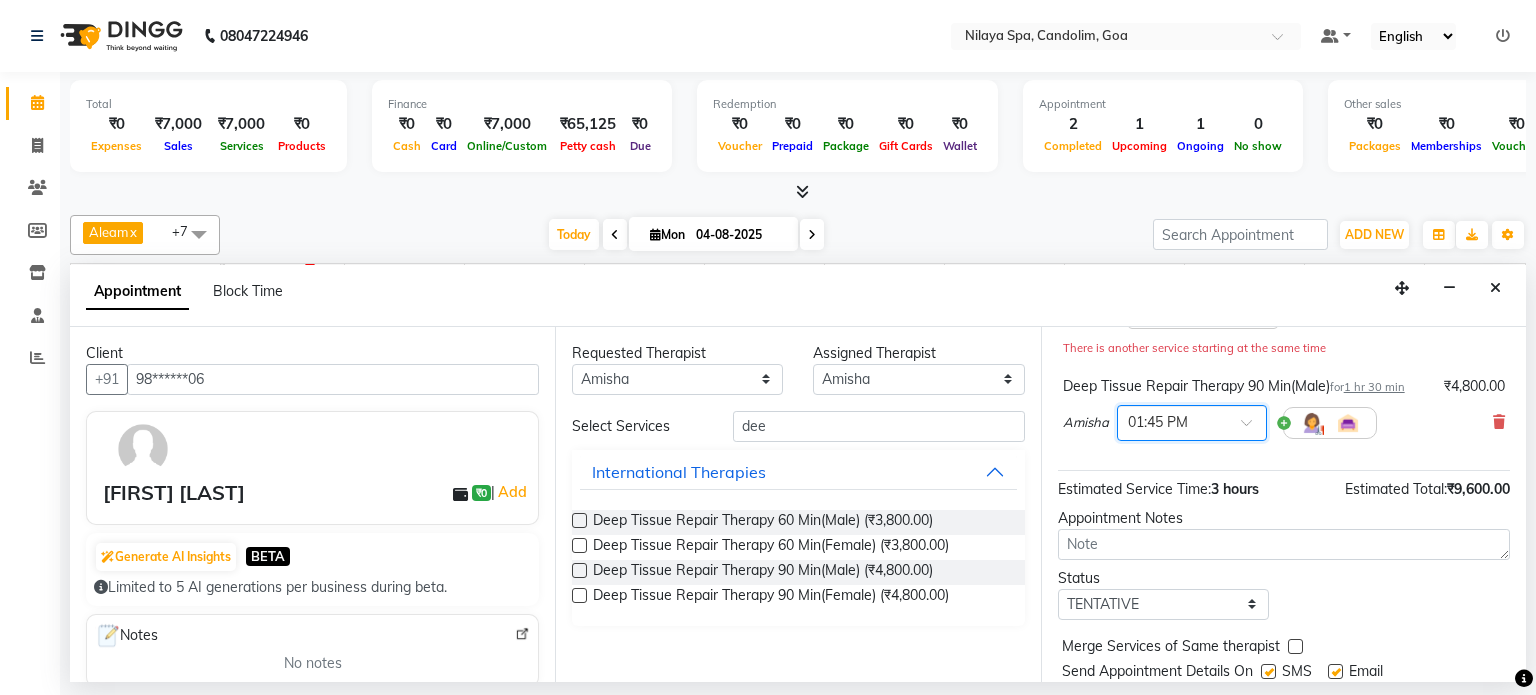 click on "Status Select TENTATIVE CONFIRM CHECK-IN UPCOMING" at bounding box center (1284, 594) 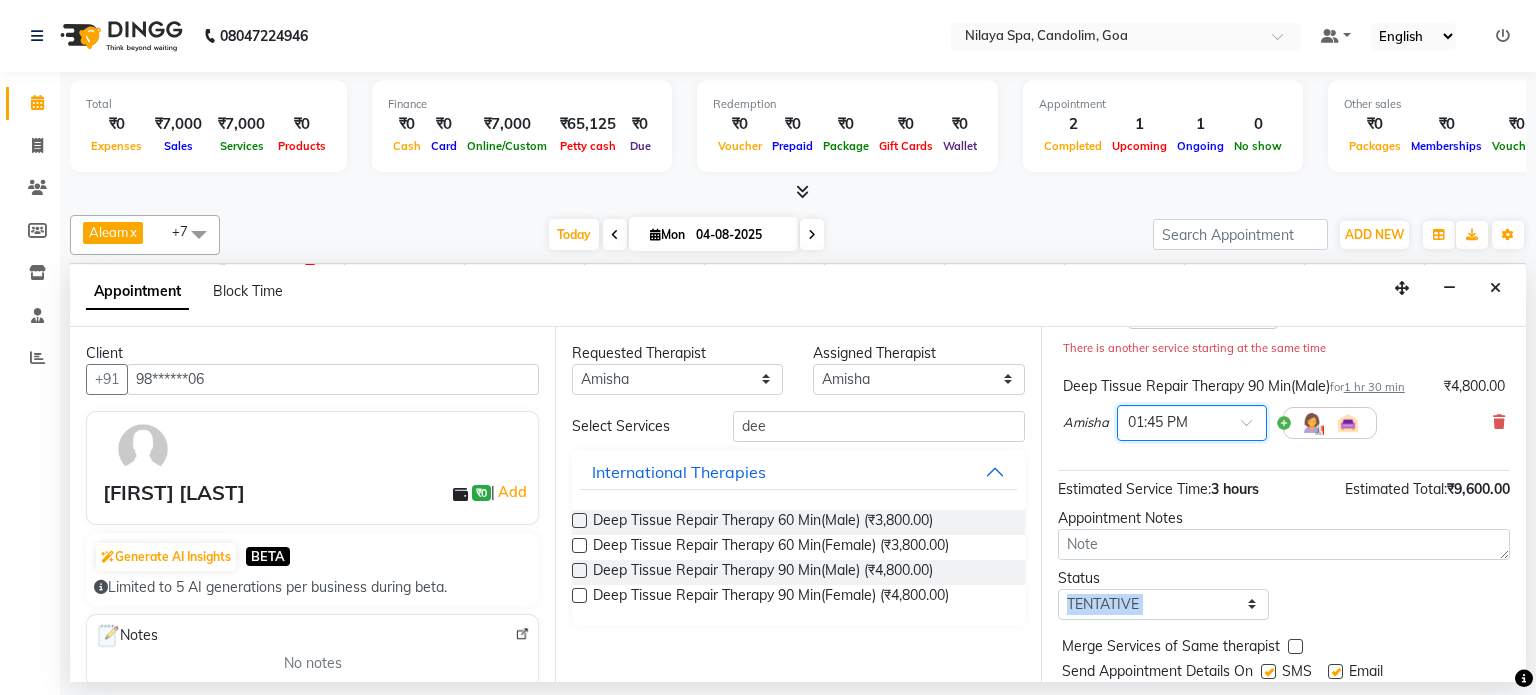 click on "Status Select TENTATIVE CONFIRM CHECK-IN UPCOMING" at bounding box center [1284, 594] 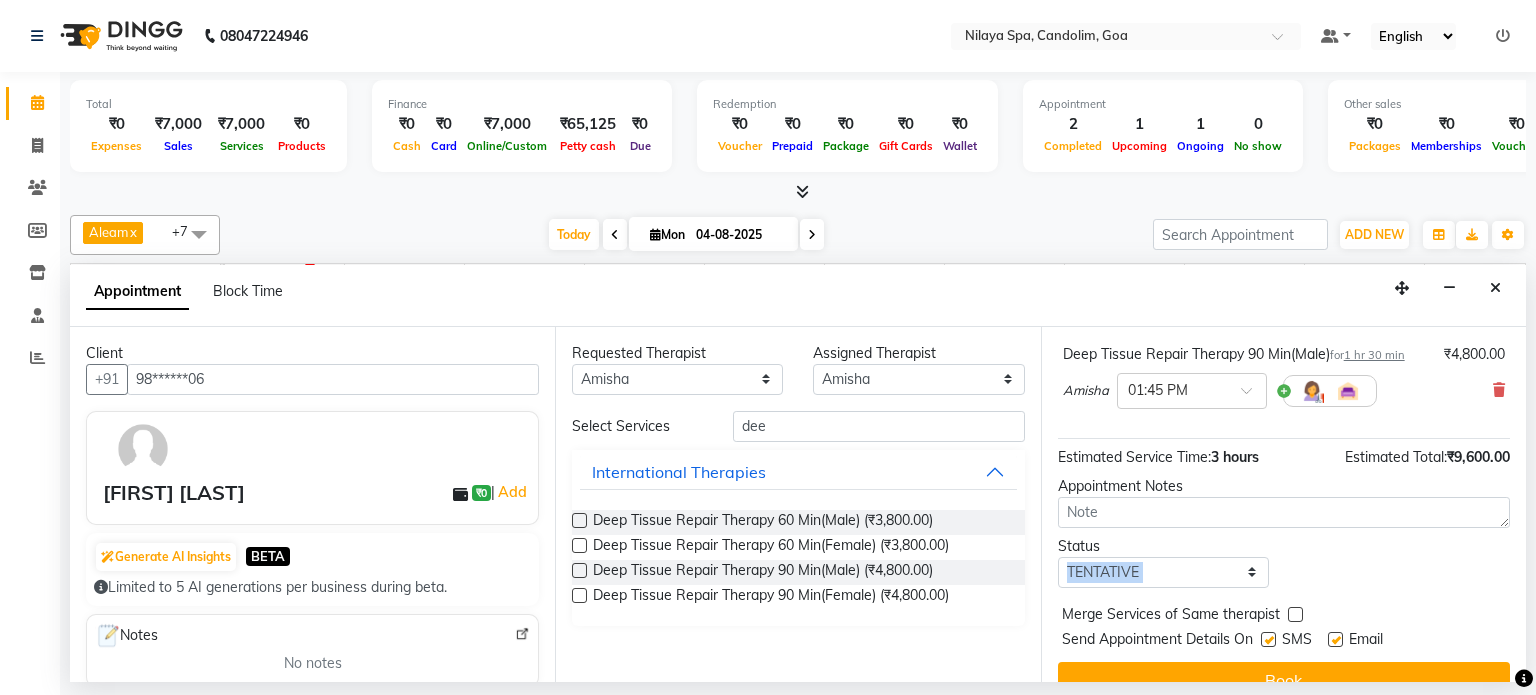 scroll, scrollTop: 263, scrollLeft: 0, axis: vertical 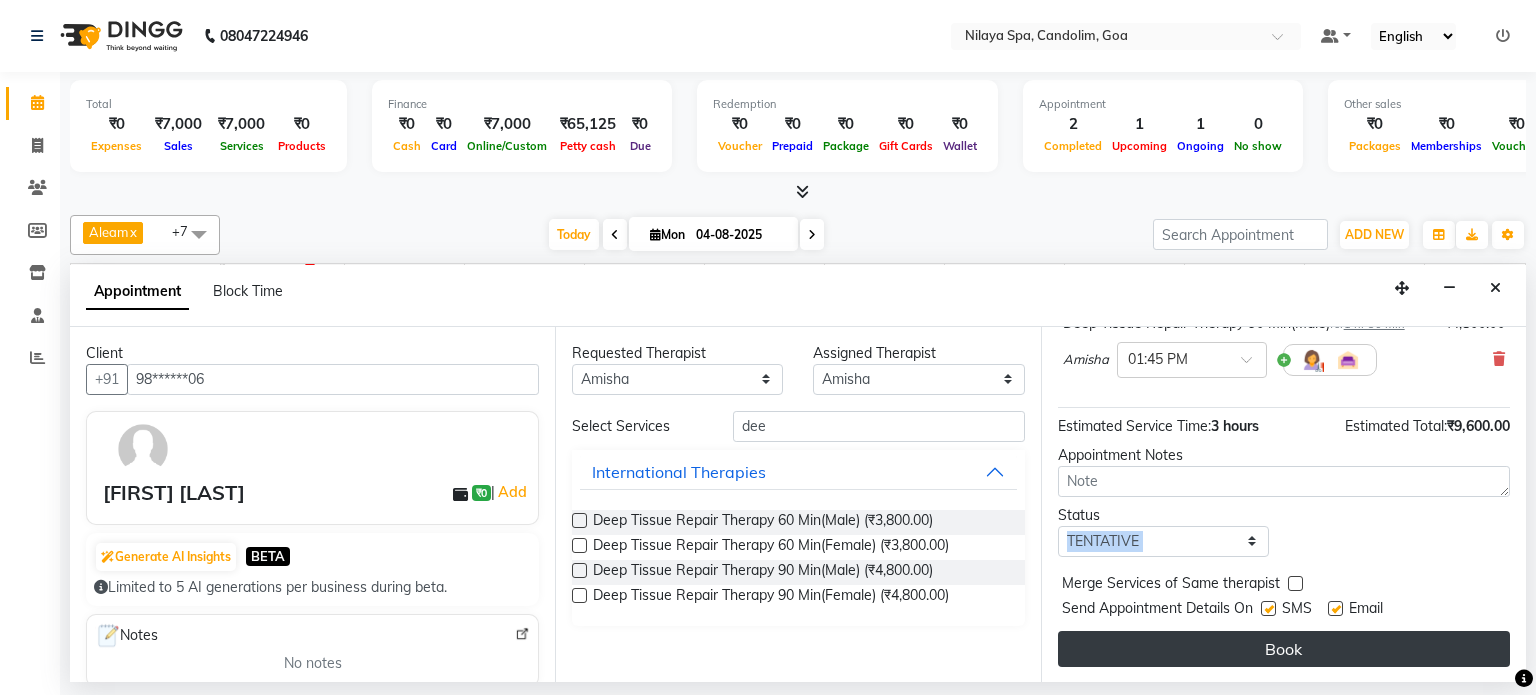 click on "Book" at bounding box center (1284, 649) 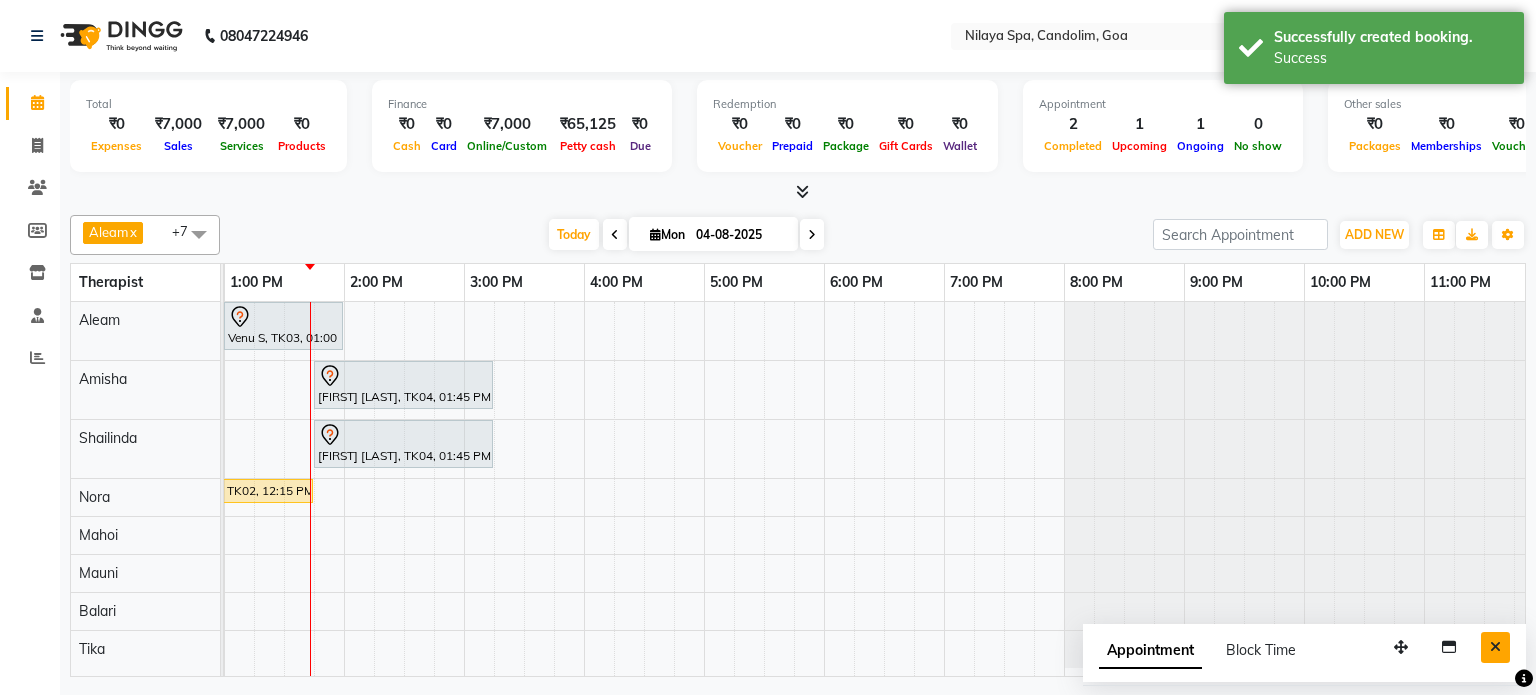 click at bounding box center [1495, 647] 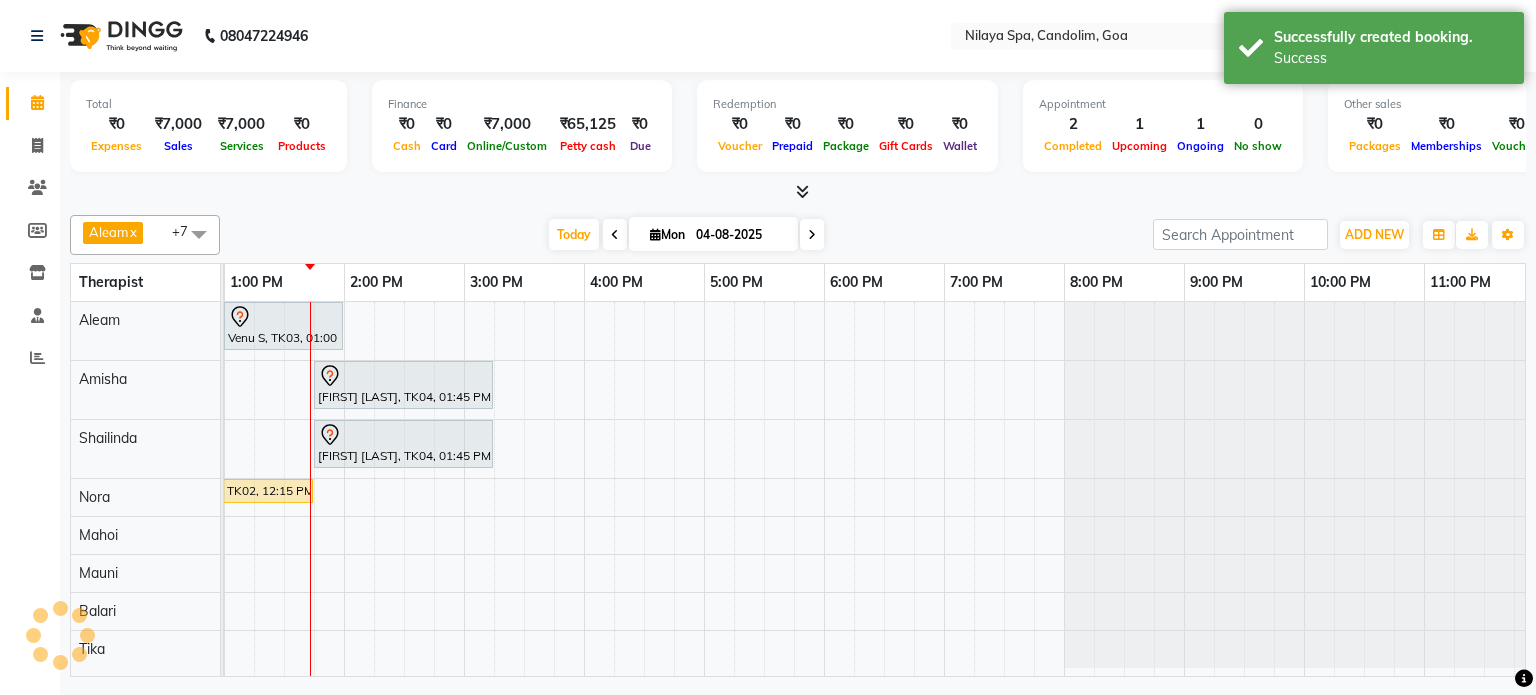 scroll, scrollTop: 0, scrollLeft: 0, axis: both 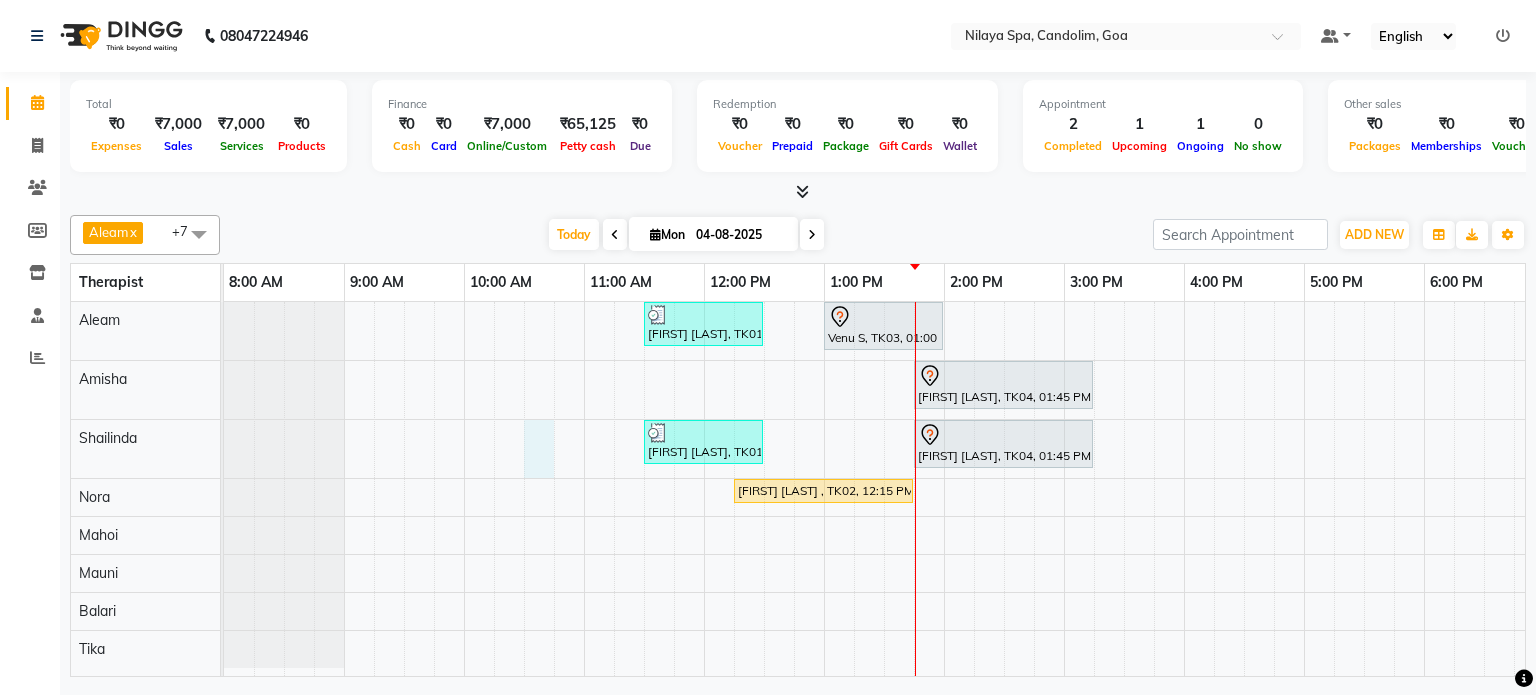 click on "[FIRST] [LAST], TK01, 11:30 AM-12:30 PM, Traditional Swedish Relaxation Therapy 60 Min(Male)             Venu S, TK03, 01:00 PM-02:00 PM, Traditional Swedish Relaxation Therapy 60 Min(Male)             Divyaraj Zala, TK04, 01:45 PM-03:15 PM, Deep Tissue Repair Therapy 90 Min(Male)     [FIRST] [LAST], TK01, 11:30 AM-12:30 PM, Deep Tissue Repair Therapy 60 Min(Male)             Divyaraj Zala, TK04, 01:45 PM-03:15 PM, Deep Tissue Repair Therapy 90 Min(Male)    Vaibhav  Deshmukh , TK02, 12:15 PM-01:45 PM, Sensory Rejuvne Aromatherapy 90 Min(Male)" at bounding box center [1184, 489] 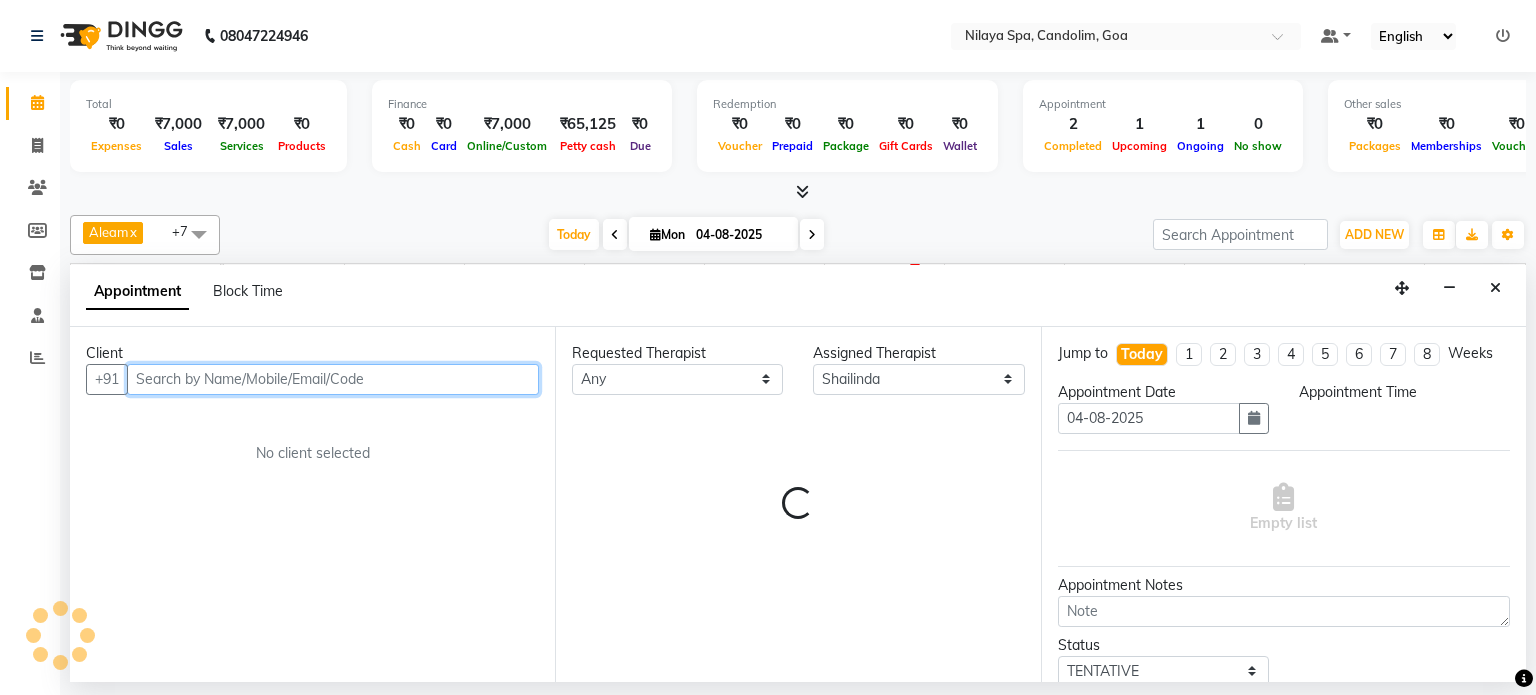 select on "630" 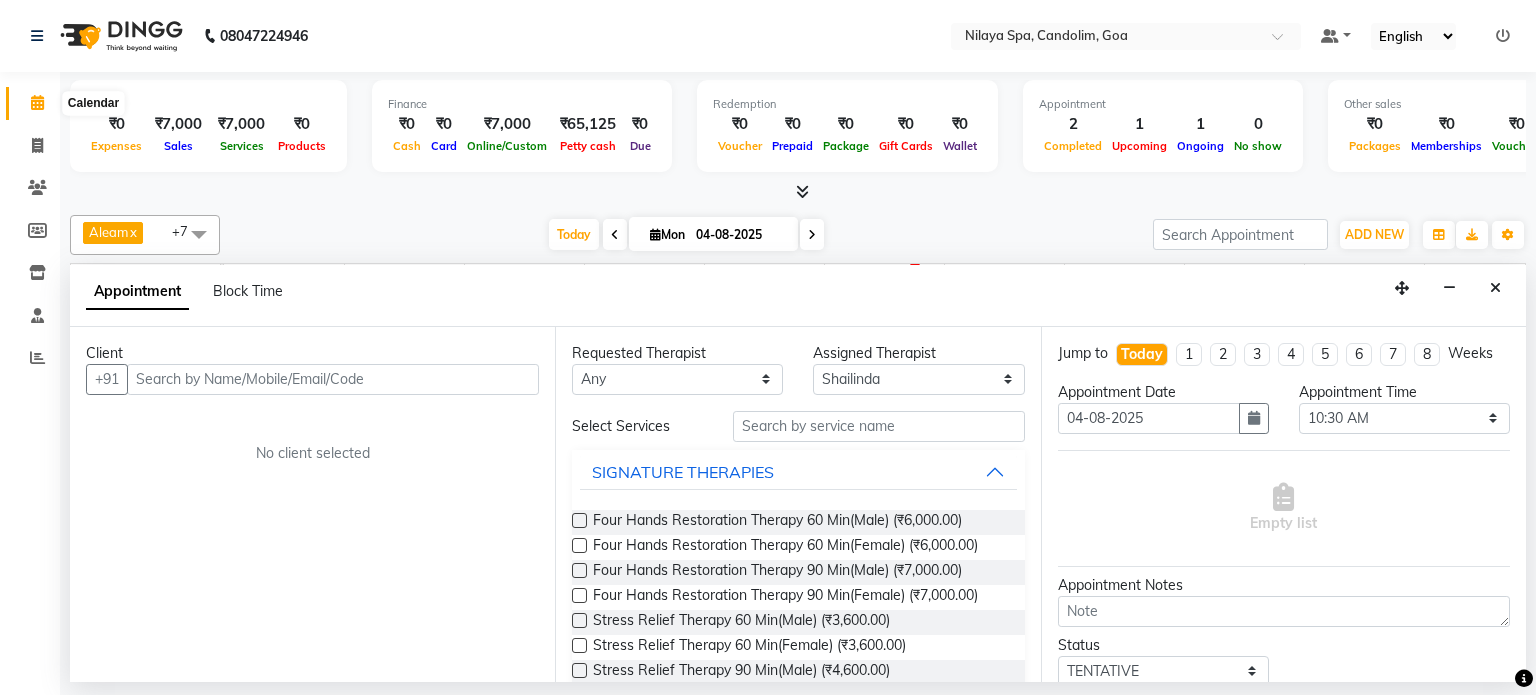 click 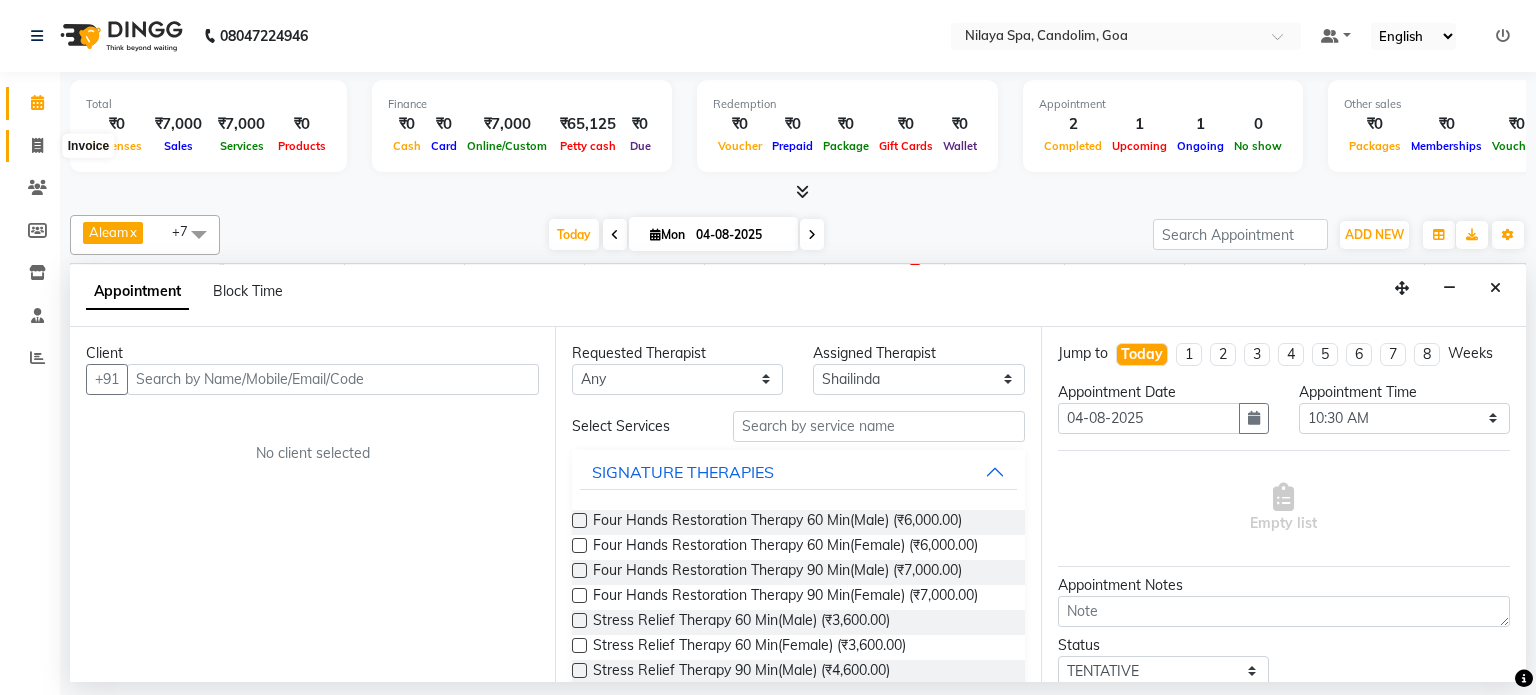 click 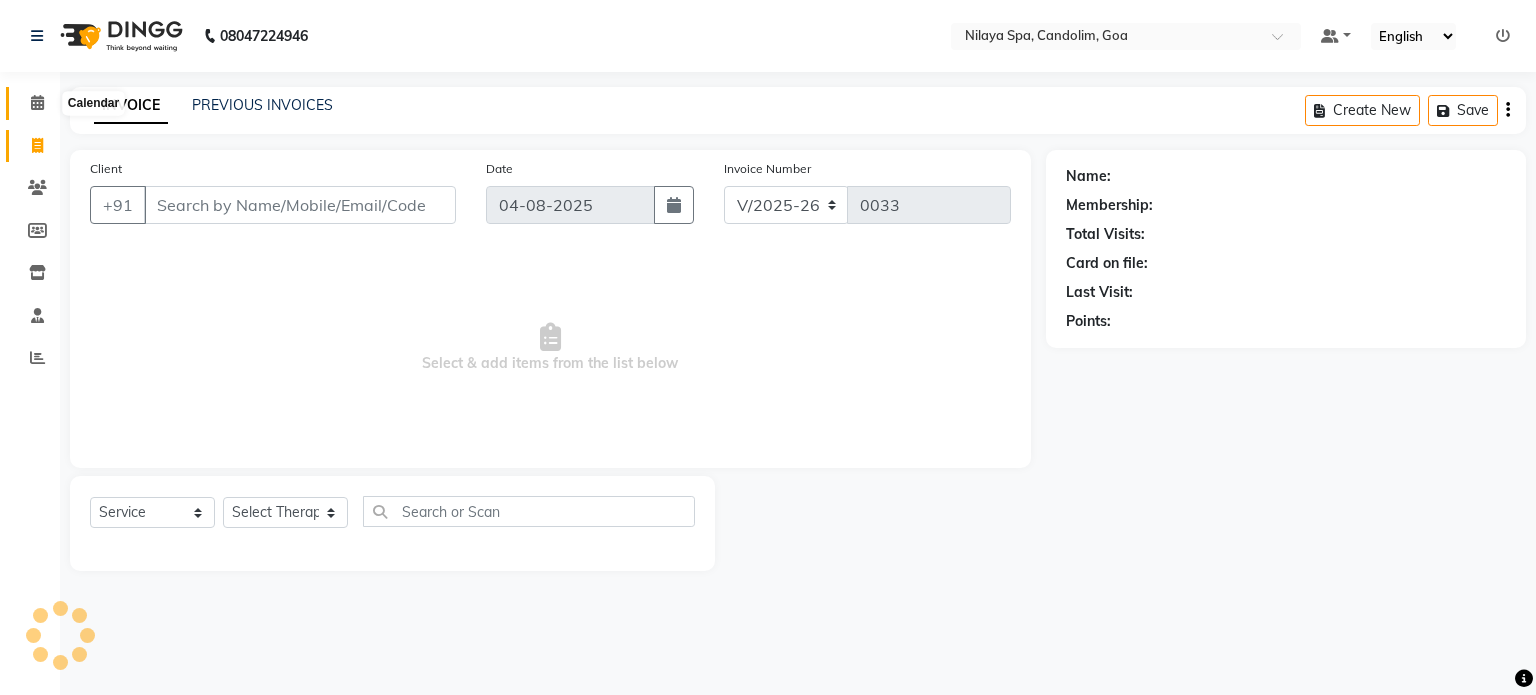 click 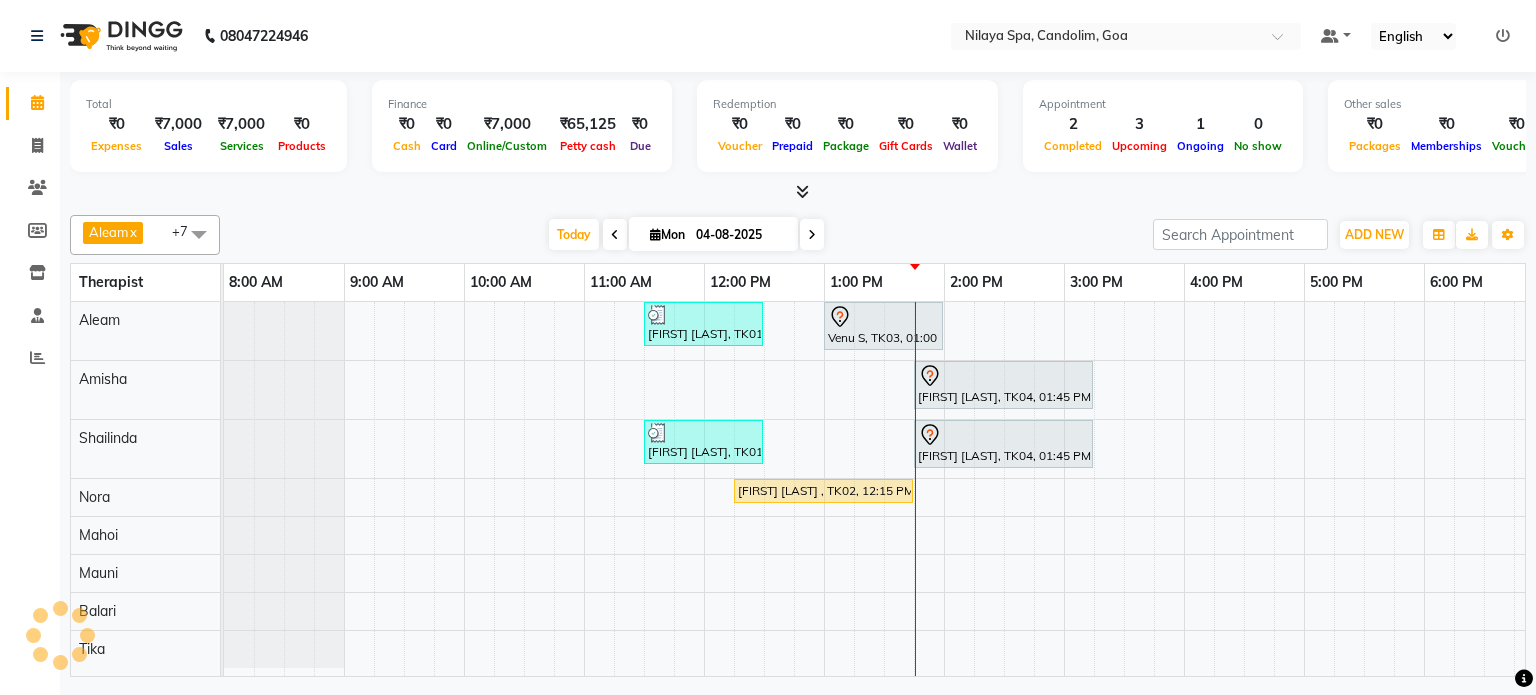 scroll, scrollTop: 0, scrollLeft: 0, axis: both 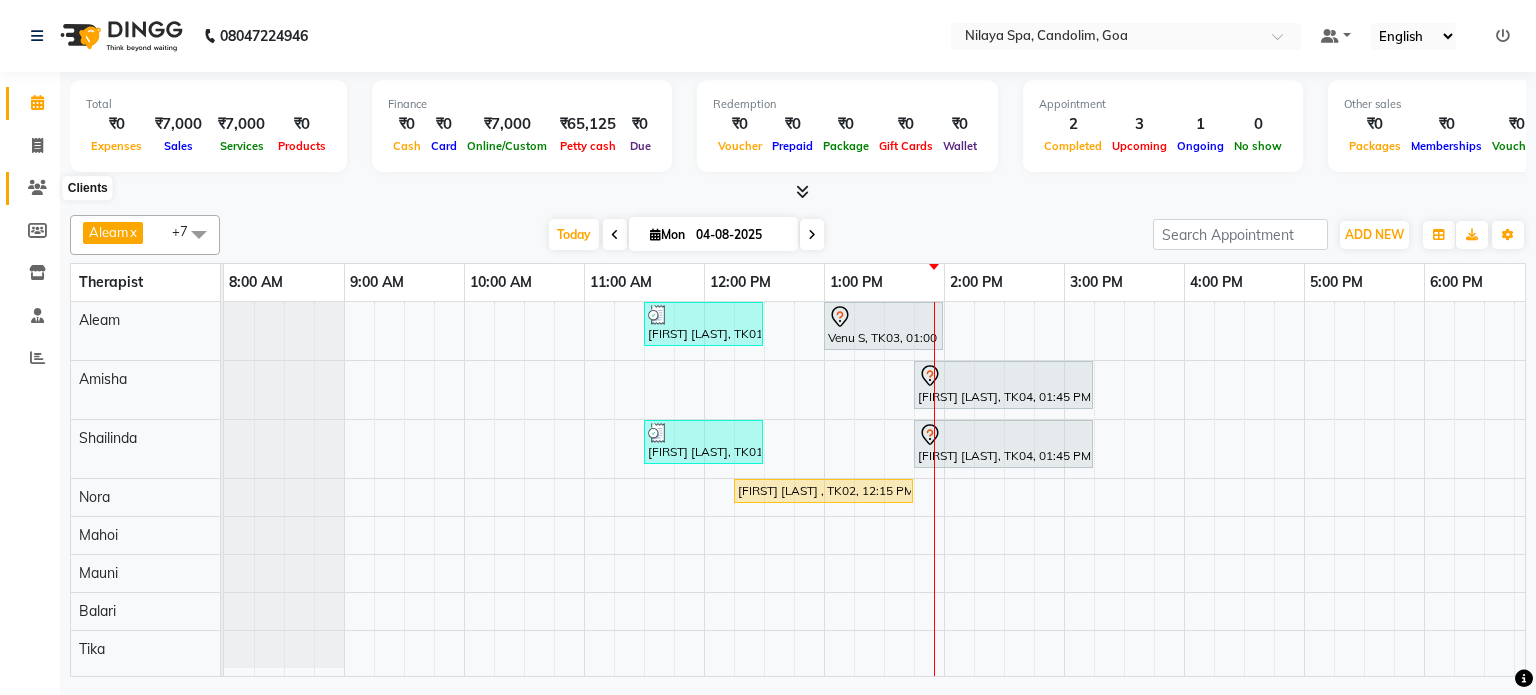click 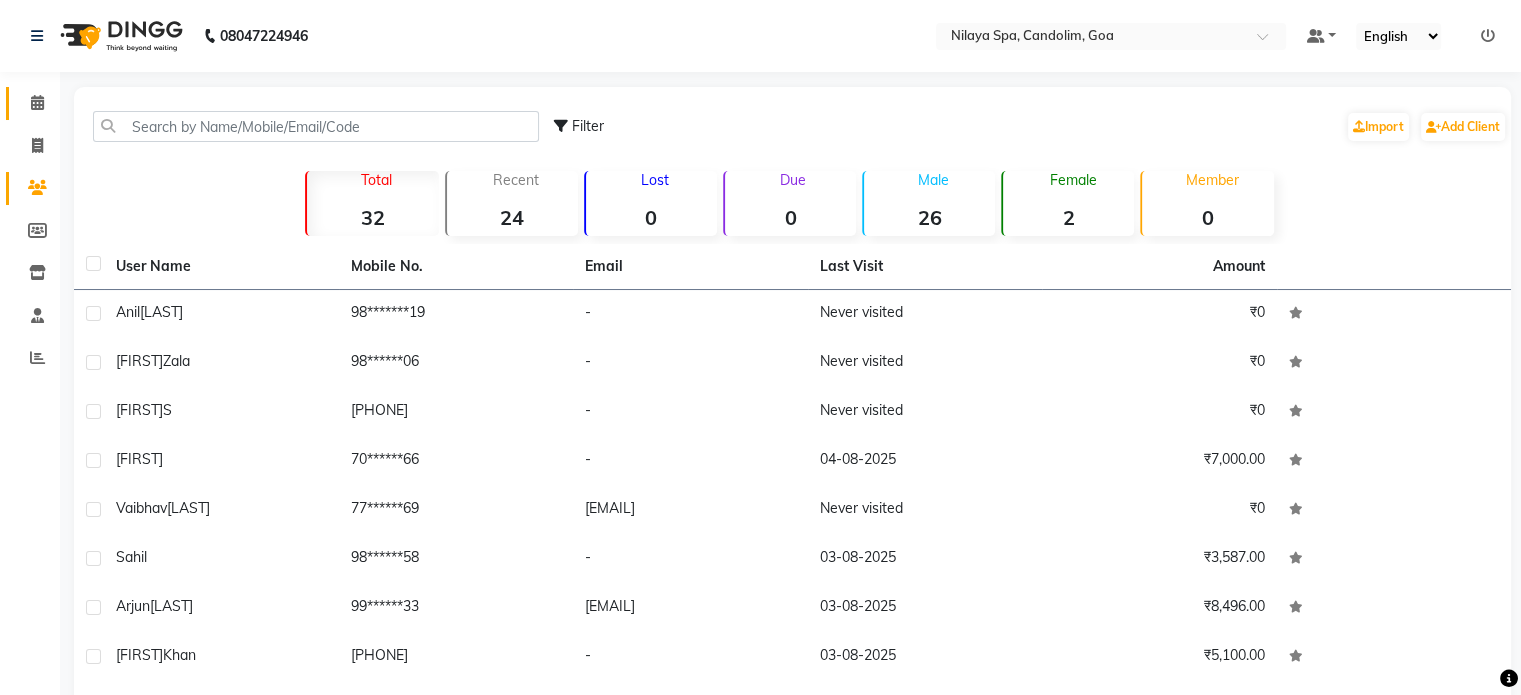 click 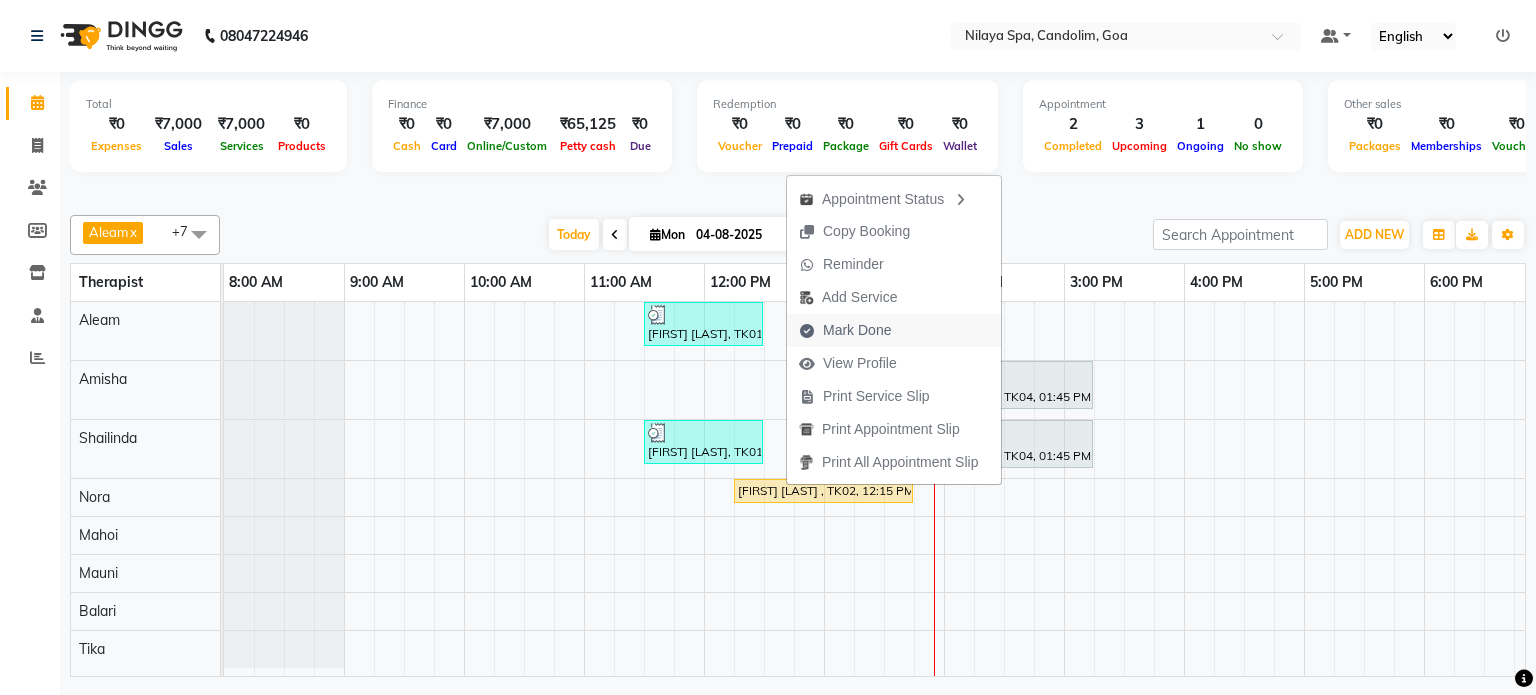 click on "Mark Done" at bounding box center (857, 330) 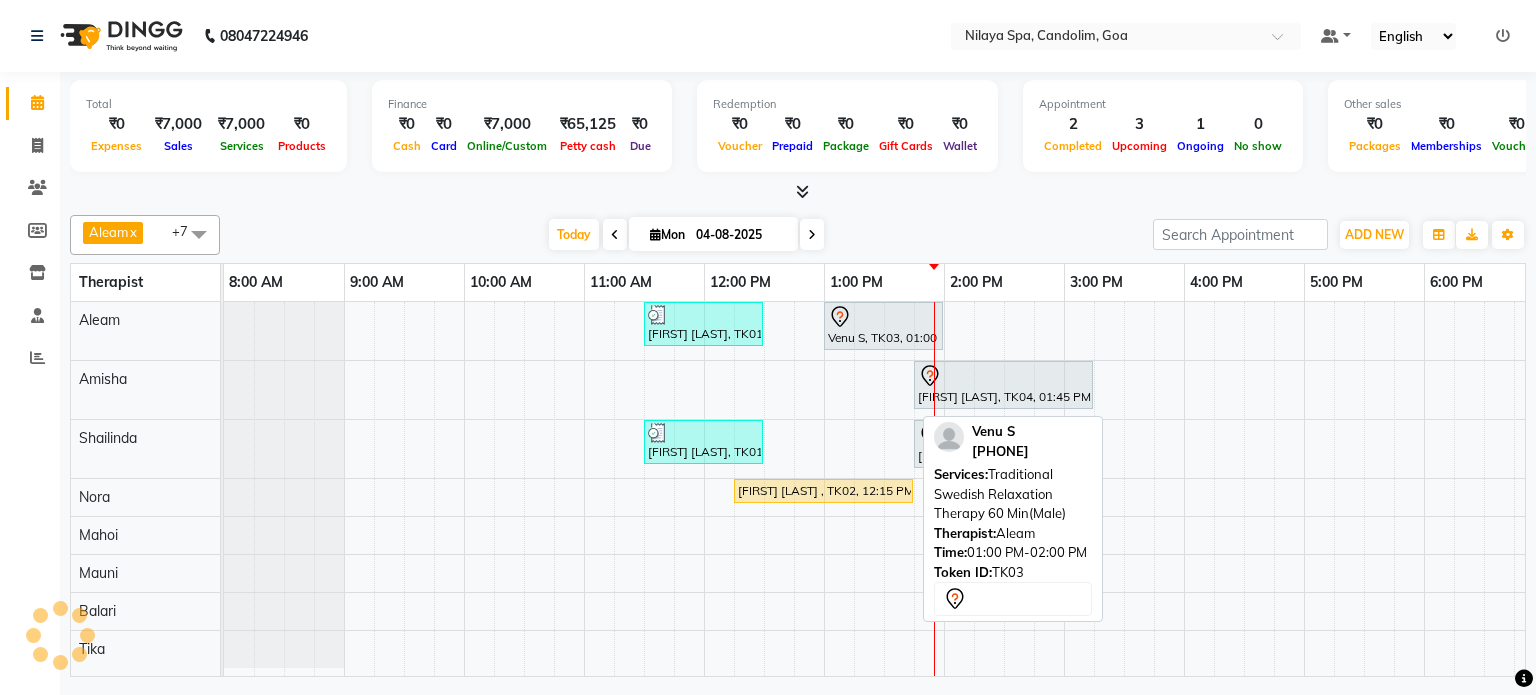 select on "service" 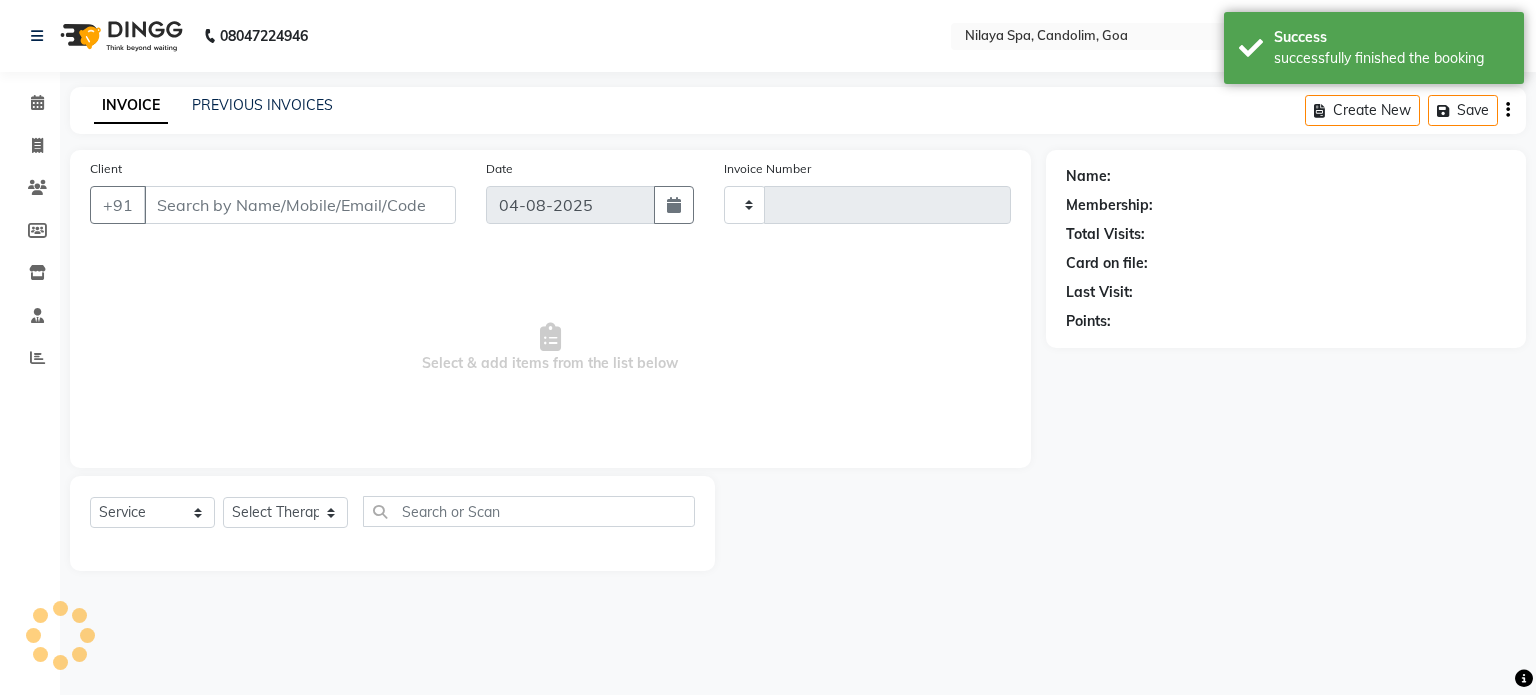 type on "0033" 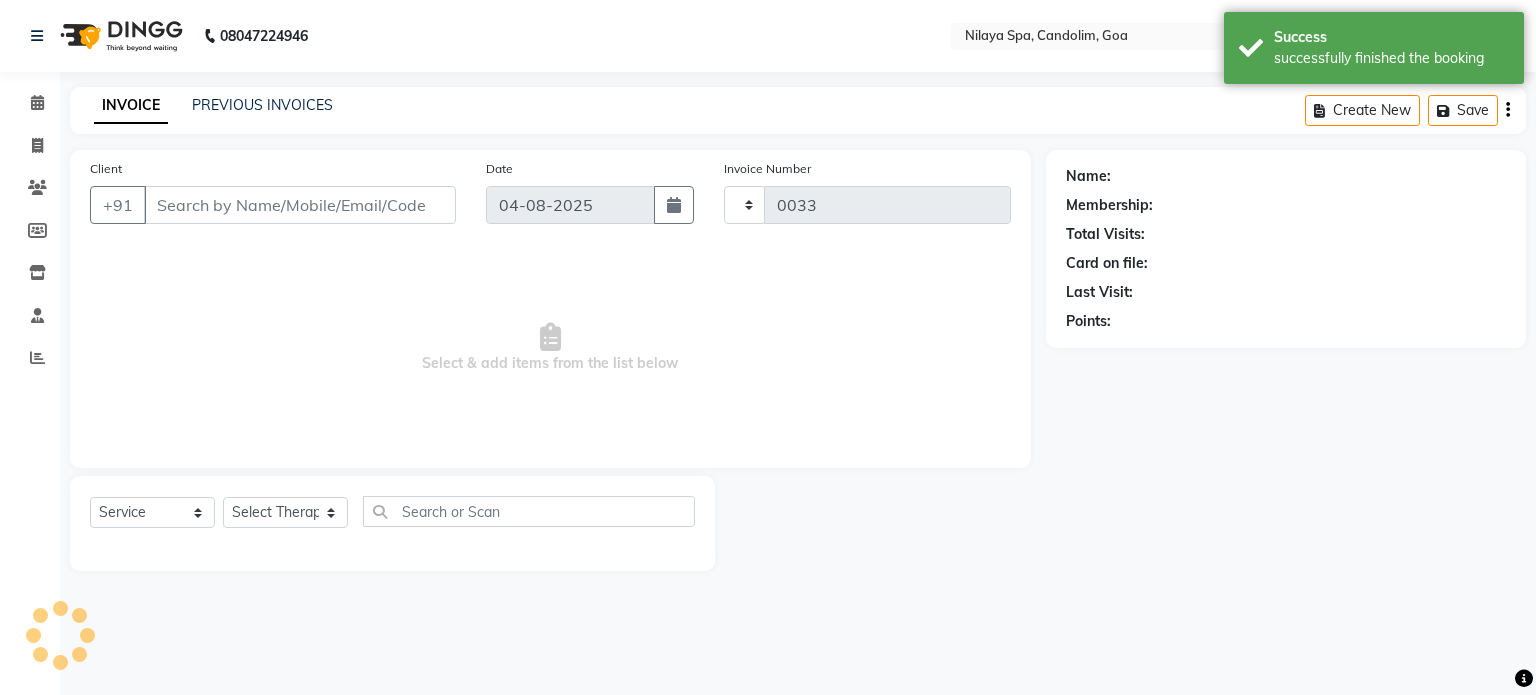 select on "8694" 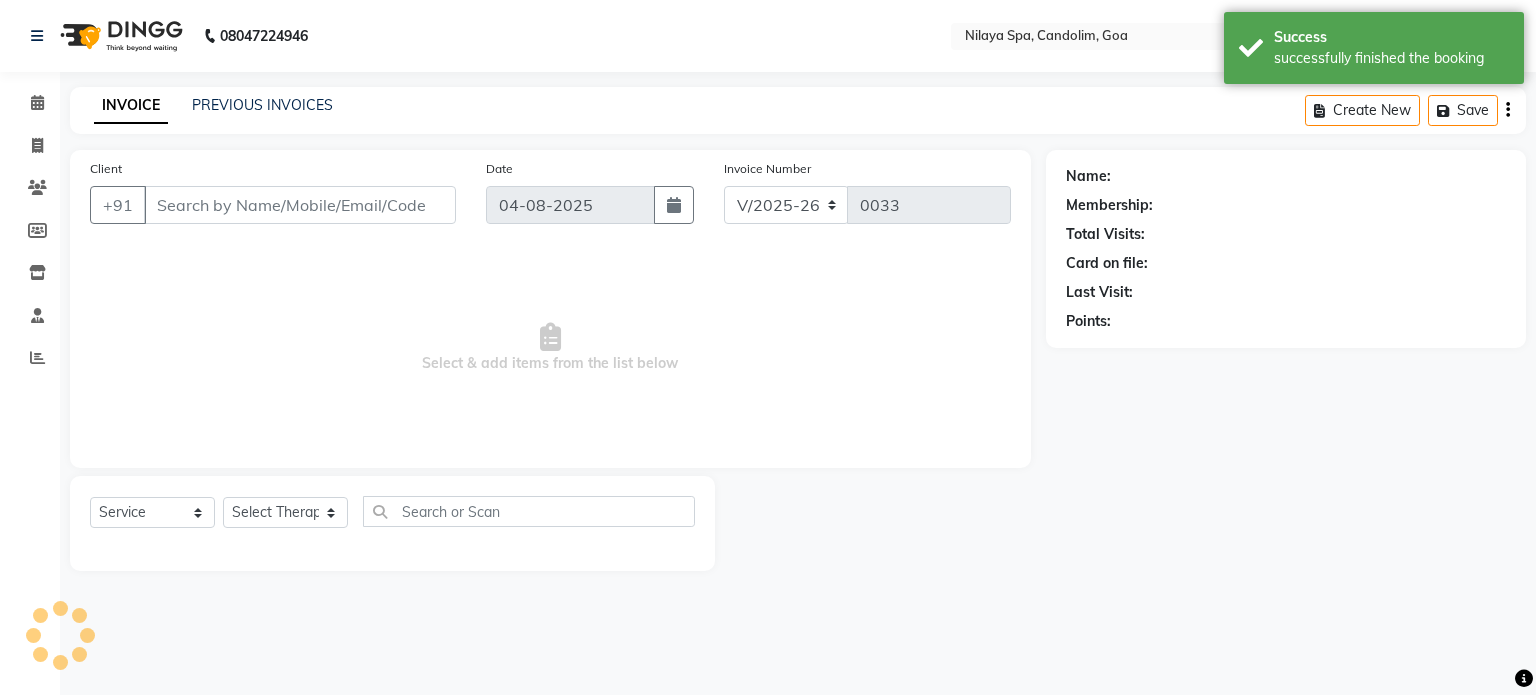 type on "77******69" 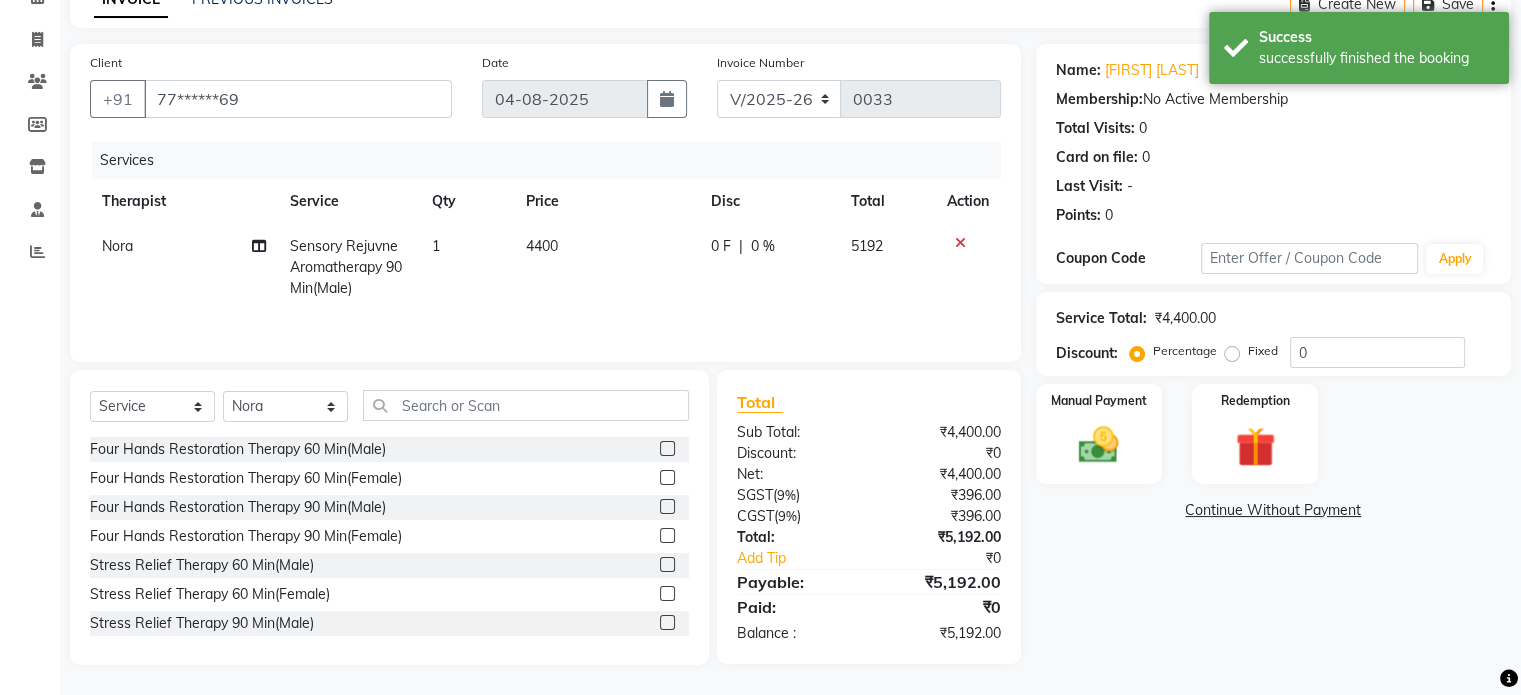 scroll, scrollTop: 107, scrollLeft: 0, axis: vertical 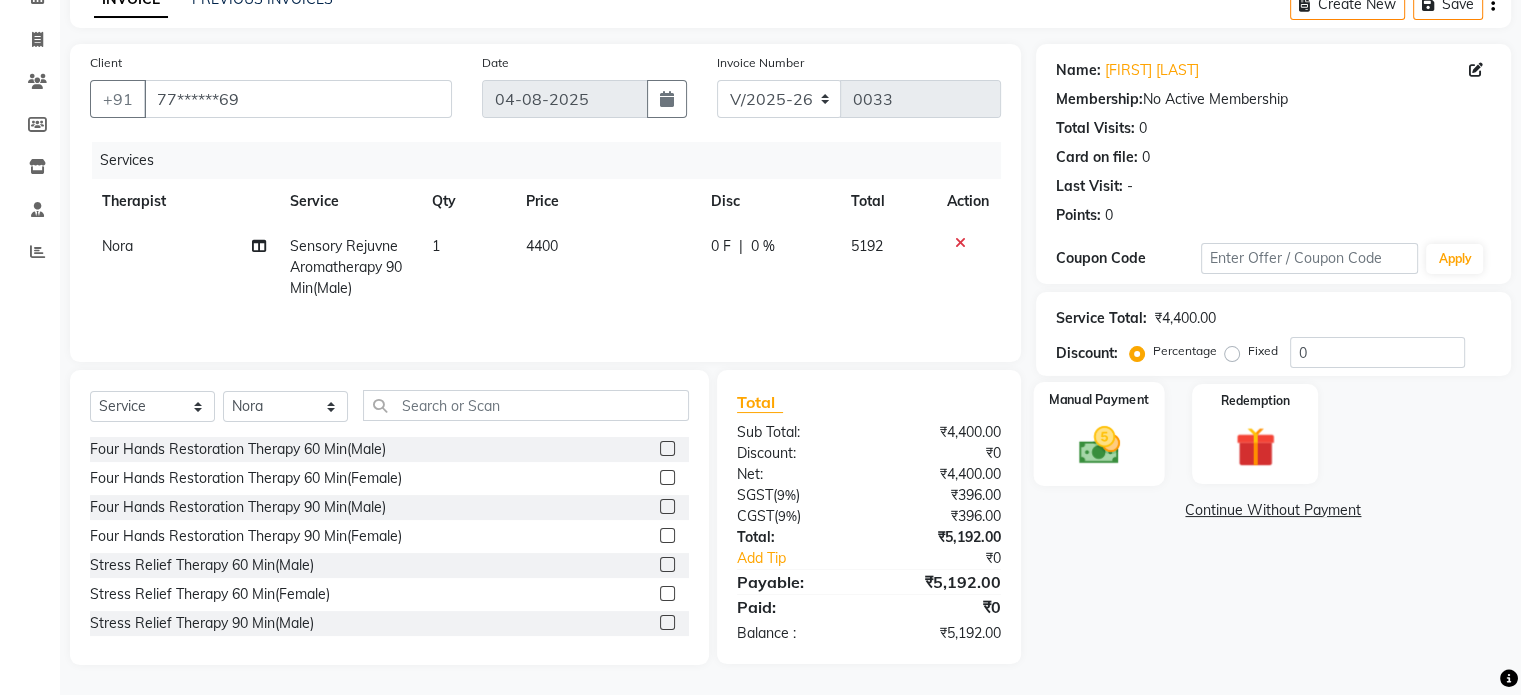click 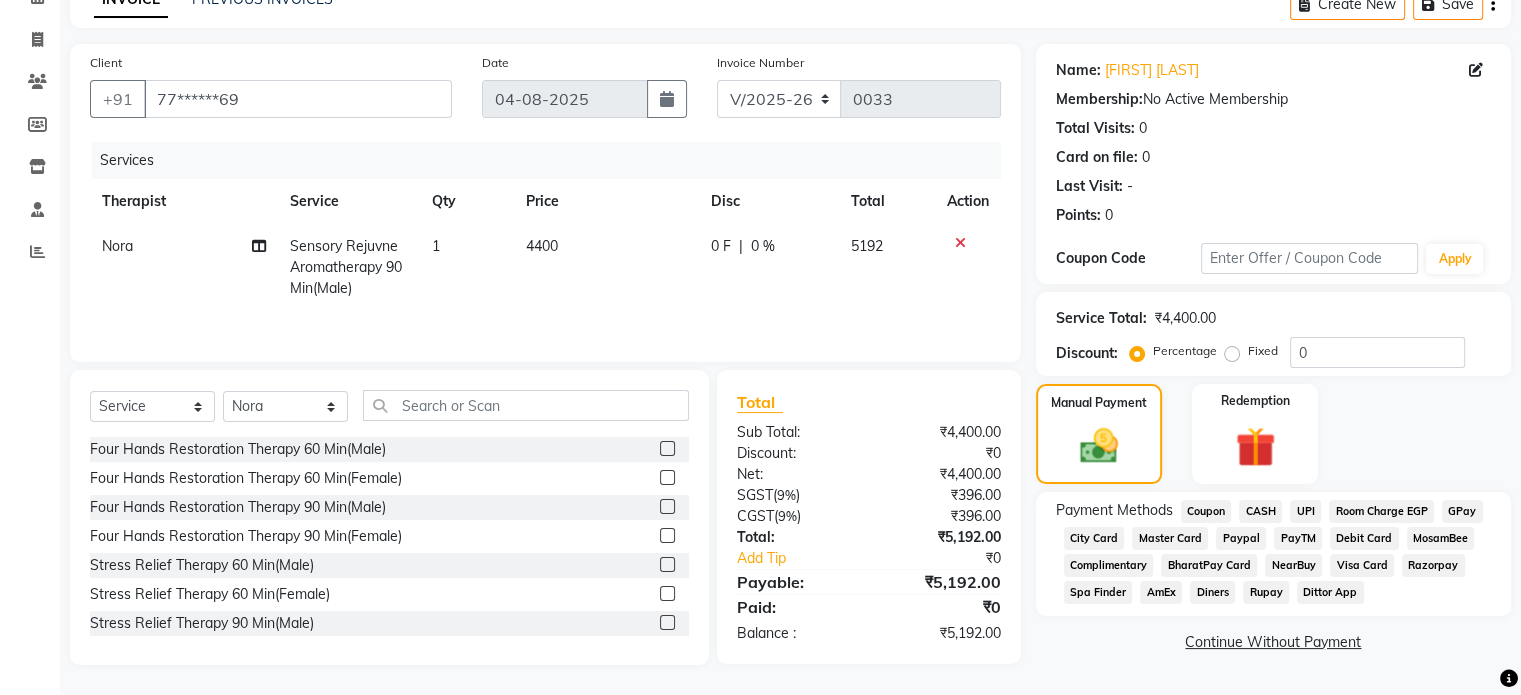 click on "UPI" 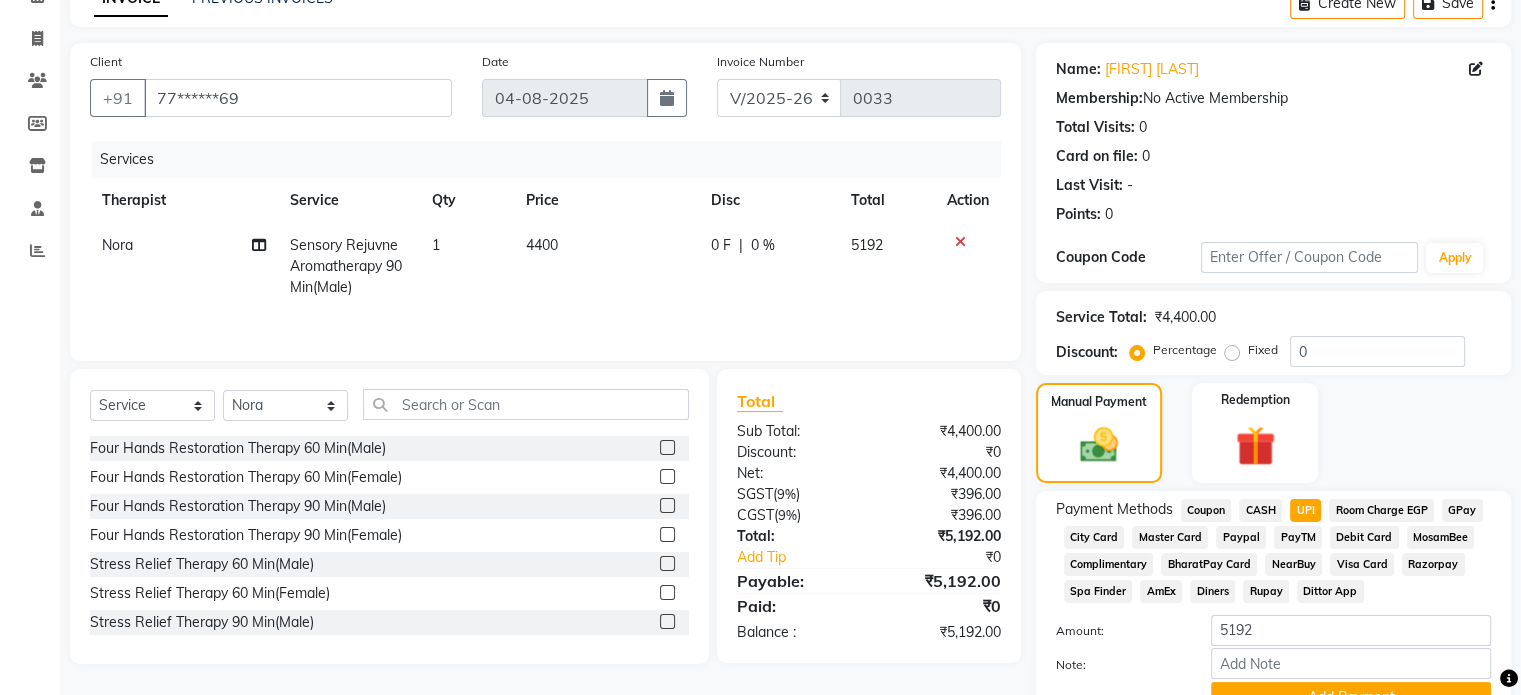 scroll, scrollTop: 207, scrollLeft: 0, axis: vertical 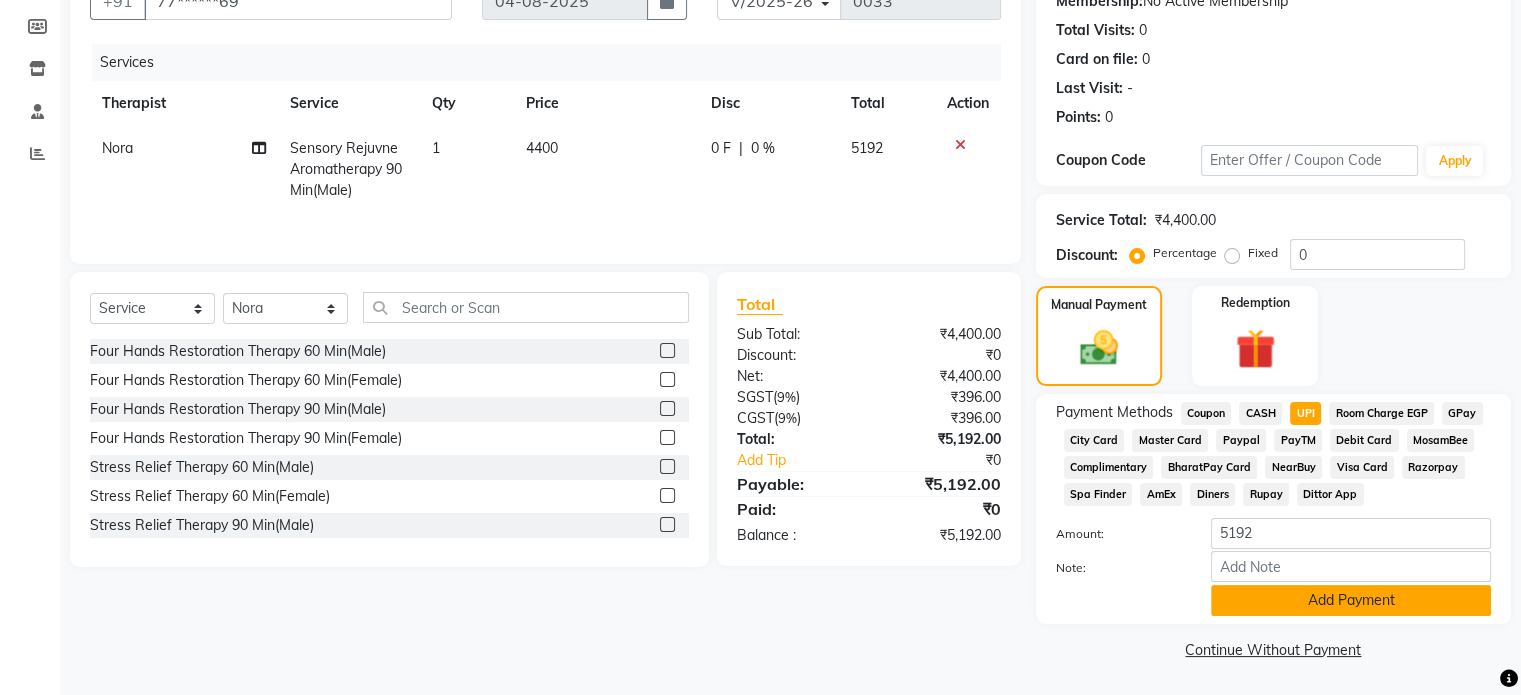 click on "Add Payment" 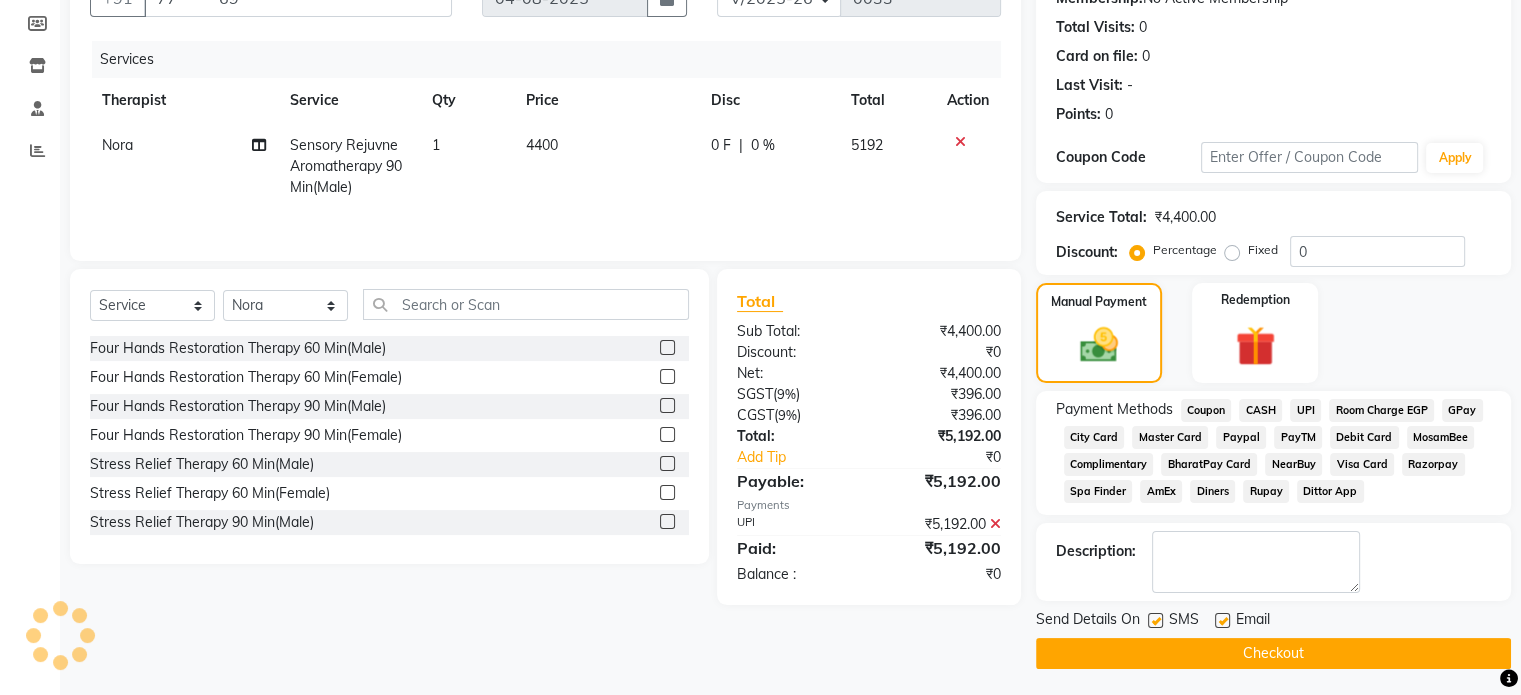 click on "Checkout" 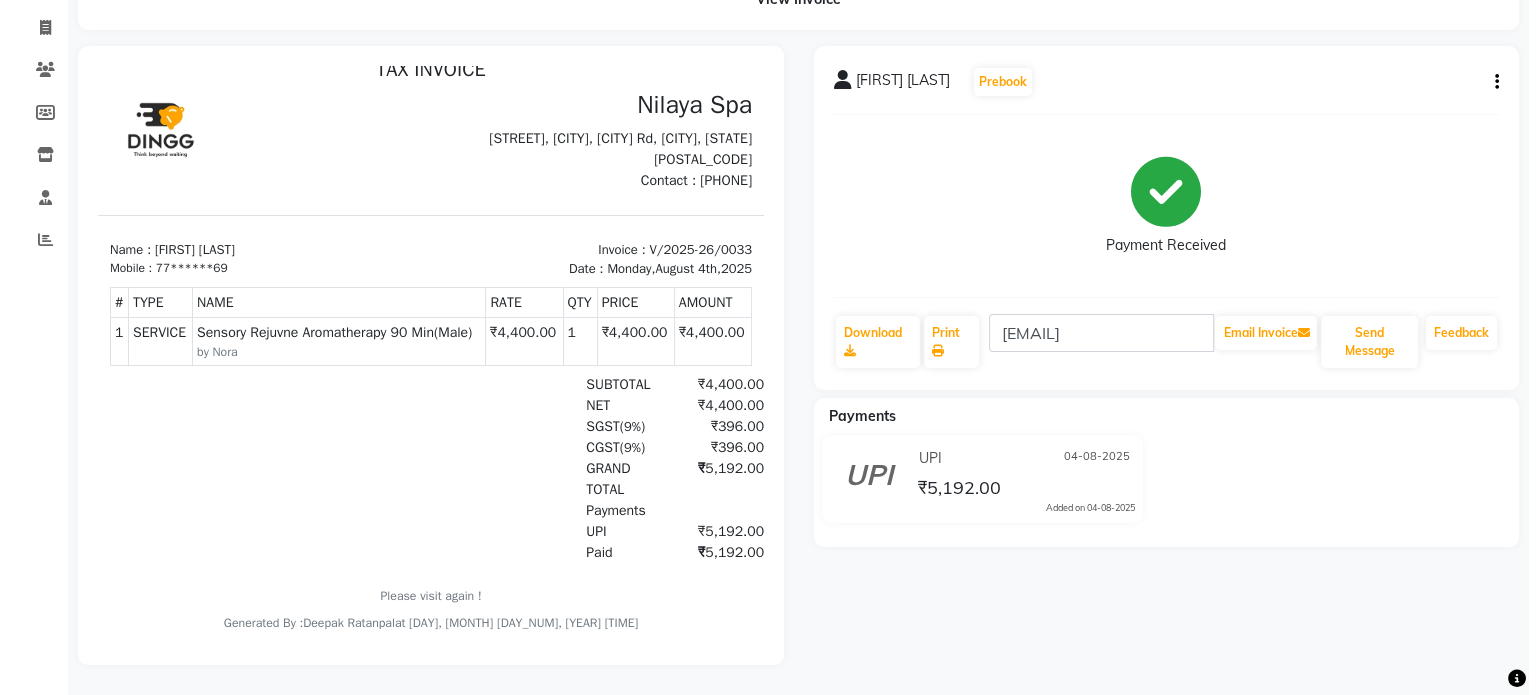 scroll, scrollTop: 0, scrollLeft: 0, axis: both 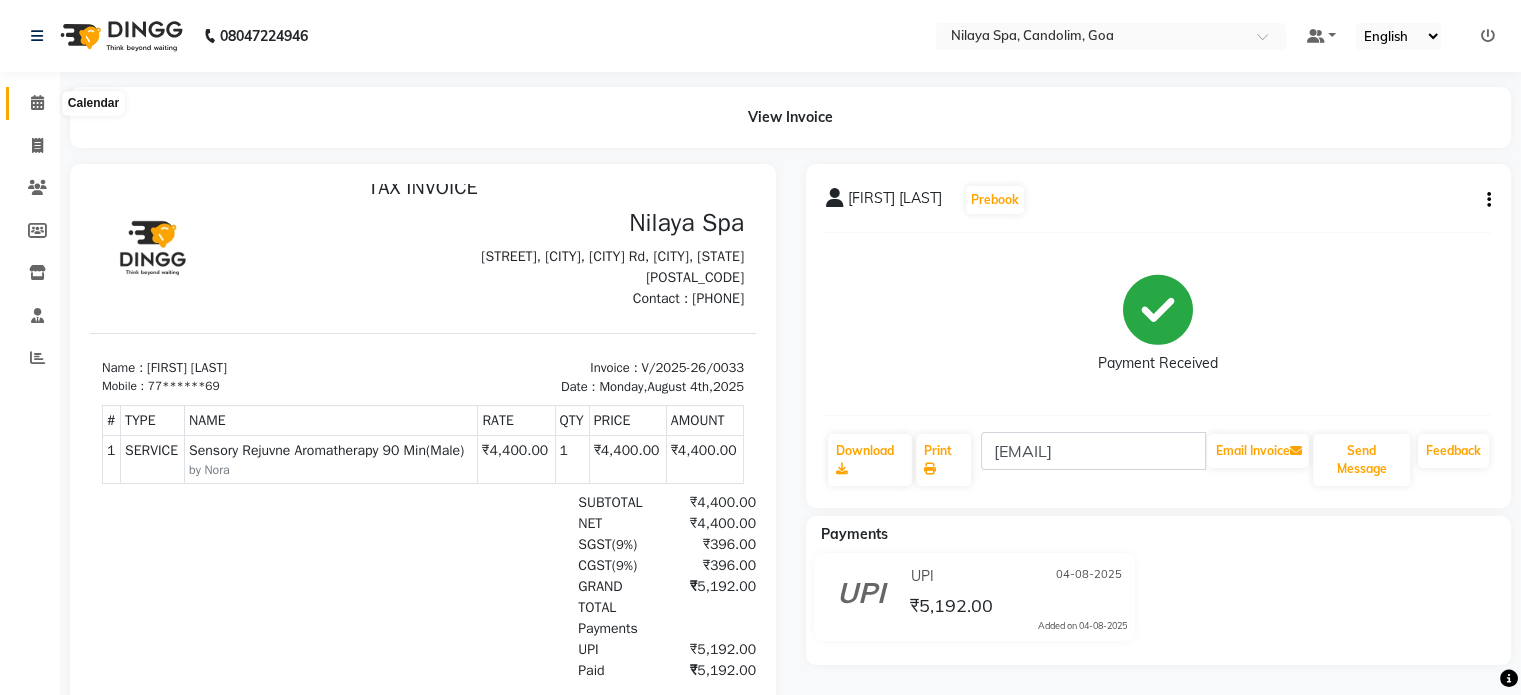 click 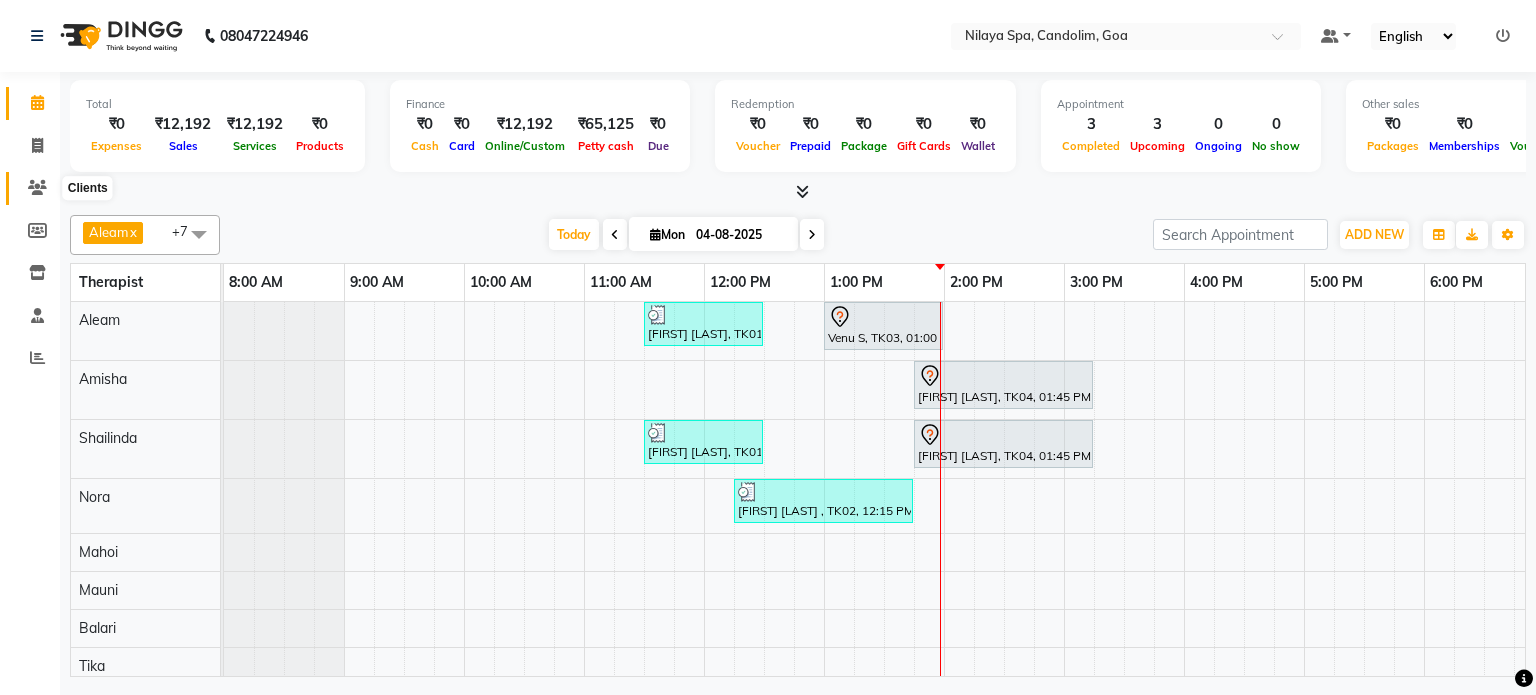 click 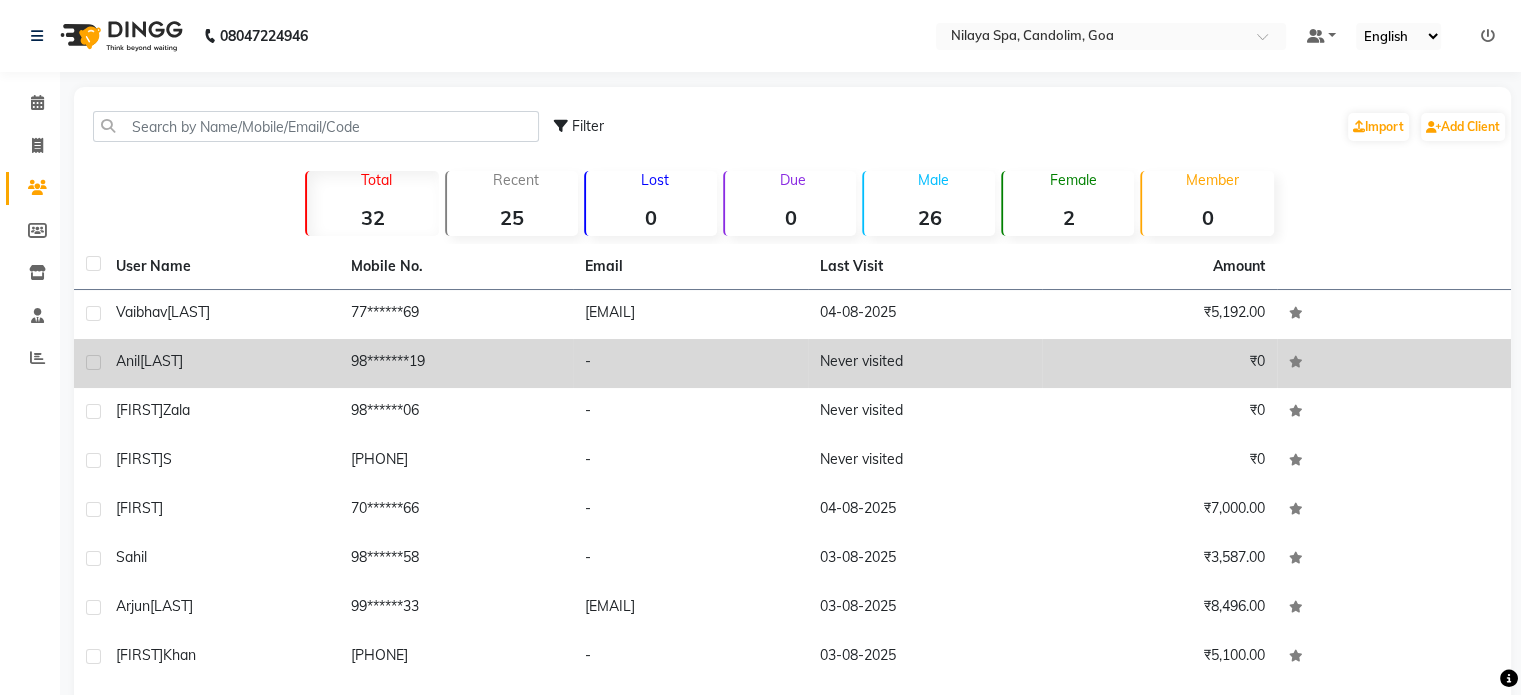 click on "[LAST]" 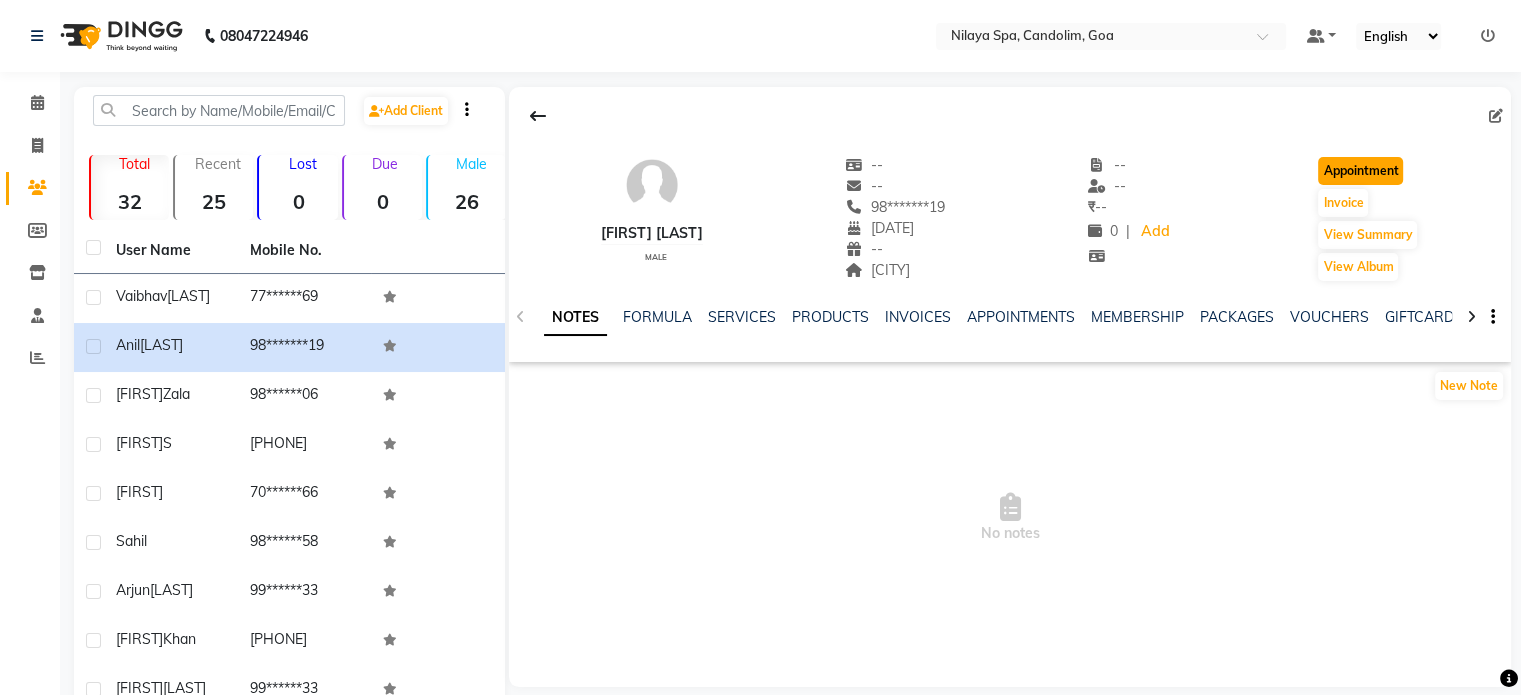 click on "Appointment" 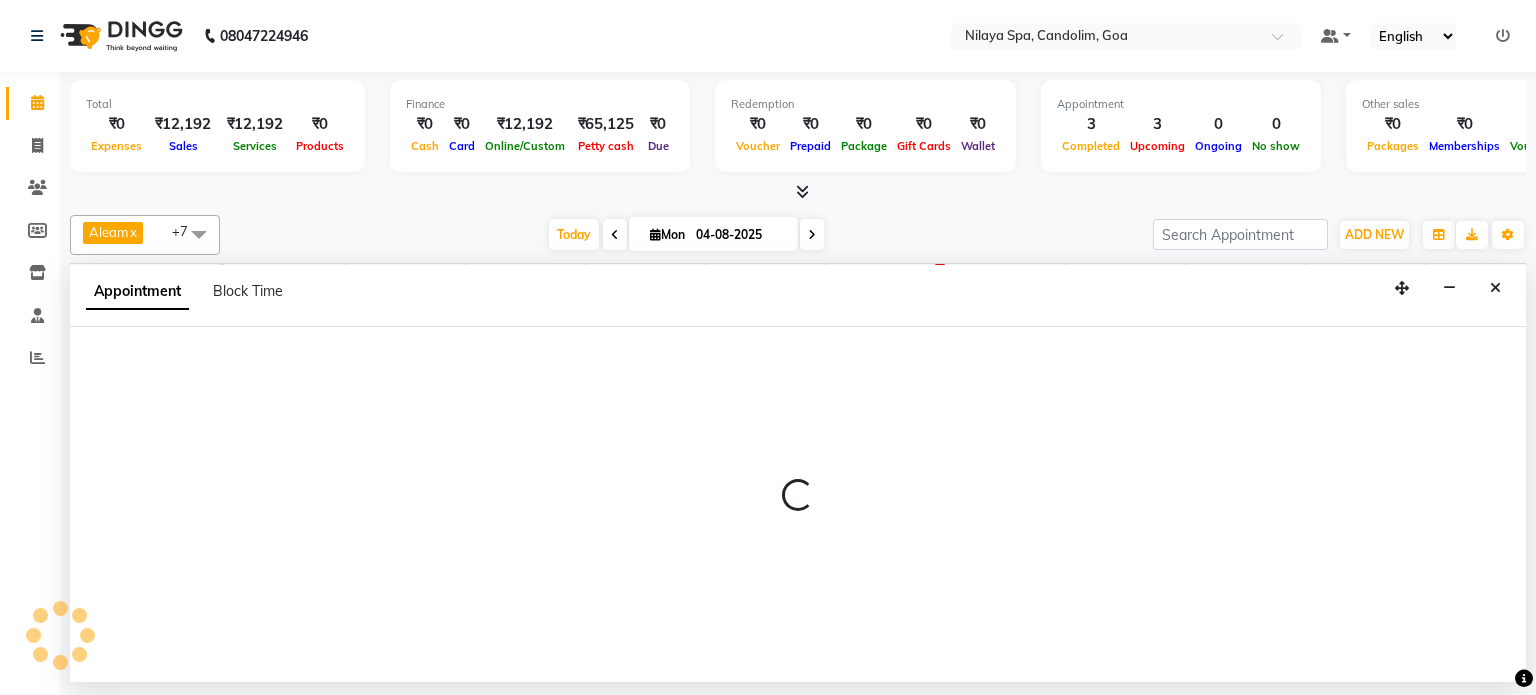scroll, scrollTop: 0, scrollLeft: 0, axis: both 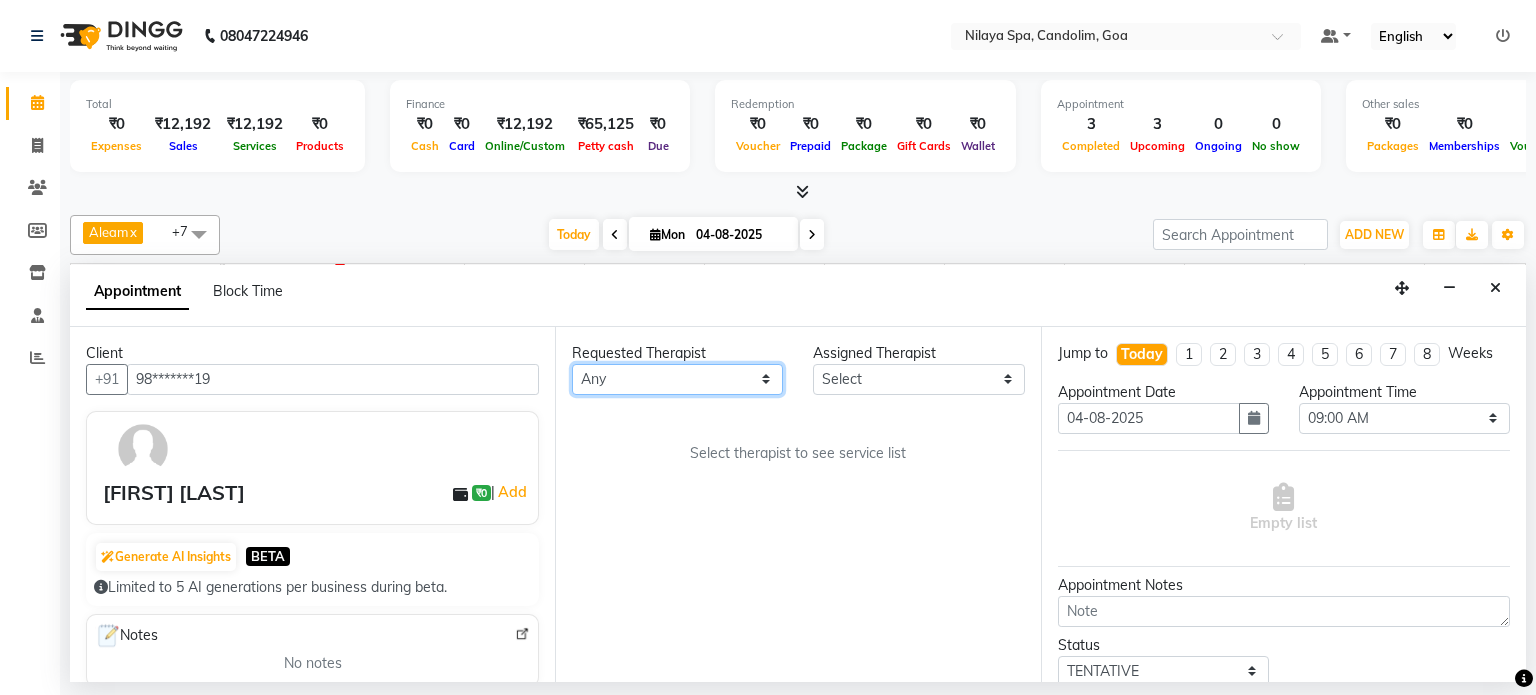 click on "Any Aleam Amisha Balari  Deepak Ratanpal Mahoi Mauni  Nora  Punjima Shailinda Tika" at bounding box center (677, 379) 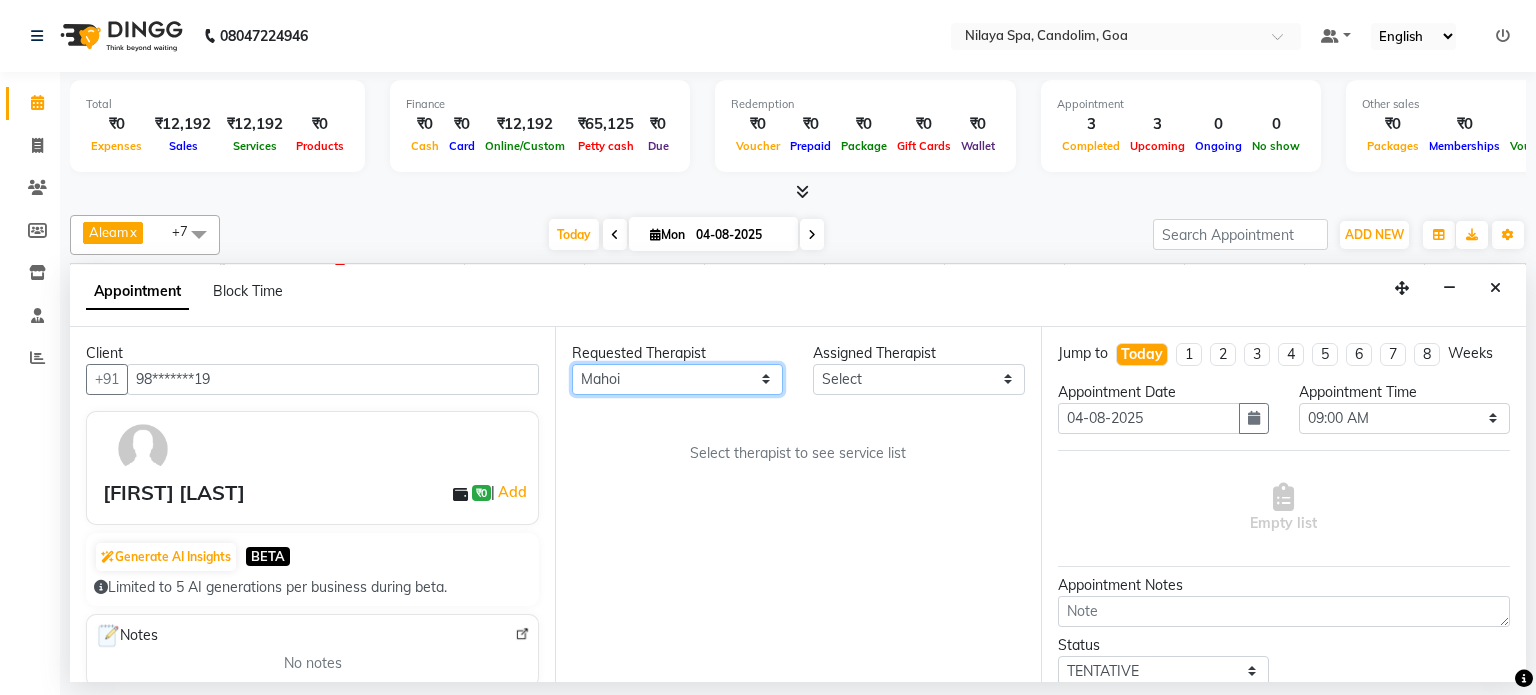 click on "Any Aleam Amisha Balari  Deepak Ratanpal Mahoi Mauni  Nora  Punjima Shailinda Tika" at bounding box center [677, 379] 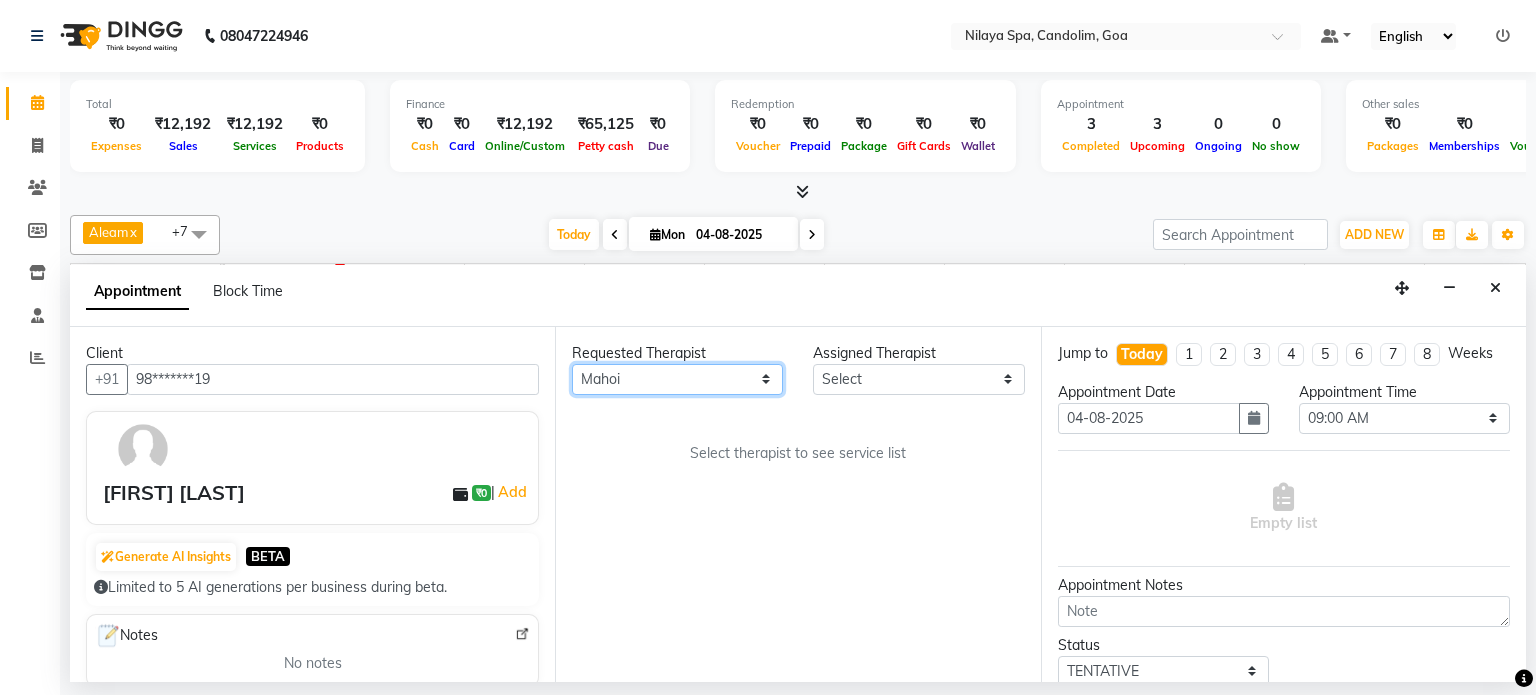 select on "87838" 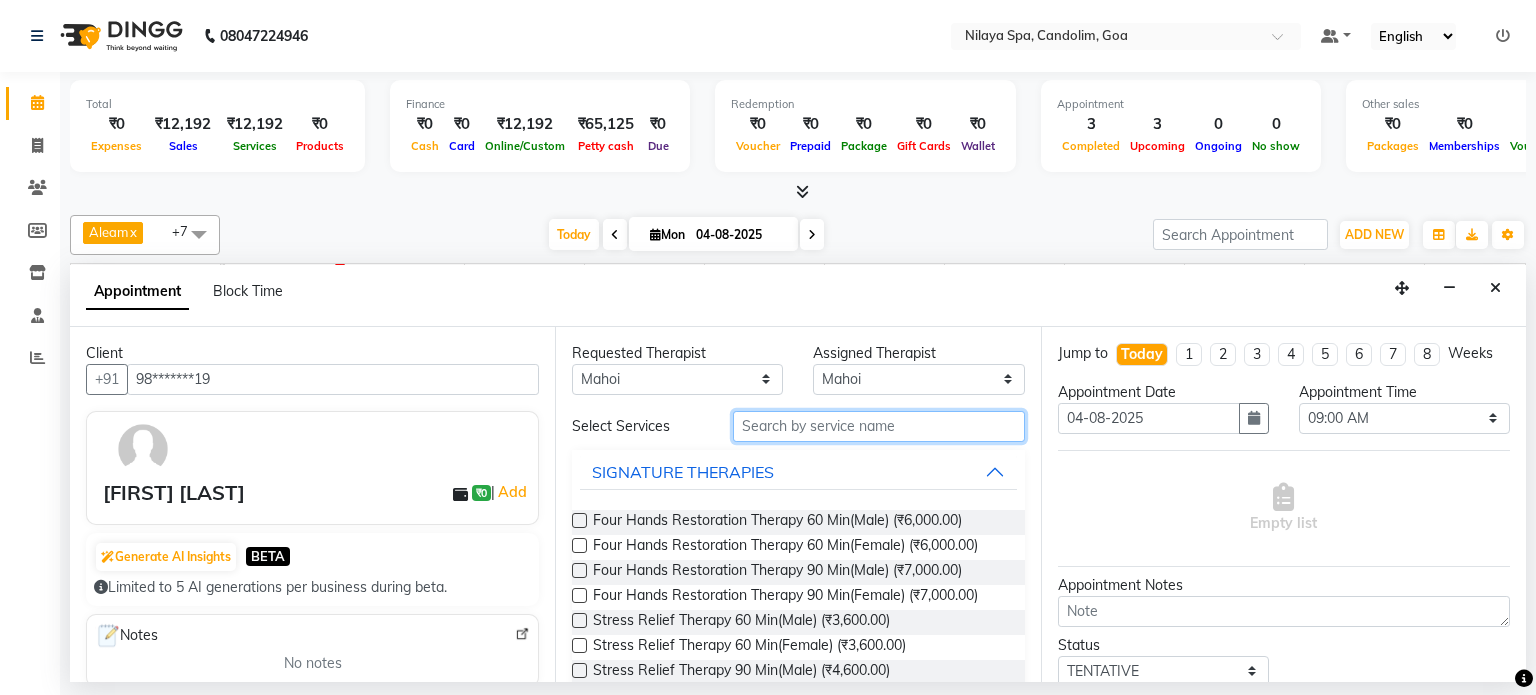 click at bounding box center [879, 426] 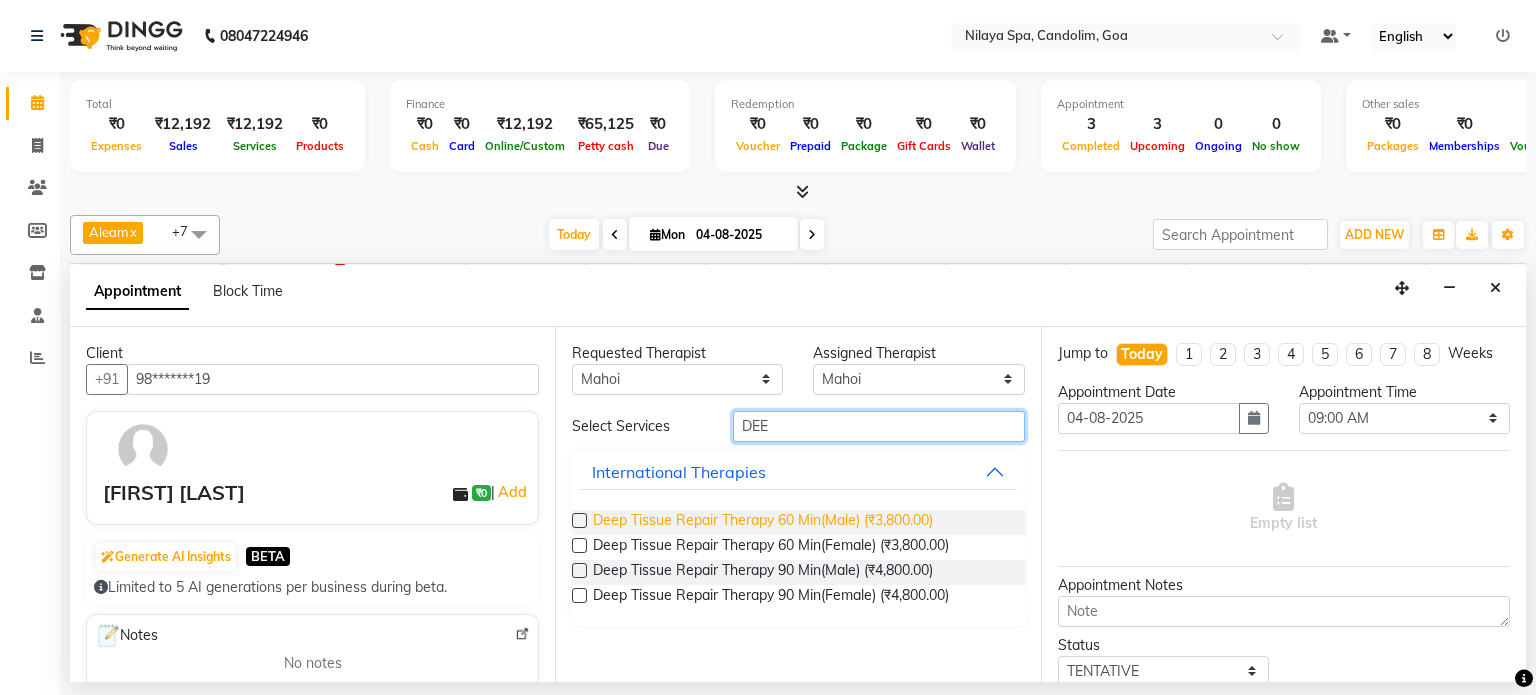 type on "DEE" 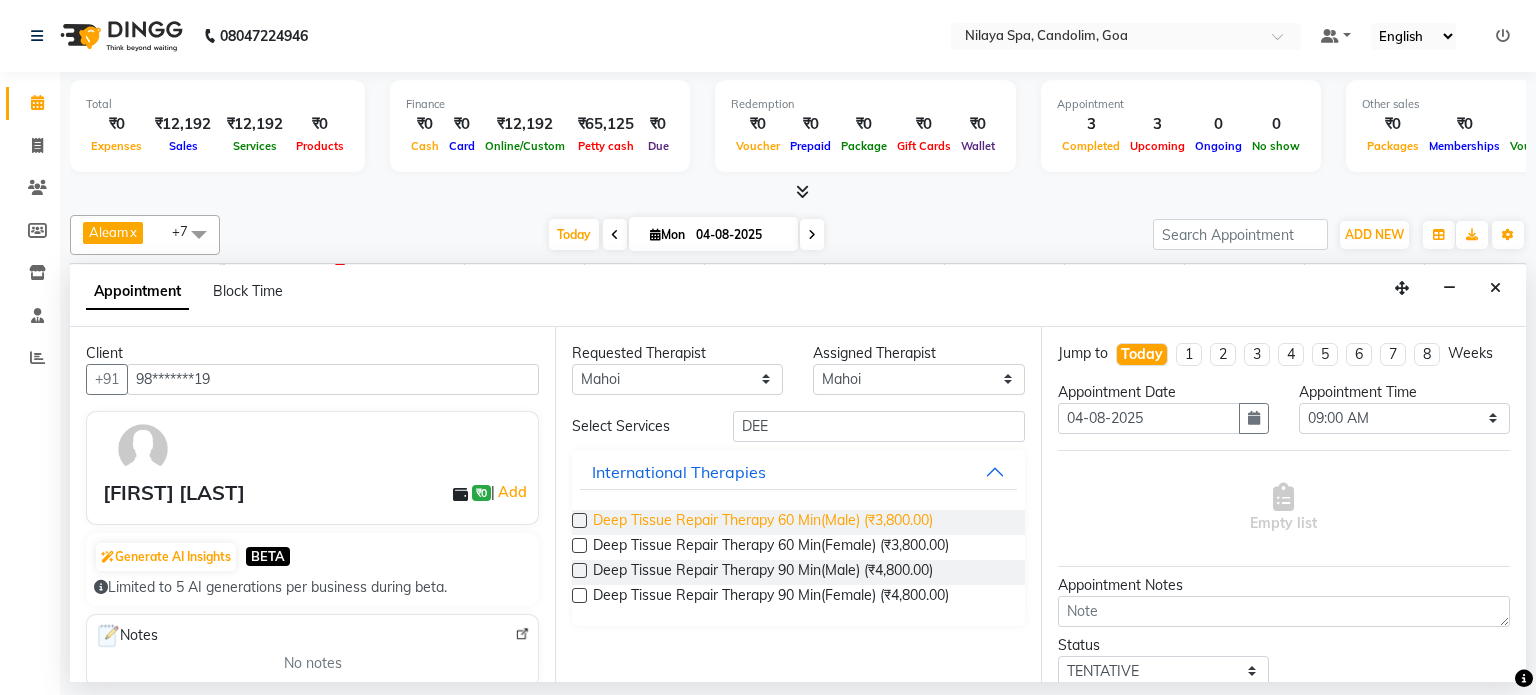 click on "Deep Tissue Repair Therapy 60 Min(Male) (₹3,800.00)" at bounding box center (763, 522) 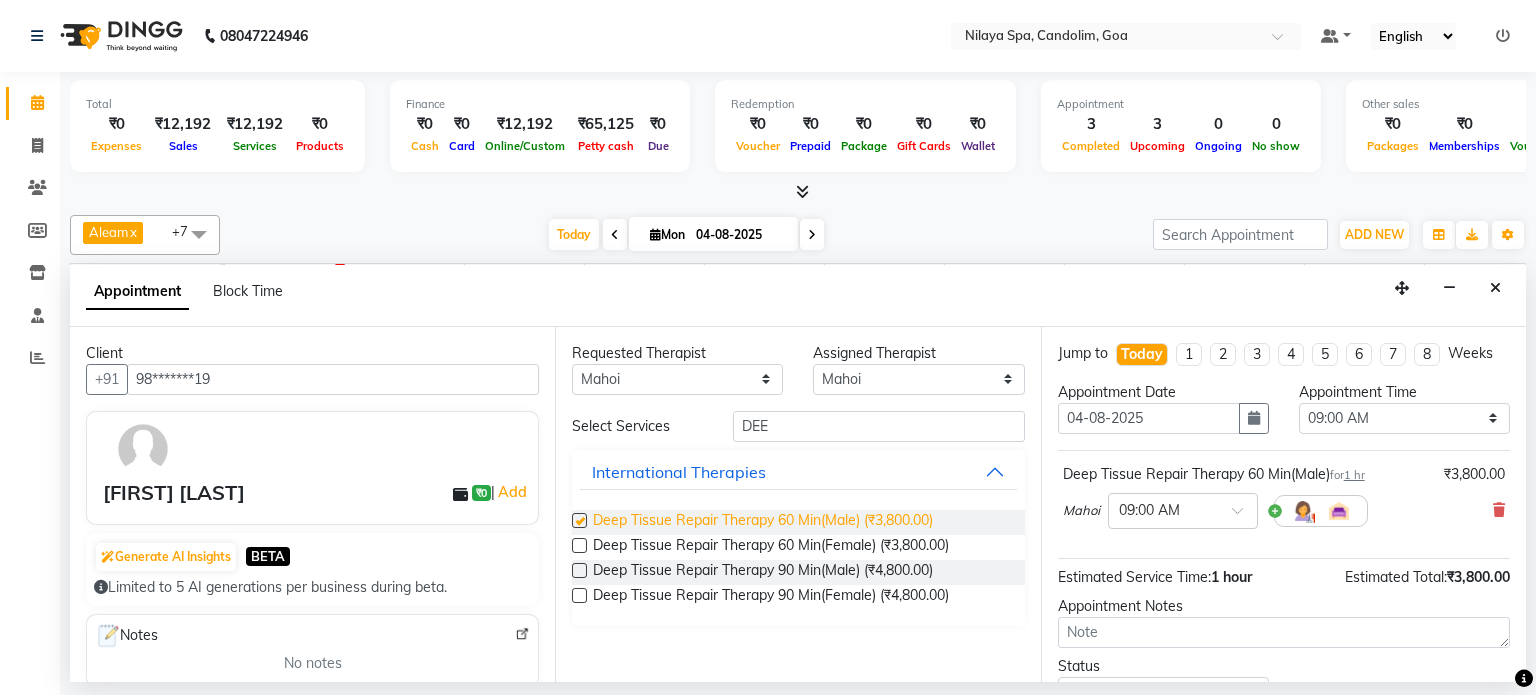 checkbox on "false" 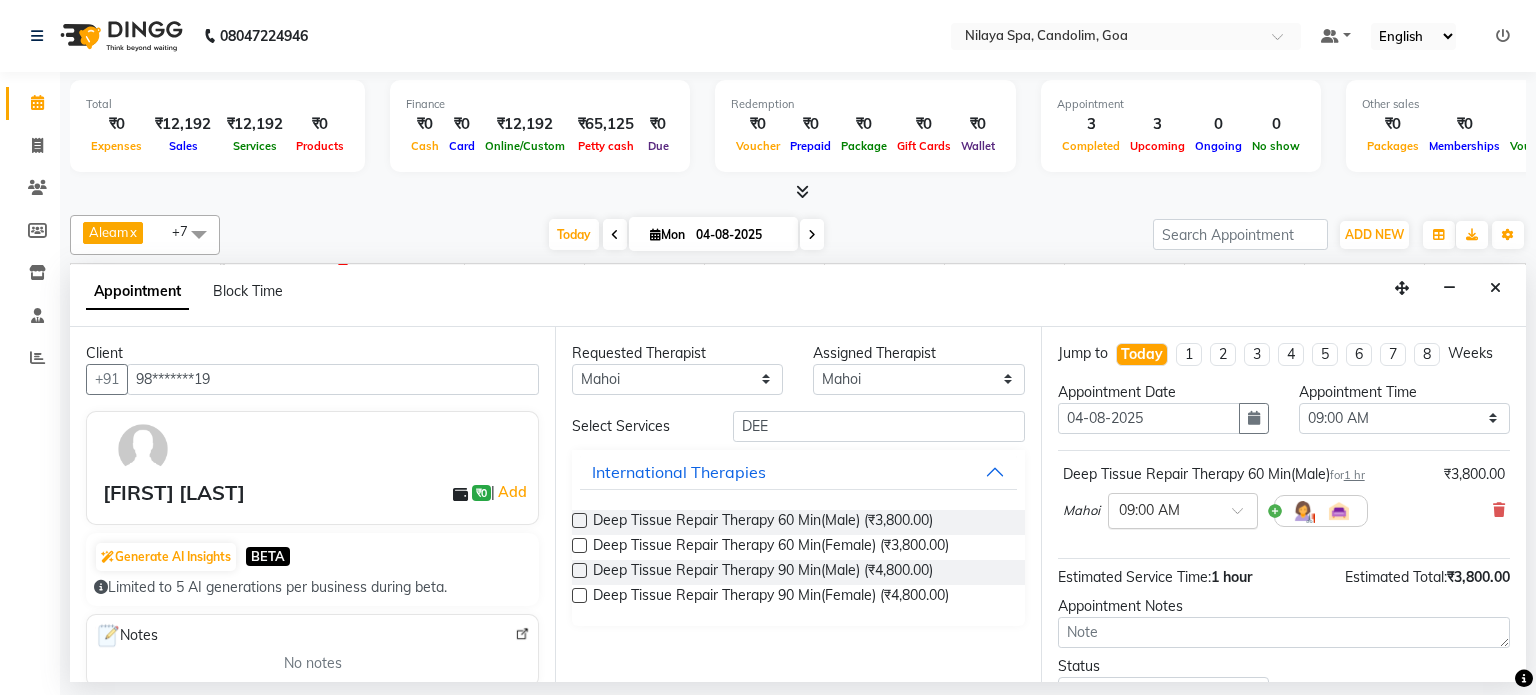 click at bounding box center (1244, 516) 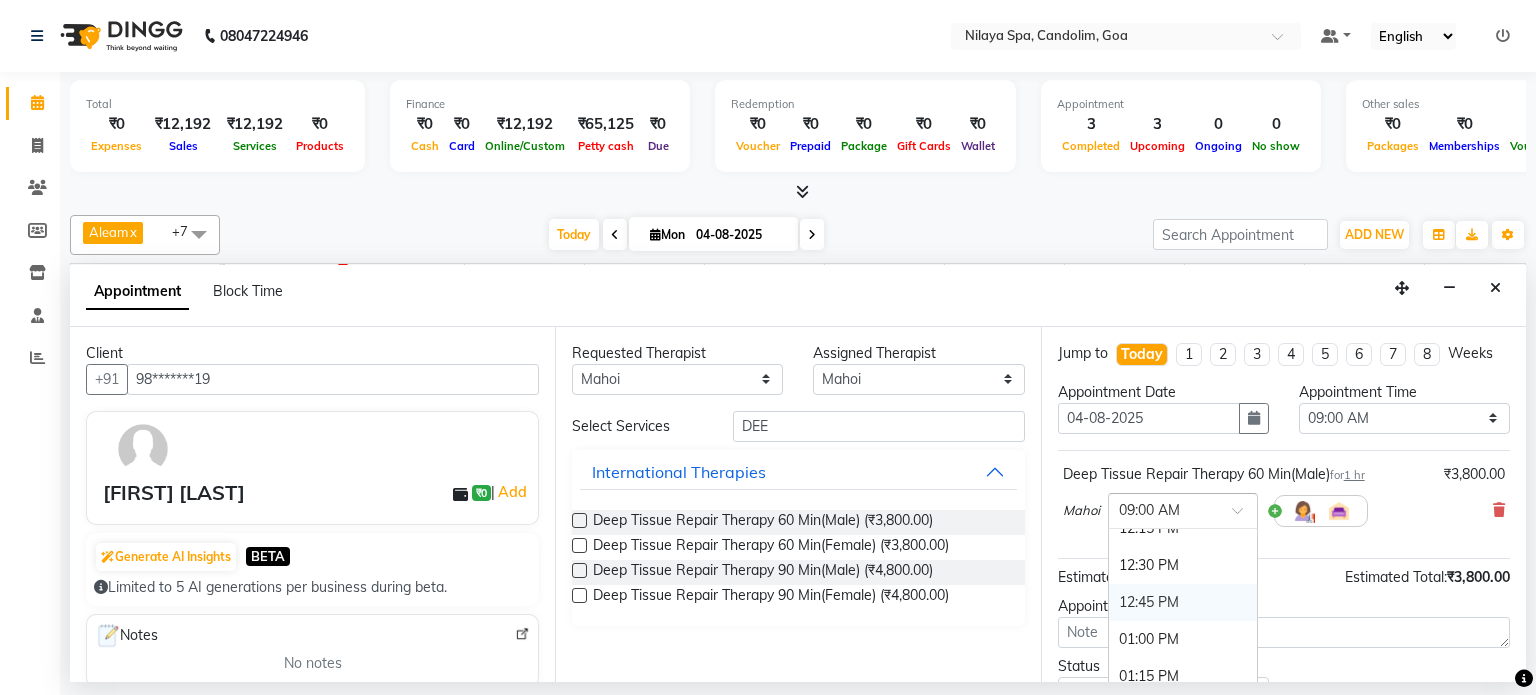 scroll, scrollTop: 700, scrollLeft: 0, axis: vertical 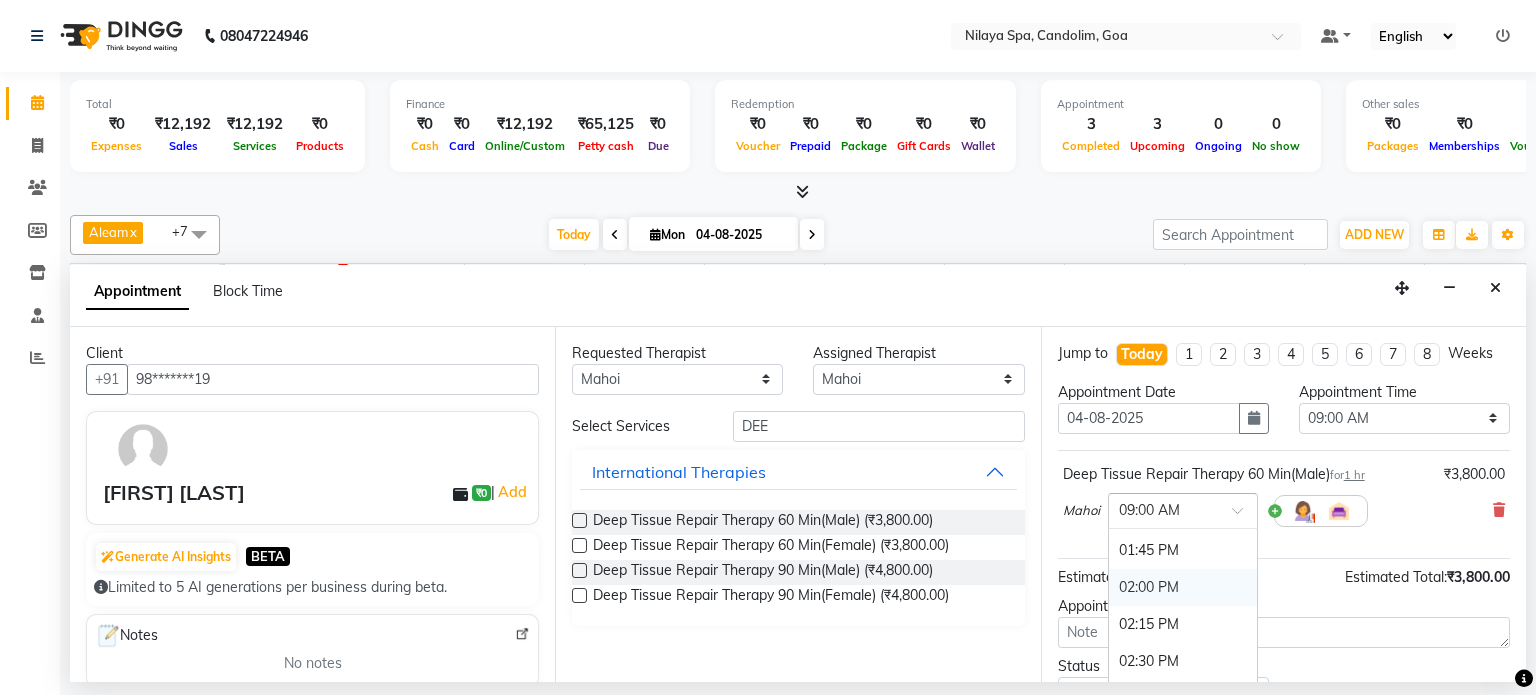 click on "02:00 PM" at bounding box center (1183, 587) 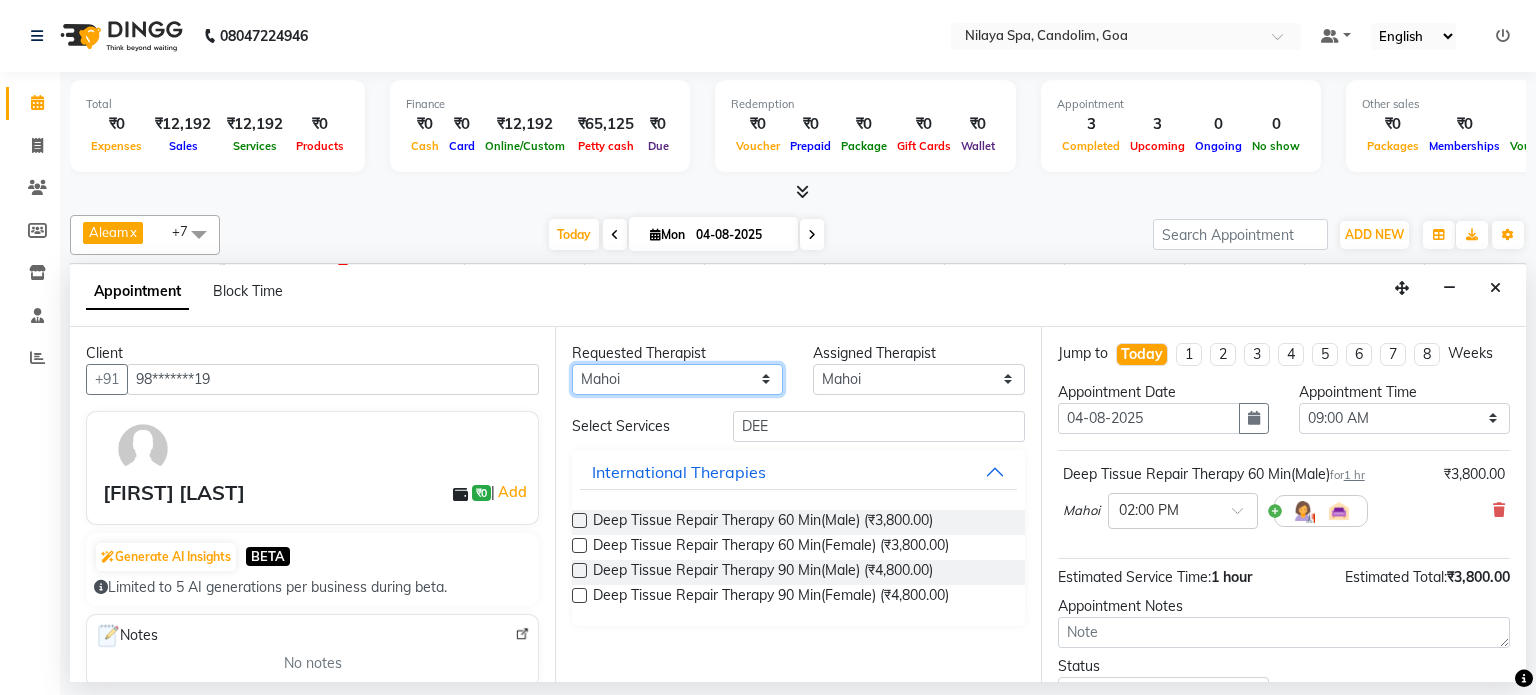 click on "Any Aleam Amisha Balari  Deepak Ratanpal Mahoi Mauni  Nora  Punjima Shailinda Tika" at bounding box center (677, 379) 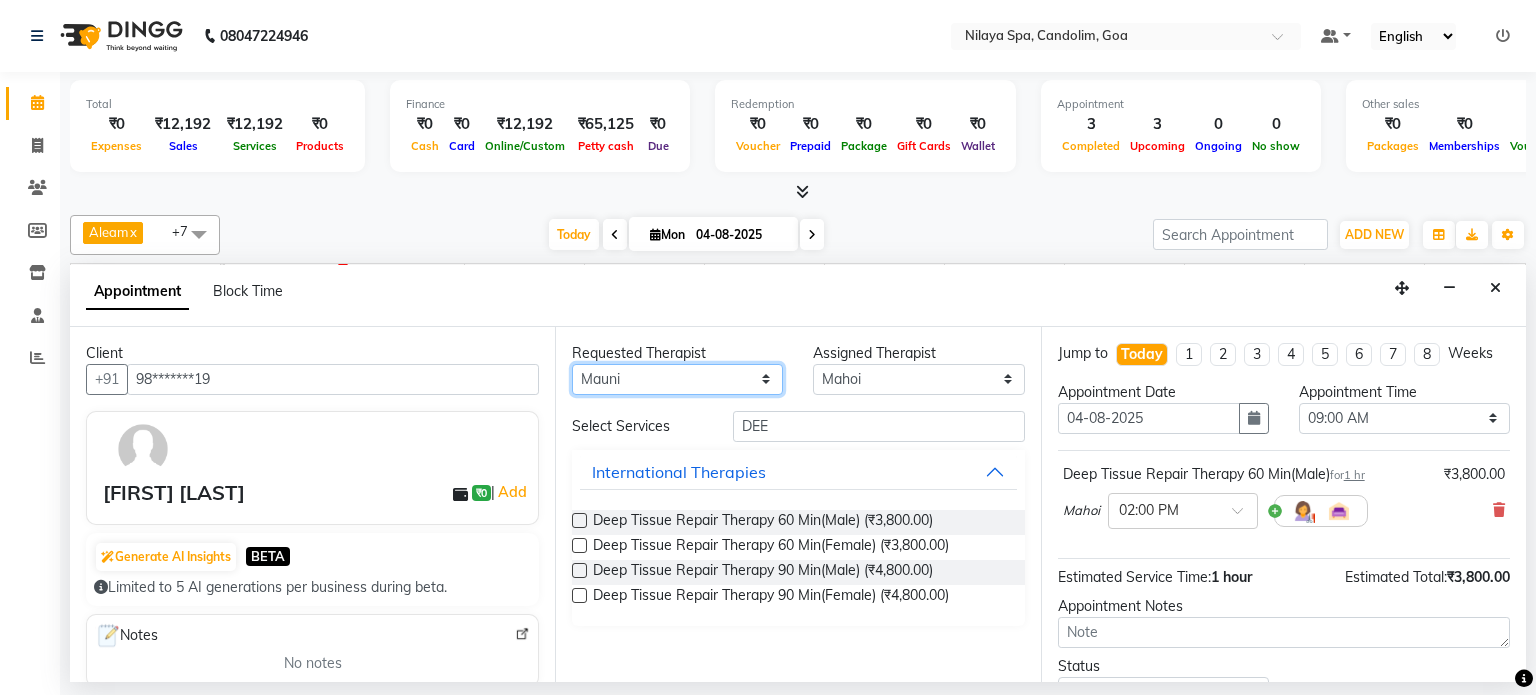 click on "Any Aleam Amisha Balari  Deepak Ratanpal Mahoi Mauni  Nora  Punjima Shailinda Tika" at bounding box center (677, 379) 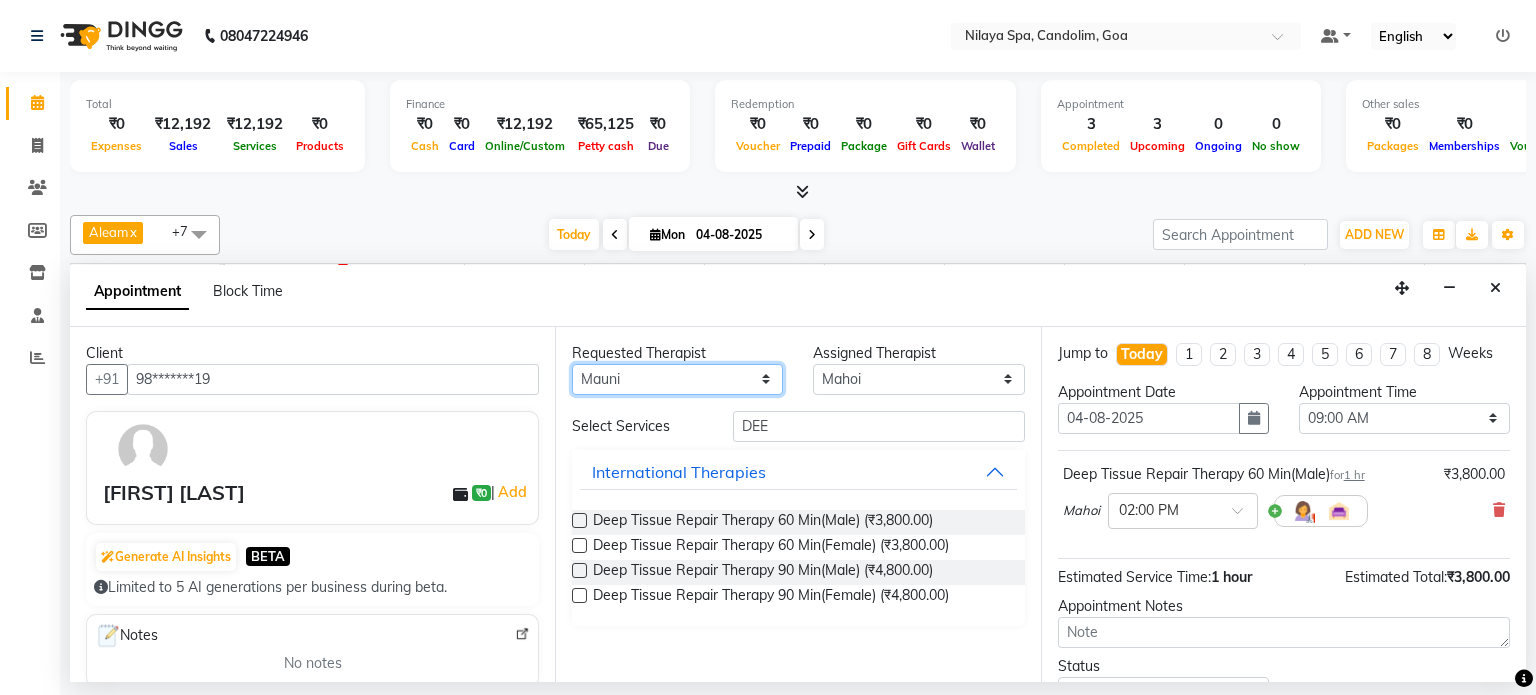 select on "87839" 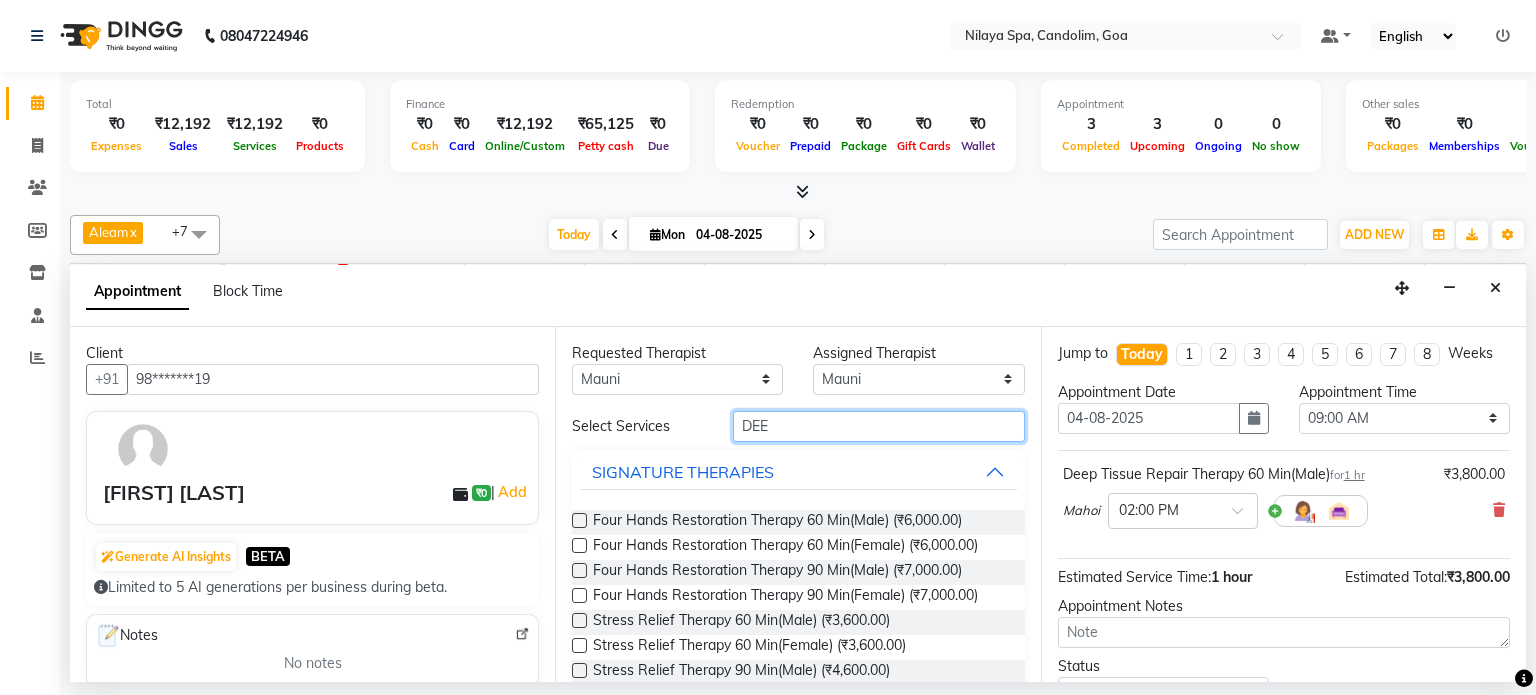 click on "DEE" at bounding box center (879, 426) 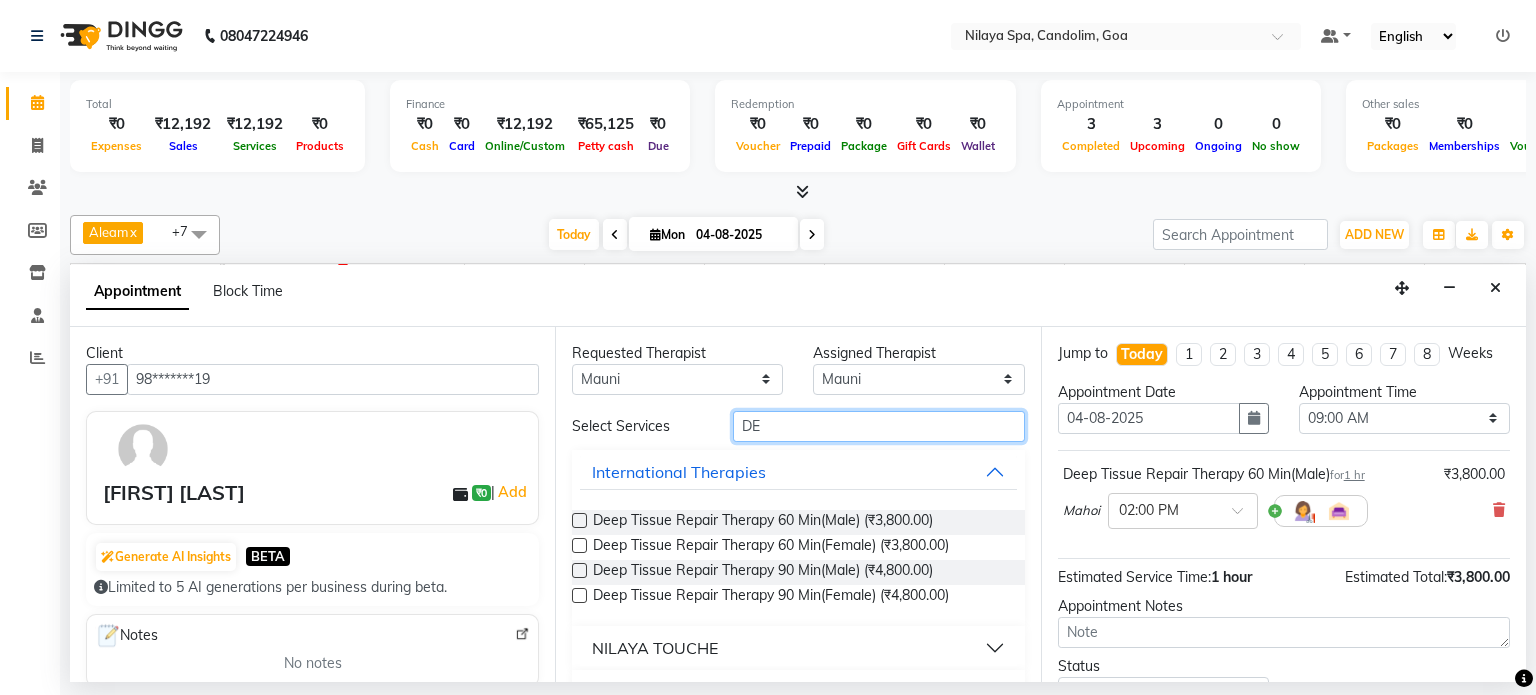 type on "D" 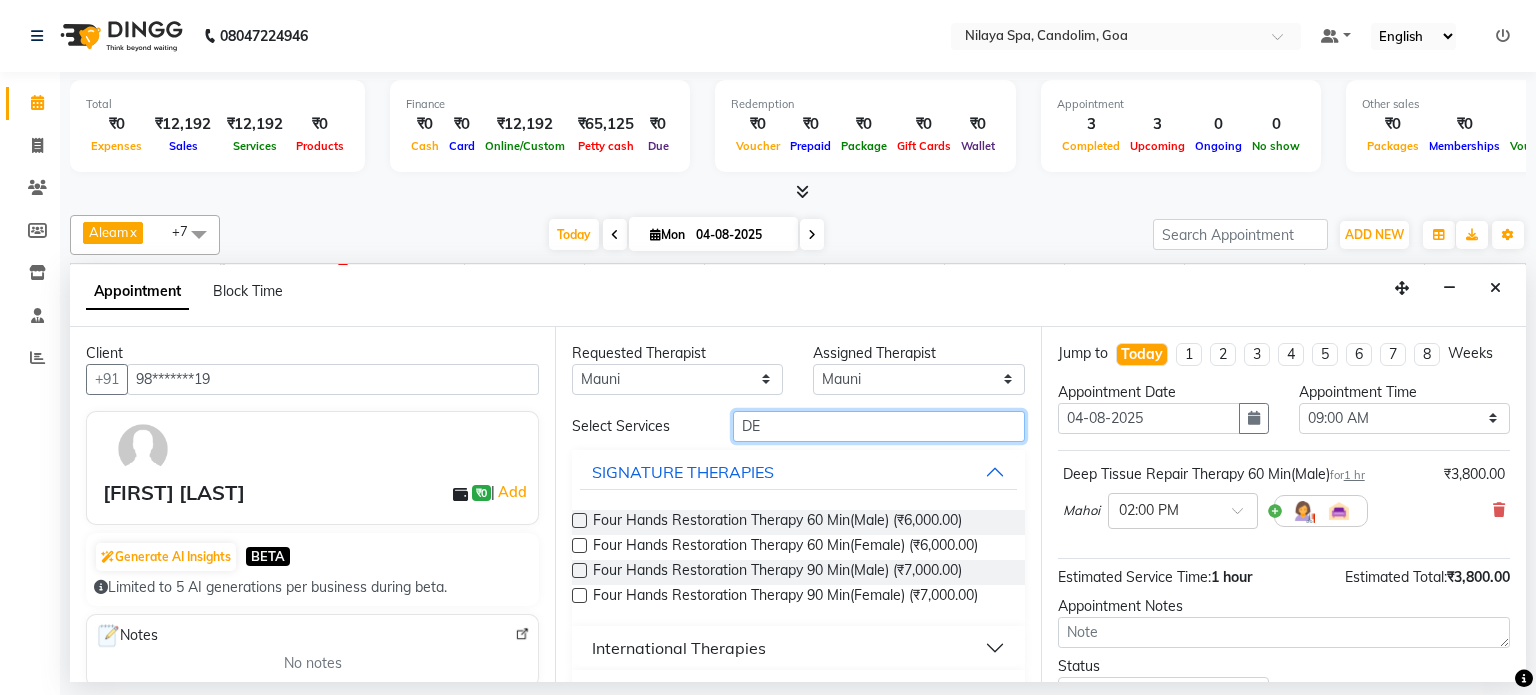 type on "DEE" 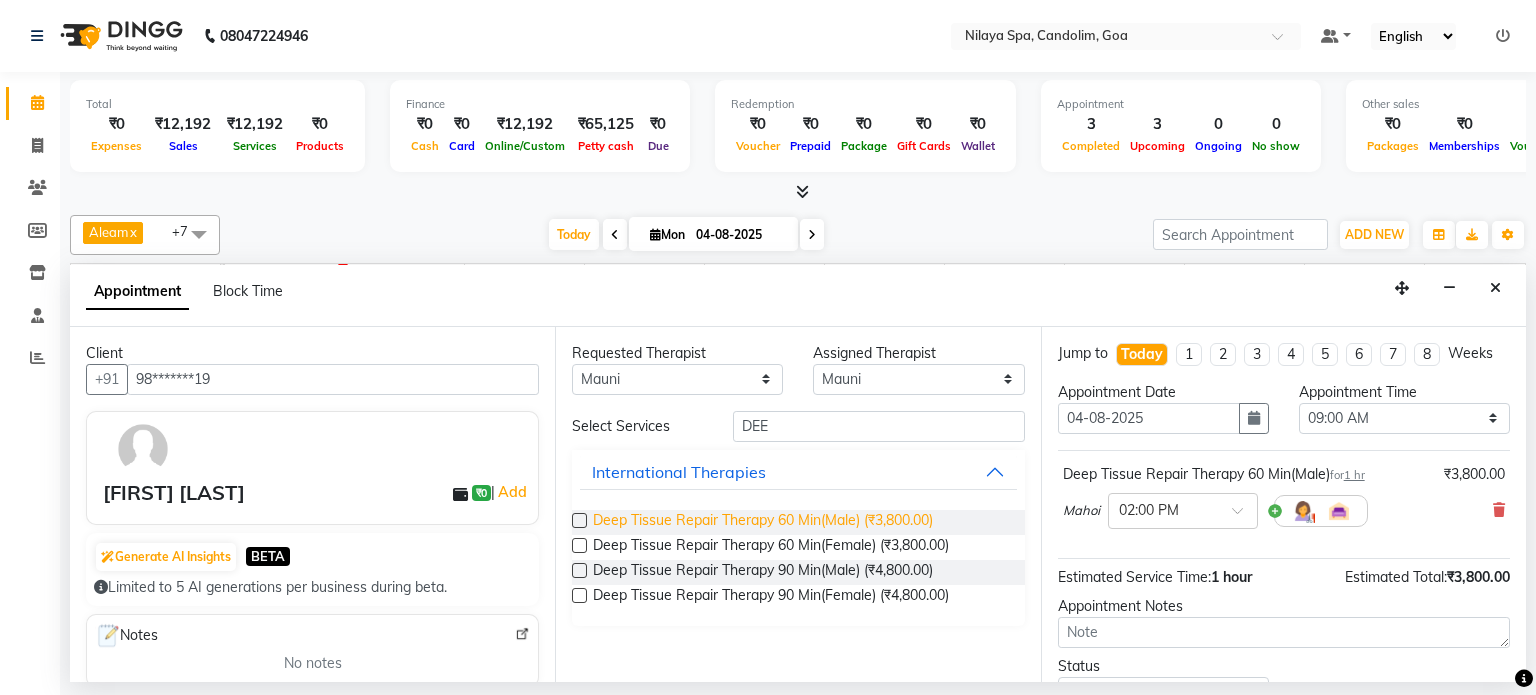 click on "Deep Tissue Repair Therapy 60 Min(Male) (₹3,800.00)" at bounding box center (763, 522) 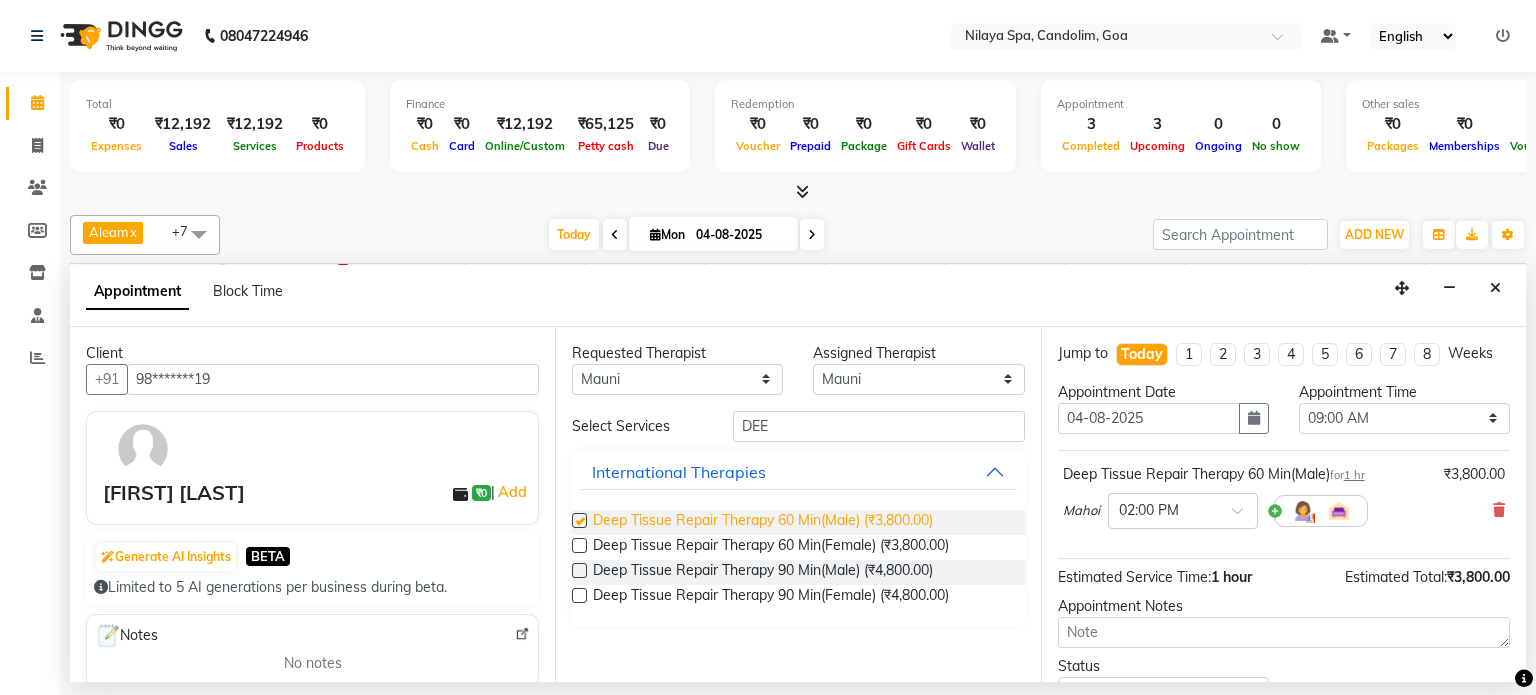 click on "Deep Tissue Repair Therapy 60 Min(Male) (₹3,800.00)" at bounding box center [763, 522] 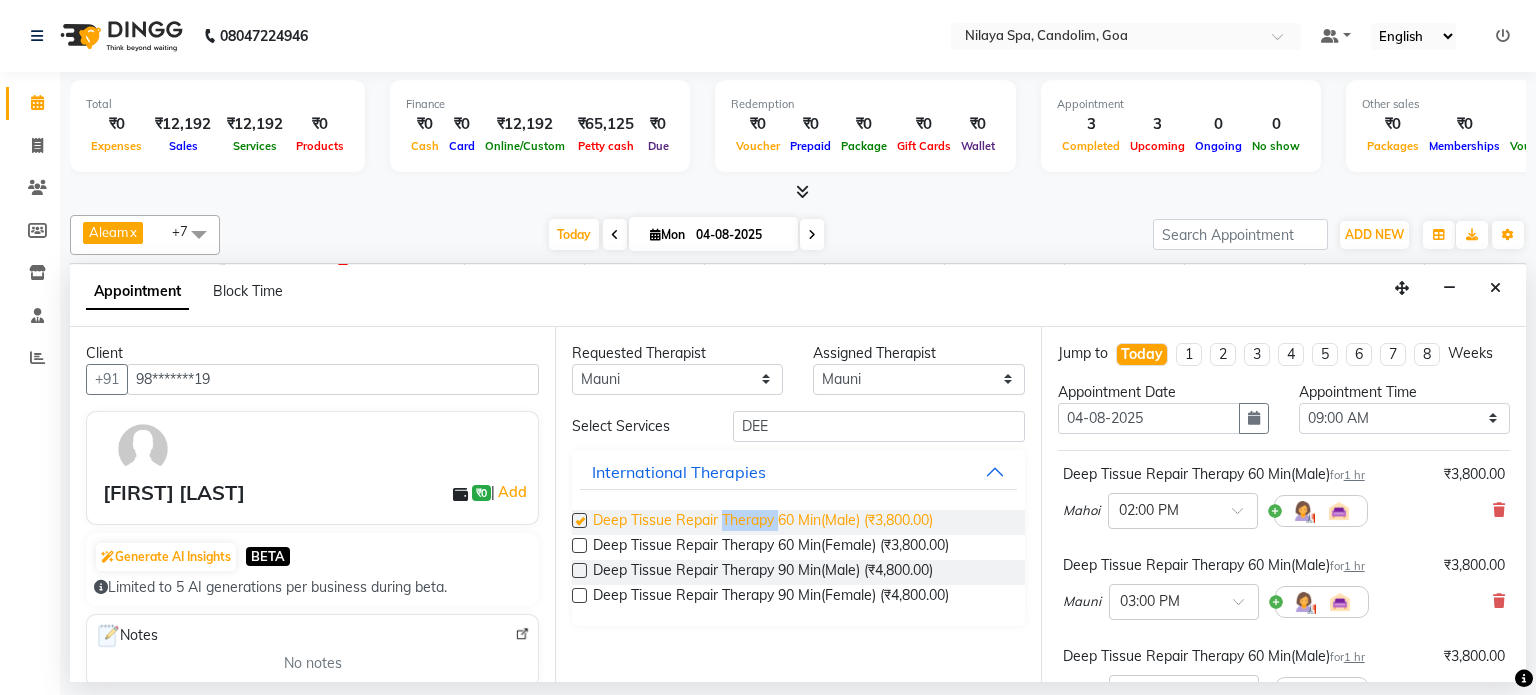 checkbox on "false" 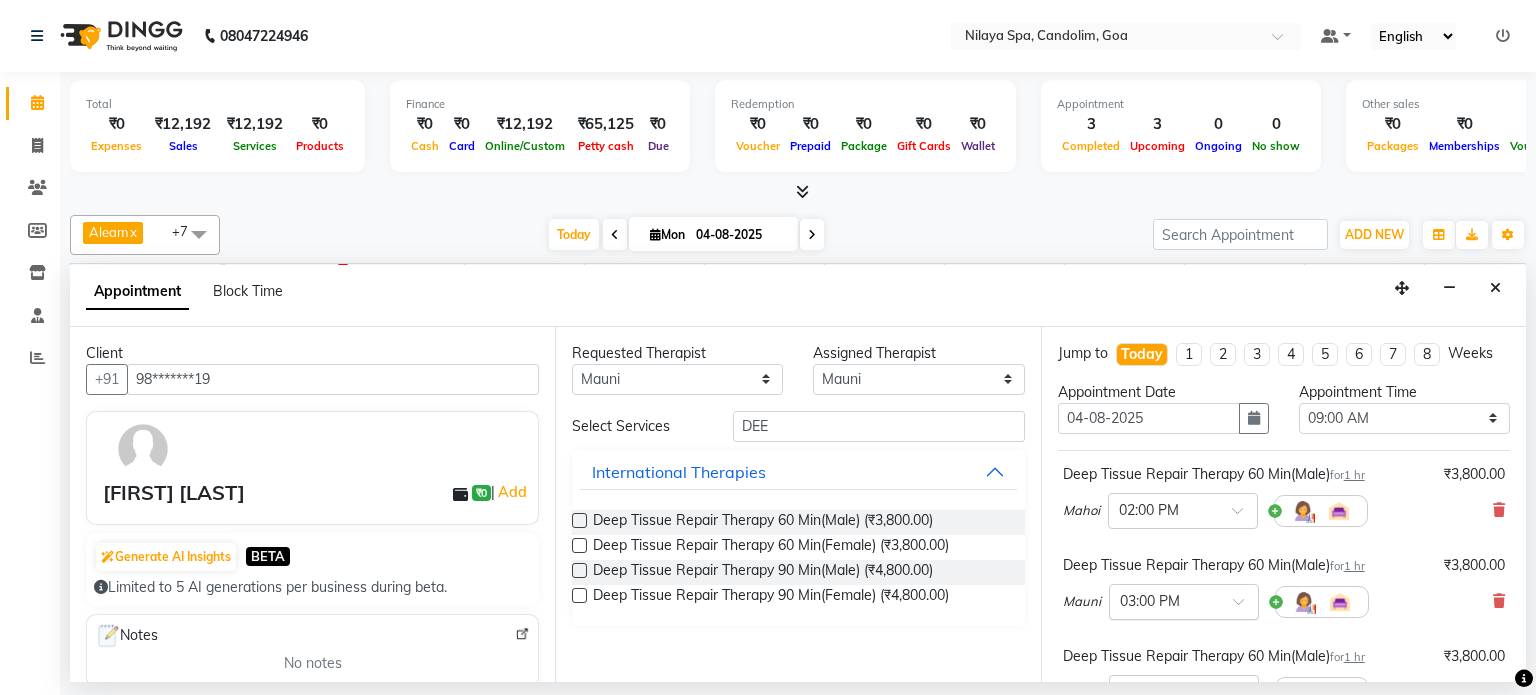 click at bounding box center (1245, 607) 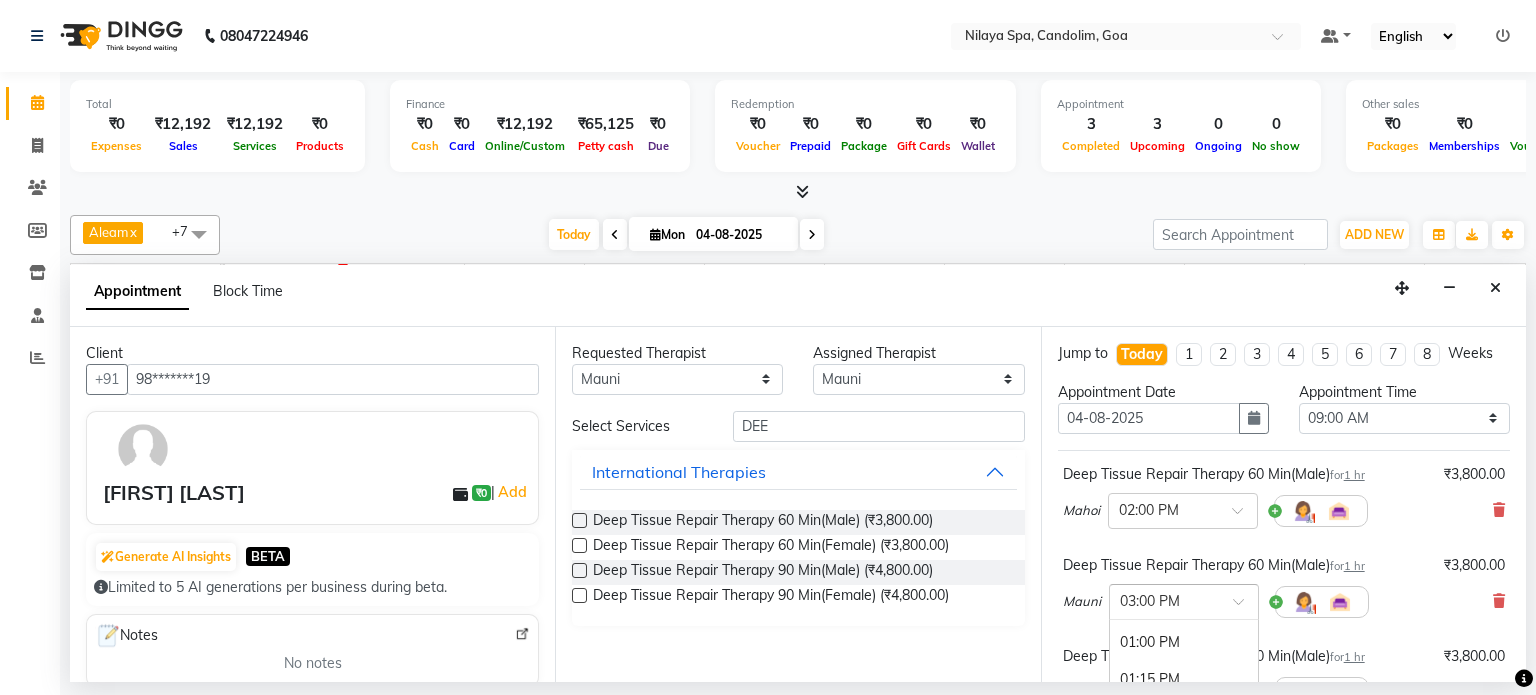 scroll, scrollTop: 588, scrollLeft: 0, axis: vertical 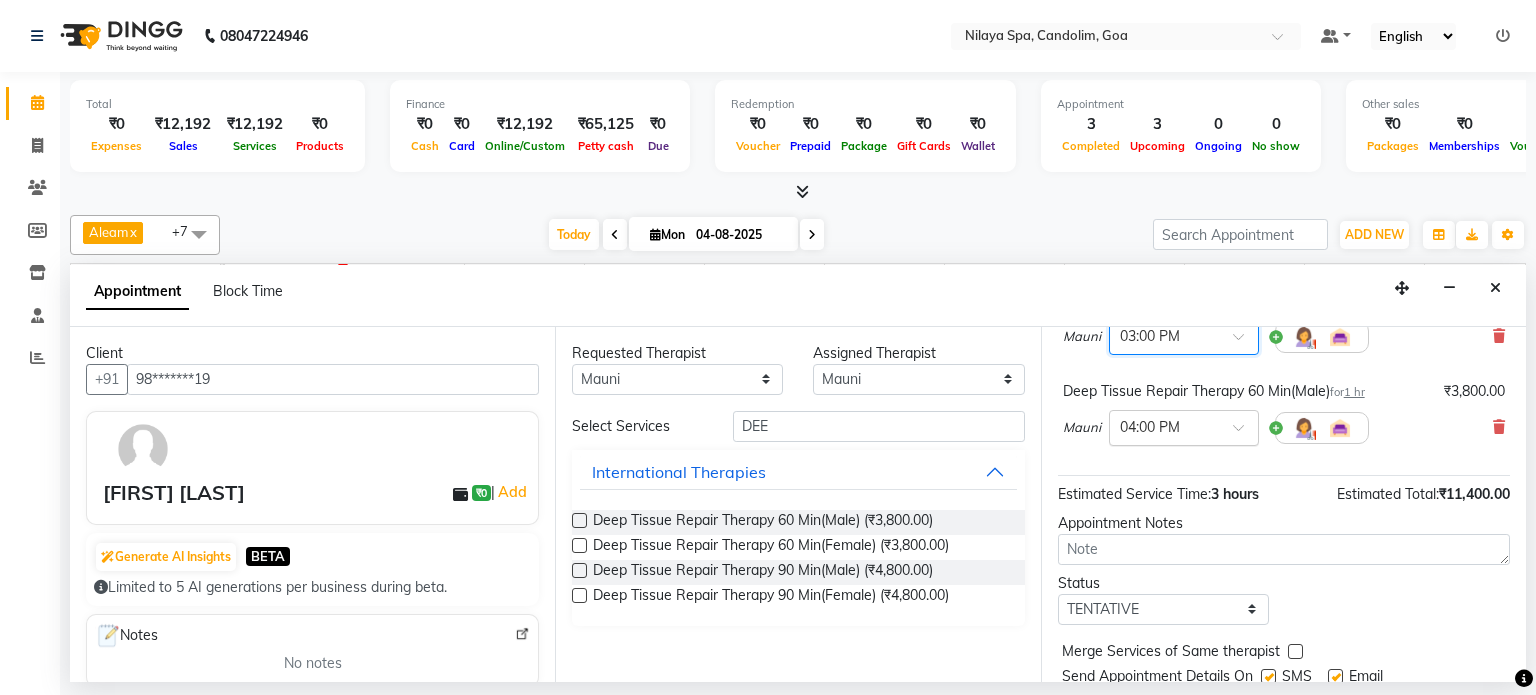 click at bounding box center (1245, 433) 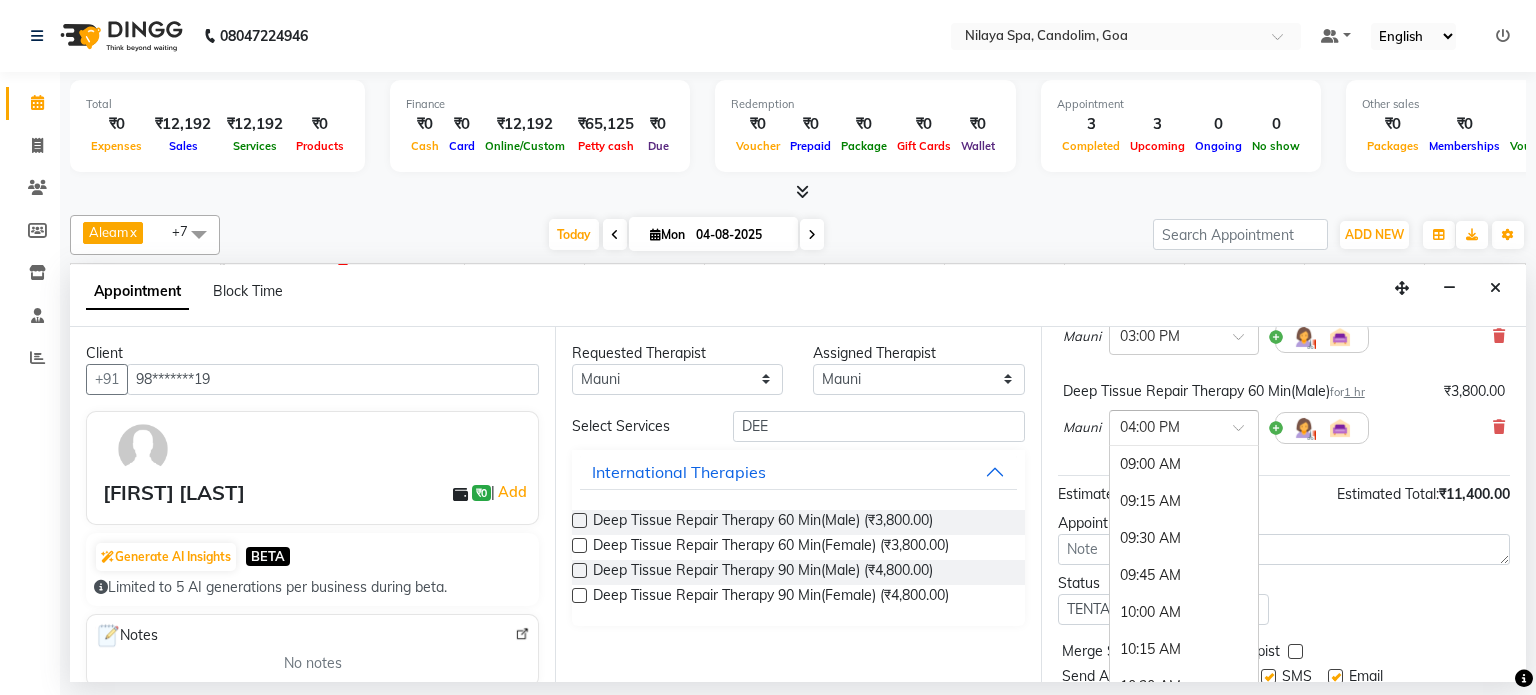 click at bounding box center (1245, 433) 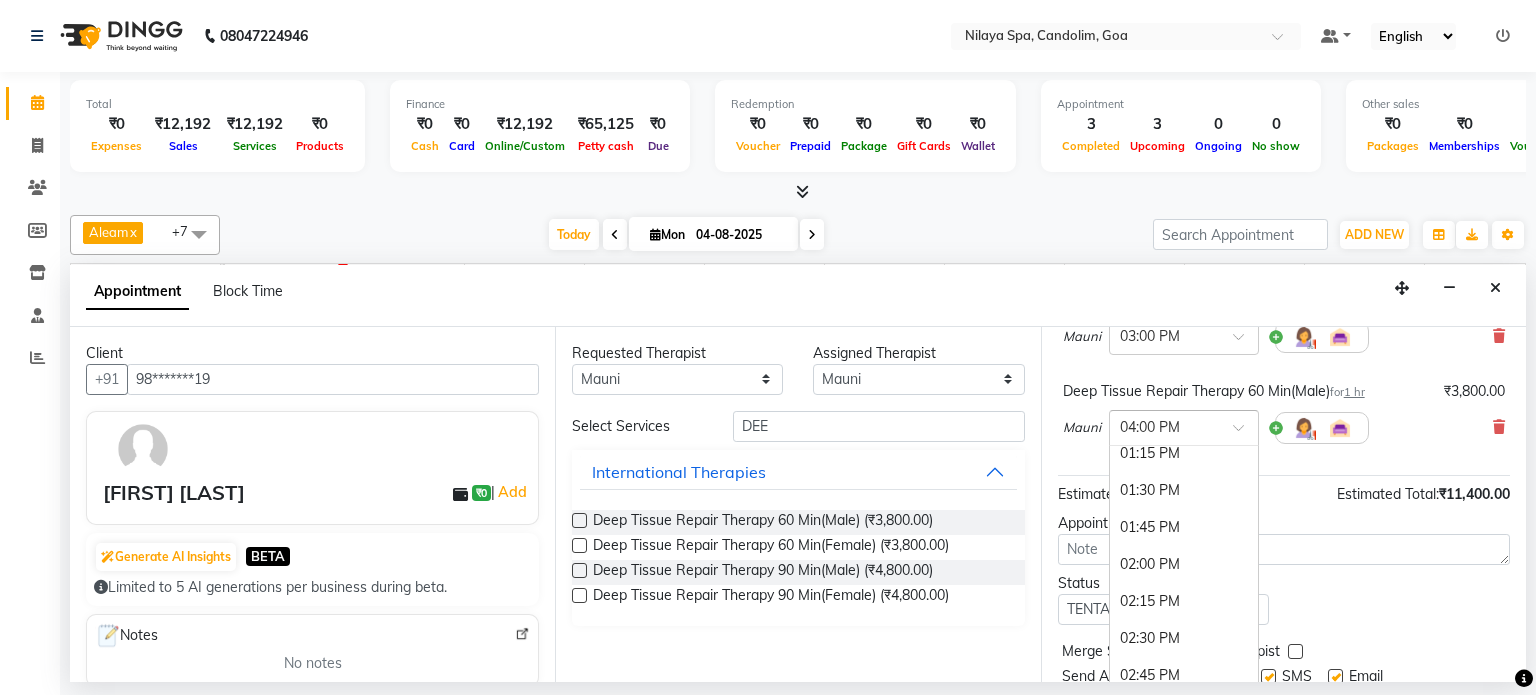 scroll, scrollTop: 636, scrollLeft: 0, axis: vertical 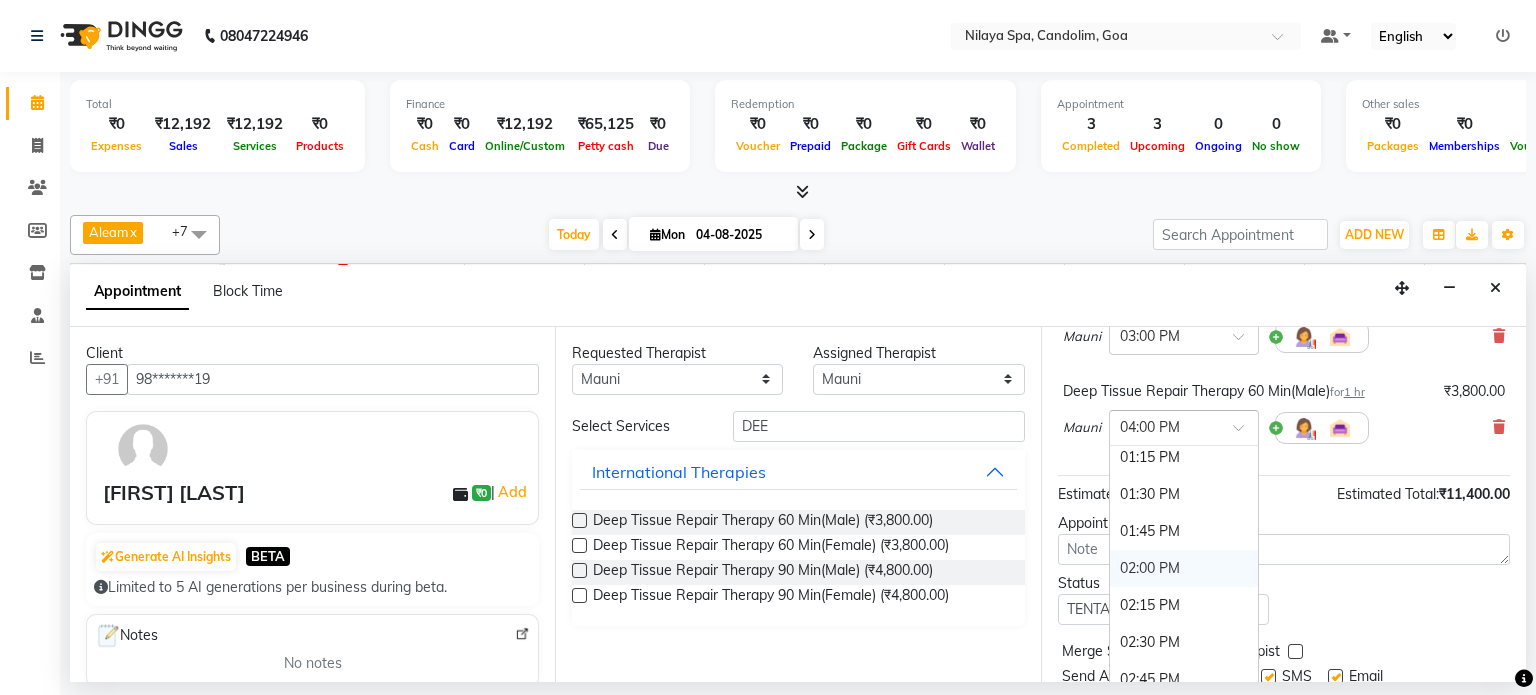 click on "02:00 PM" at bounding box center (1184, 568) 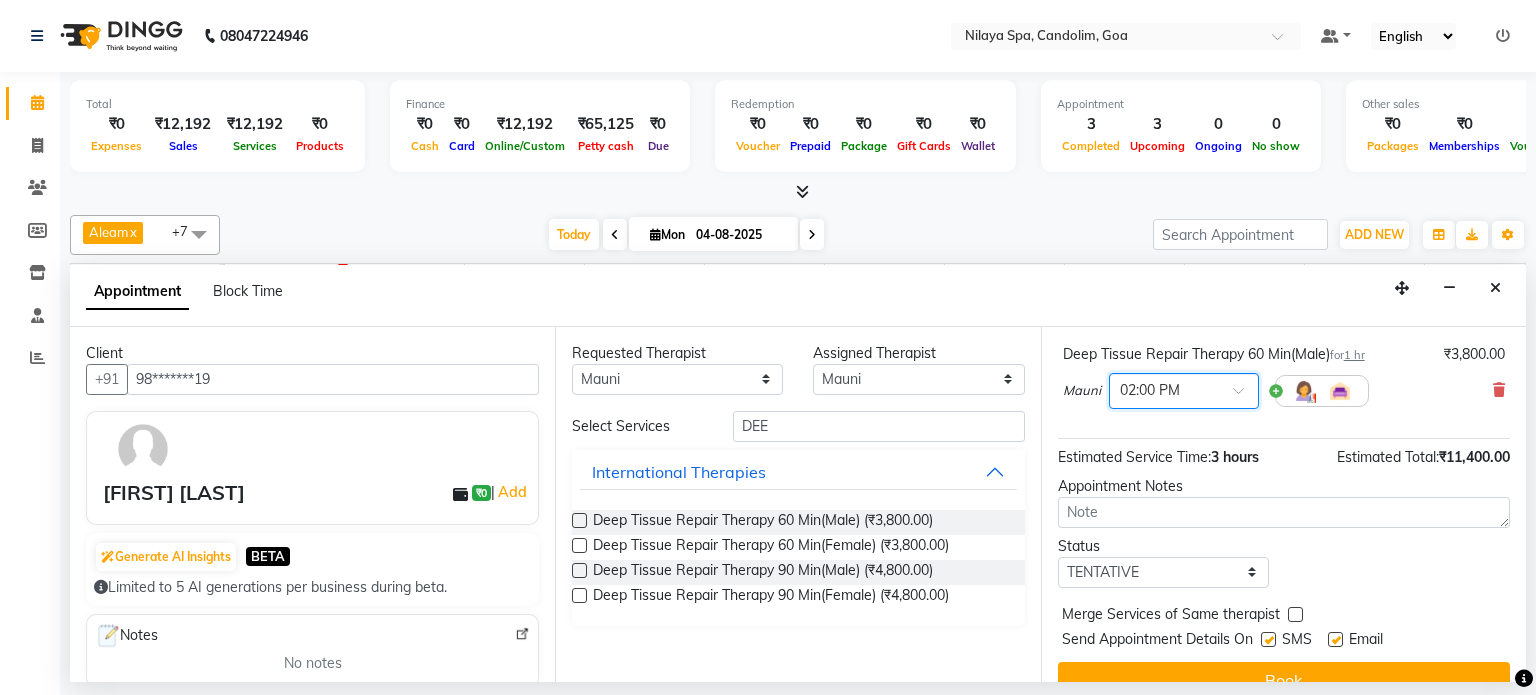 scroll, scrollTop: 353, scrollLeft: 0, axis: vertical 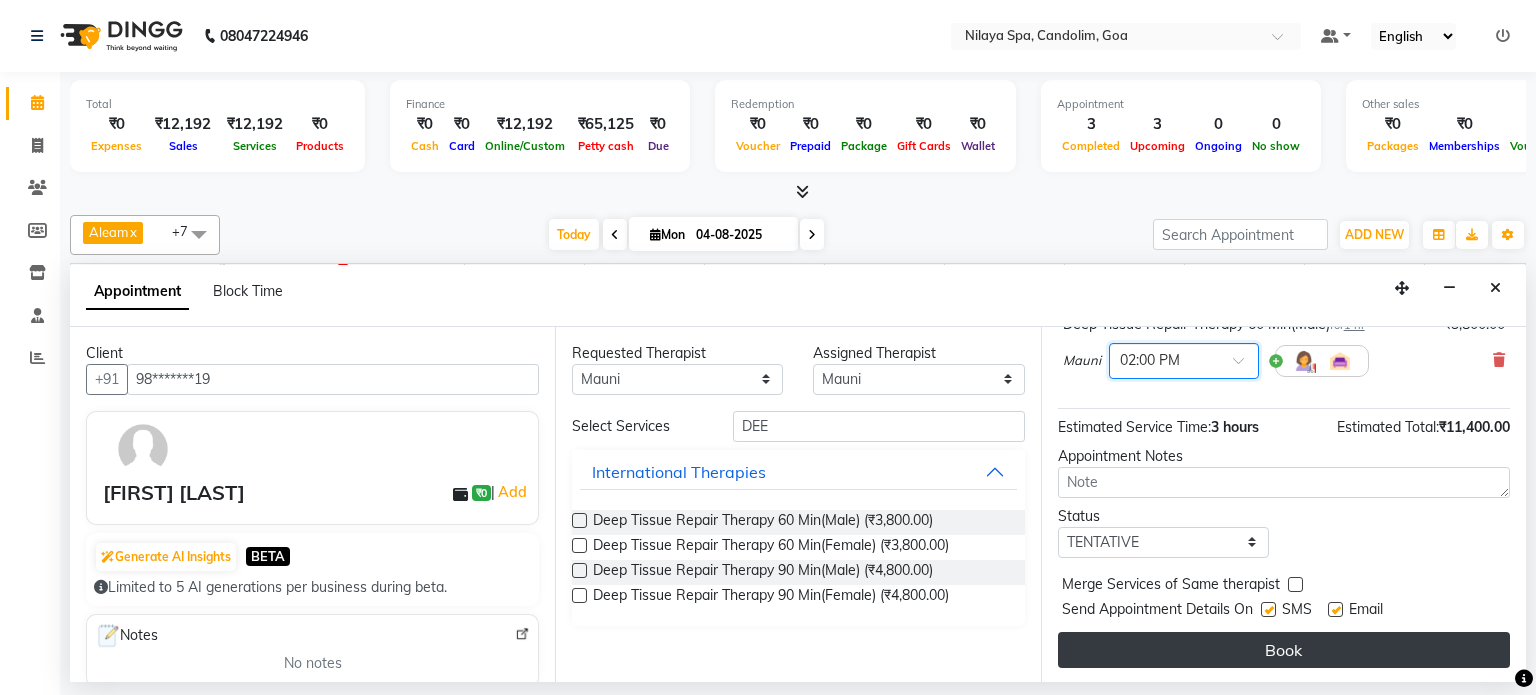 click on "Book" at bounding box center [1284, 650] 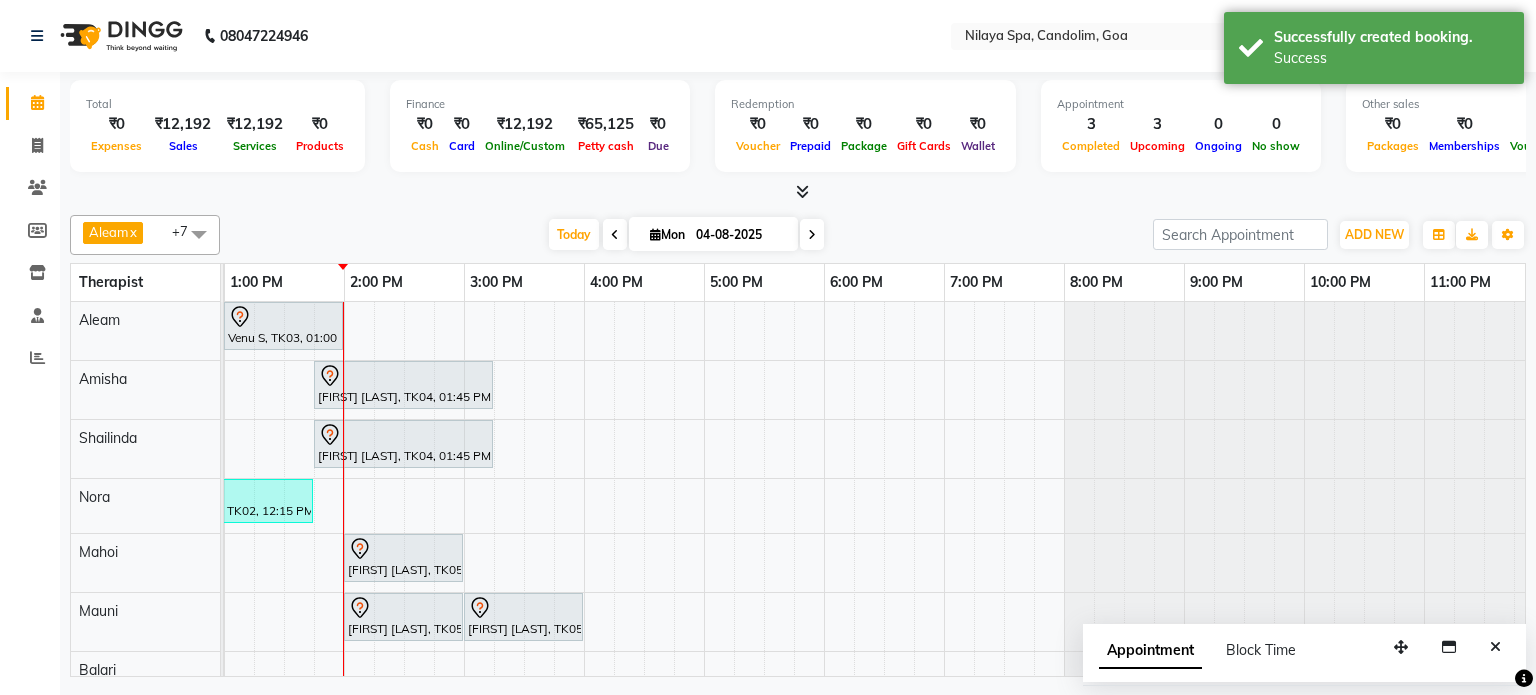 scroll, scrollTop: 64, scrollLeft: 600, axis: both 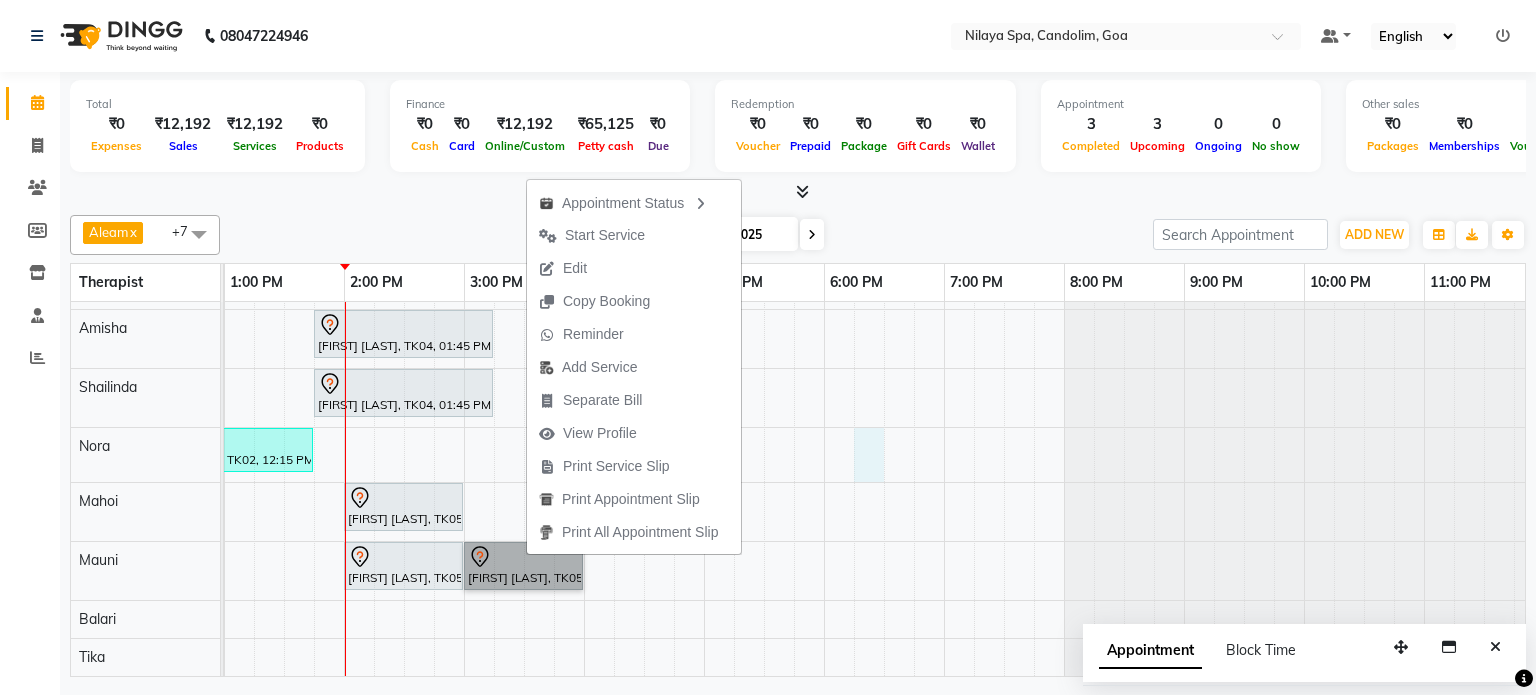 click on "[FIRST] [LAST], TK01, 11:30 AM-12:30 PM, Traditional Swedish Relaxation Therapy 60 Min(Male)             Venu S, TK03, 01:00 PM-02:00 PM, Traditional Swedish Relaxation Therapy 60 Min(Male)             Divyaraj Zala, TK04, 01:45 PM-03:15 PM, Deep Tissue Repair Therapy 90 Min(Male)     [FIRST] [LAST], TK01, 11:30 AM-12:30 PM, Deep Tissue Repair Therapy 60 Min(Male)             Divyaraj Zala, TK04, 01:45 PM-03:15 PM, Deep Tissue Repair Therapy 90 Min(Male)     Vaibhav  Deshmukh , TK02, 12:15 PM-01:45 PM, Sensory Rejuvne Aromatherapy 90 Min(Male)             Anil Punka, TK05, 02:00 PM-03:00 PM, Deep Tissue Repair Therapy 60 Min(Male)             Anil Punka, TK05, 02:00 PM-03:00 PM, Deep Tissue Repair Therapy 60 Min(Male)             Anil Punka, TK05, 03:00 PM-04:00 PM, Deep Tissue Repair Therapy 60 Min(Male)" at bounding box center (584, 463) 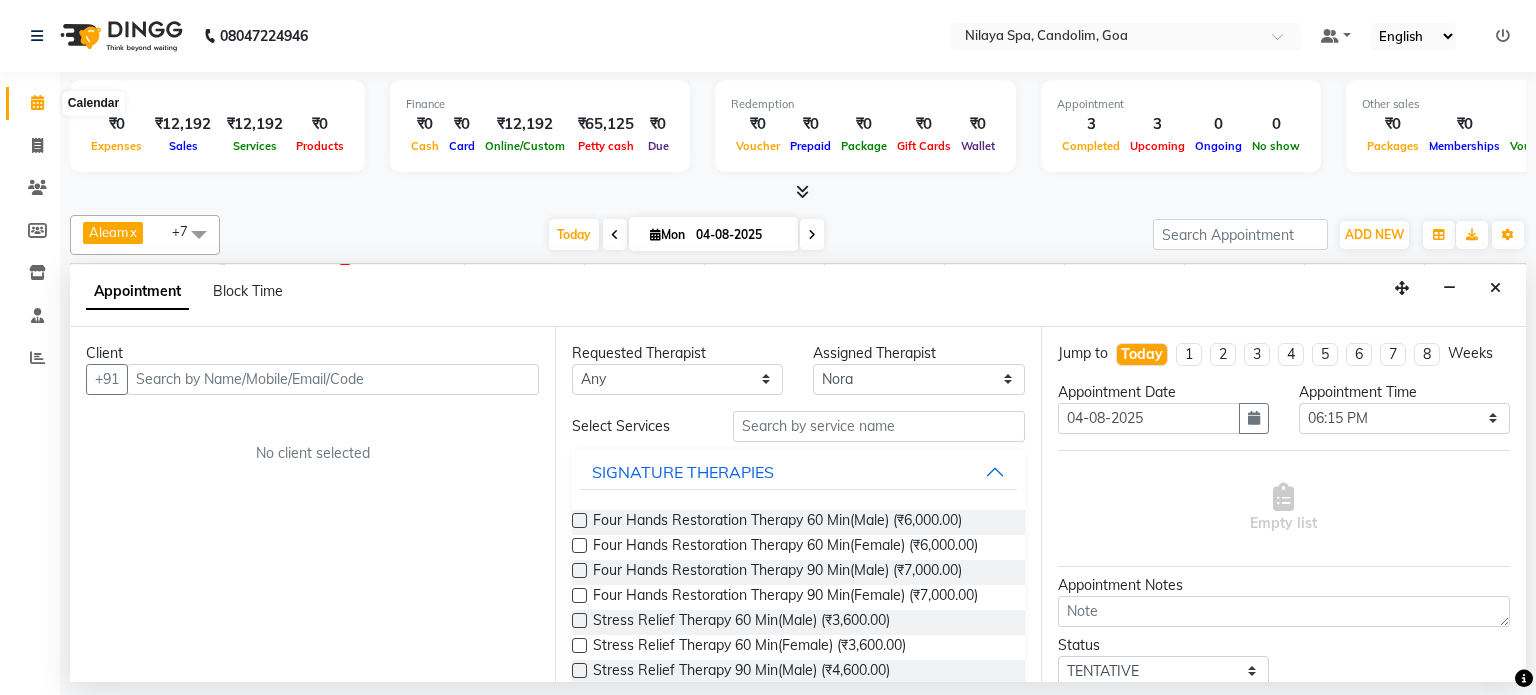click 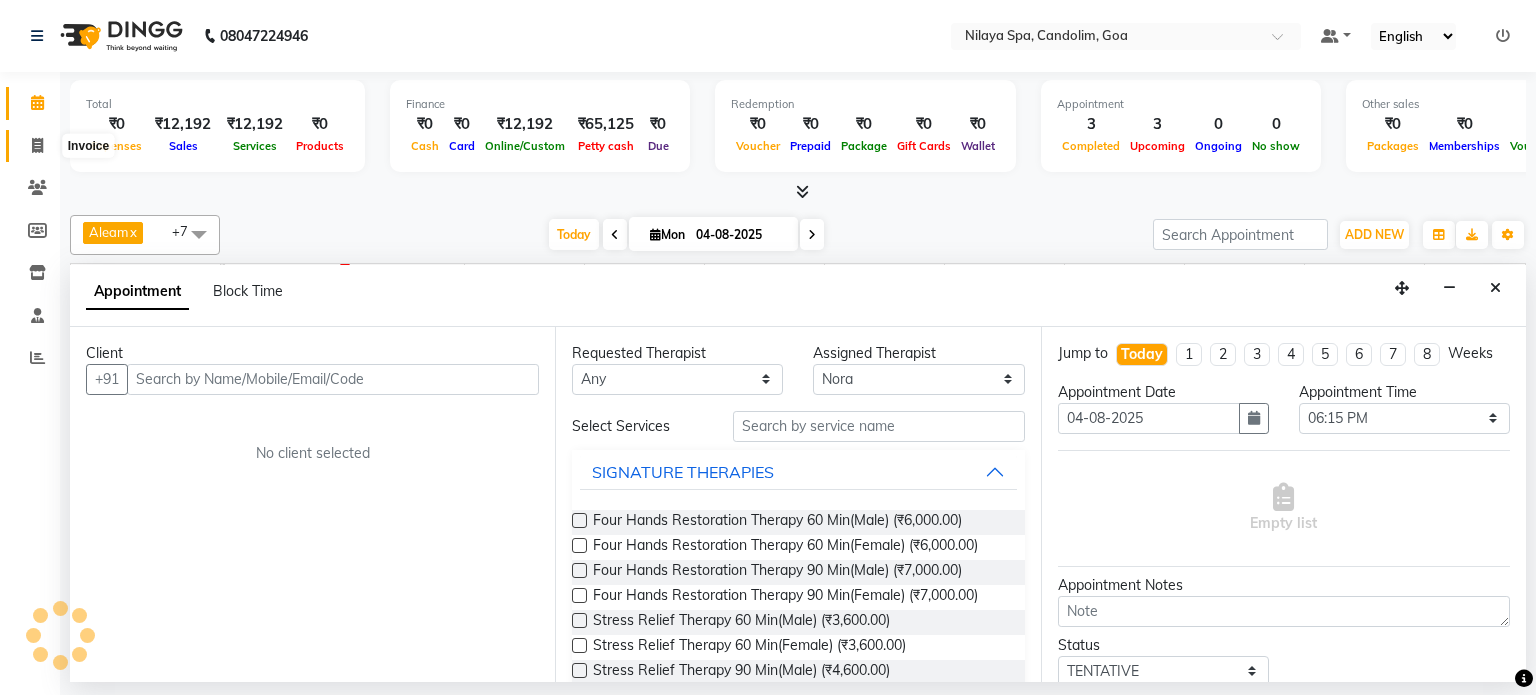 click 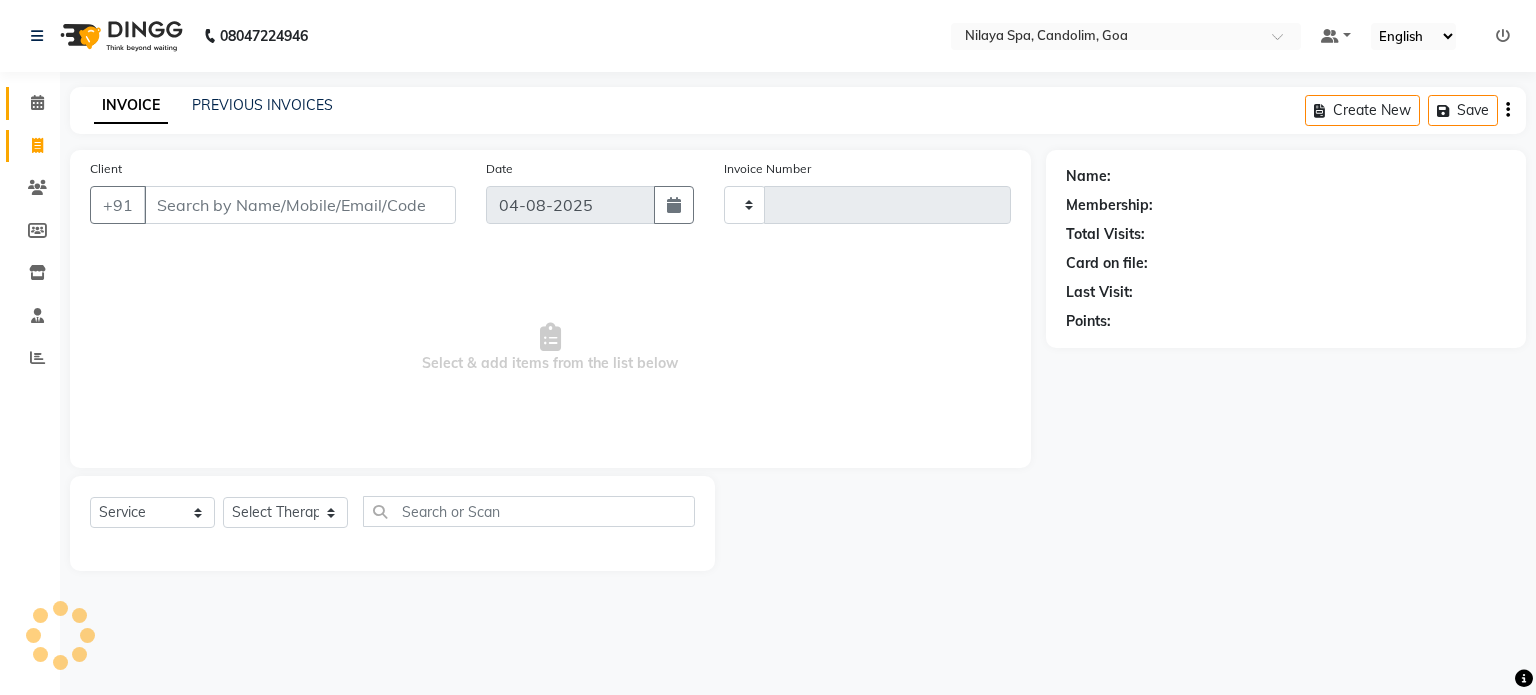 type on "0034" 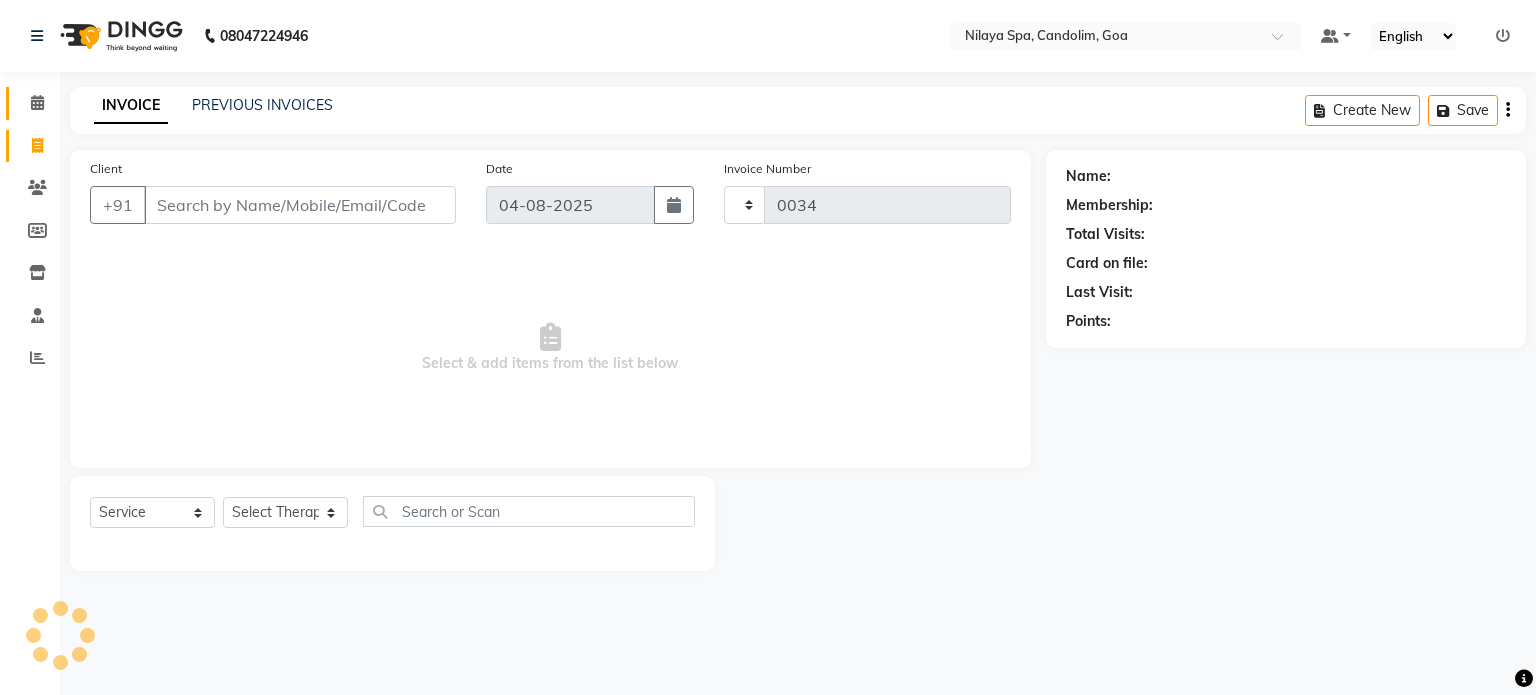 select on "8694" 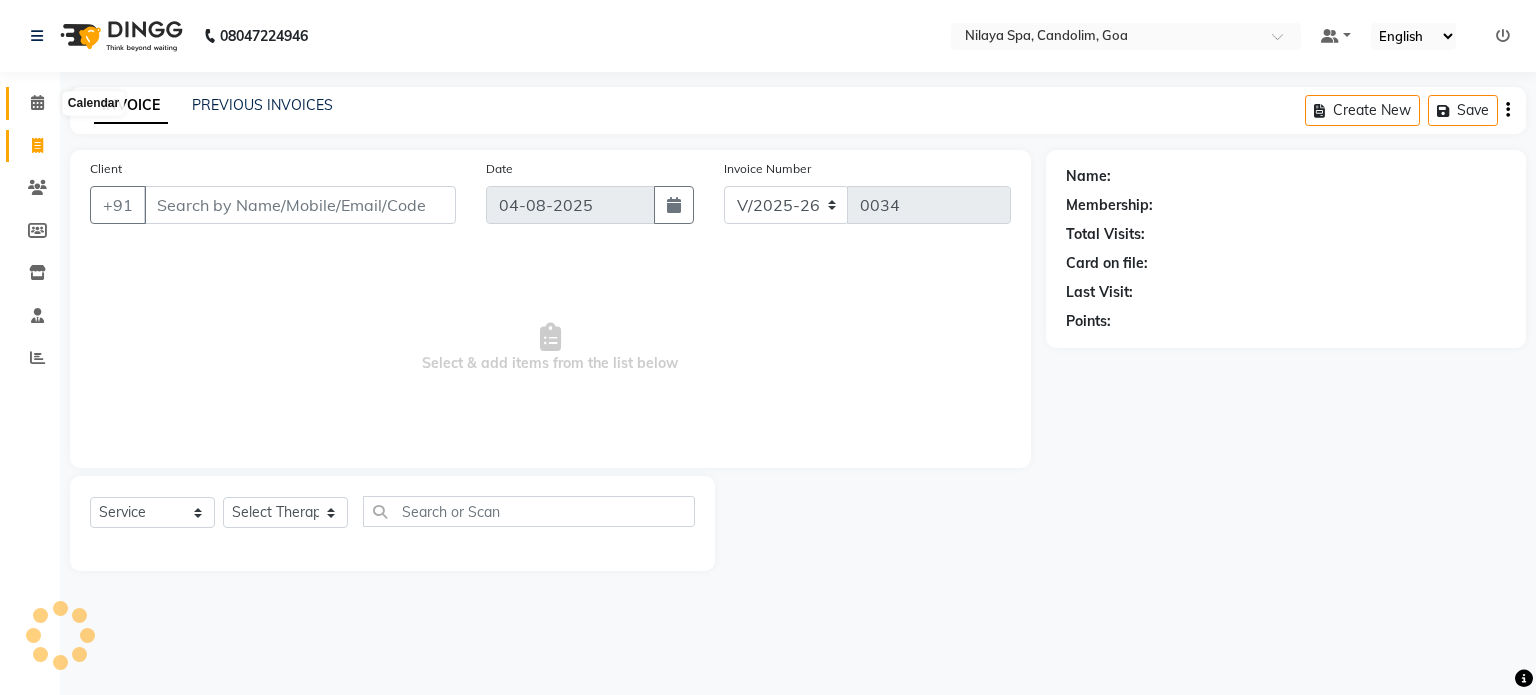 click 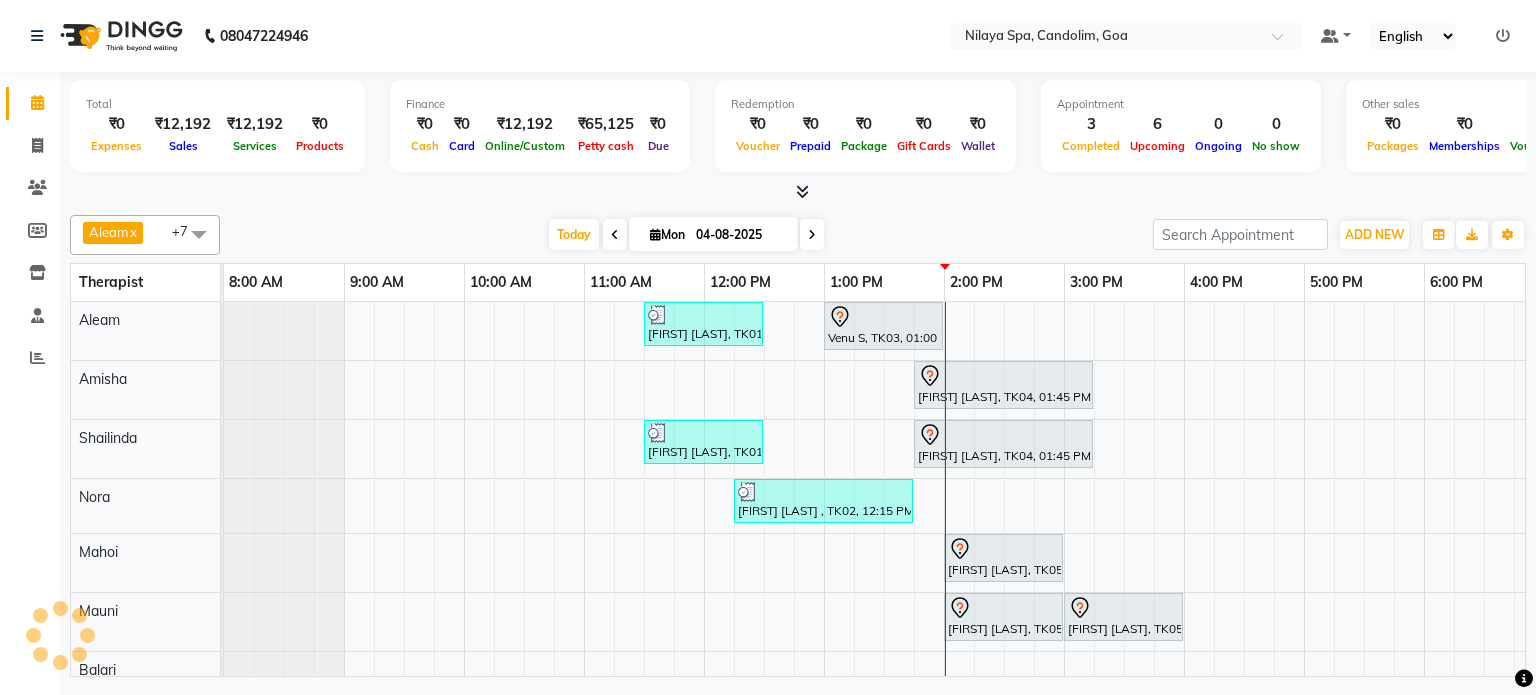 scroll, scrollTop: 0, scrollLeft: 0, axis: both 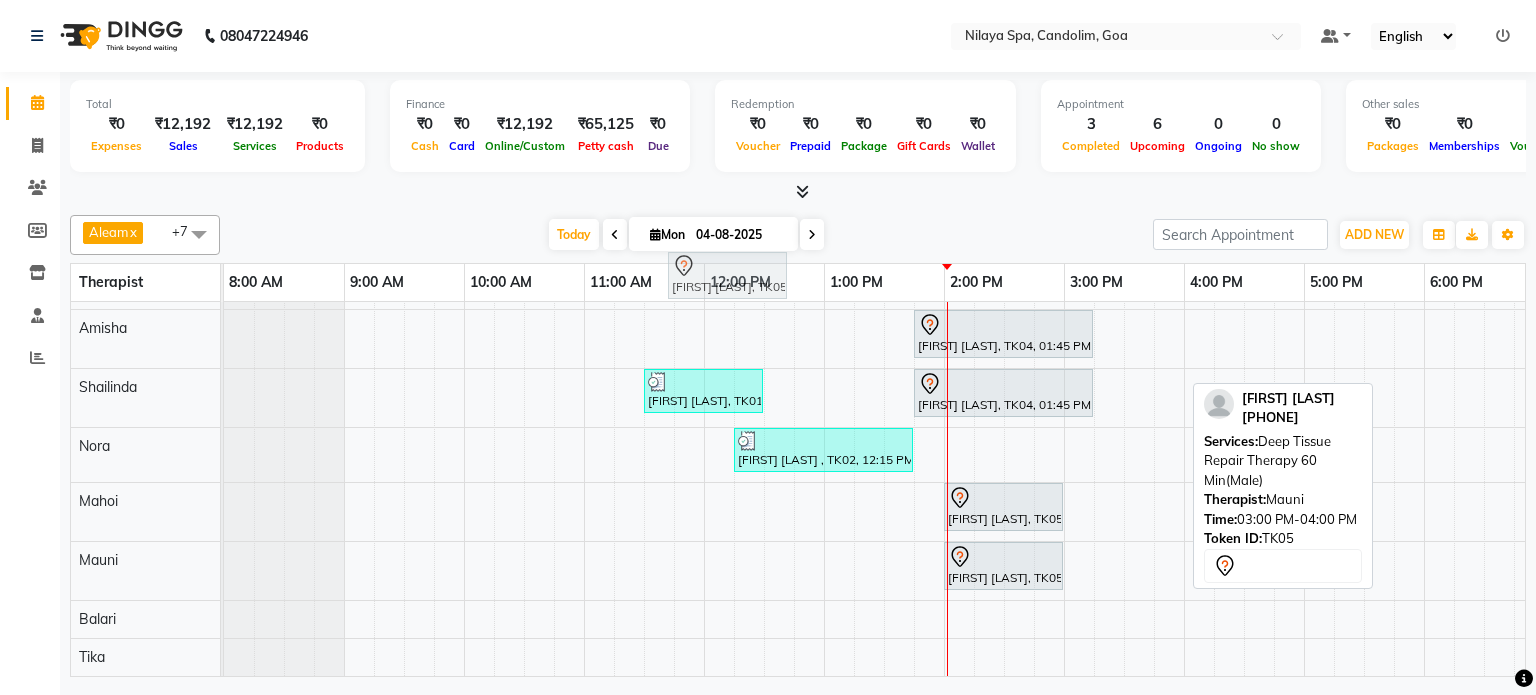 click on "[FIRST] [LAST], TK01, 11:30 AM-12:30 PM, Traditional Swedish Relaxation Therapy 60 Min(Male)             Venu S, TK03, 01:00 PM-02:00 PM, Traditional Swedish Relaxation Therapy 60 Min(Male)             Divyaraj Zala, TK04, 01:45 PM-03:15 PM, Deep Tissue Repair Therapy 90 Min(Male)     [FIRST] [LAST], TK01, 11:30 AM-12:30 PM, Deep Tissue Repair Therapy 60 Min(Male)             Divyaraj Zala, TK04, 01:45 PM-03:15 PM, Deep Tissue Repair Therapy 90 Min(Male)     Vaibhav  Deshmukh , TK02, 12:15 PM-01:45 PM, Sensory Rejuvne Aromatherapy 90 Min(Male)             Anil Punka, TK05, 02:00 PM-03:00 PM, Deep Tissue Repair Therapy 60 Min(Male)             Anil Punka, TK05, 02:00 PM-03:00 PM, Deep Tissue Repair Therapy 60 Min(Male)             Anil Punka, TK05, 03:00 PM-04:00 PM, Deep Tissue Repair Therapy 60 Min(Male)" at bounding box center [1184, 463] 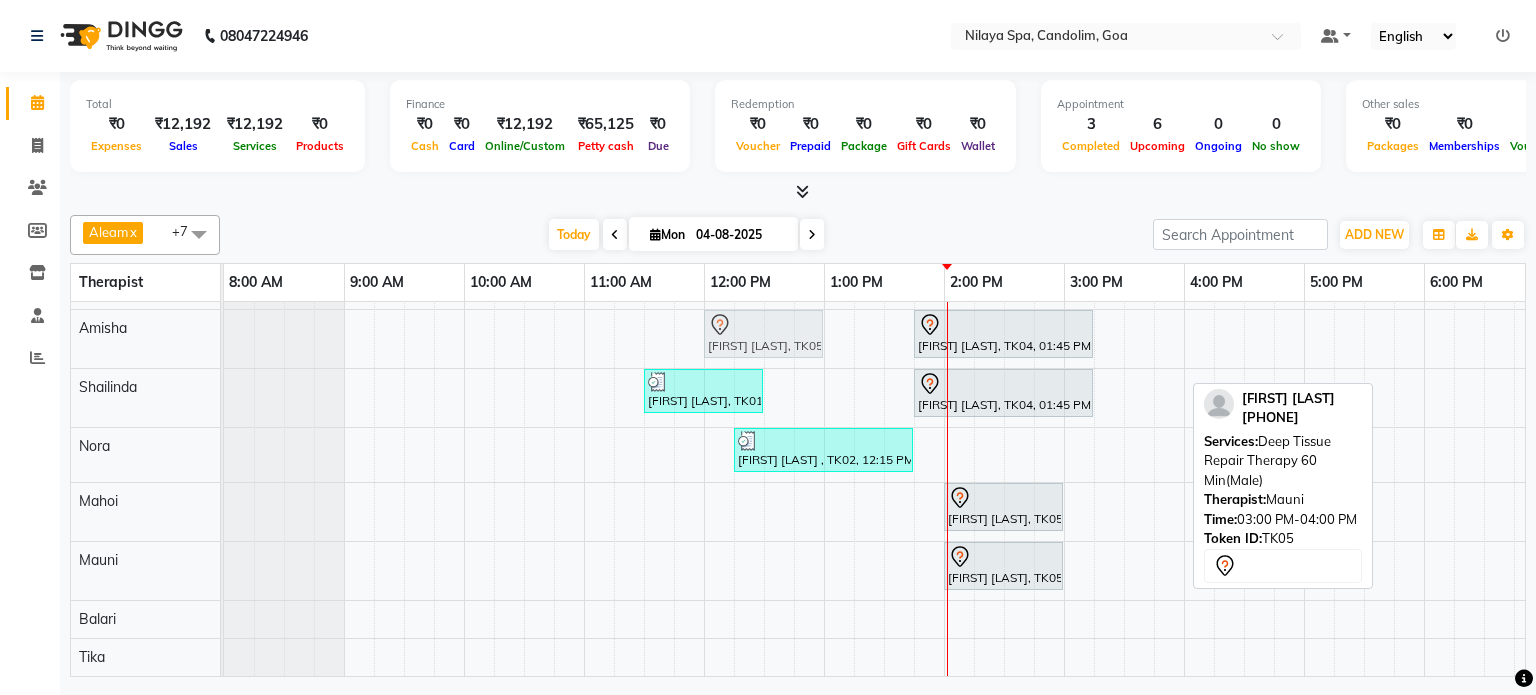 scroll, scrollTop: 28, scrollLeft: 0, axis: vertical 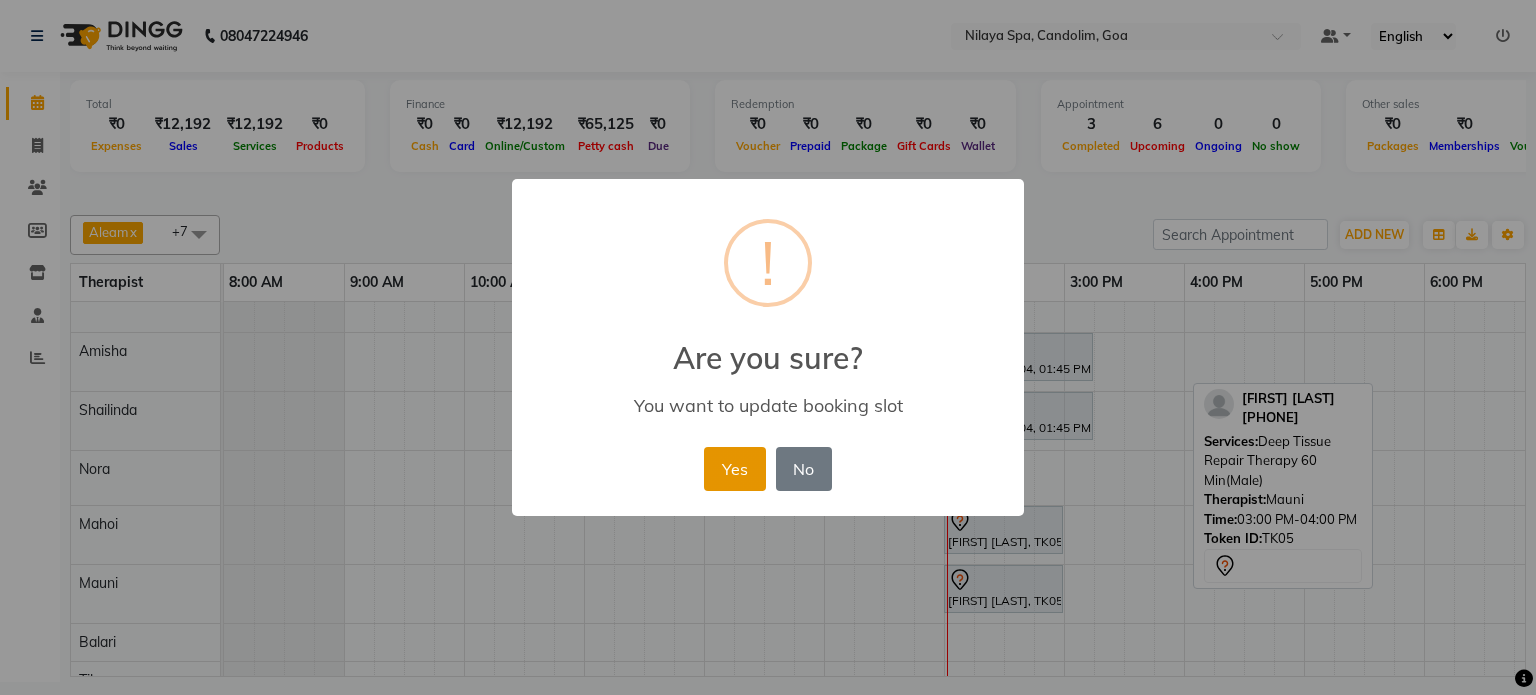 click on "Yes" at bounding box center [734, 469] 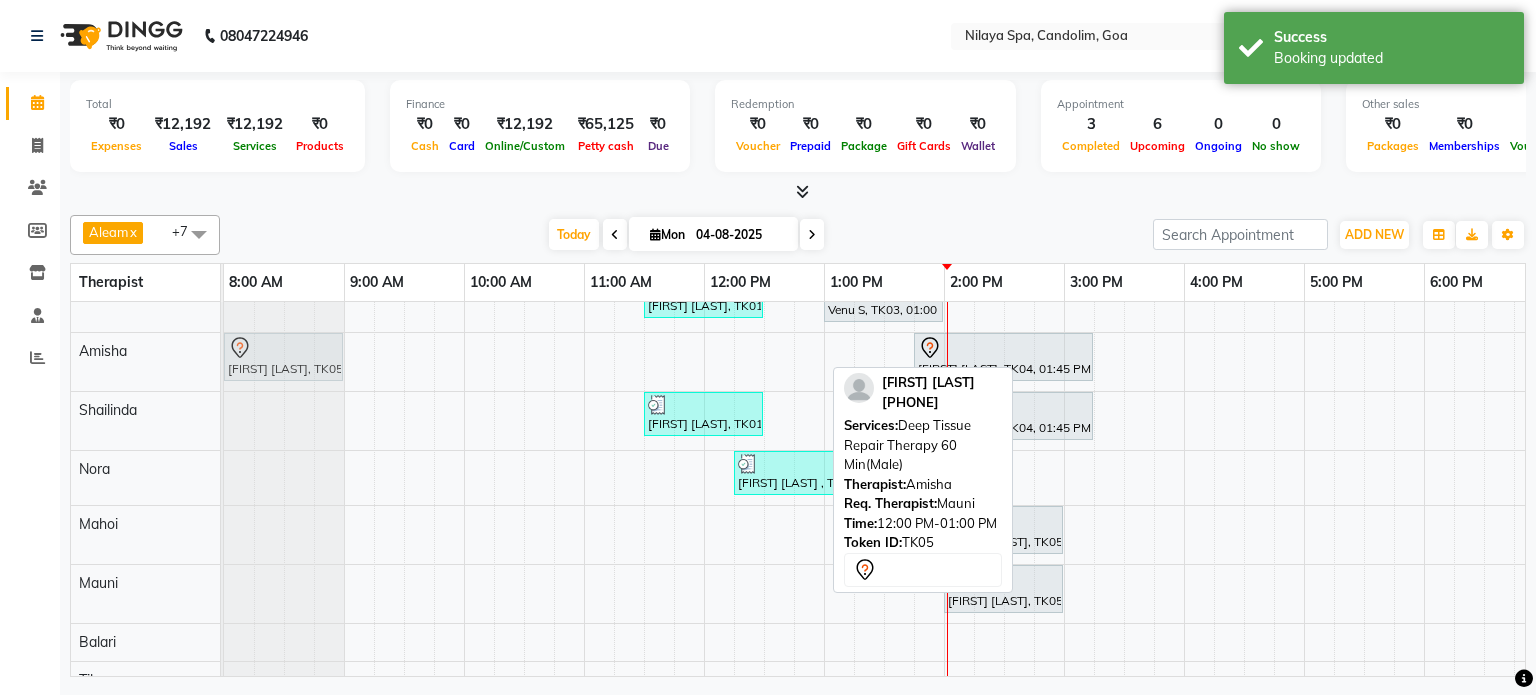 drag, startPoint x: 751, startPoint y: 353, endPoint x: 261, endPoint y: 378, distance: 490.63733 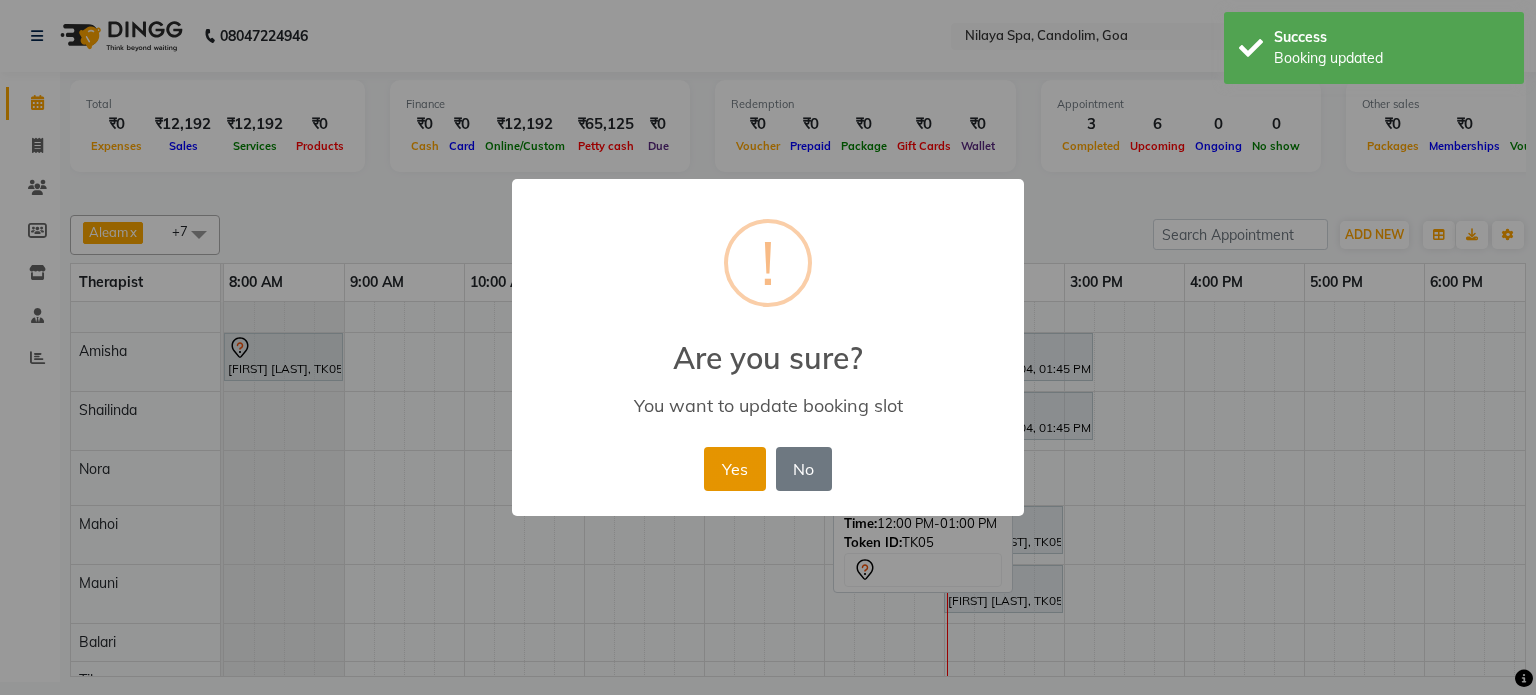 click on "Yes" at bounding box center [734, 469] 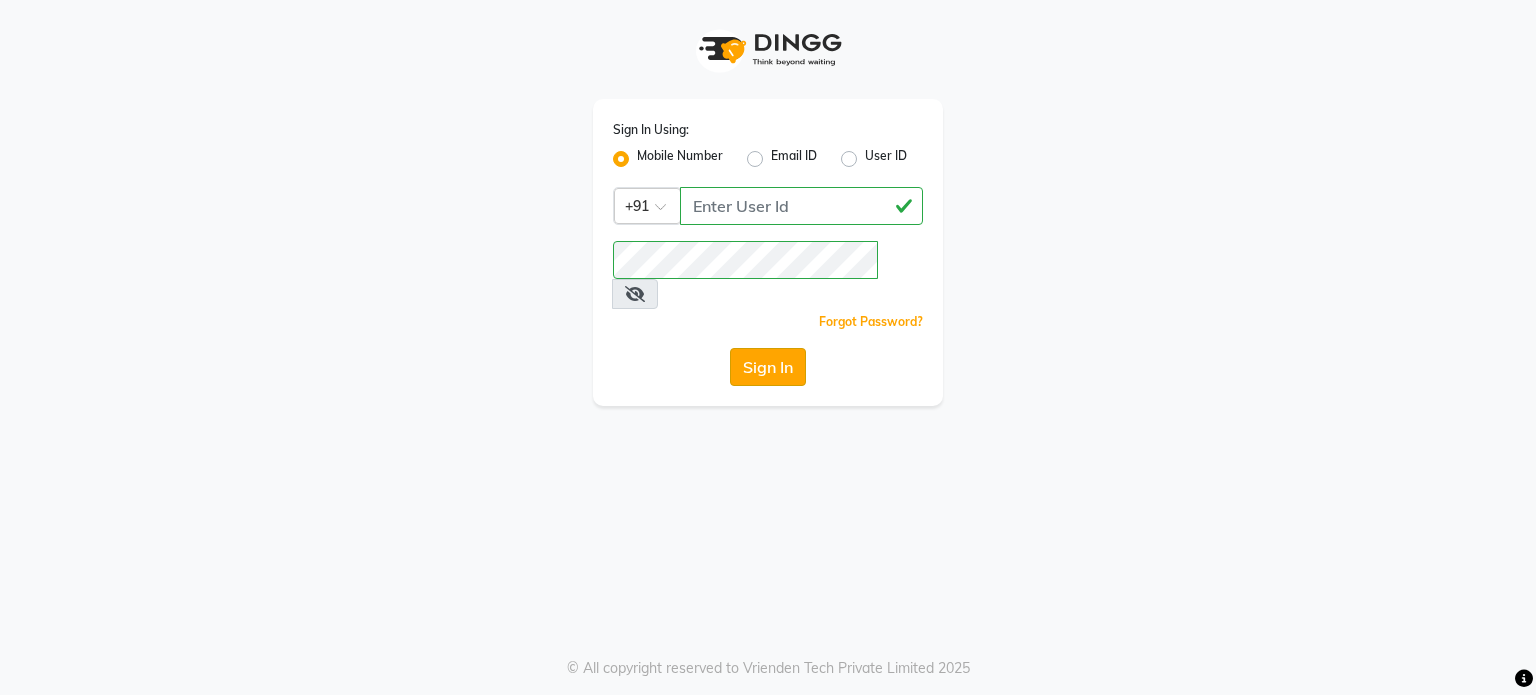 click on "Sign In" 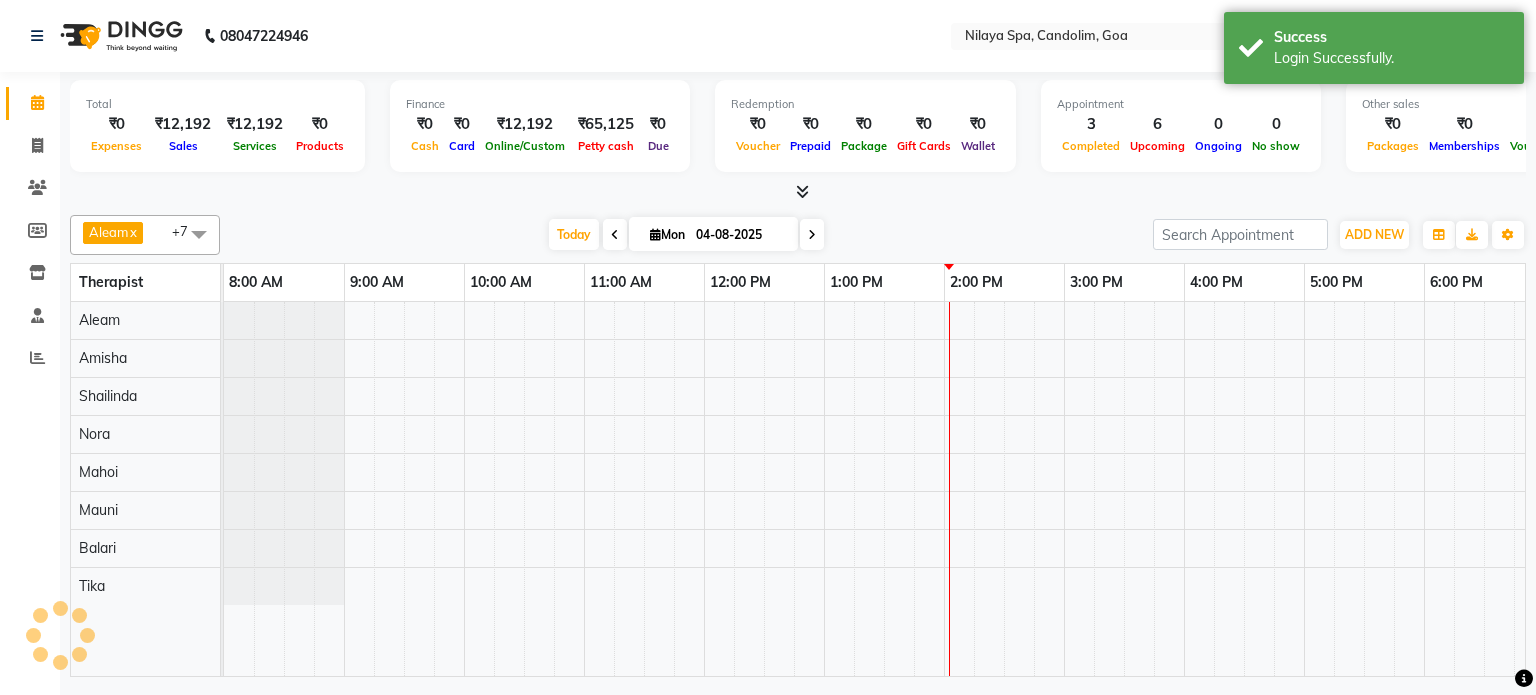 scroll, scrollTop: 0, scrollLeft: 0, axis: both 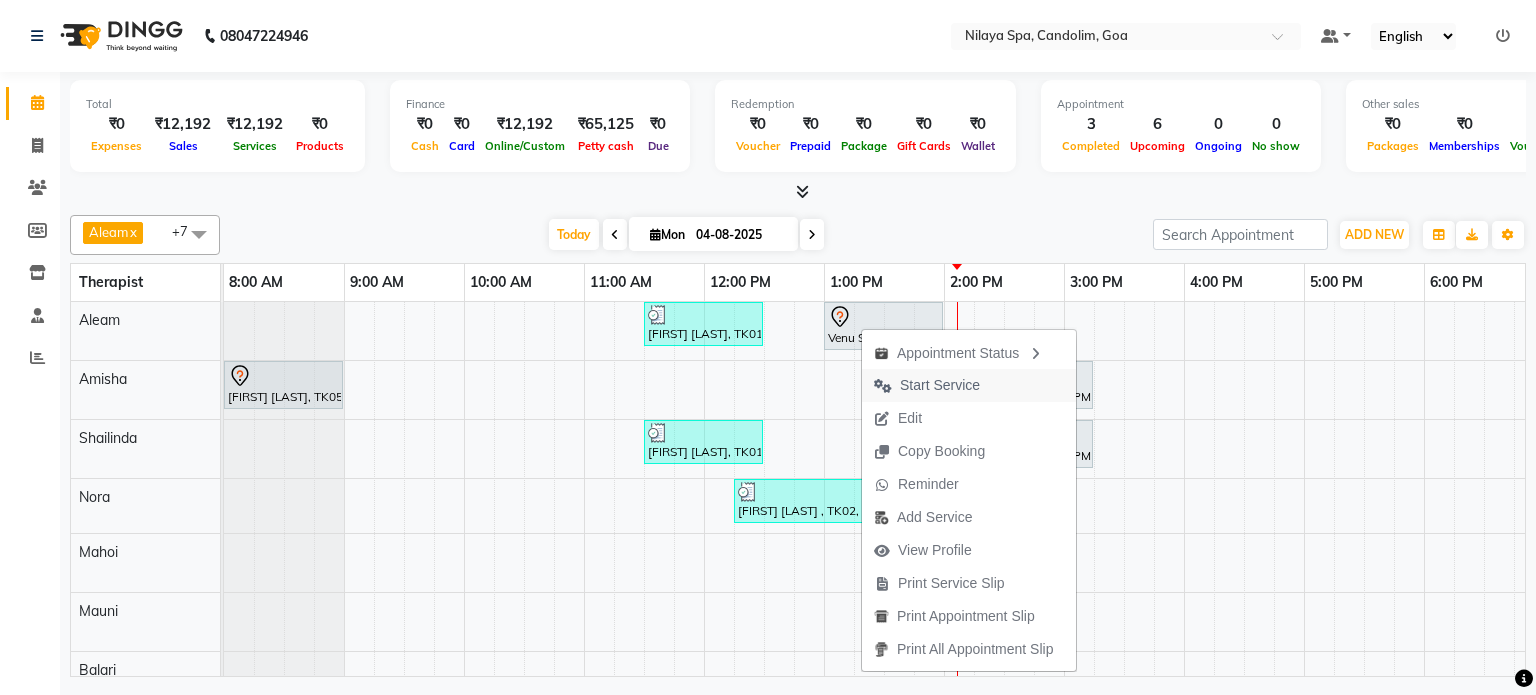 click on "Start Service" at bounding box center (940, 385) 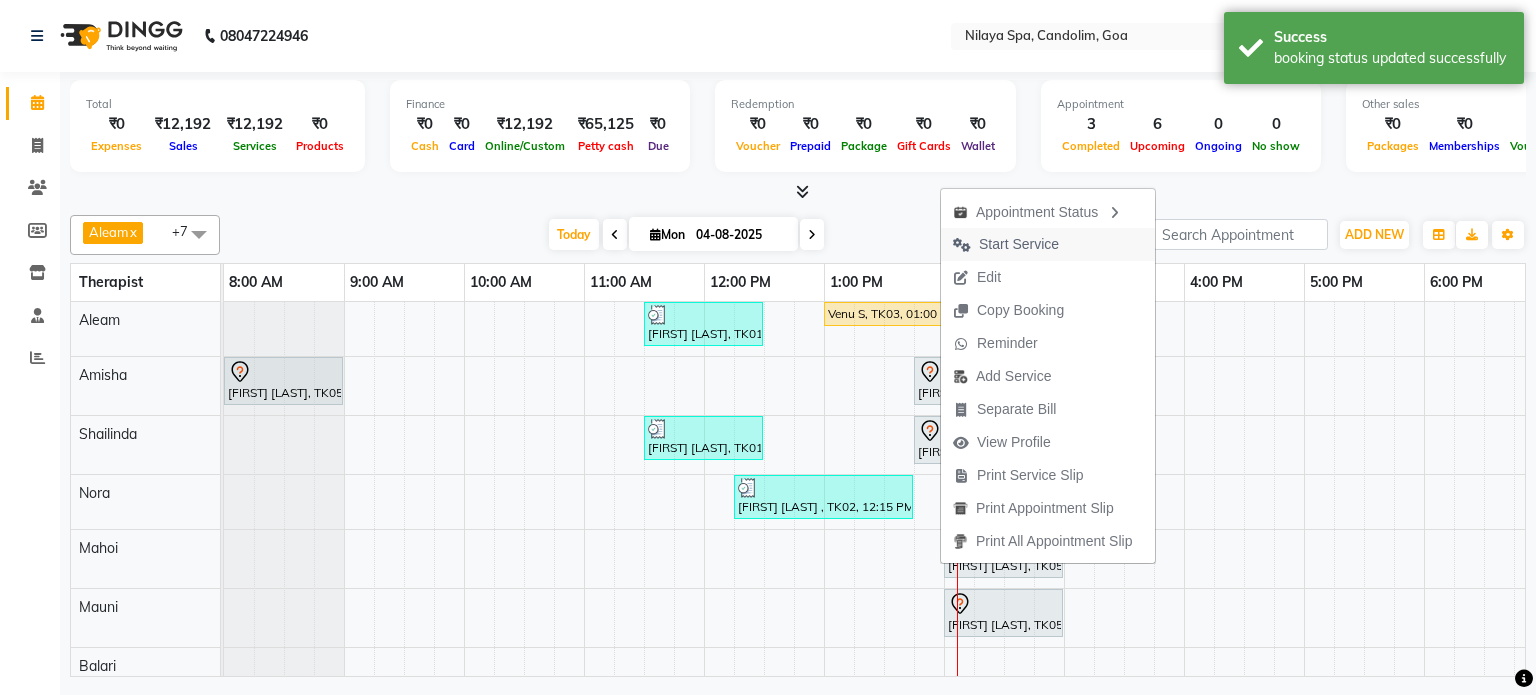 click on "Start Service" at bounding box center (1019, 244) 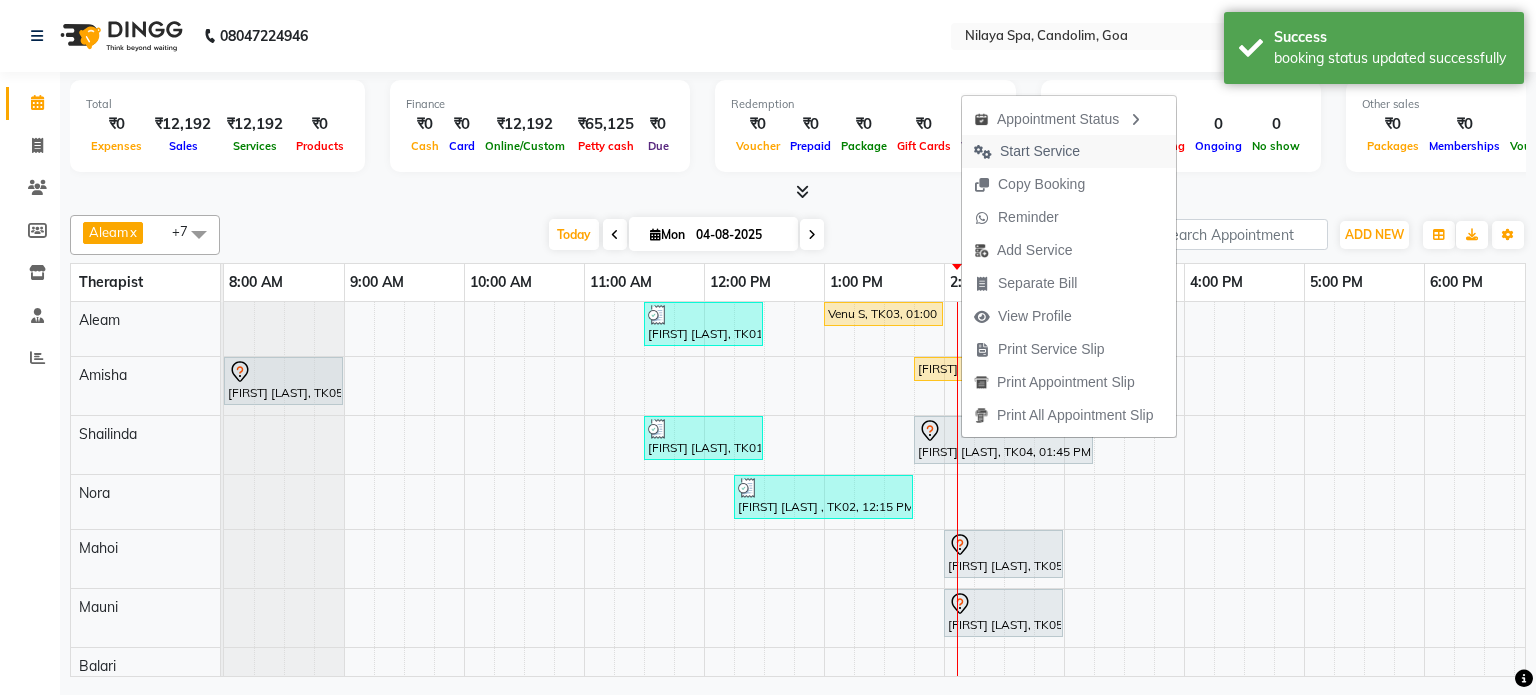 click on "Start Service" at bounding box center [1040, 151] 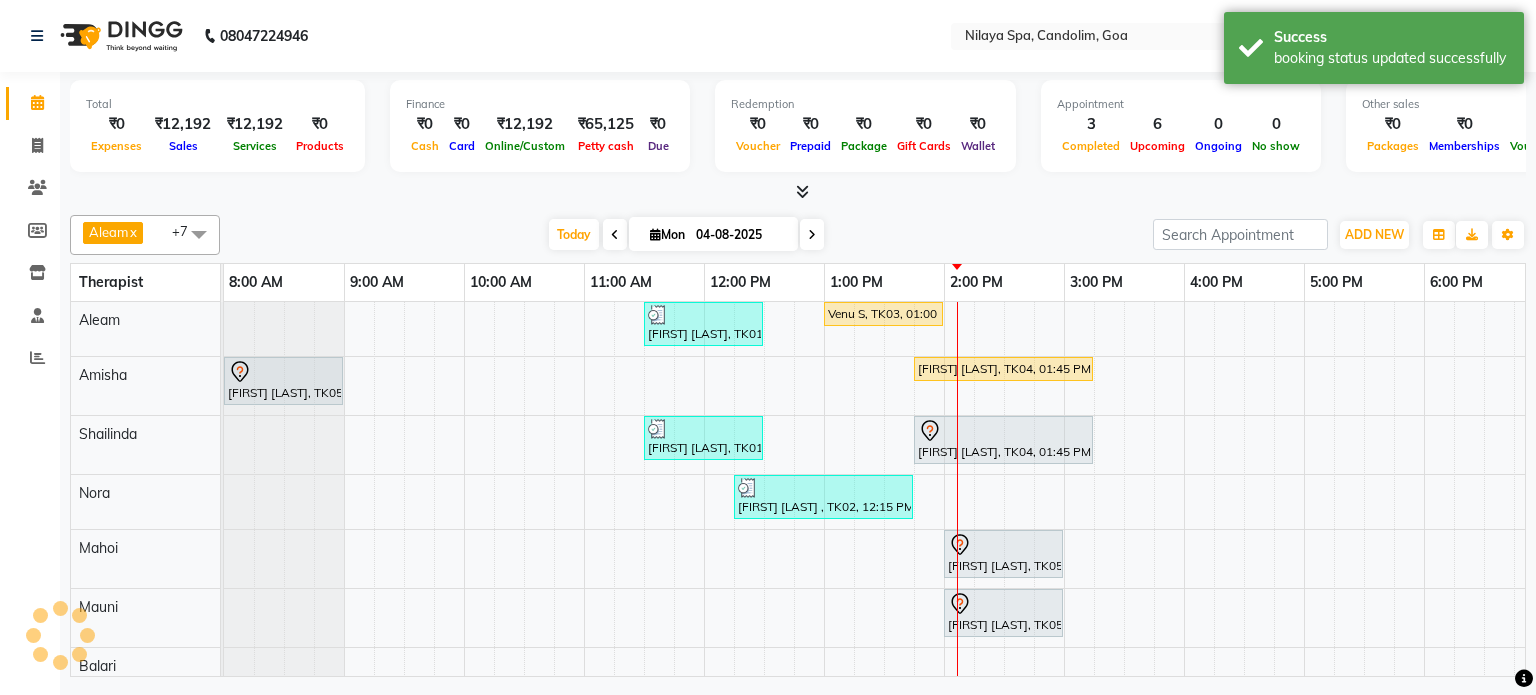 click on "Total  ₹0  Expenses ₹12,192  Sales ₹12,192  Services ₹0  Products Finance  ₹0  Cash ₹0  Card ₹12,192  Online/Custom ₹65,125 Petty cash ₹0 Due  Redemption  ₹0 Voucher ₹0 Prepaid ₹0 Package ₹0  Gift Cards ₹0  Wallet  Appointment  3 Completed 6 Upcoming 0 Ongoing 0 No show  Other sales  ₹0  Packages ₹0  Memberships ₹0  Vouchers ₹0  Prepaids ₹0  Gift Cards" at bounding box center (798, 129) 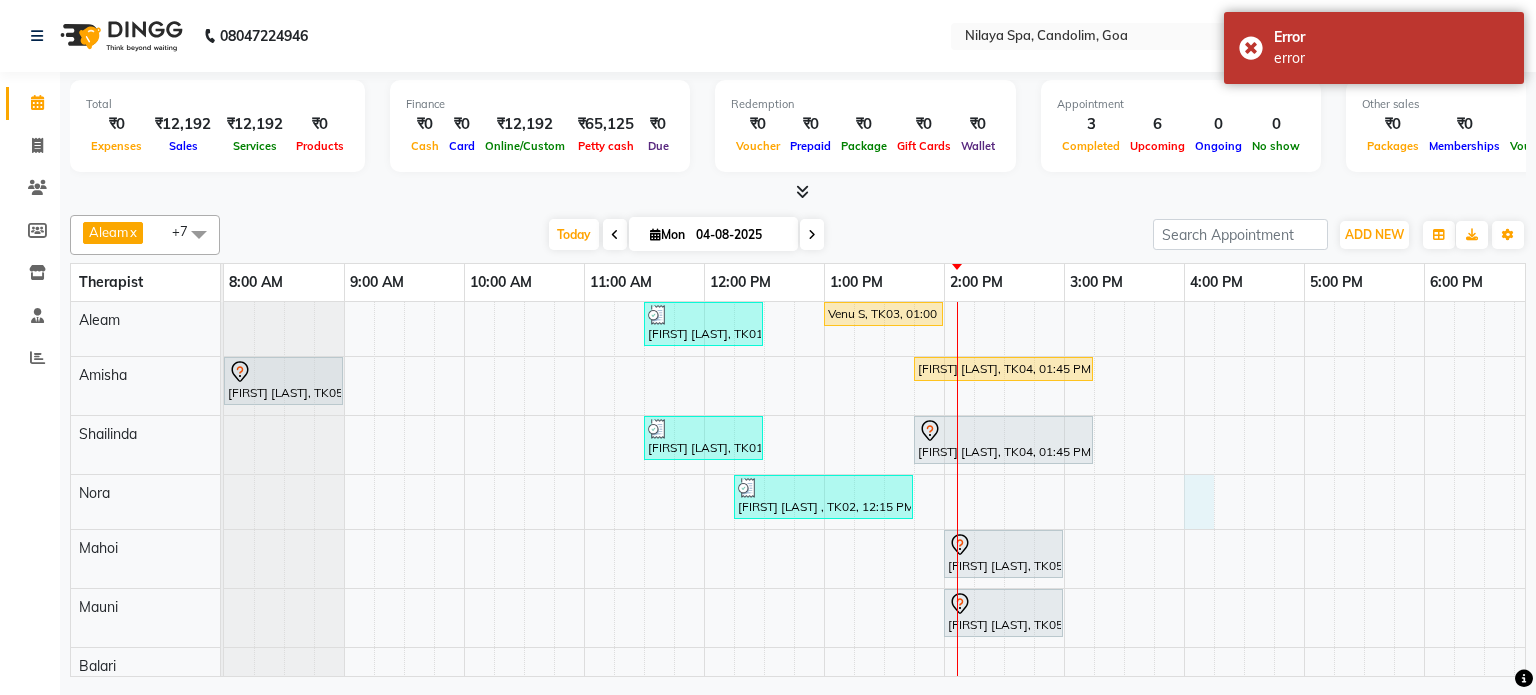click on "[FIRST] [LAST], TK01, 11:30 AM-12:30 PM, Traditional Swedish Relaxation Therapy 60 Min(Male)    Venu S, TK03, 01:00 PM-02:00 PM, Traditional Swedish Relaxation Therapy 60 Min(Male)             Anil Punka, TK05, 08:00 AM-09:00 AM, Deep Tissue Repair Therapy 60 Min(Male)    Divyaraj Zala, TK04, 01:45 PM-03:15 PM, Deep Tissue Repair Therapy 90 Min(Male)     [FIRST] [LAST], TK01, 11:30 AM-12:30 PM, Deep Tissue Repair Therapy 60 Min(Male)             Divyaraj Zala, TK04, 01:45 PM-03:15 PM, Deep Tissue Repair Therapy 90 Min(Male)     Vaibhav  Deshmukh , TK02, 12:15 PM-01:45 PM, Sensory Rejuvne Aromatherapy 90 Min(Male)             Anil Punka, TK05, 02:00 PM-03:00 PM, Deep Tissue Repair Therapy 60 Min(Male)             Anil Punka, TK05, 02:00 PM-03:00 PM, Deep Tissue Repair Therapy 60 Min(Male)" at bounding box center [1184, 512] 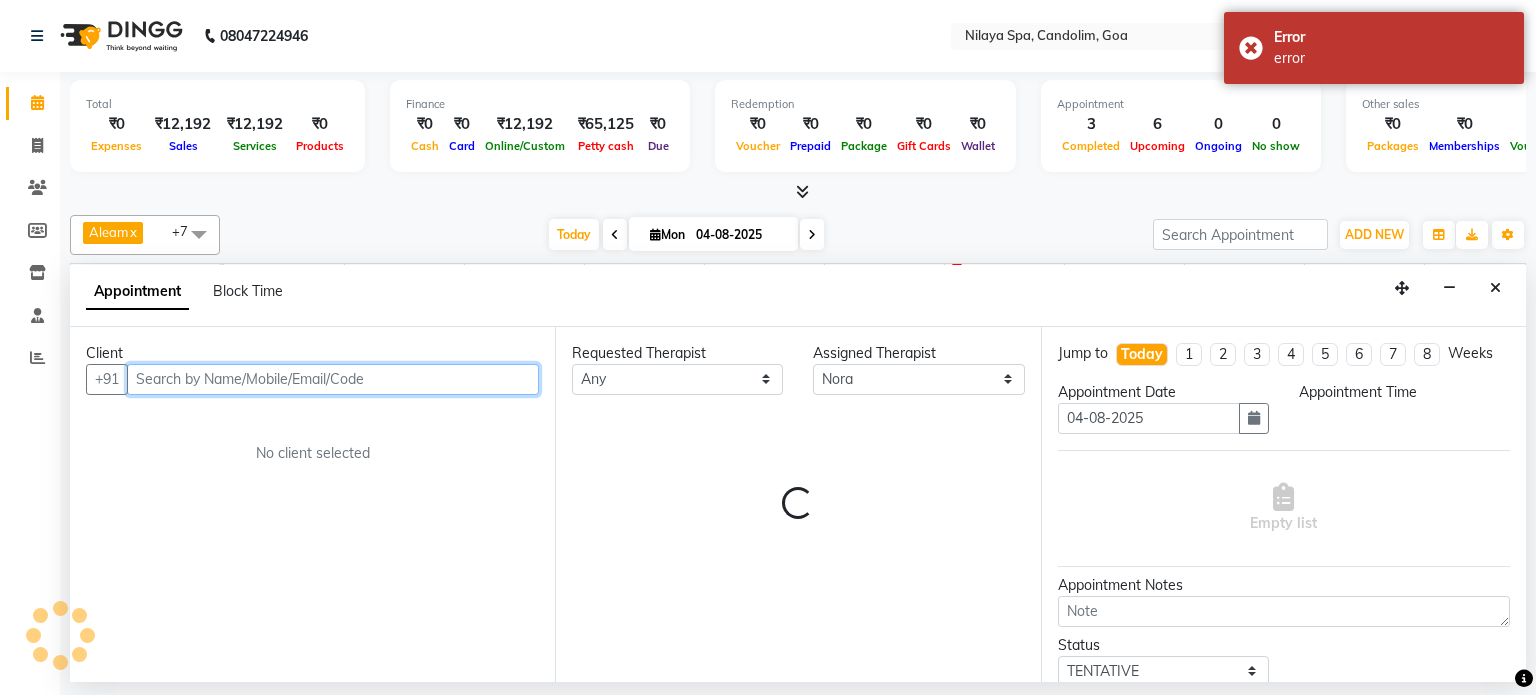 select on "960" 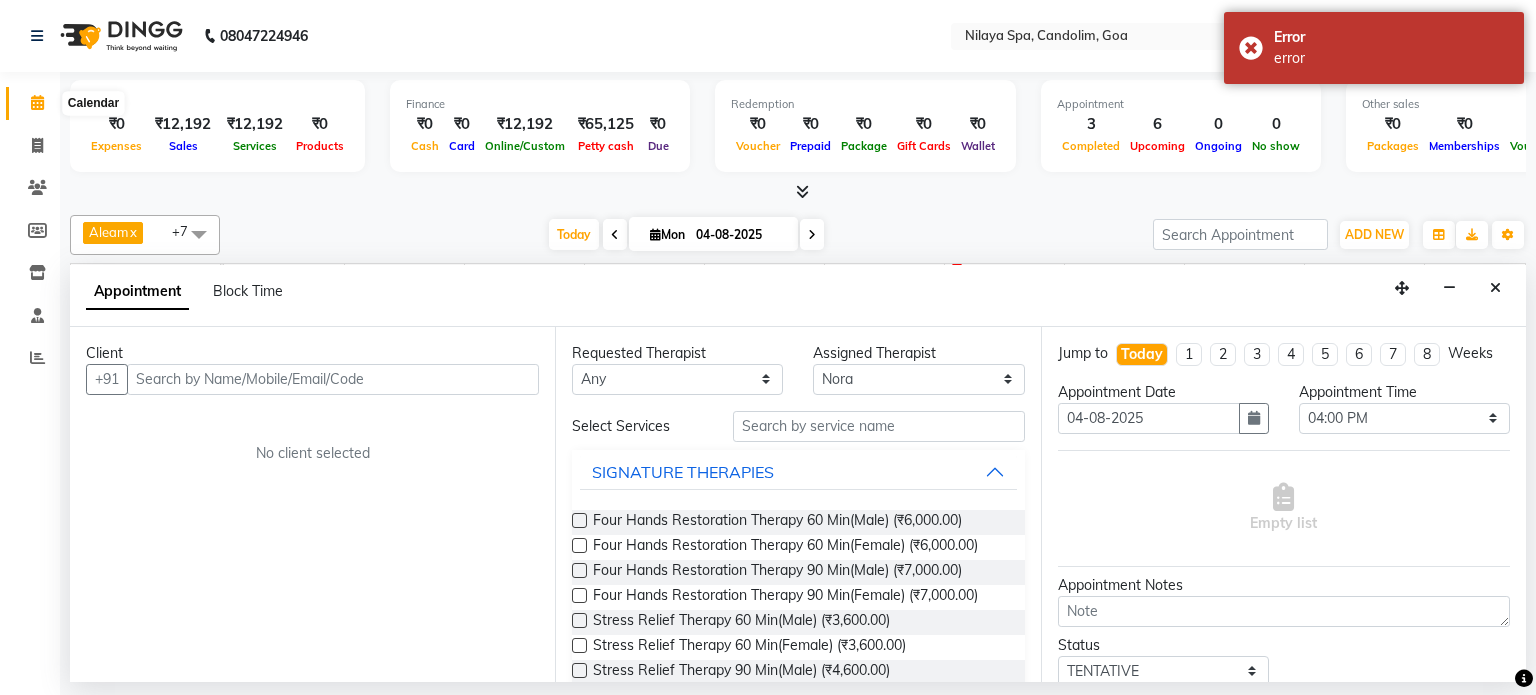 click 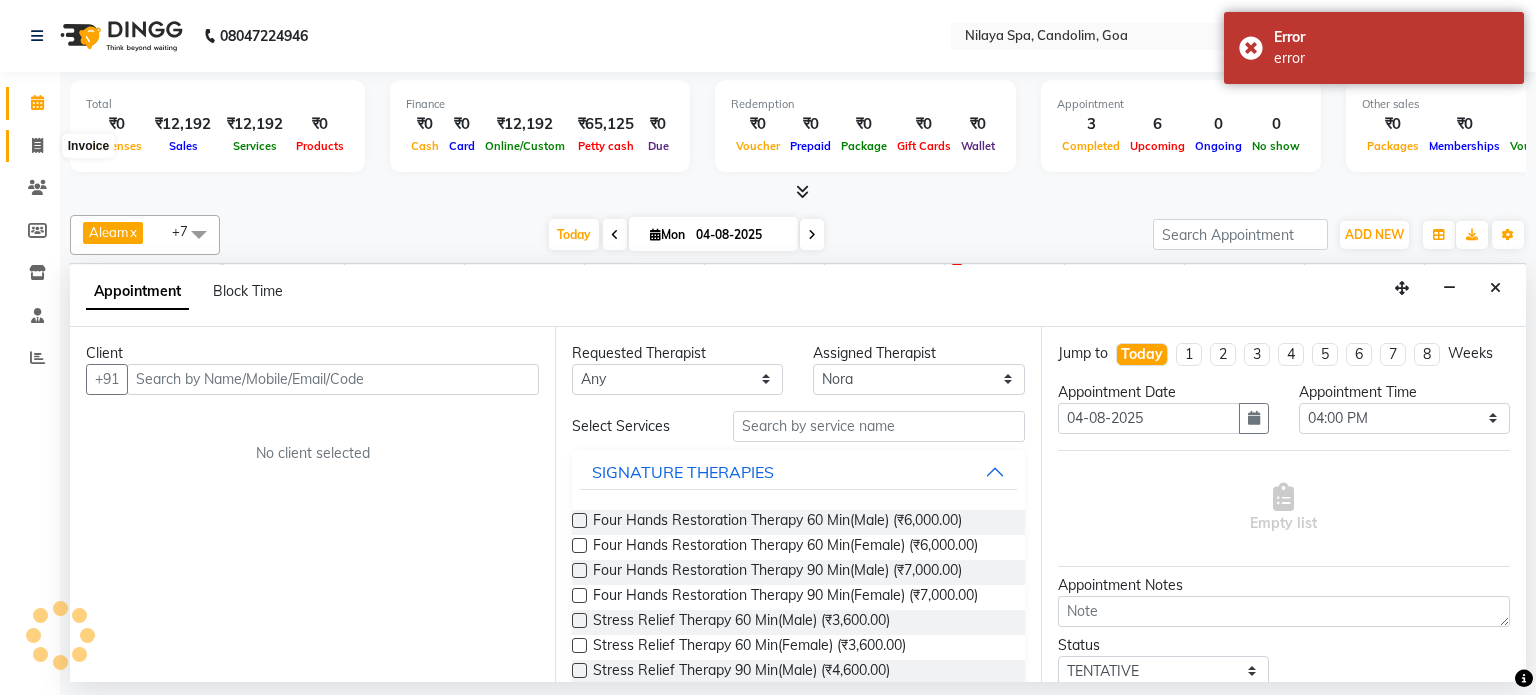 click 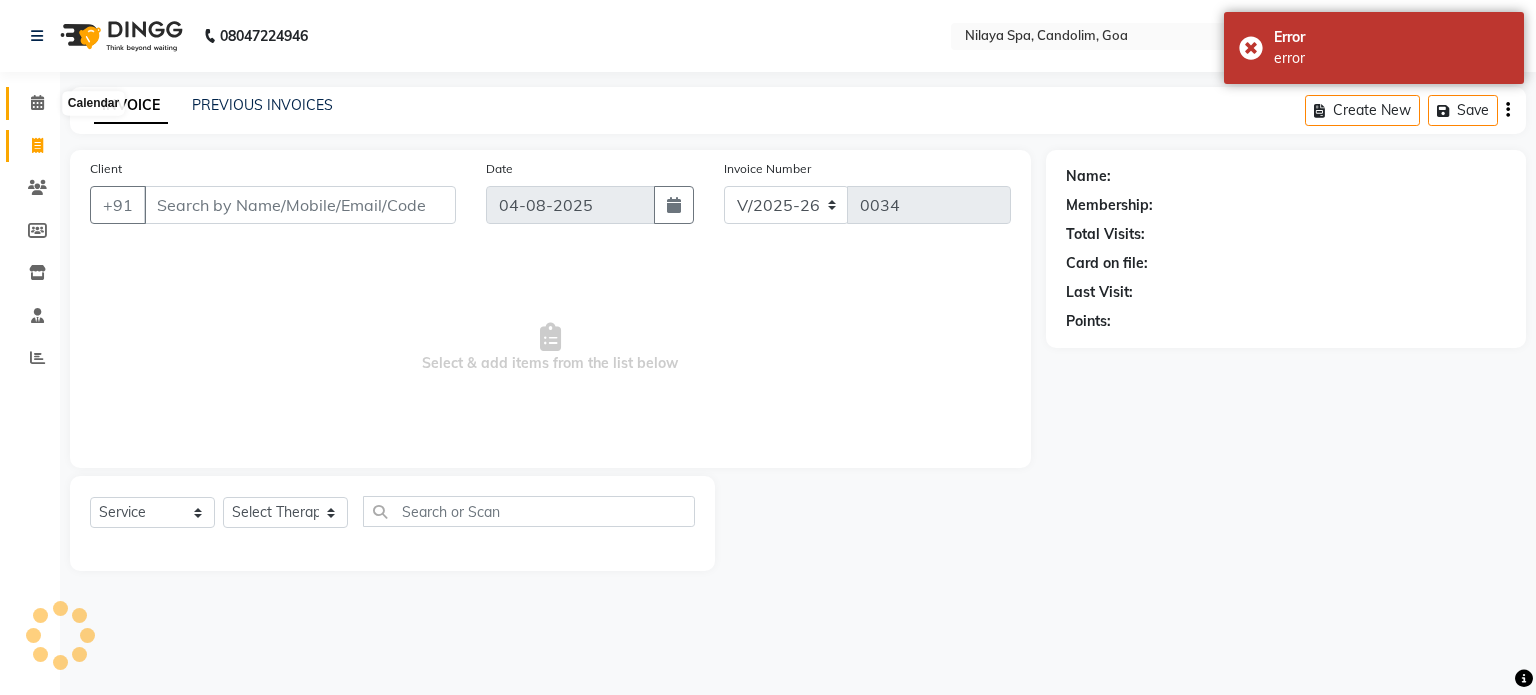 click 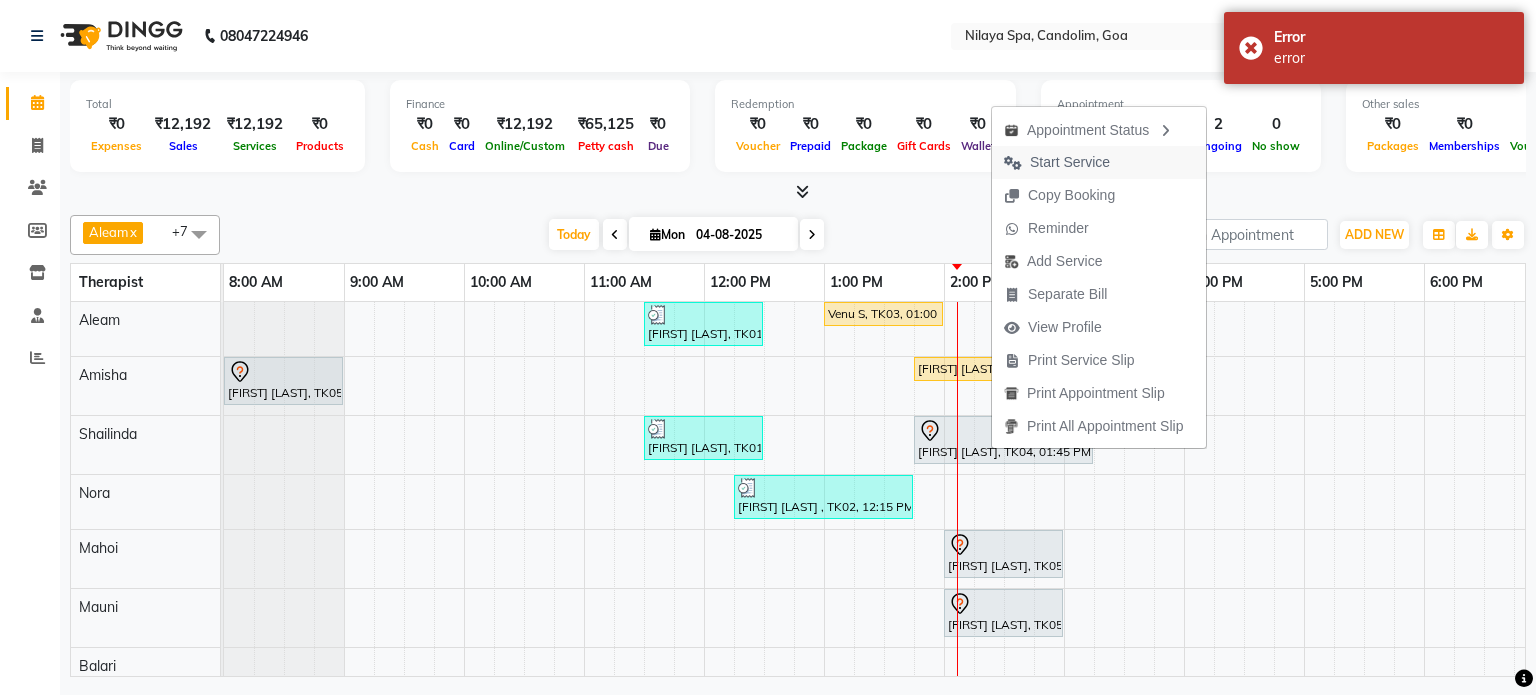 click on "Start Service" at bounding box center (1070, 162) 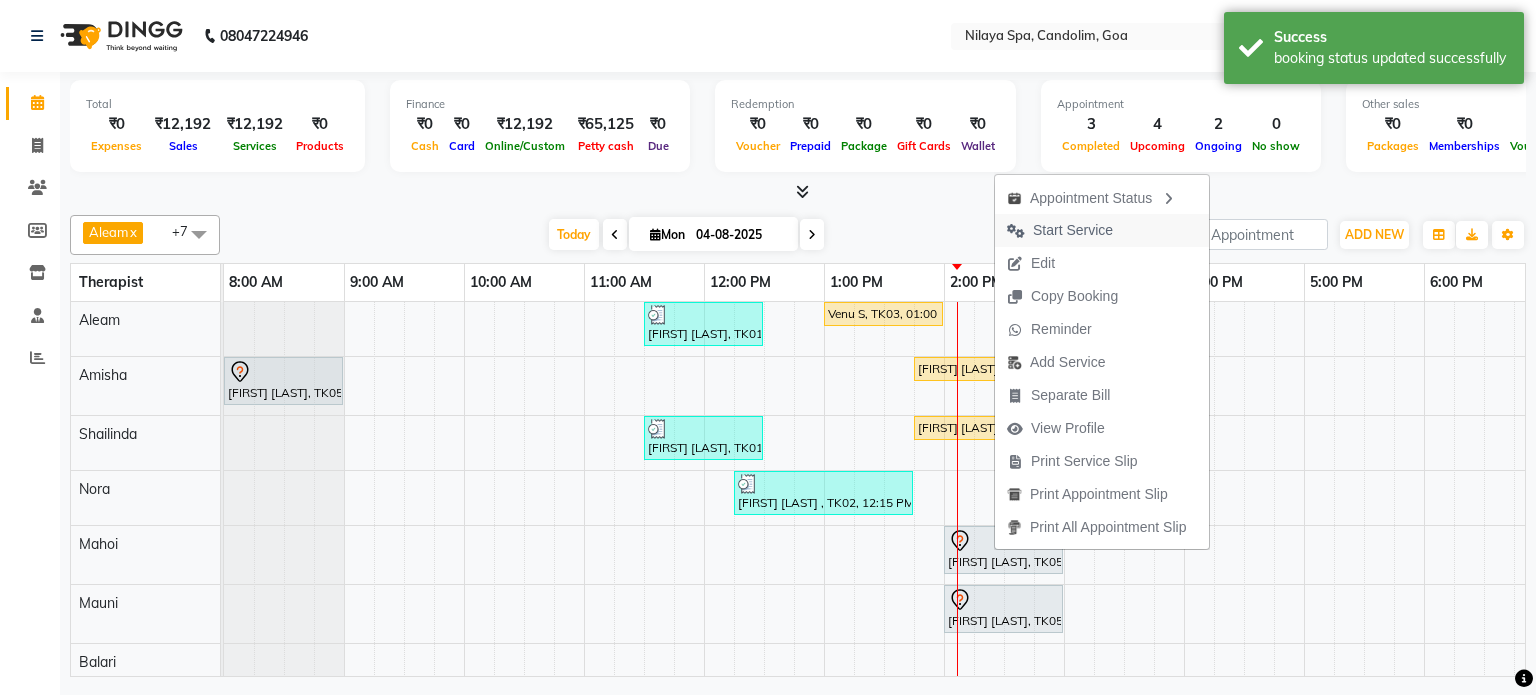 click on "Start Service" at bounding box center (1073, 230) 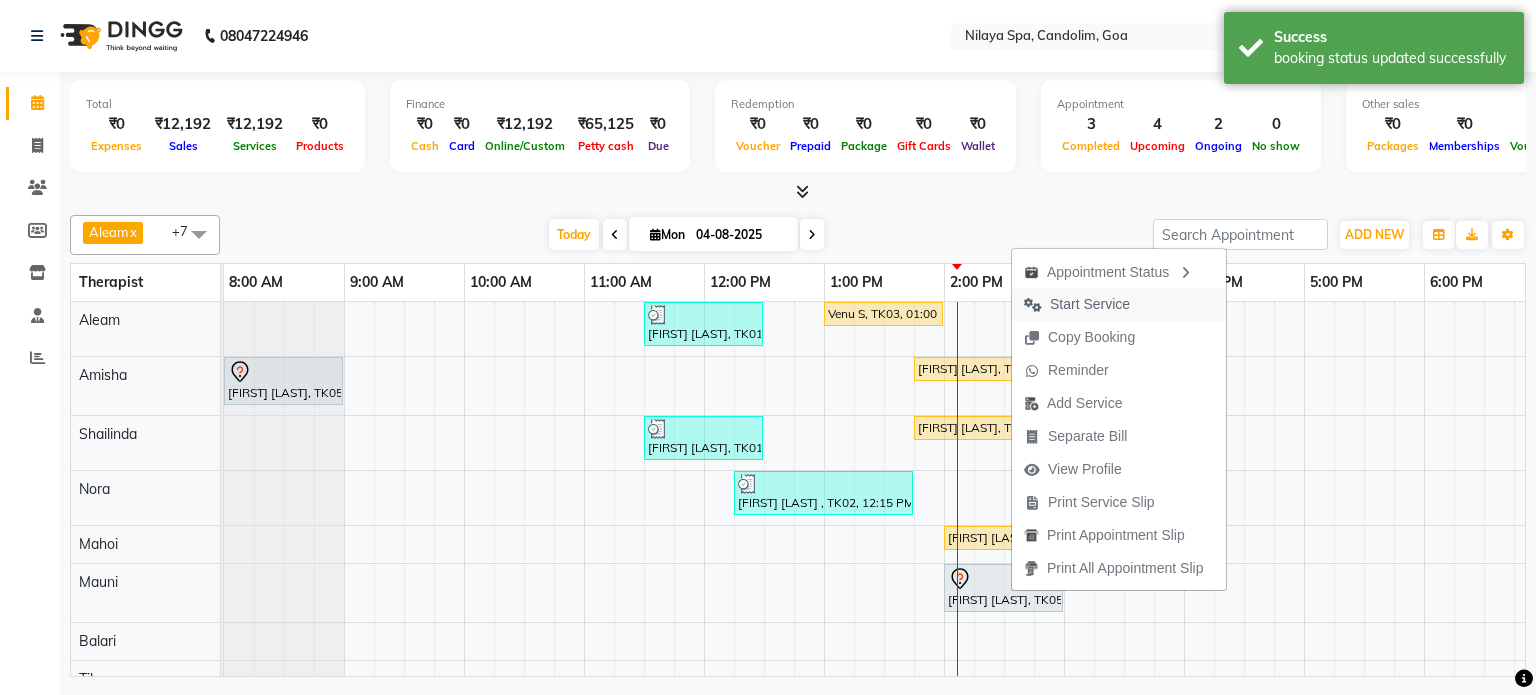 click on "Start Service" at bounding box center [1090, 304] 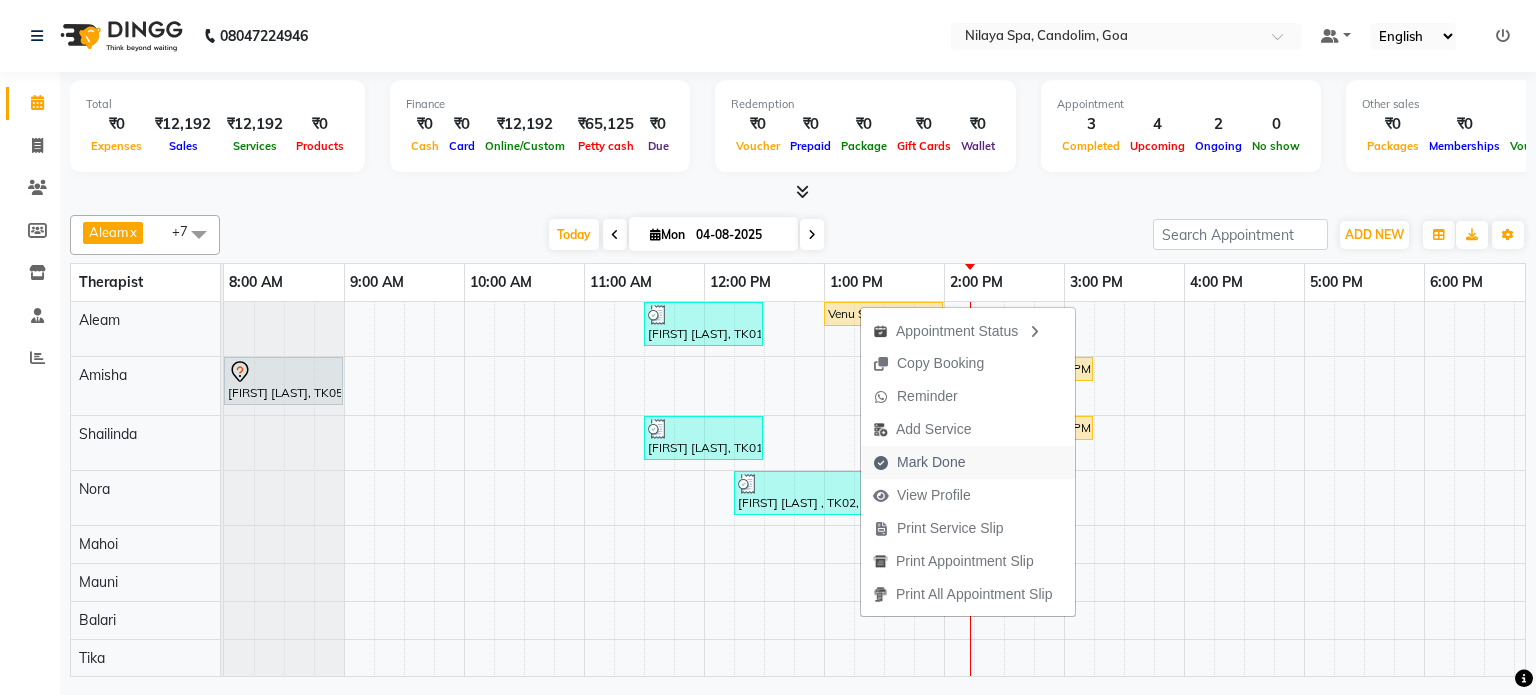 click on "Mark Done" at bounding box center [931, 462] 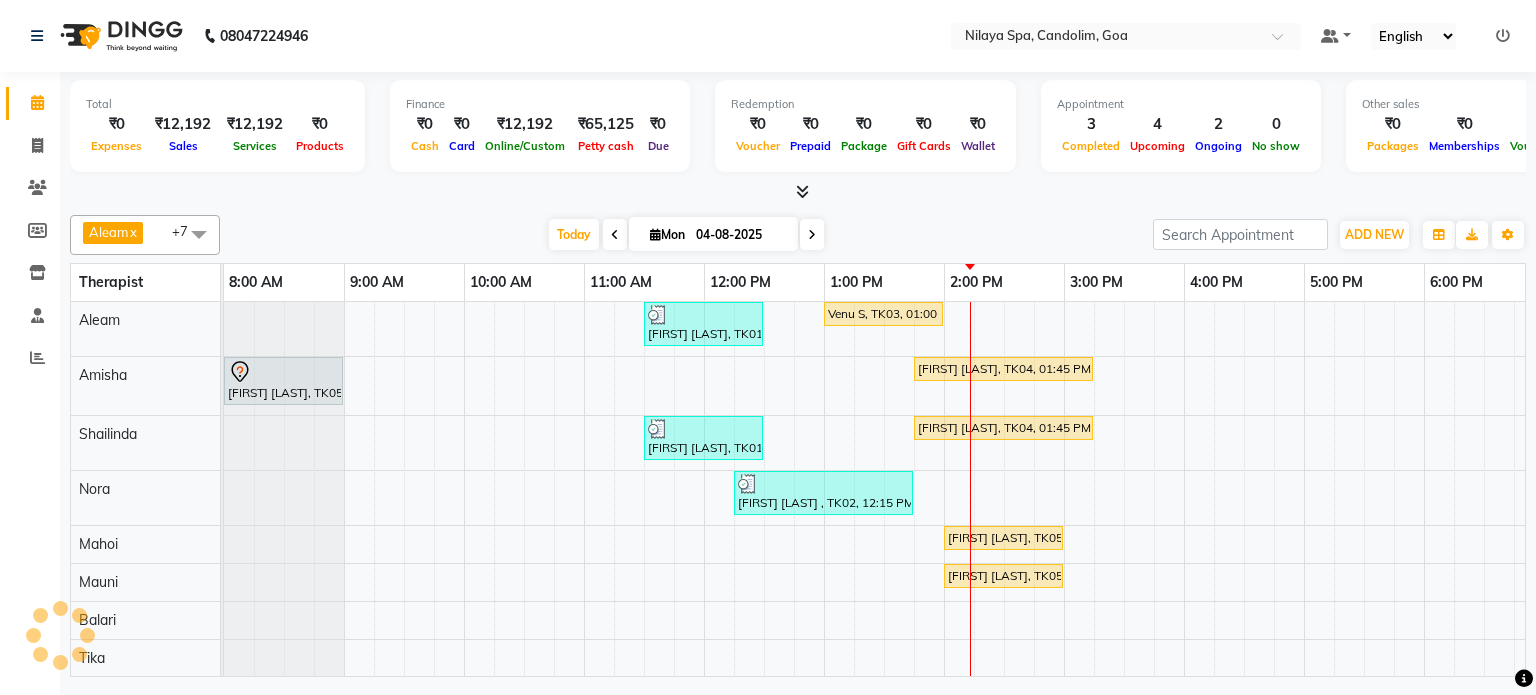 select on "8694" 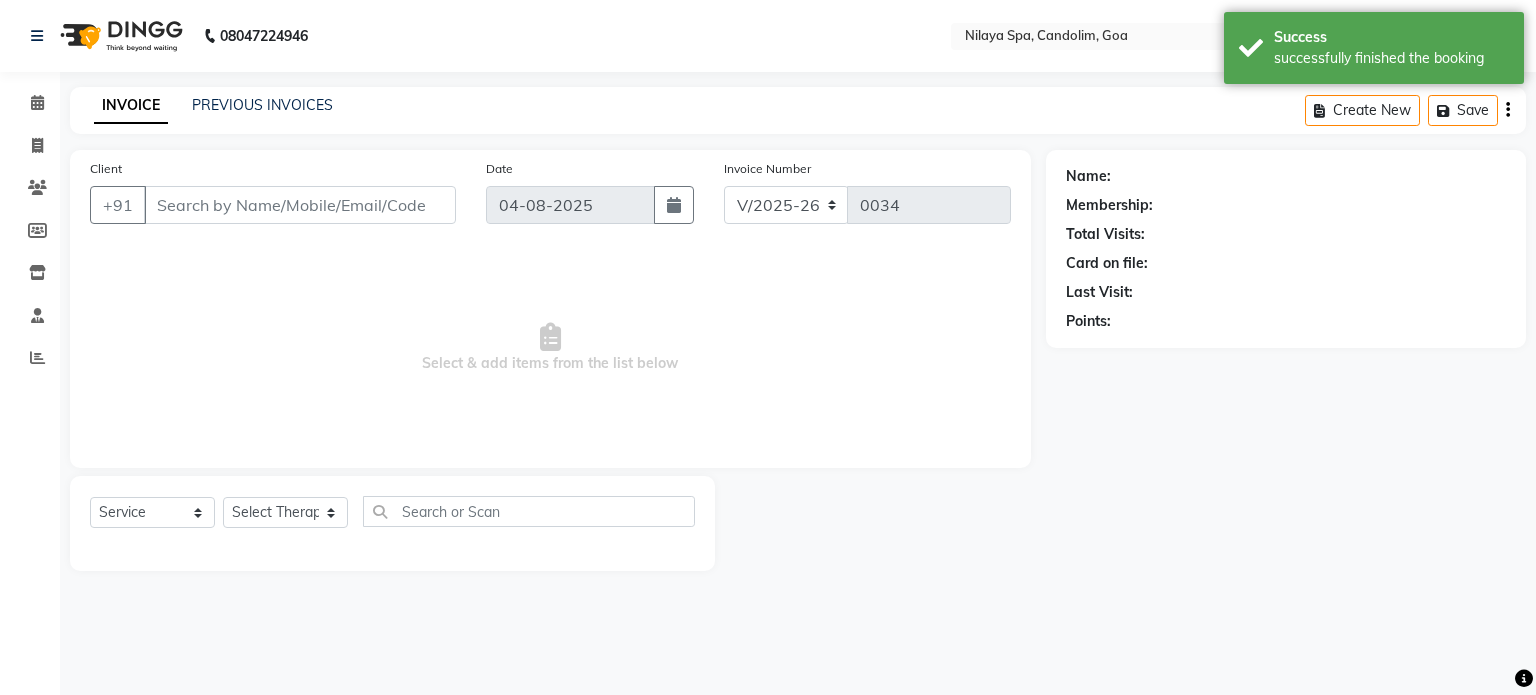 type on "[PHONE]" 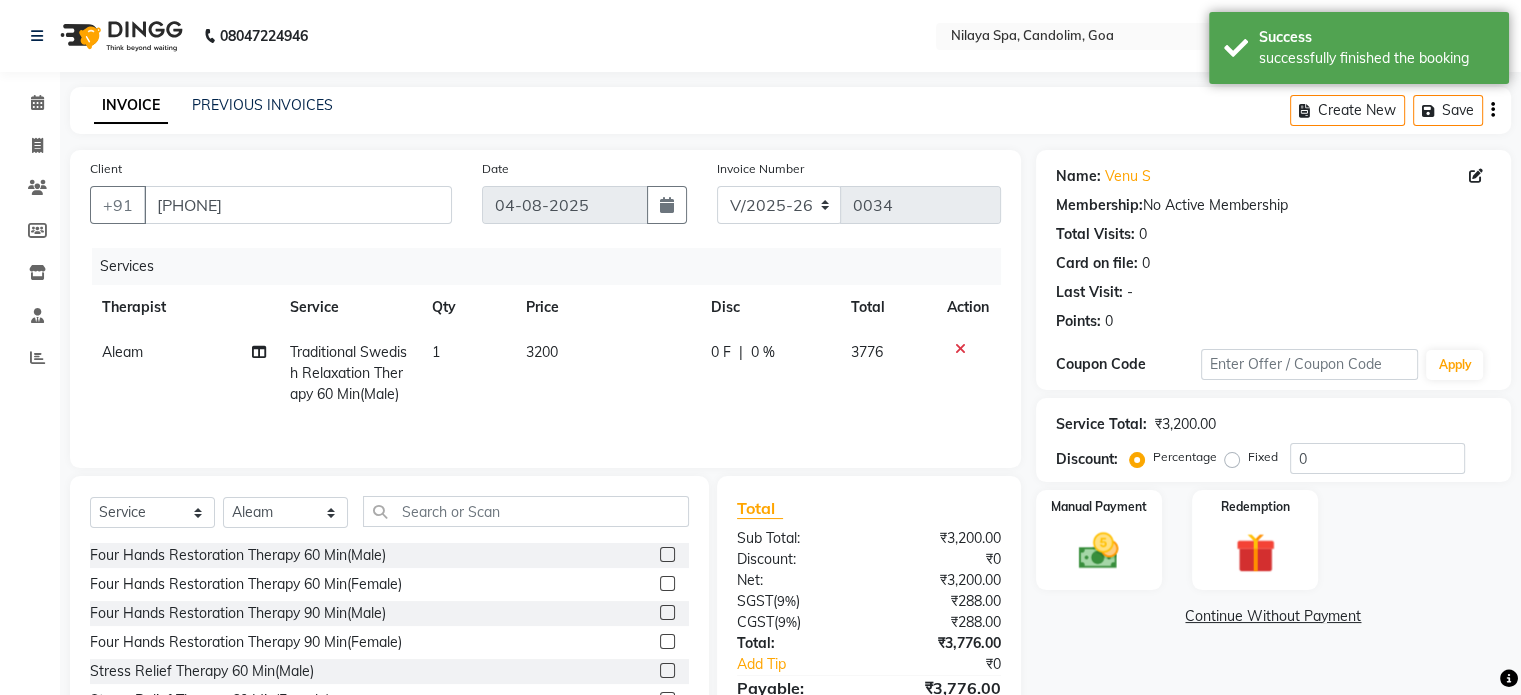 scroll, scrollTop: 0, scrollLeft: 0, axis: both 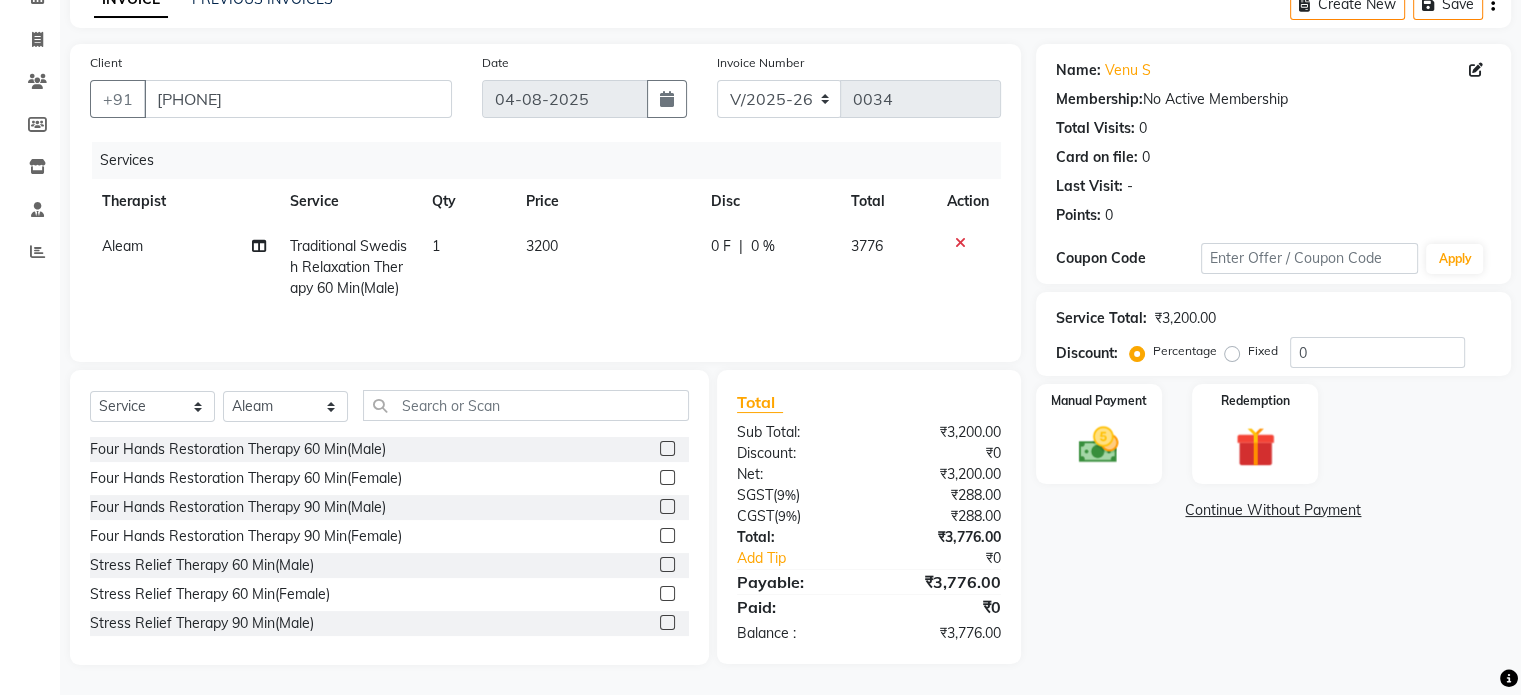 click on "0 %" 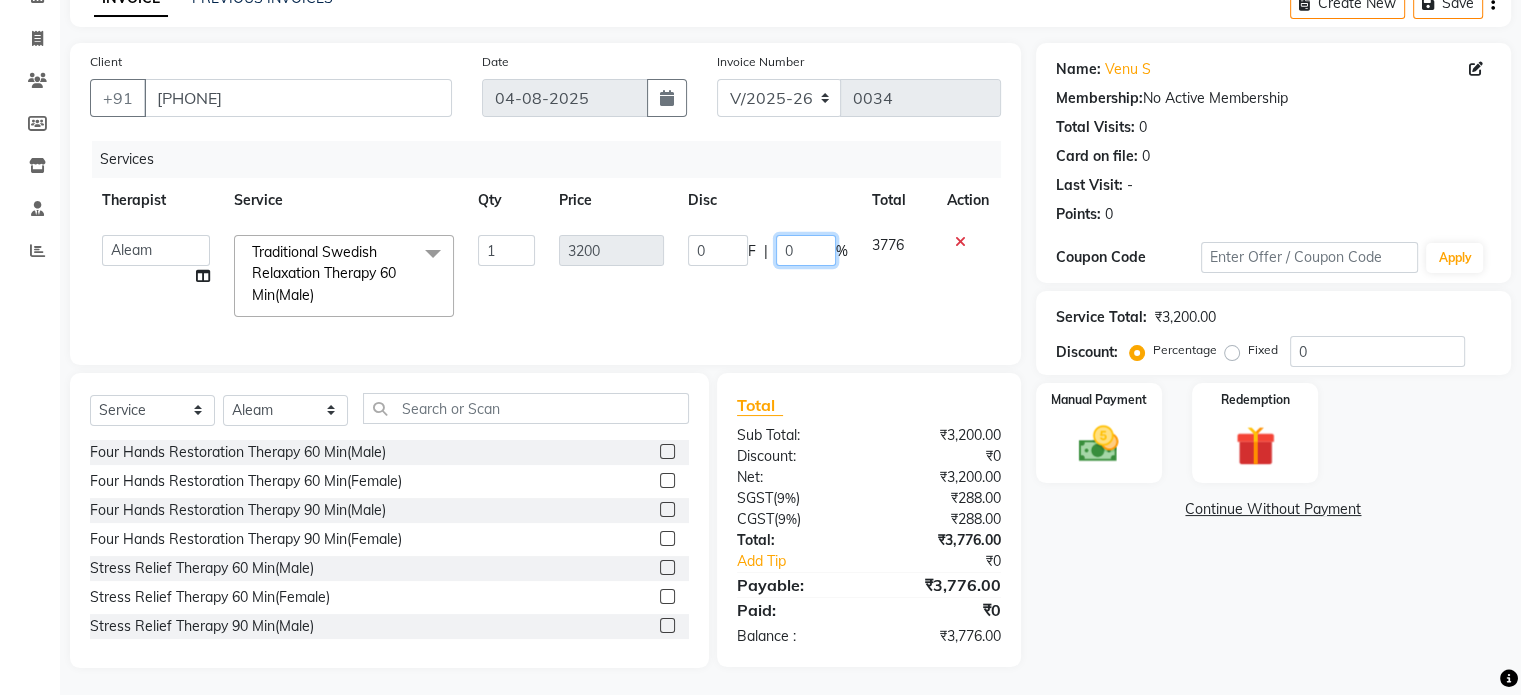 click on "0" 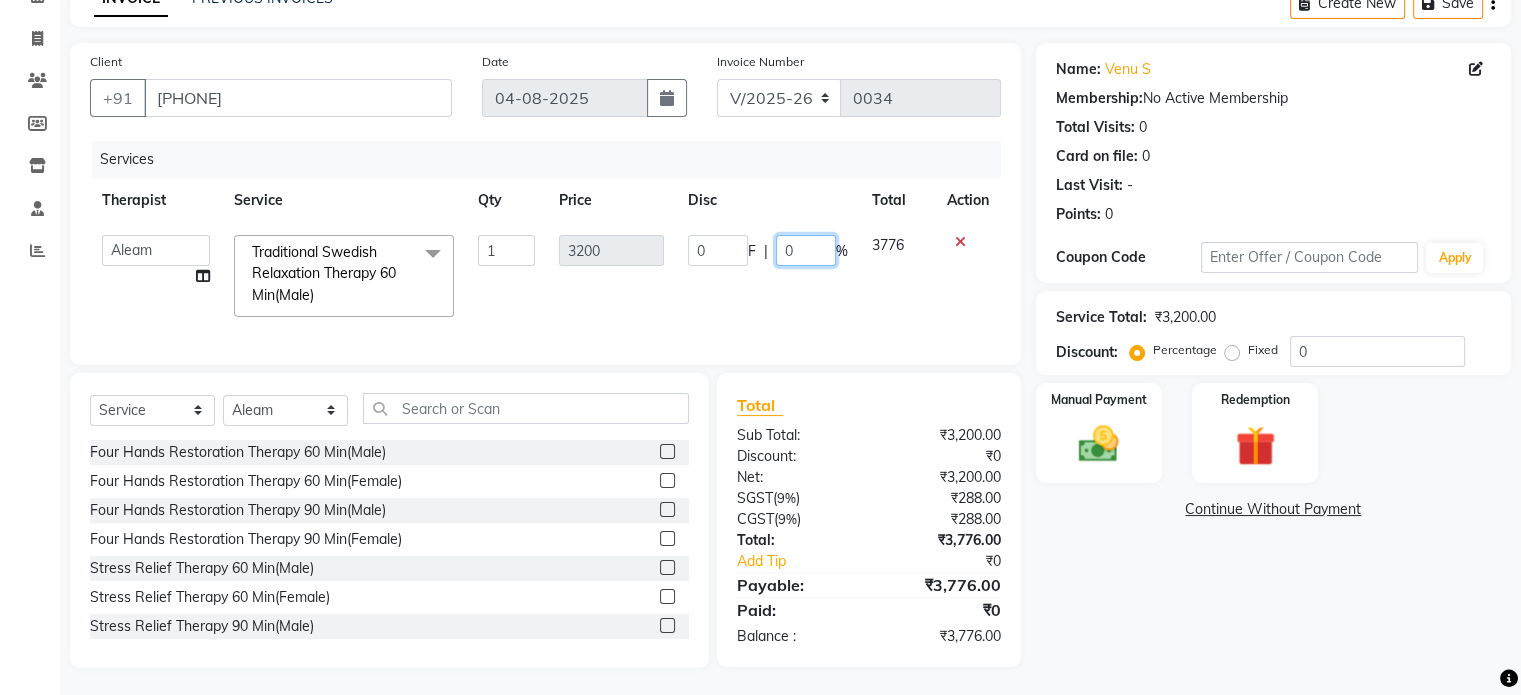 type 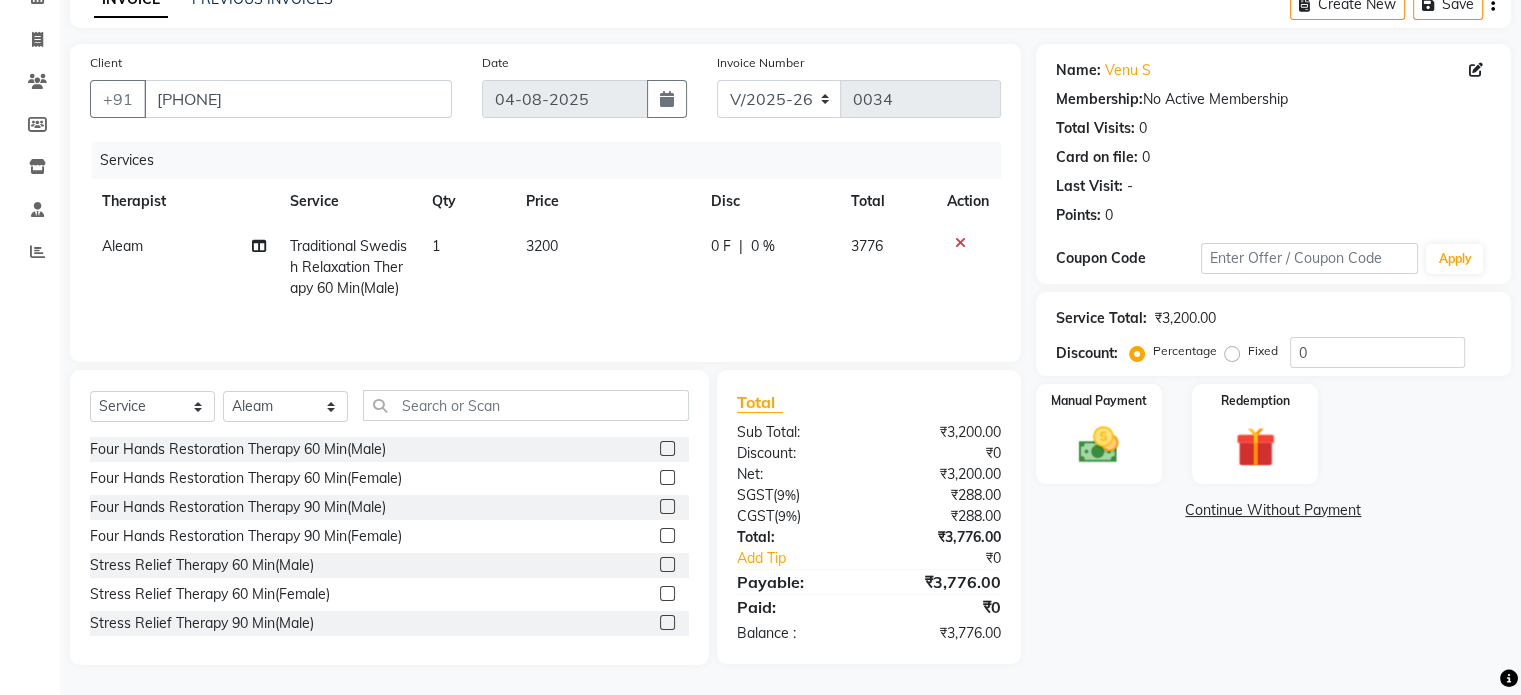 click on "0 %" 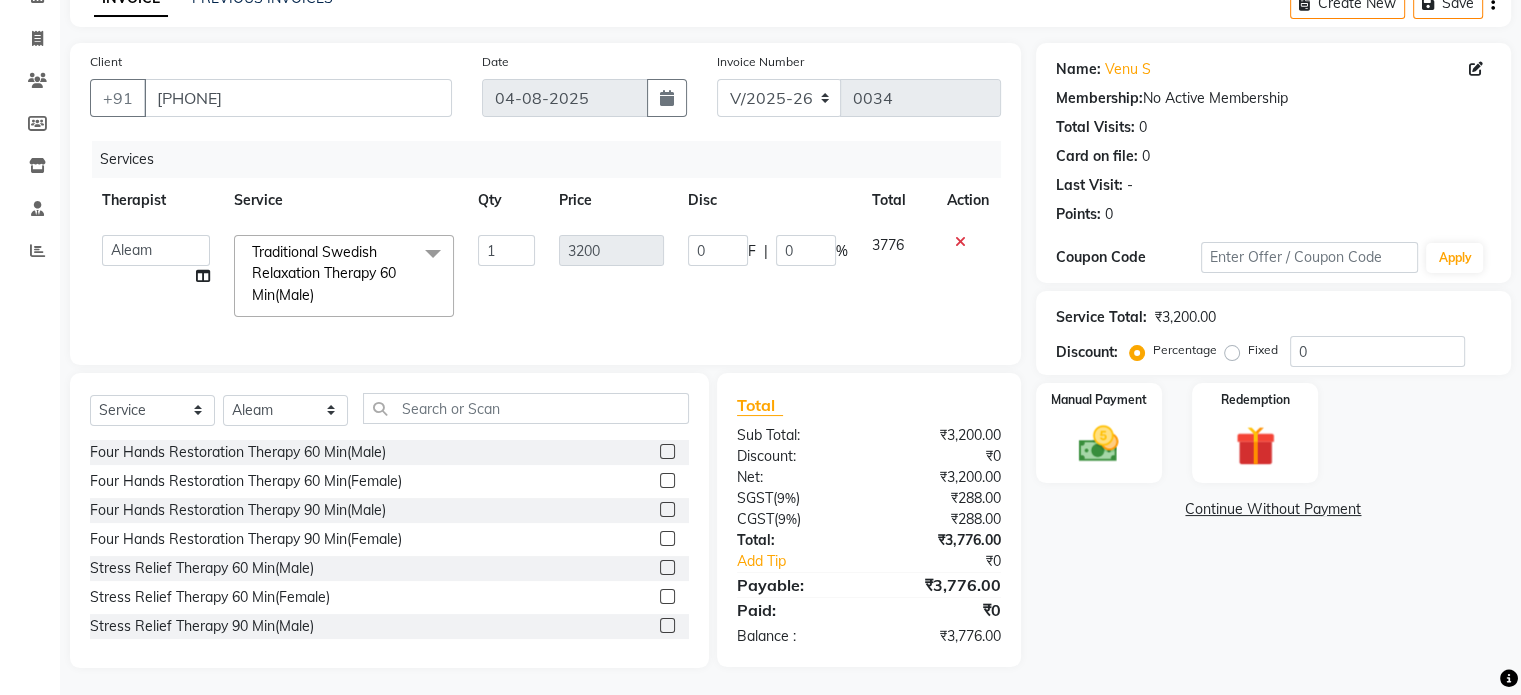 click on "|" 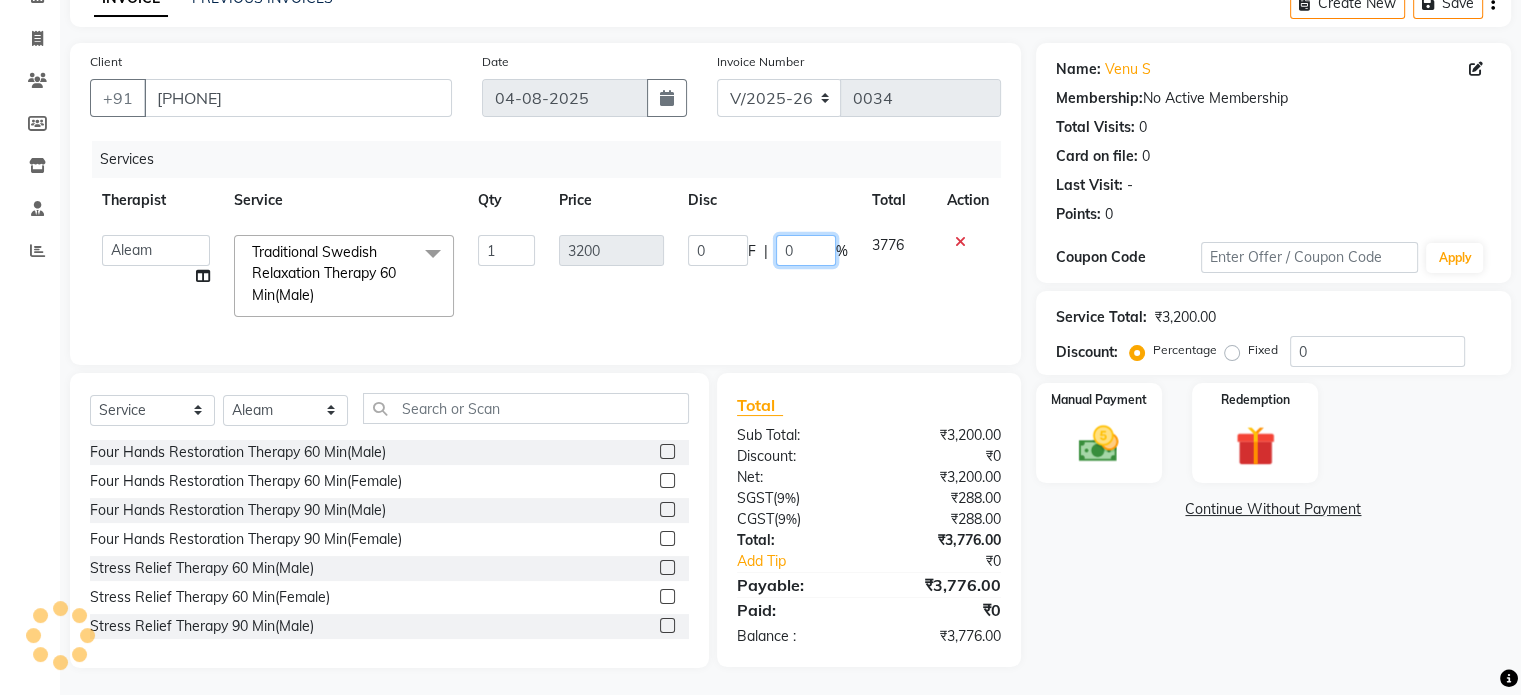 click on "0" 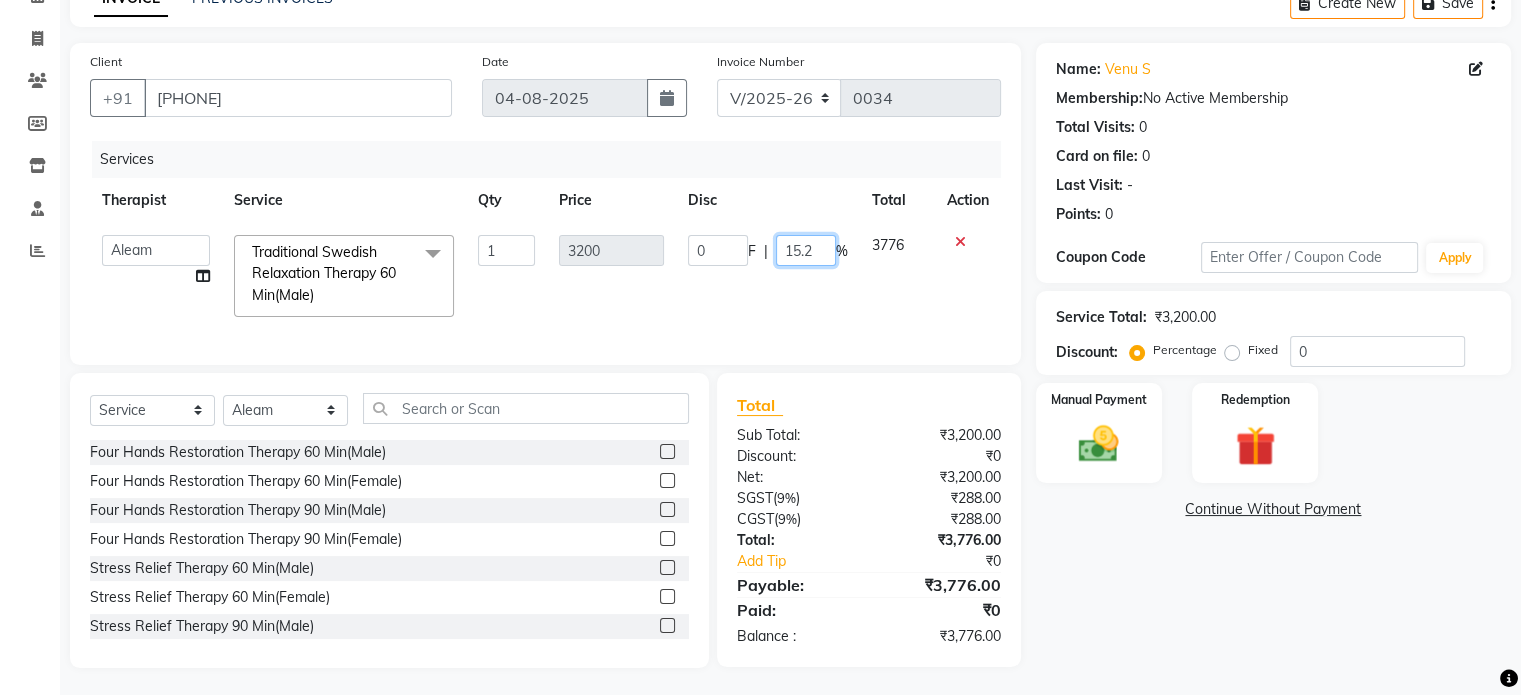 type on "15.26" 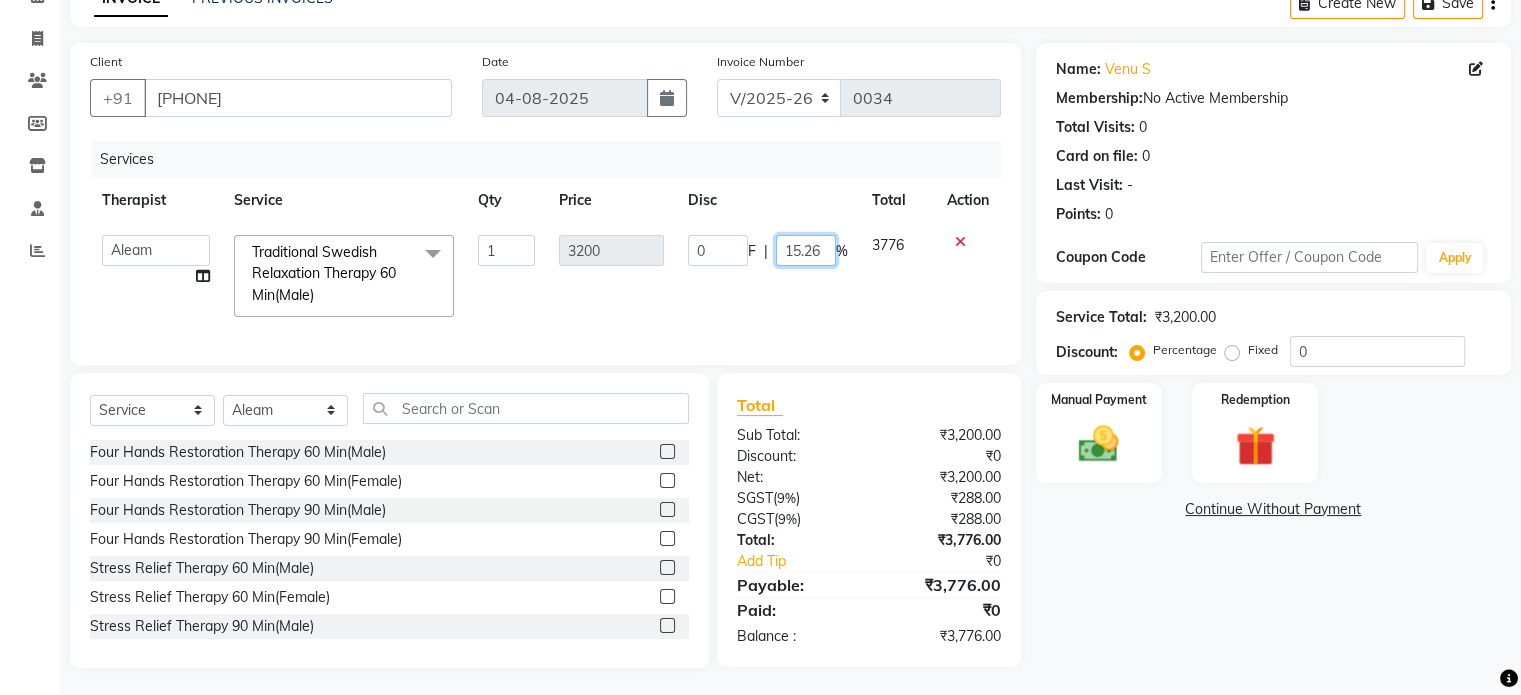 click on "15.26" 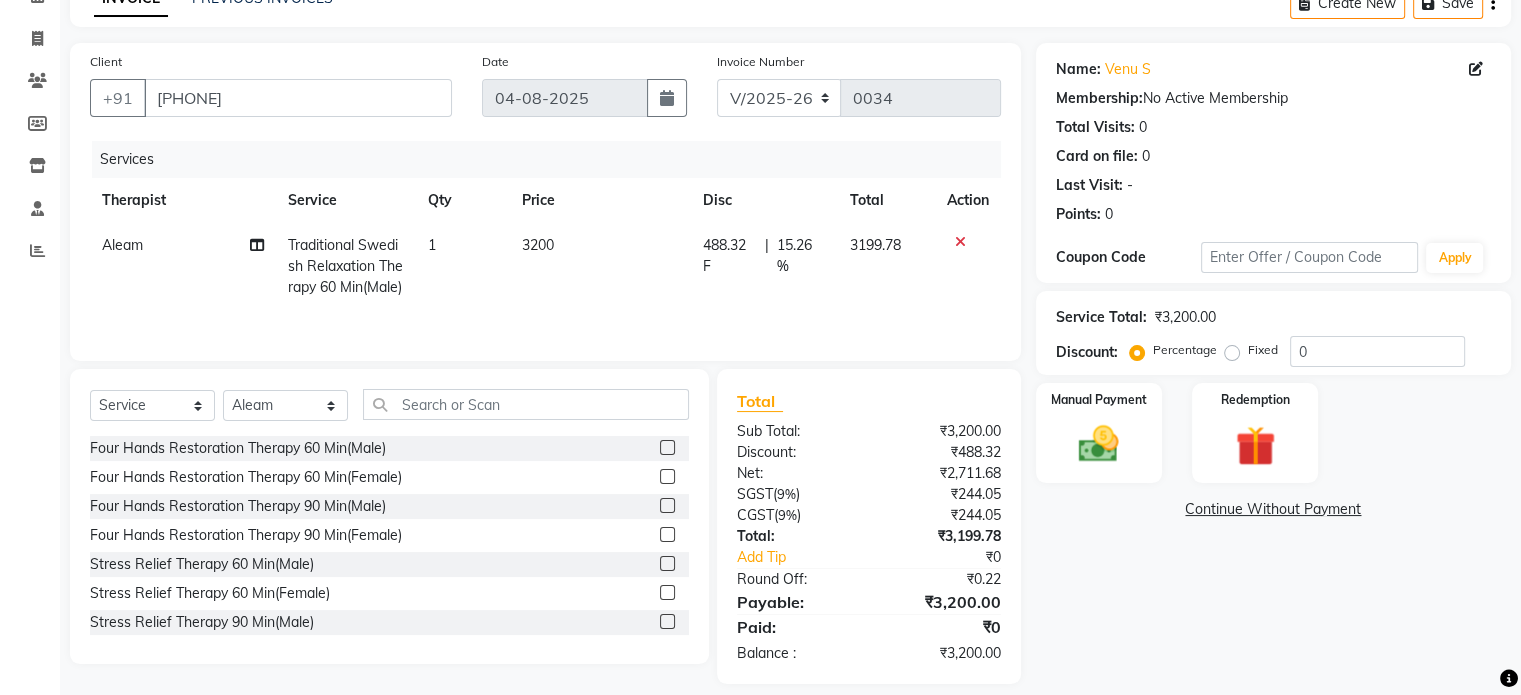 click on "Name: [FIRST] [LAST] Membership:  No Active Membership  Total Visits:  0 Card on file:  0 Last Visit:   - Points:   0  Coupon Code Apply Service Total:  ₹3,200.00  Discount:  Percentage   Fixed  0 Manual Payment Redemption  Continue Without Payment" 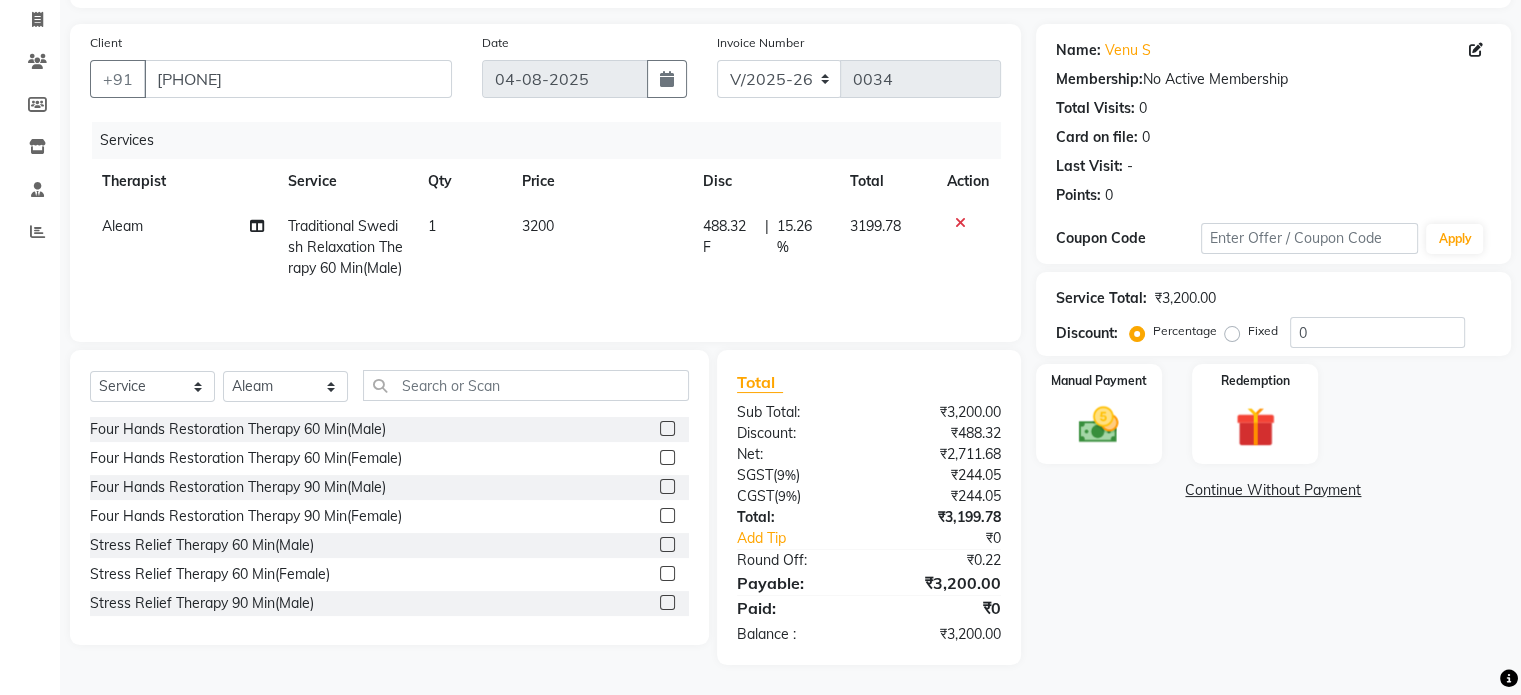 scroll, scrollTop: 148, scrollLeft: 0, axis: vertical 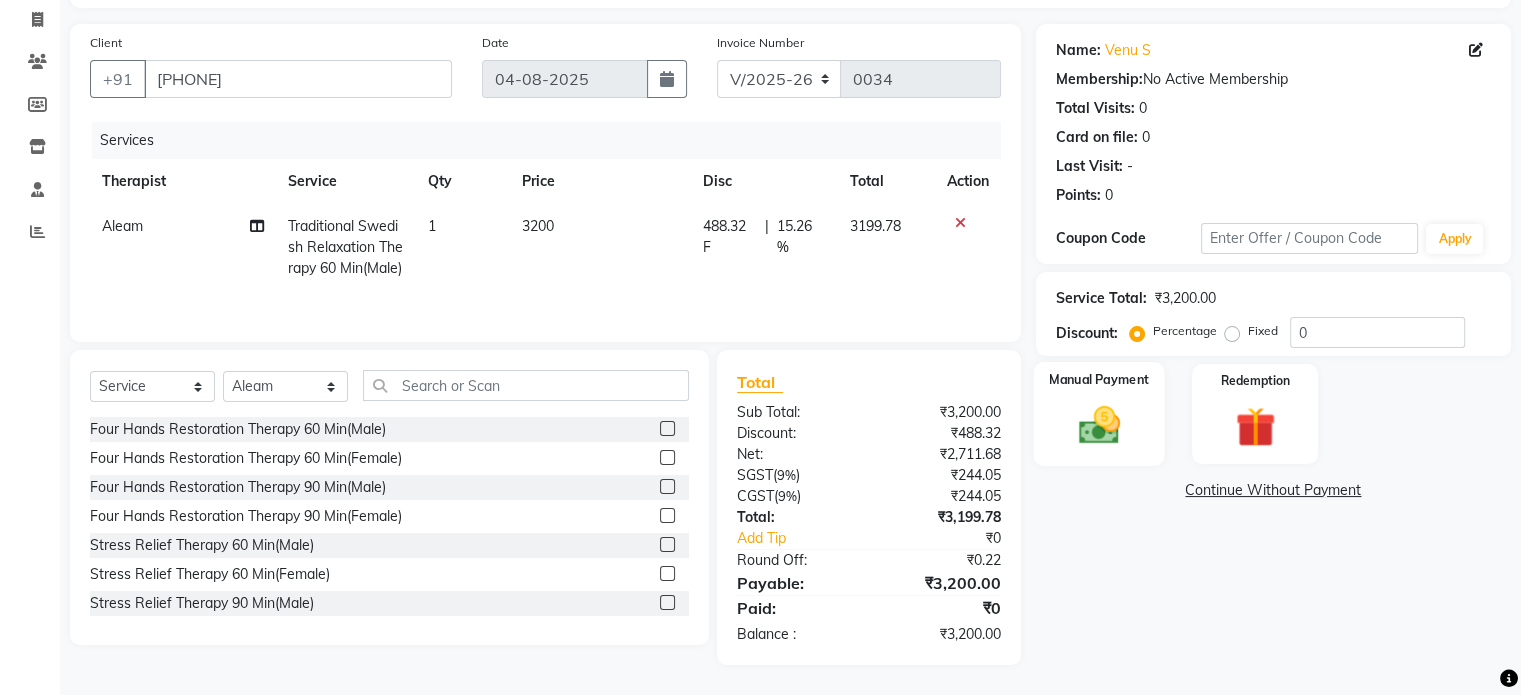 click 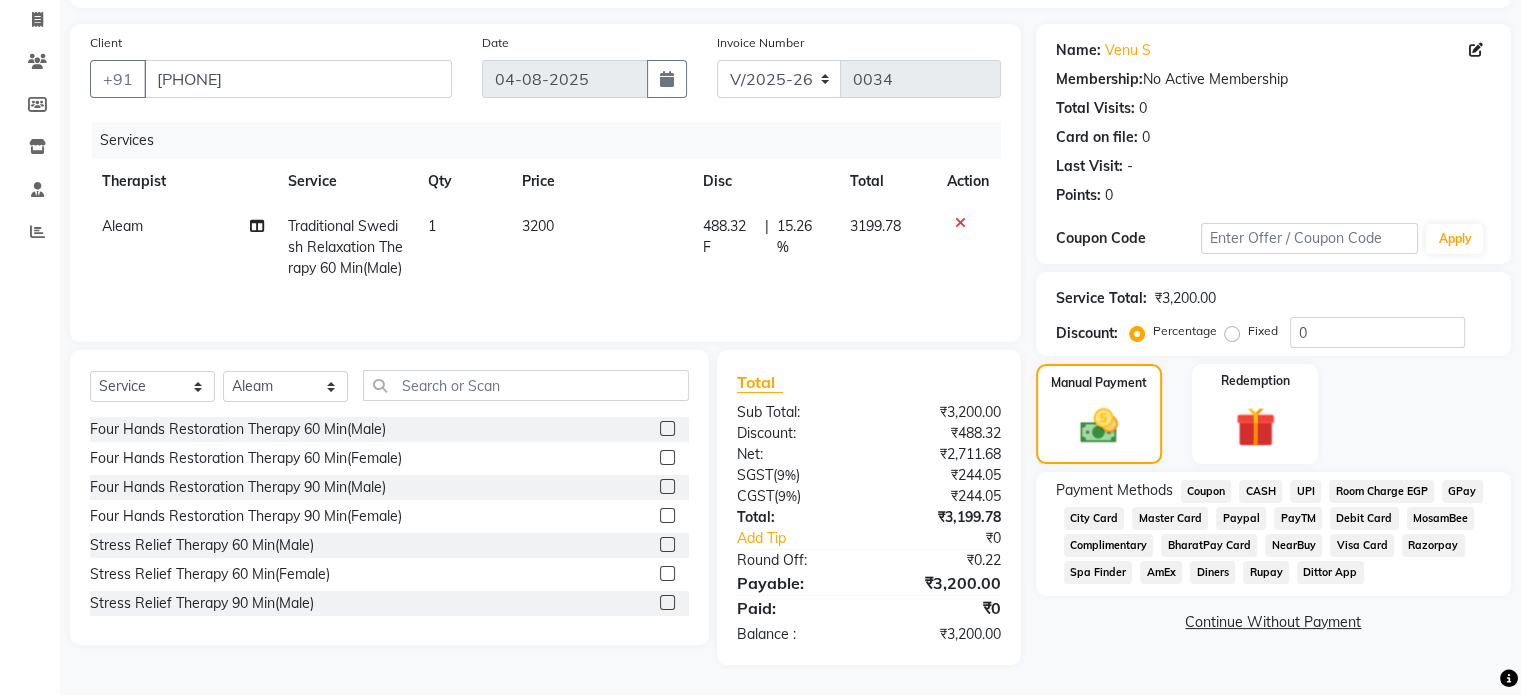 click on "UPI" 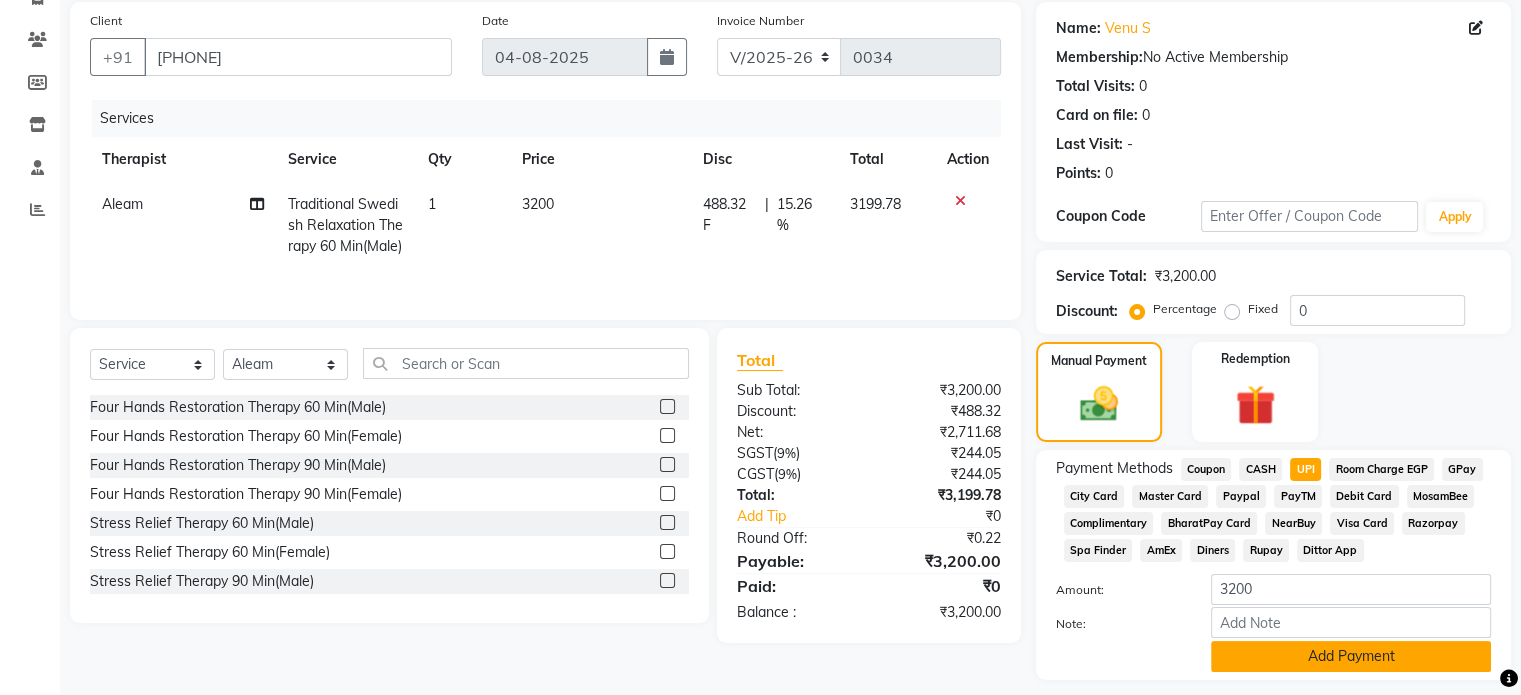 click on "Add Payment" 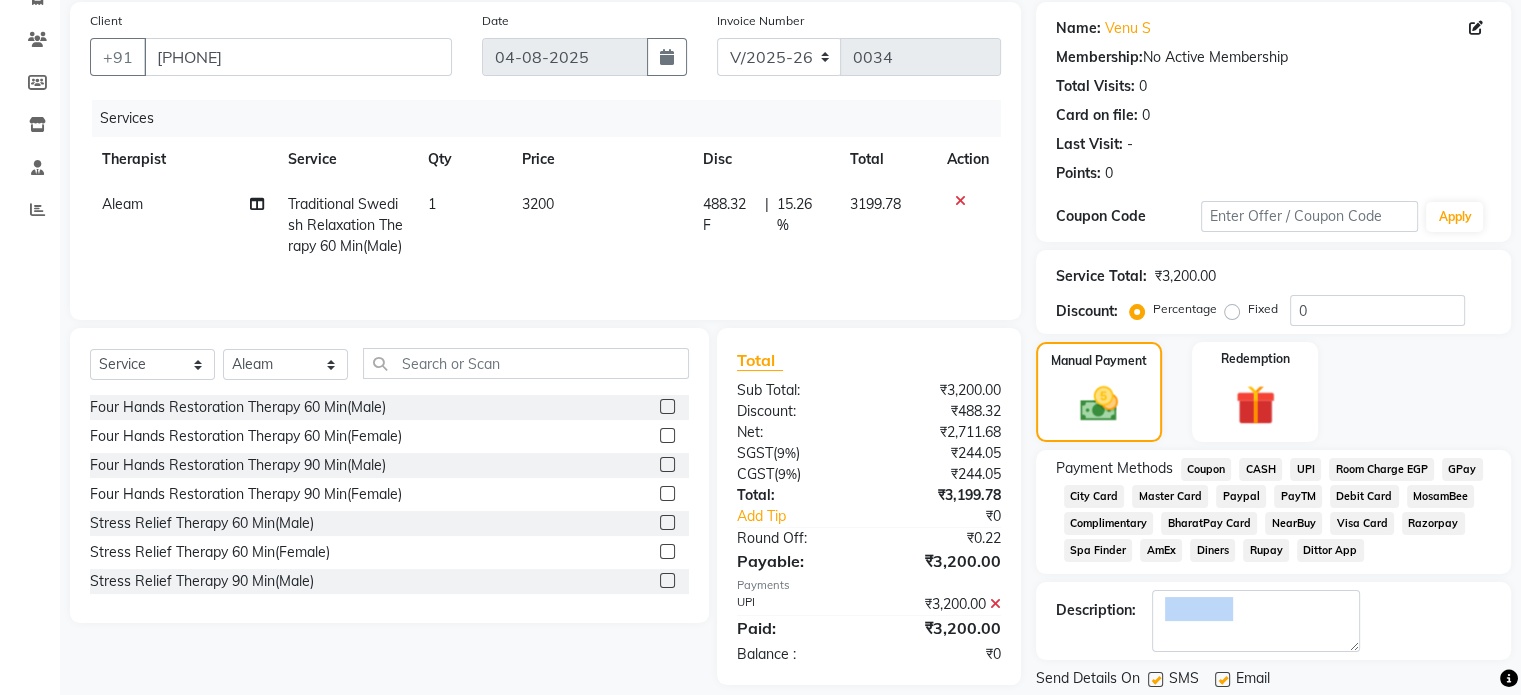 click on "Description:" 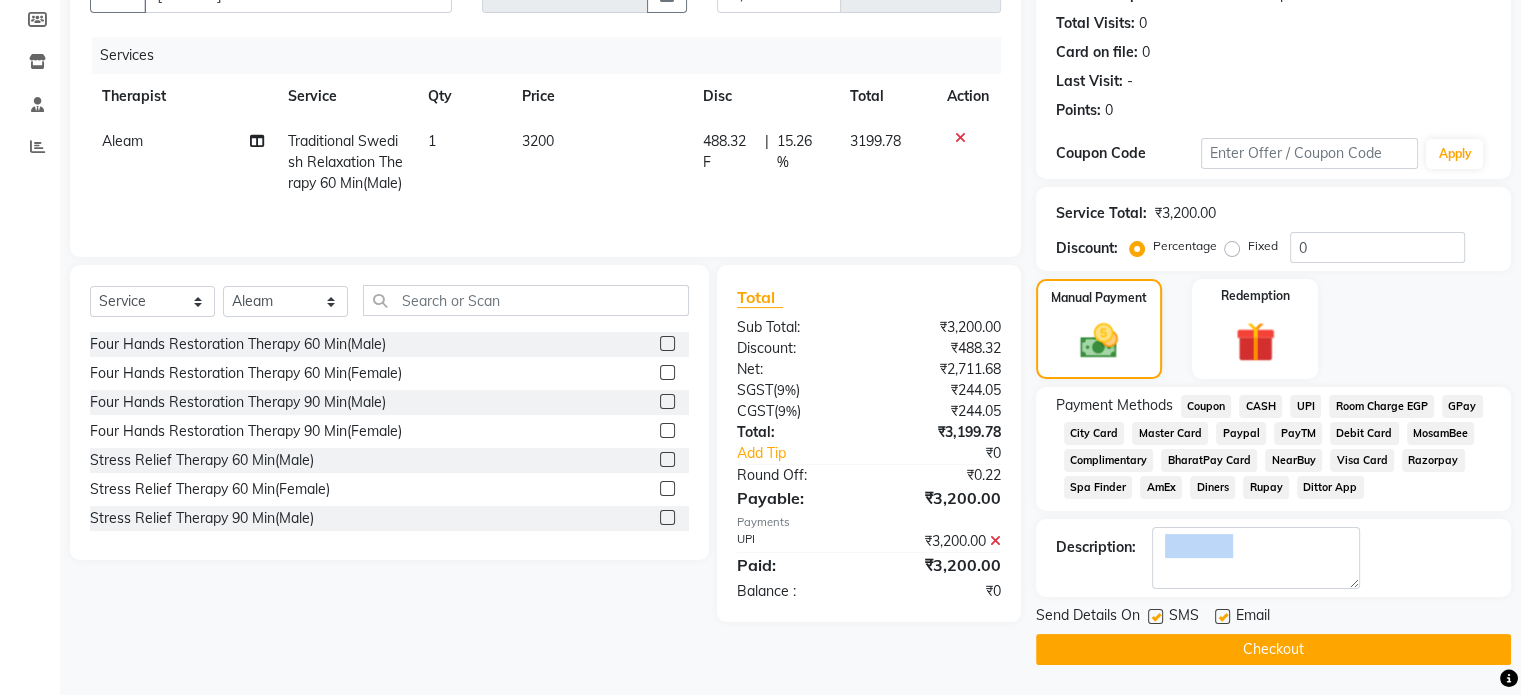click on "Checkout" 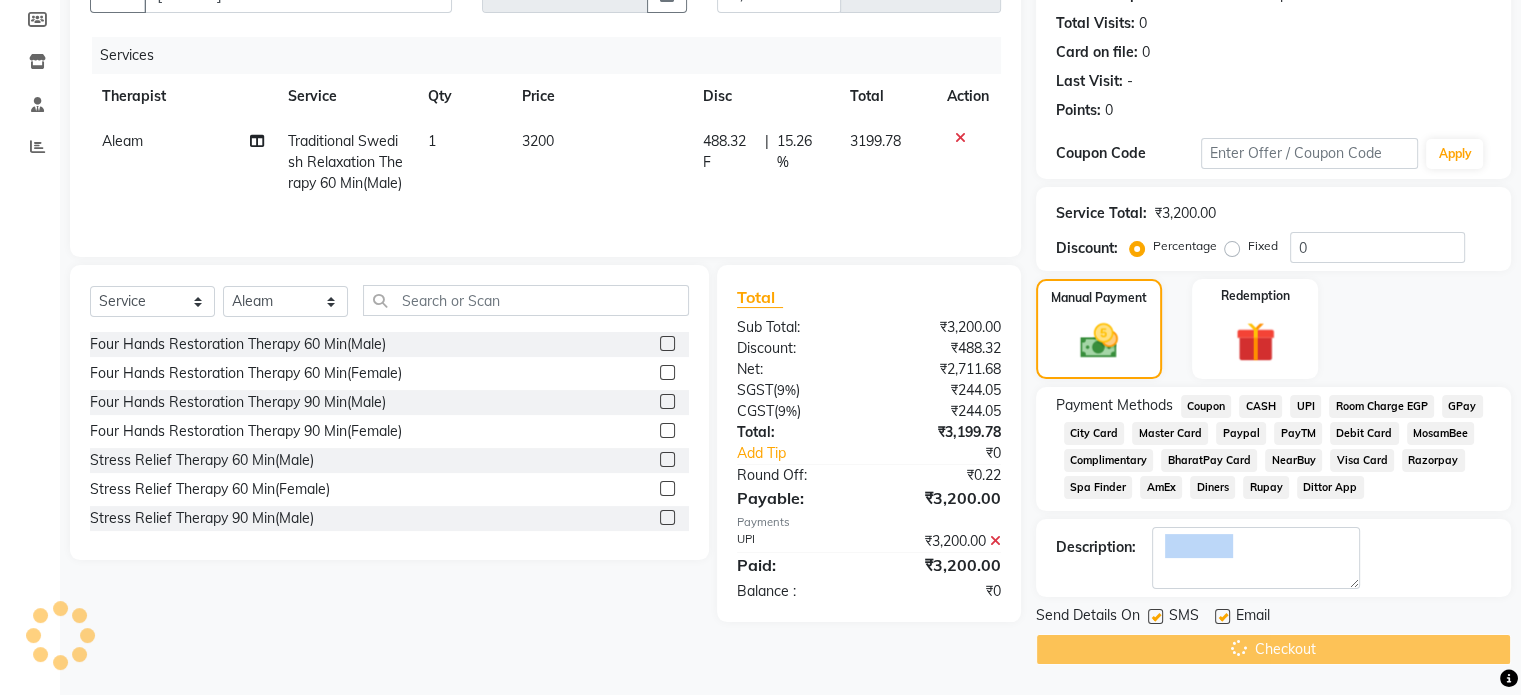 click on "Description:" 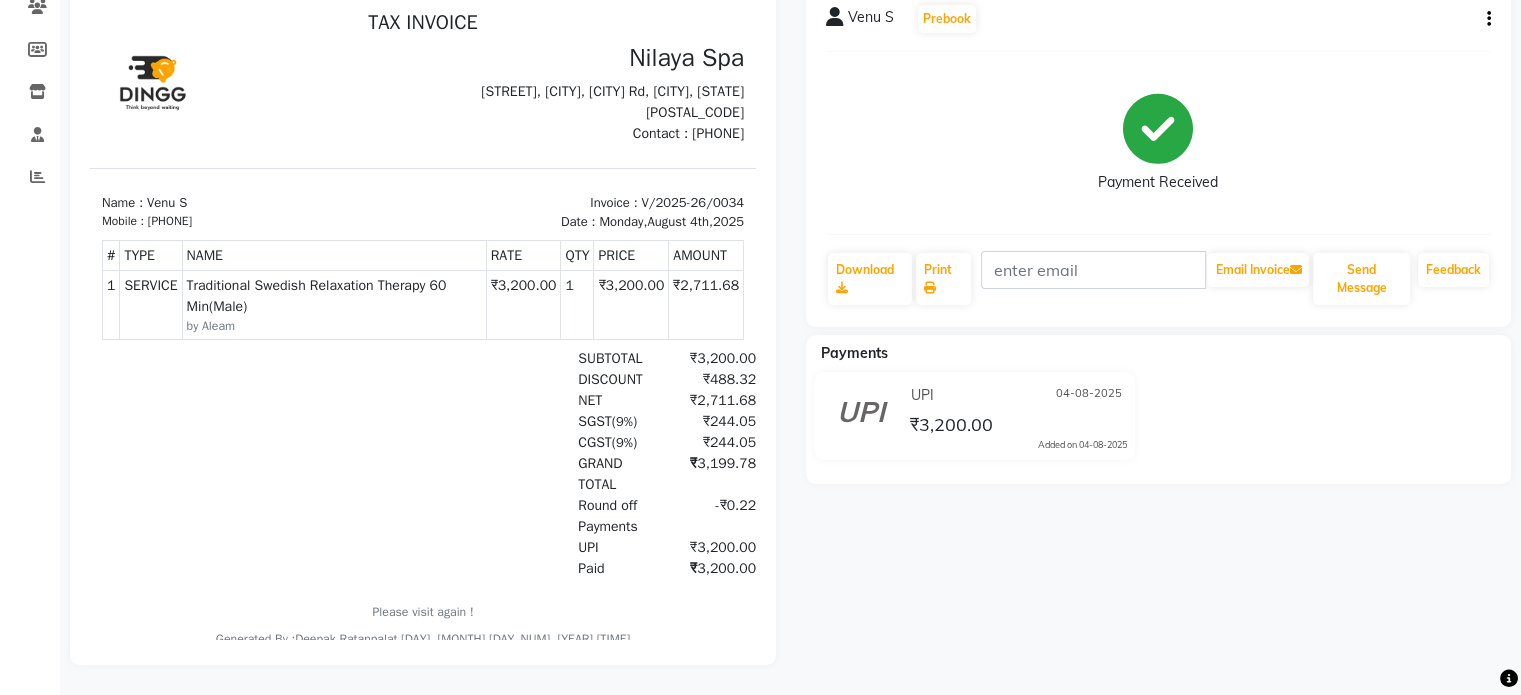 scroll, scrollTop: 195, scrollLeft: 0, axis: vertical 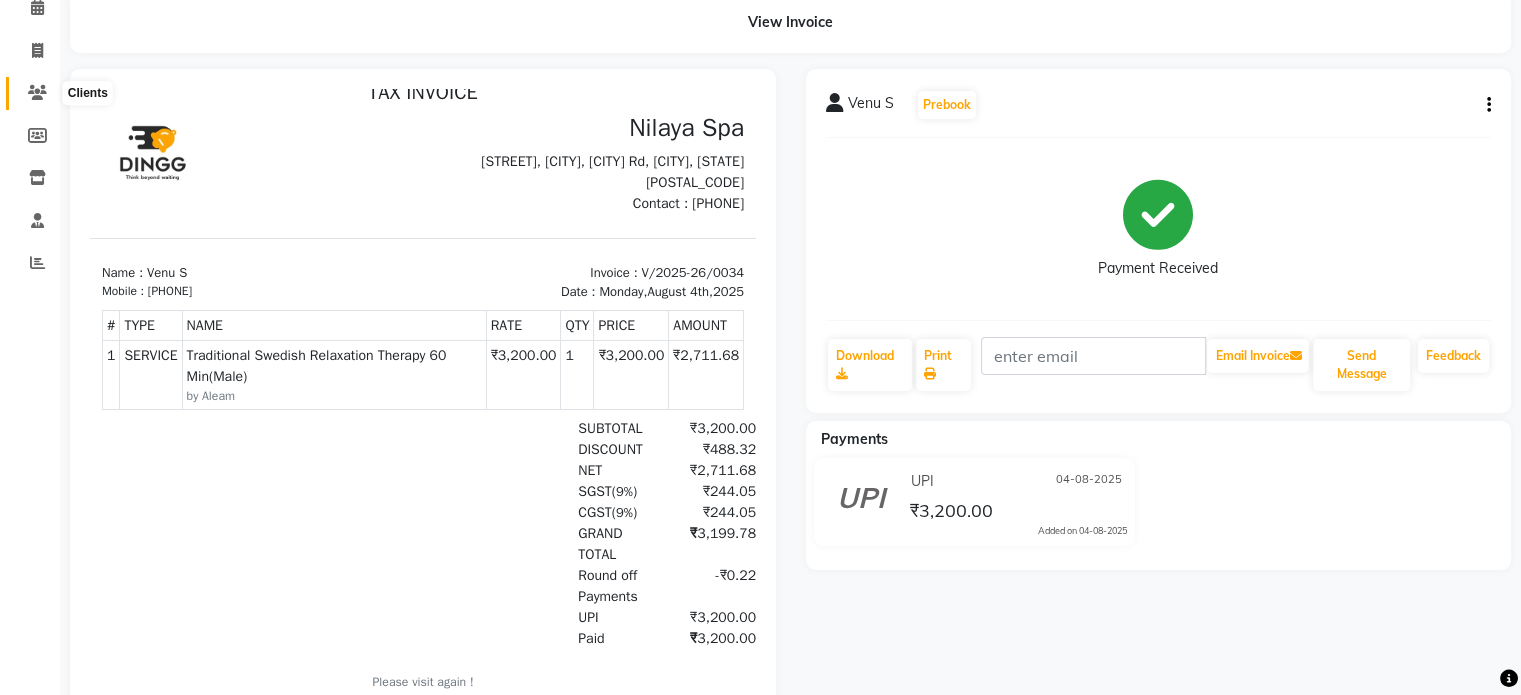 click 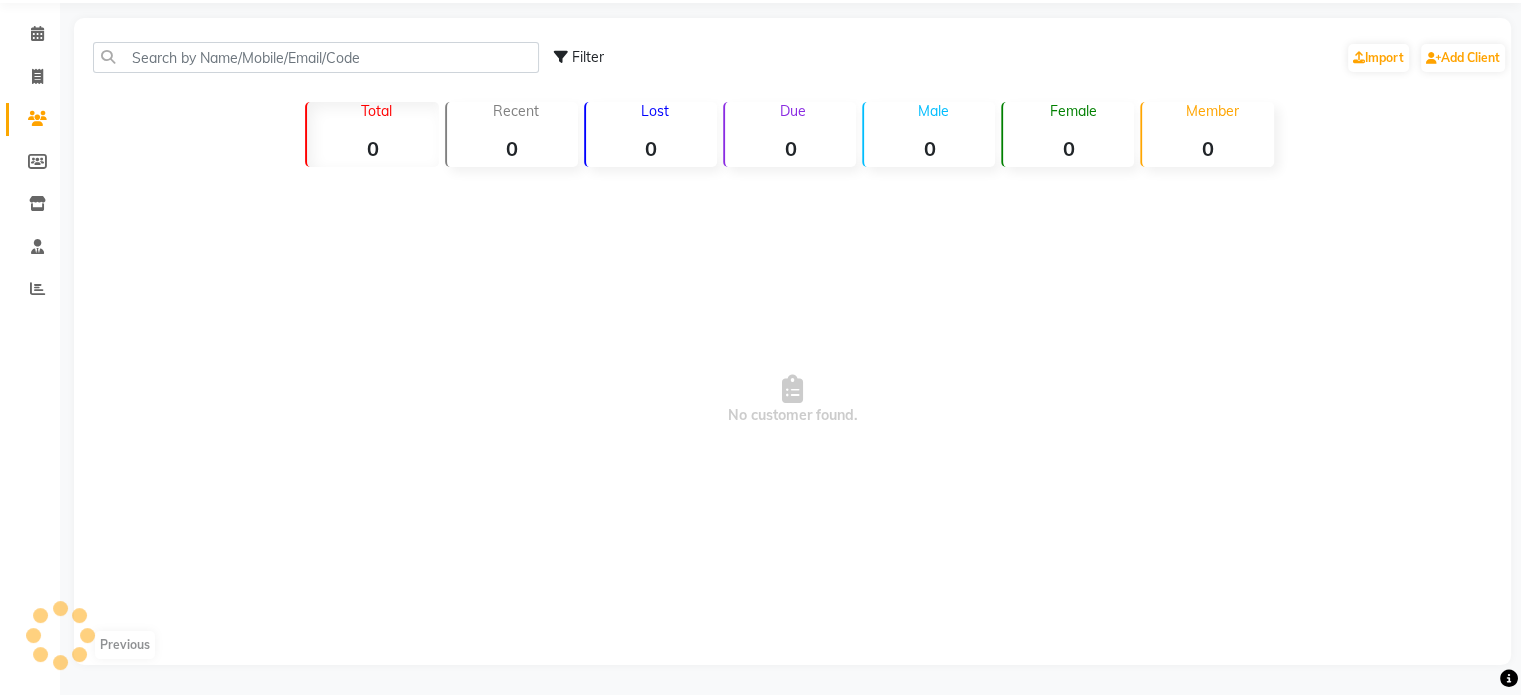 scroll, scrollTop: 95, scrollLeft: 0, axis: vertical 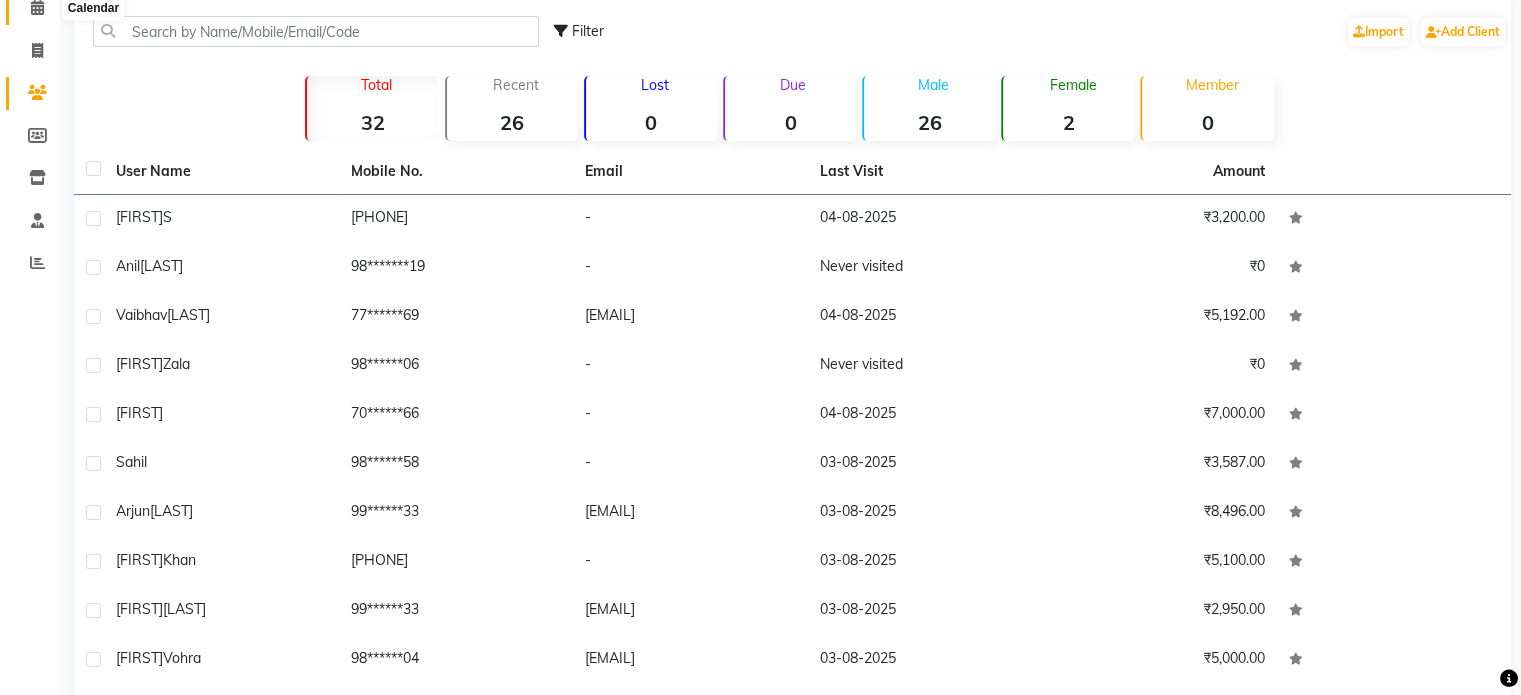 click 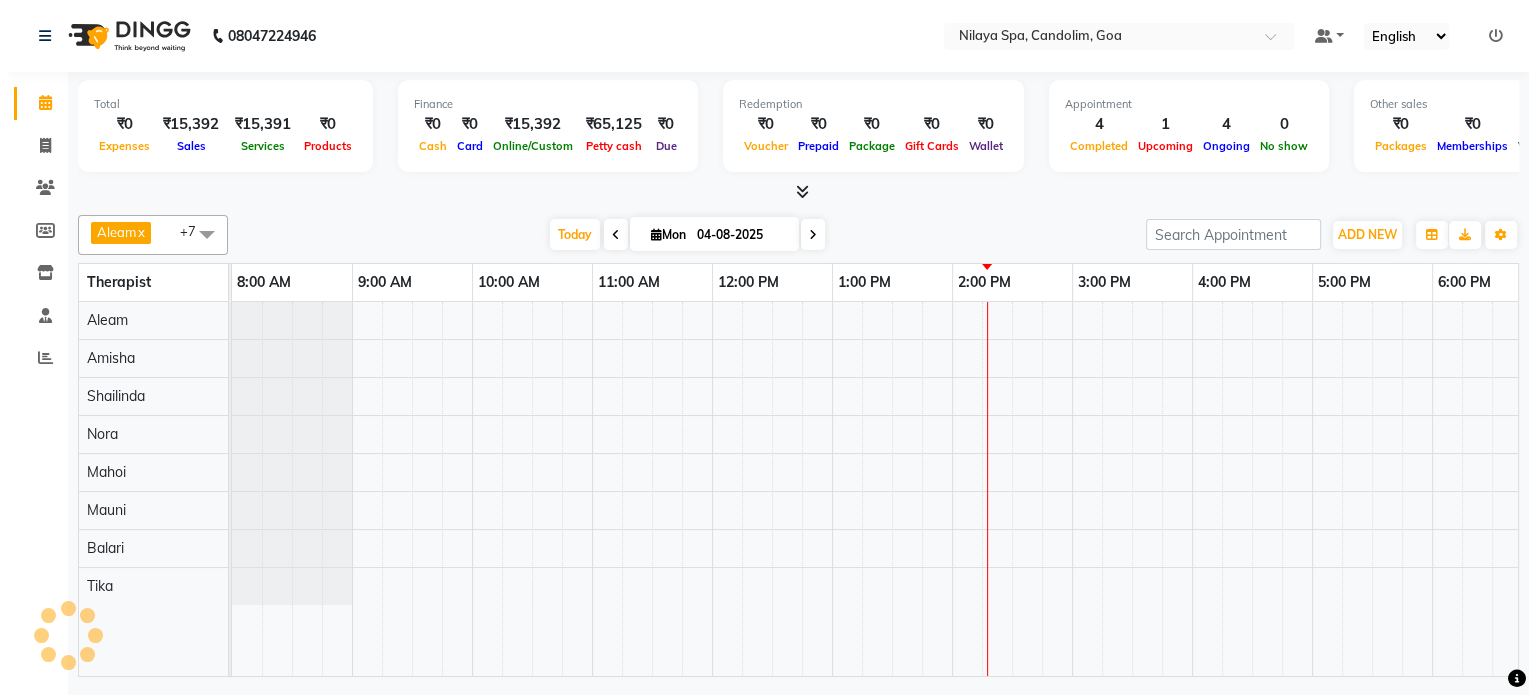 scroll, scrollTop: 0, scrollLeft: 0, axis: both 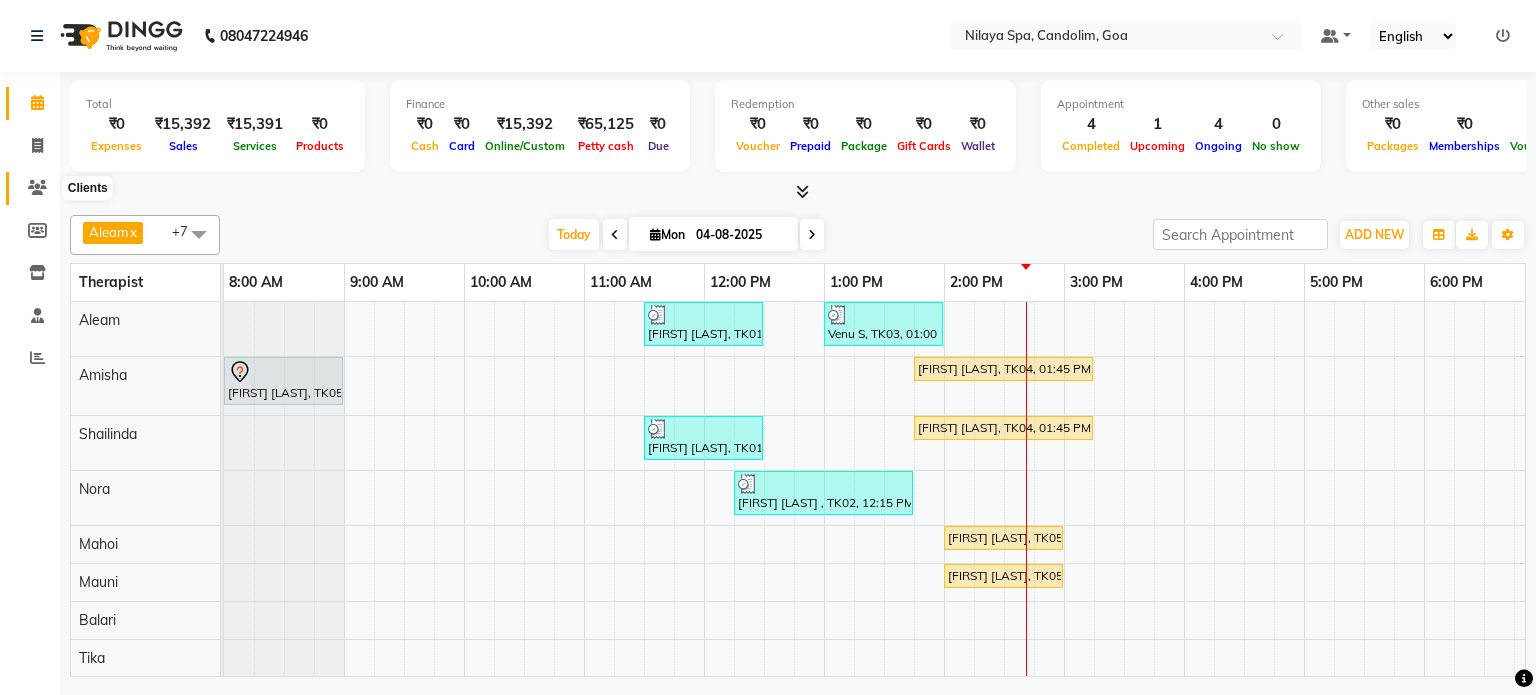 click 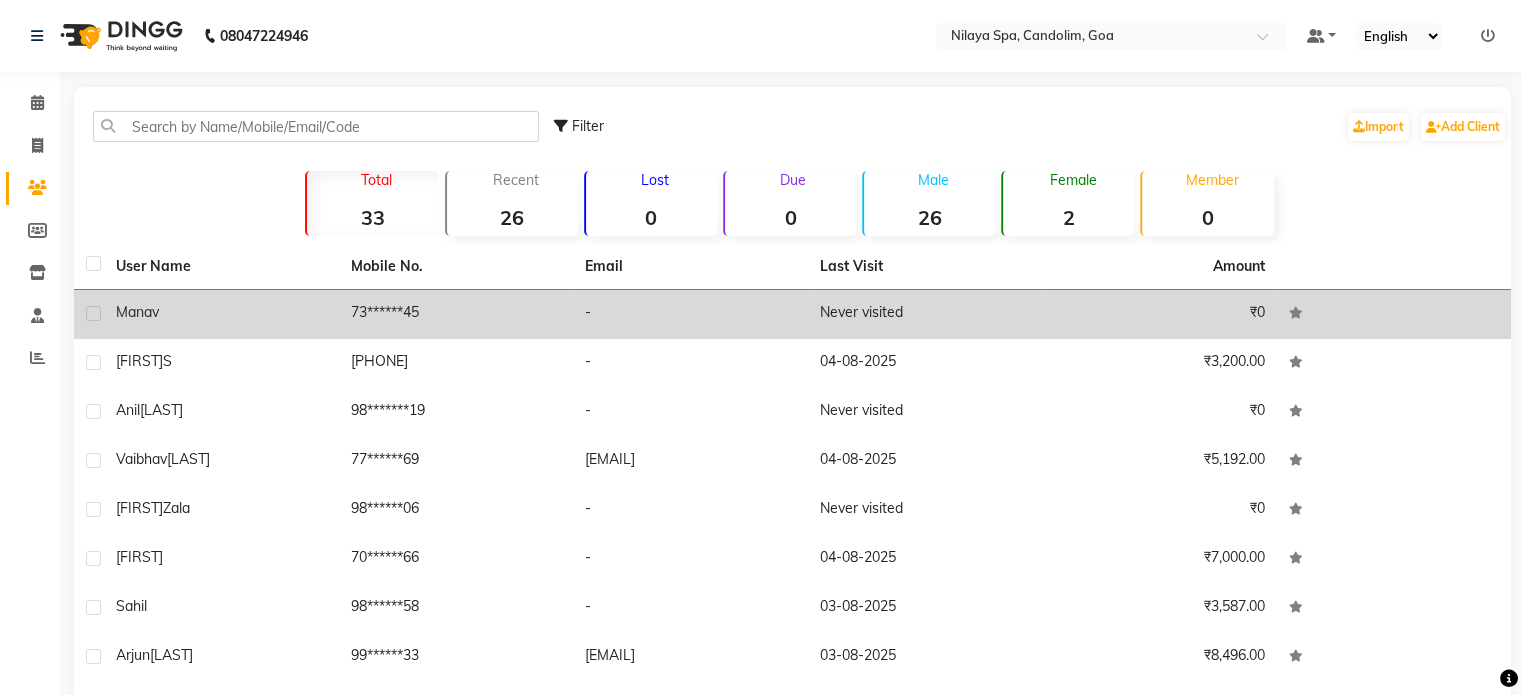 click on "Manav" 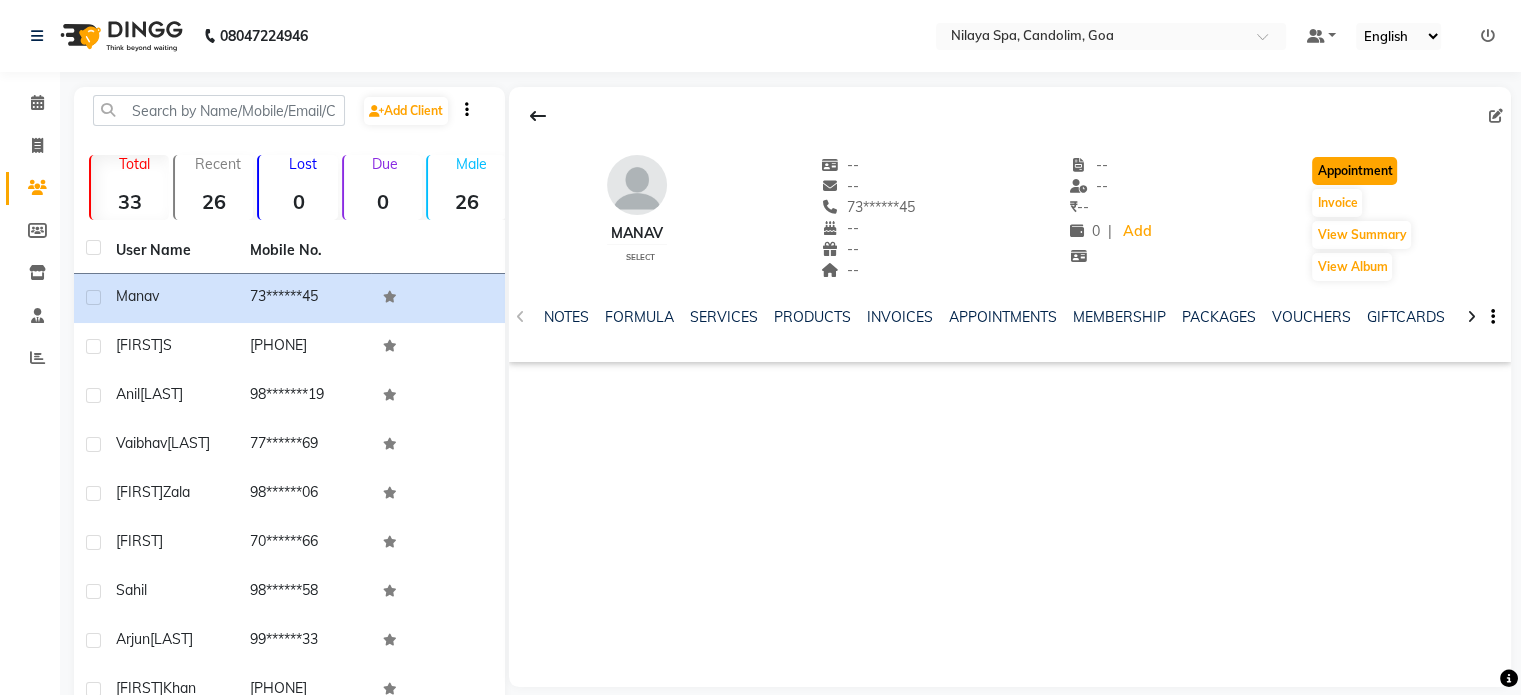 click on "Appointment" 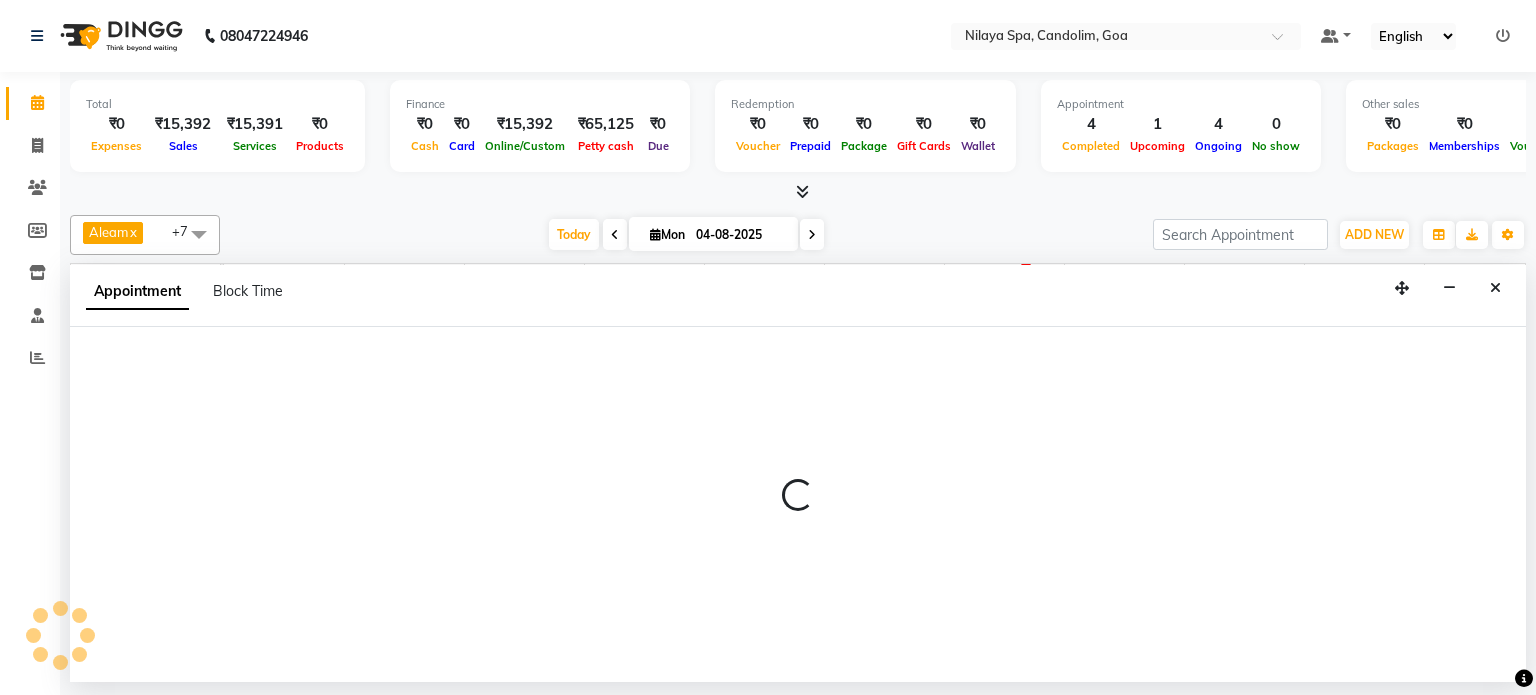 select on "tentative" 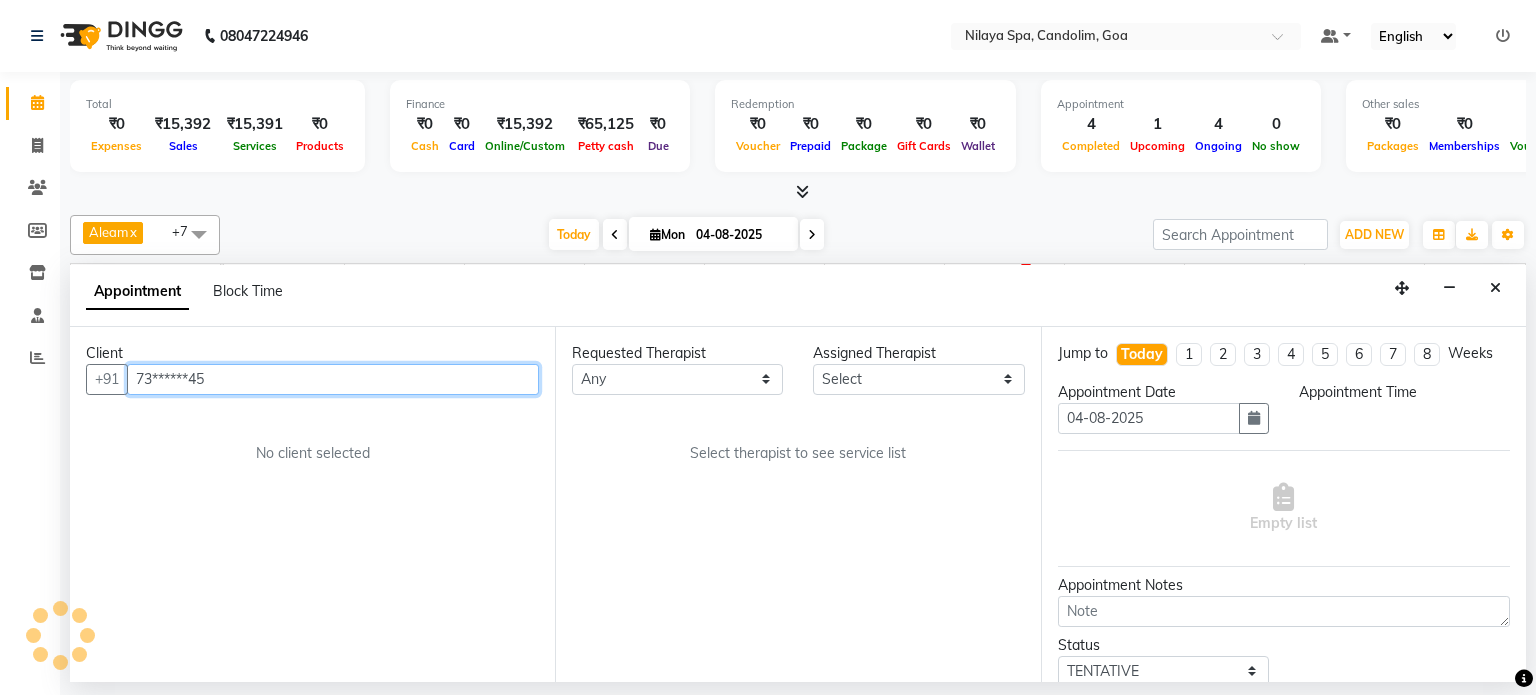 select on "540" 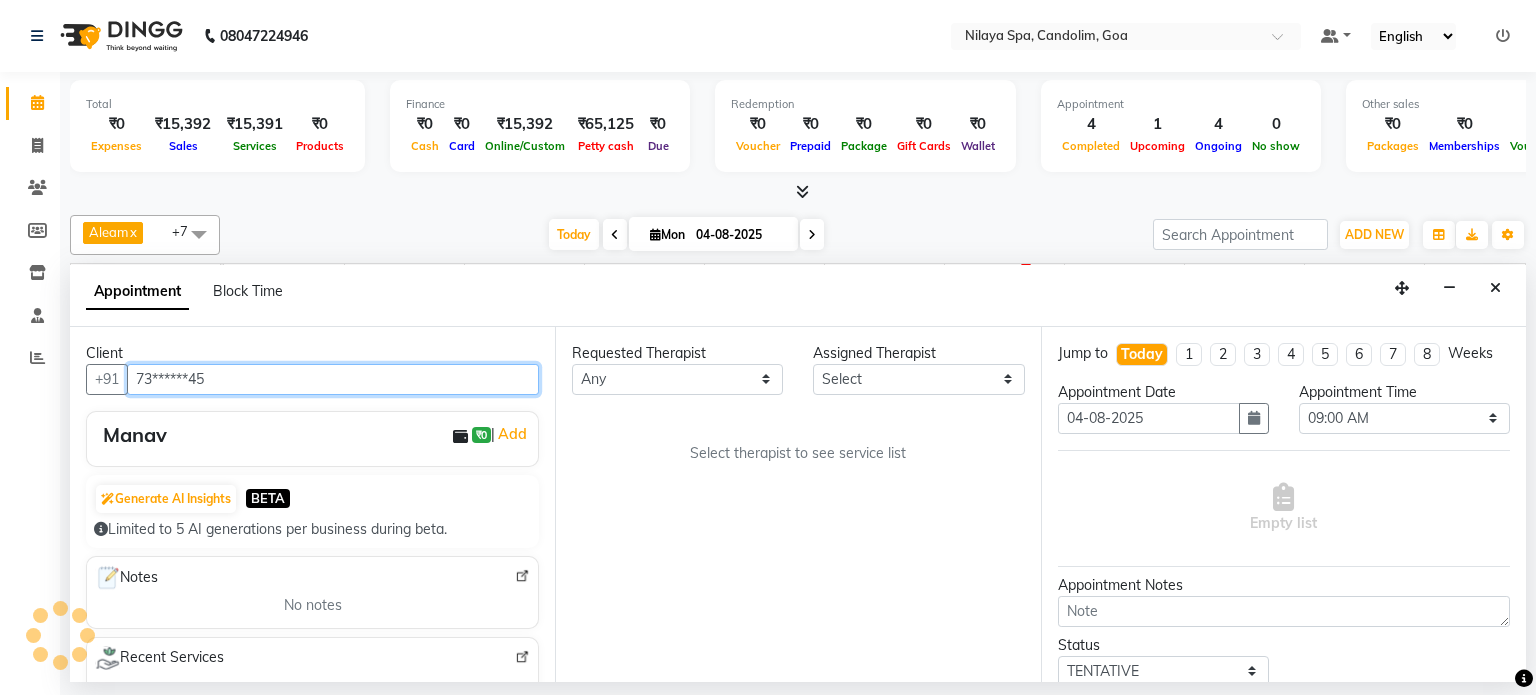 scroll, scrollTop: 0, scrollLeft: 618, axis: horizontal 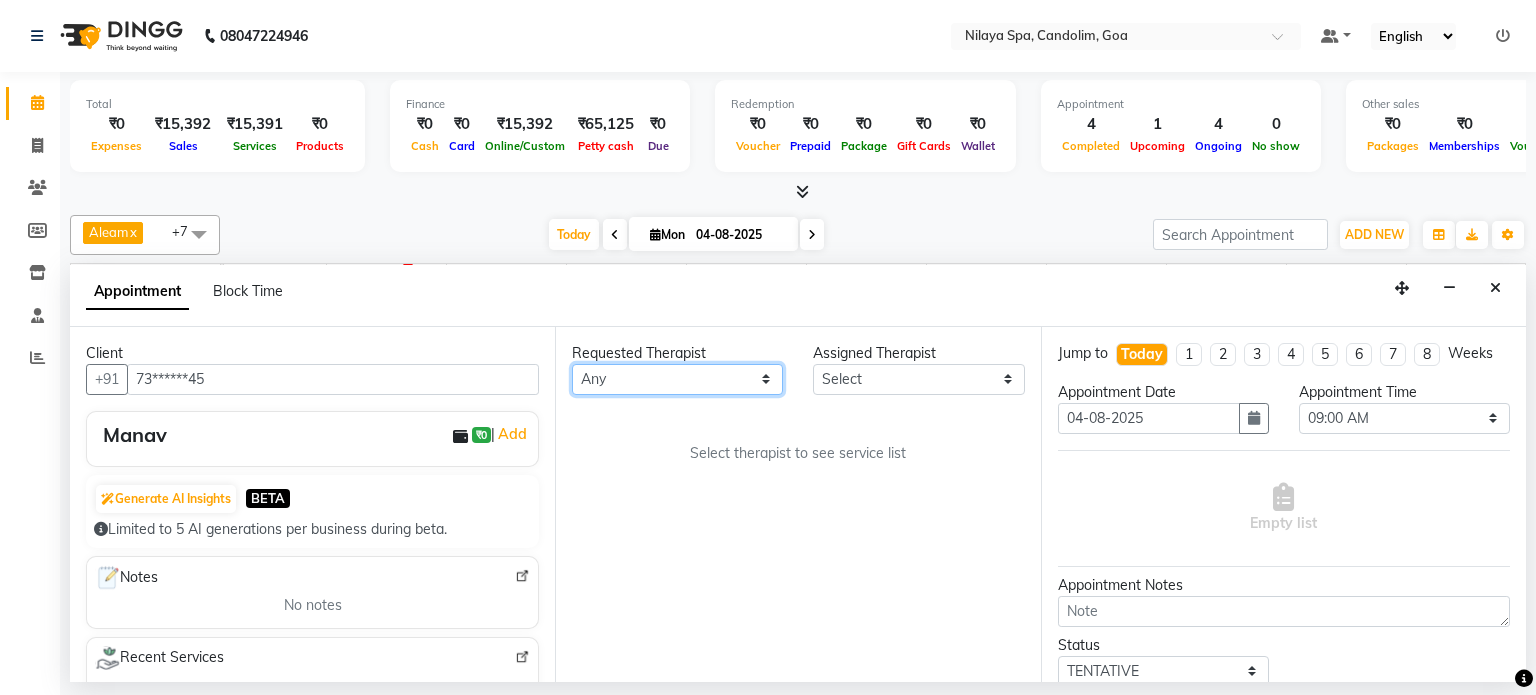 click on "Any Aleam Amisha Balari  Deepak Ratanpal Mahoi Mauni  Nora  Punjima Shailinda Tika" at bounding box center (677, 379) 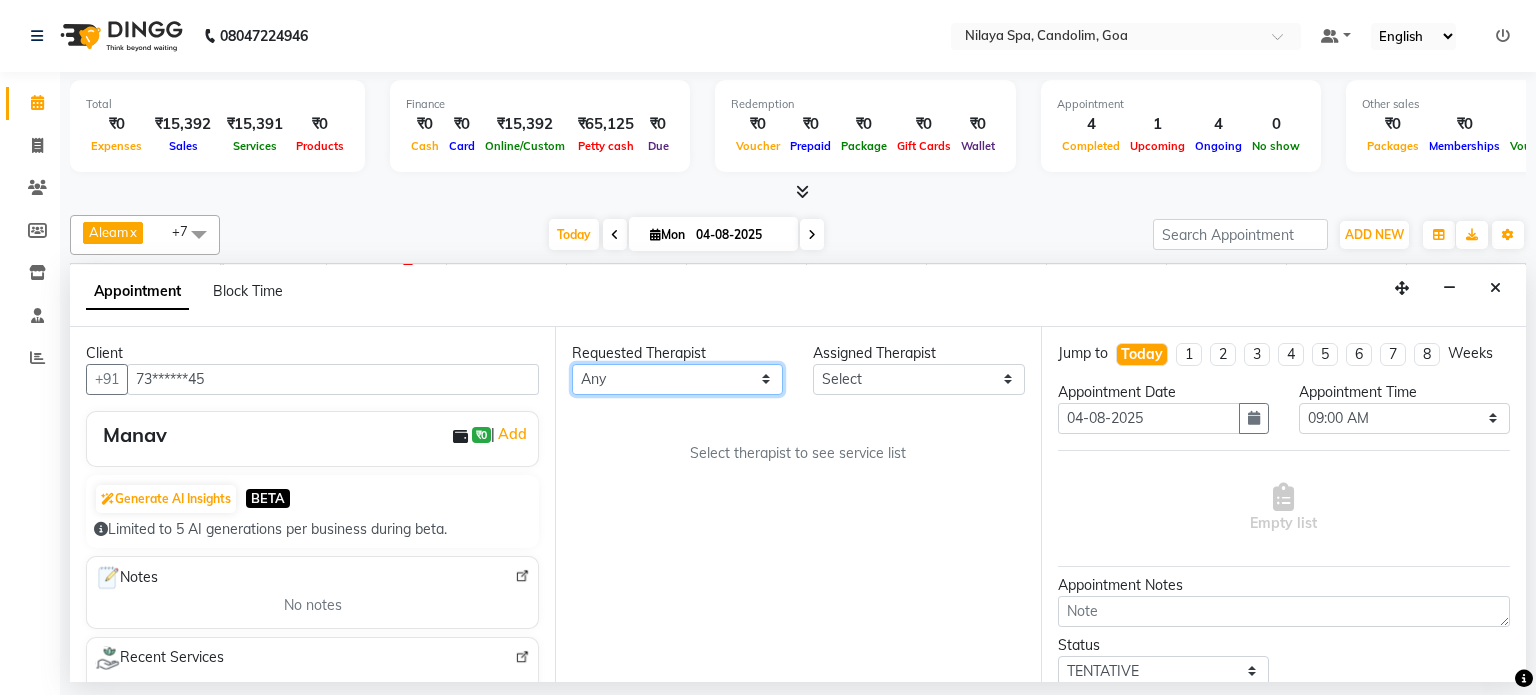 select on "87834" 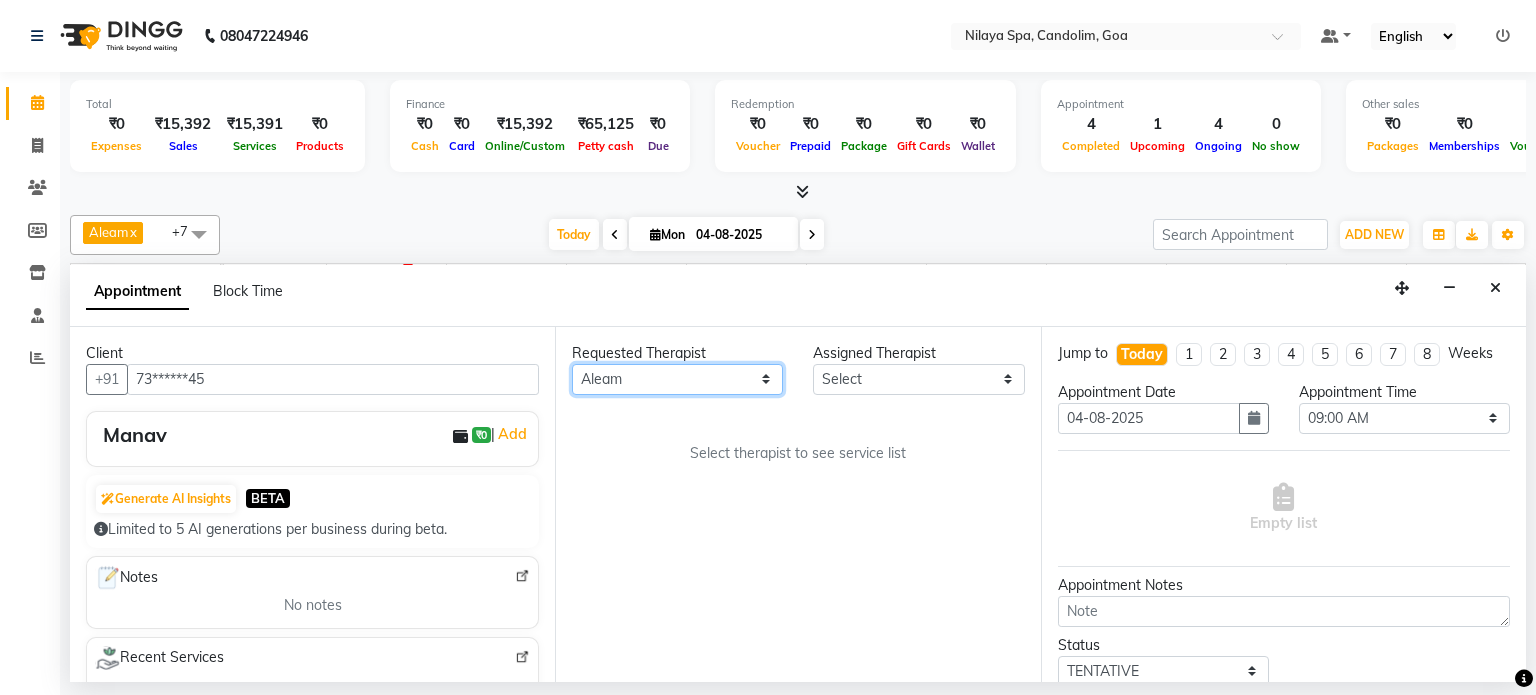 click on "Any Aleam Amisha Balari  Deepak Ratanpal Mahoi Mauni  Nora  Punjima Shailinda Tika" at bounding box center [677, 379] 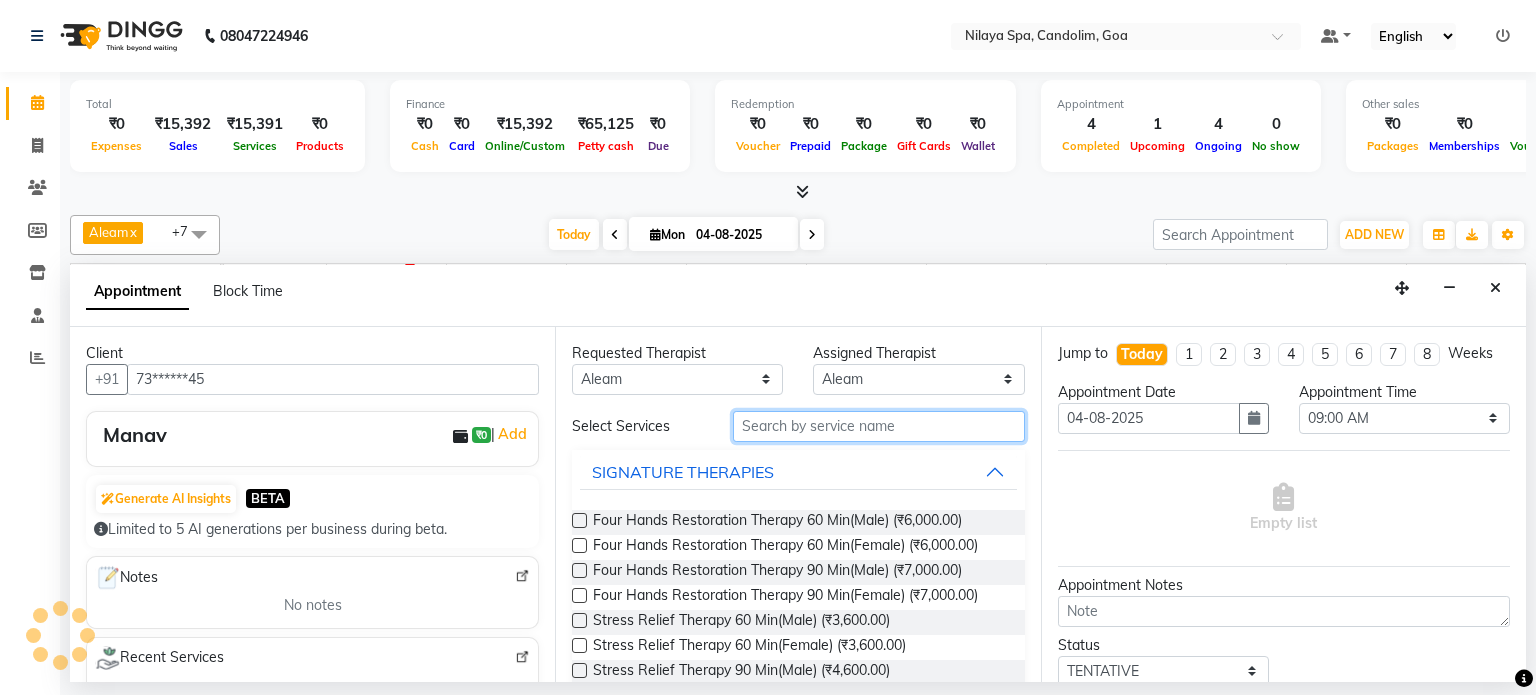 click at bounding box center (879, 426) 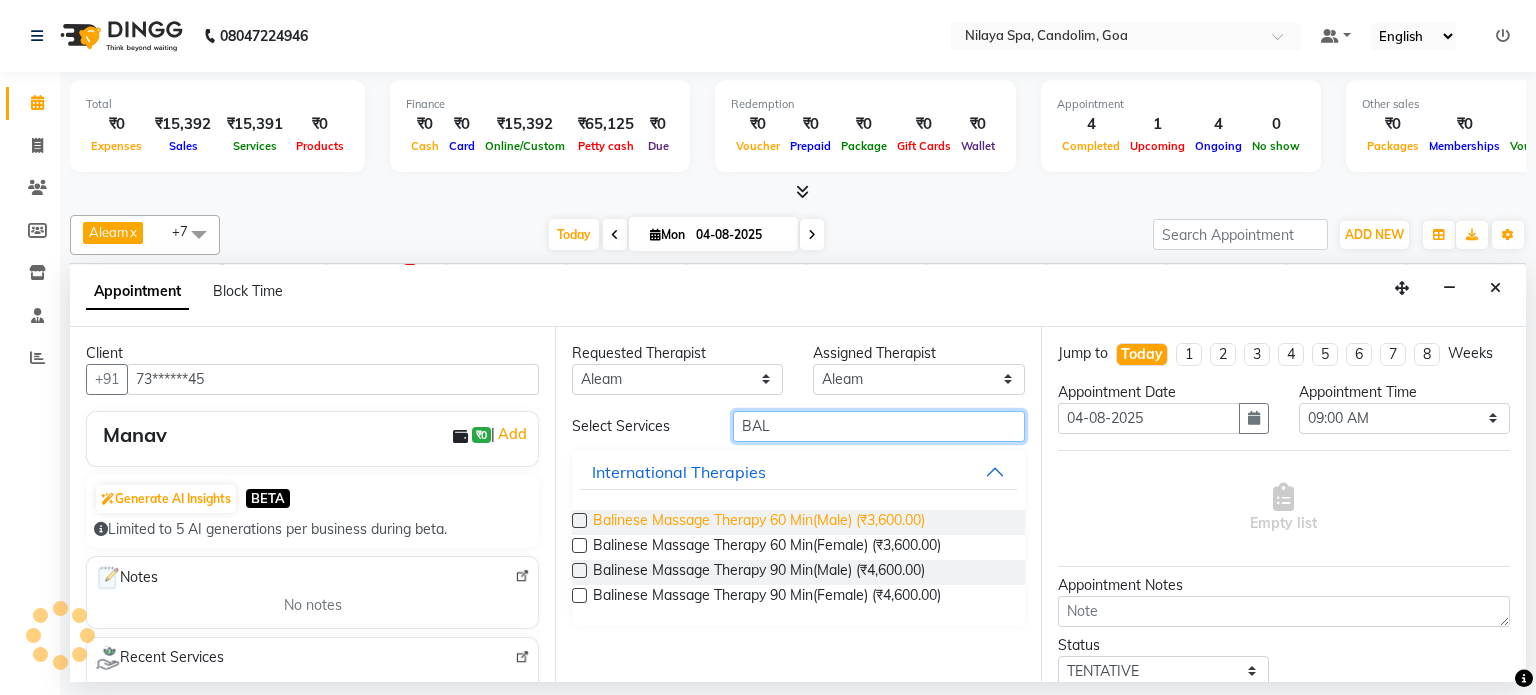 type on "BAL" 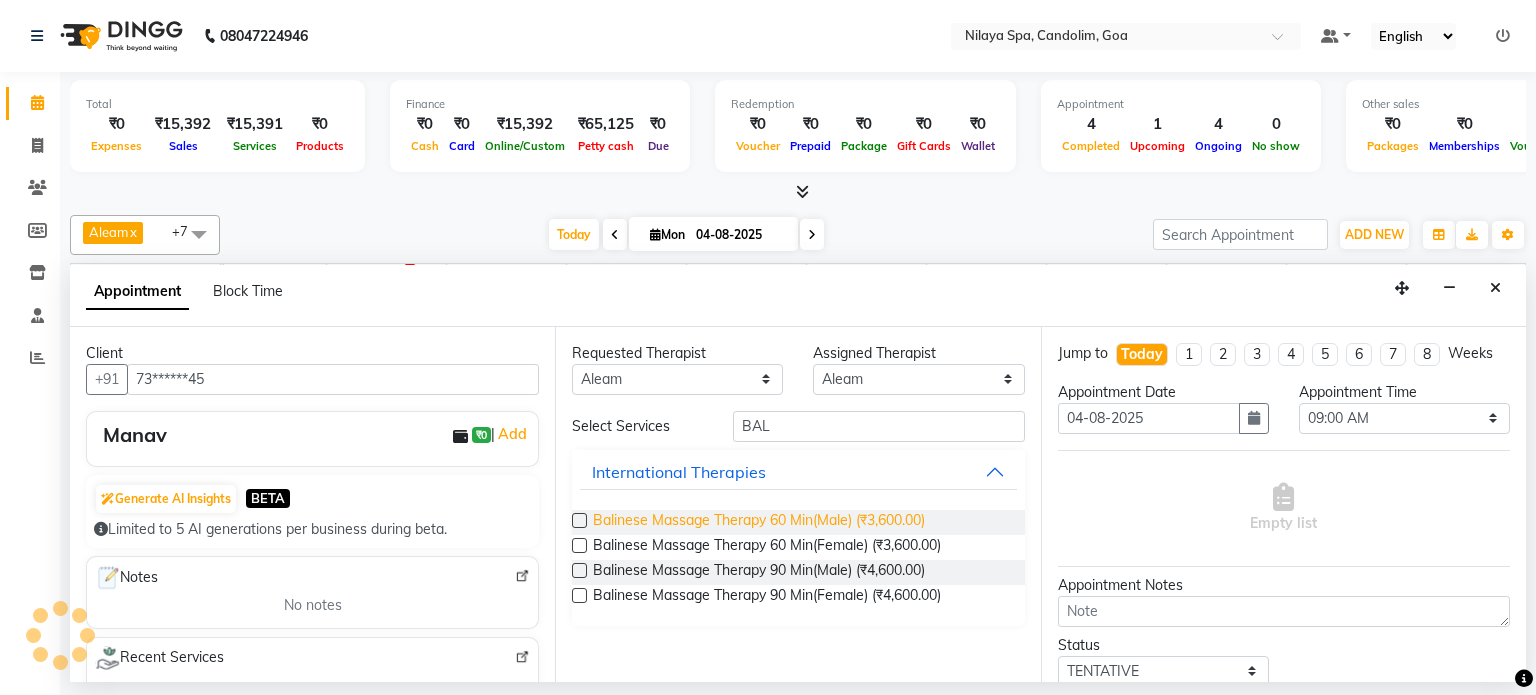 click on "Balinese Massage Therapy 60 Min(Male) (₹3,600.00)" at bounding box center [759, 522] 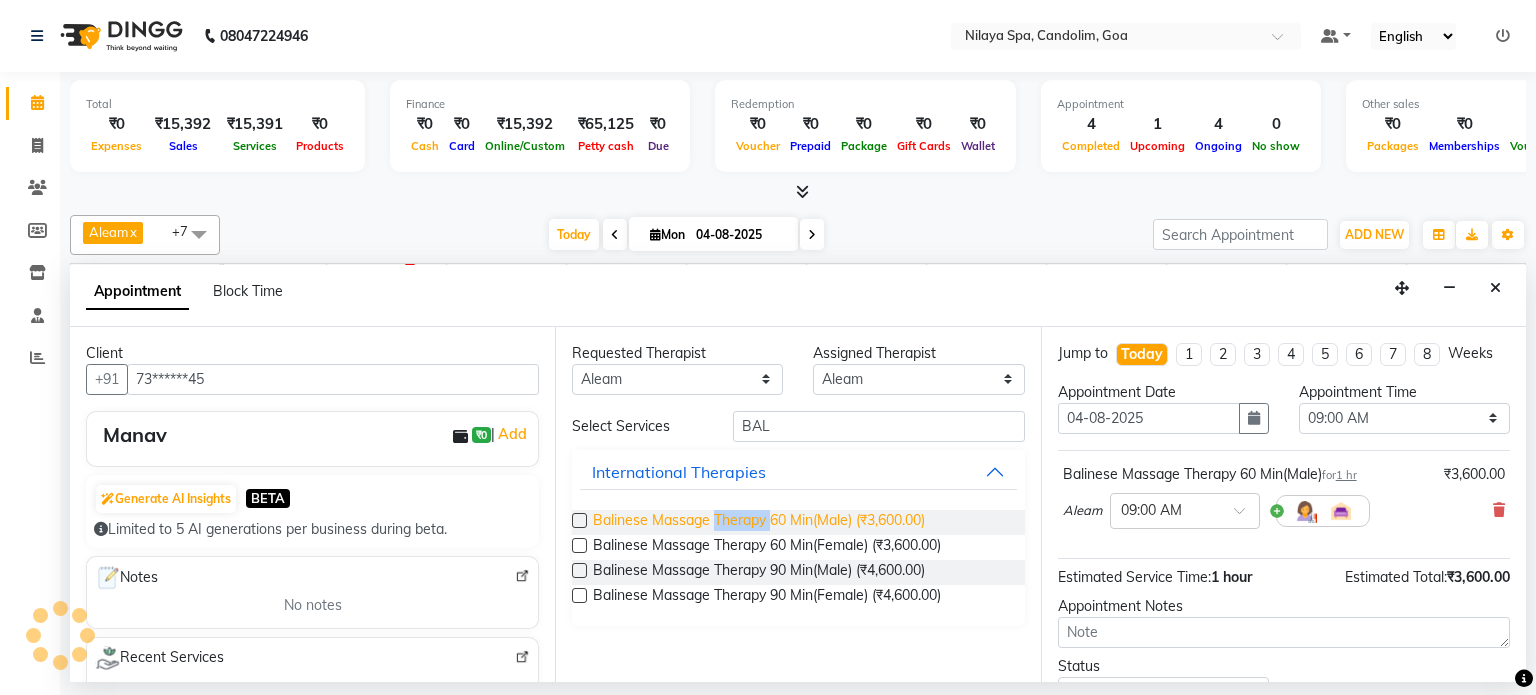 click on "Balinese Massage Therapy 60 Min(Male) (₹3,600.00)" at bounding box center [759, 522] 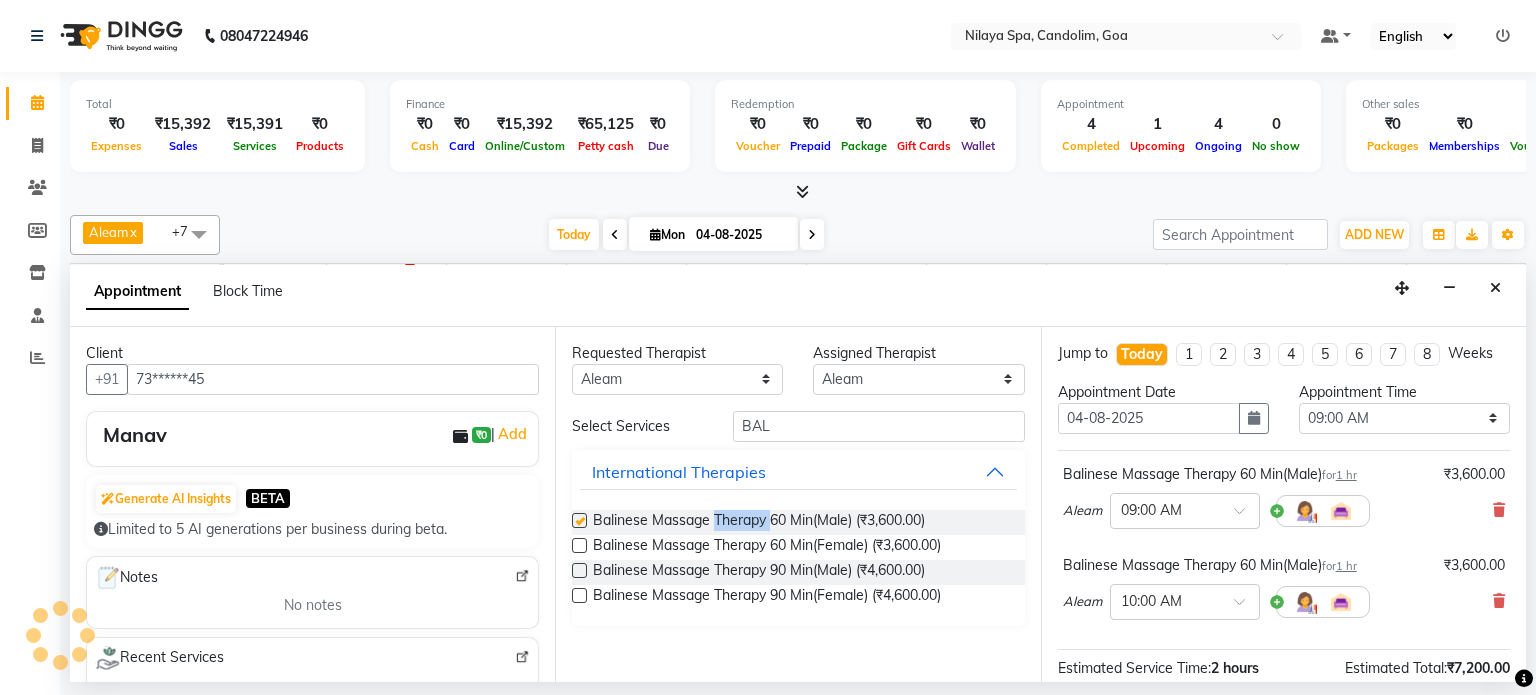 checkbox on "false" 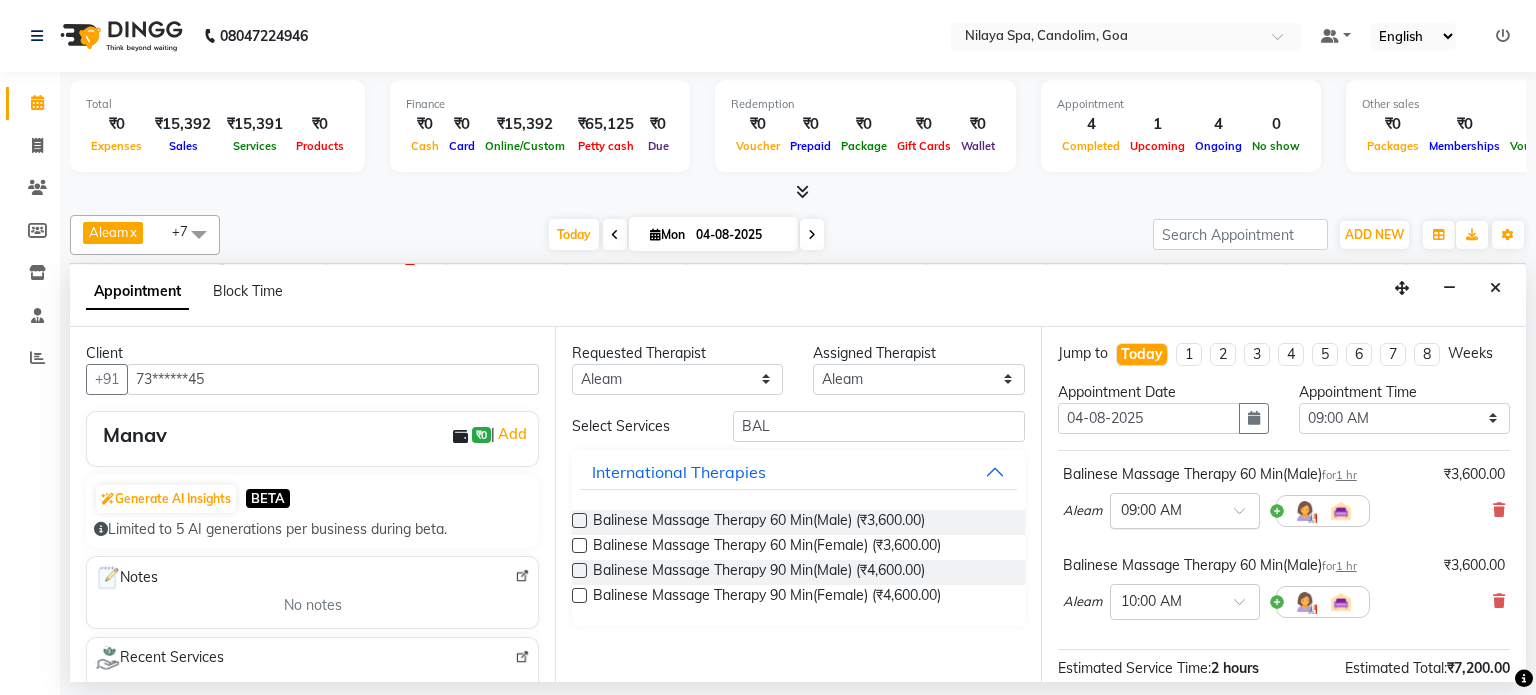 click at bounding box center (1246, 516) 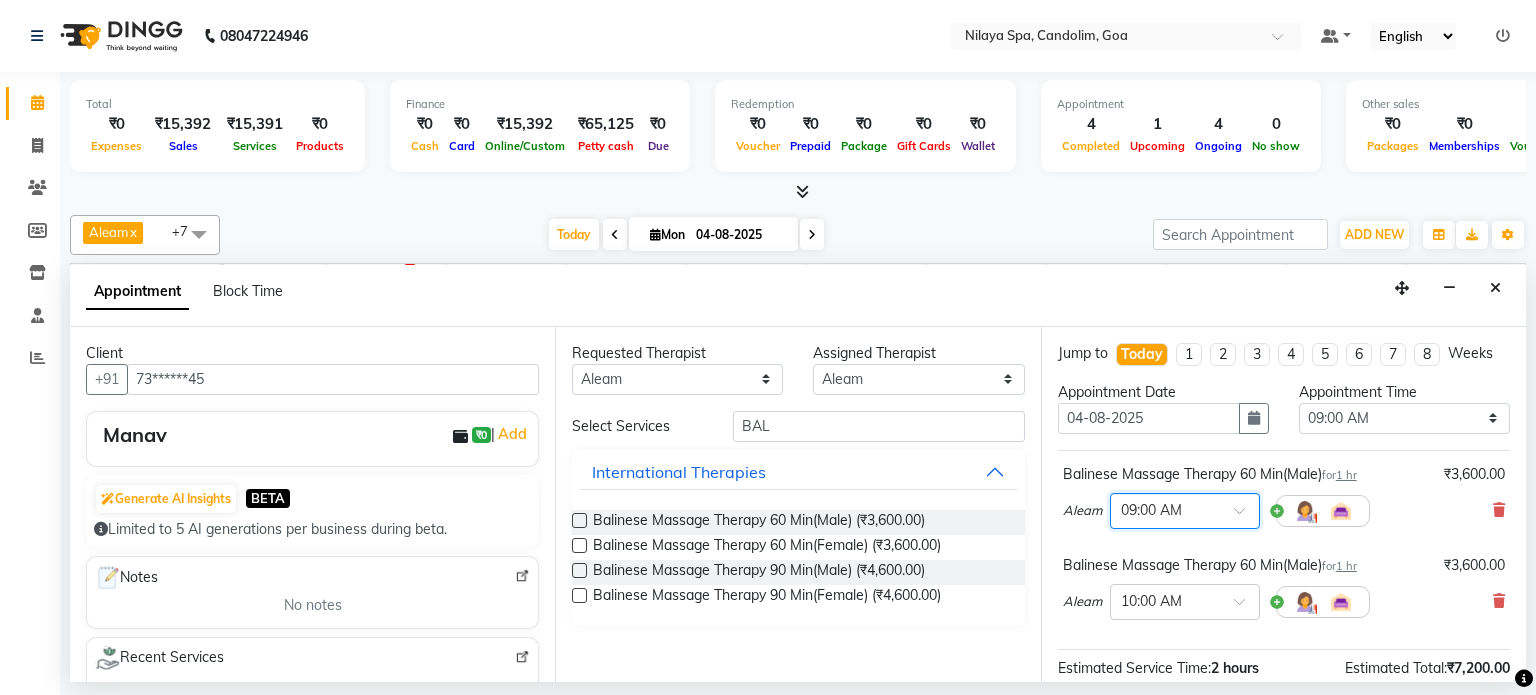 click at bounding box center [1246, 516] 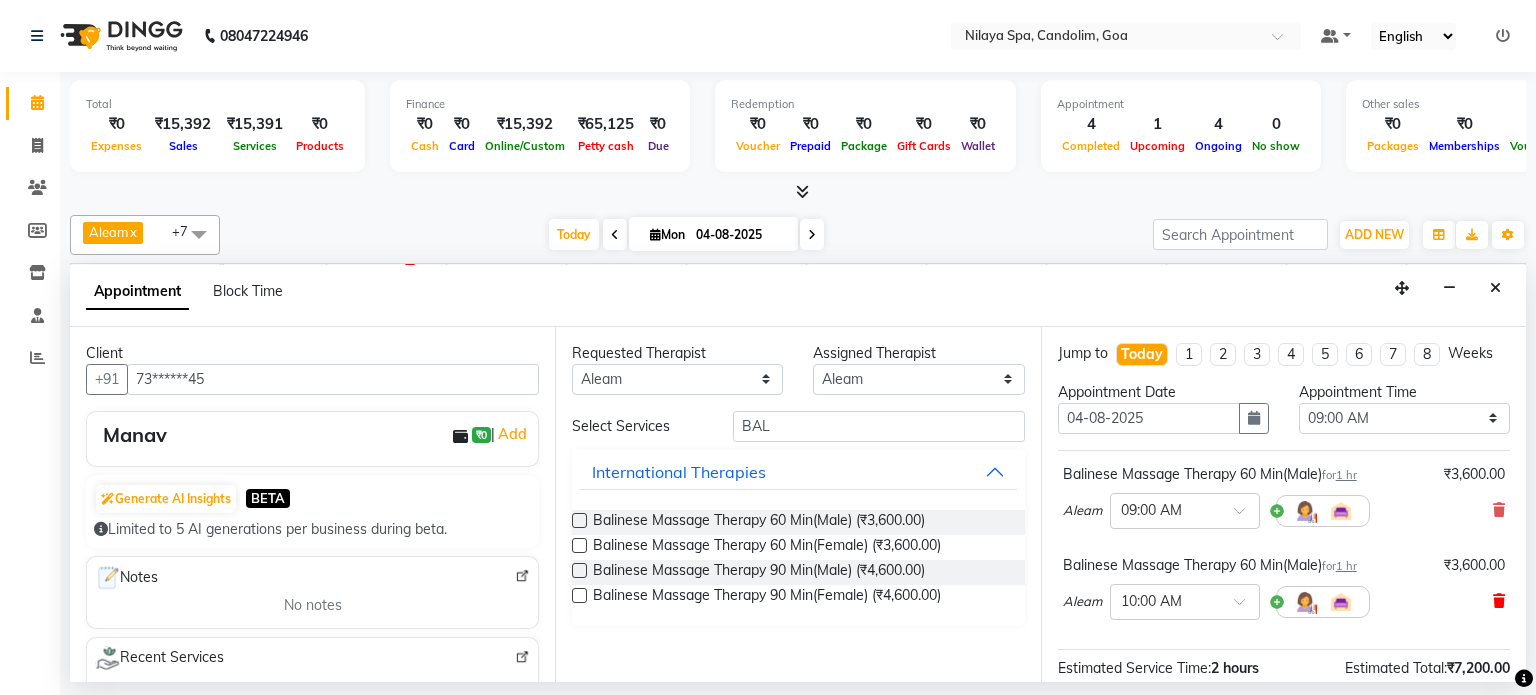 click at bounding box center [1499, 601] 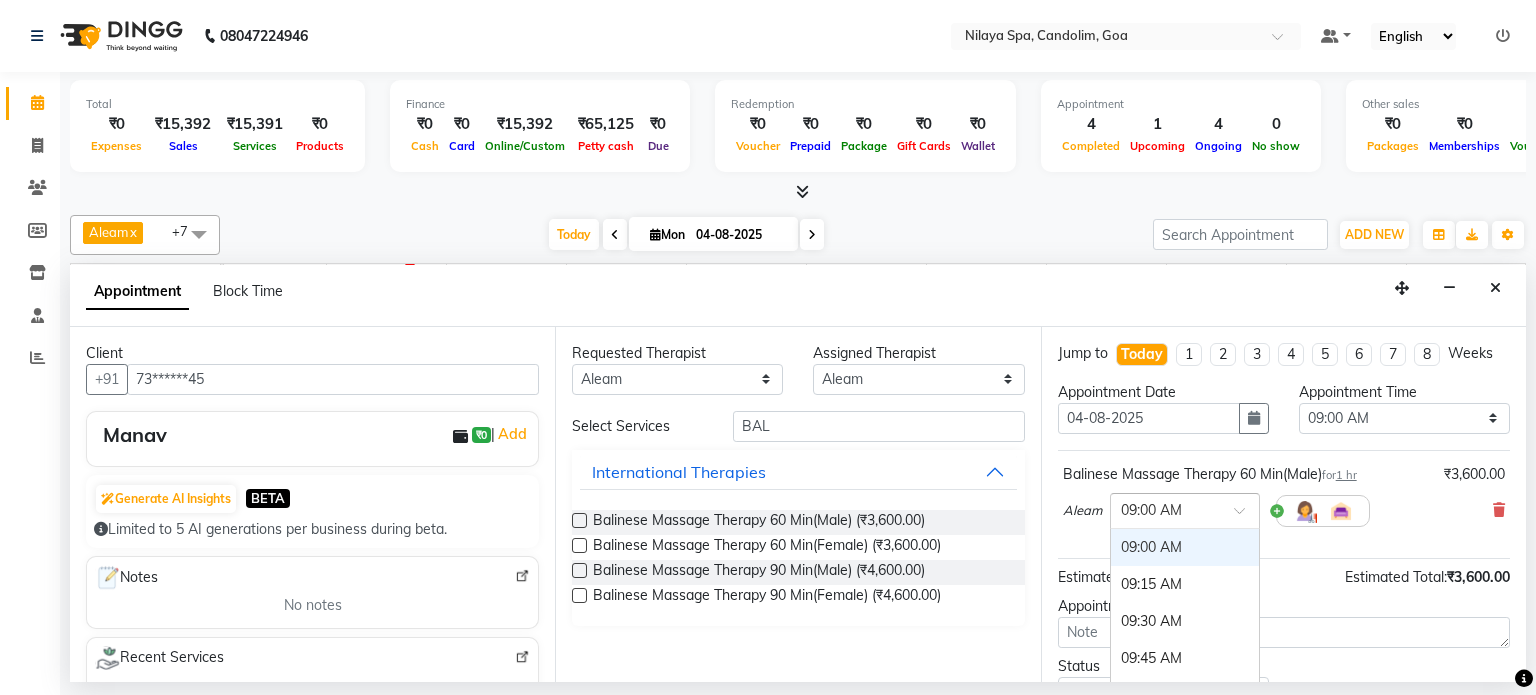 click at bounding box center [1246, 516] 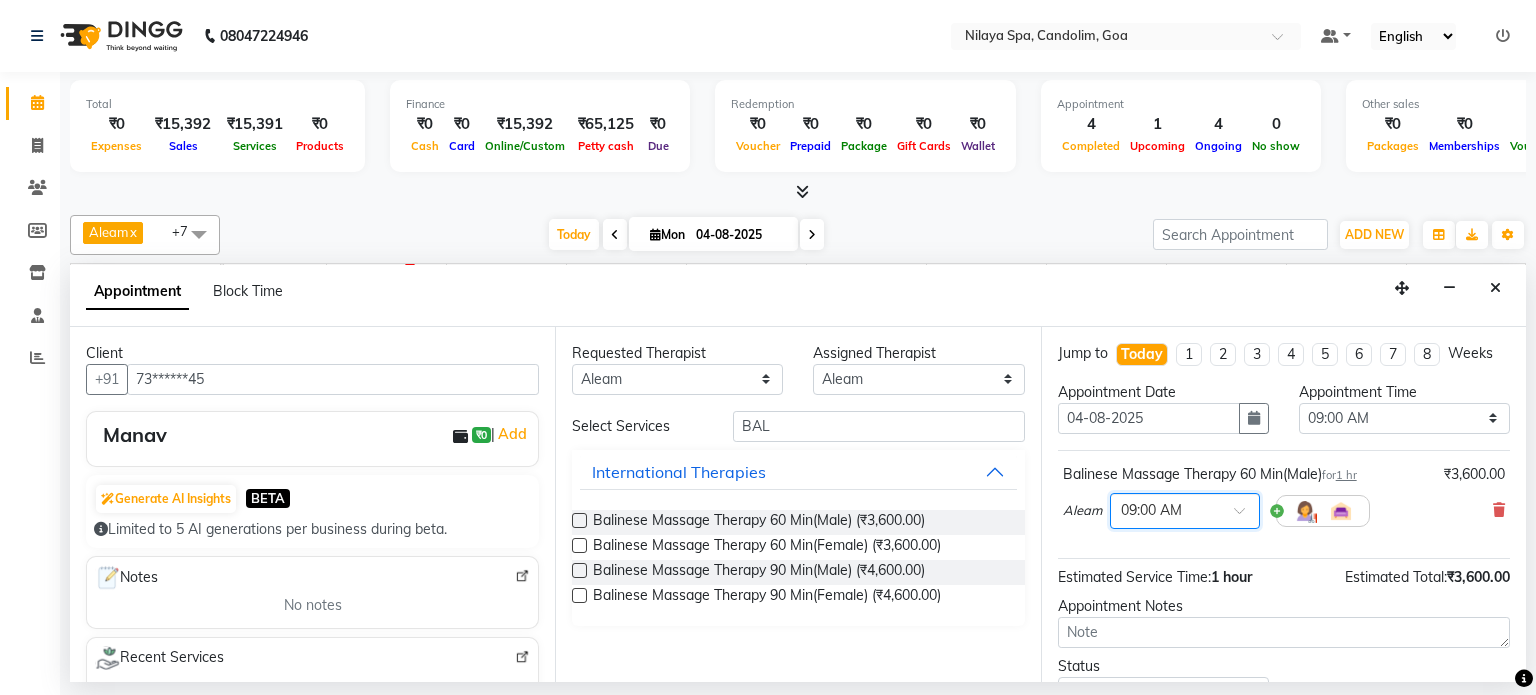 click at bounding box center [1246, 516] 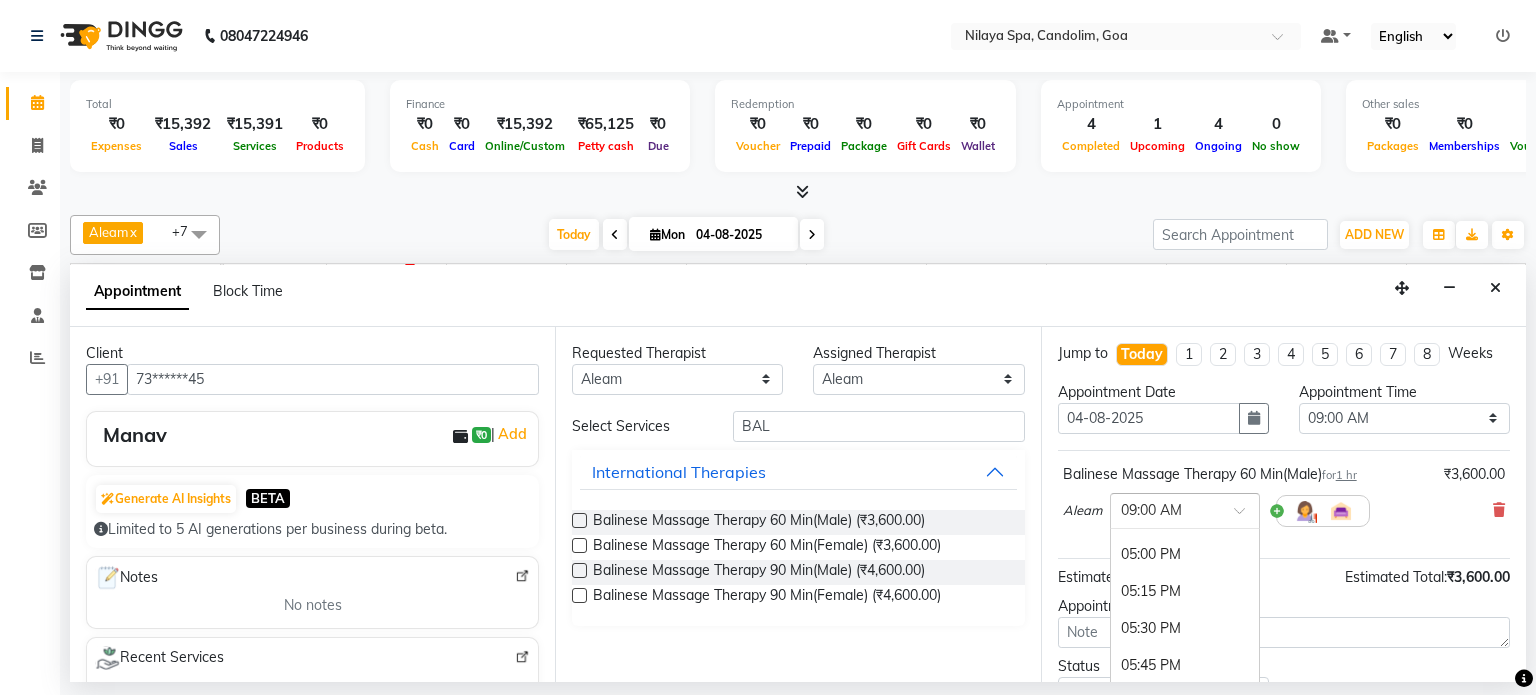 scroll, scrollTop: 1238, scrollLeft: 0, axis: vertical 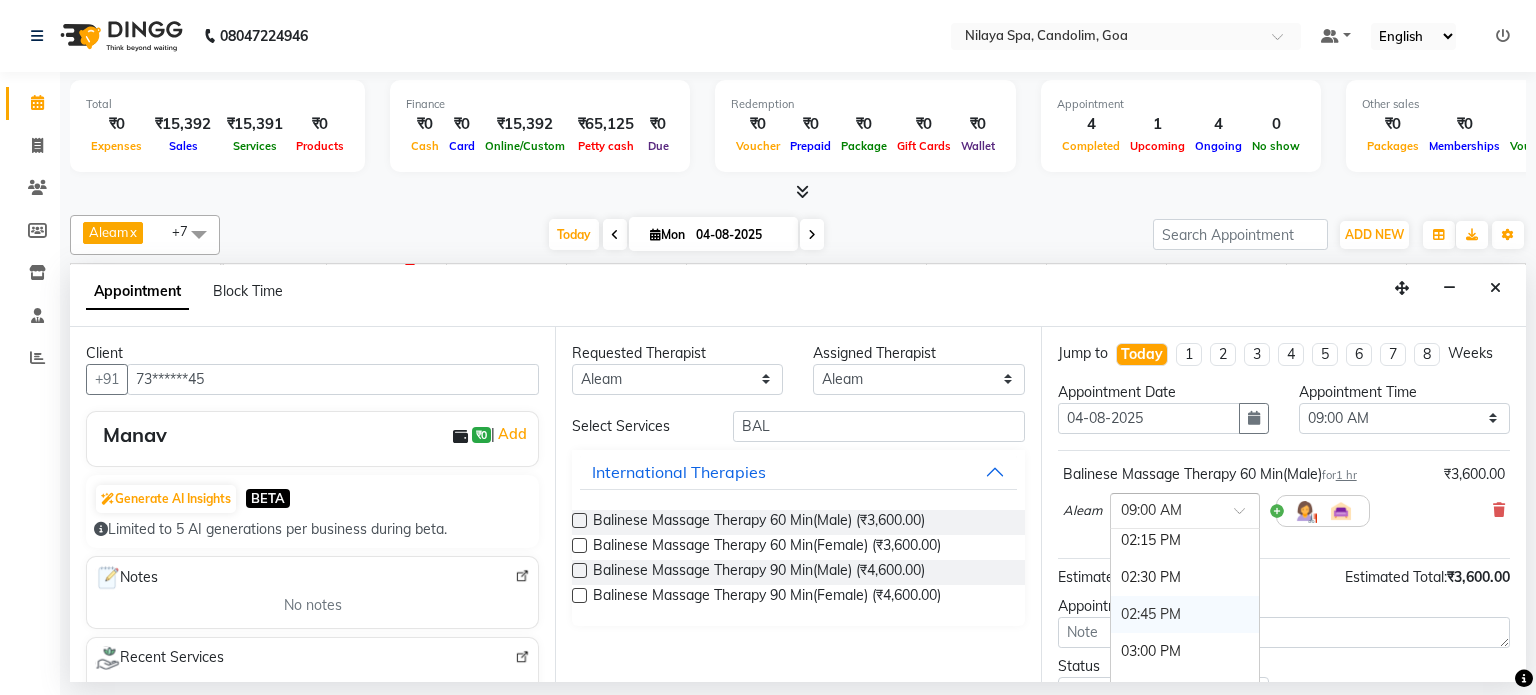 click on "02:45 PM" at bounding box center (1185, 614) 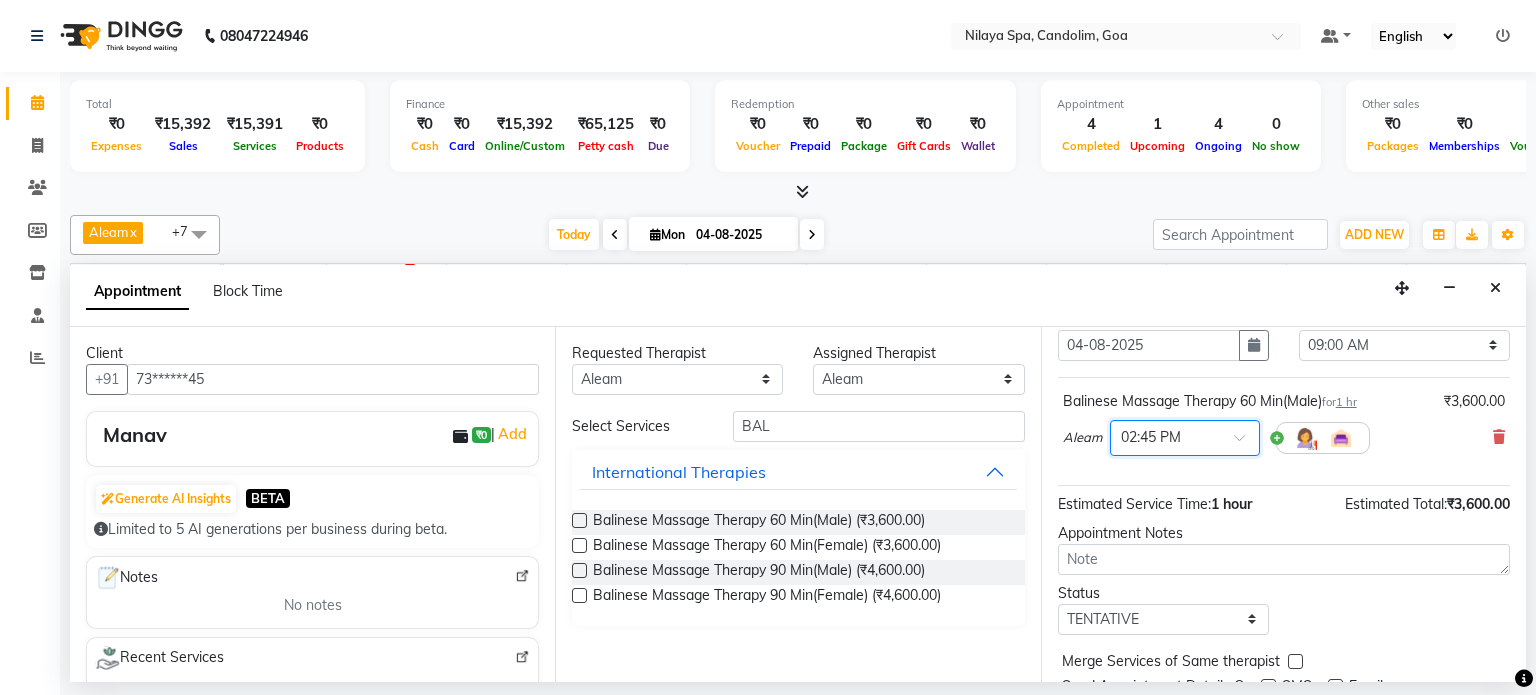 scroll, scrollTop: 151, scrollLeft: 0, axis: vertical 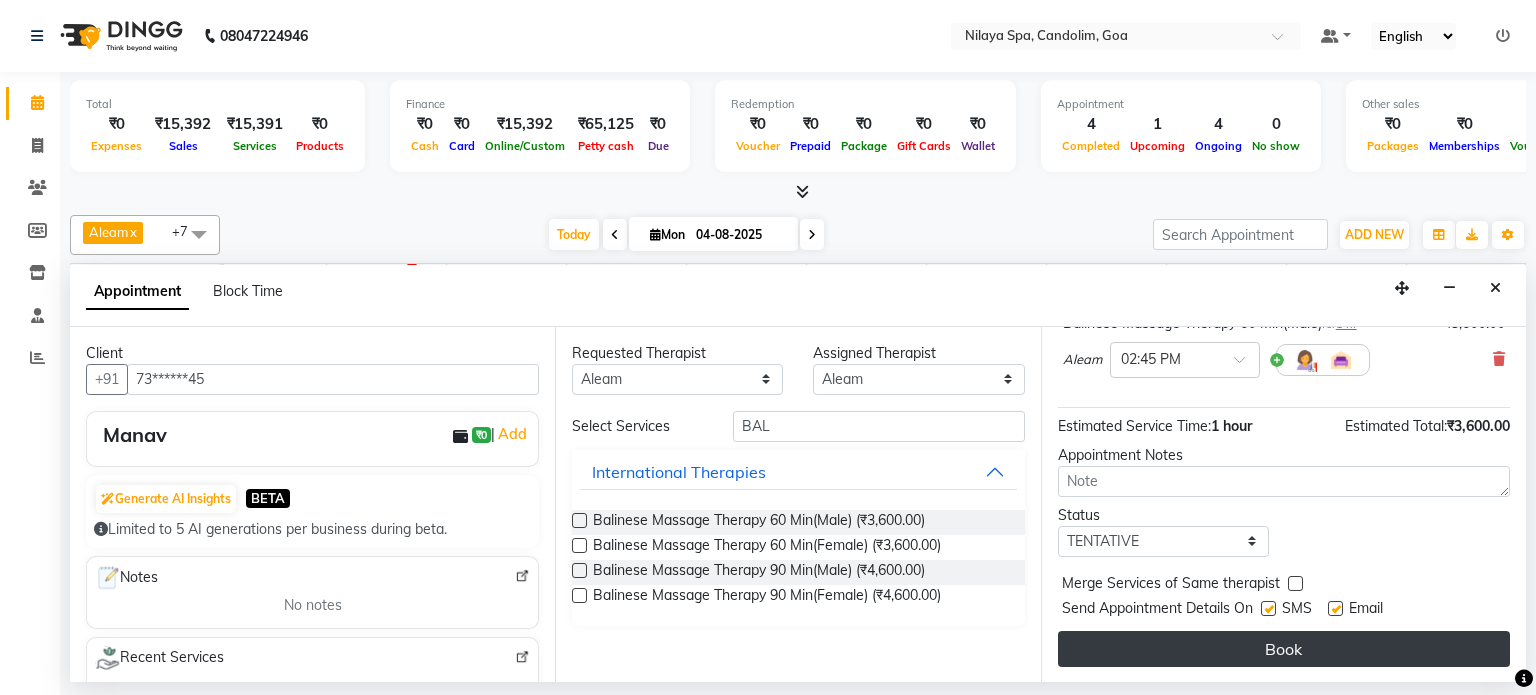 click on "Book" at bounding box center (1284, 649) 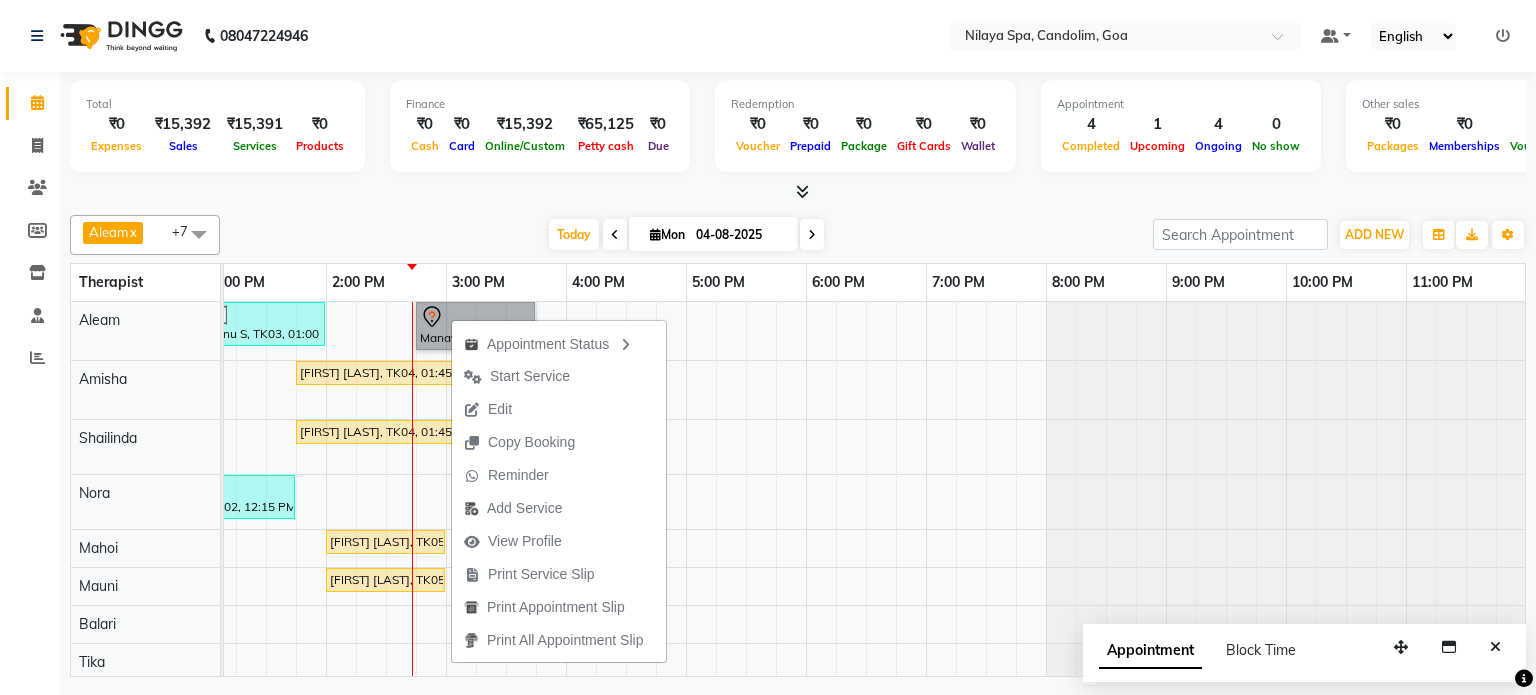 click on "[FIRST] [LAST], TK01, 11:30 AM-12:30 PM, Traditional Swedish Relaxation Therapy 60 Min(Male)     Venu S, TK03, 01:00 PM-02:00 PM, Traditional Swedish Relaxation Therapy 60 Min(Male)             Manav, TK06, 02:45 PM-03:45 PM, Balinese Massage Therapy 60 Min(Male)             Anil Punka, TK05, 08:00 AM-09:00 AM, Deep Tissue Repair Therapy 60 Min(Male)    Divyaraj Zala, TK04, 01:45 PM-03:15 PM, Deep Tissue Repair Therapy 90 Min(Male)     [FIRST] [LAST], TK01, 11:30 AM-12:30 PM, Deep Tissue Repair Therapy 60 Min(Male)    Divyaraj Zala, TK04, 01:45 PM-03:15 PM, Deep Tissue Repair Therapy 90 Min(Male)     Vaibhav  Deshmukh , TK02, 12:15 PM-01:45 PM, Sensory Rejuvne Aromatherapy 90 Min(Male)    Anil Punka, TK05, 02:00 PM-03:00 PM, Deep Tissue Repair Therapy 60 Min(Male)    Anil Punka, TK05, 02:00 PM-03:00 PM, Deep Tissue Repair Therapy 60 Min(Male)" at bounding box center [566, 491] 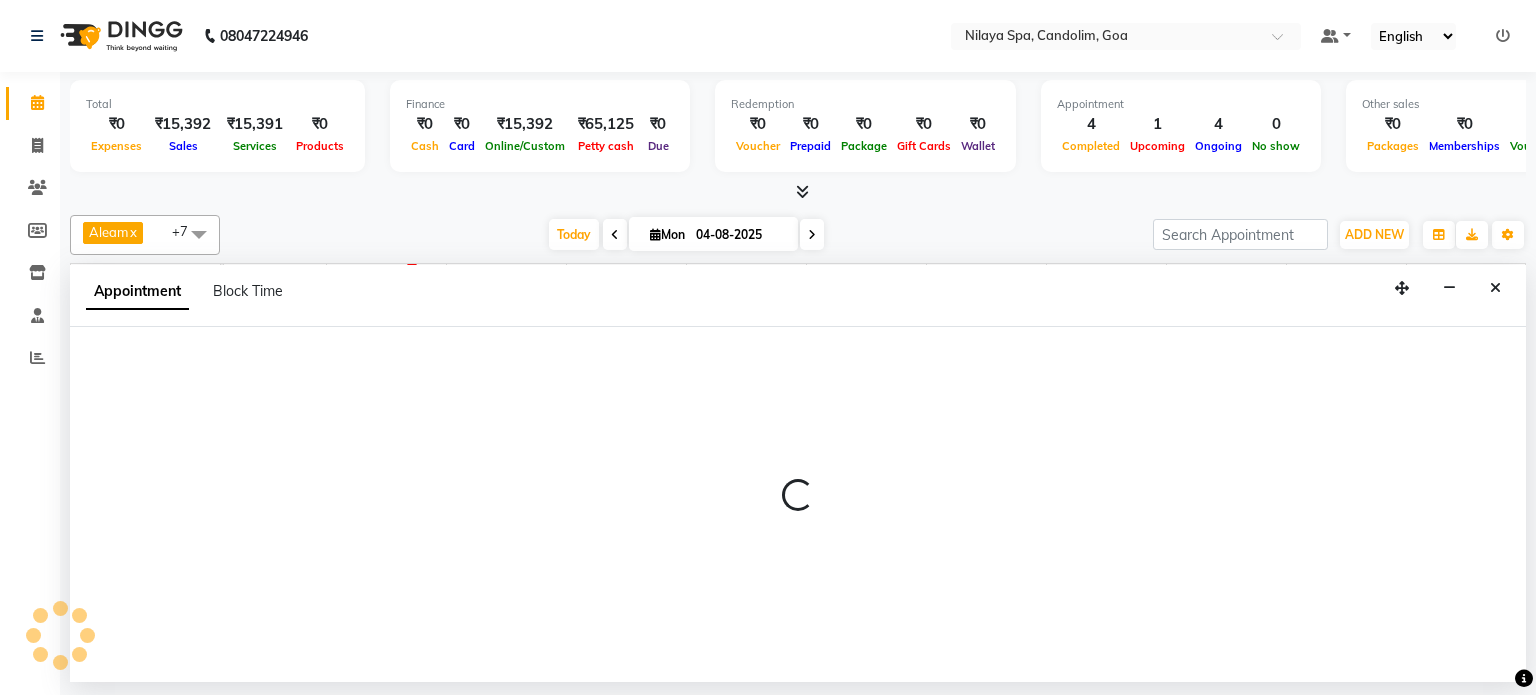 select on "87835" 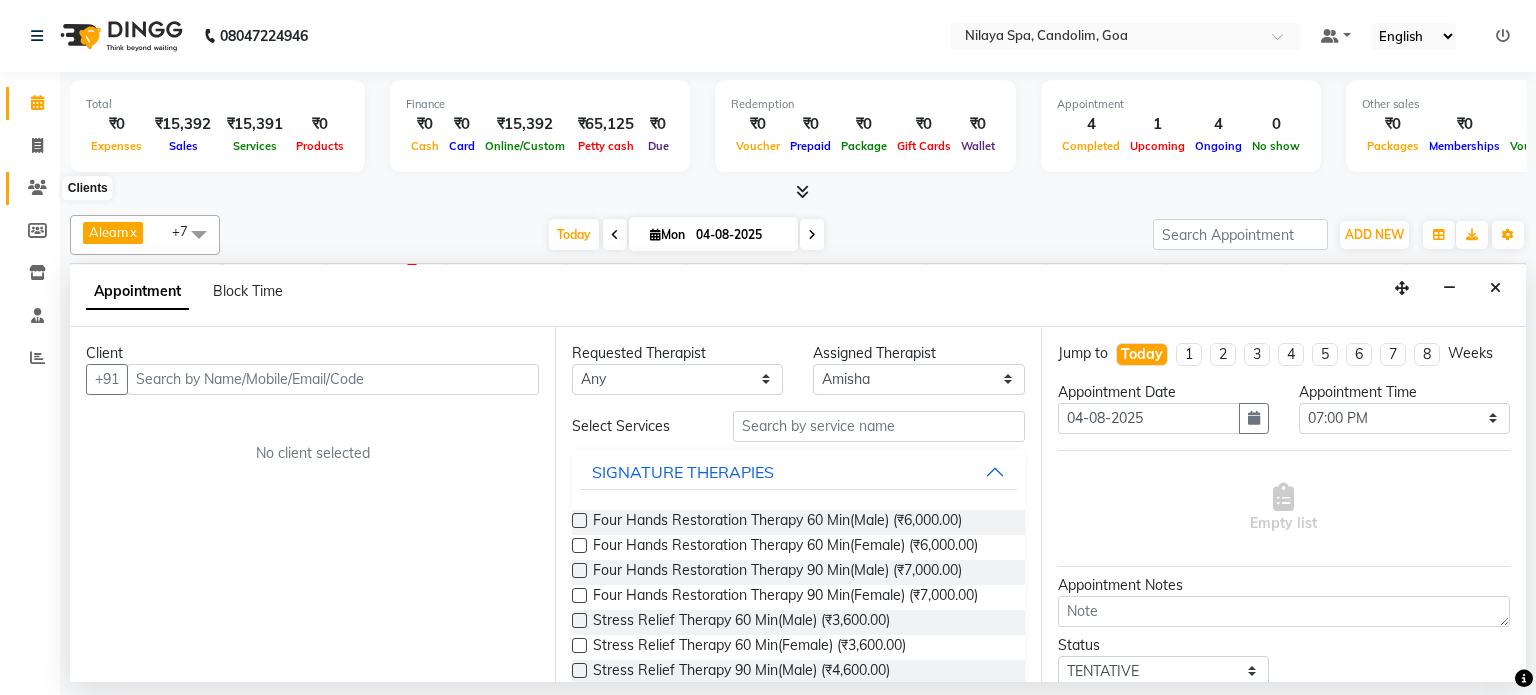 click 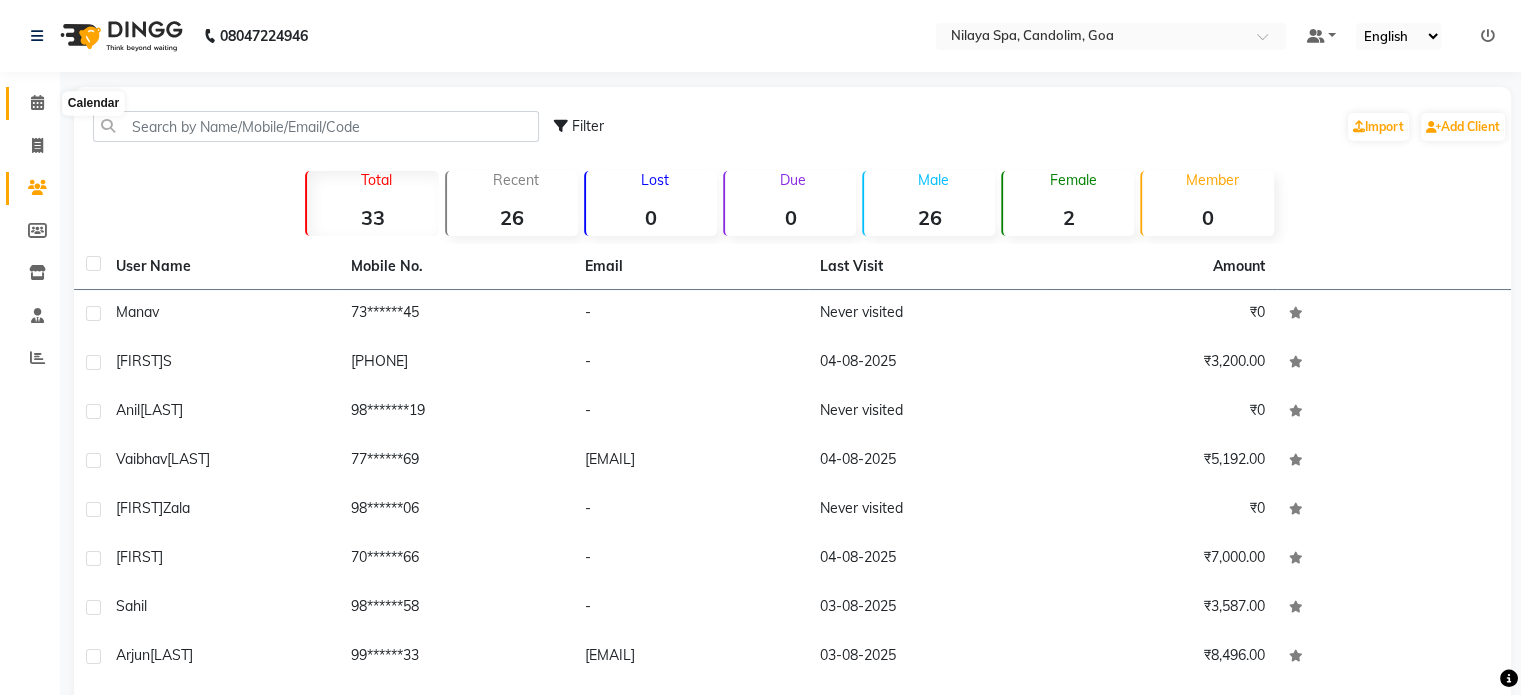 click 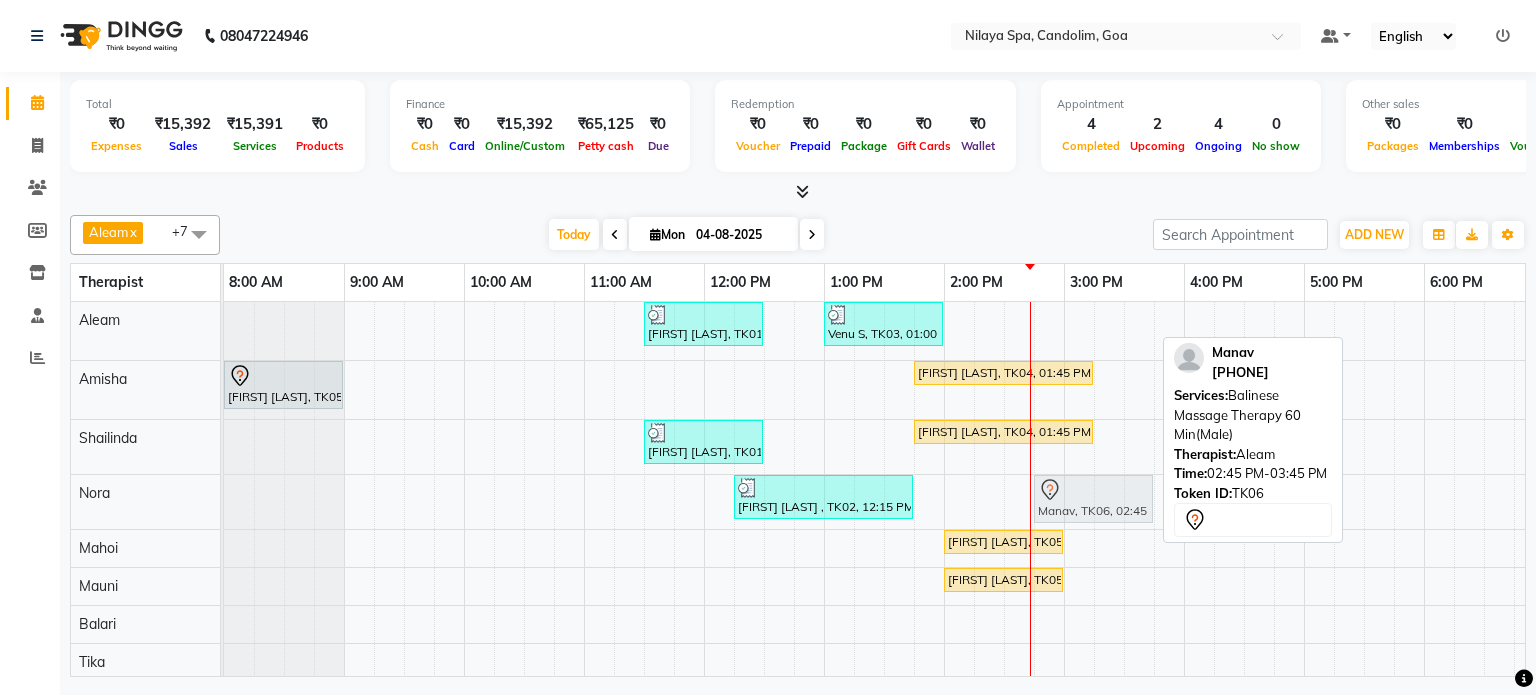 drag, startPoint x: 1091, startPoint y: 319, endPoint x: 1100, endPoint y: 488, distance: 169.23947 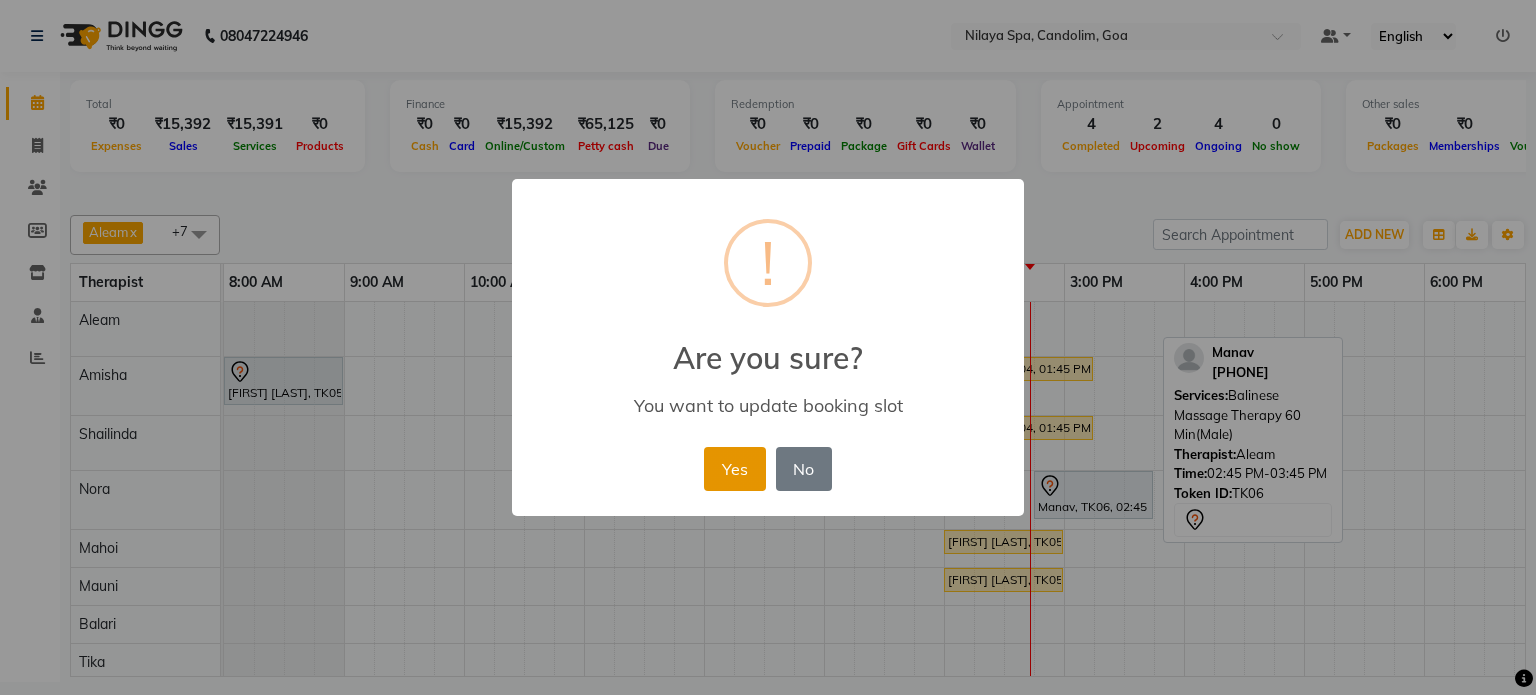 click on "Yes" at bounding box center (734, 469) 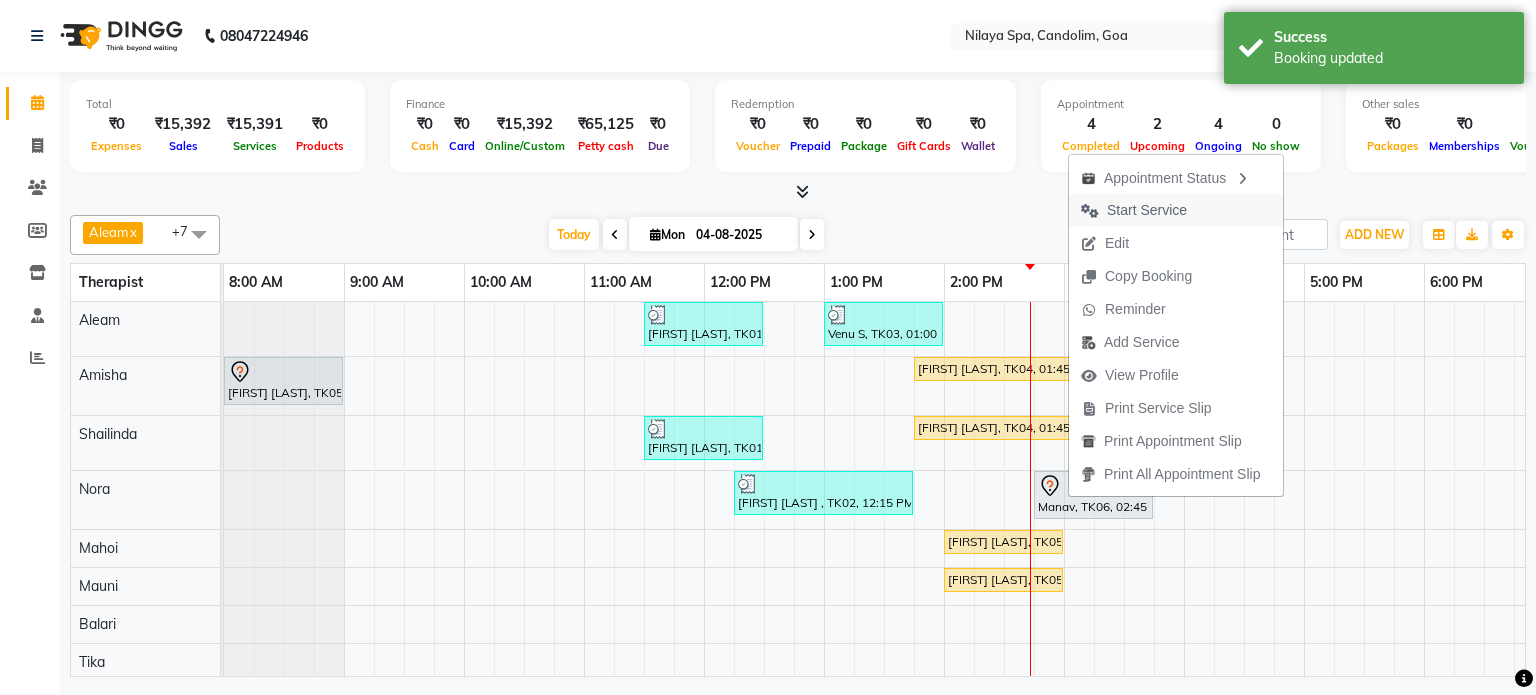click on "Start Service" at bounding box center [1147, 210] 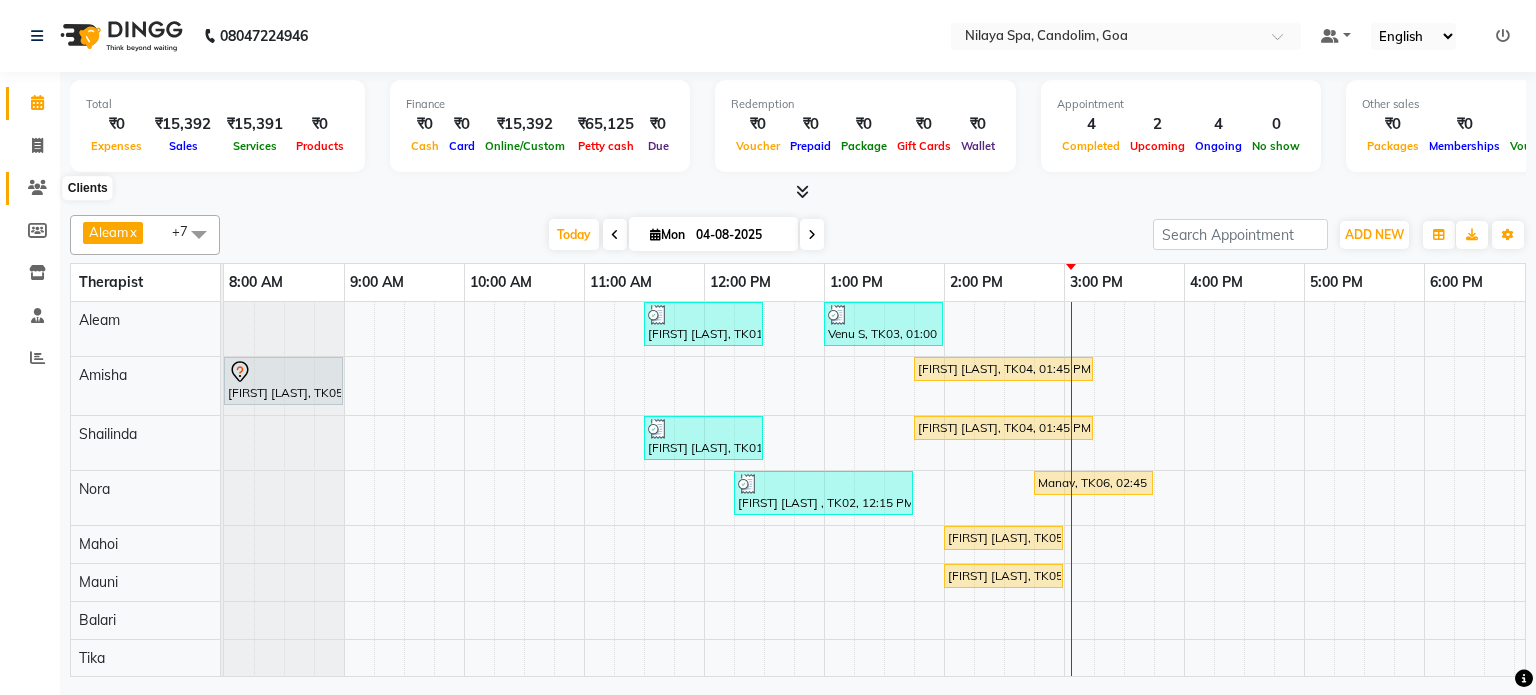 click 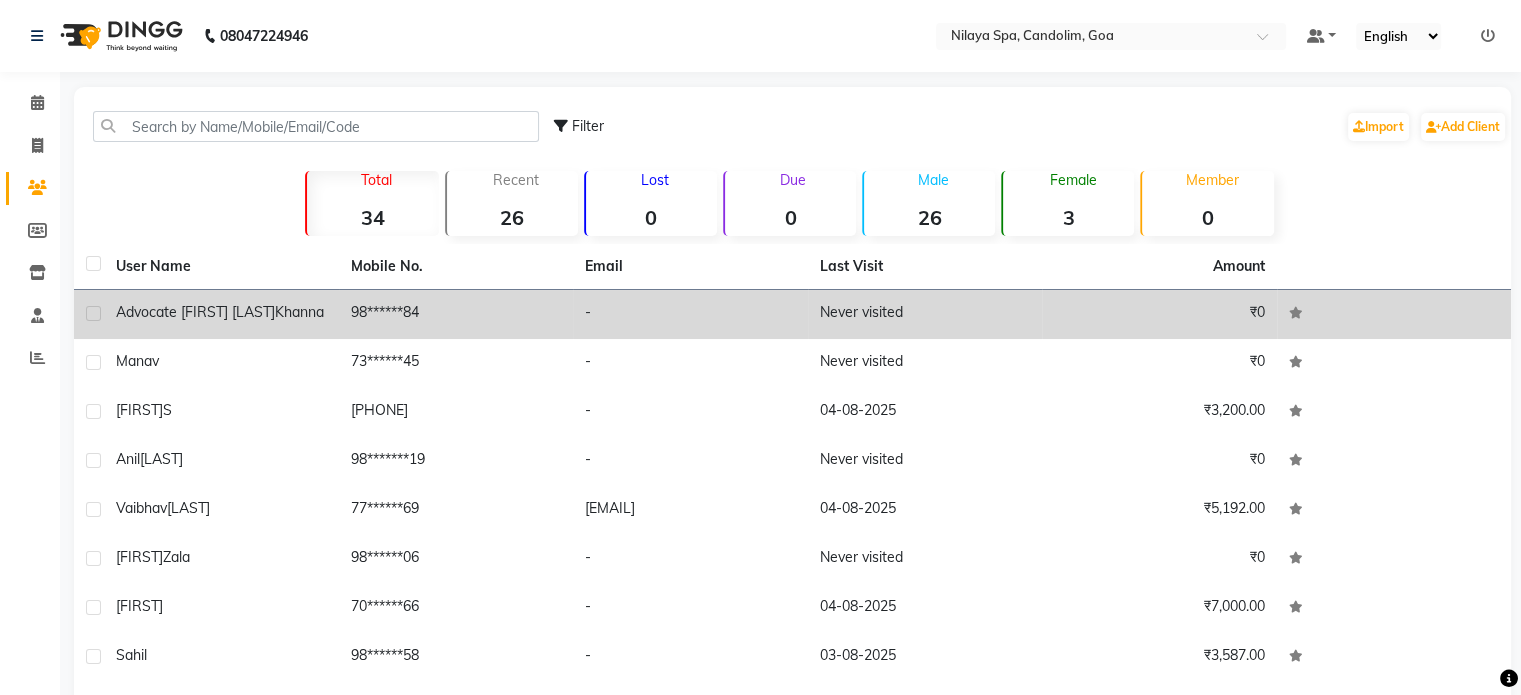 click on "Advocate [FIRST] [LAST]" 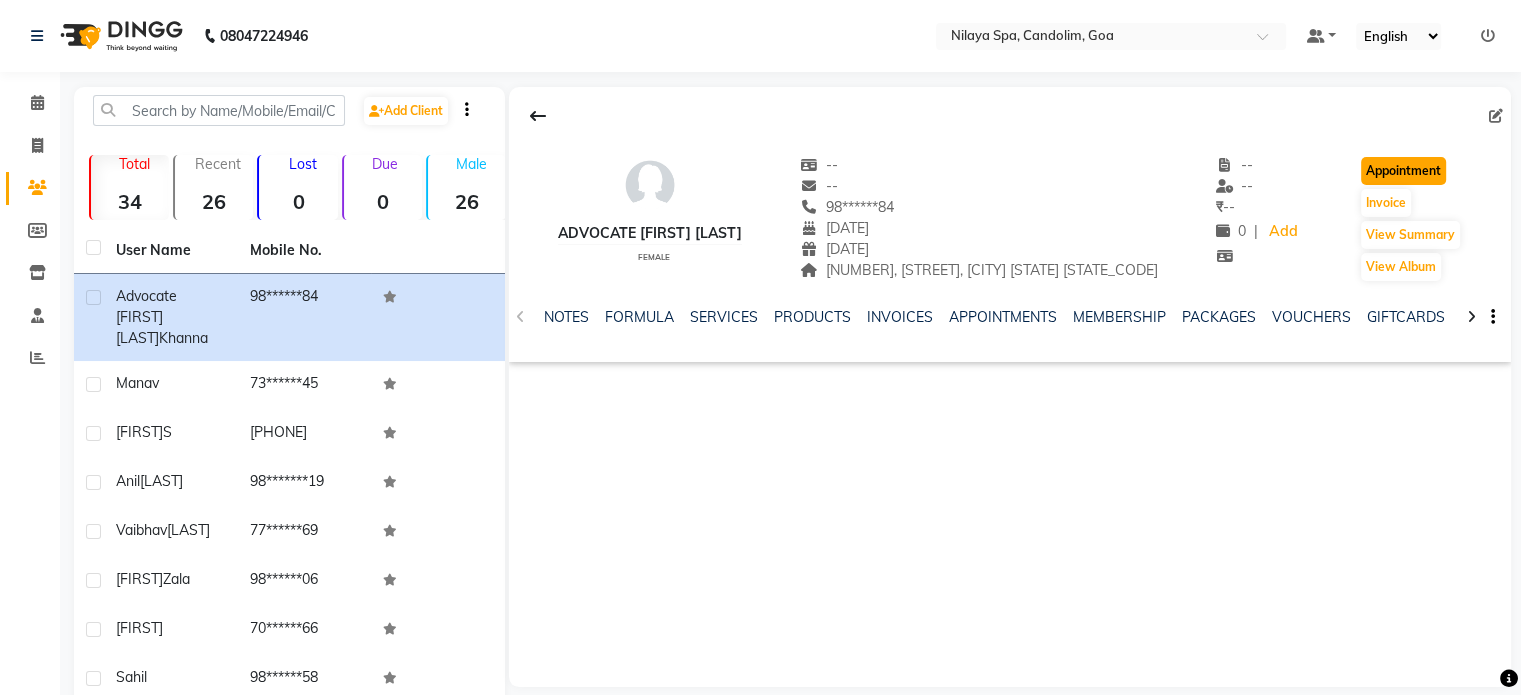 click on "Appointment" 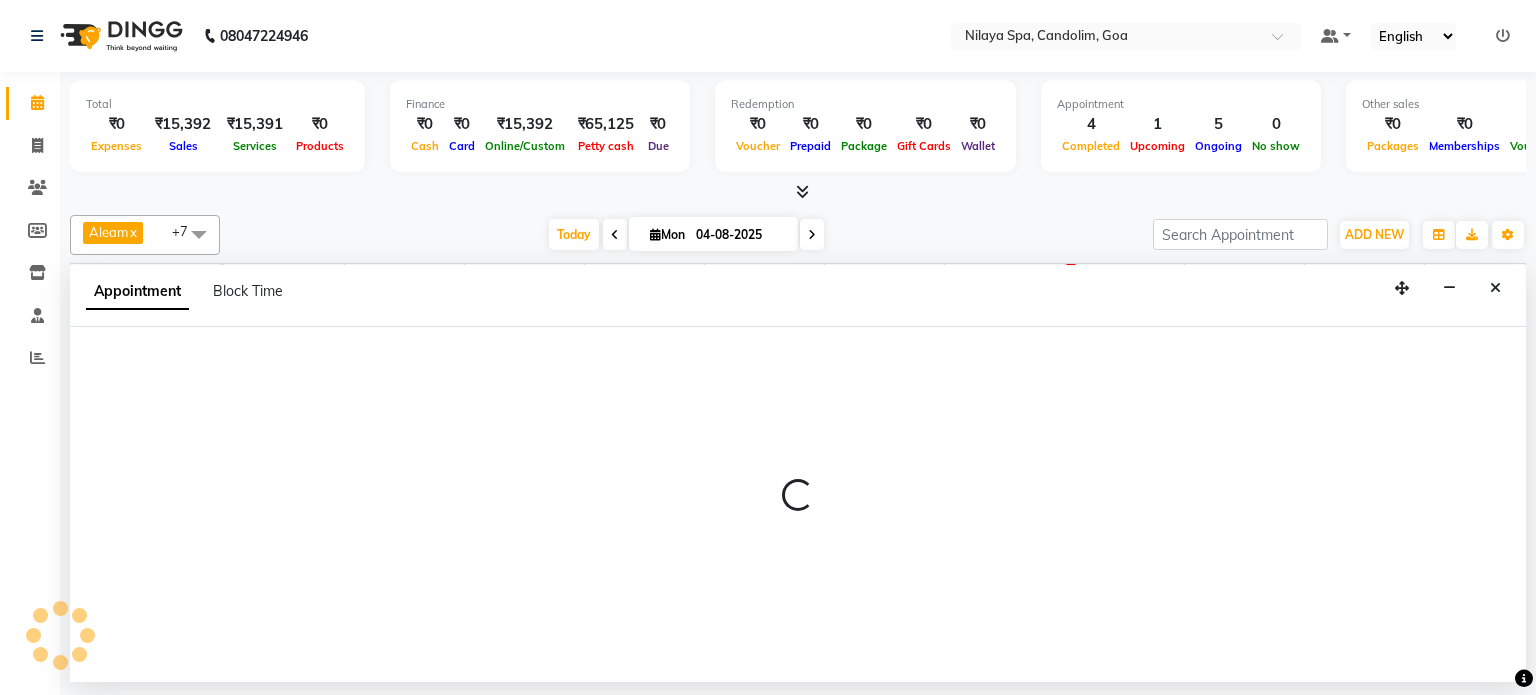 select on "540" 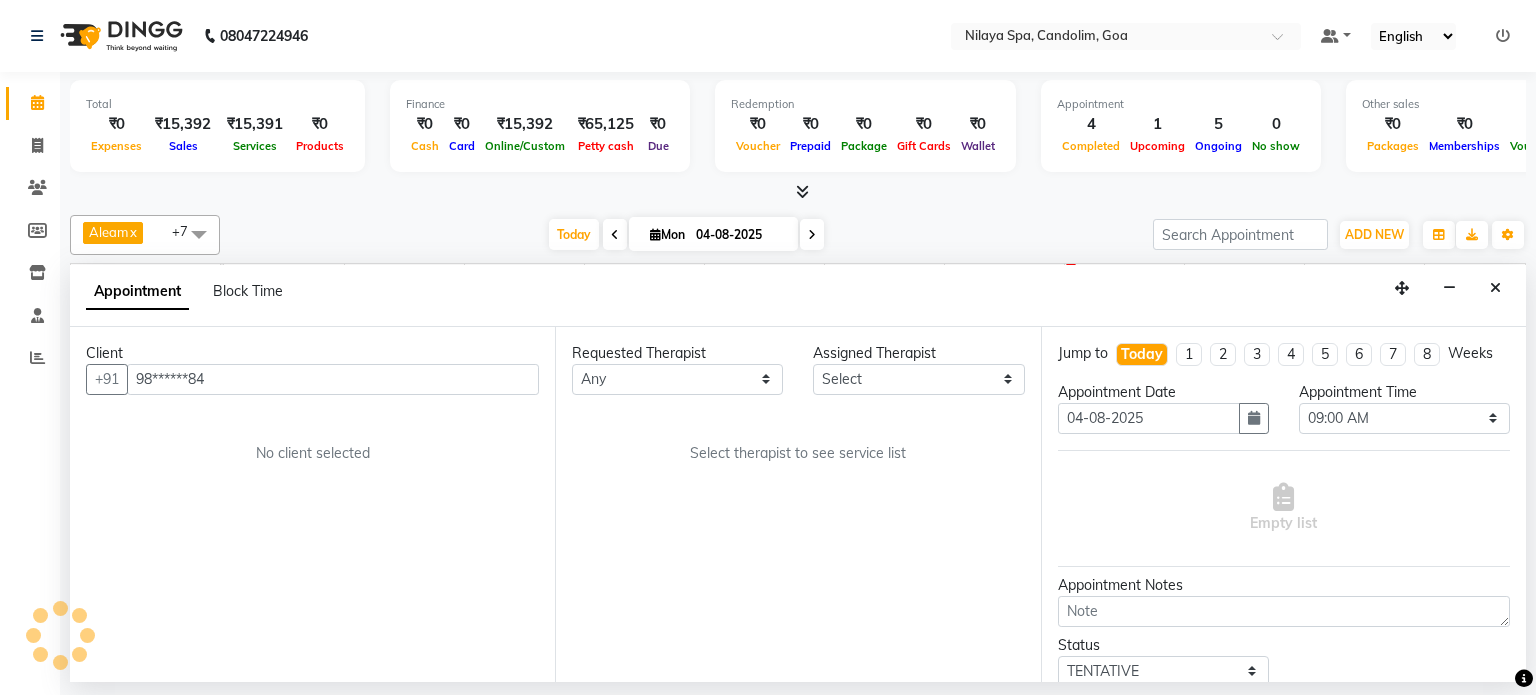 scroll, scrollTop: 0, scrollLeft: 618, axis: horizontal 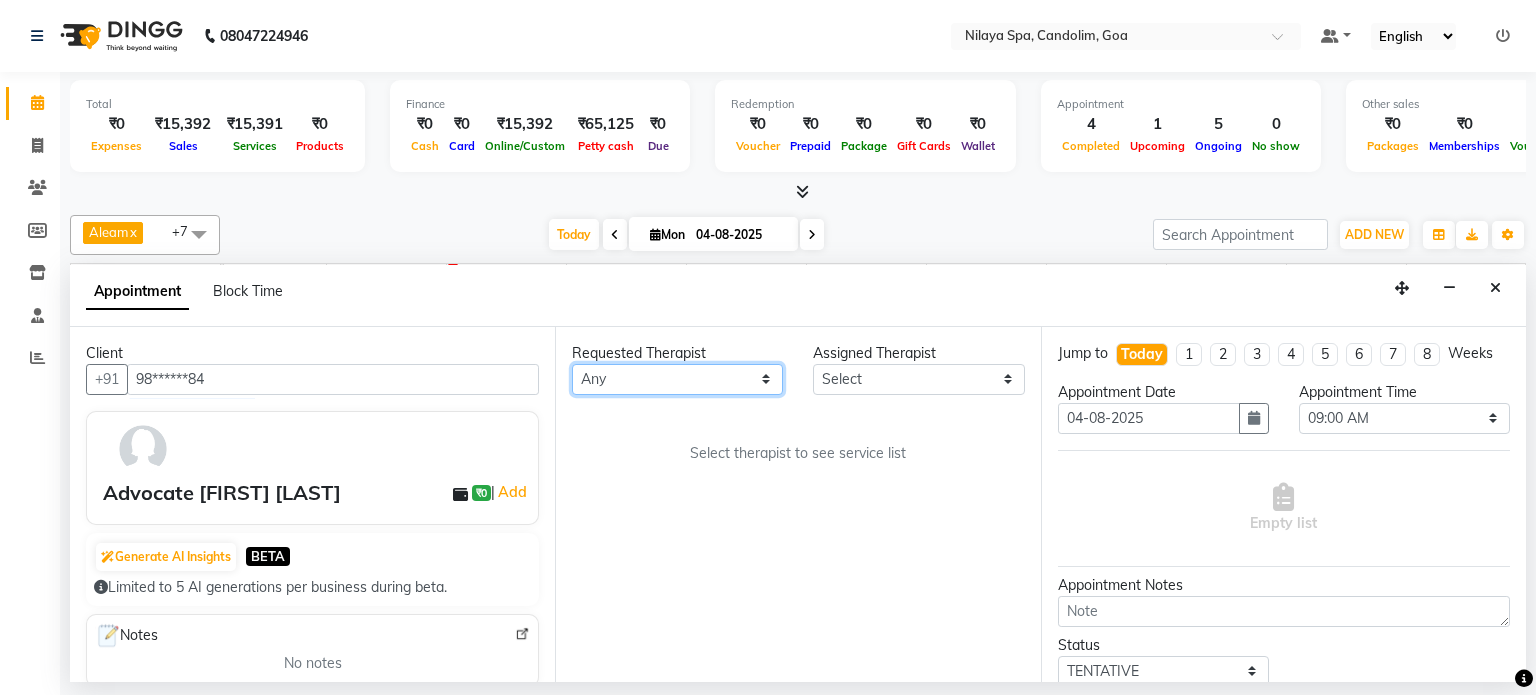 click on "Any Aleam Amisha Balari  Deepak Ratanpal Mahoi Mauni  Nora  Punjima Shailinda Tika" at bounding box center [677, 379] 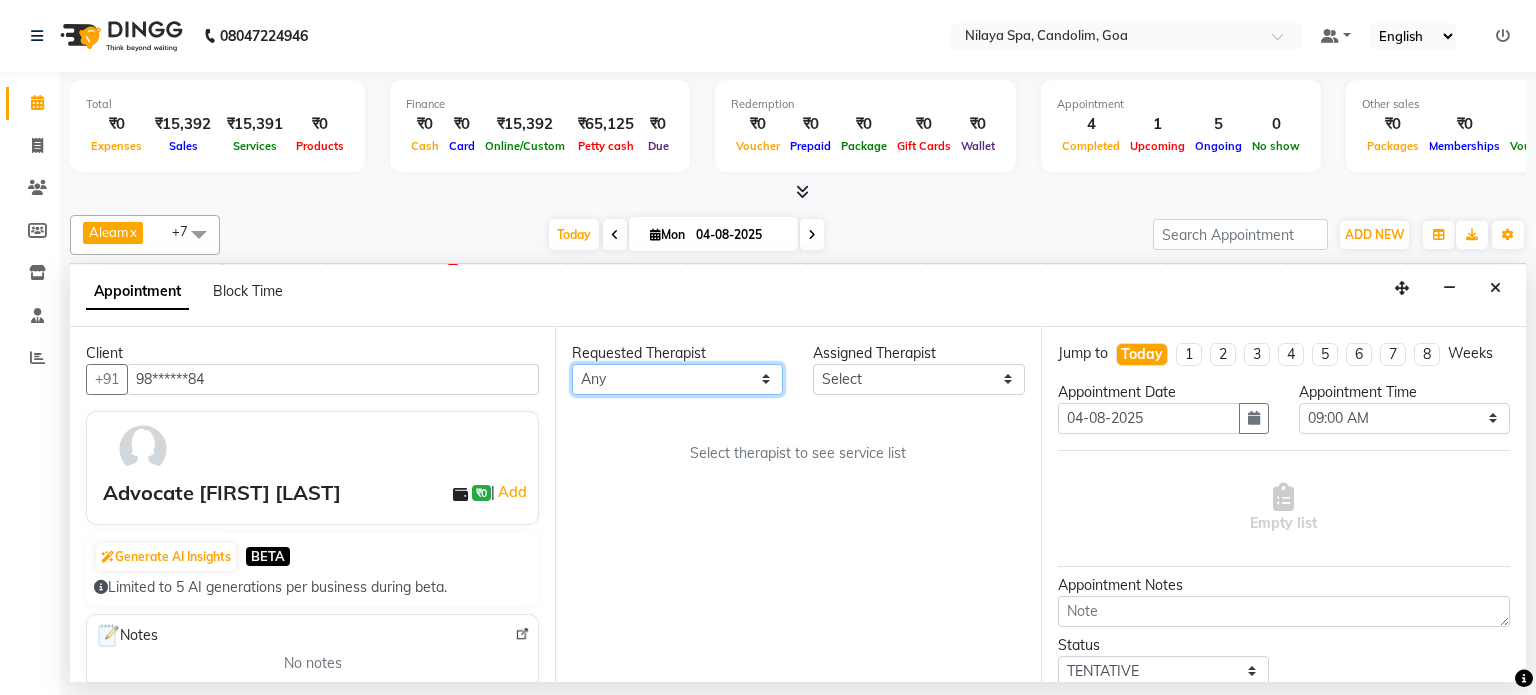 select on "87834" 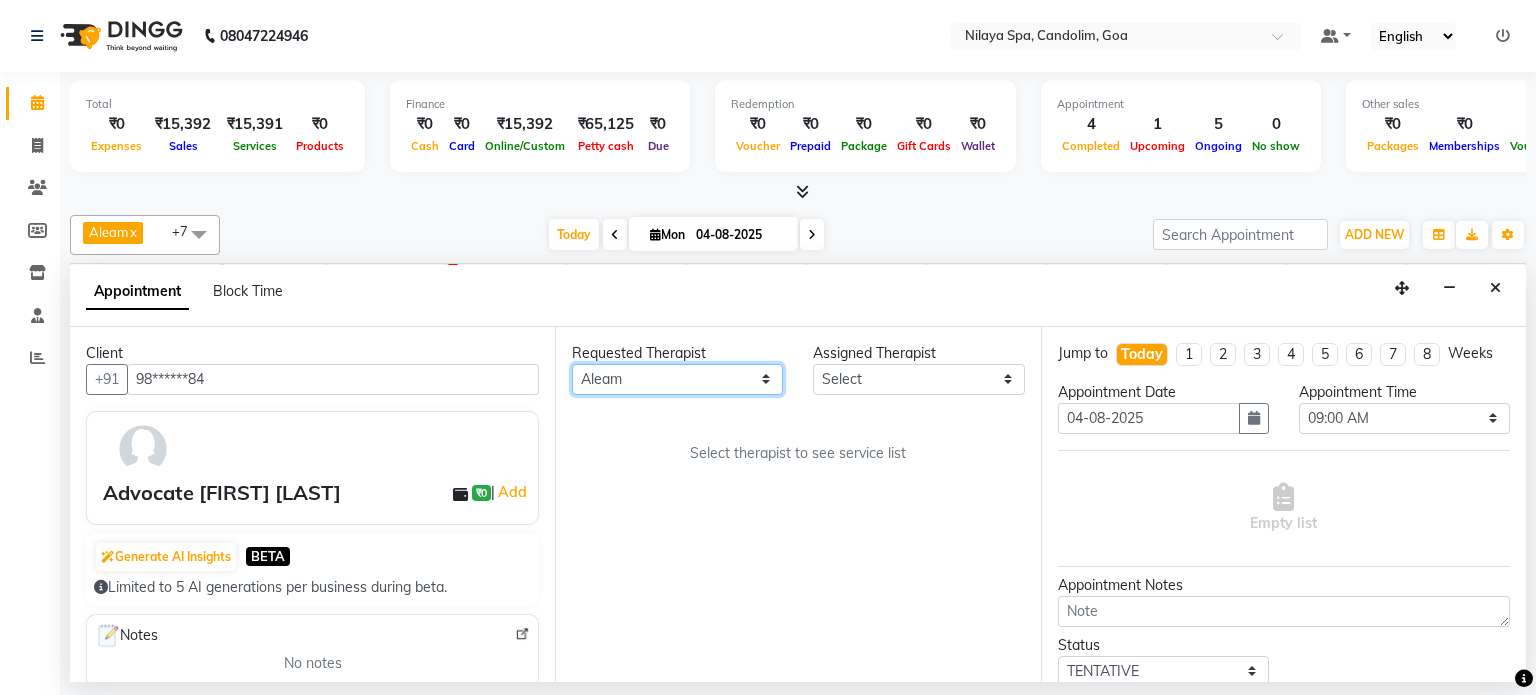 click on "Any Aleam Amisha Balari  Deepak Ratanpal Mahoi Mauni  Nora  Punjima Shailinda Tika" at bounding box center (677, 379) 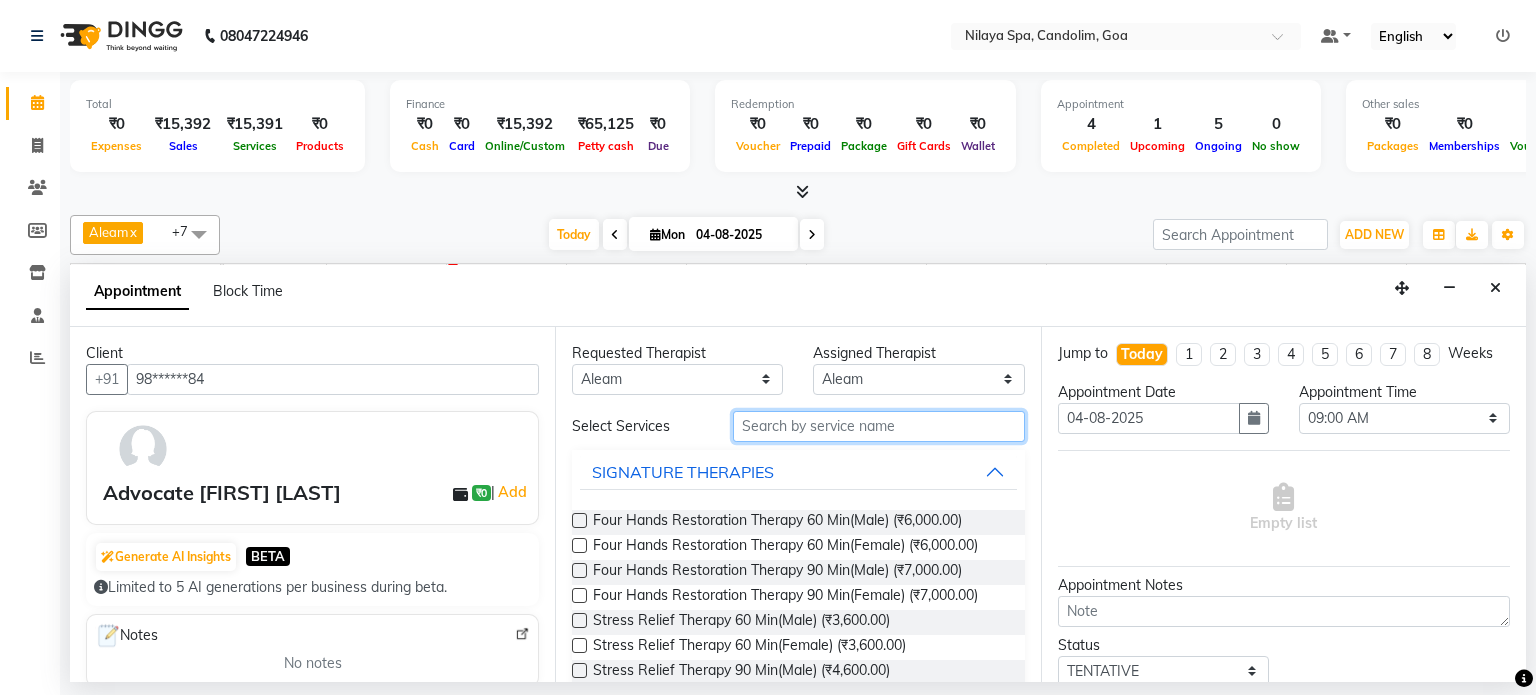 click at bounding box center [879, 426] 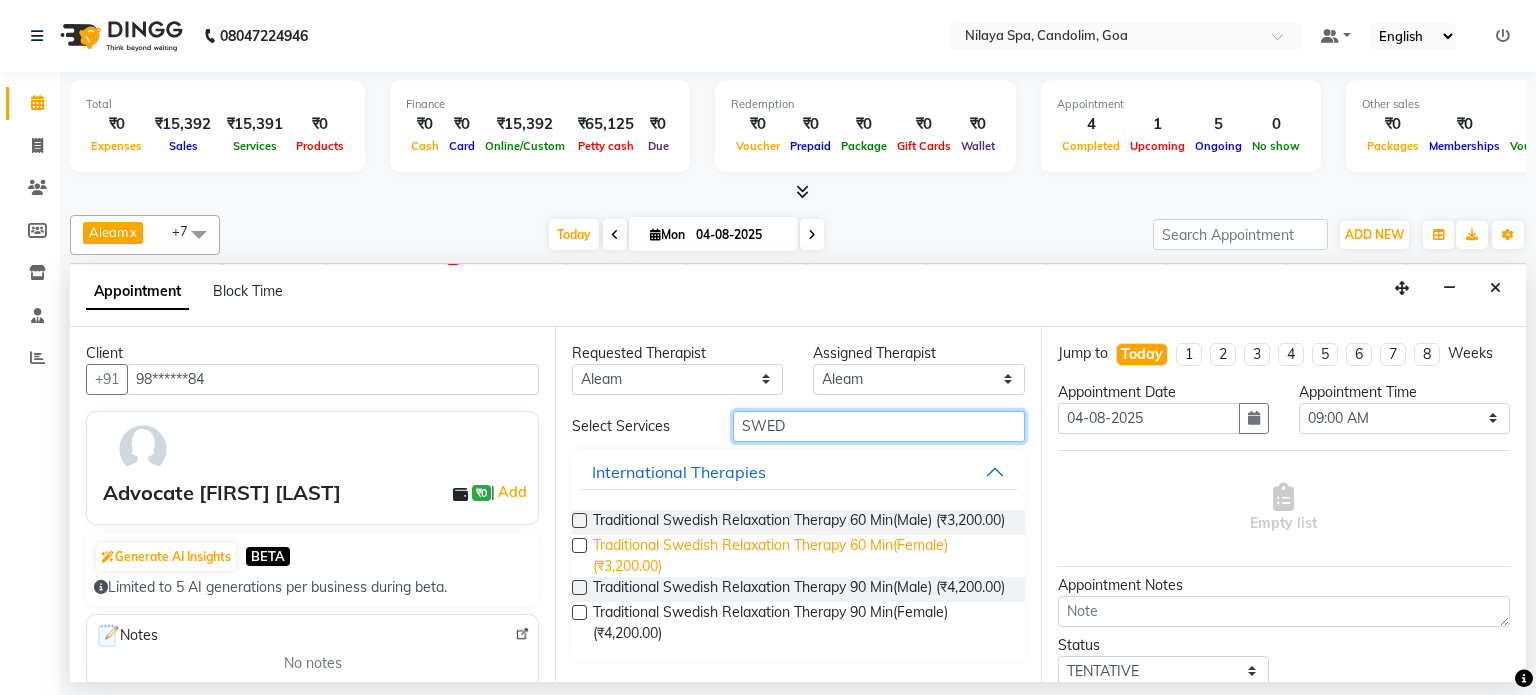 type on "SWED" 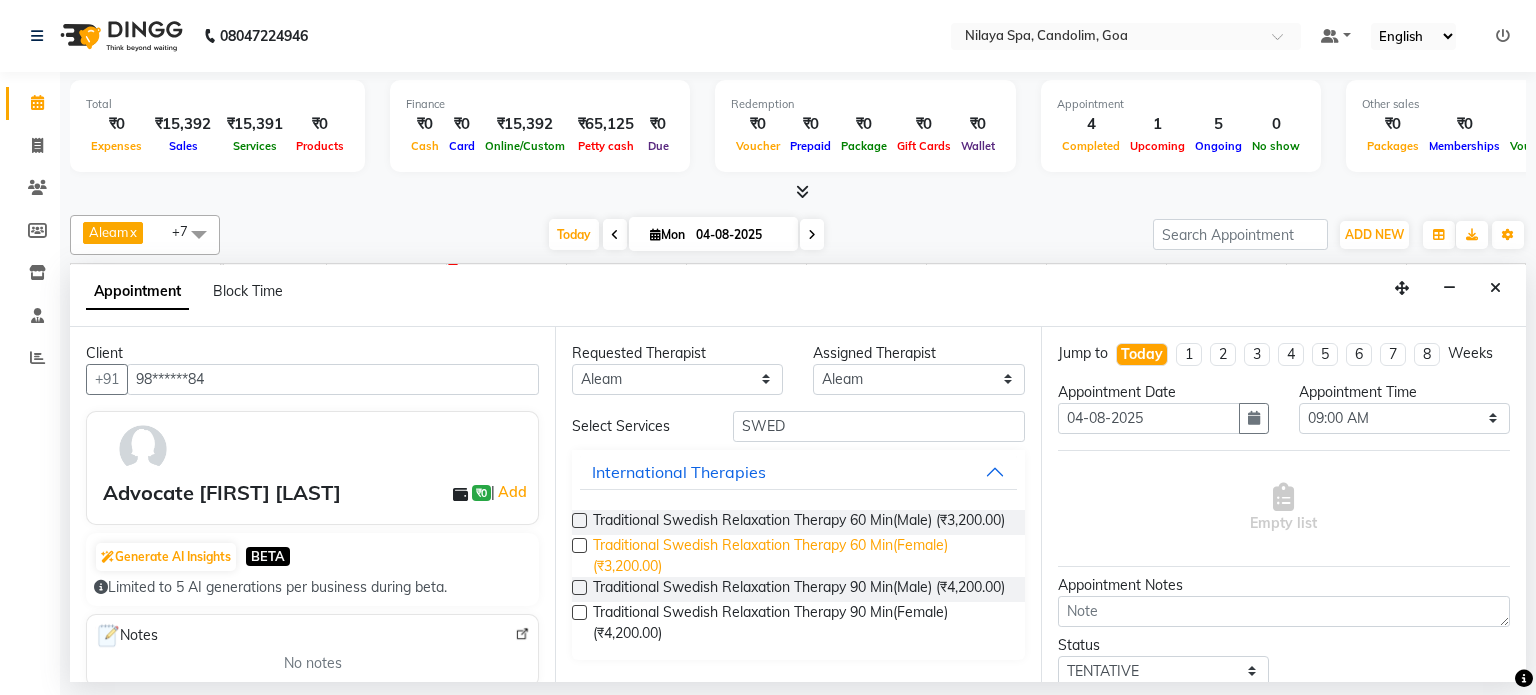 click on "Traditional Swedish Relaxation Therapy 60 Min(Female) (₹3,200.00)" at bounding box center [800, 556] 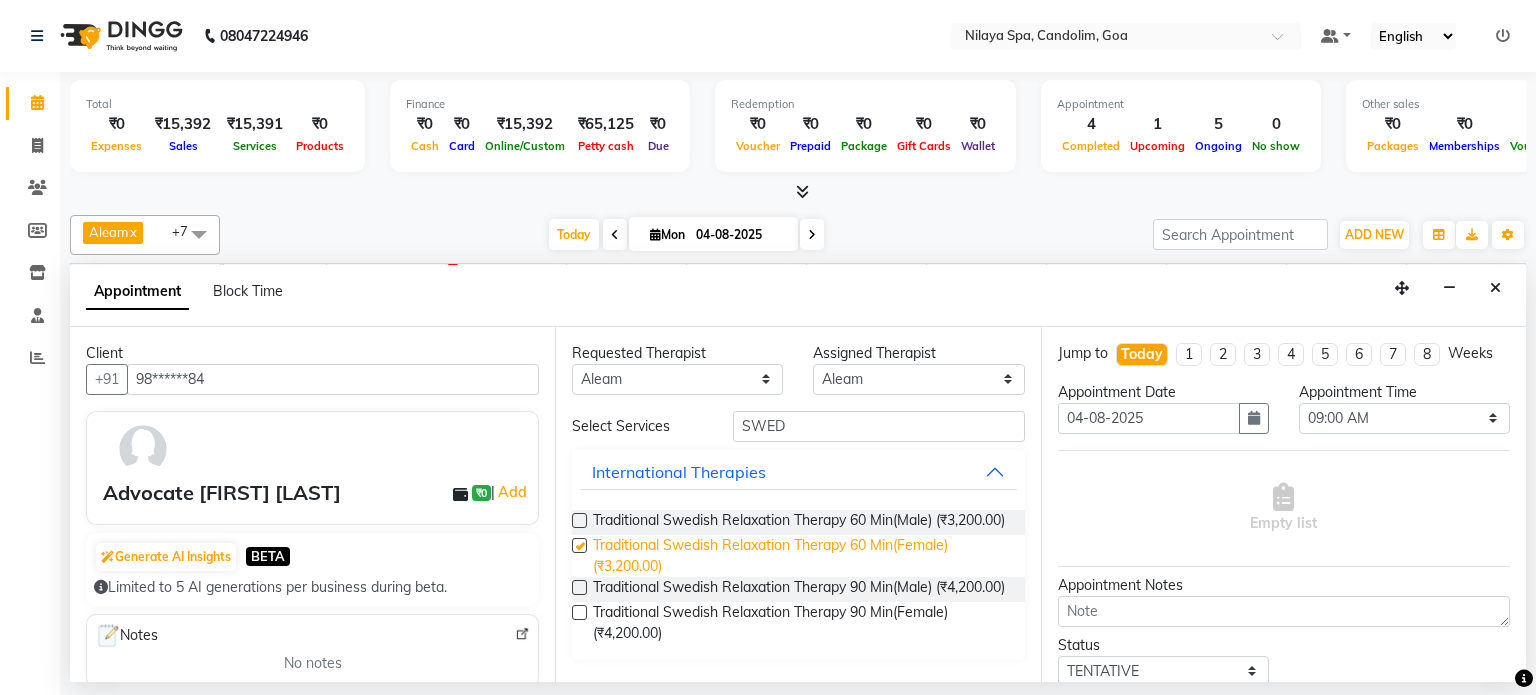 checkbox on "false" 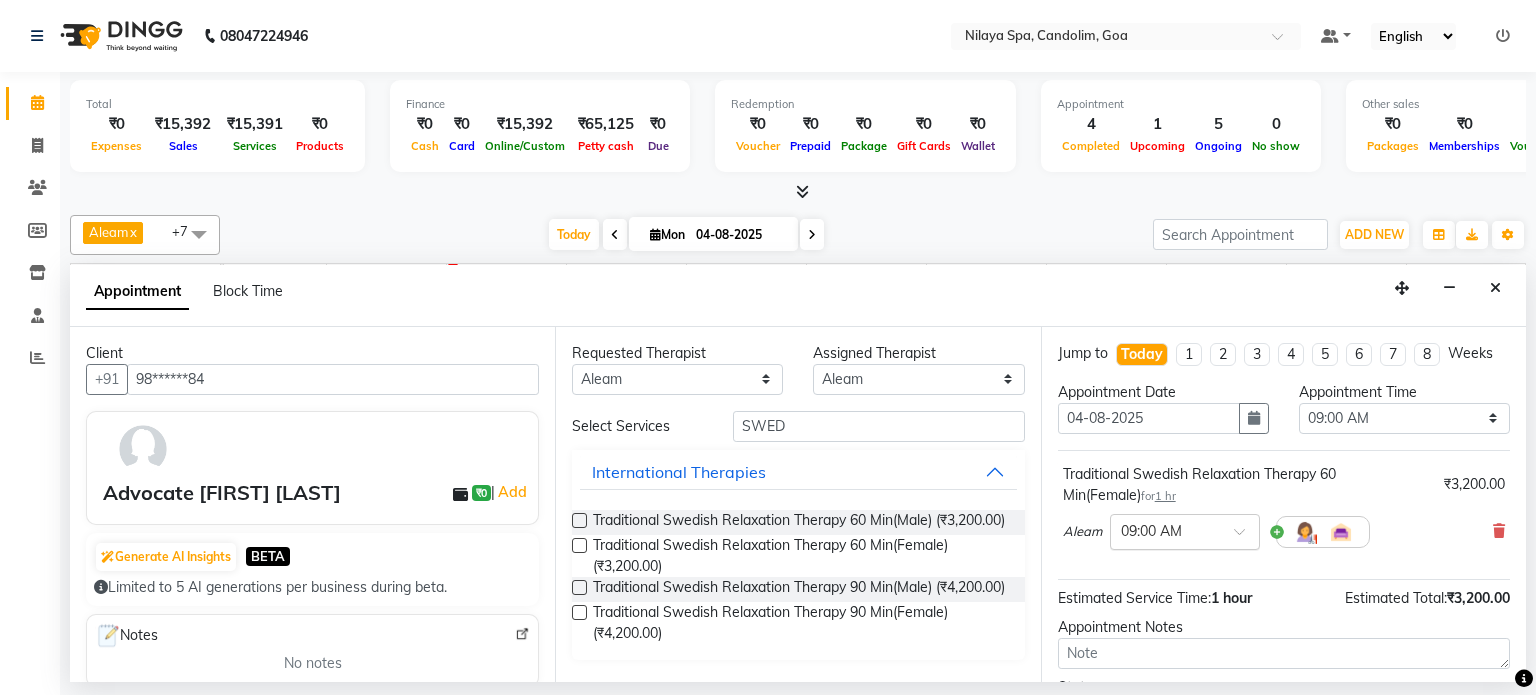 click at bounding box center (1246, 537) 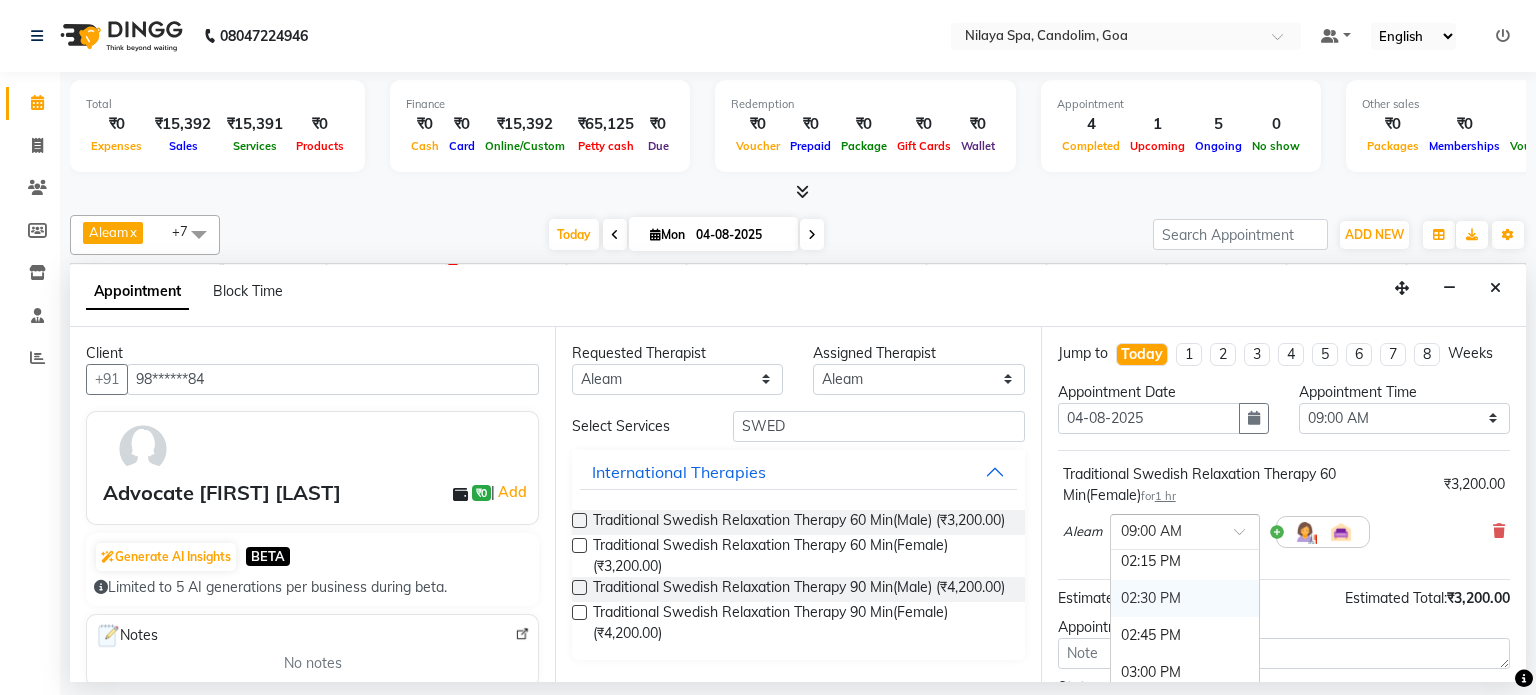 scroll, scrollTop: 900, scrollLeft: 0, axis: vertical 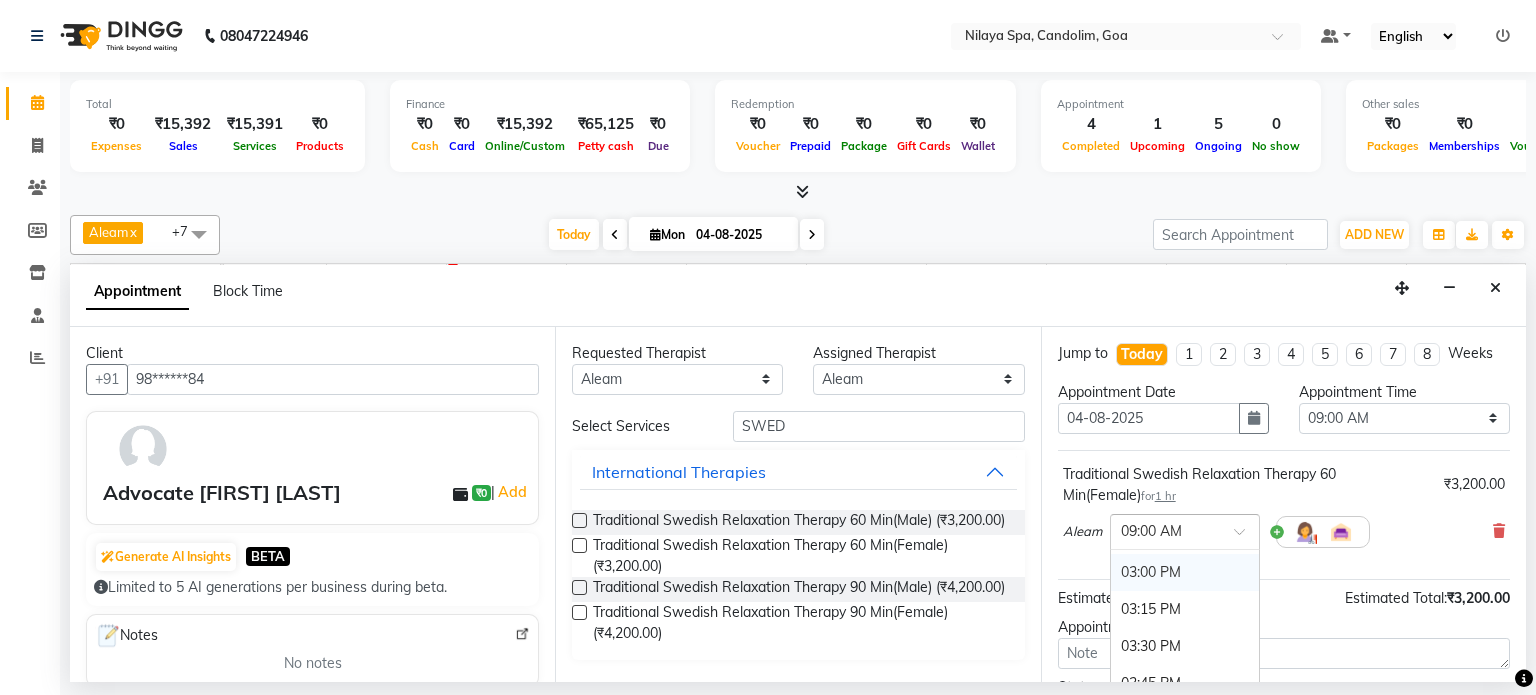 click on "03:00 PM" at bounding box center [1185, 572] 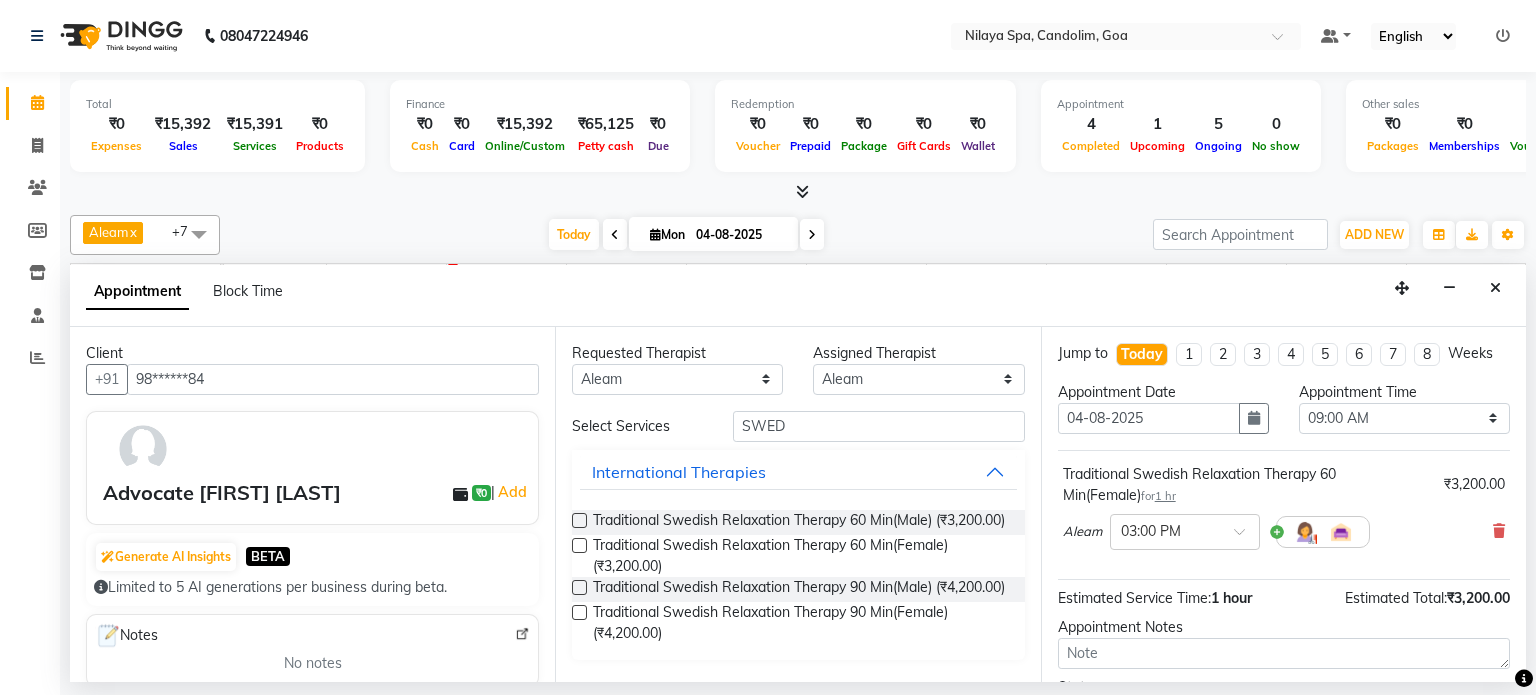click on "Aleam × 03:00 PM" at bounding box center (1284, 532) 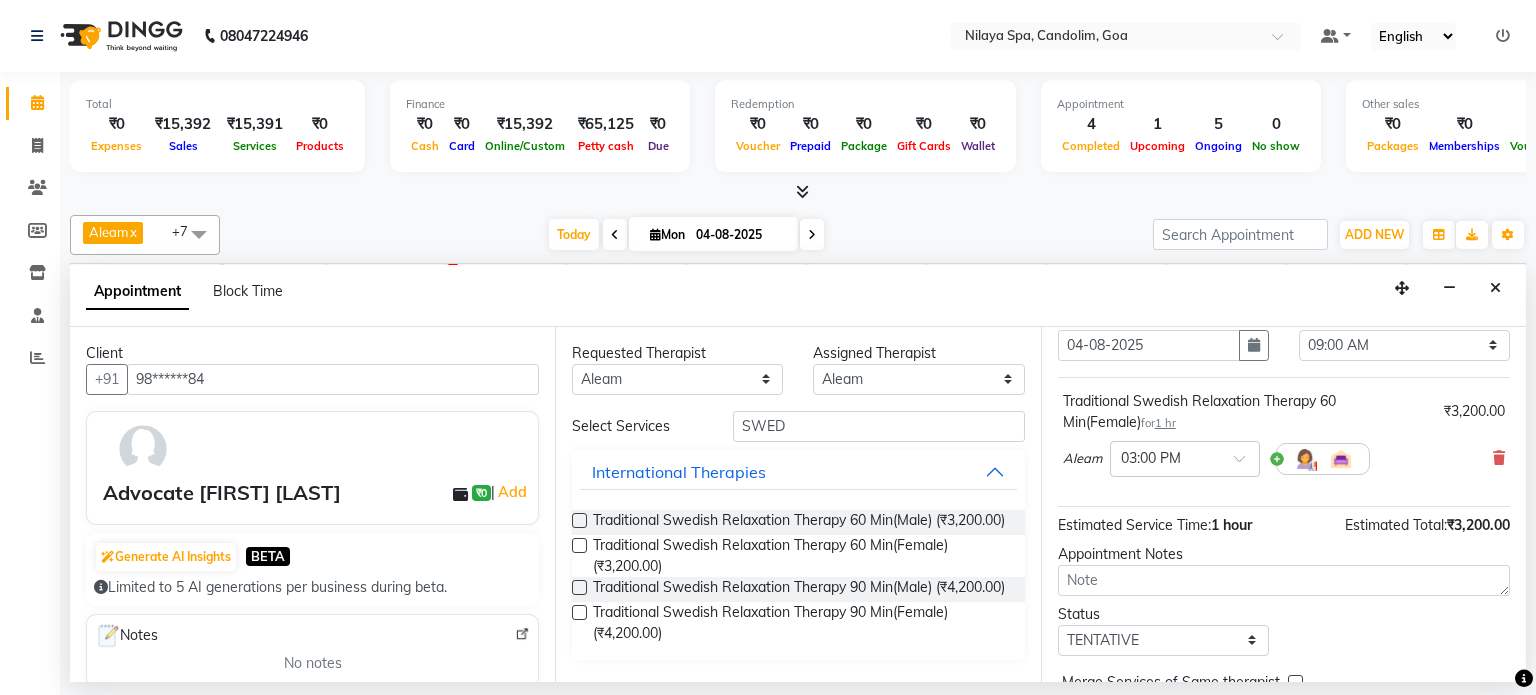 scroll, scrollTop: 172, scrollLeft: 0, axis: vertical 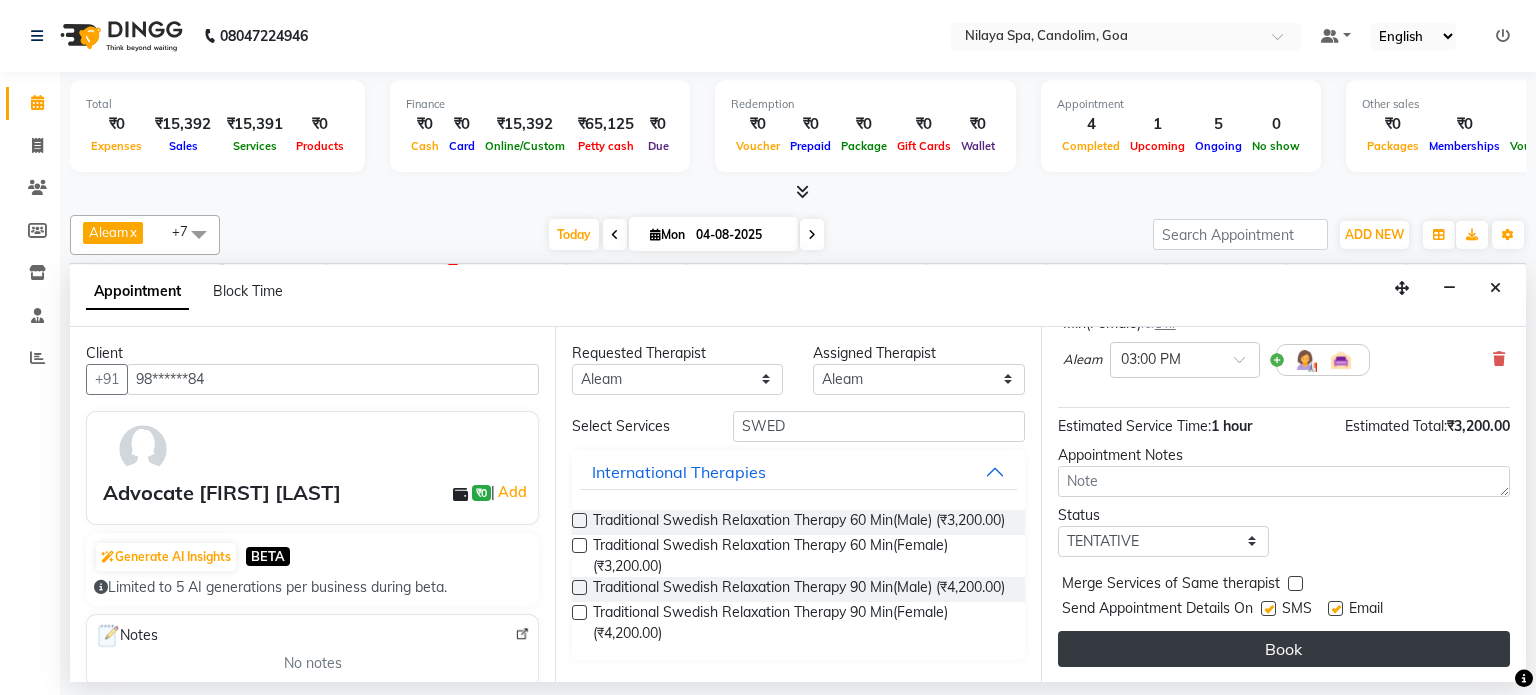 click on "Book" at bounding box center (1284, 649) 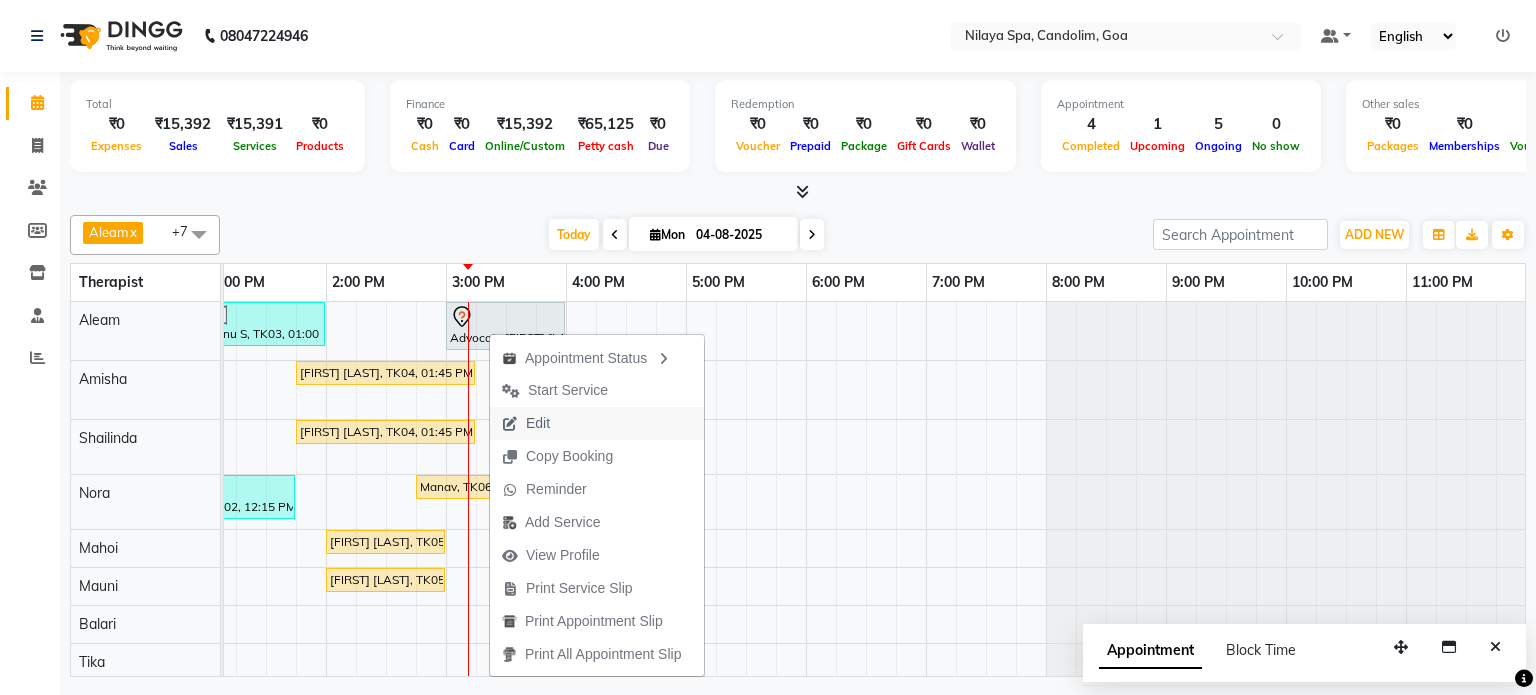click on "Edit" at bounding box center (538, 423) 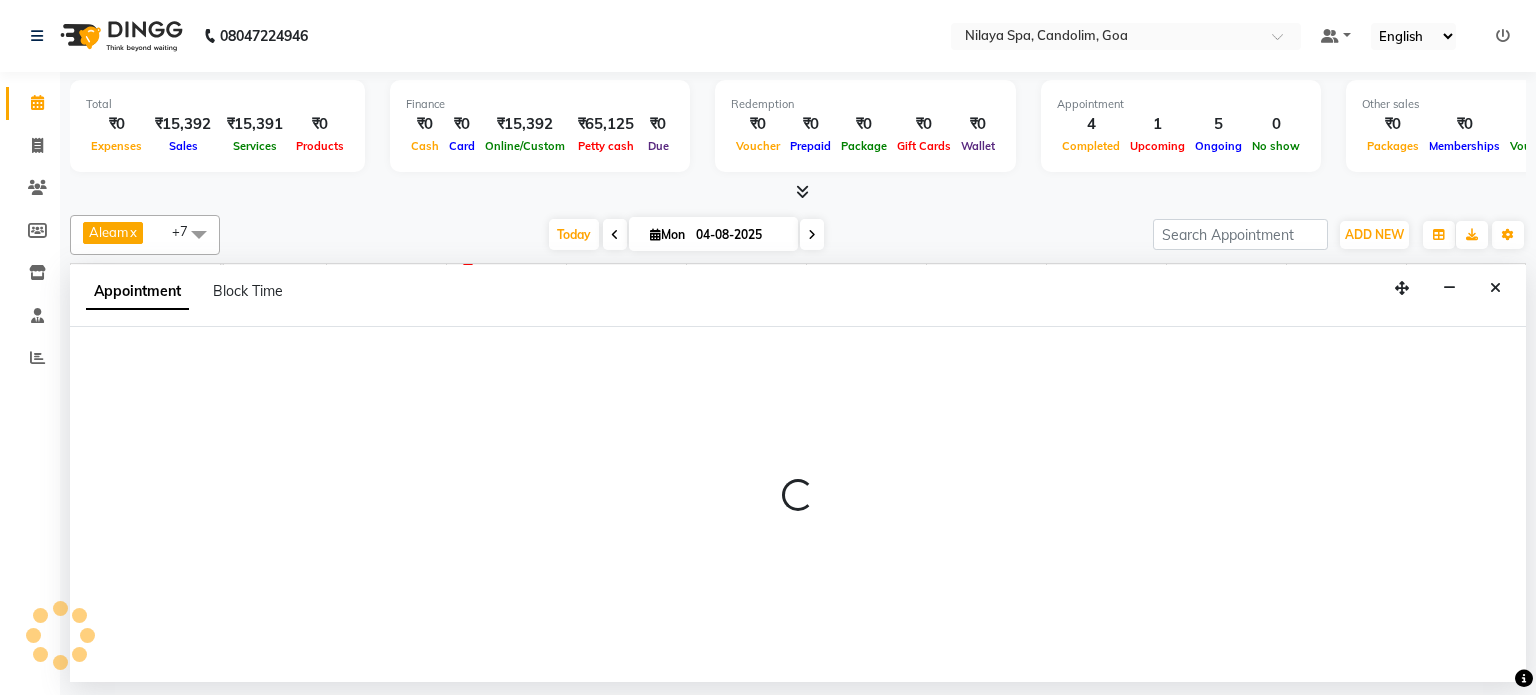 select on "tentative" 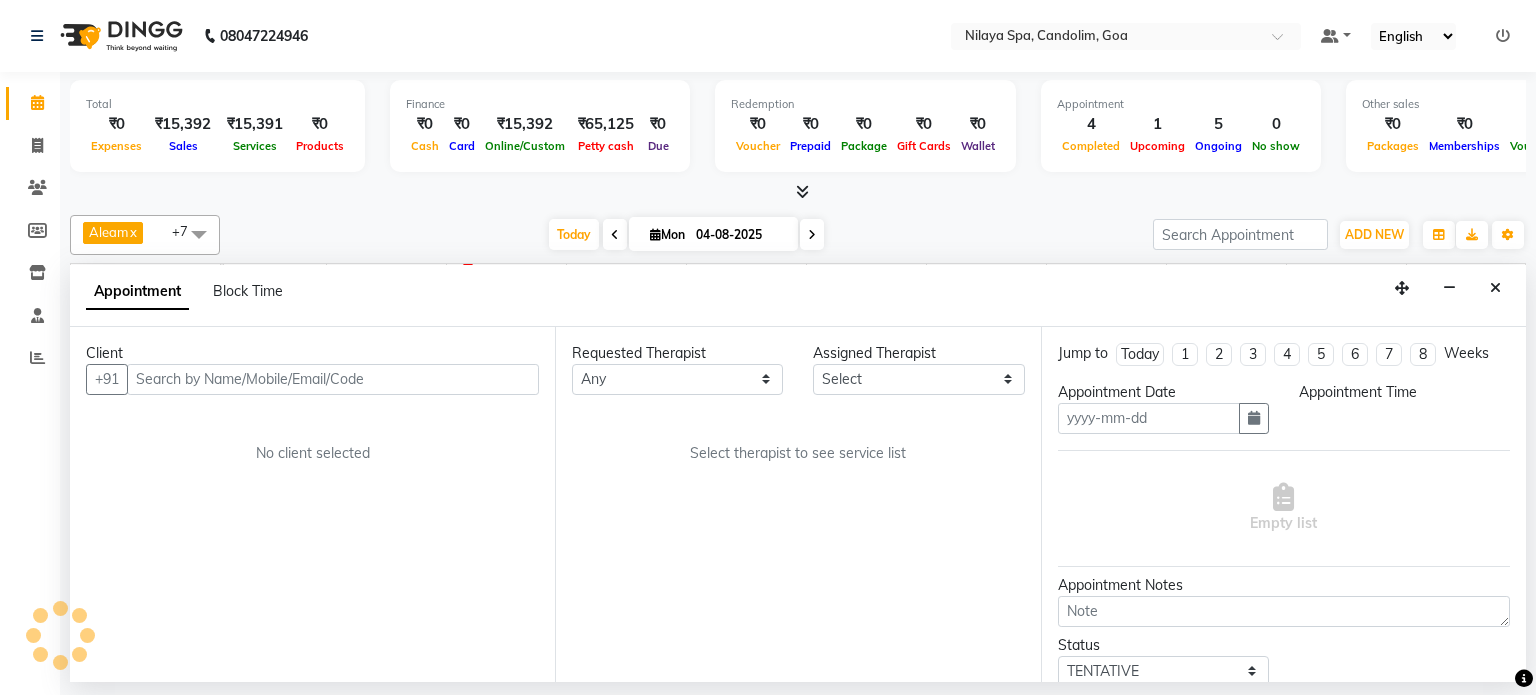 type on "04-08-2025" 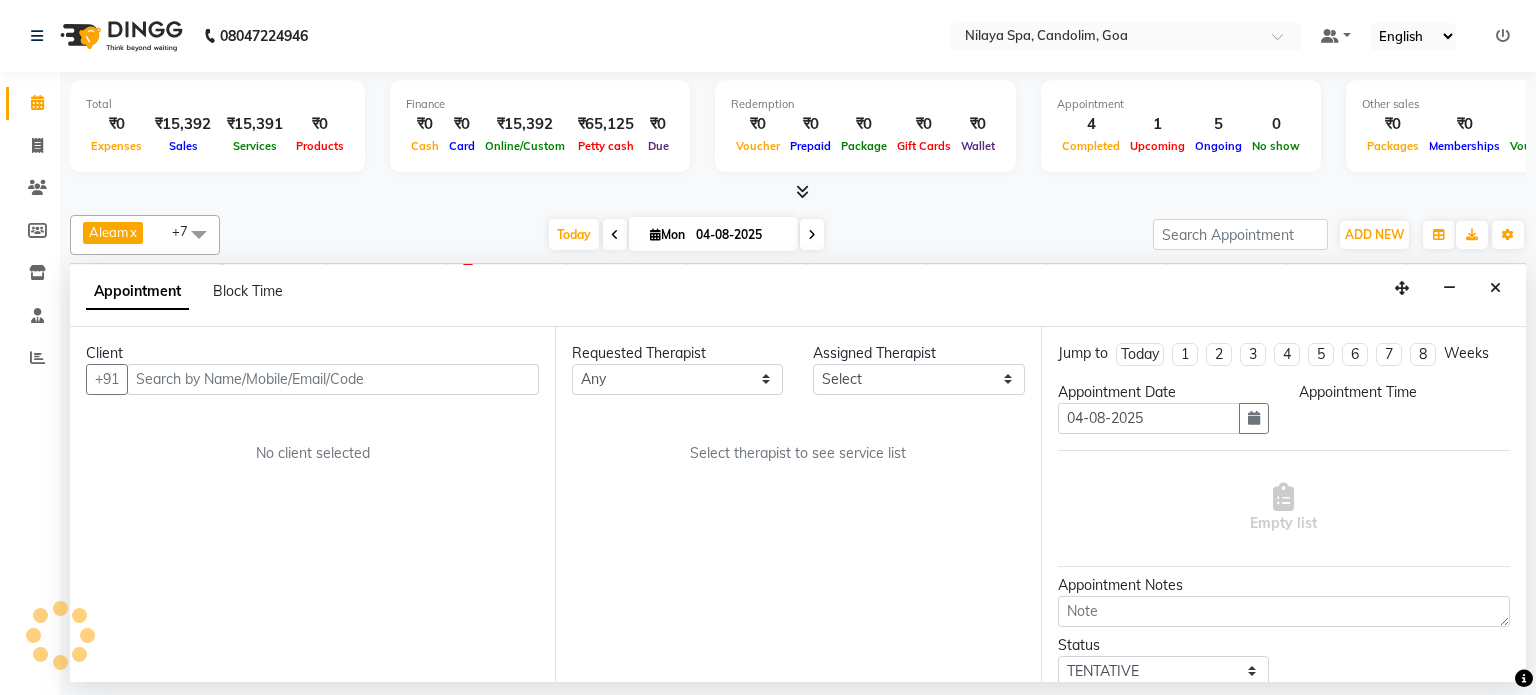 scroll, scrollTop: 0, scrollLeft: 618, axis: horizontal 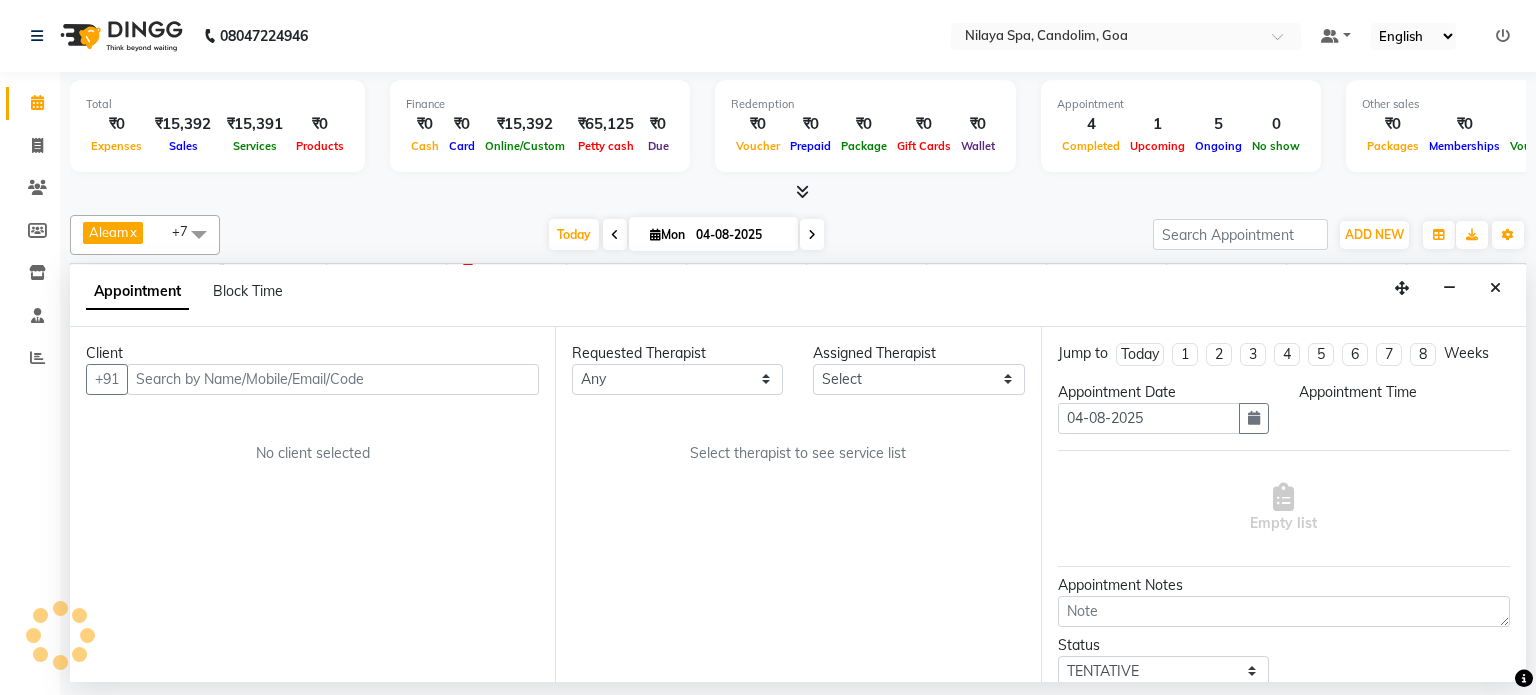 select on "900" 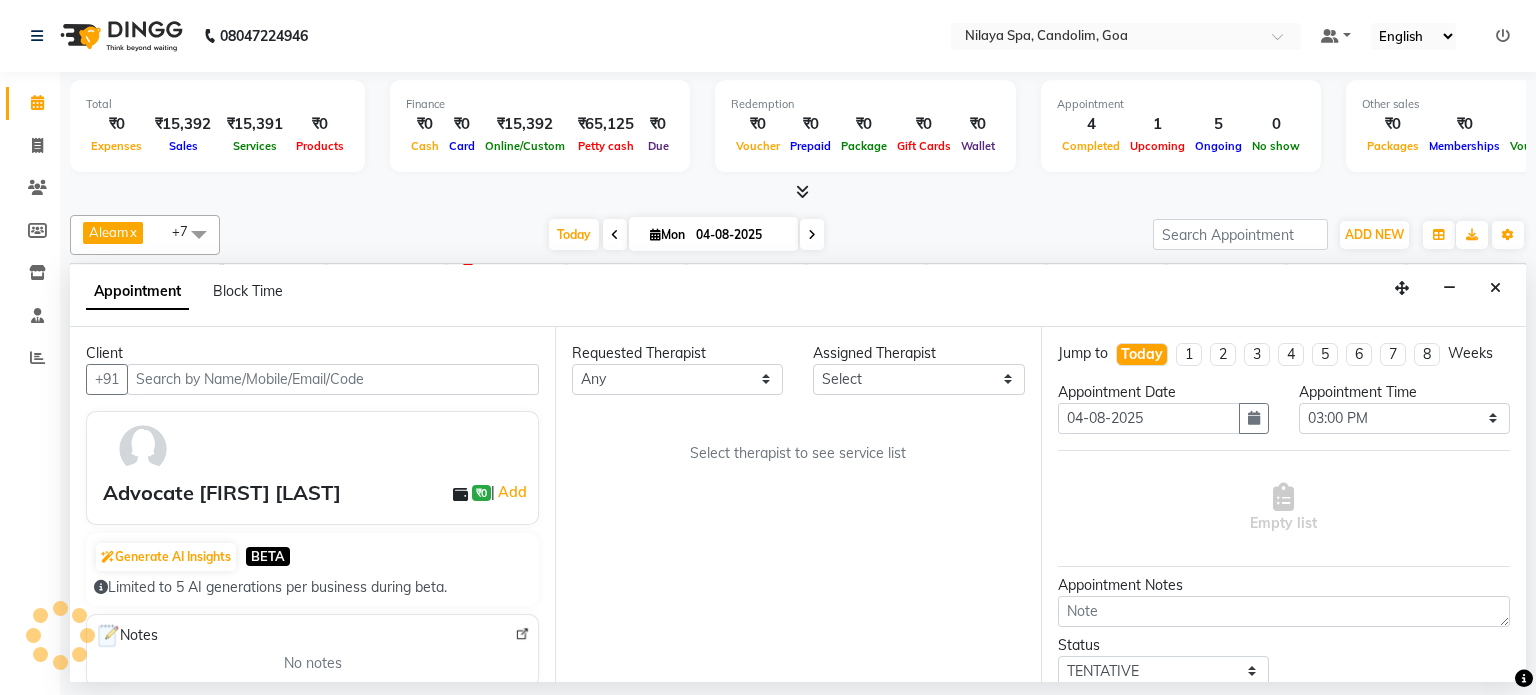 select on "87834" 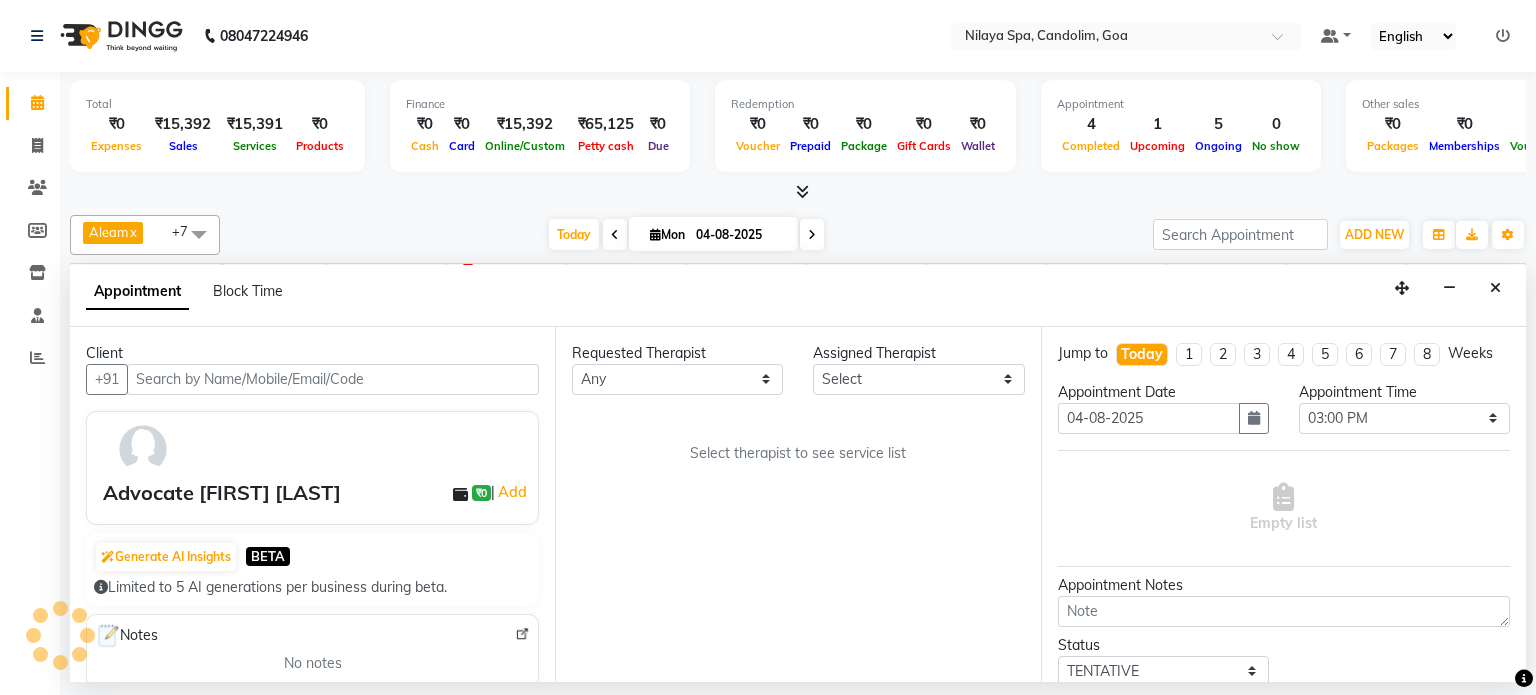 select on "87834" 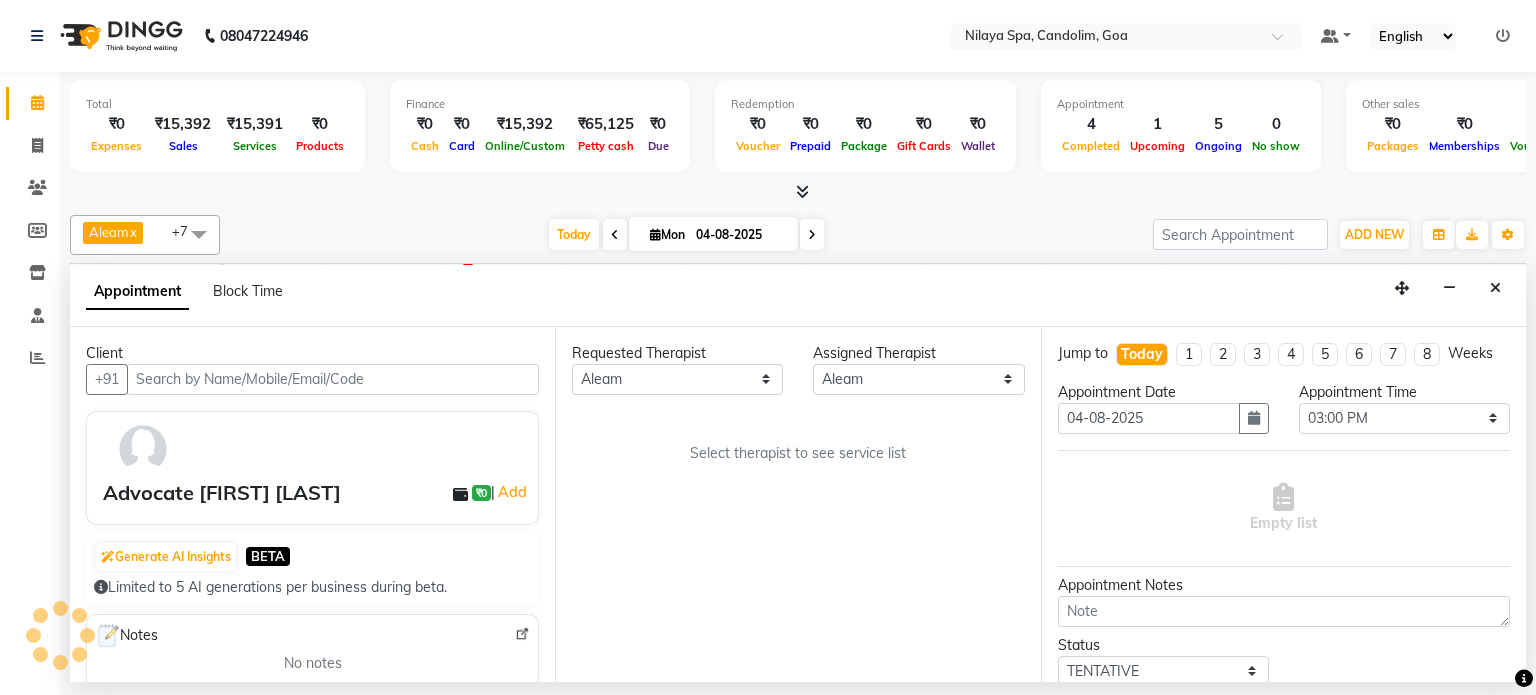 select on "4378" 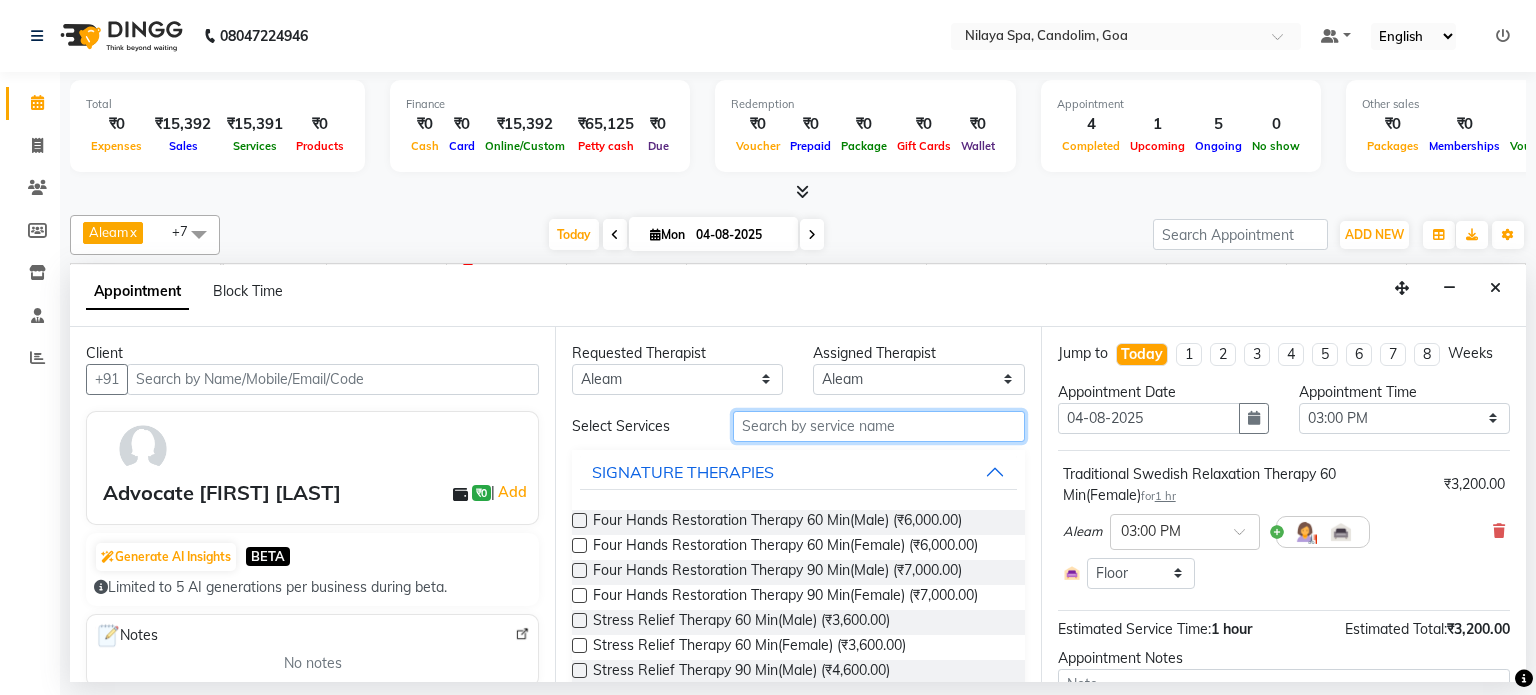 click at bounding box center (879, 426) 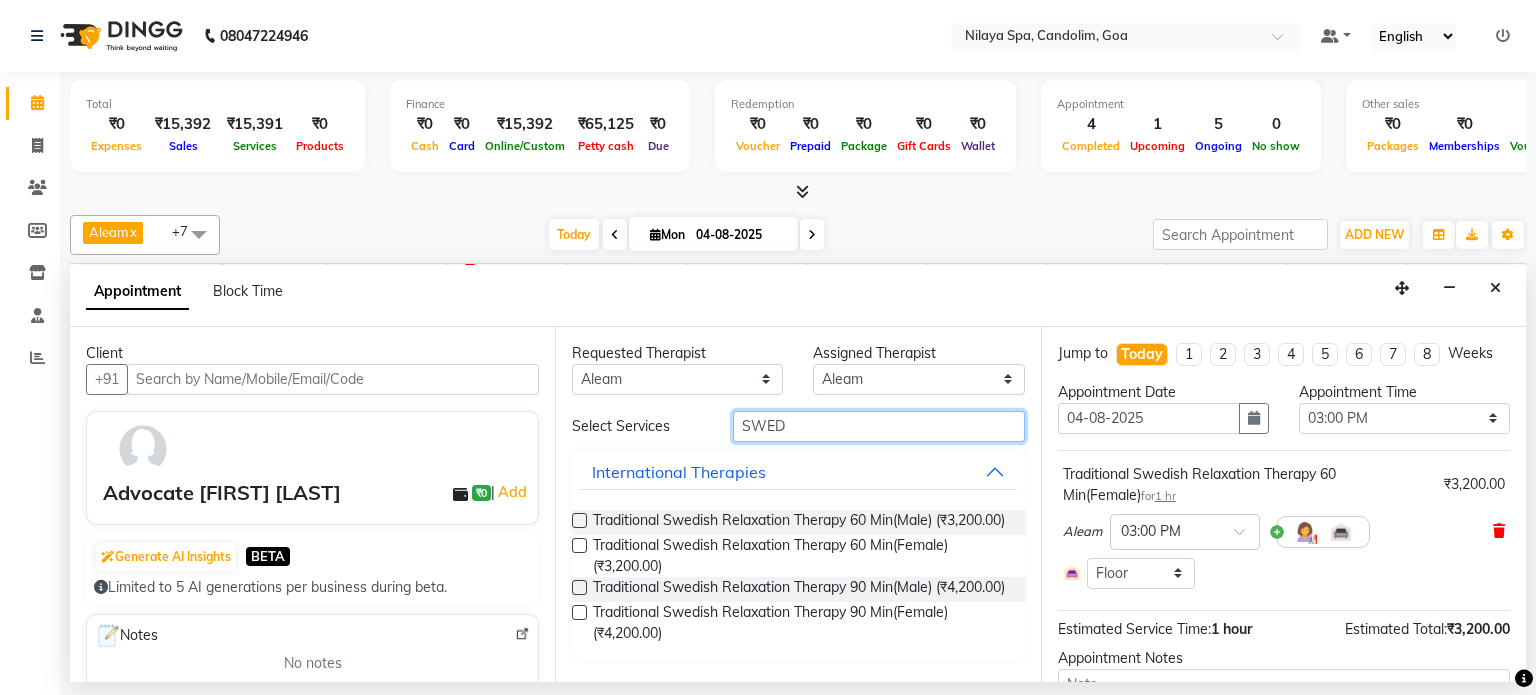 type on "SWED" 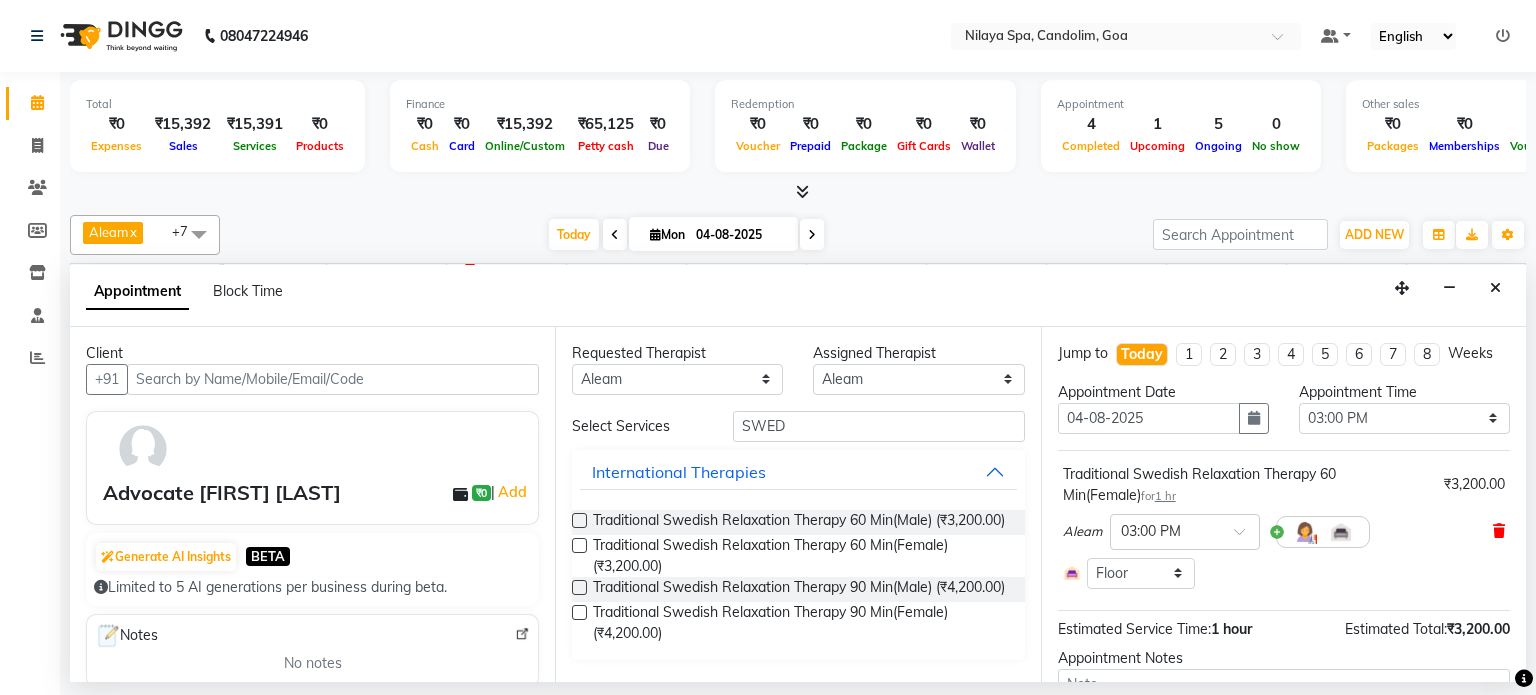 click at bounding box center [1499, 531] 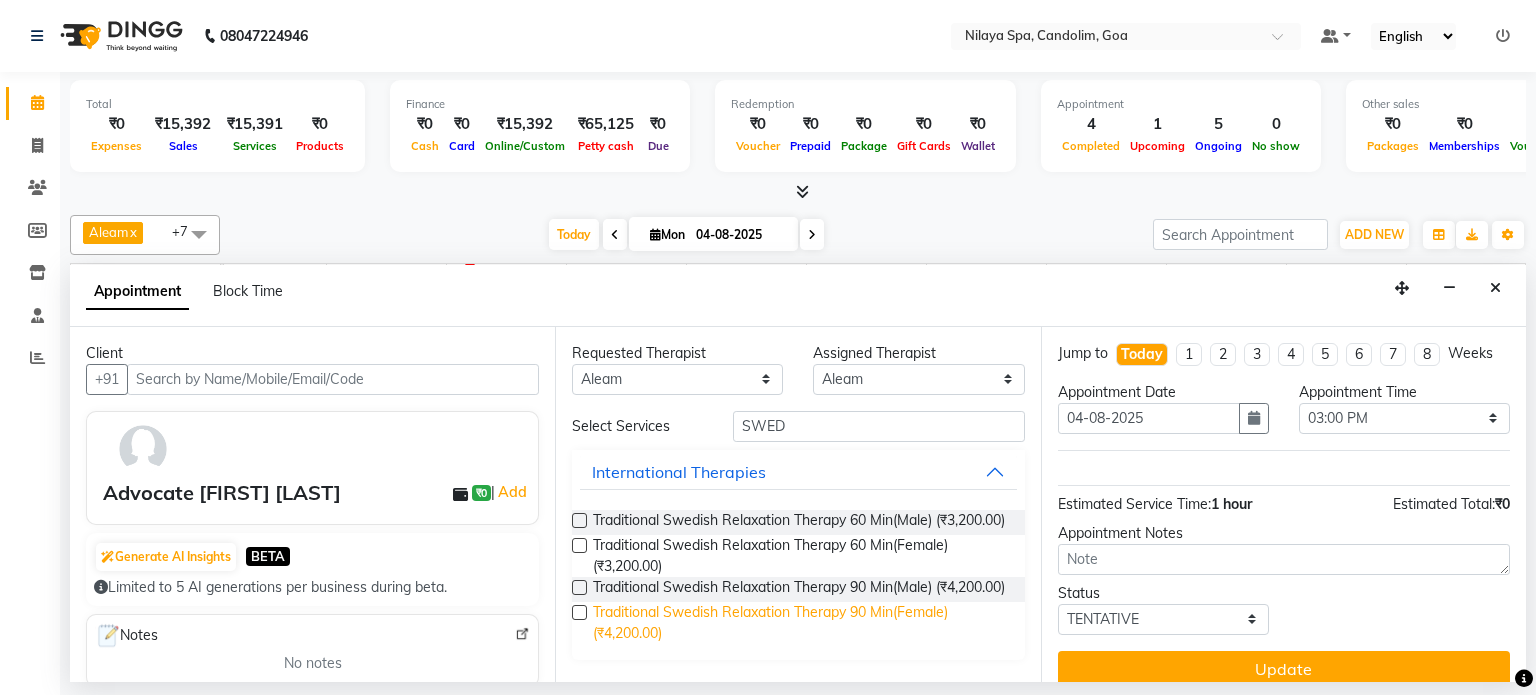 click on "Traditional Swedish Relaxation Therapy 90 Min(Female) (₹4,200.00)" at bounding box center (800, 623) 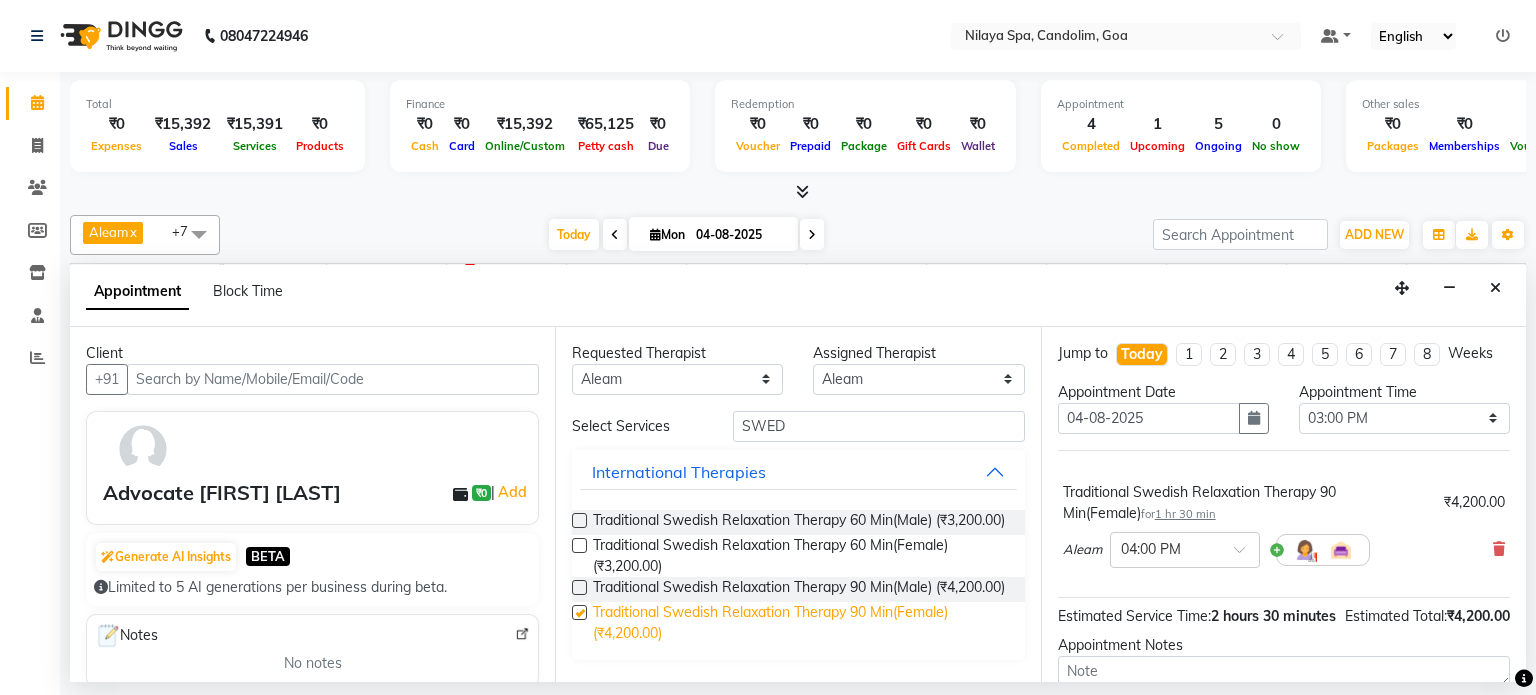 checkbox on "false" 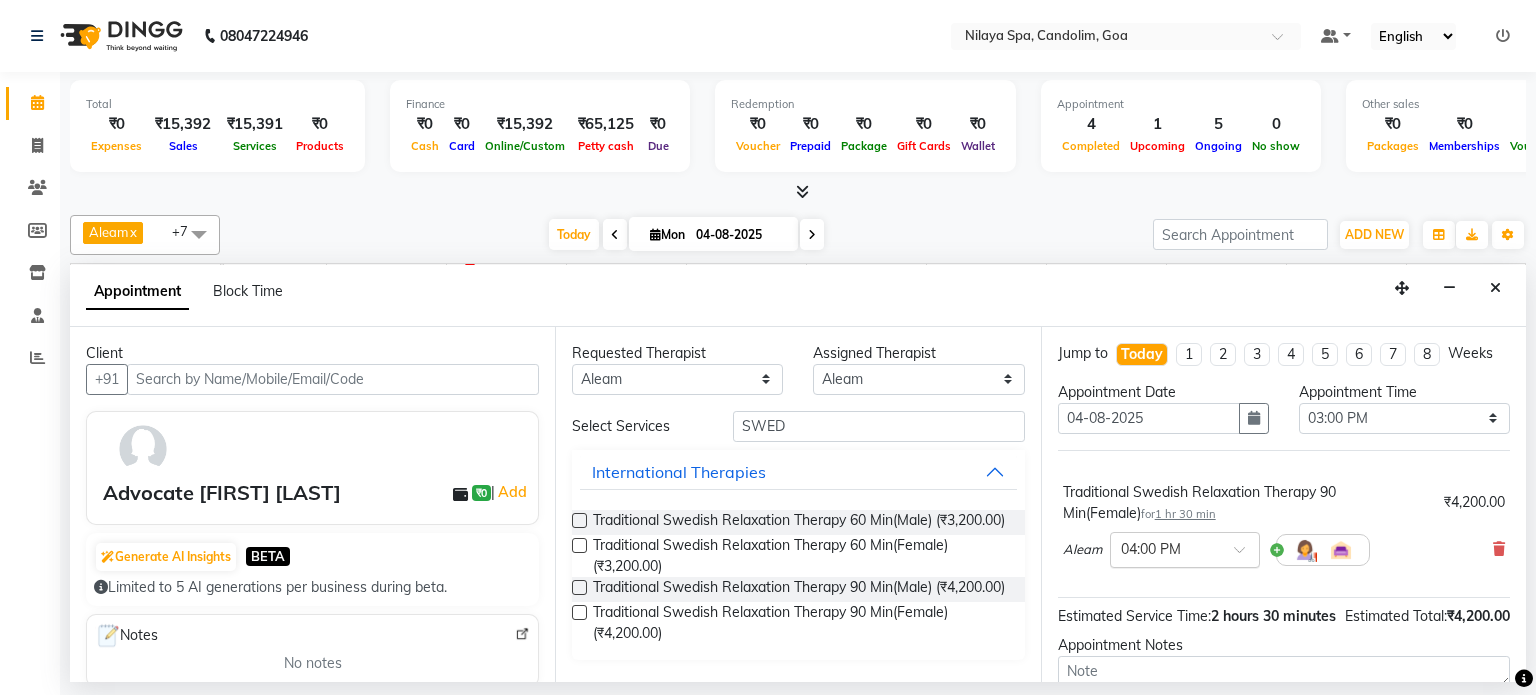click at bounding box center [1246, 555] 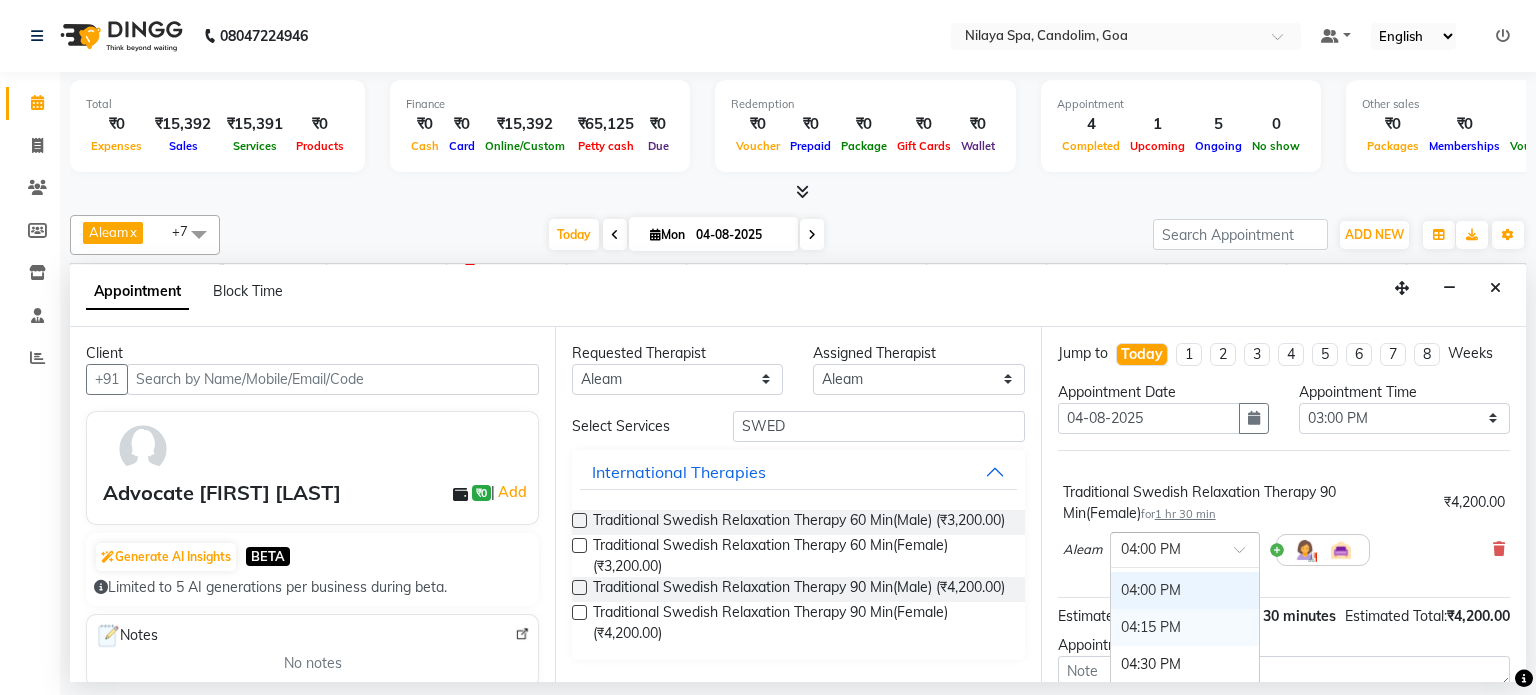 scroll, scrollTop: 948, scrollLeft: 0, axis: vertical 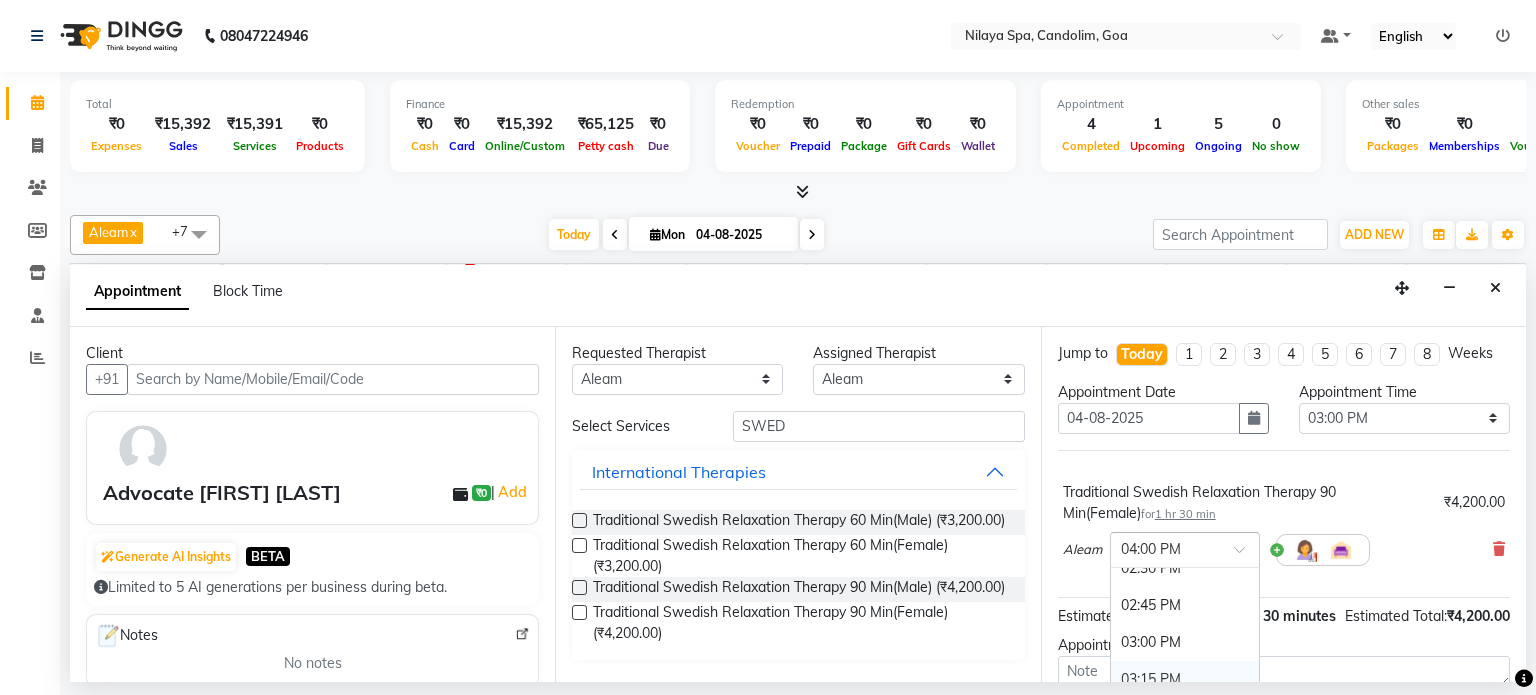 click on "03:15 PM" at bounding box center (1185, 679) 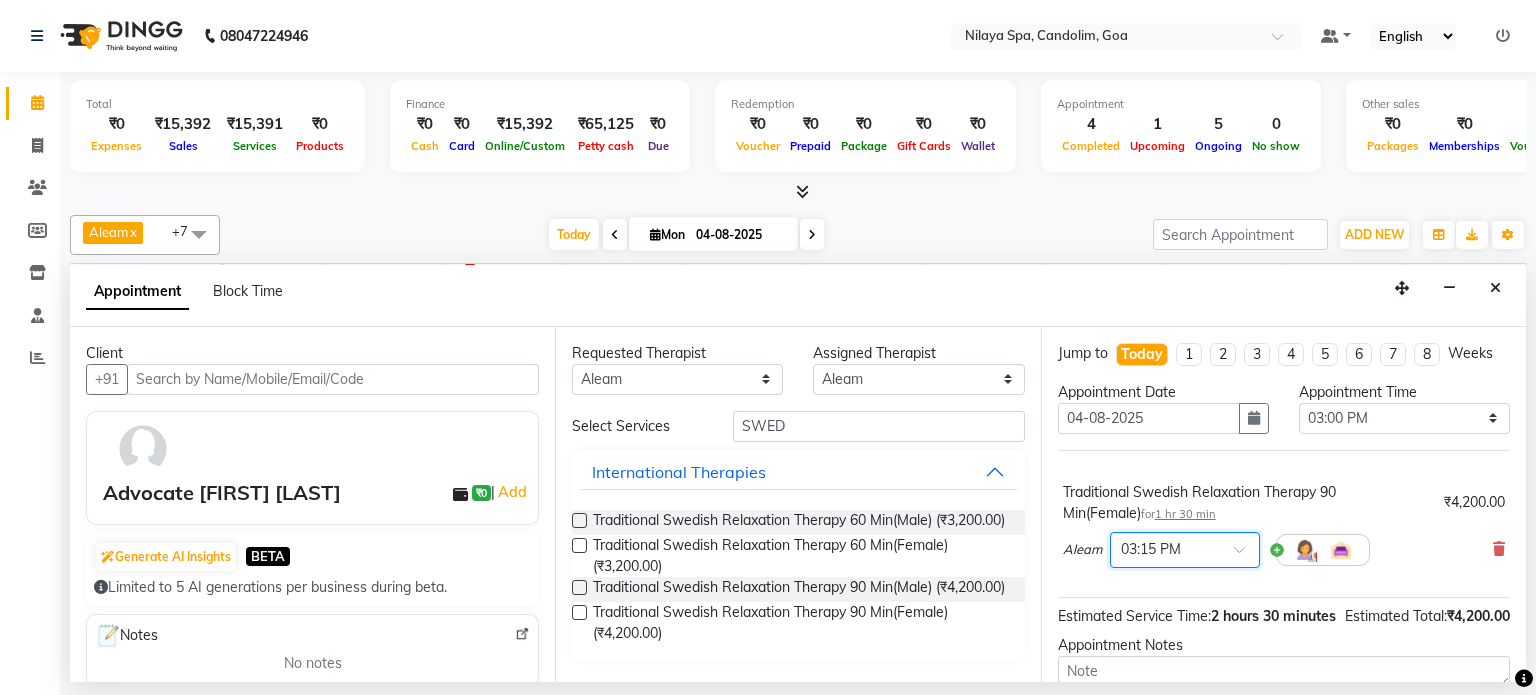 click on "Aleam × 03:15 PM" at bounding box center [1284, 550] 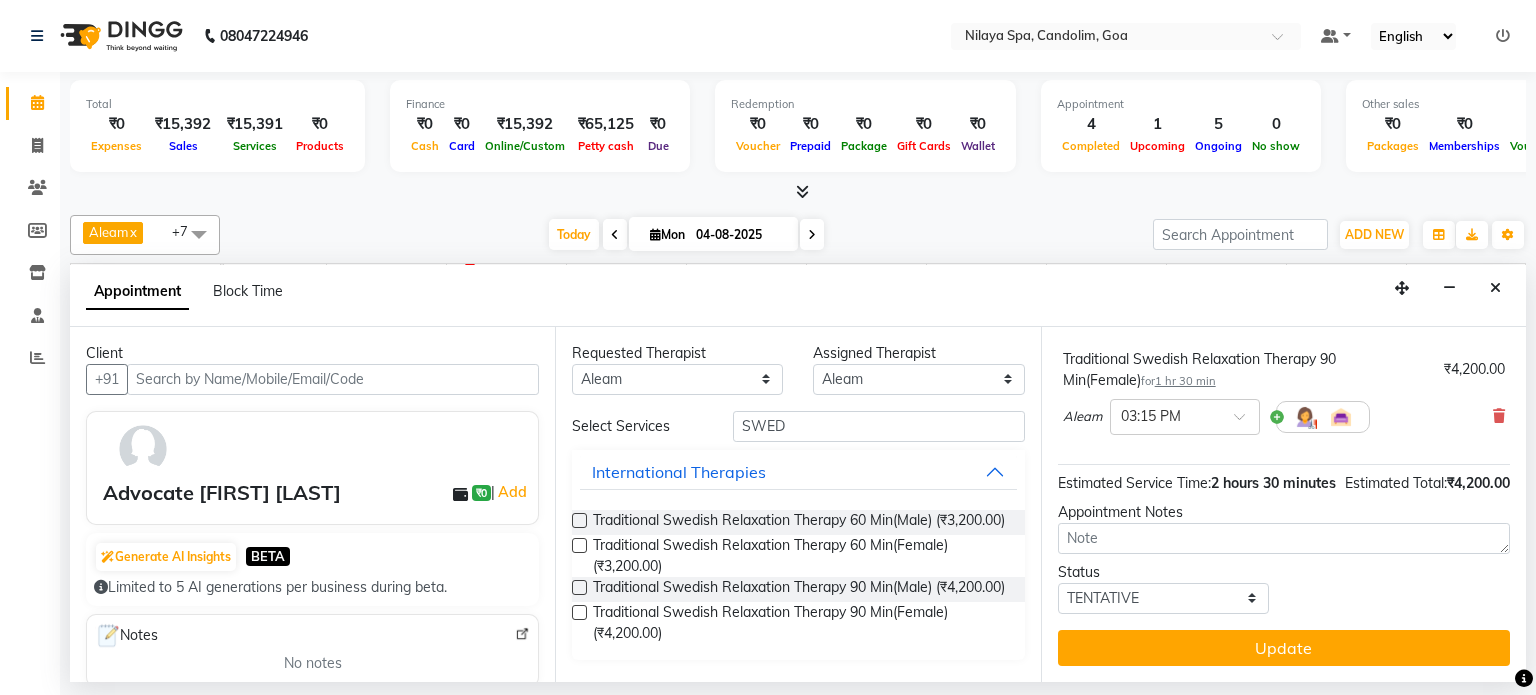 scroll, scrollTop: 152, scrollLeft: 0, axis: vertical 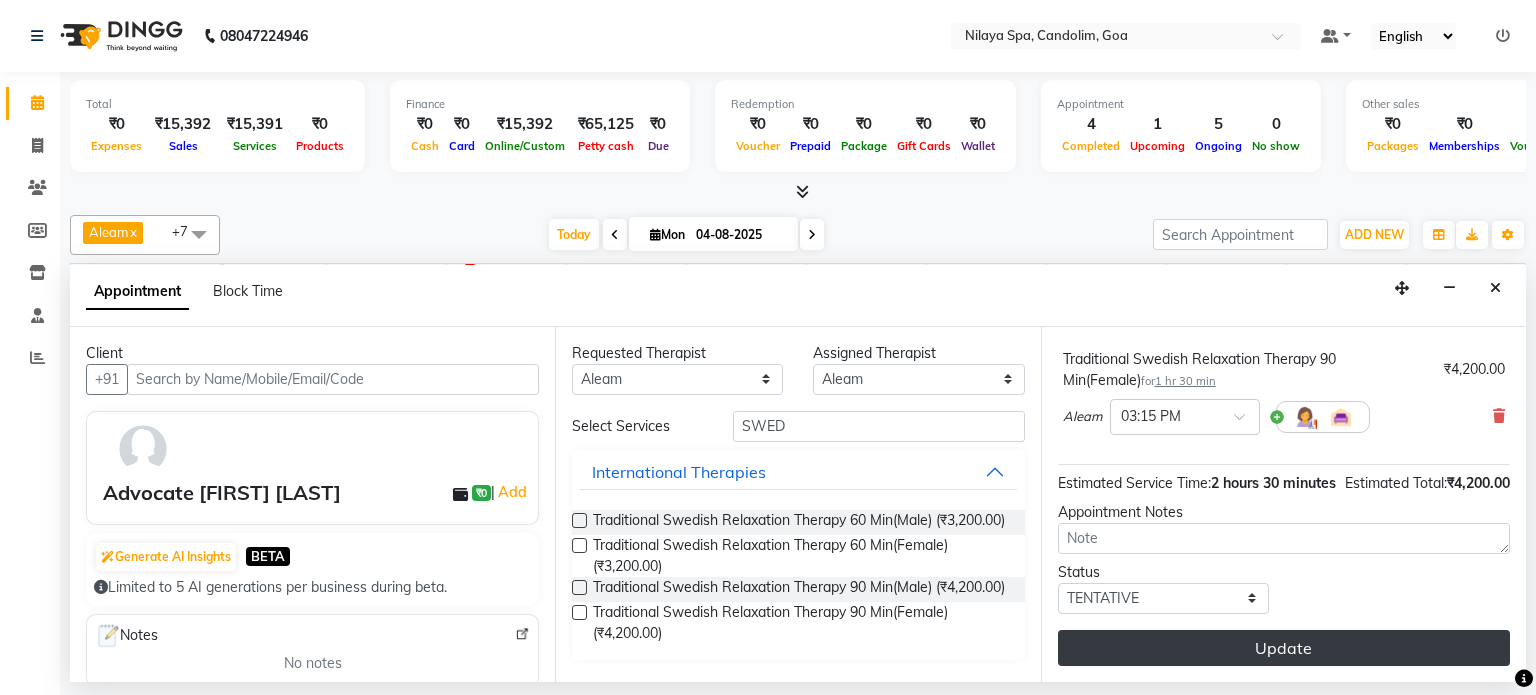 click on "Update" at bounding box center (1284, 648) 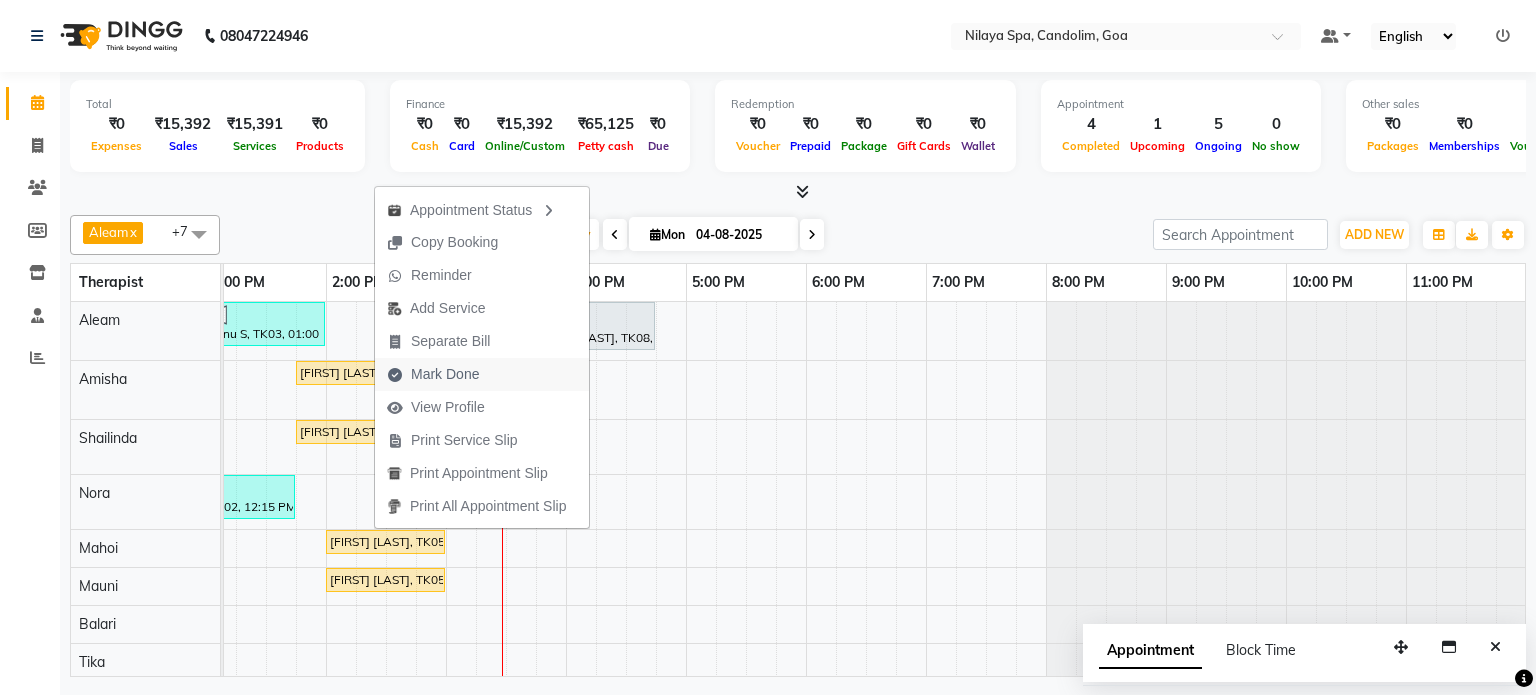 click on "Mark Done" at bounding box center (445, 374) 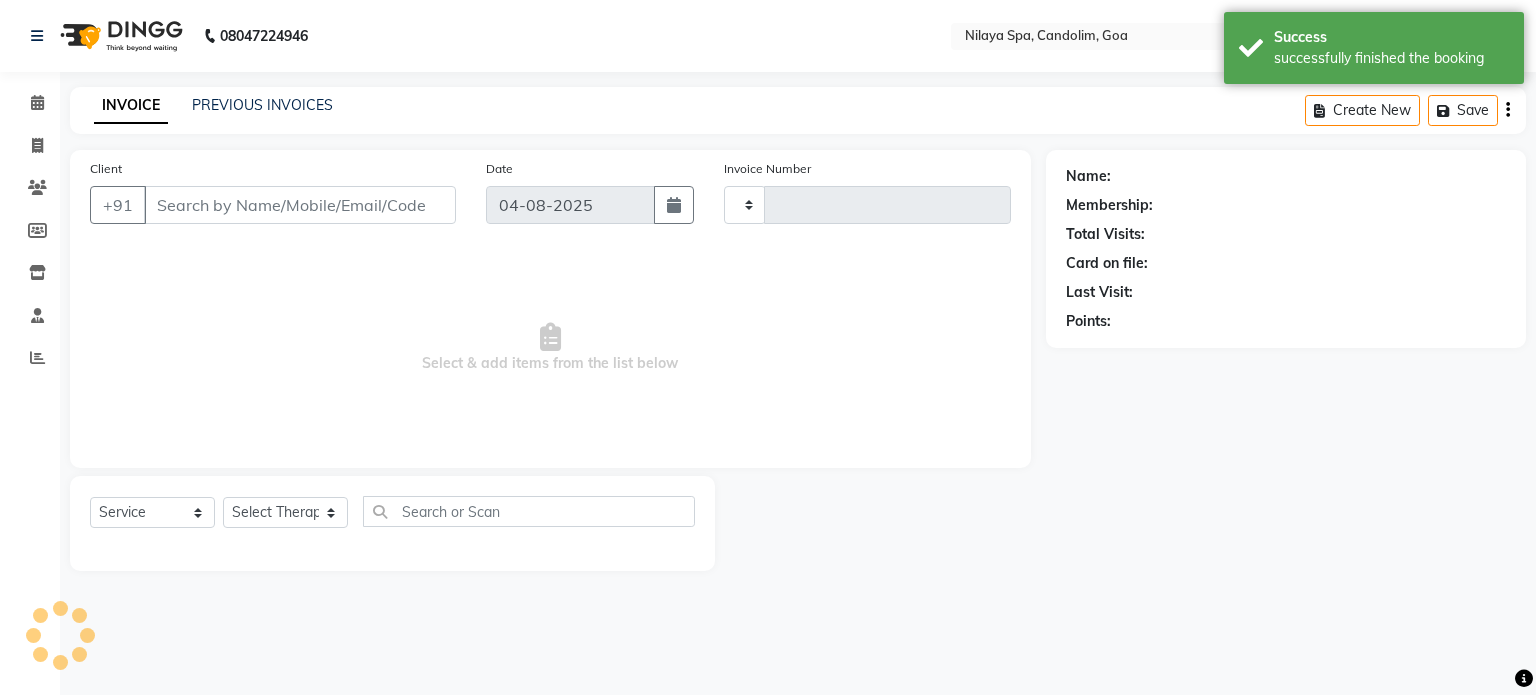 type on "0035" 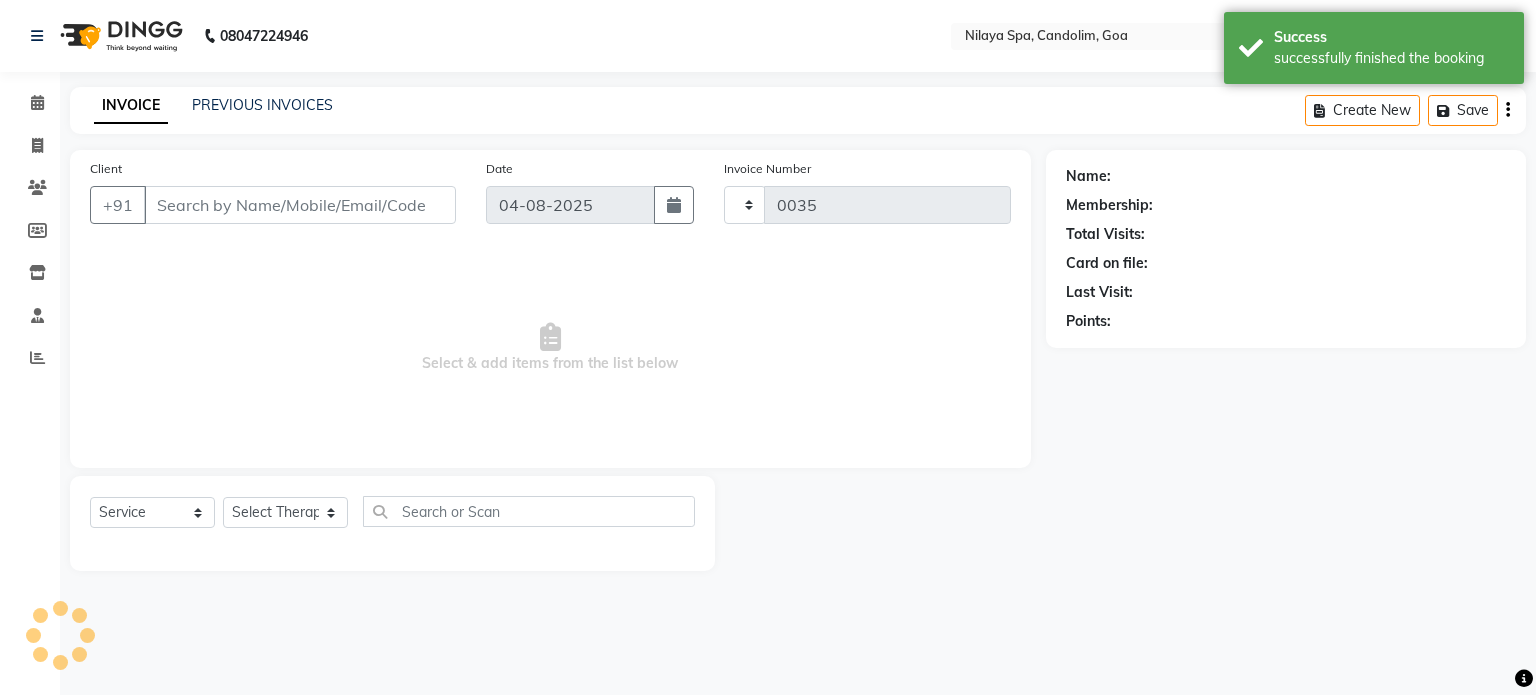 select on "8694" 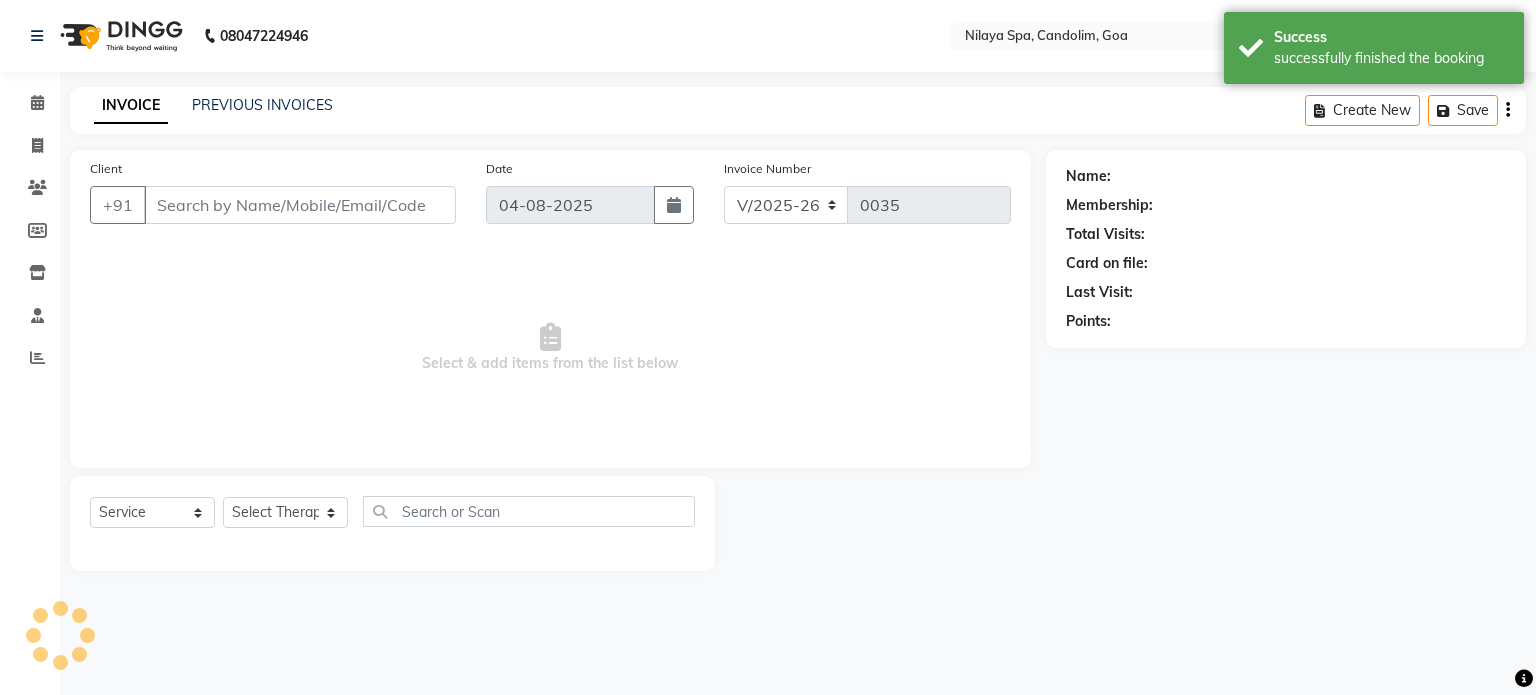 type on "98*******19" 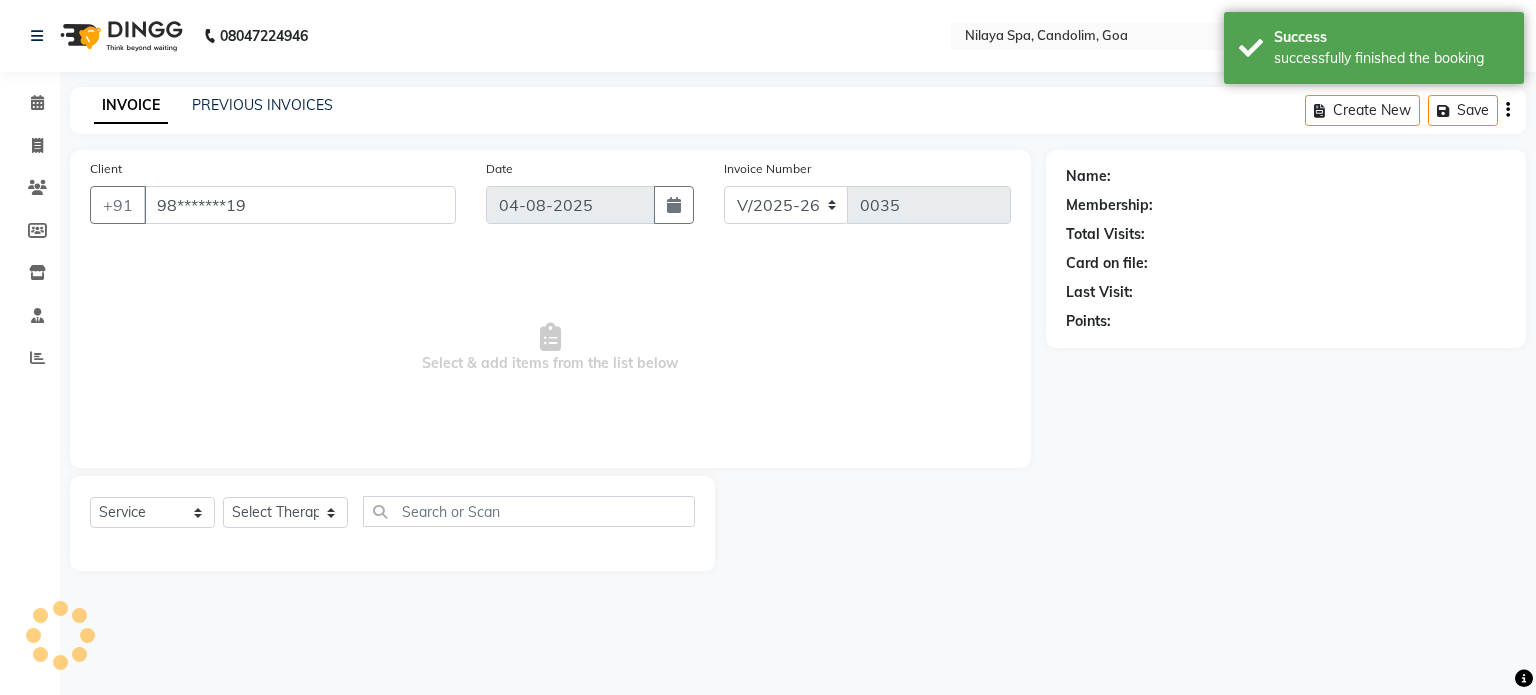 select on "87838" 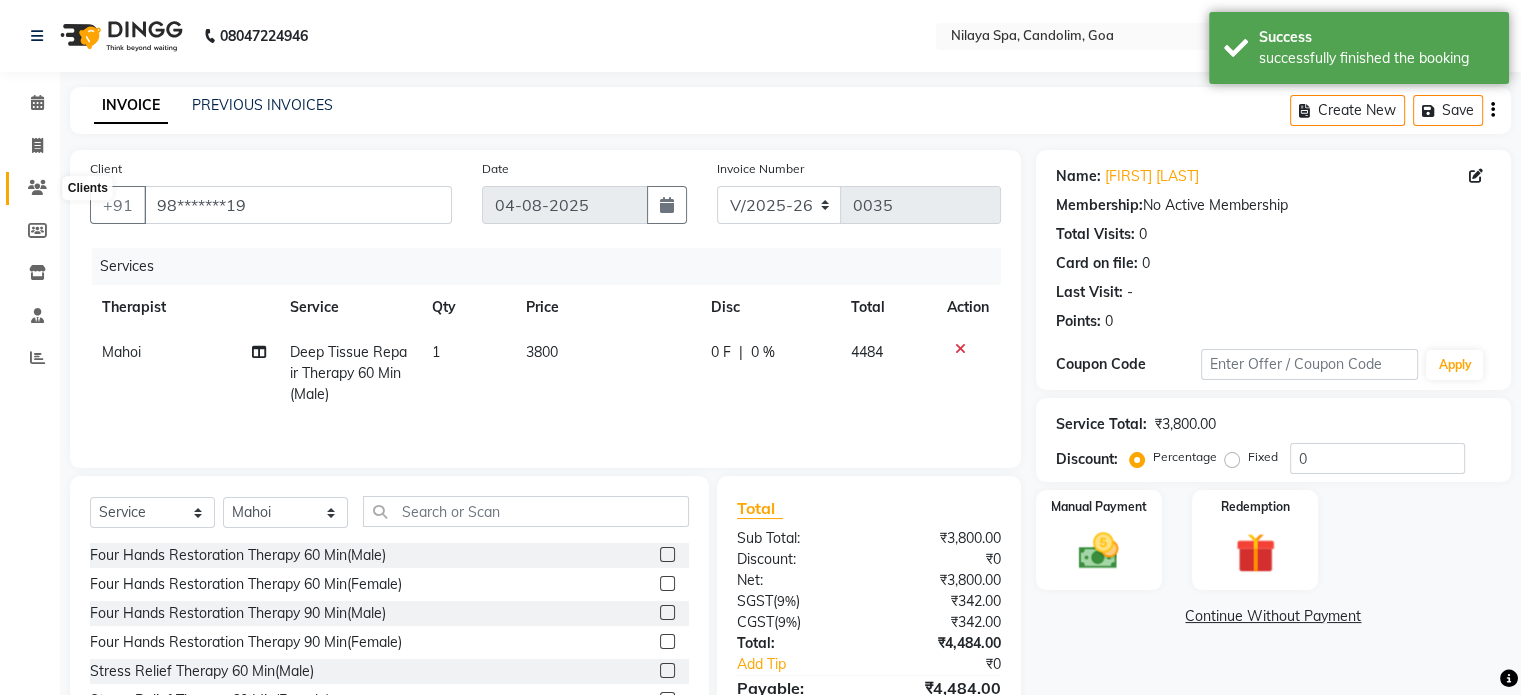 click 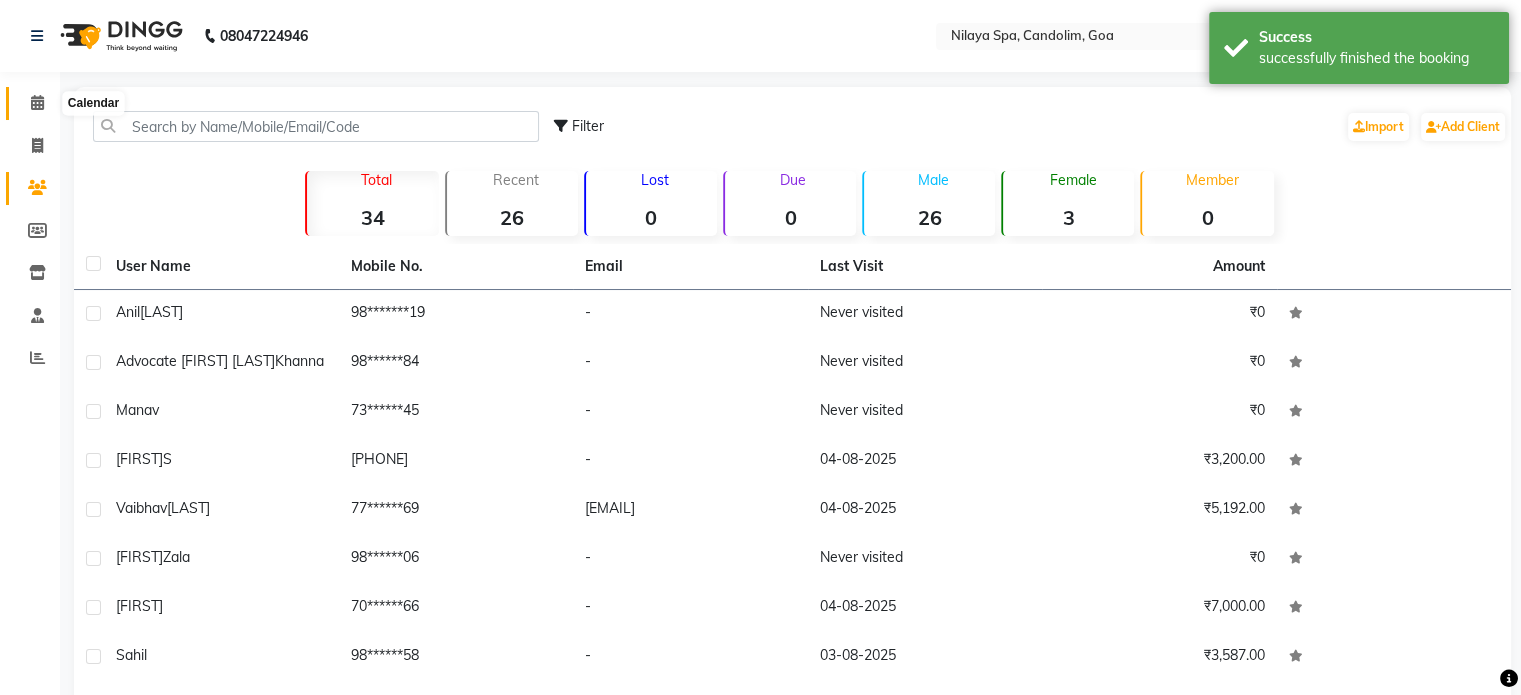 click 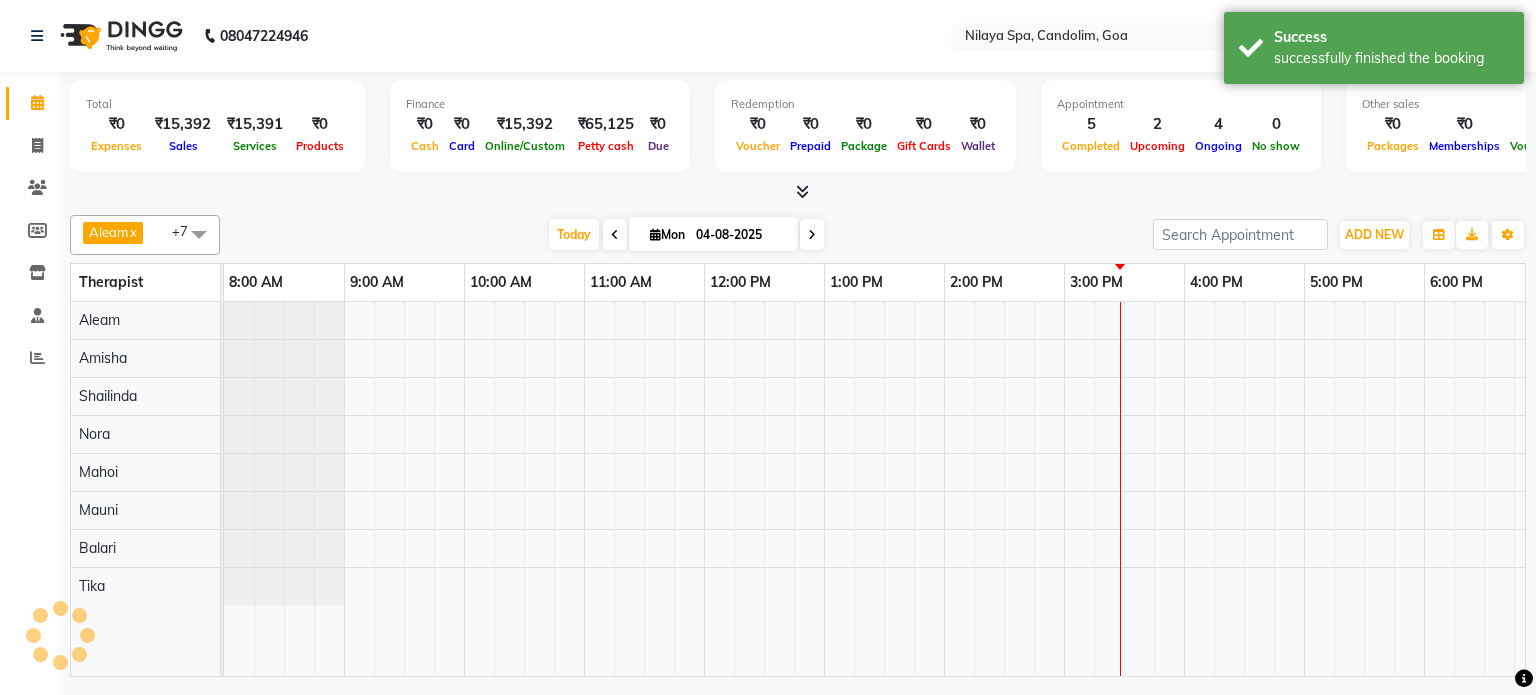scroll, scrollTop: 0, scrollLeft: 0, axis: both 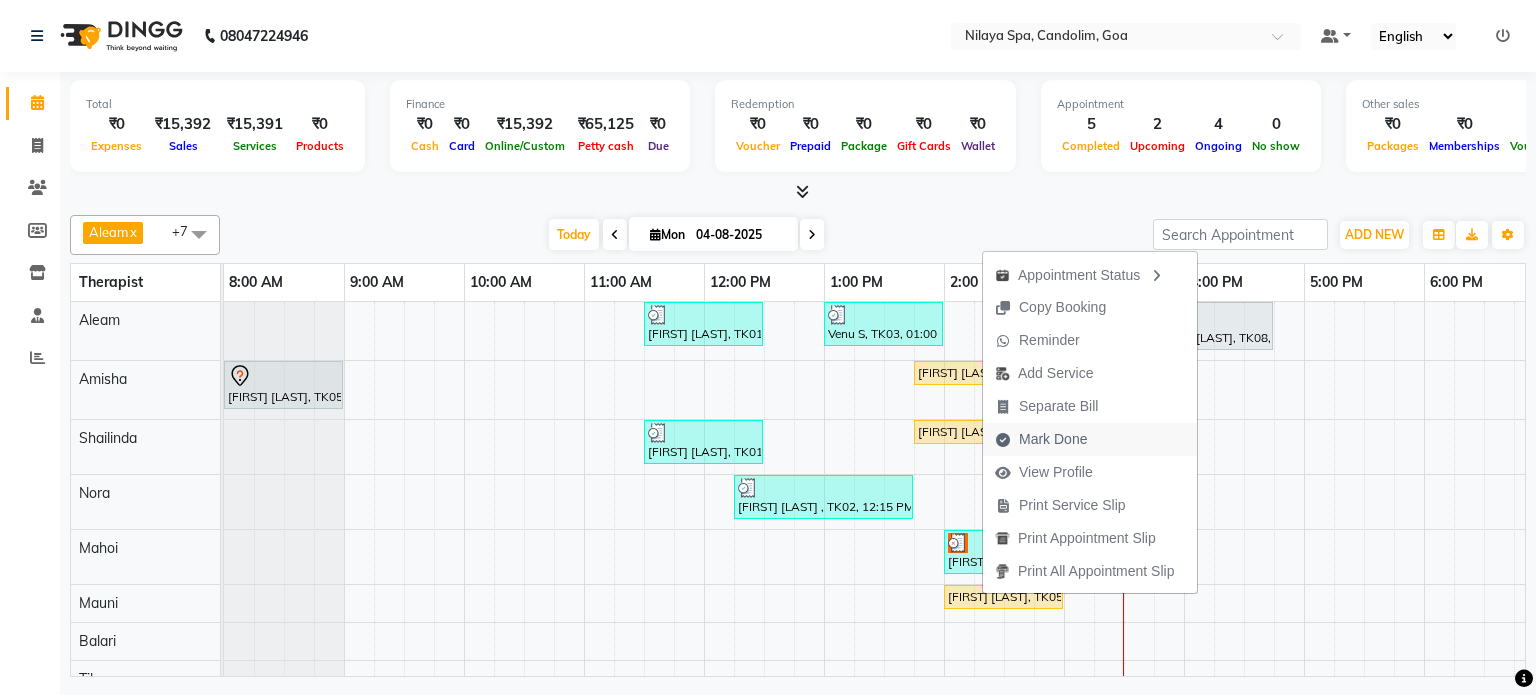 click on "Mark Done" at bounding box center (1053, 439) 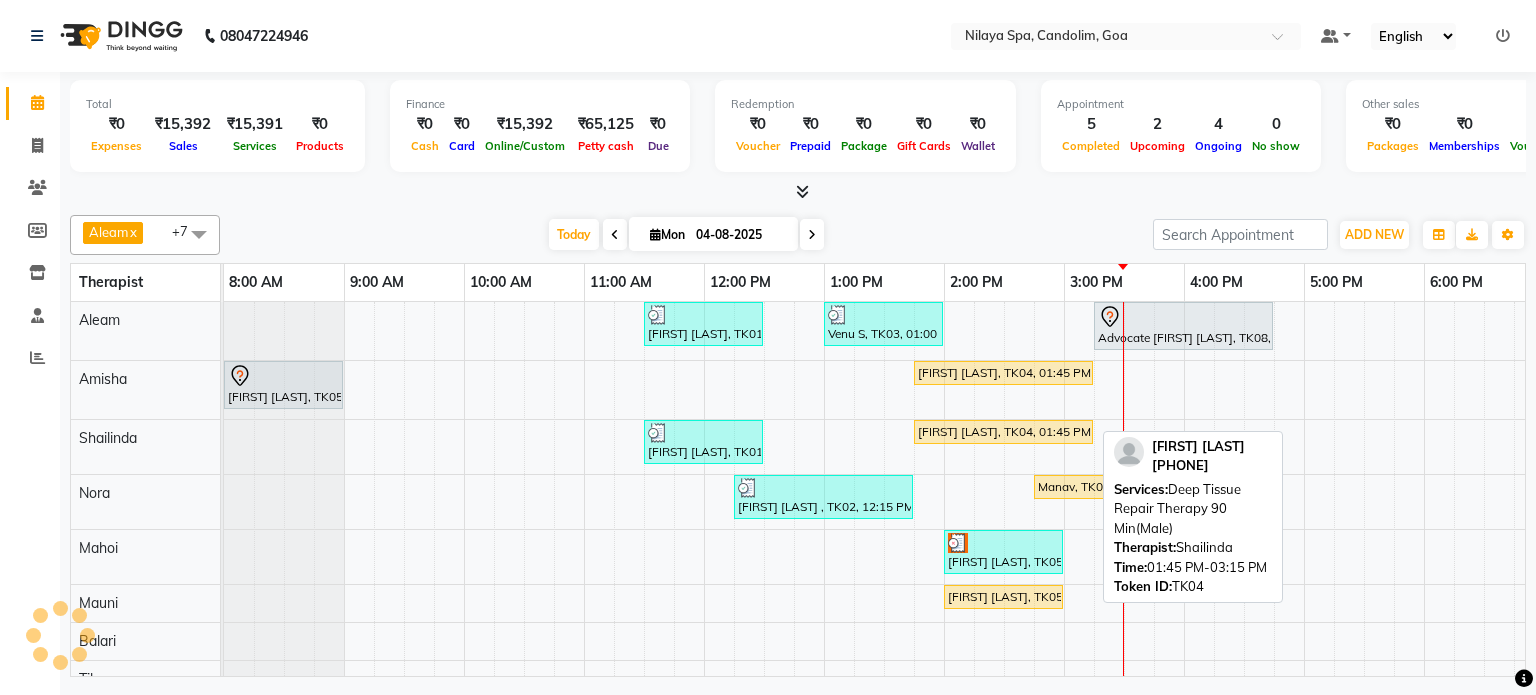 select on "8694" 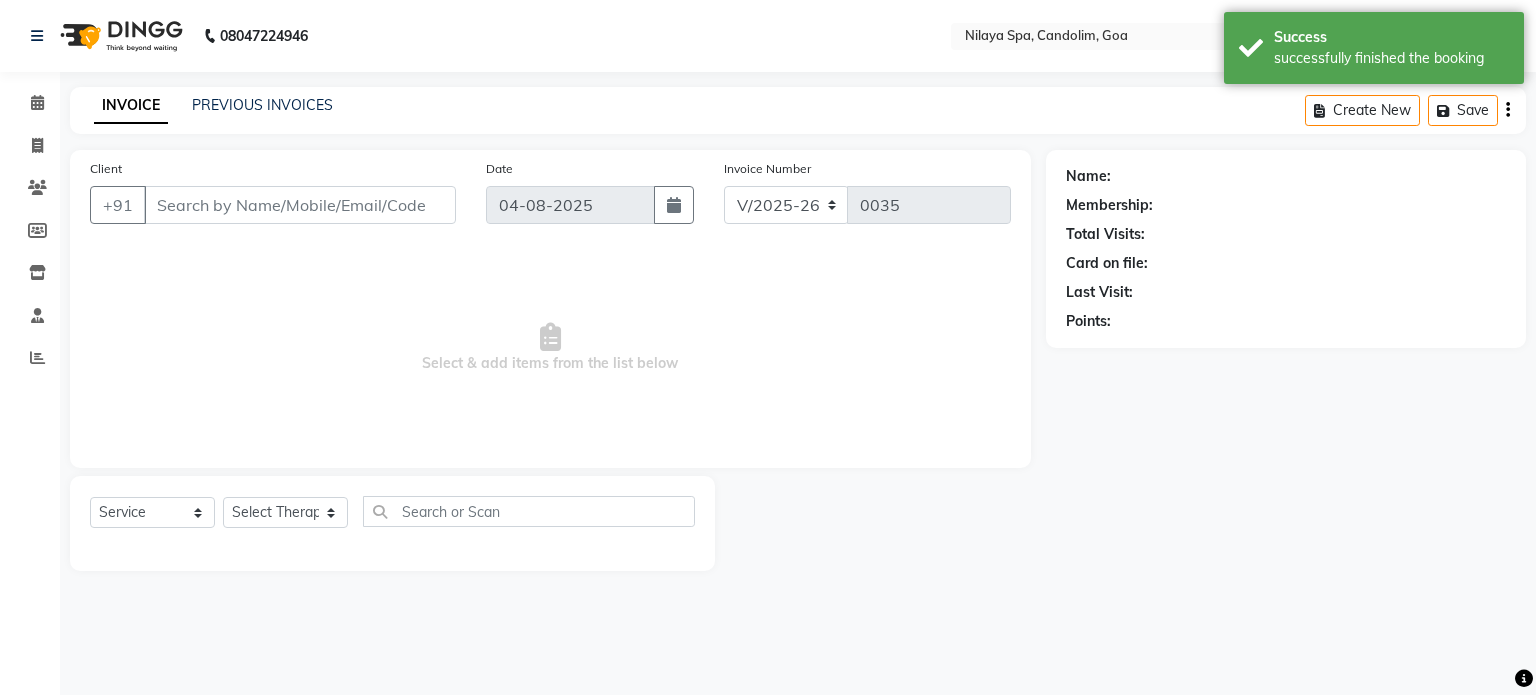 type on "98*******19" 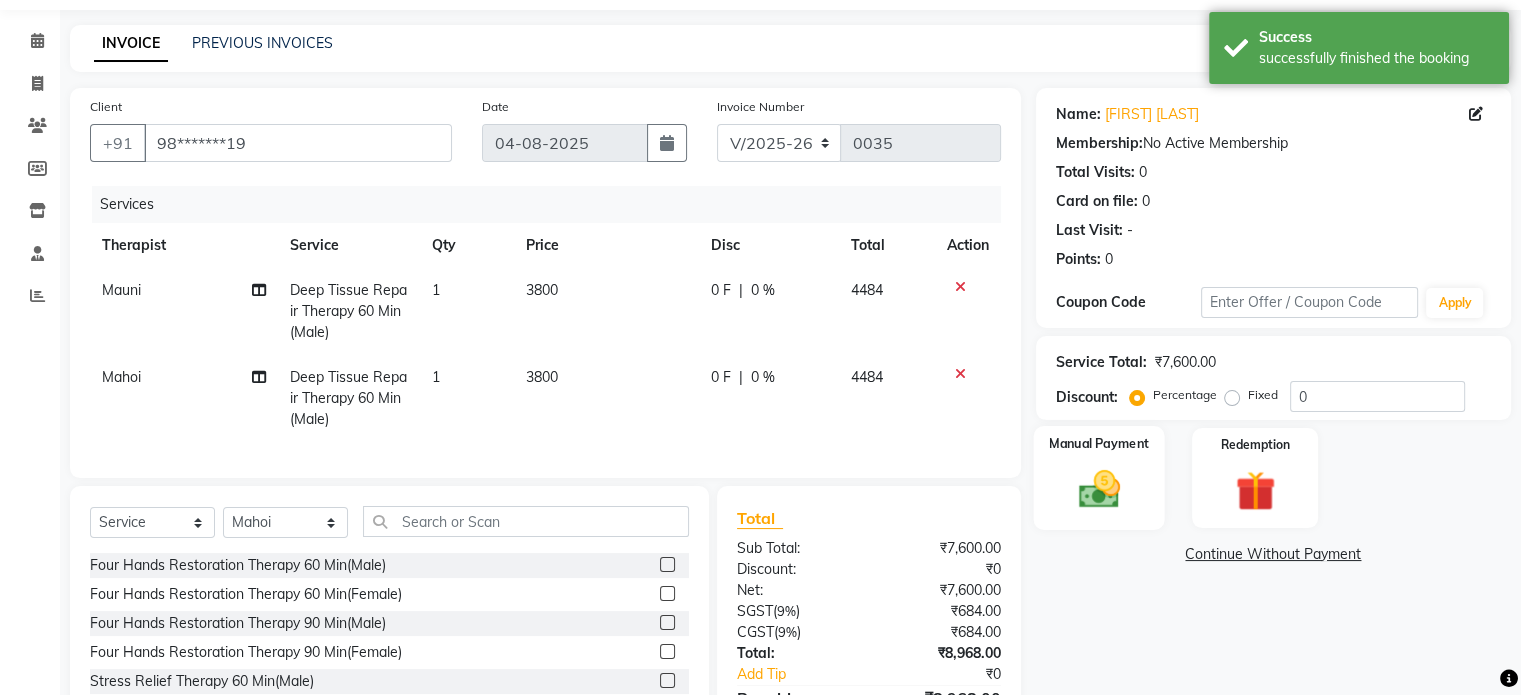 scroll, scrollTop: 193, scrollLeft: 0, axis: vertical 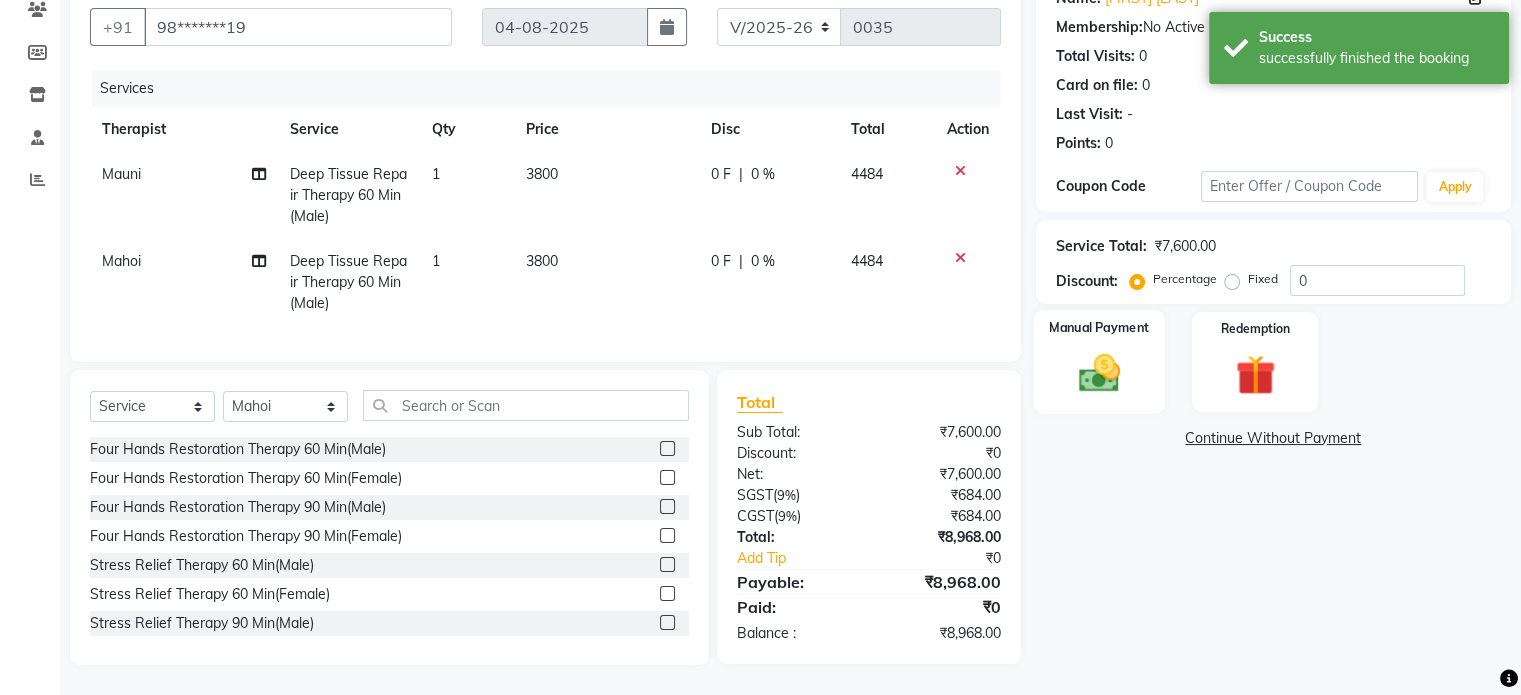 click 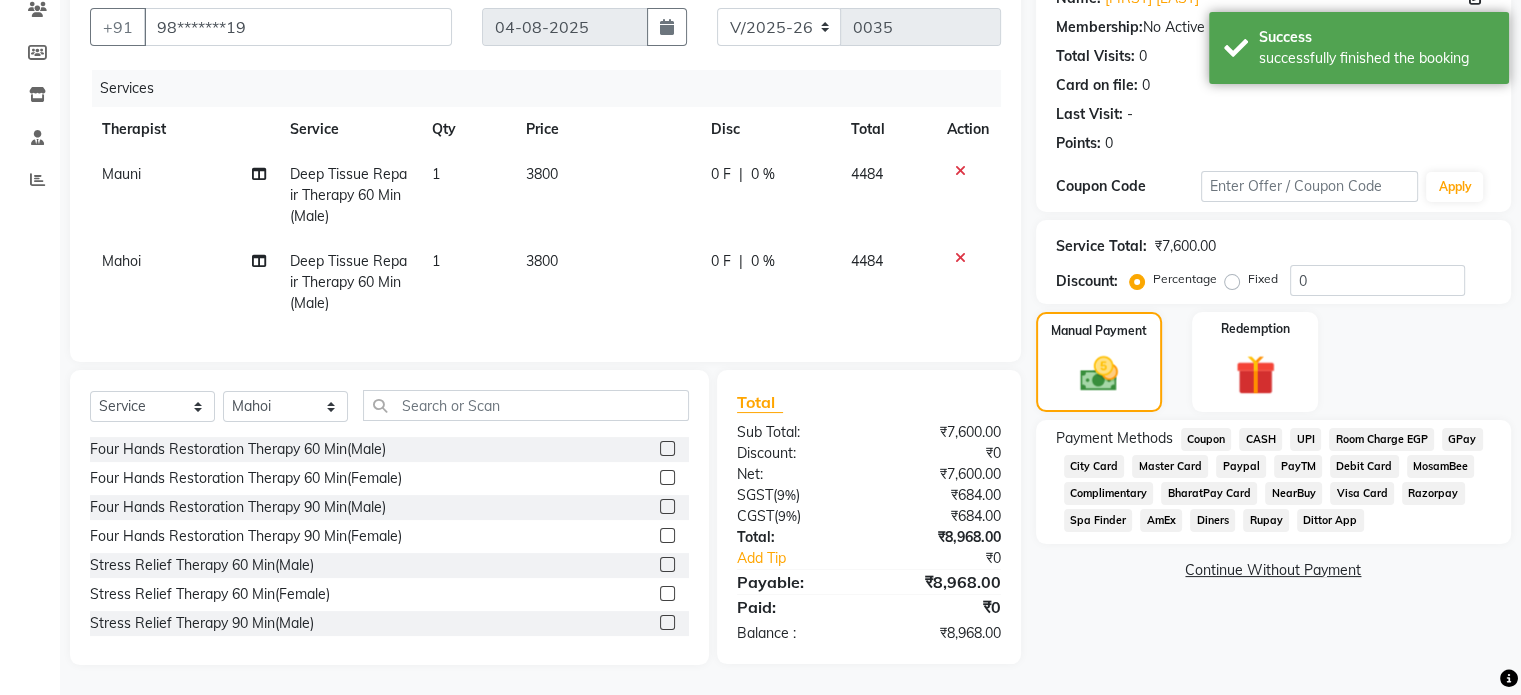 click on "UPI" 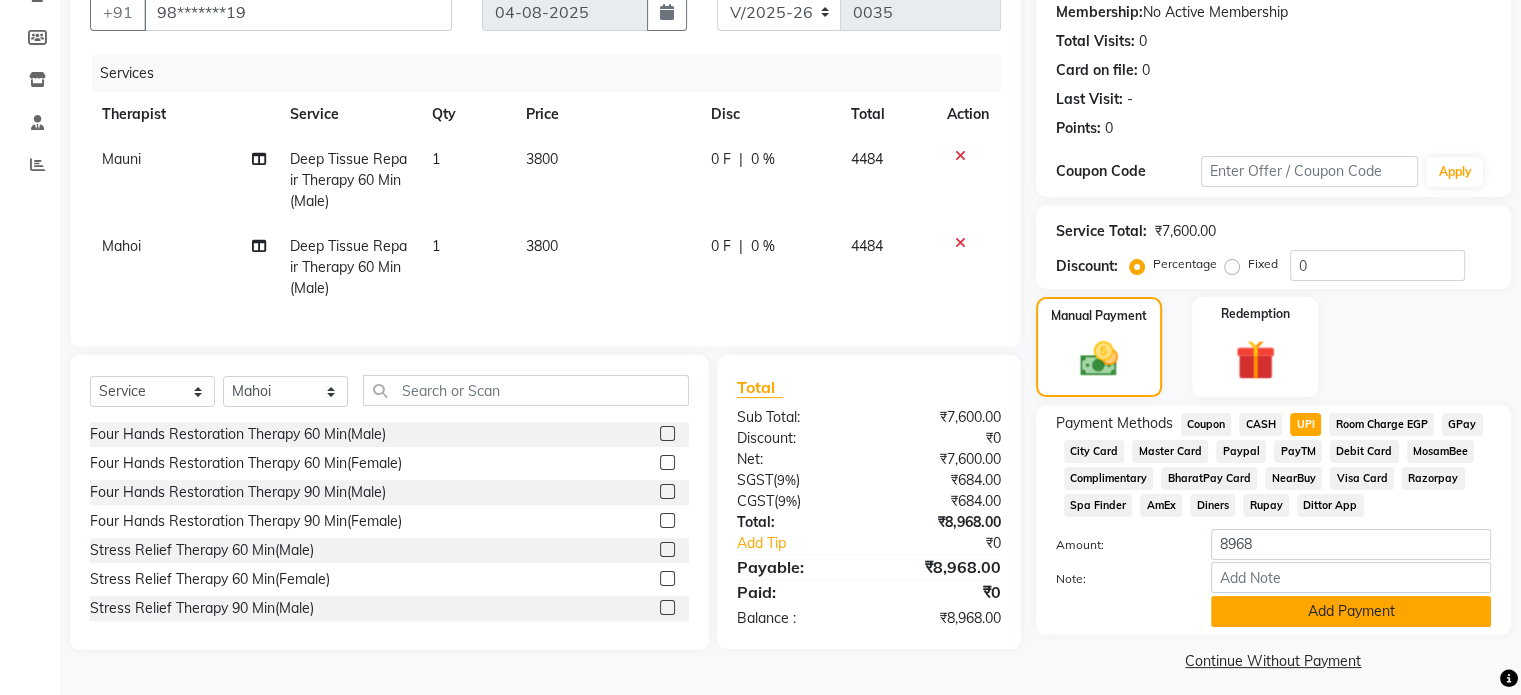 click on "Add Payment" 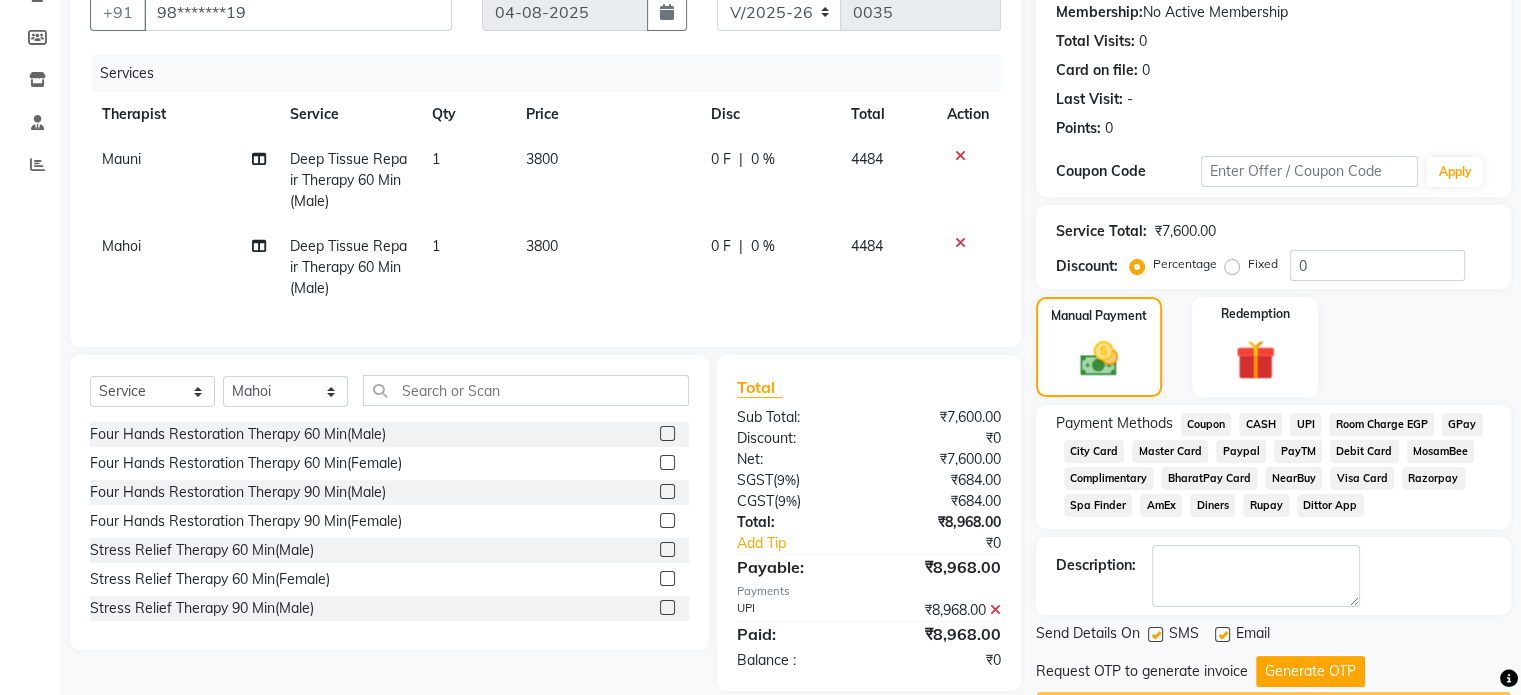 scroll, scrollTop: 251, scrollLeft: 0, axis: vertical 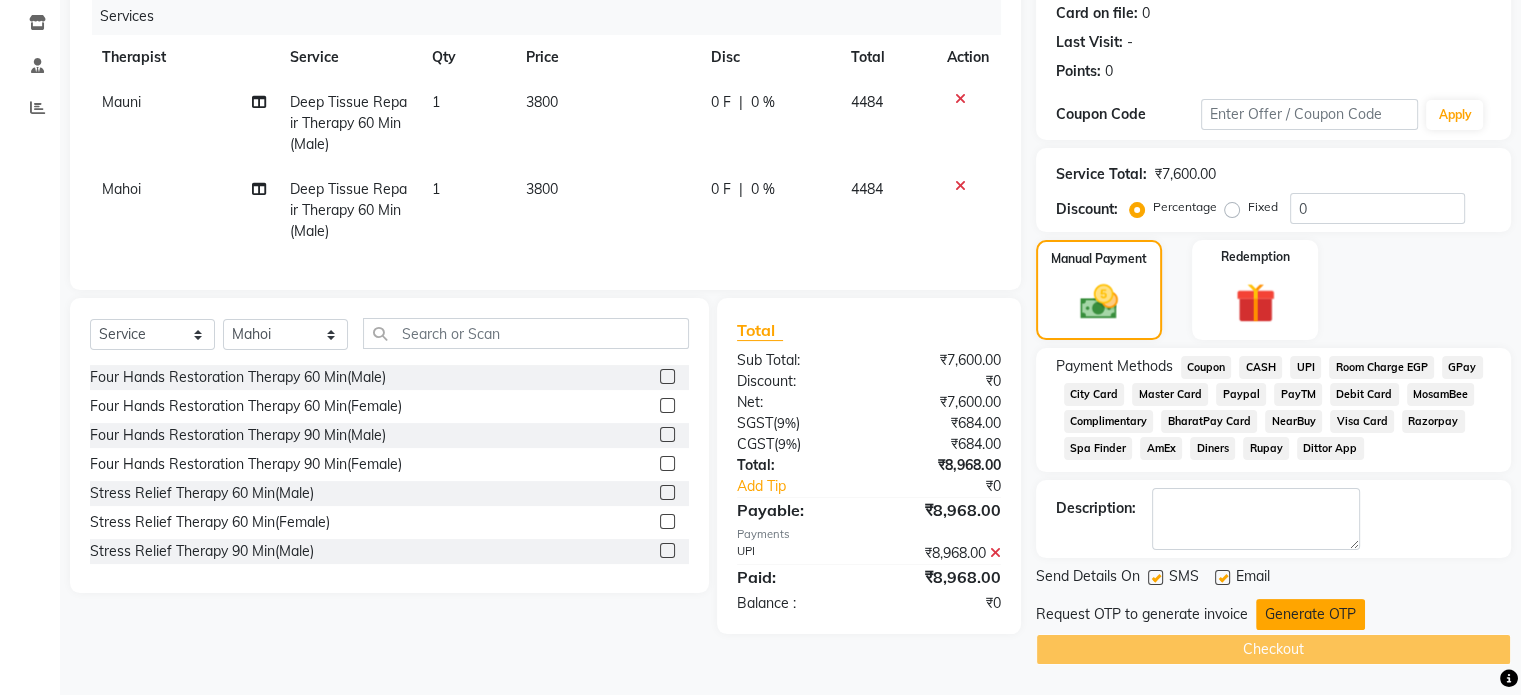 click on "Generate OTP" 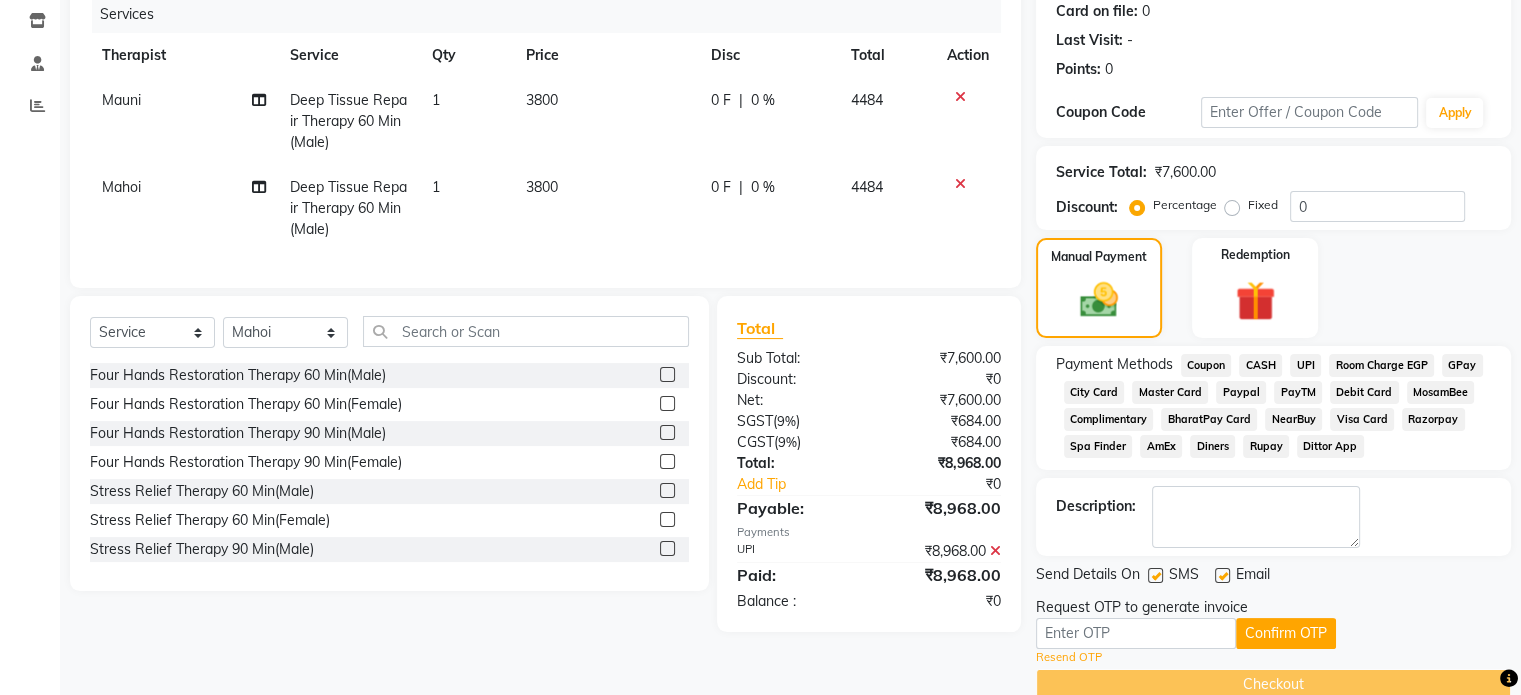 scroll, scrollTop: 289, scrollLeft: 0, axis: vertical 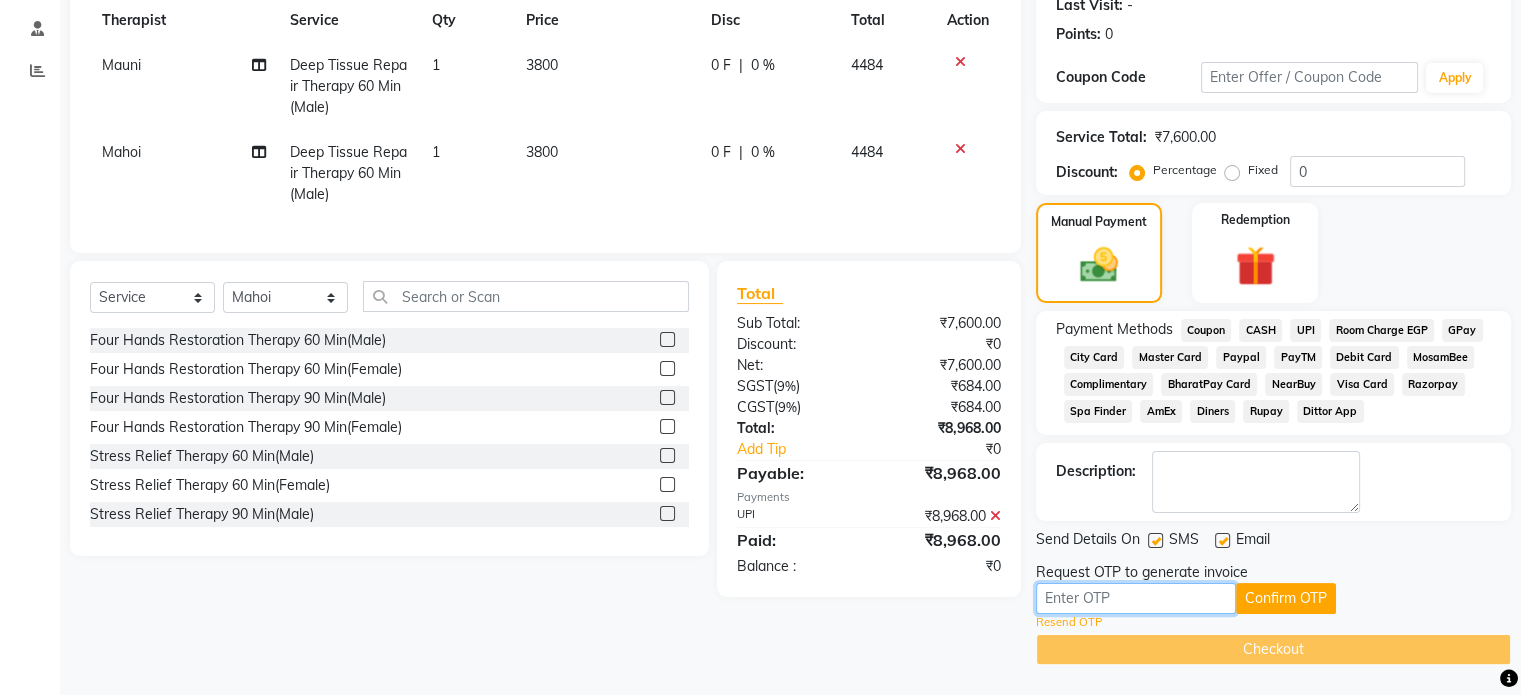 click at bounding box center (1136, 598) 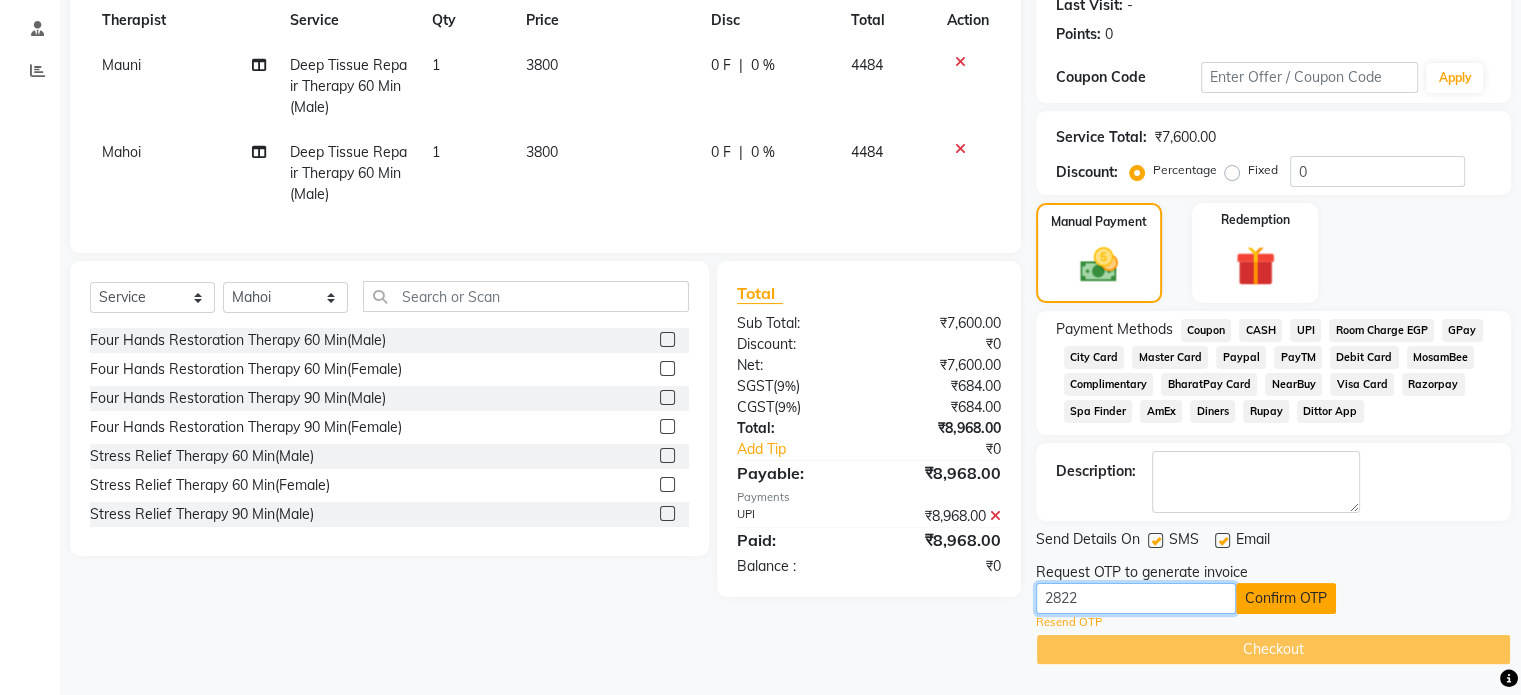 type on "2822" 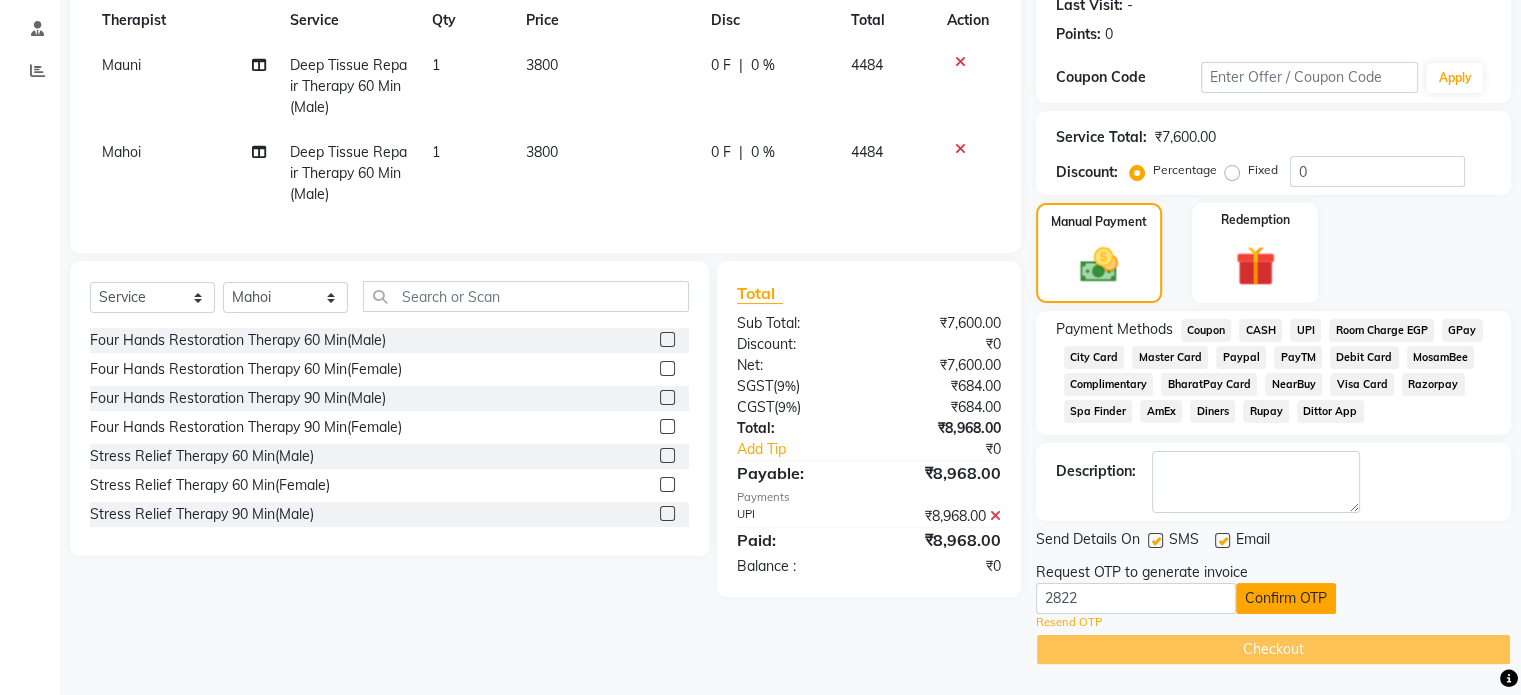 click on "Confirm OTP" 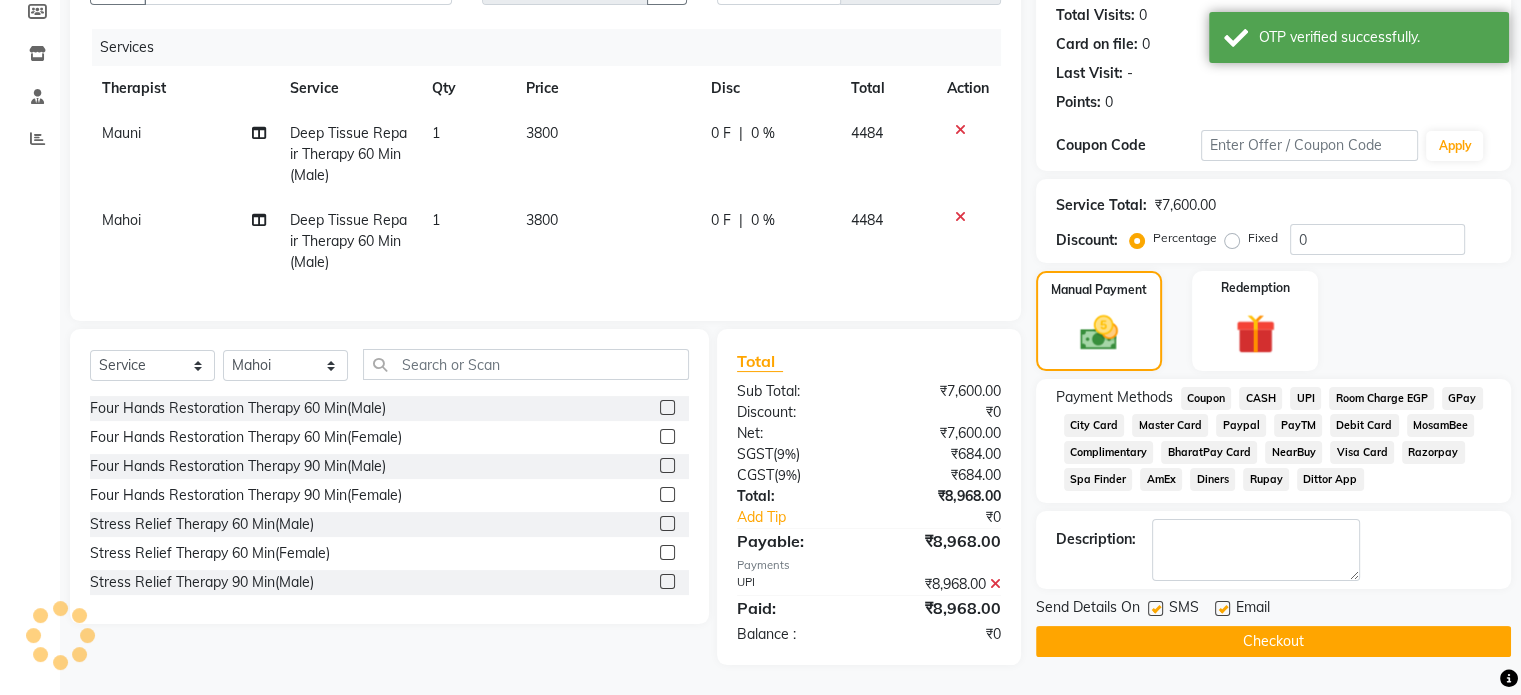 scroll, scrollTop: 234, scrollLeft: 0, axis: vertical 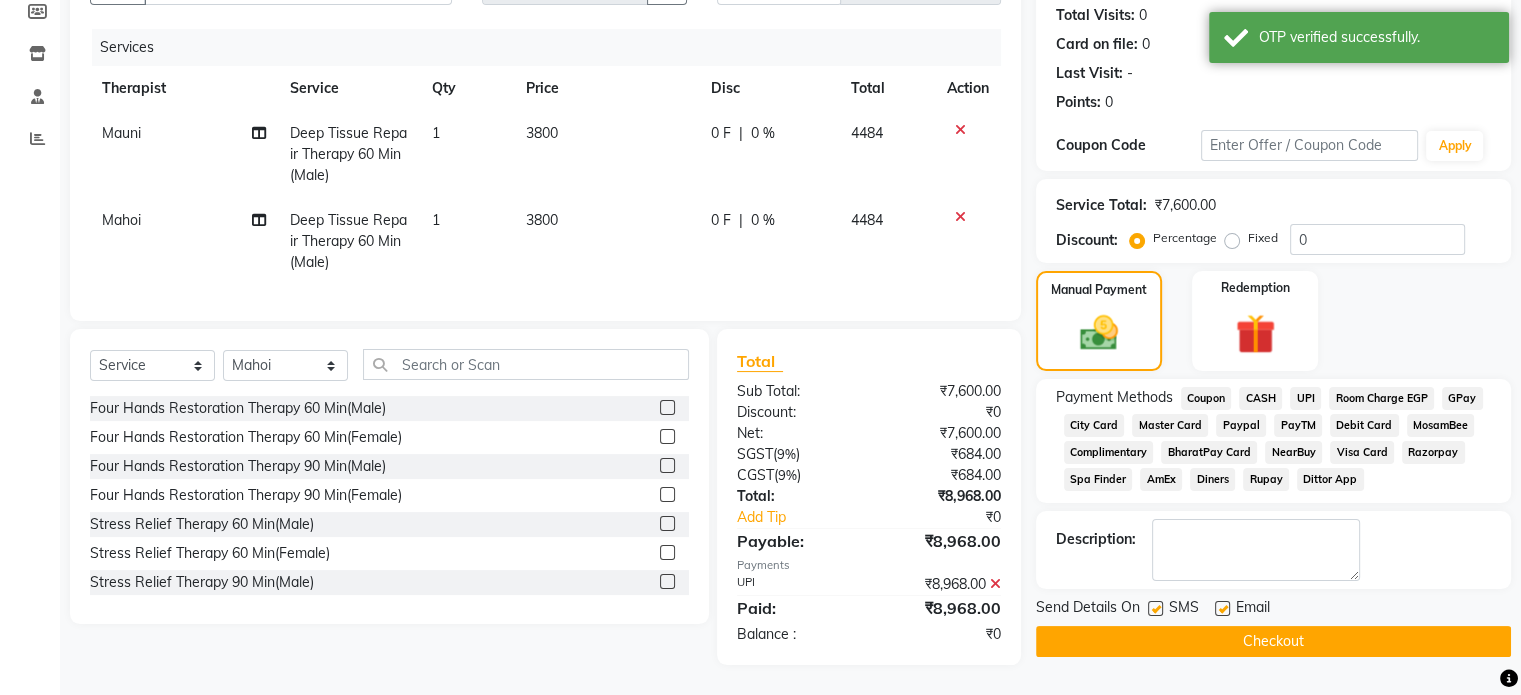 click on "Checkout" 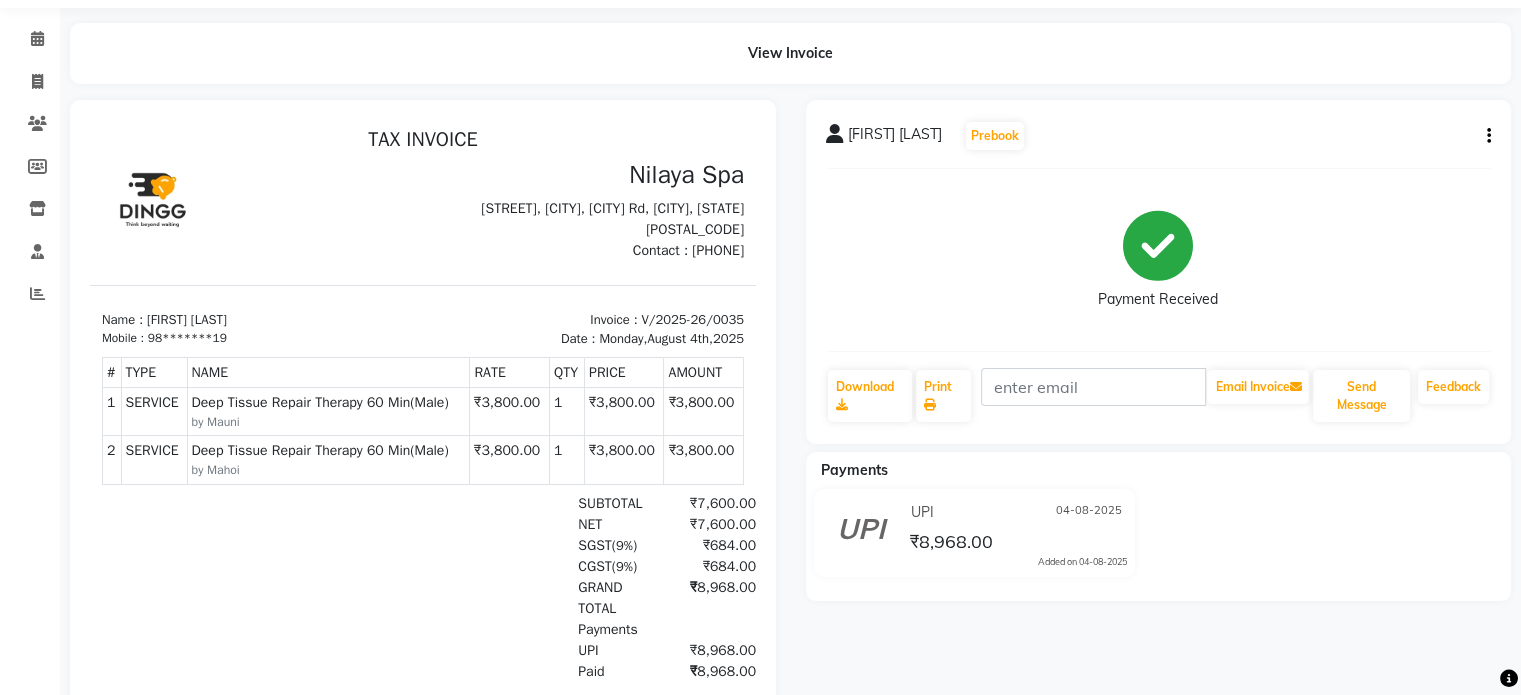 scroll, scrollTop: 100, scrollLeft: 0, axis: vertical 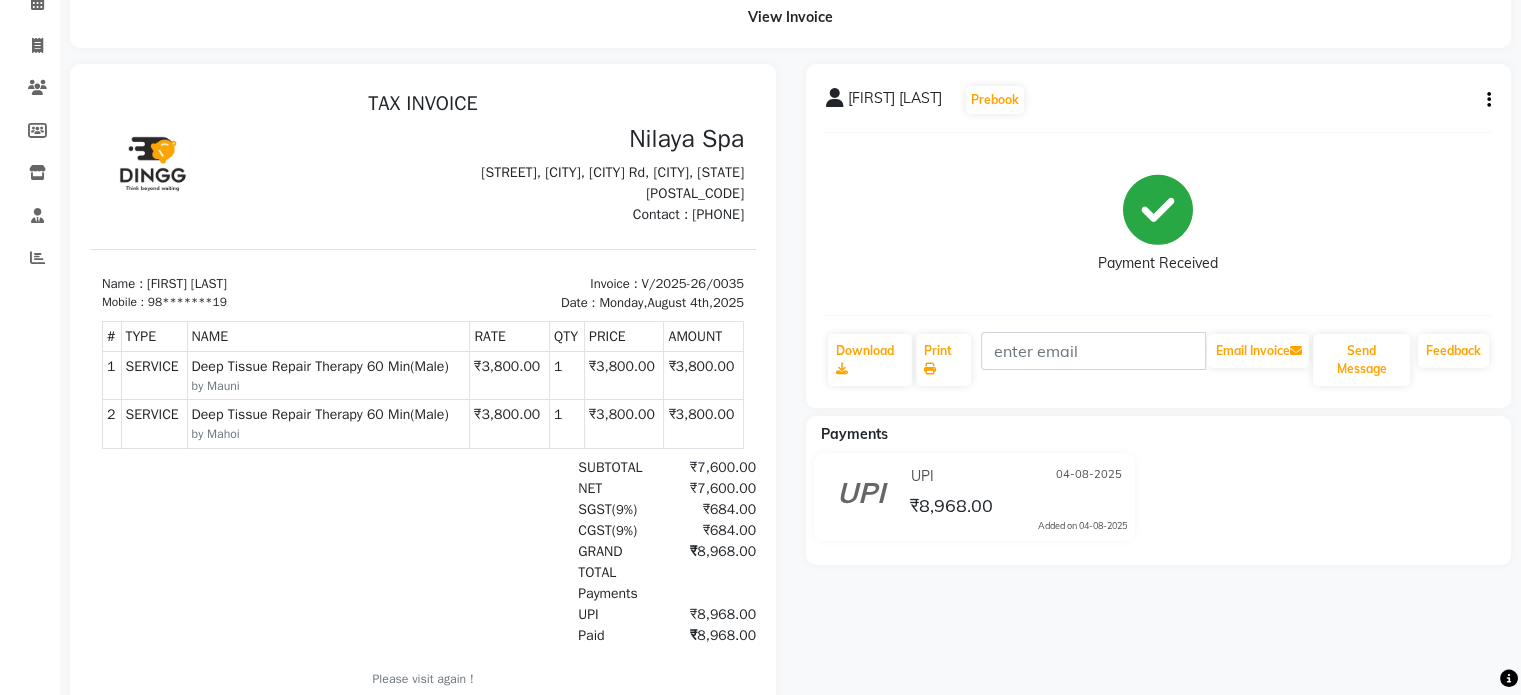 click on "[FIRST] [LAST]  Prebook   Payment Received  Download  Print   Email Invoice   Send Message Feedback  Payments UPI 04-08-2025 ₹8,968.00  Added on 04-08-2025" 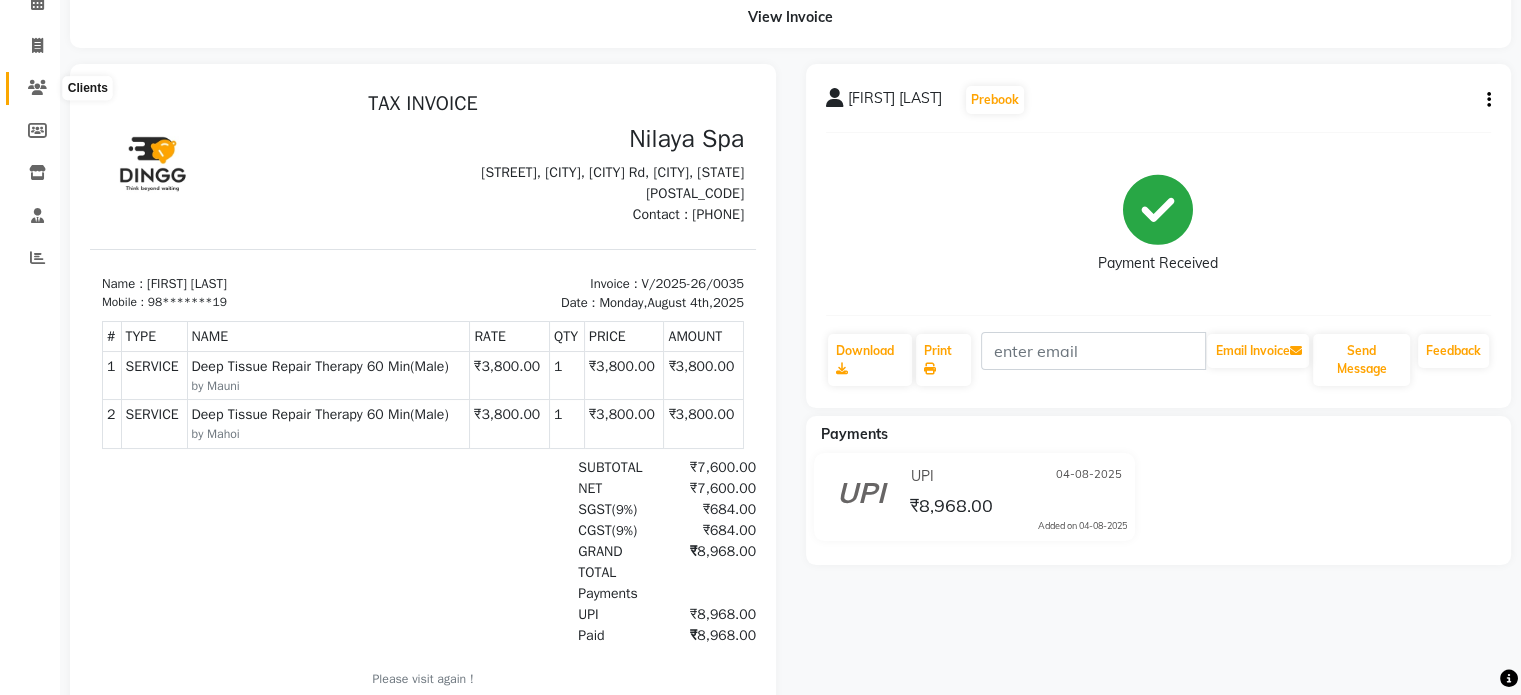 click 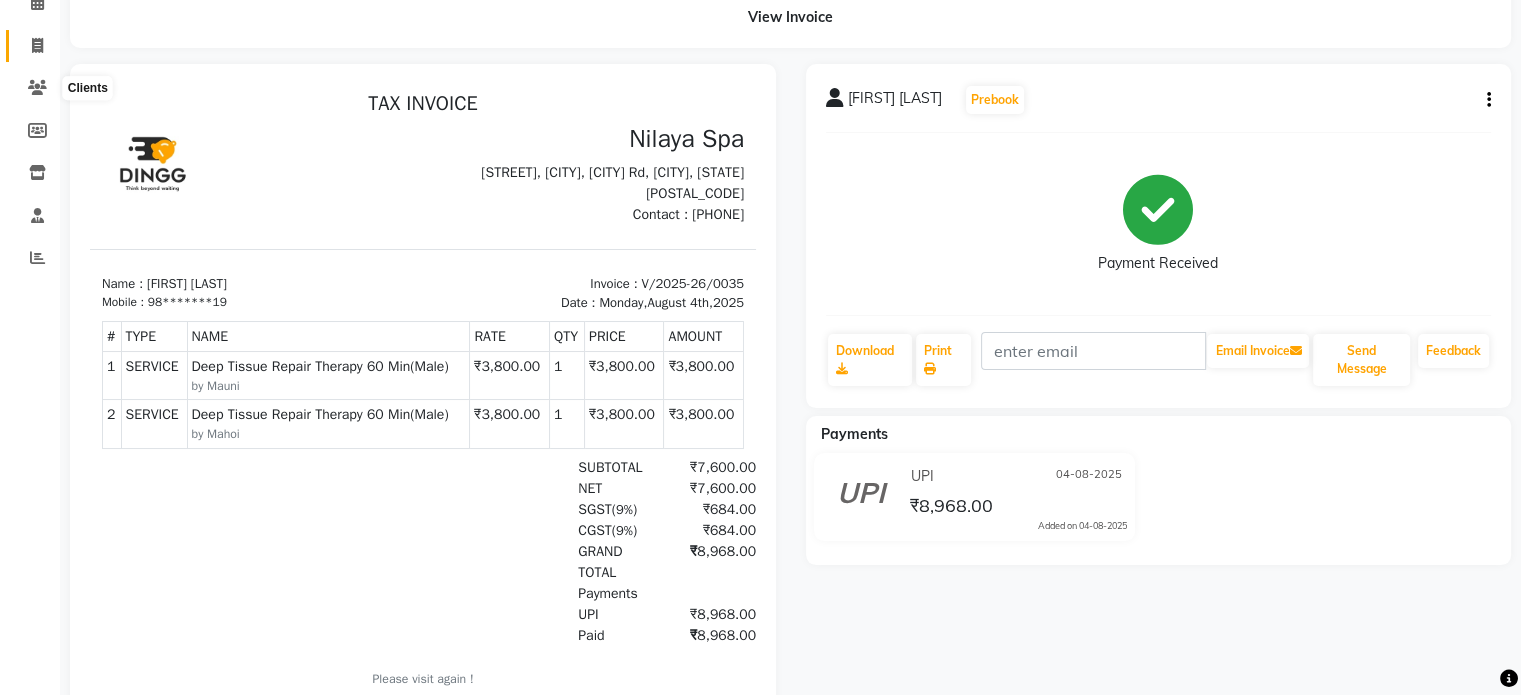 click on "Invoice" 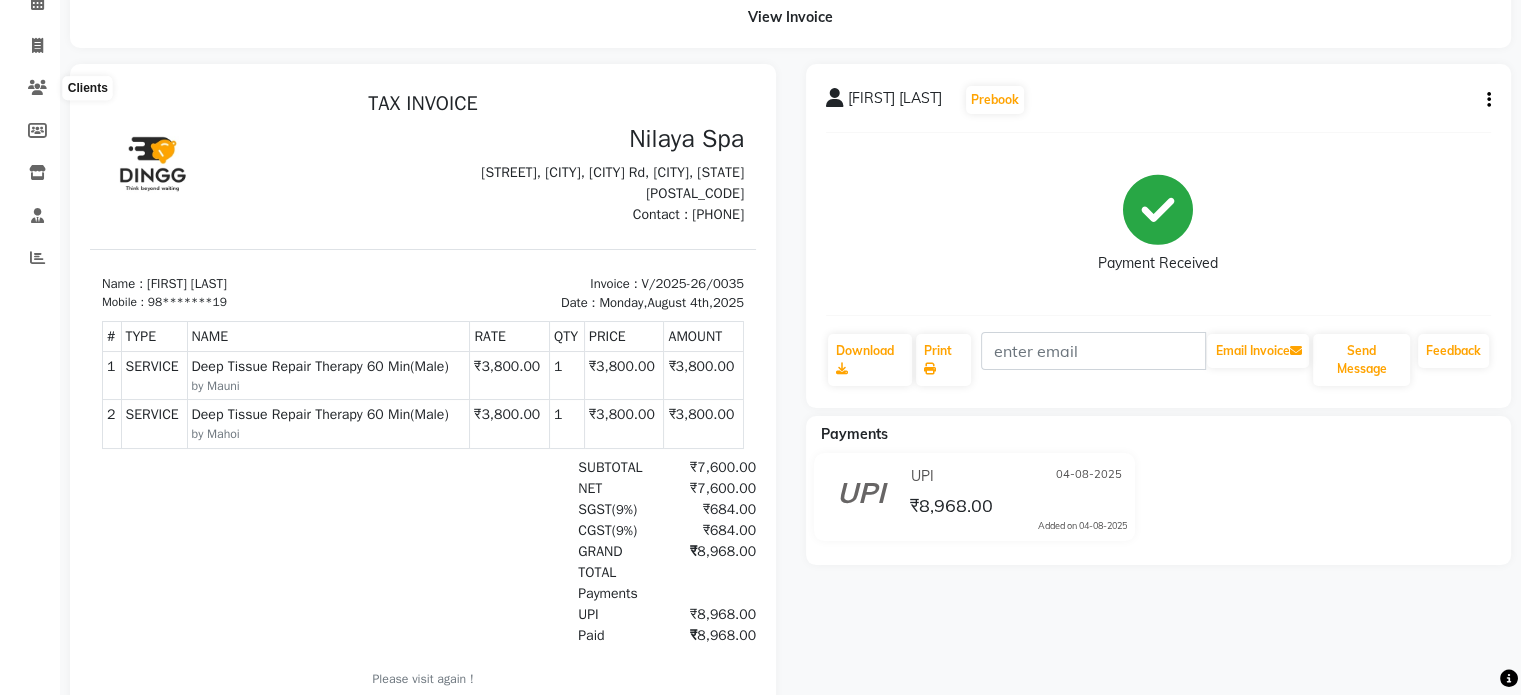 select on "service" 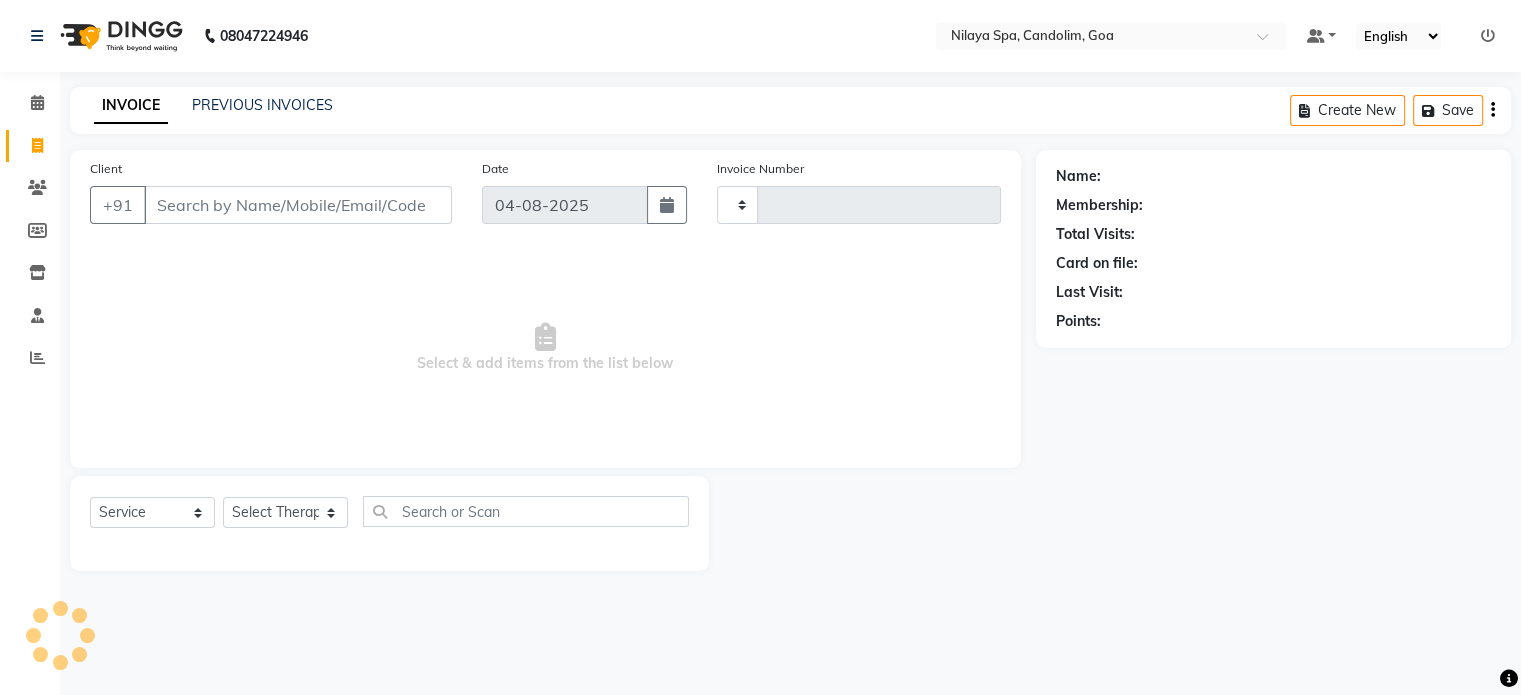type on "0036" 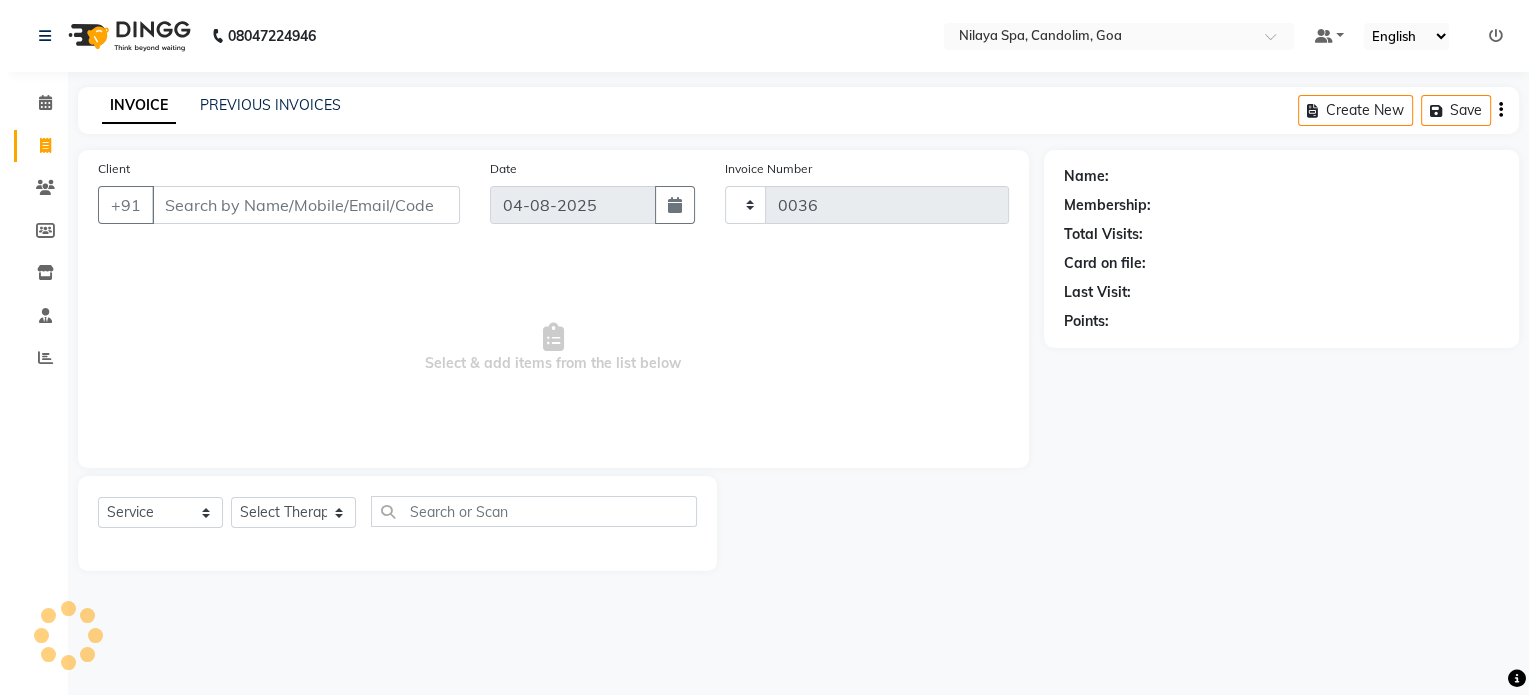 scroll, scrollTop: 0, scrollLeft: 0, axis: both 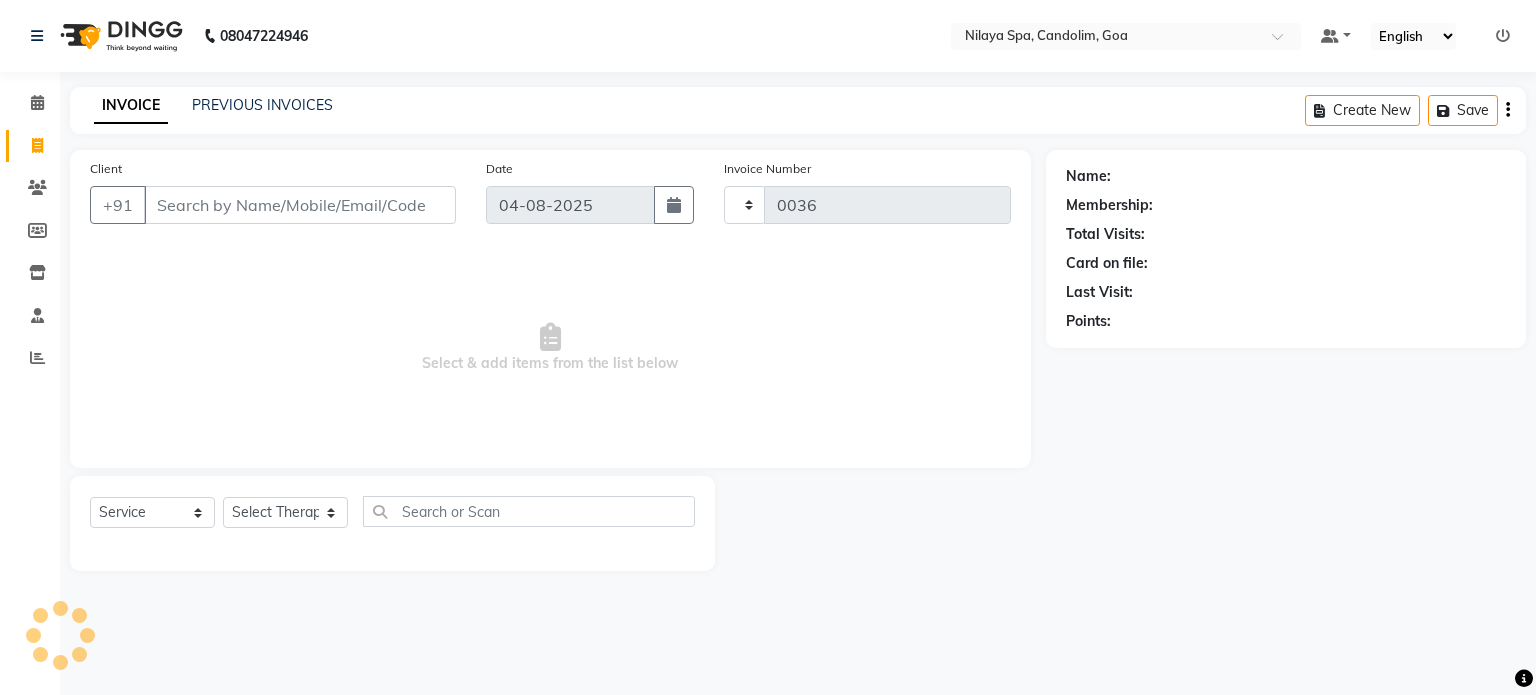 select on "8694" 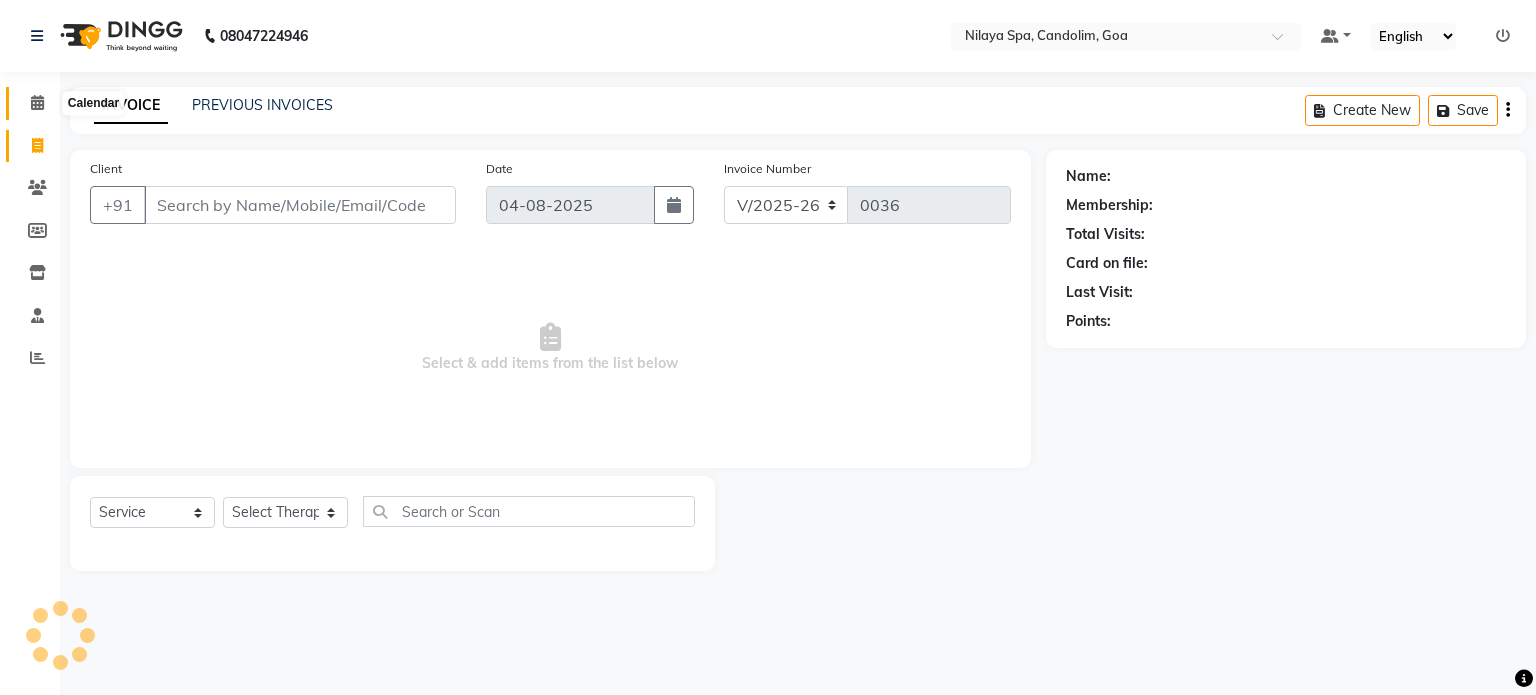 click on "Calendar" 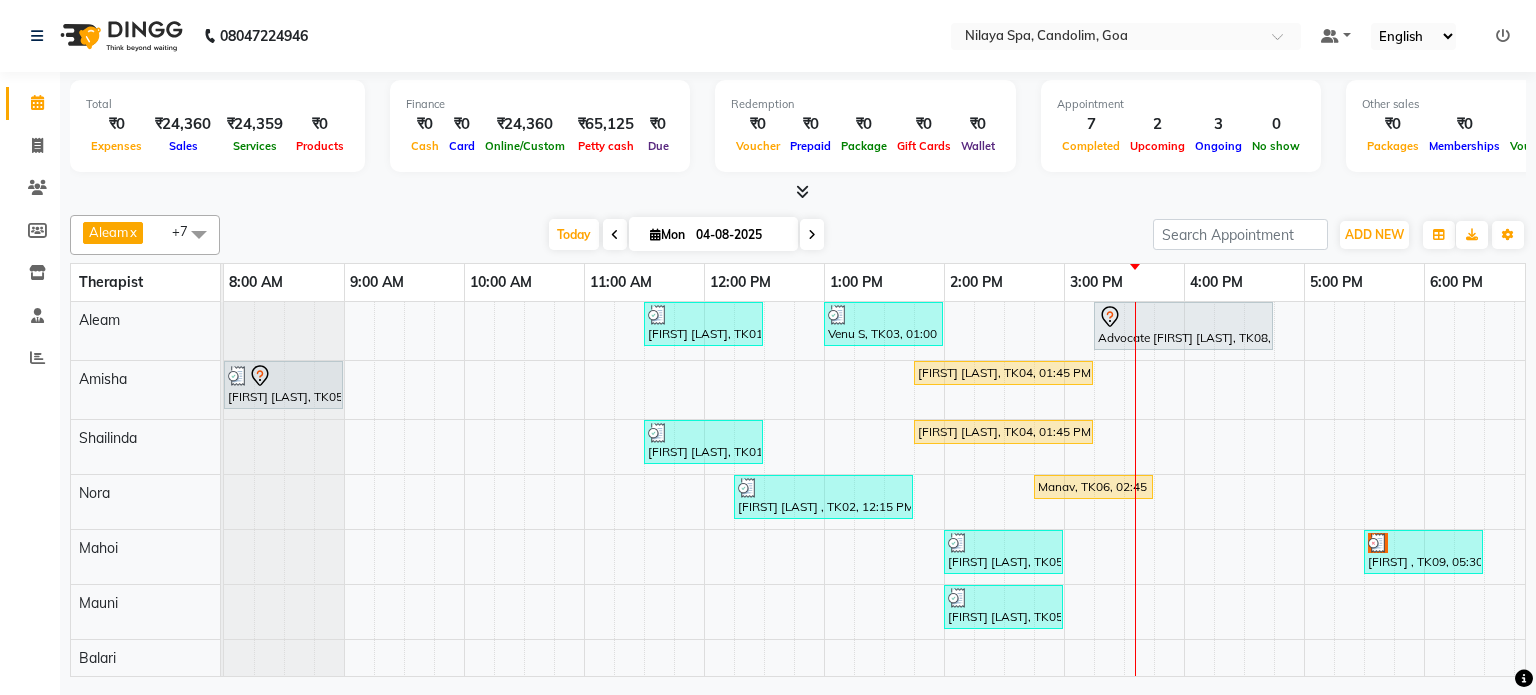 scroll, scrollTop: 28, scrollLeft: 0, axis: vertical 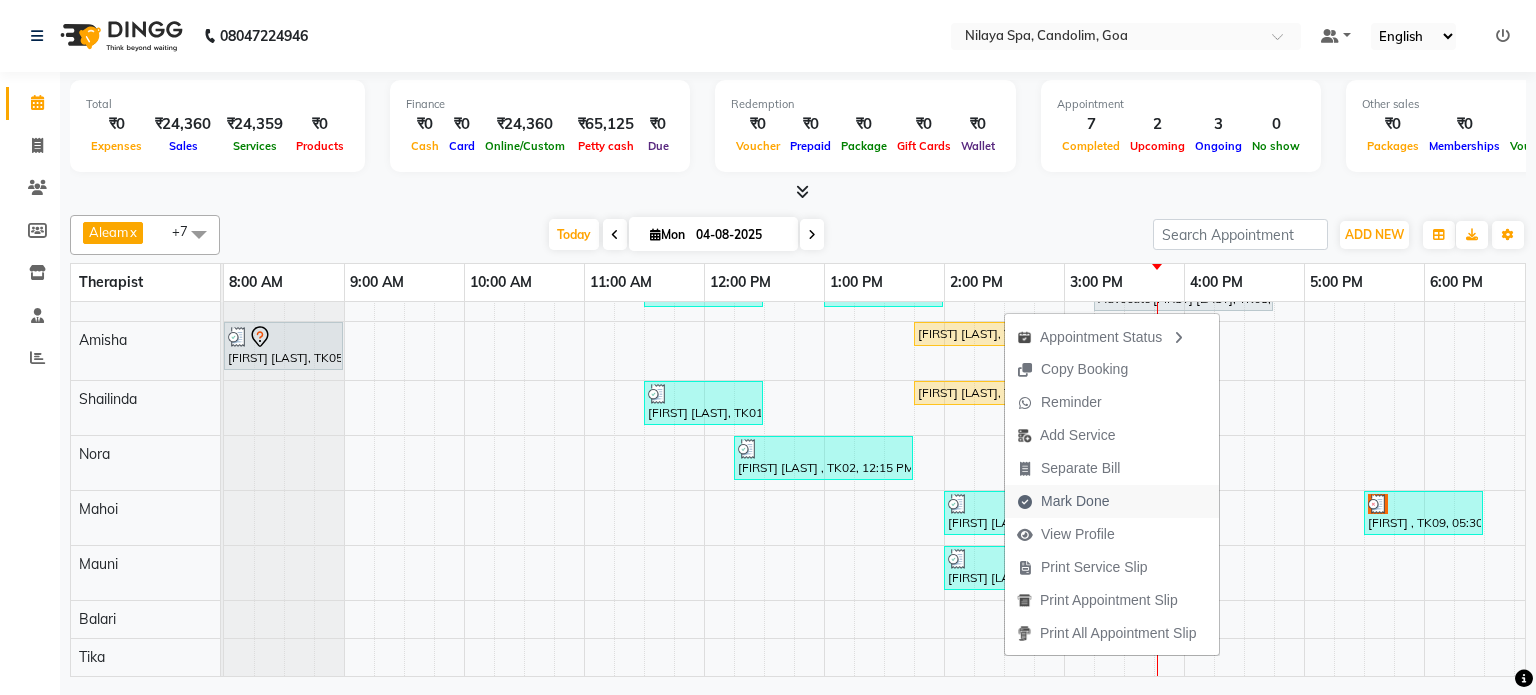 click on "Mark Done" at bounding box center [1075, 501] 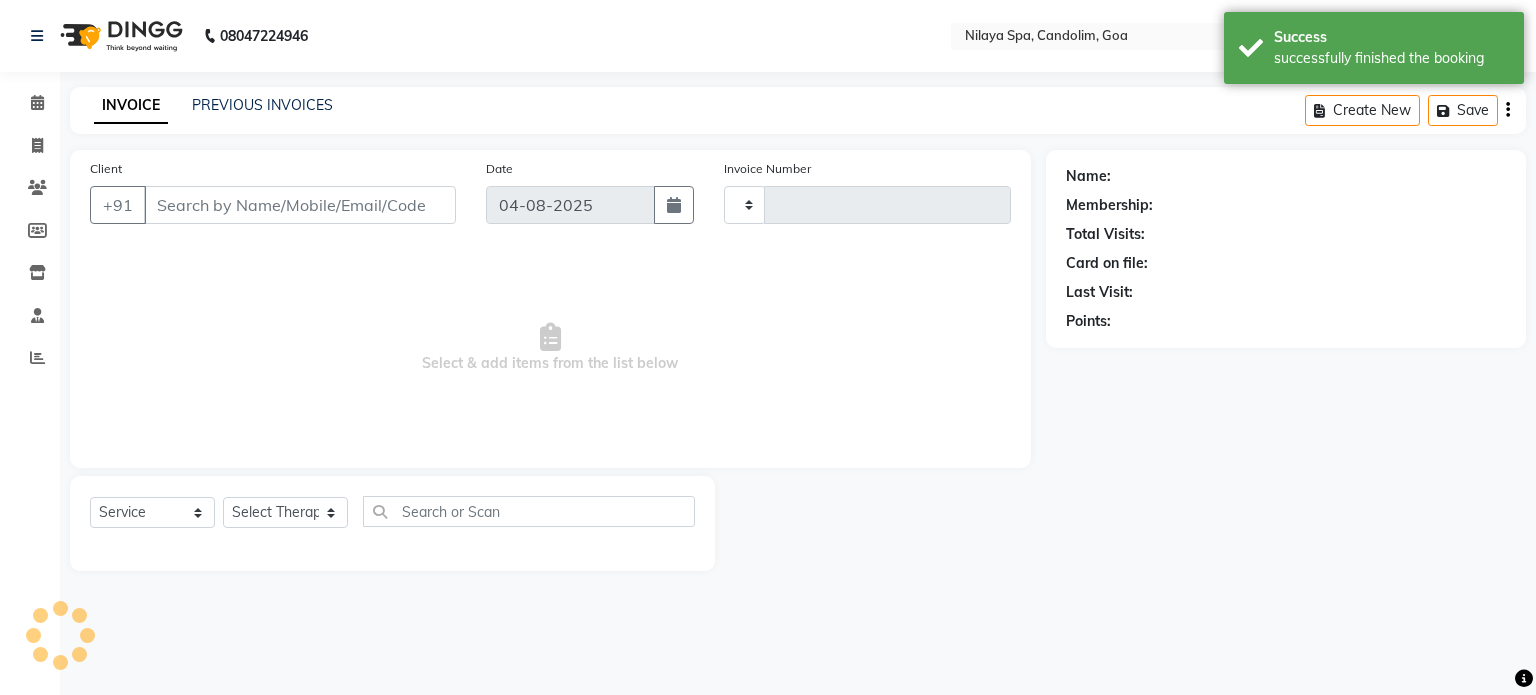 type on "0036" 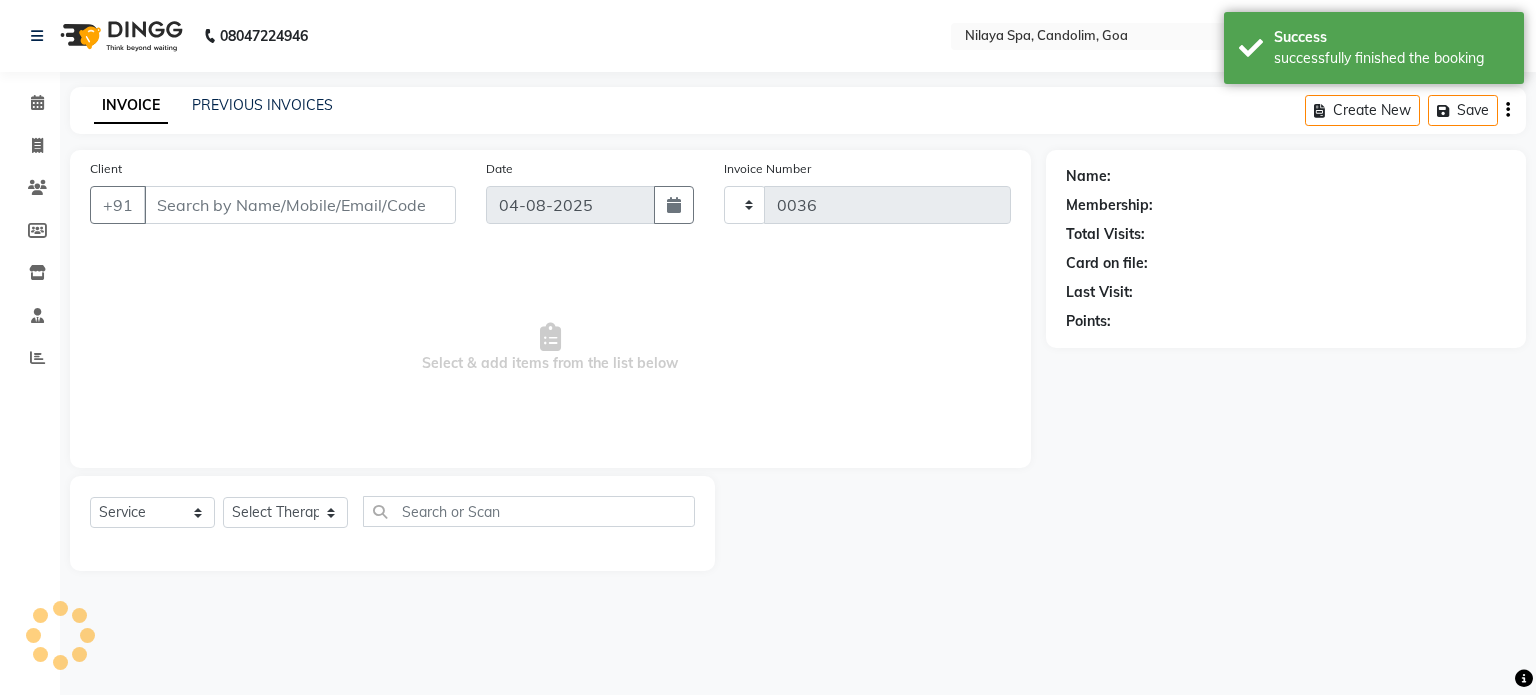 select on "8694" 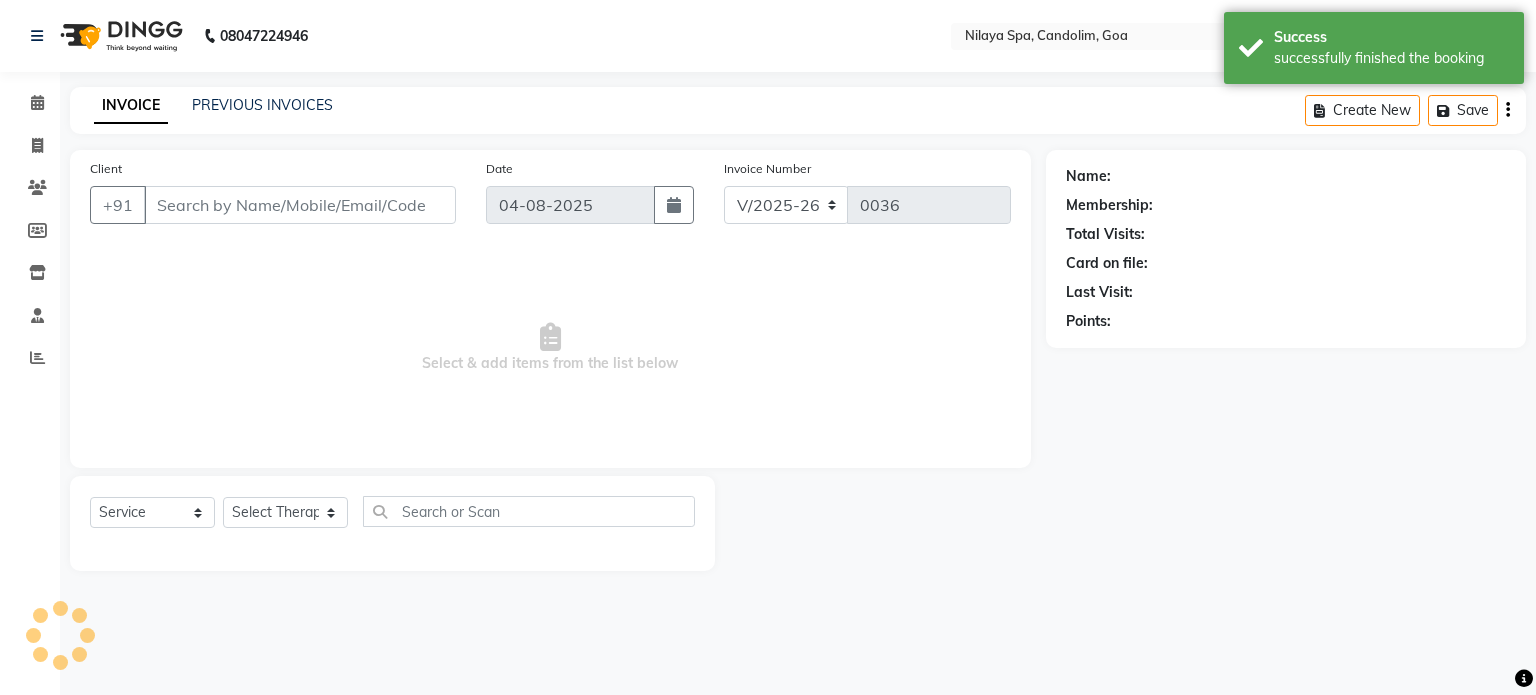 type on "98******06" 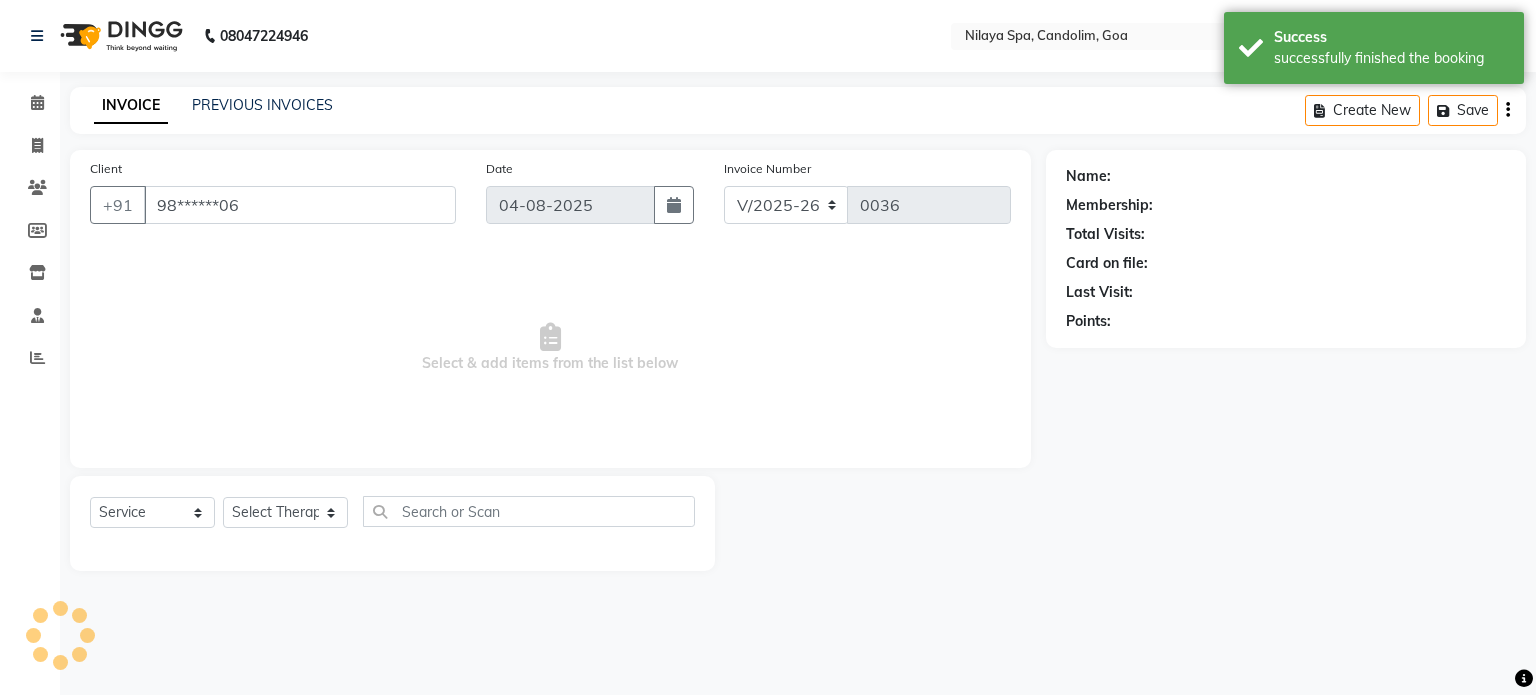 select on "87835" 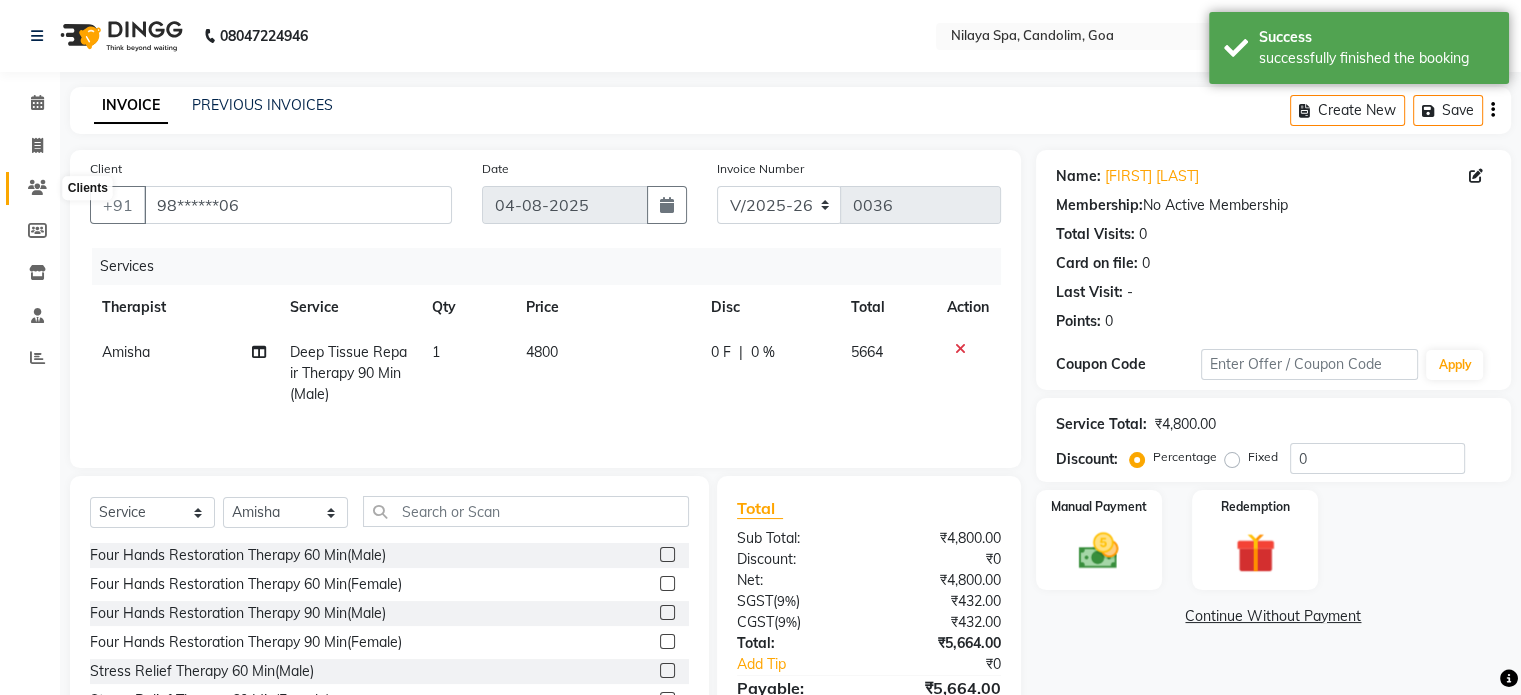 click 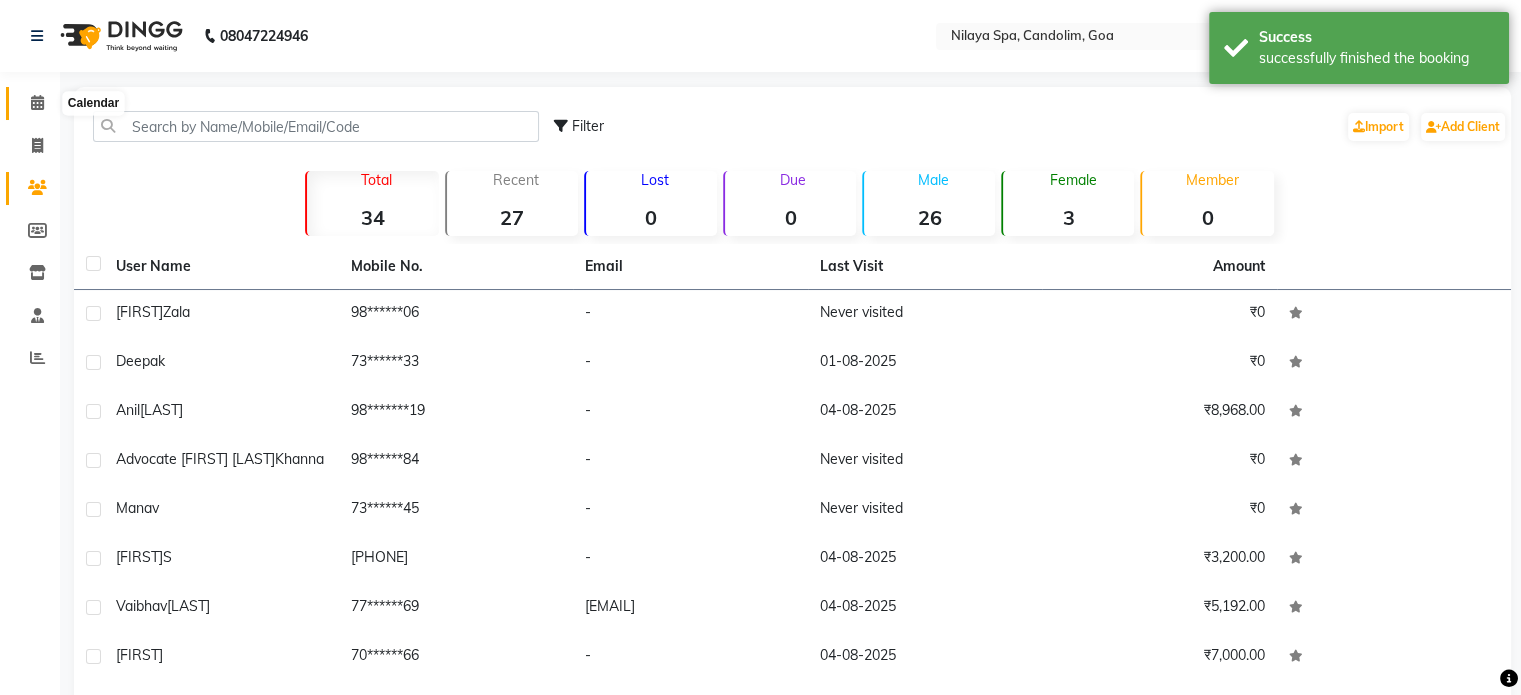 click 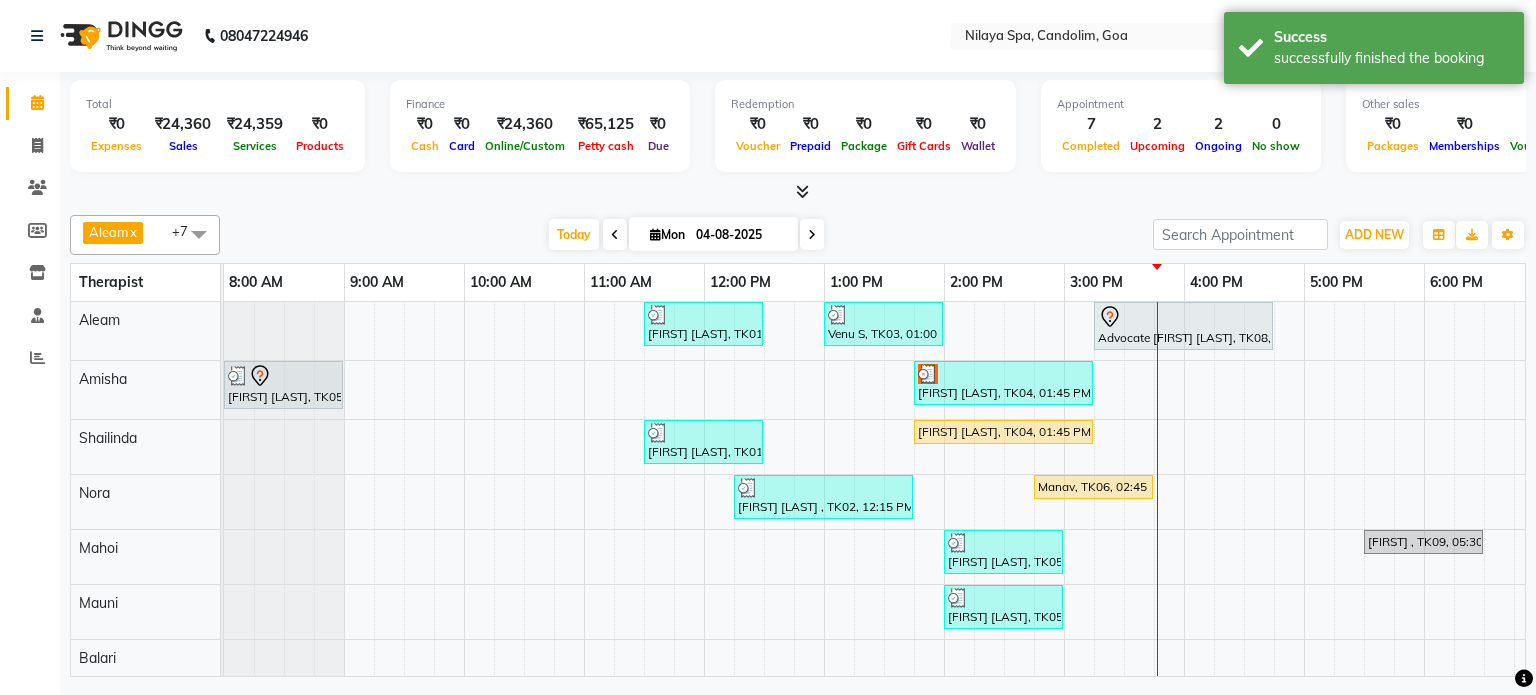 scroll, scrollTop: 0, scrollLeft: 0, axis: both 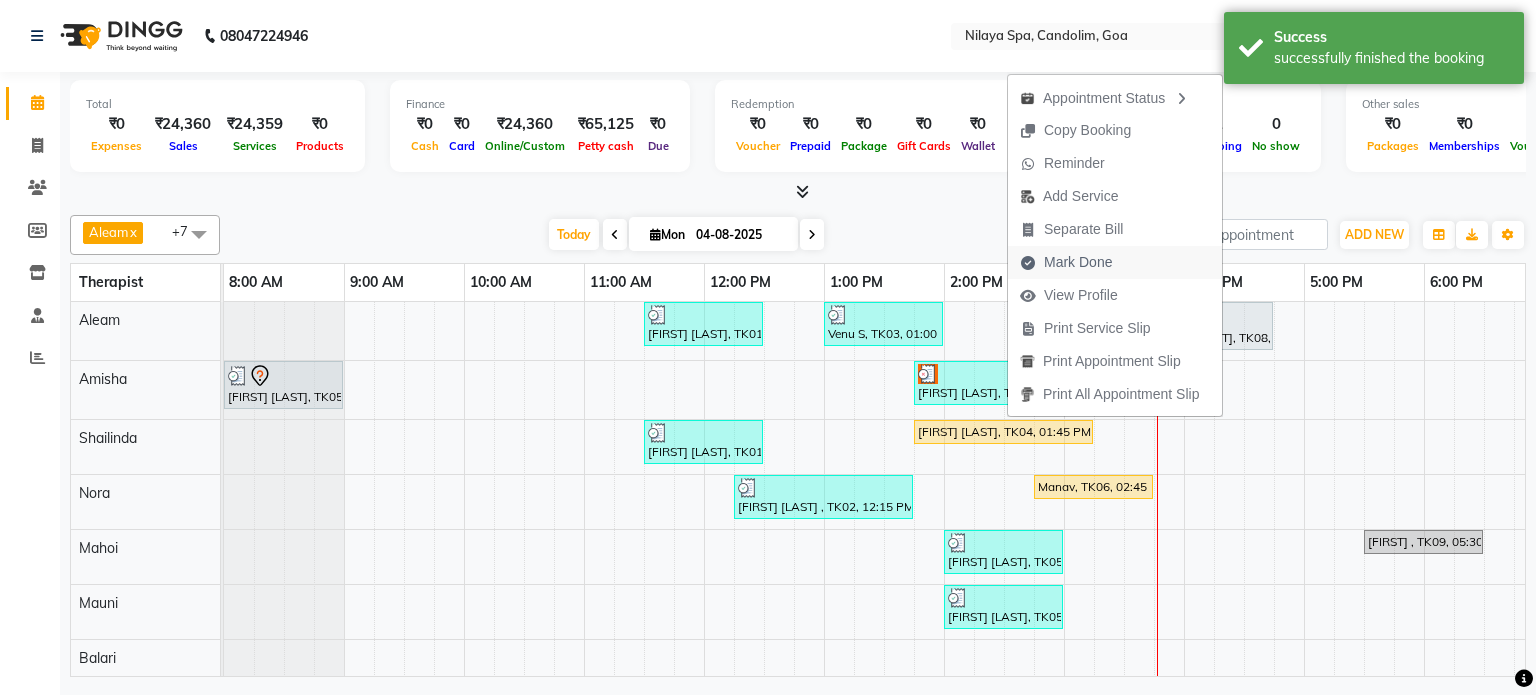 click on "Mark Done" at bounding box center [1078, 262] 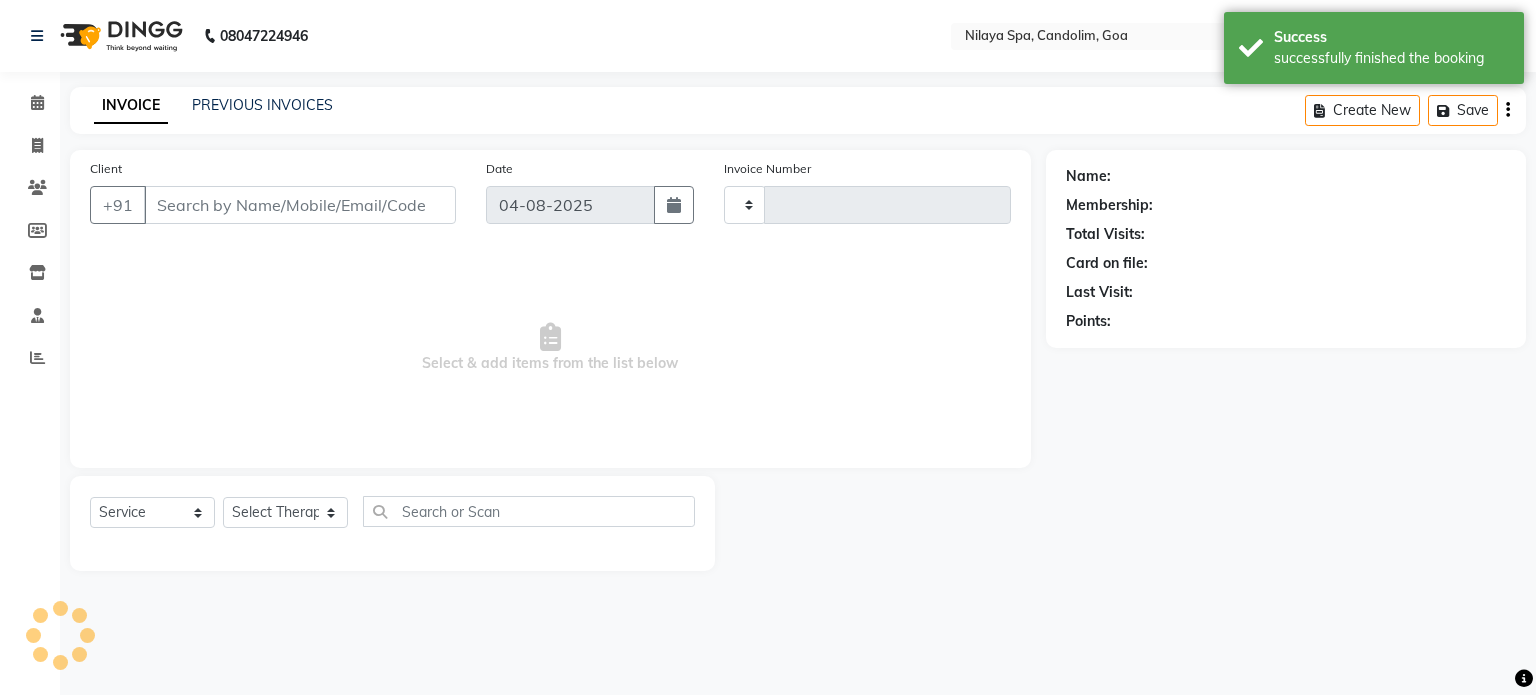 type on "0036" 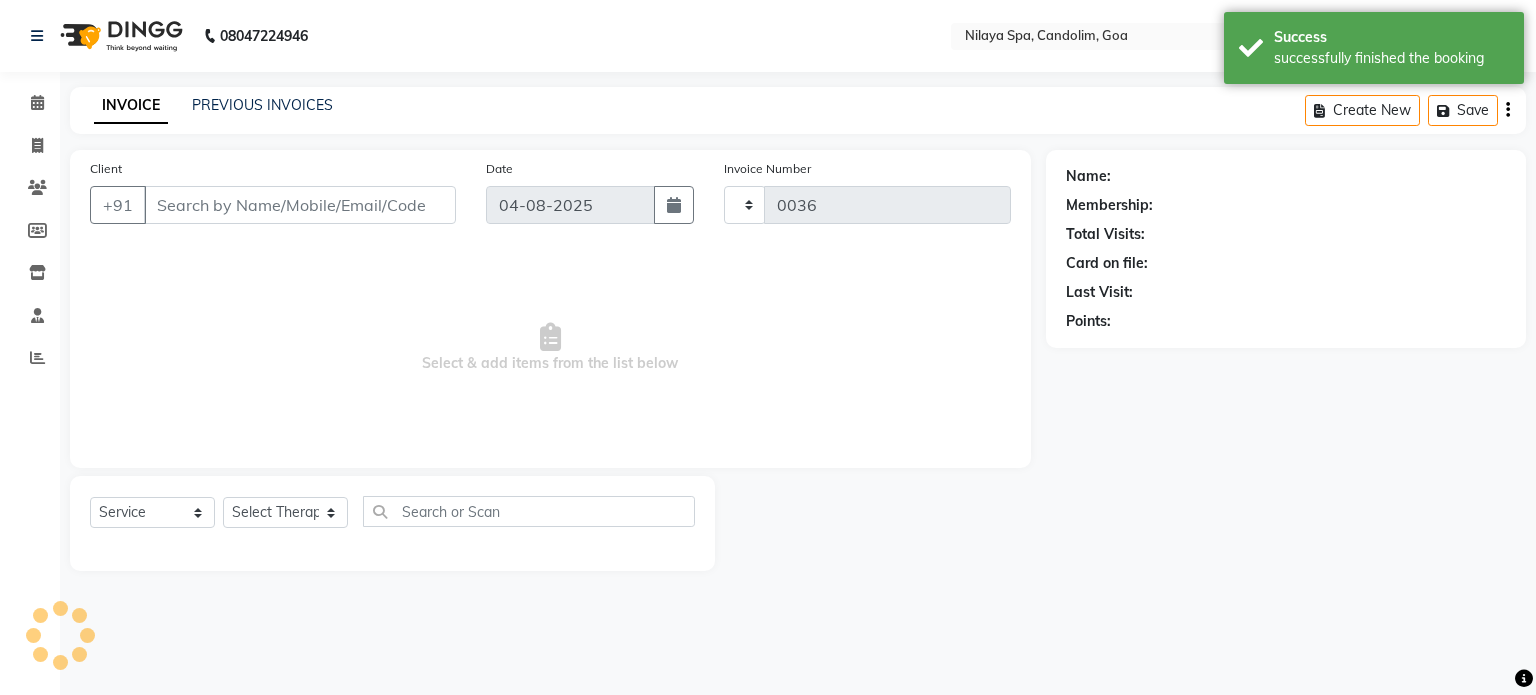 select on "8694" 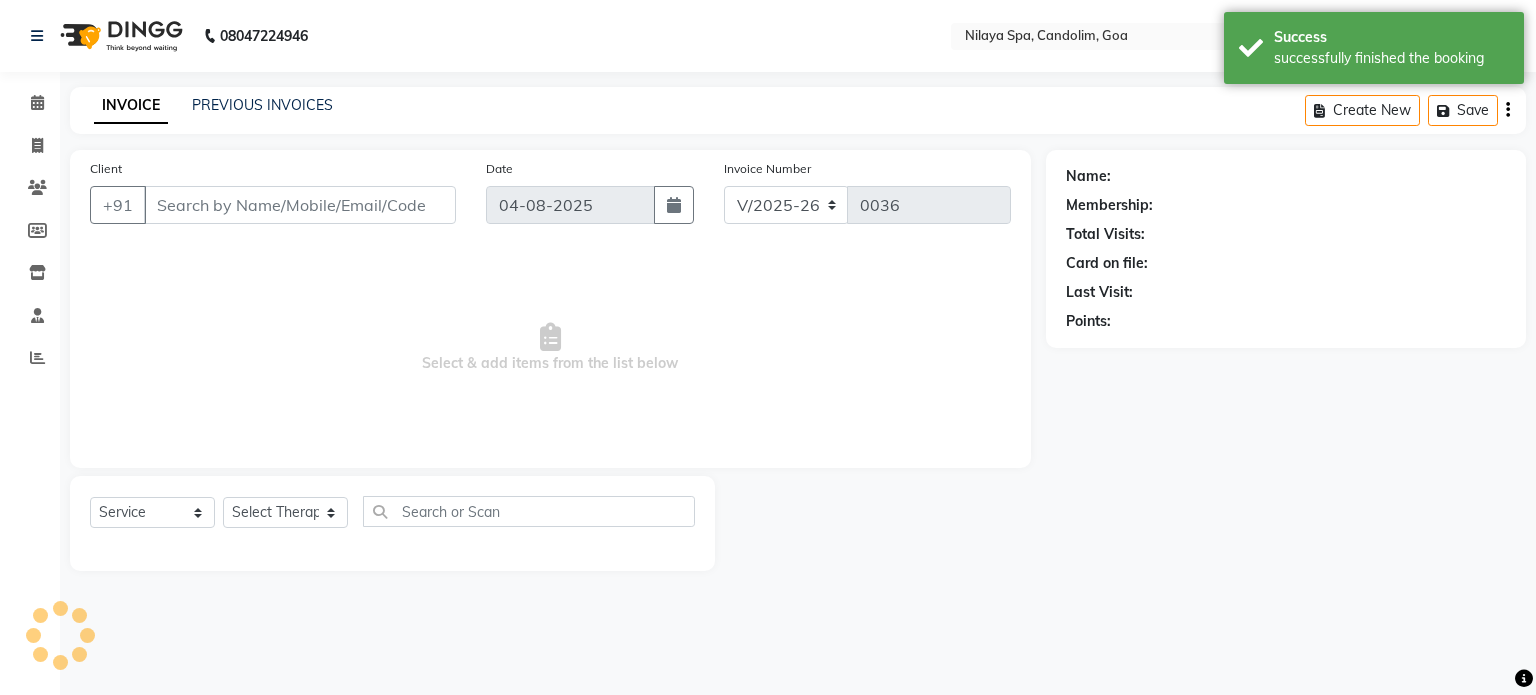 type on "98******06" 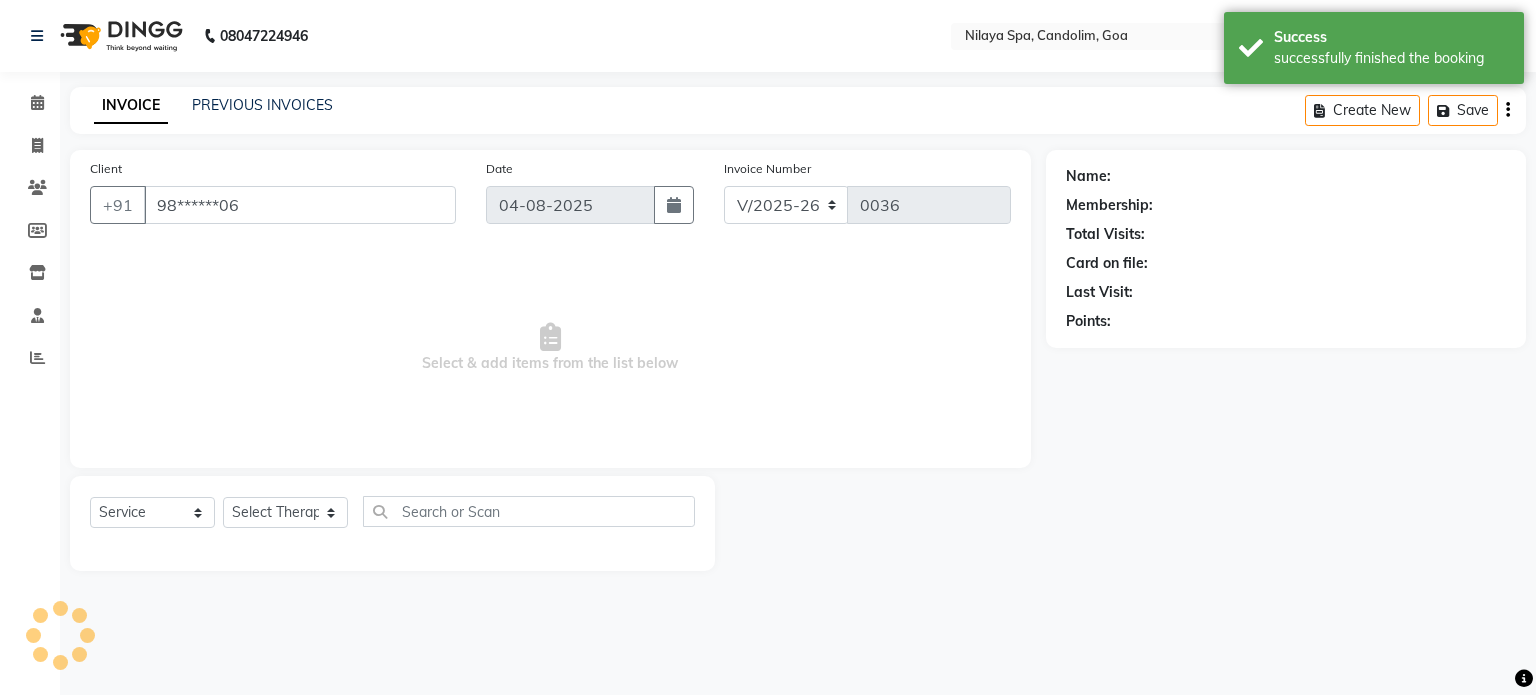 select on "87836" 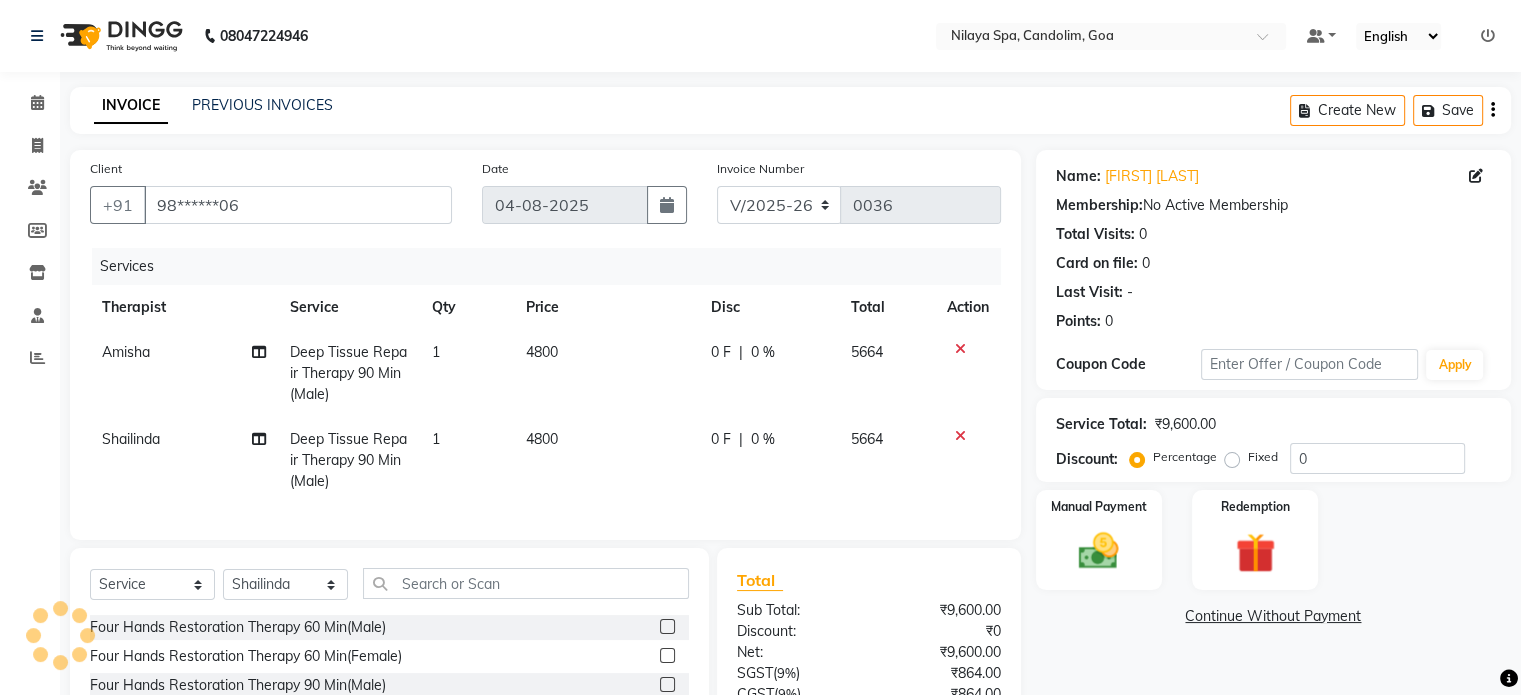 click on "0 %" 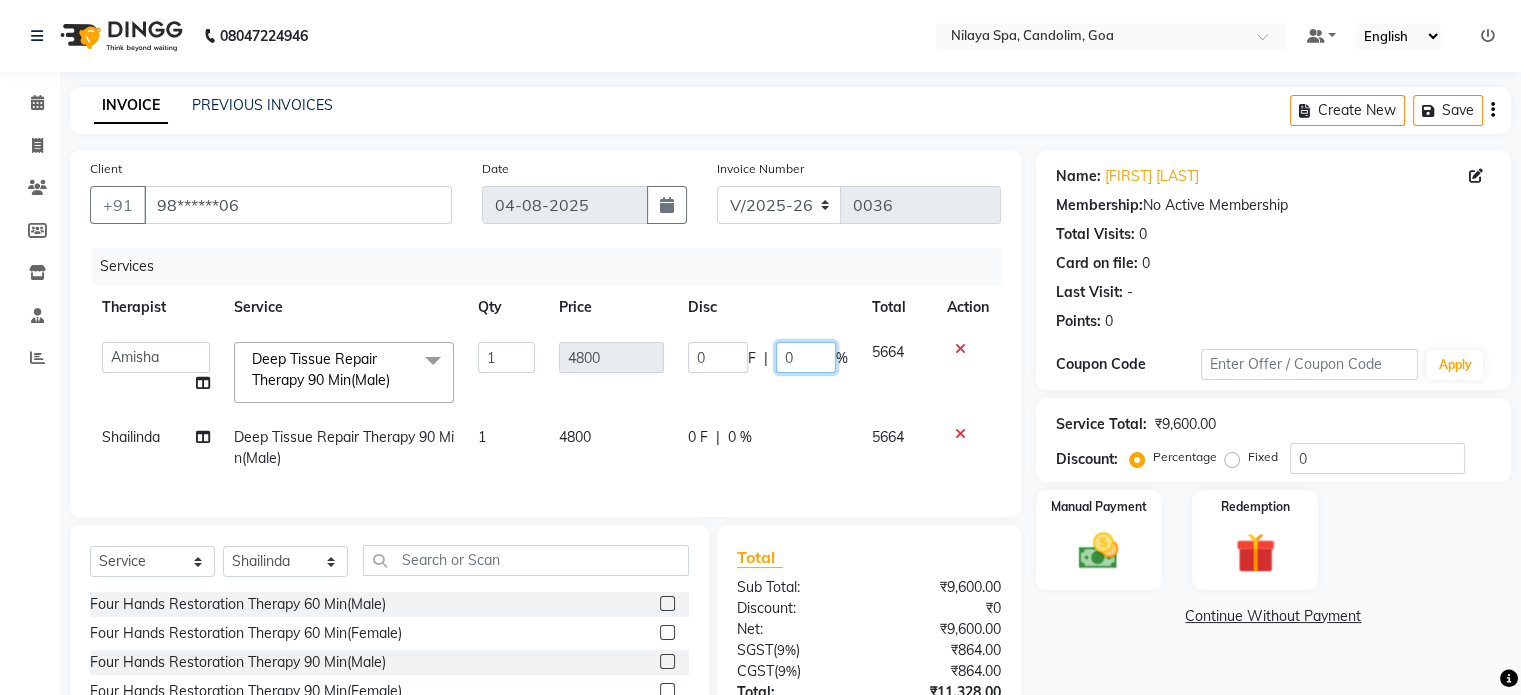 click on "0" 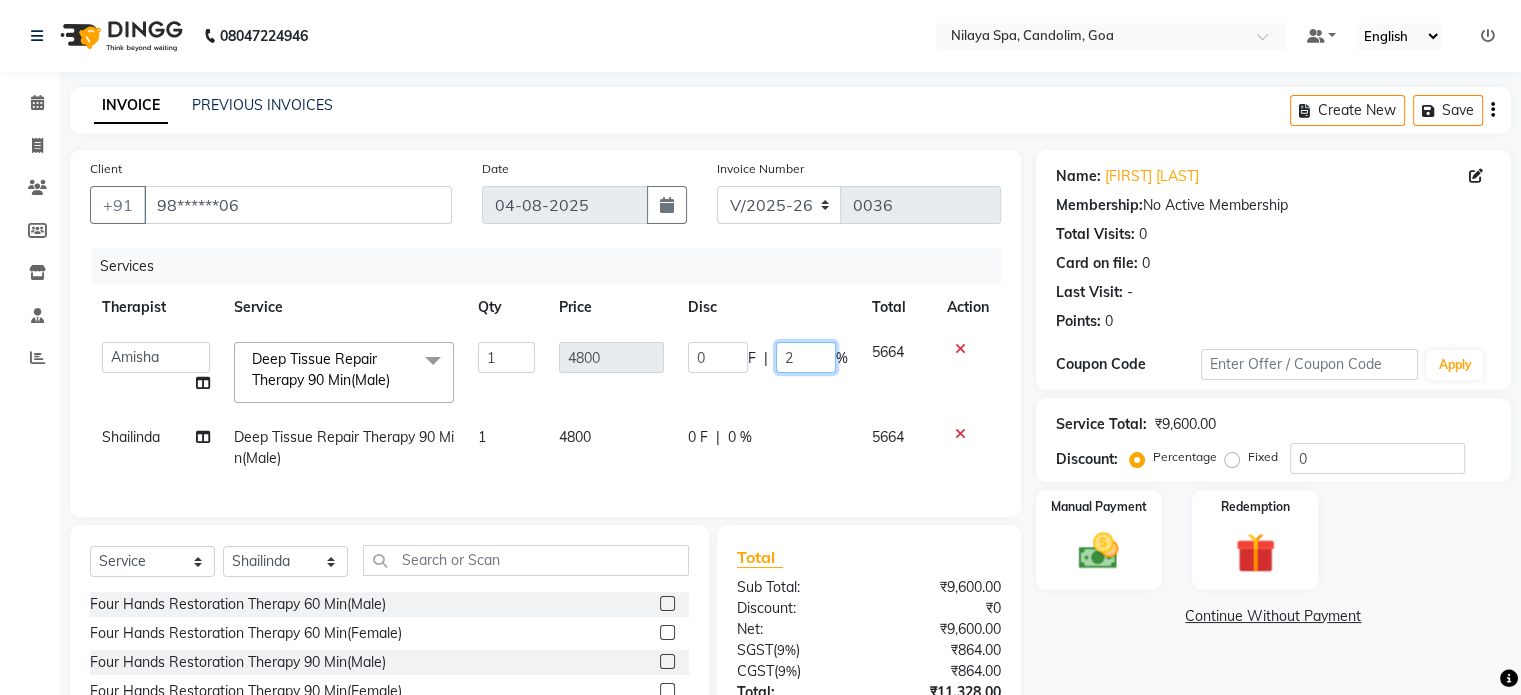 type on "20" 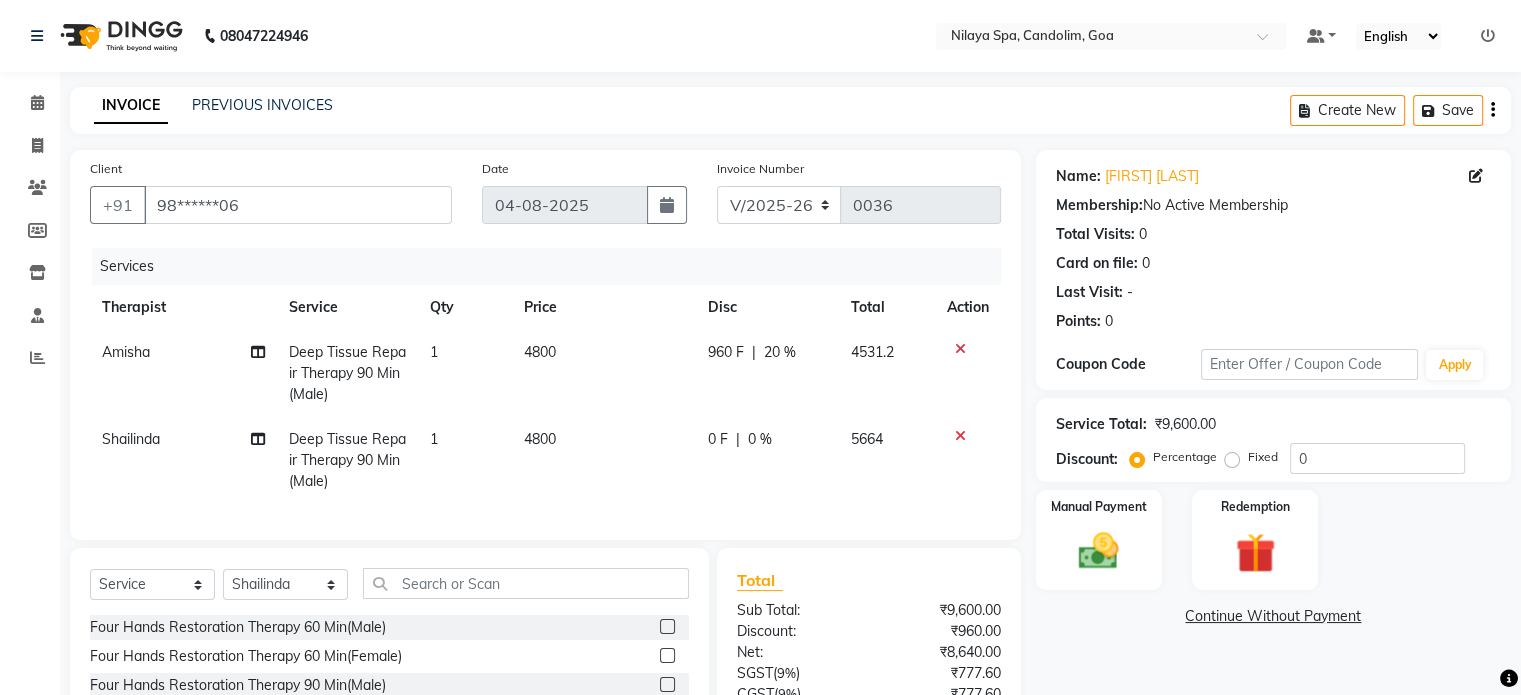 click on "0 F | 0 %" 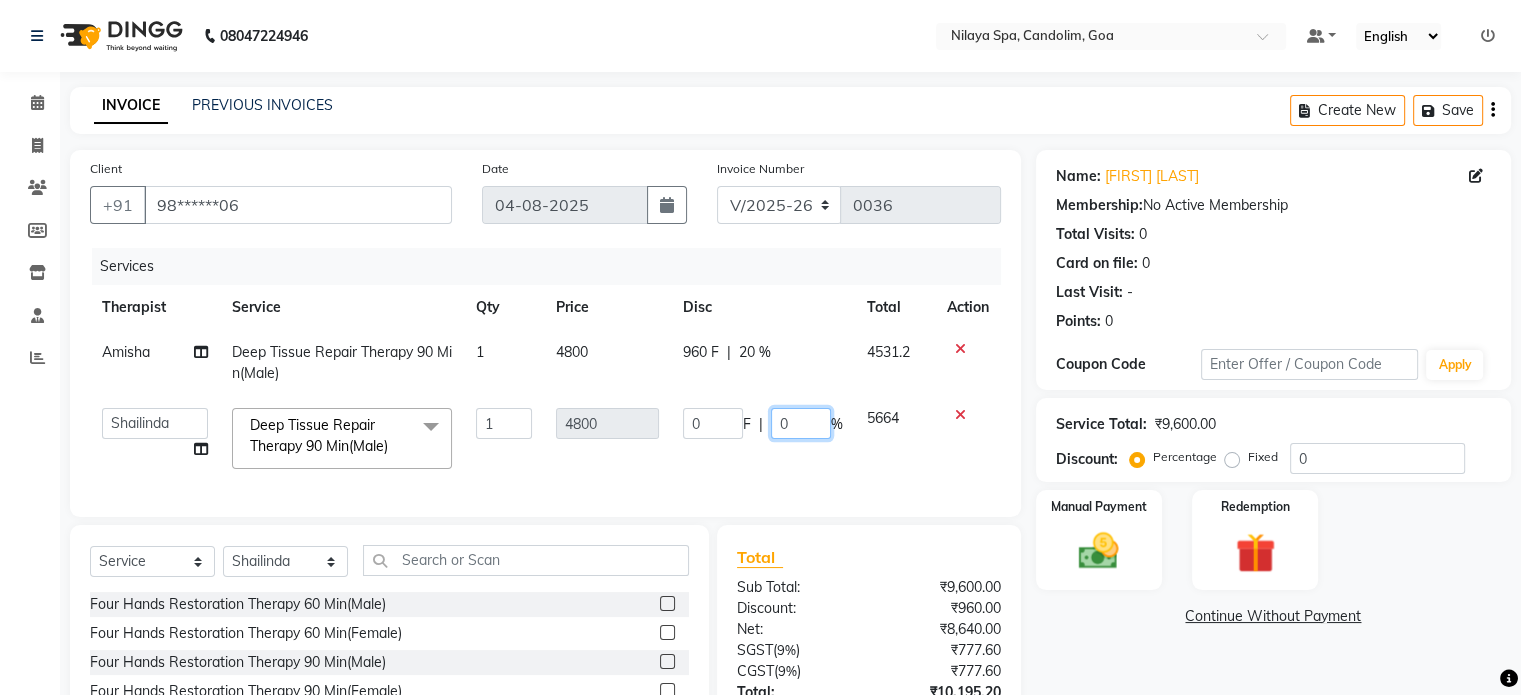 click on "0" 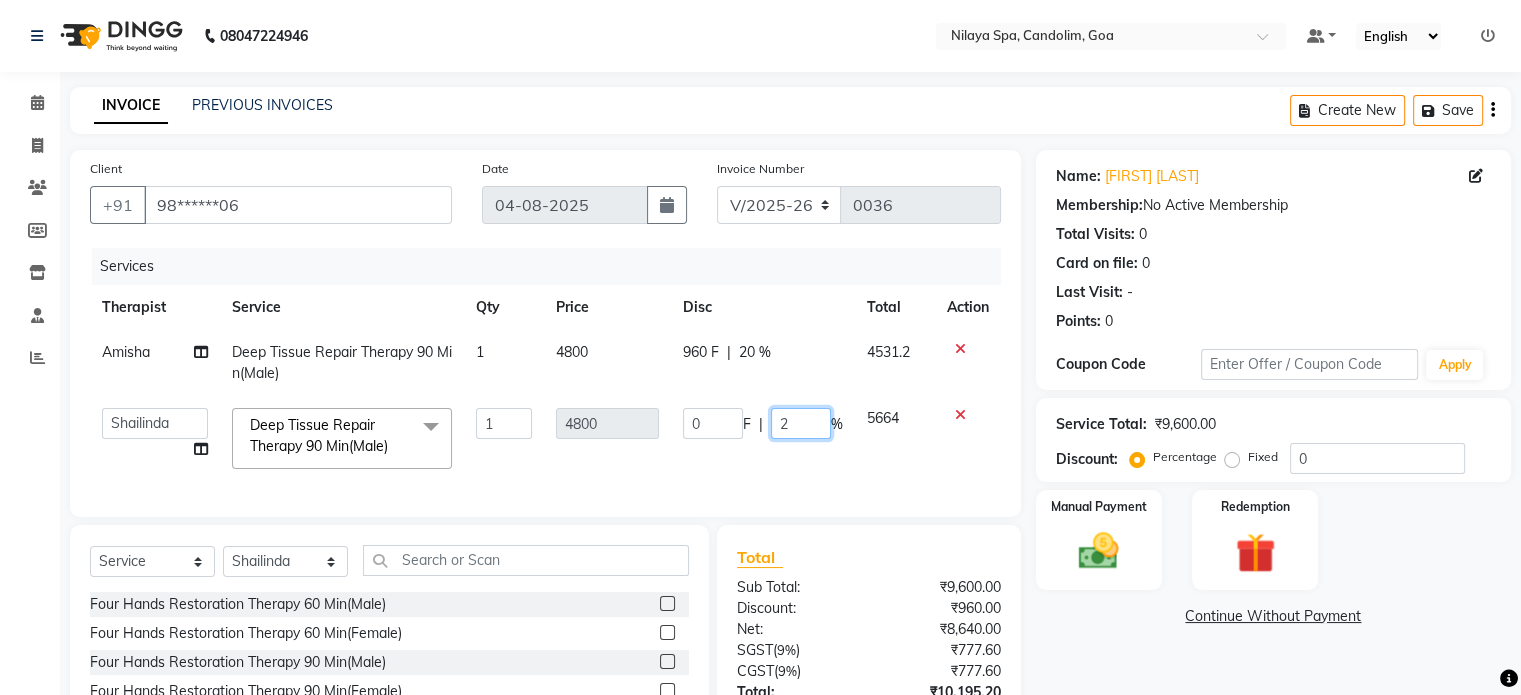 type on "20" 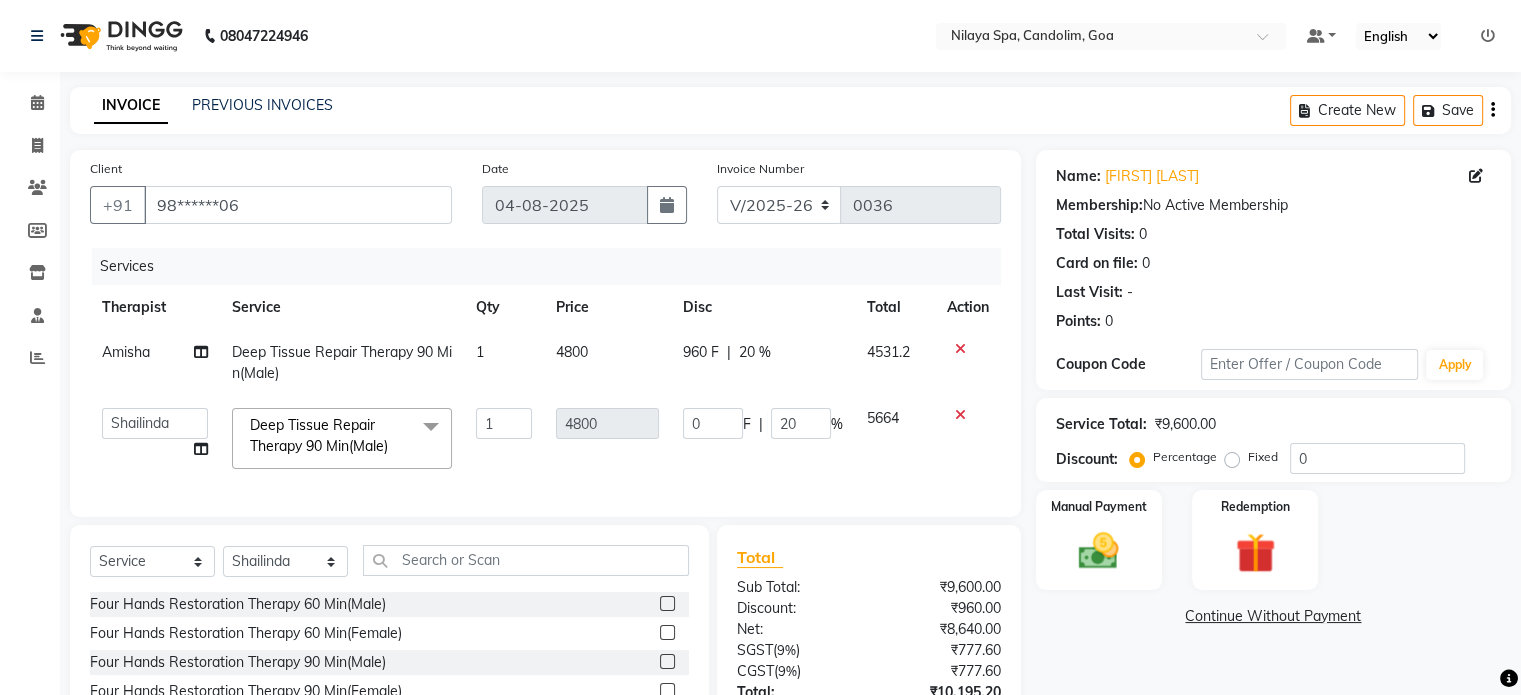 click on "Name: [FIRST] [LAST] Membership:  No Active Membership  Total Visits:  0 Card on file:  0 Last Visit:   - Points:   0  Coupon Code Apply Service Total:  ₹9,600.00  Discount:  Percentage   Fixed  0 Manual Payment Redemption  Continue Without Payment" 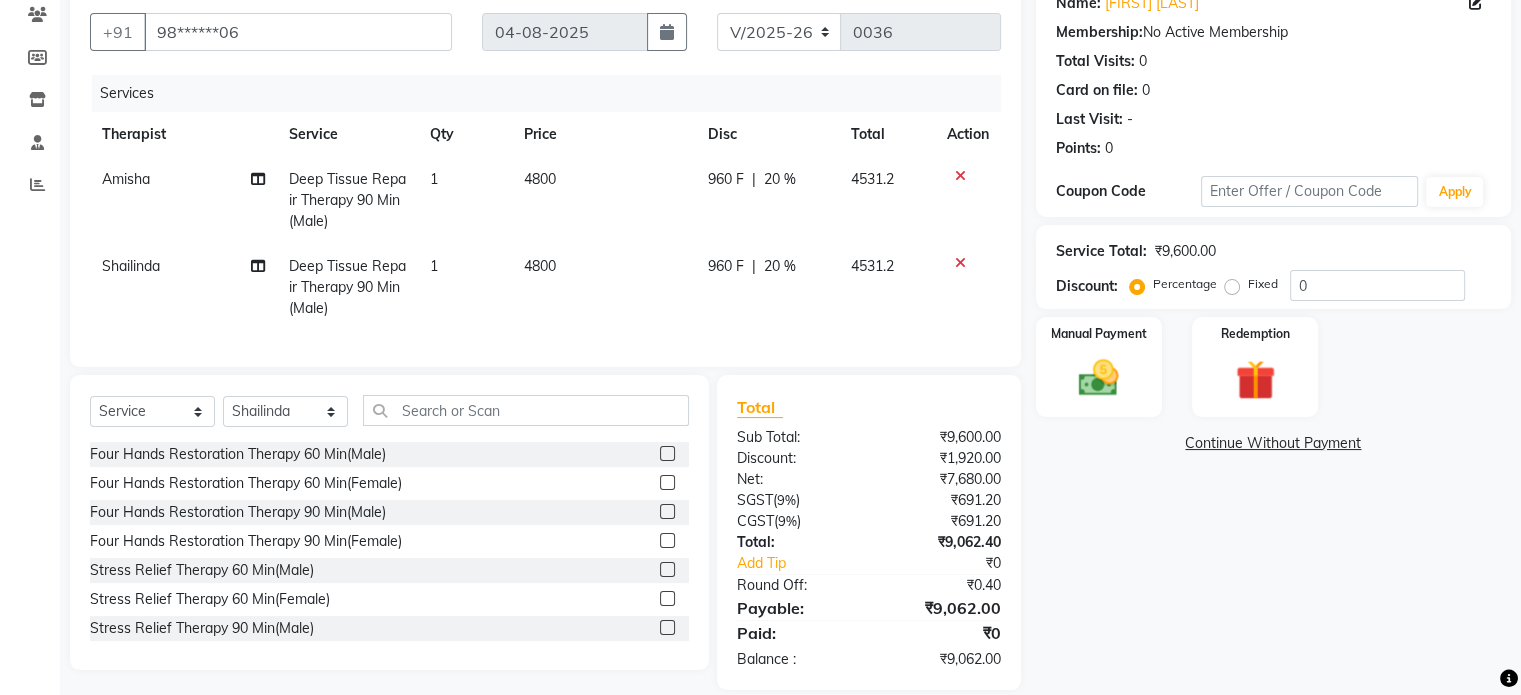 scroll, scrollTop: 213, scrollLeft: 0, axis: vertical 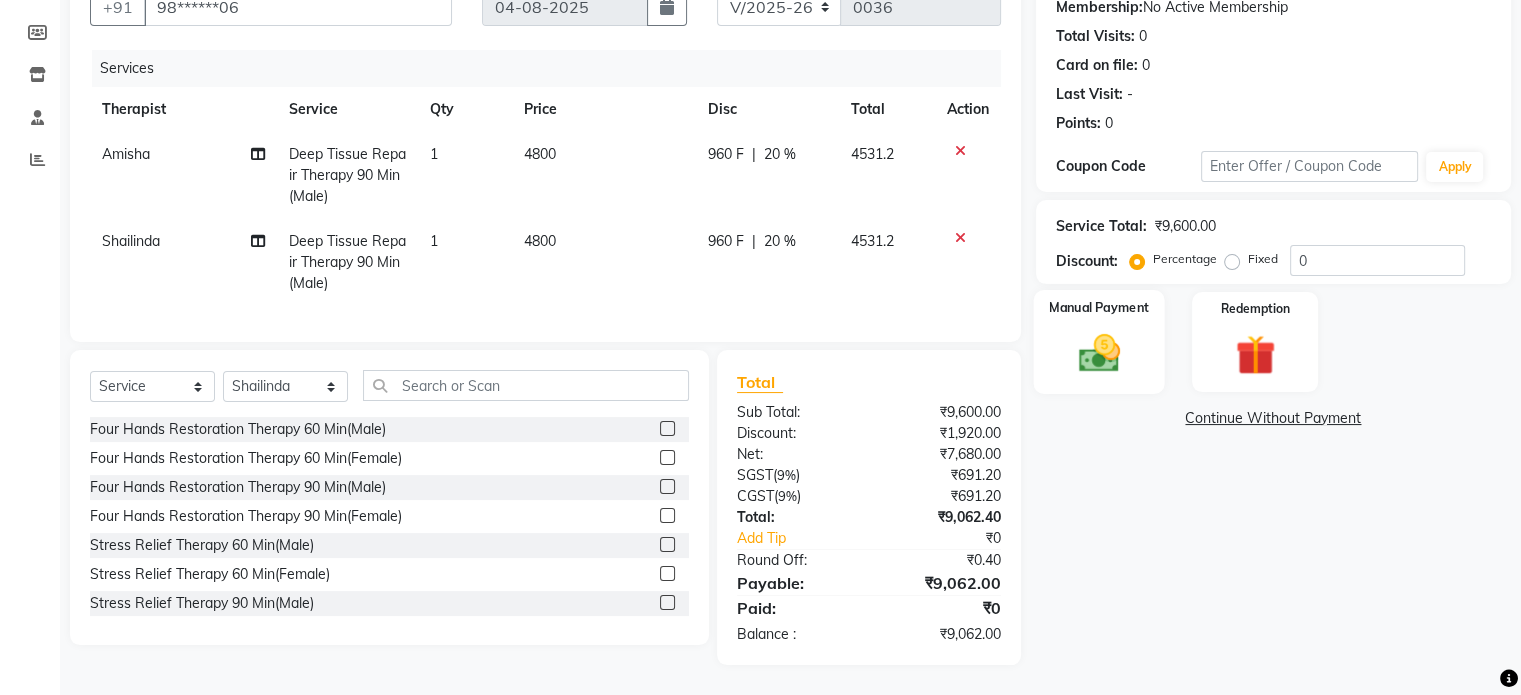 click 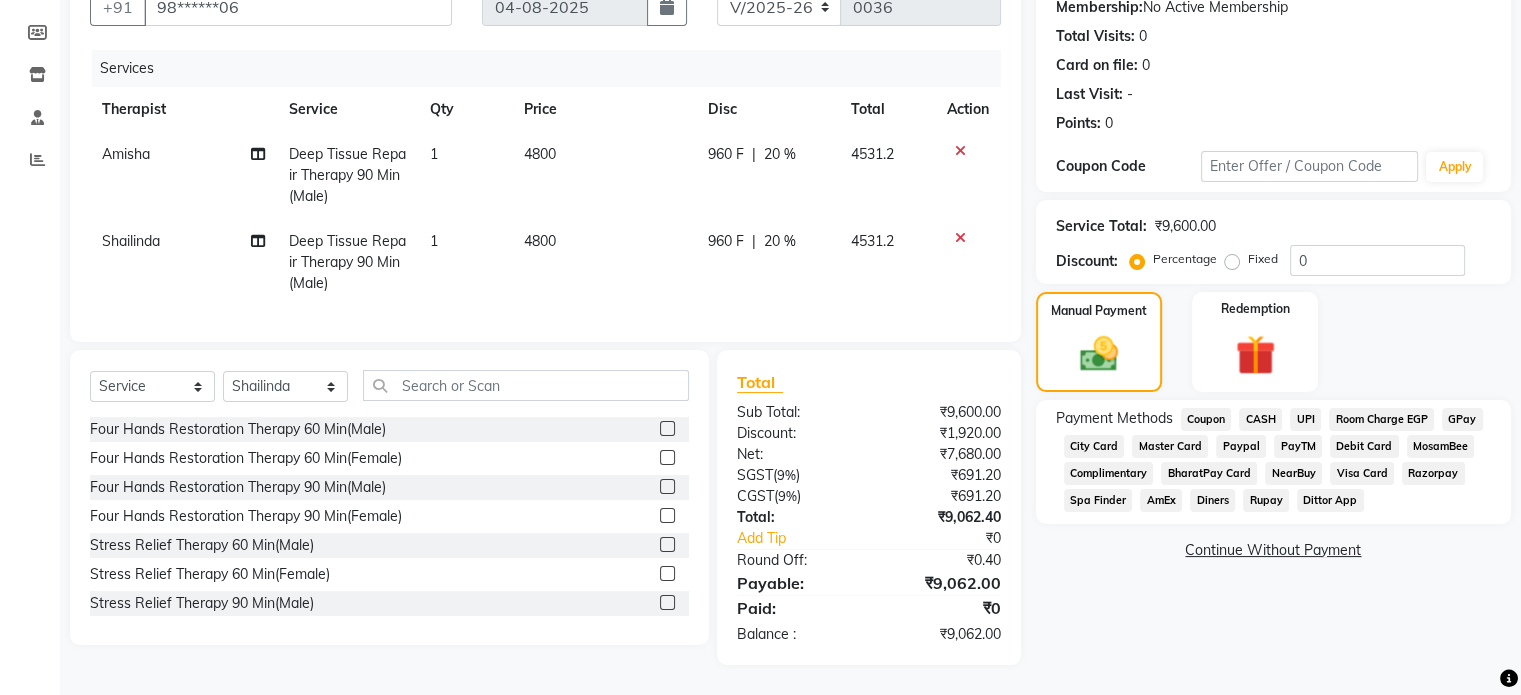click on "Master Card" 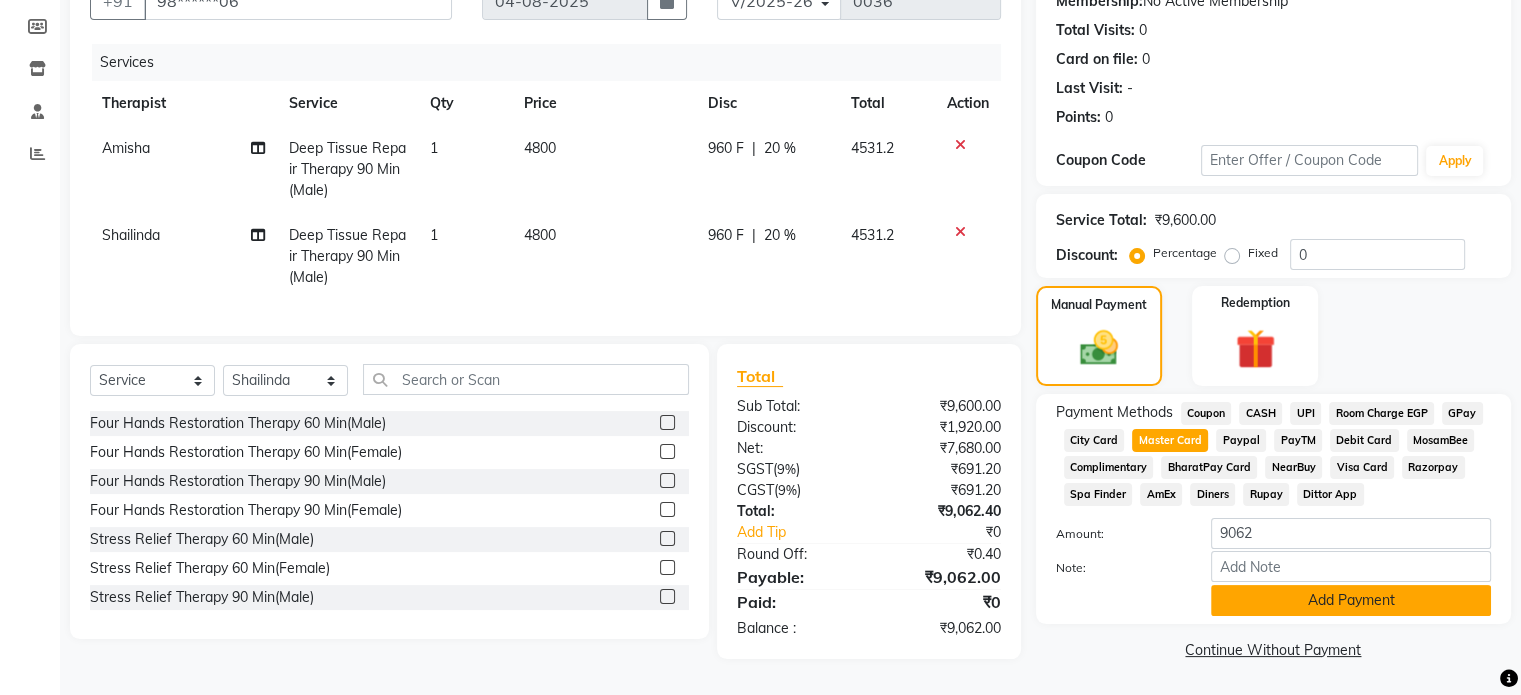 click on "Add Payment" 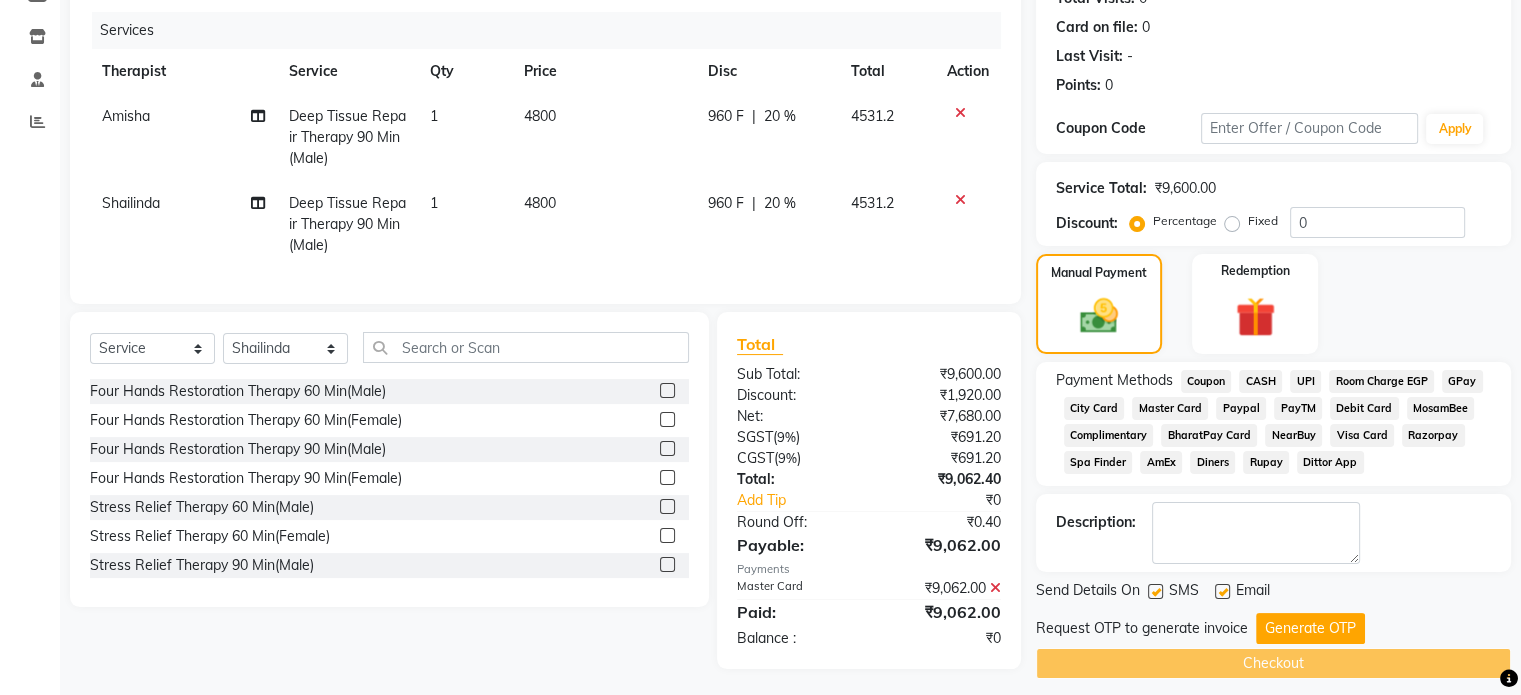 scroll, scrollTop: 255, scrollLeft: 0, axis: vertical 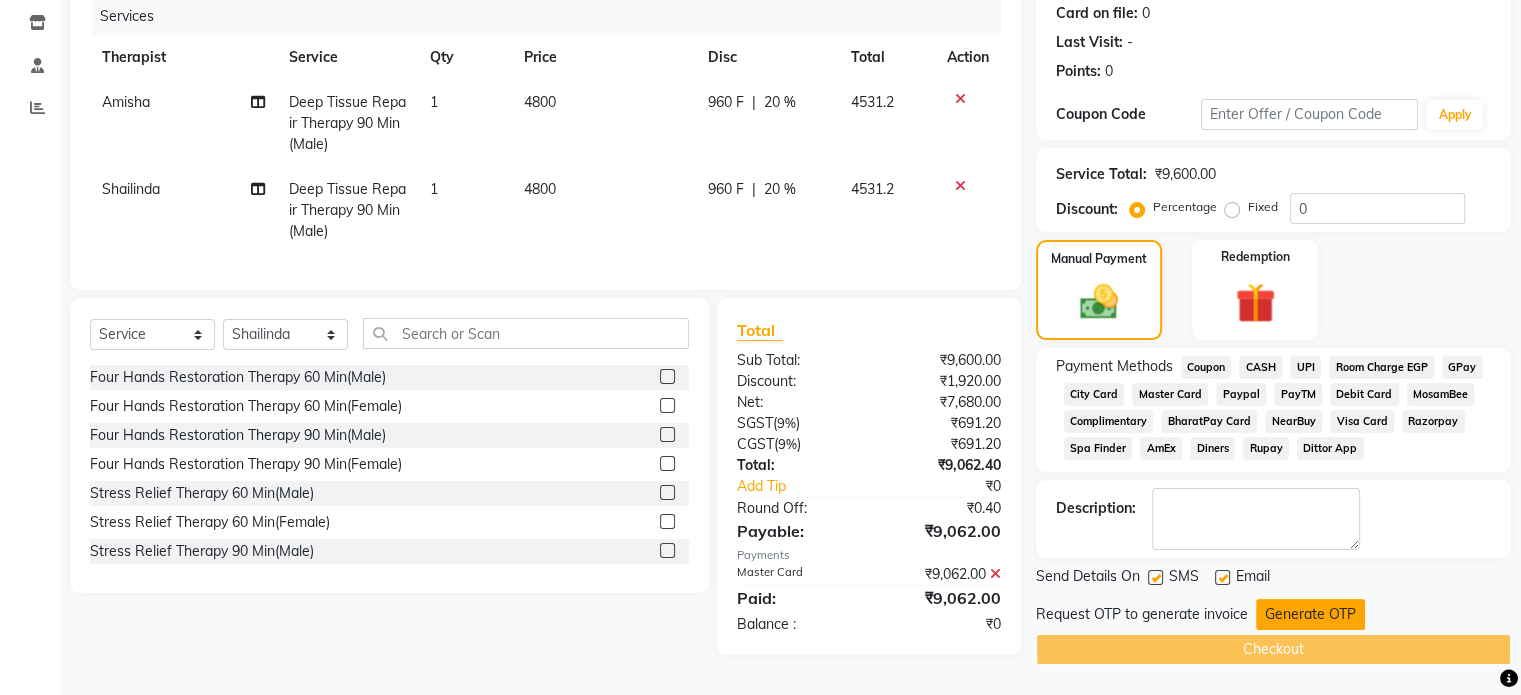 click on "Generate OTP" 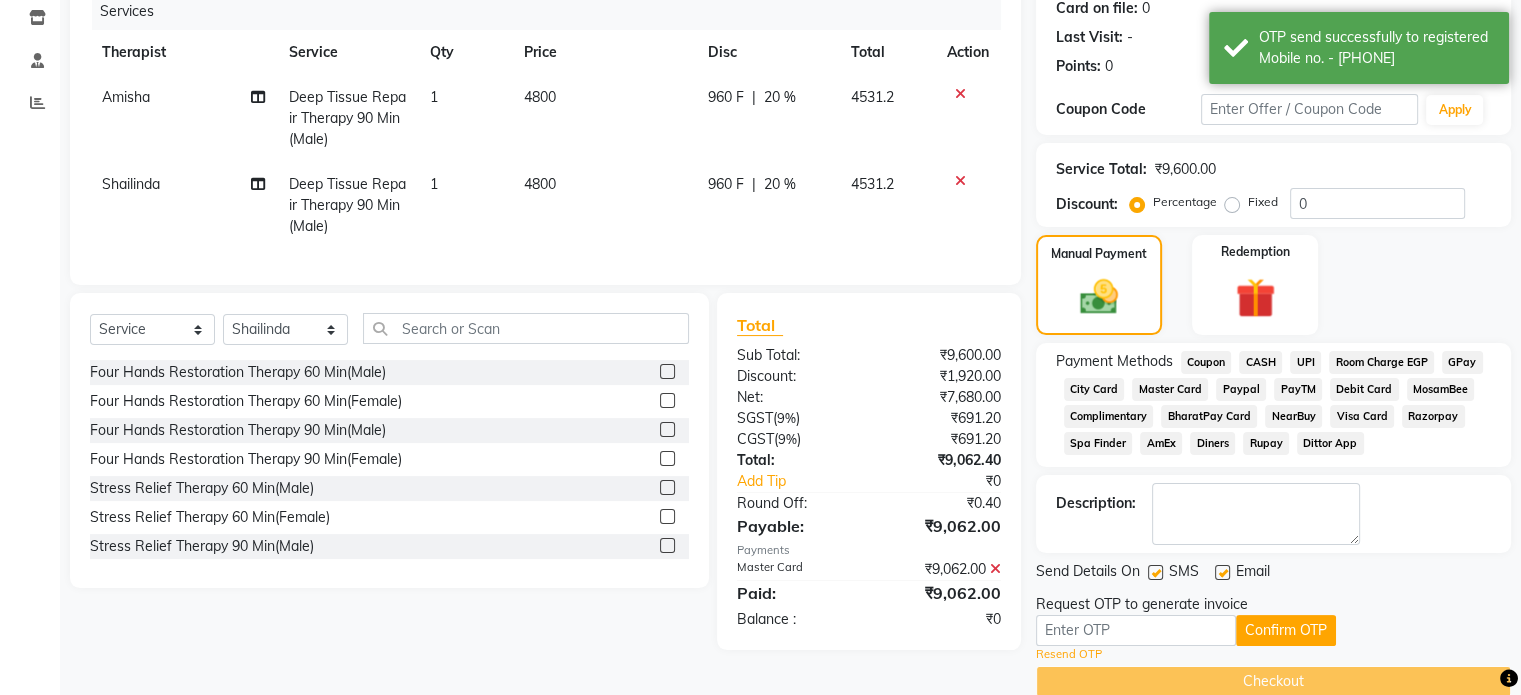 scroll, scrollTop: 289, scrollLeft: 0, axis: vertical 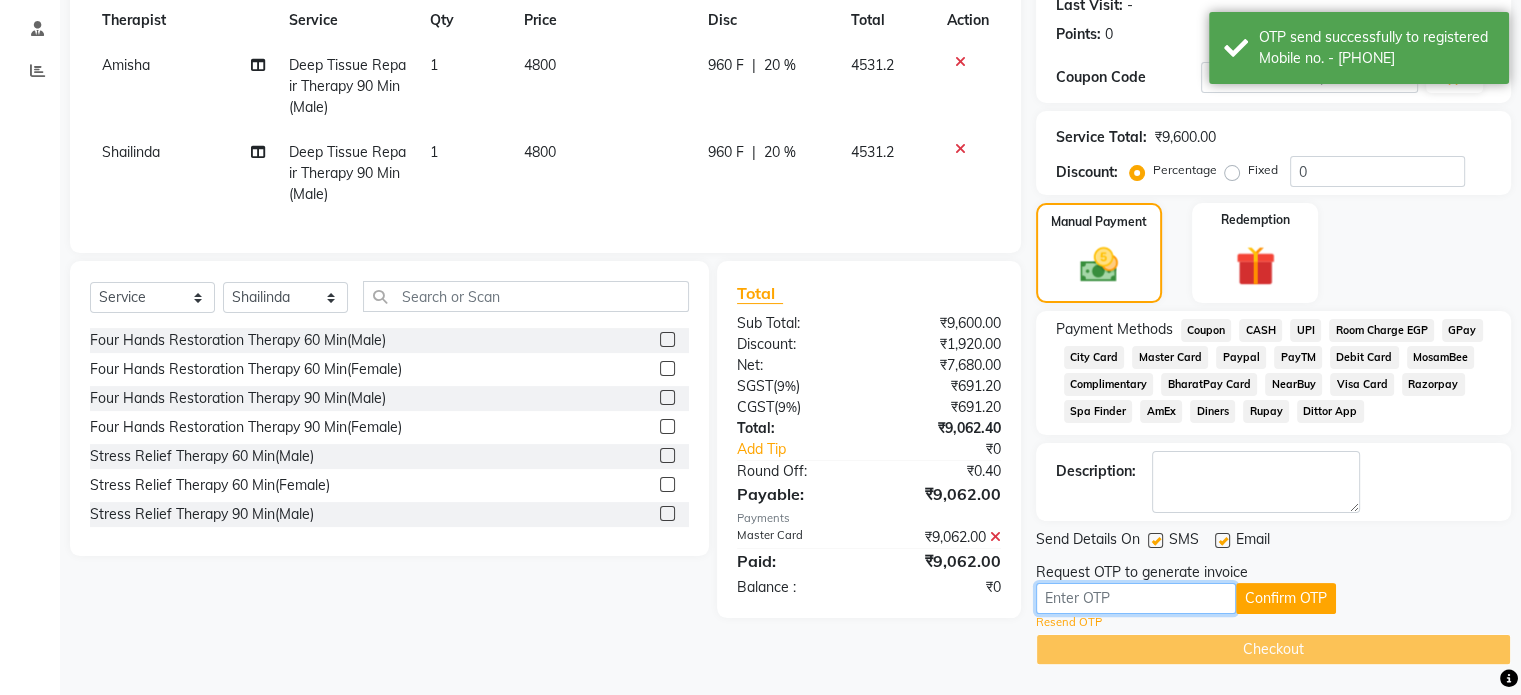 click at bounding box center (1136, 598) 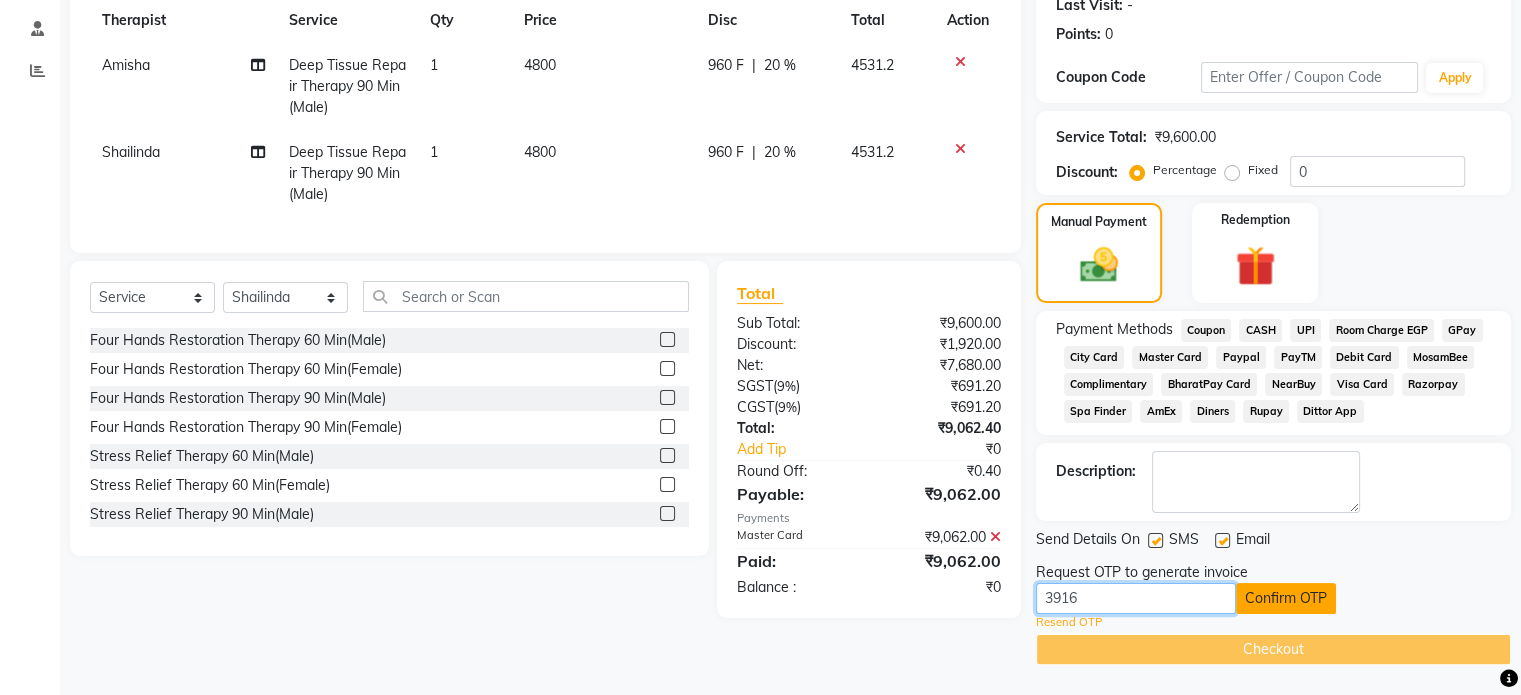 type on "3916" 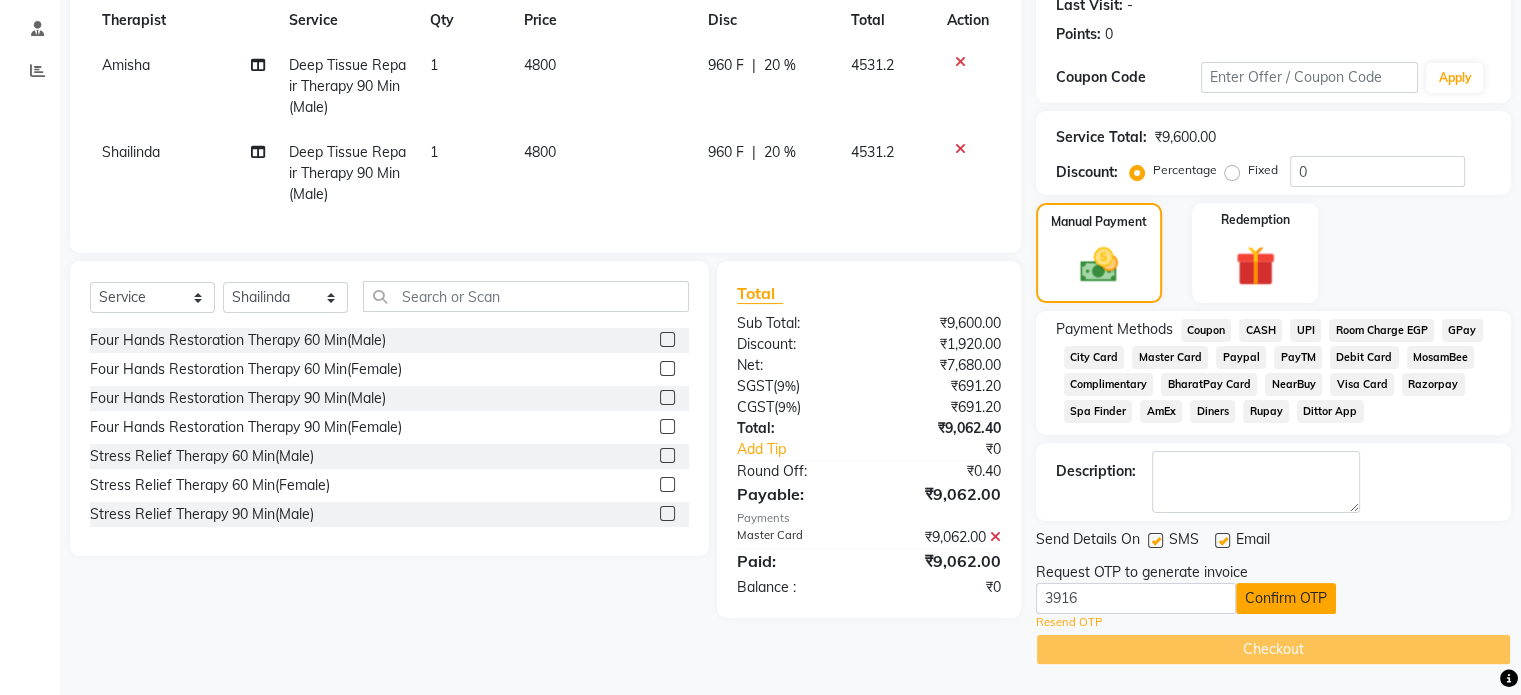 click on "Confirm OTP" 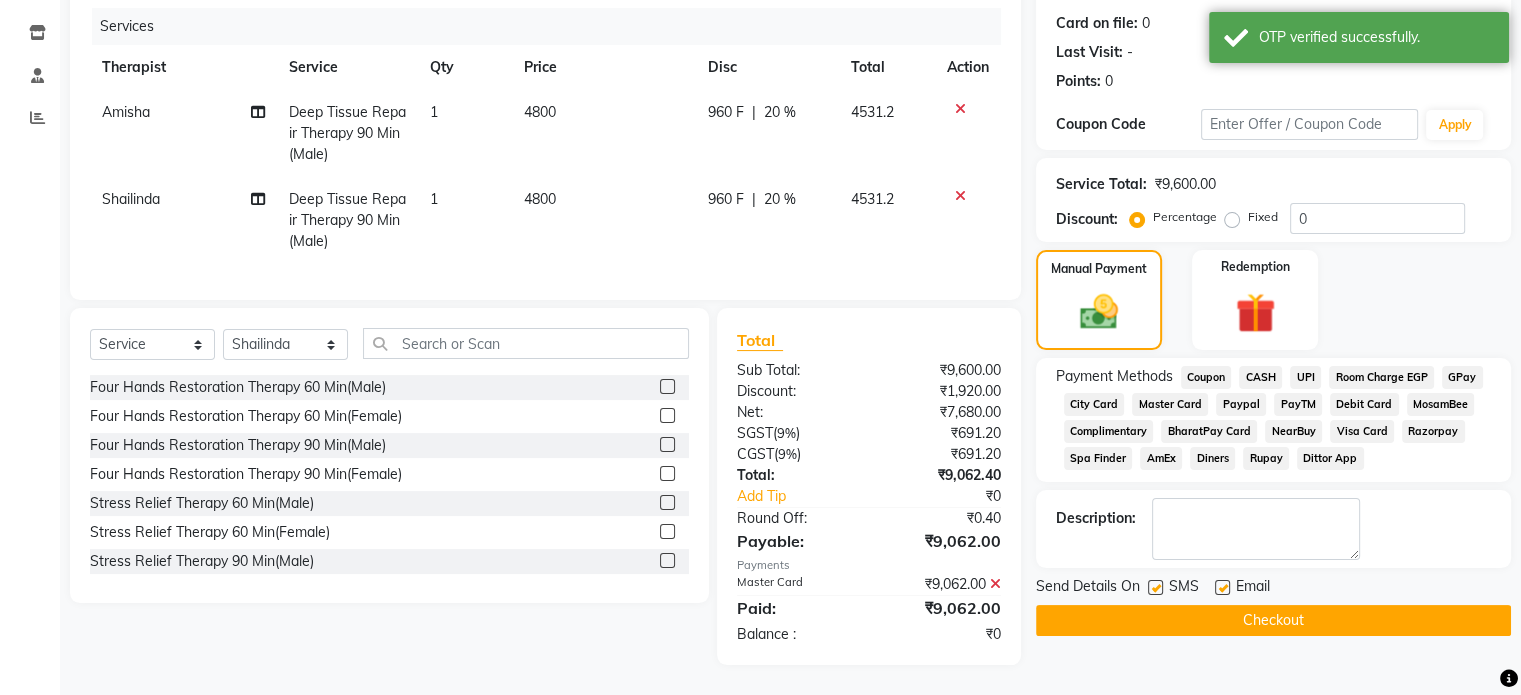 scroll, scrollTop: 255, scrollLeft: 0, axis: vertical 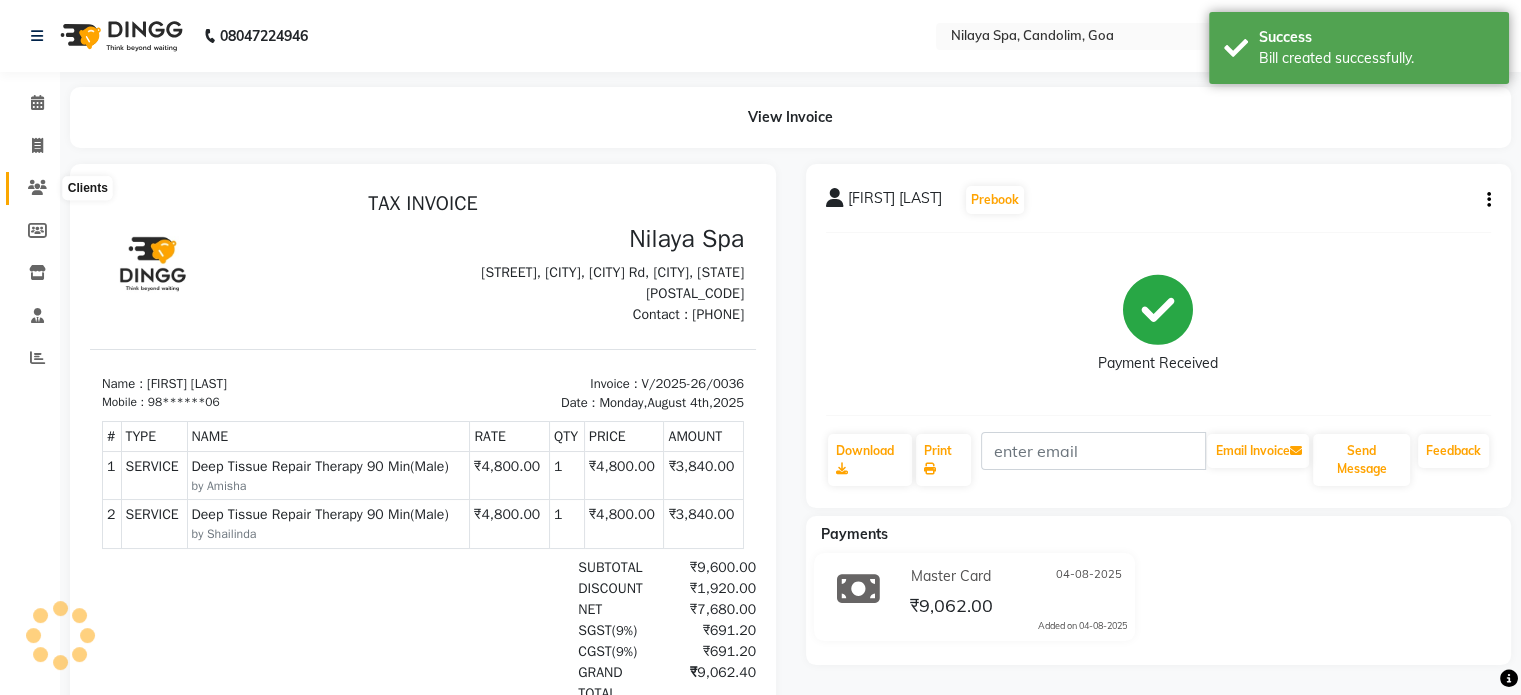 click 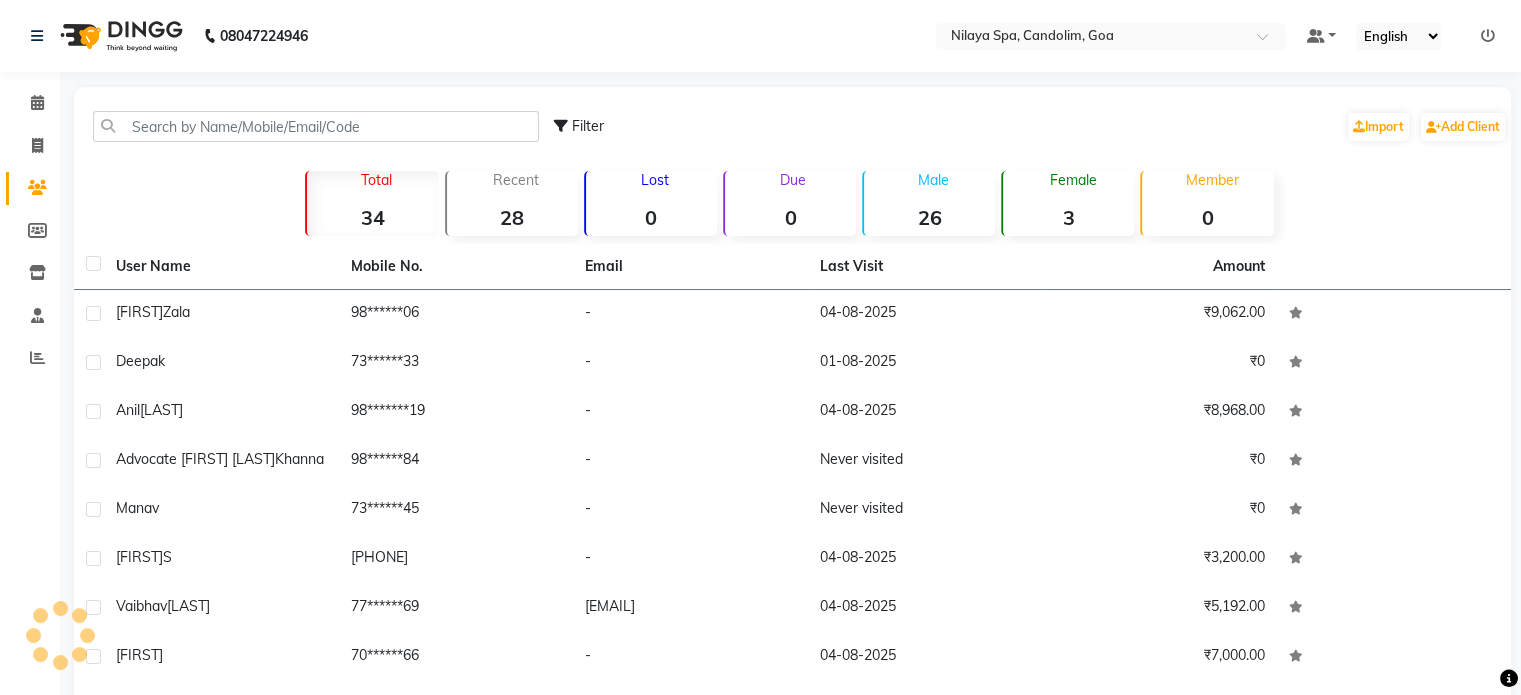 click 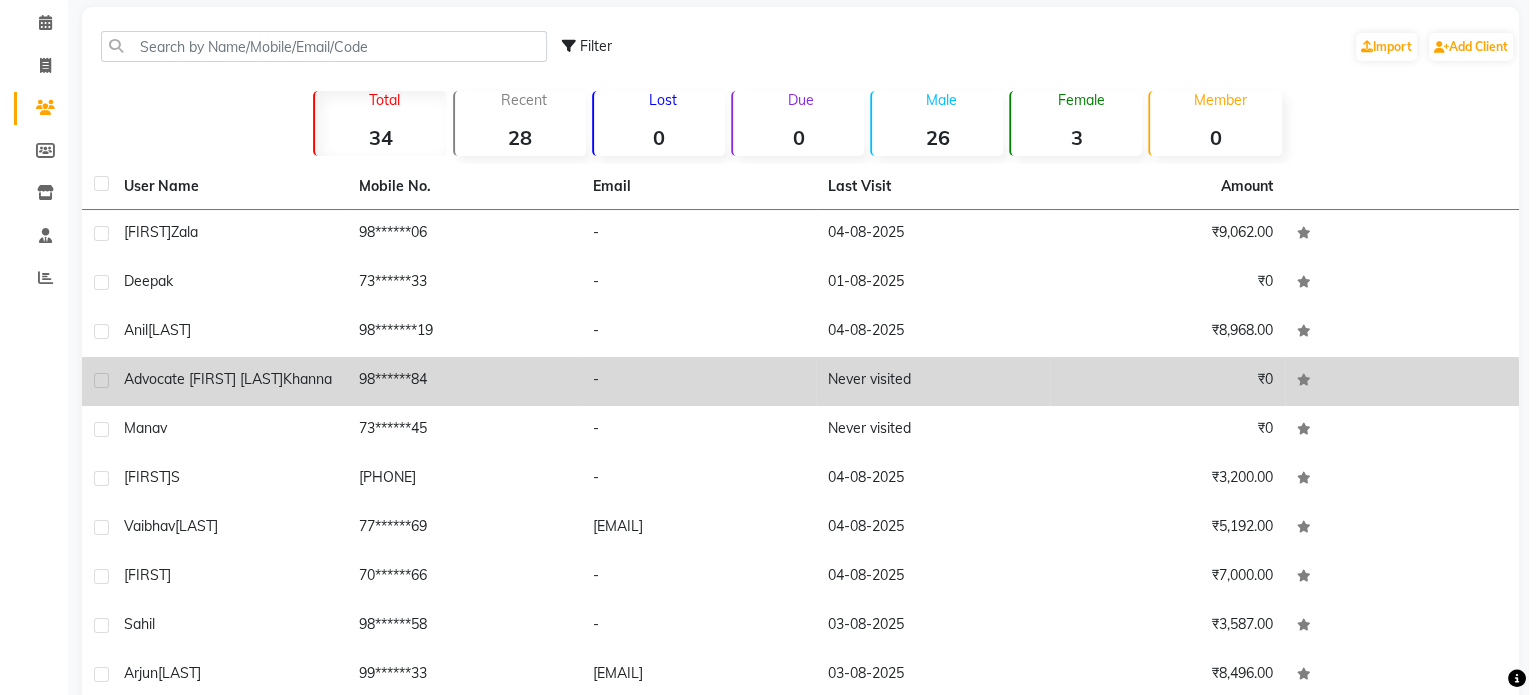scroll, scrollTop: 0, scrollLeft: 0, axis: both 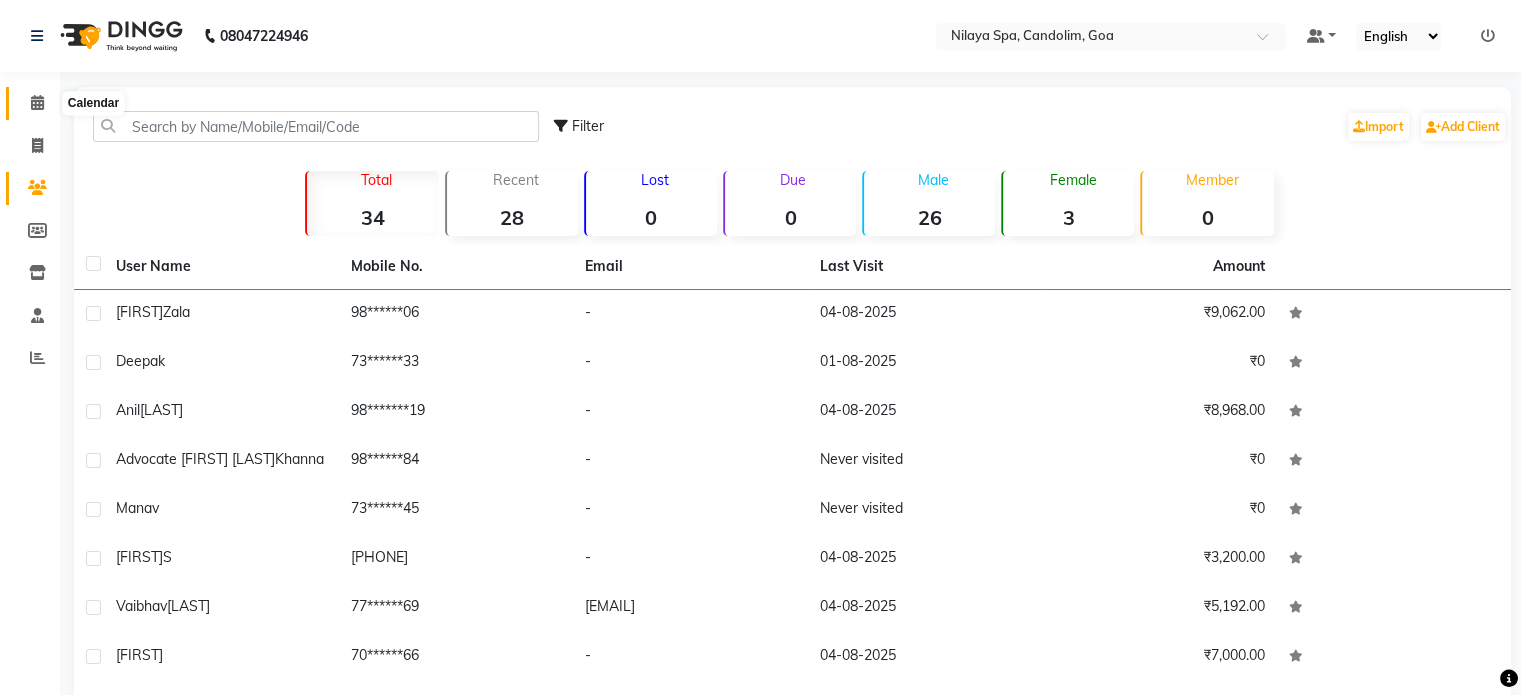 click 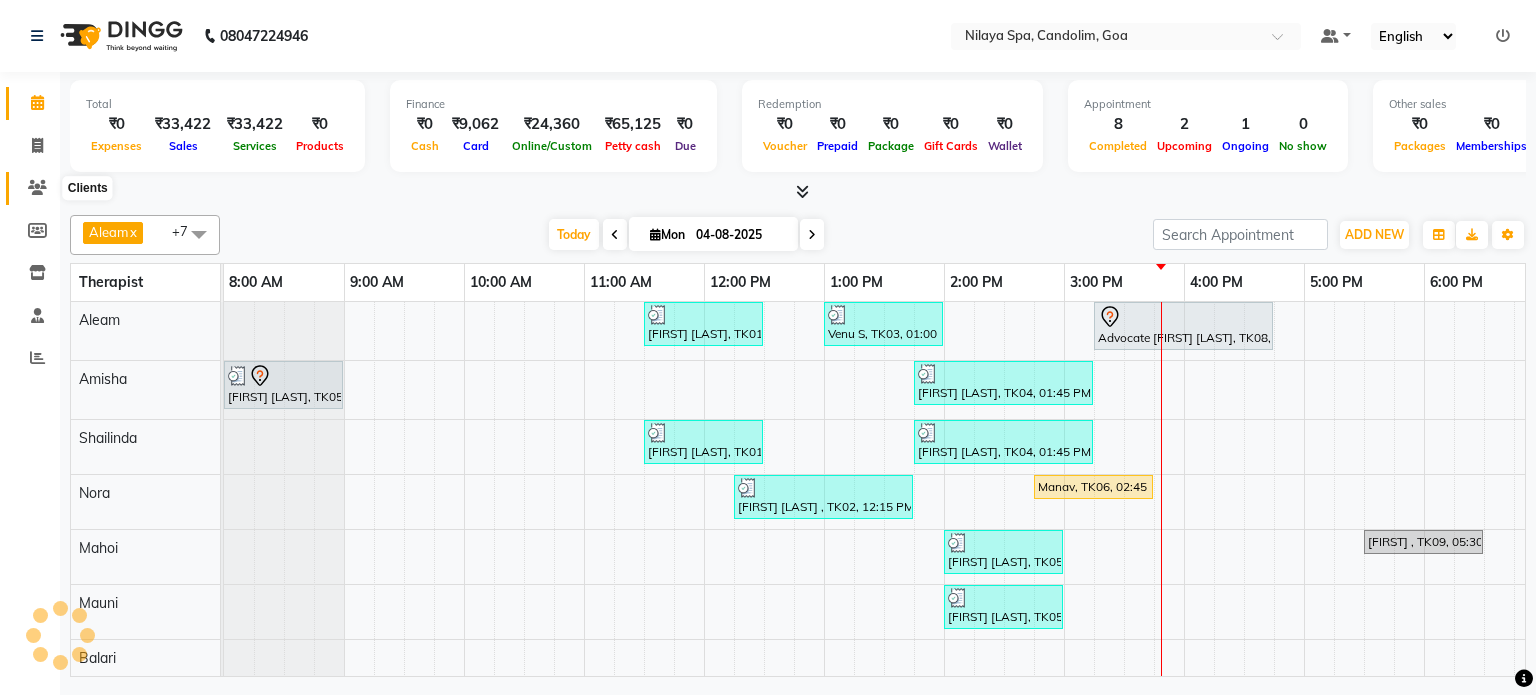 scroll, scrollTop: 0, scrollLeft: 0, axis: both 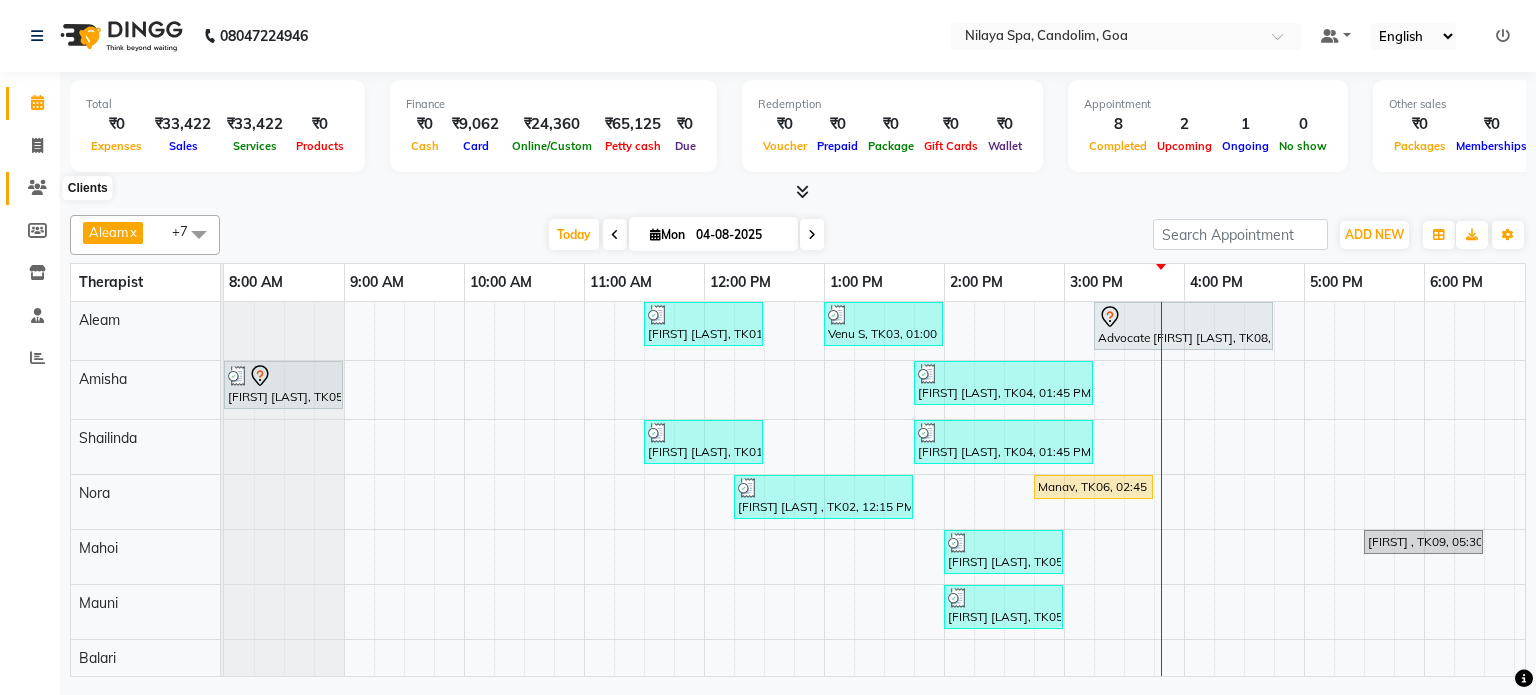 click 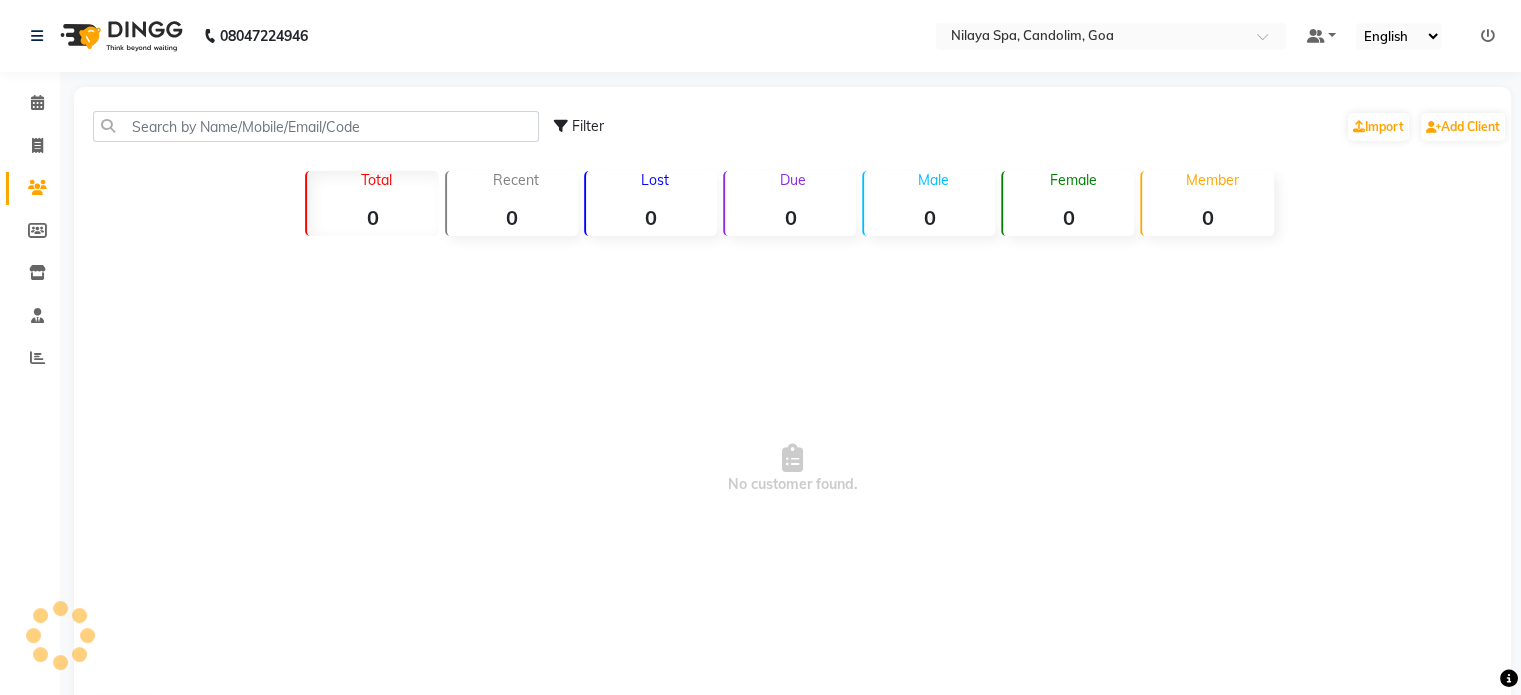 click 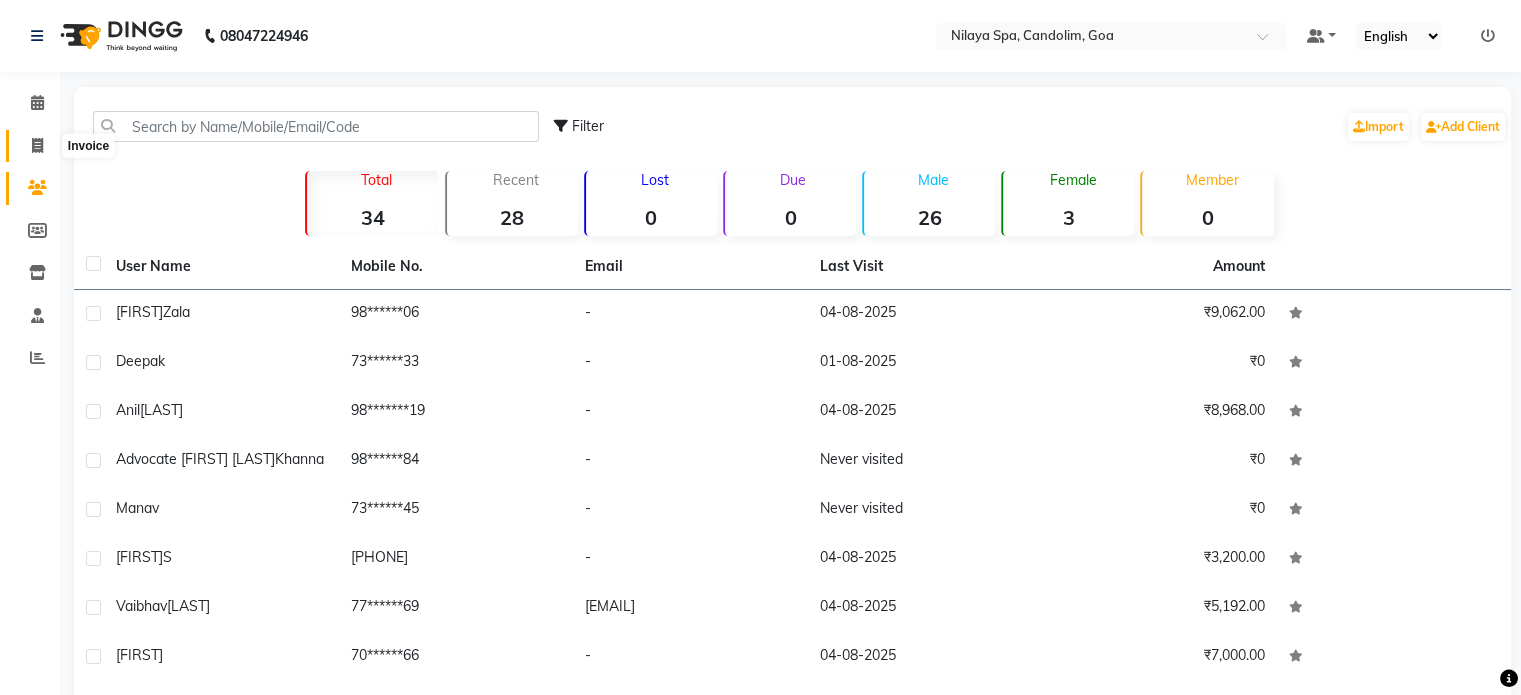 click 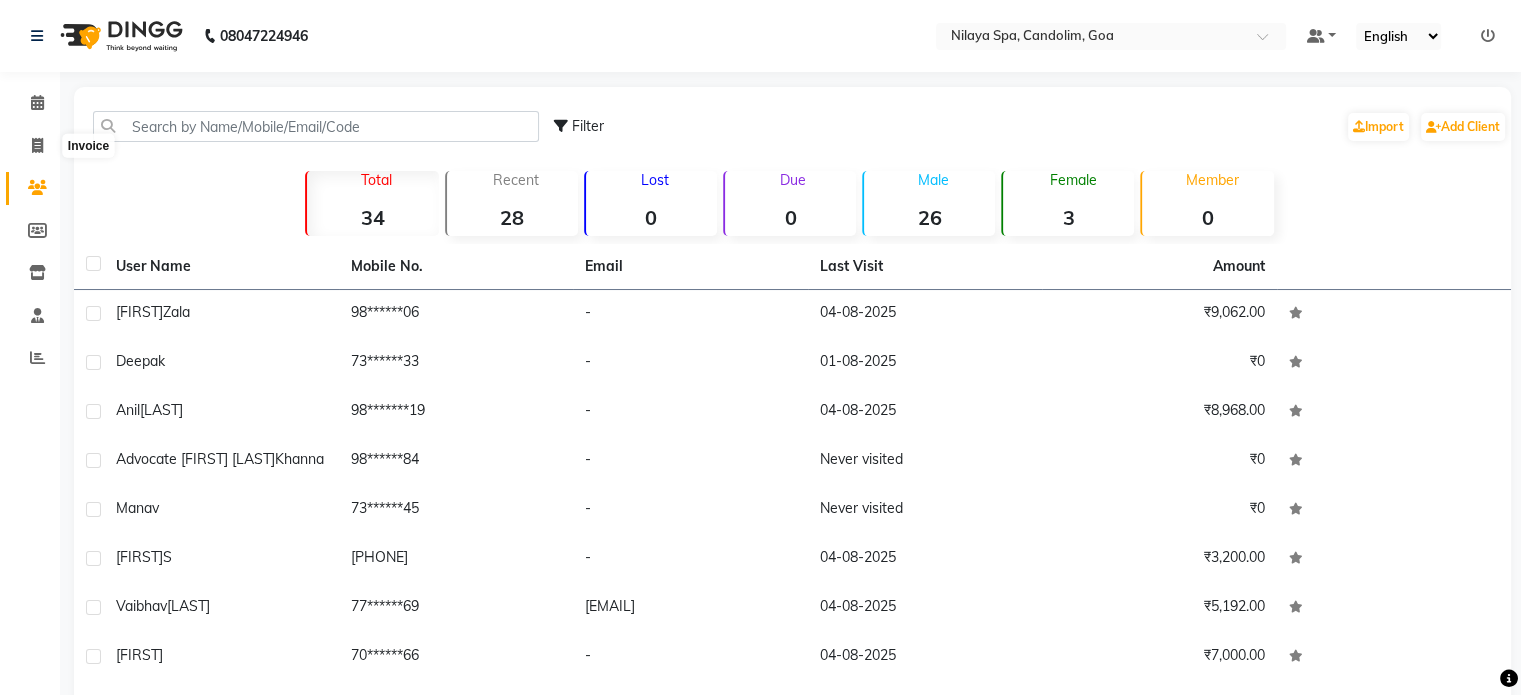 select on "8694" 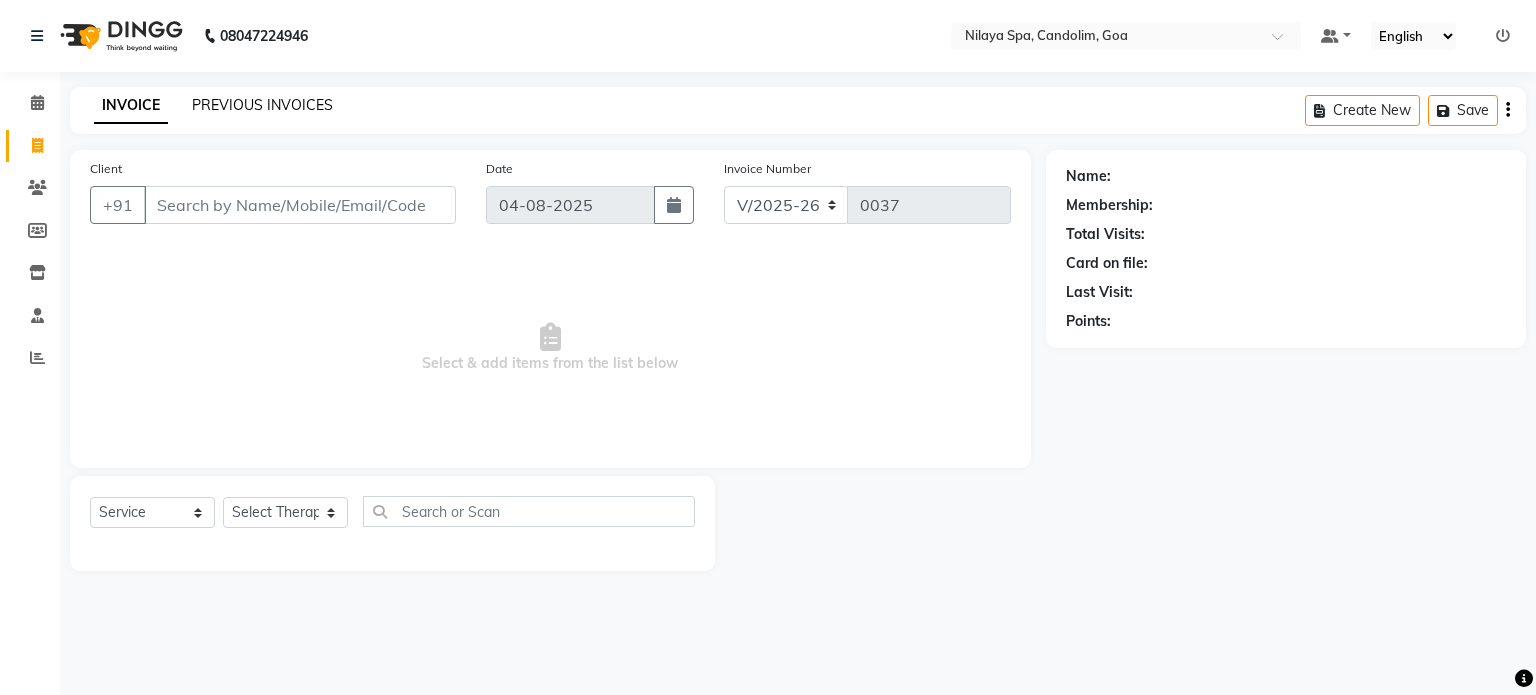 click on "PREVIOUS INVOICES" 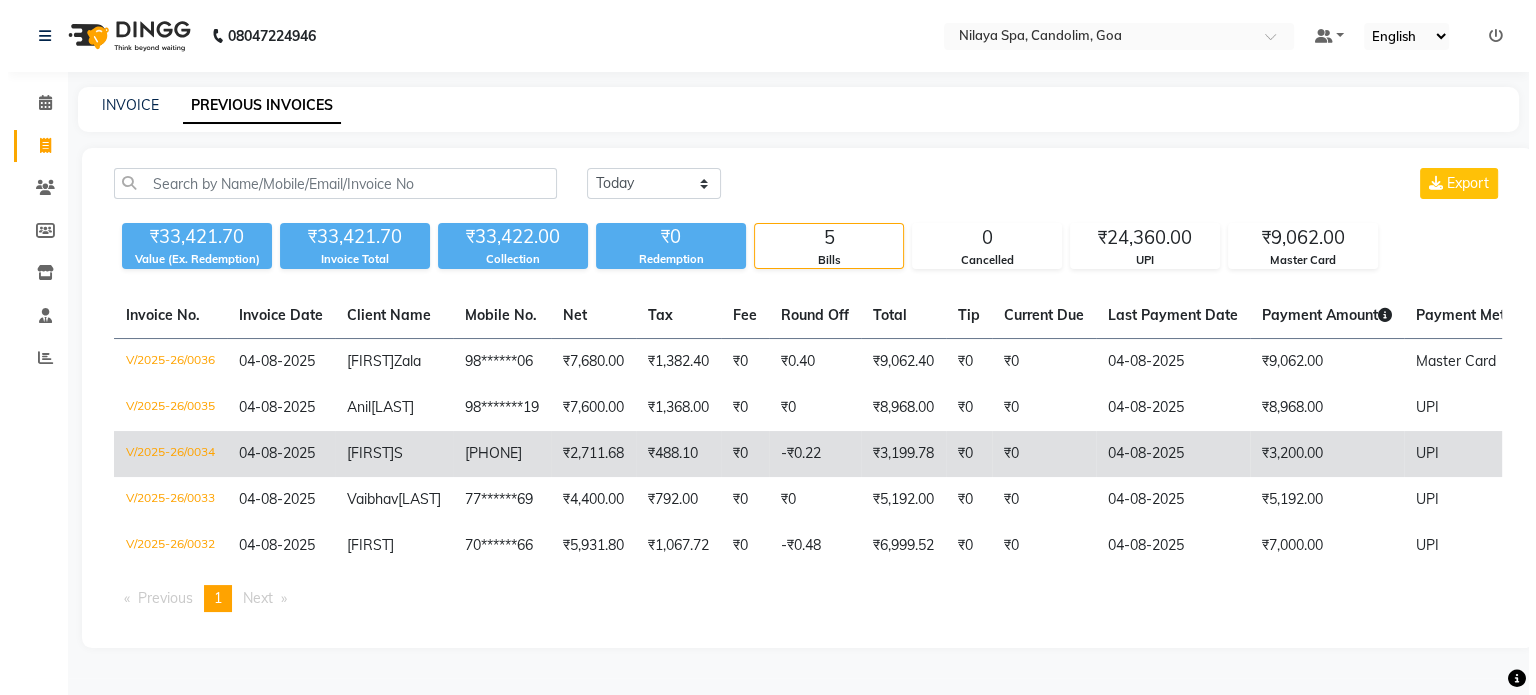 scroll, scrollTop: 0, scrollLeft: 0, axis: both 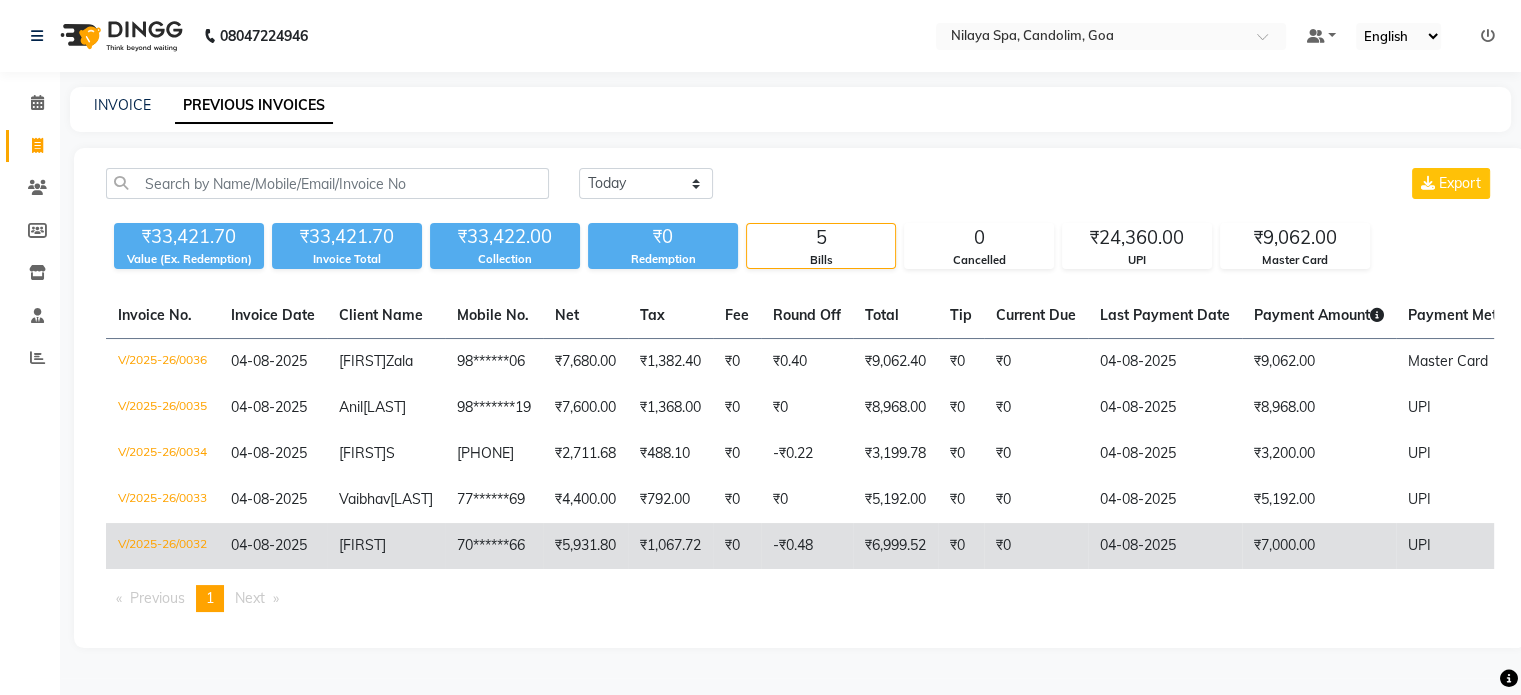 click on "₹0" 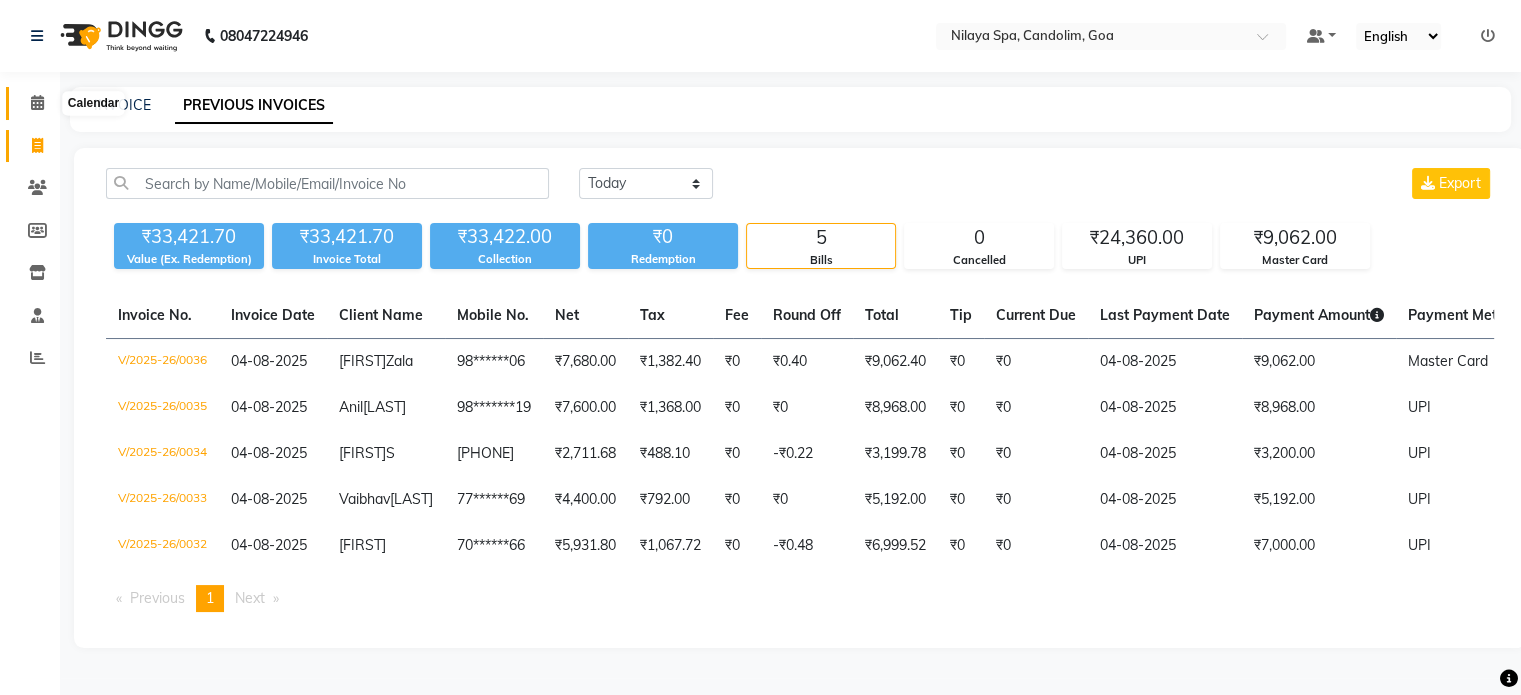 click 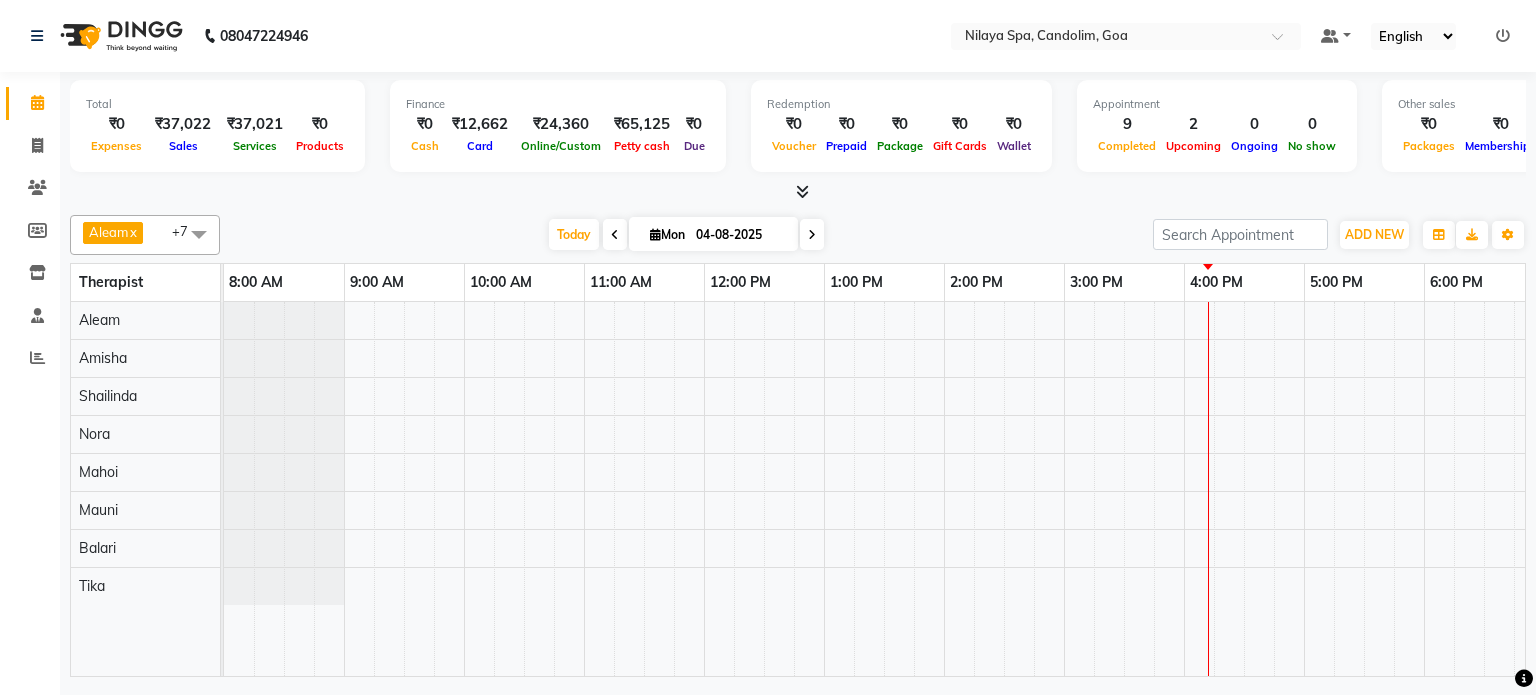 scroll, scrollTop: 0, scrollLeft: 618, axis: horizontal 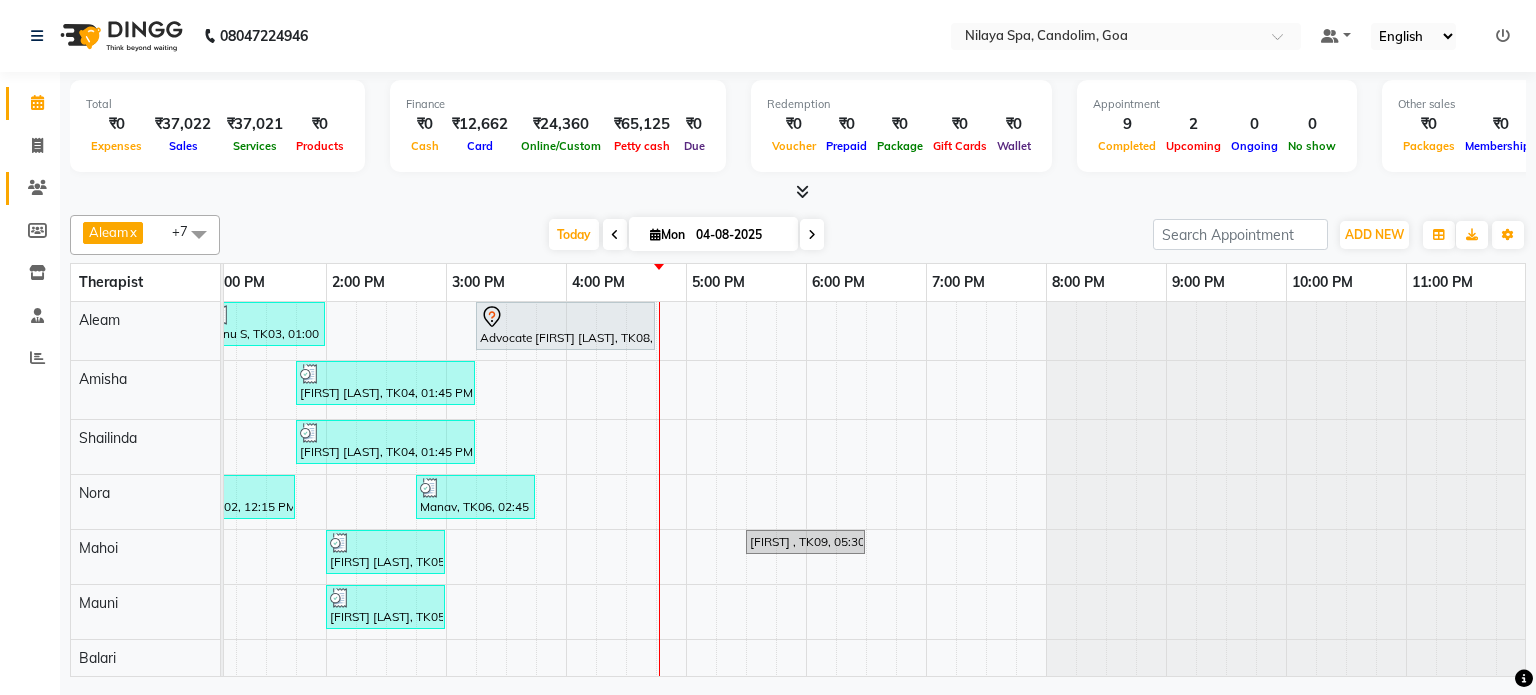 click on "Clients" 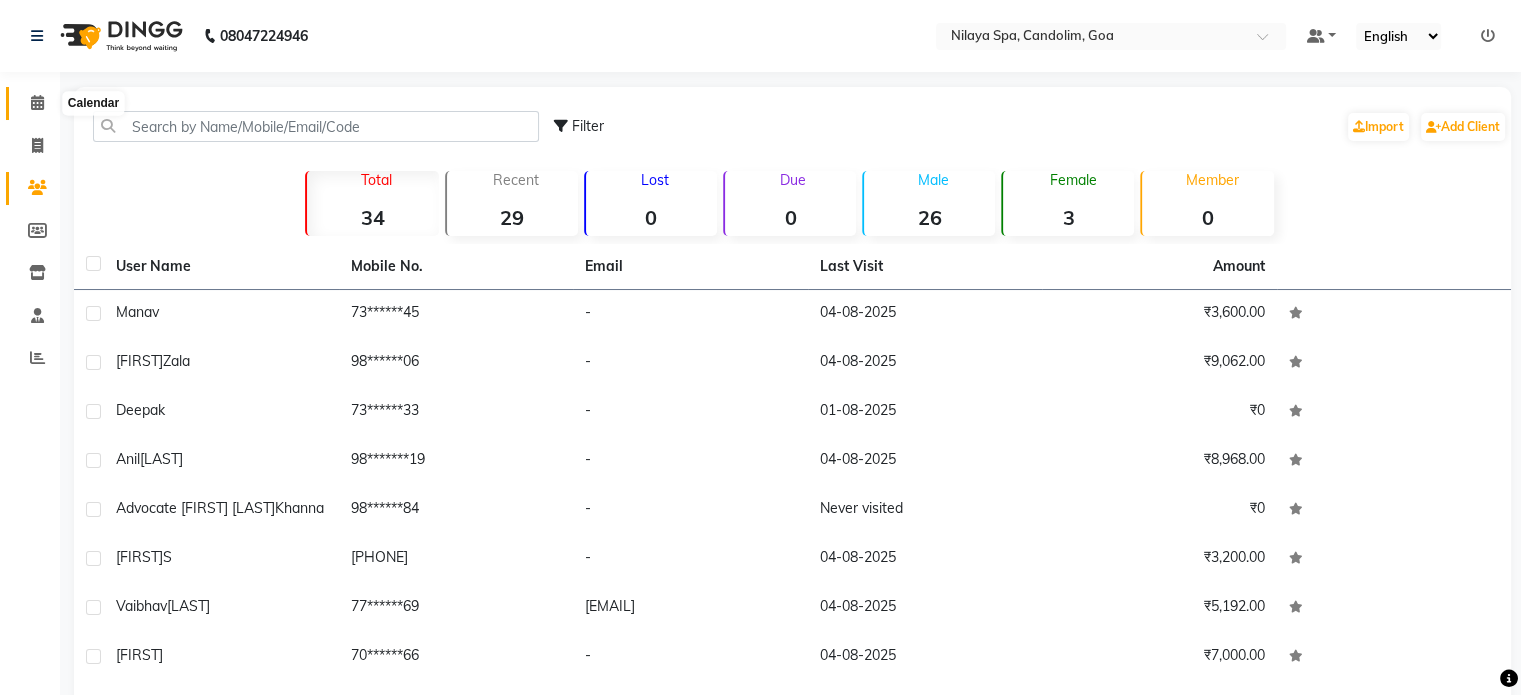 click 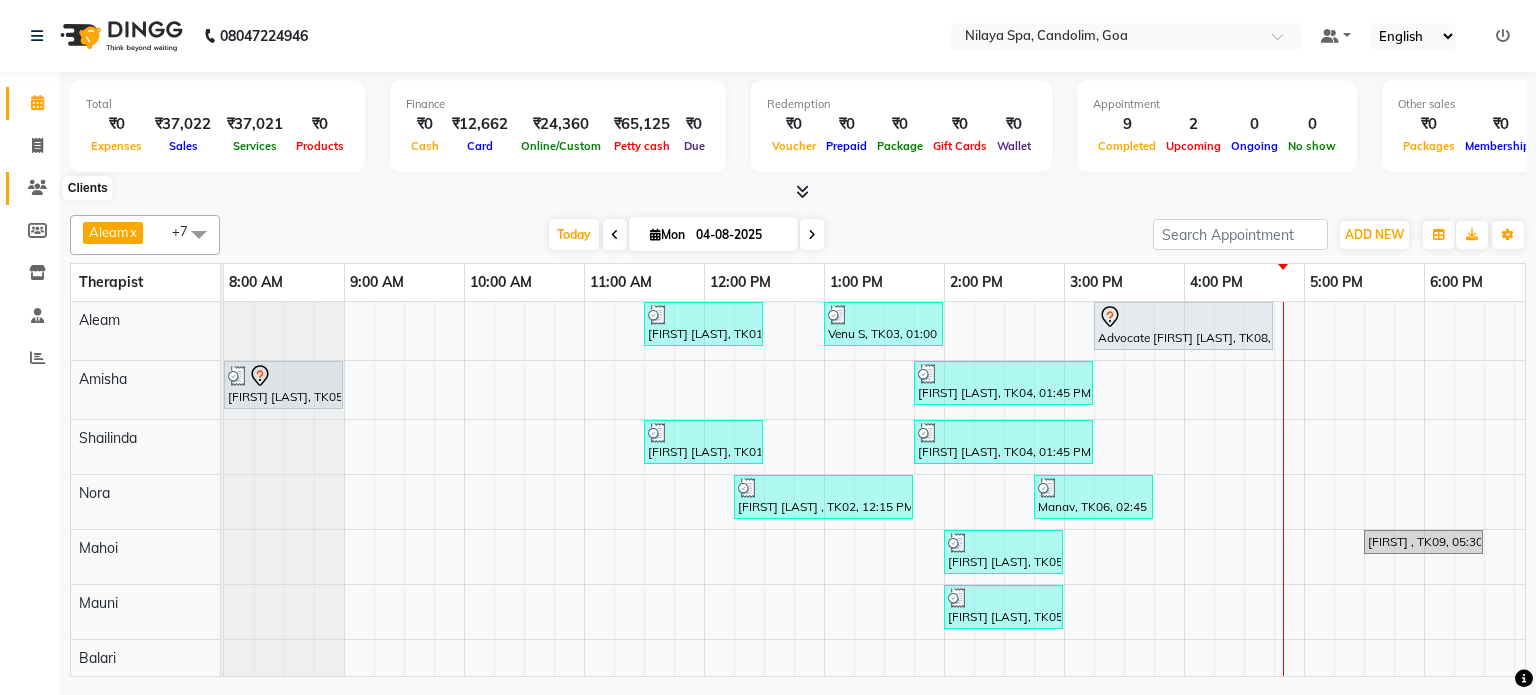 click 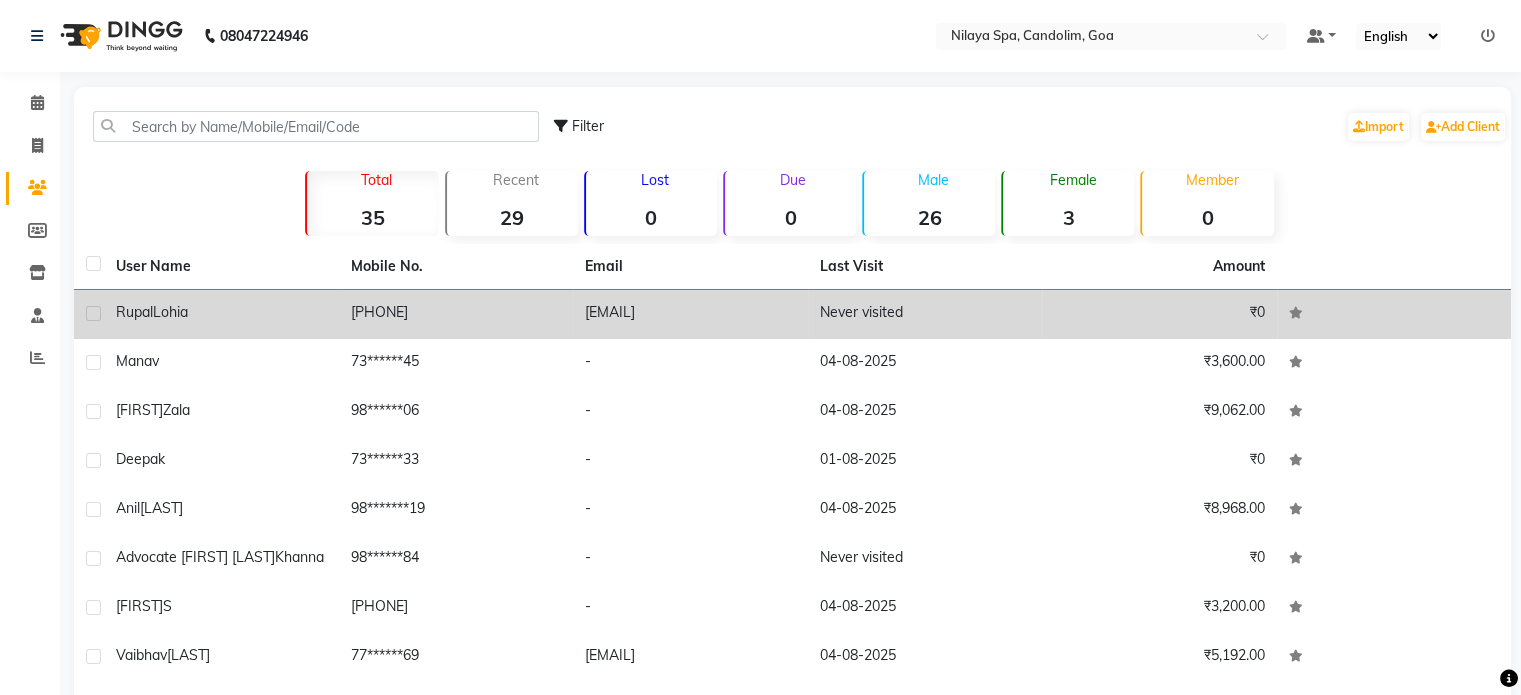 click on "Lohia" 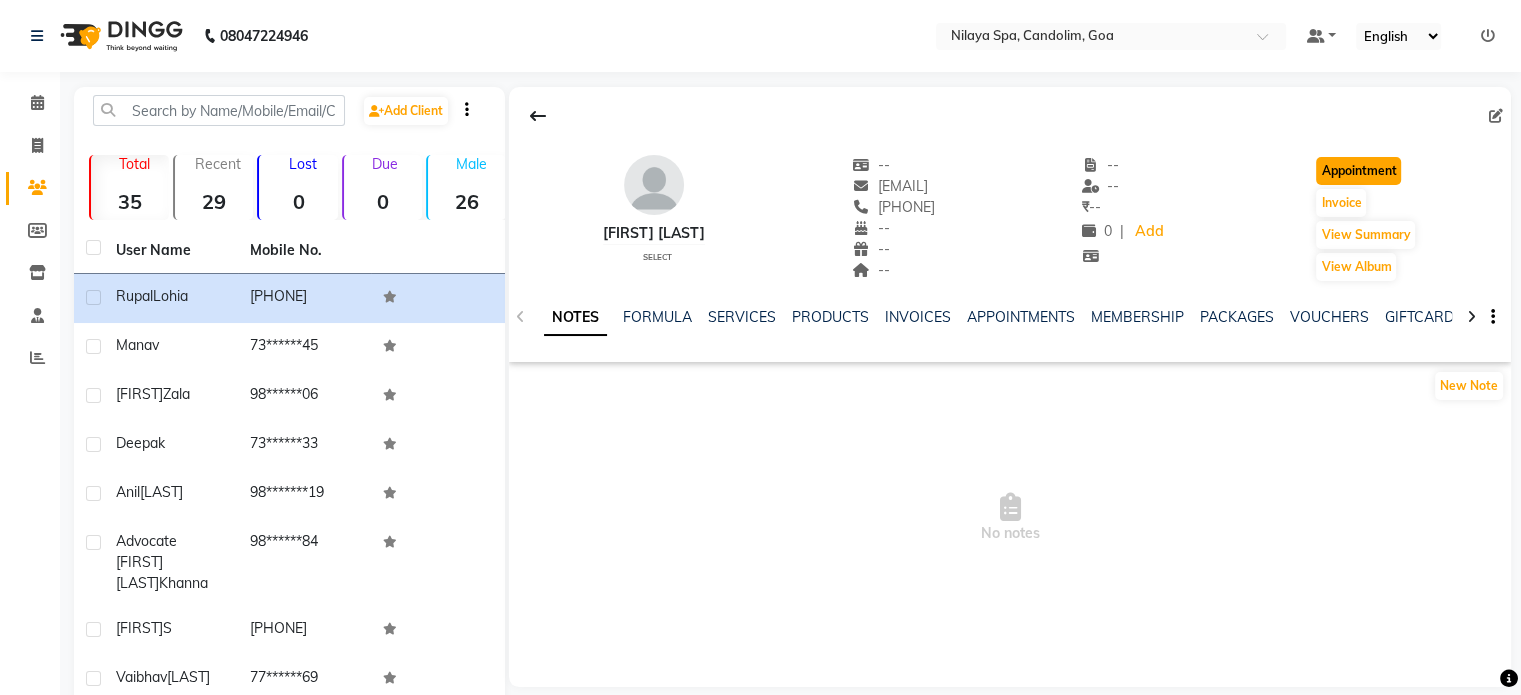click on "Appointment" 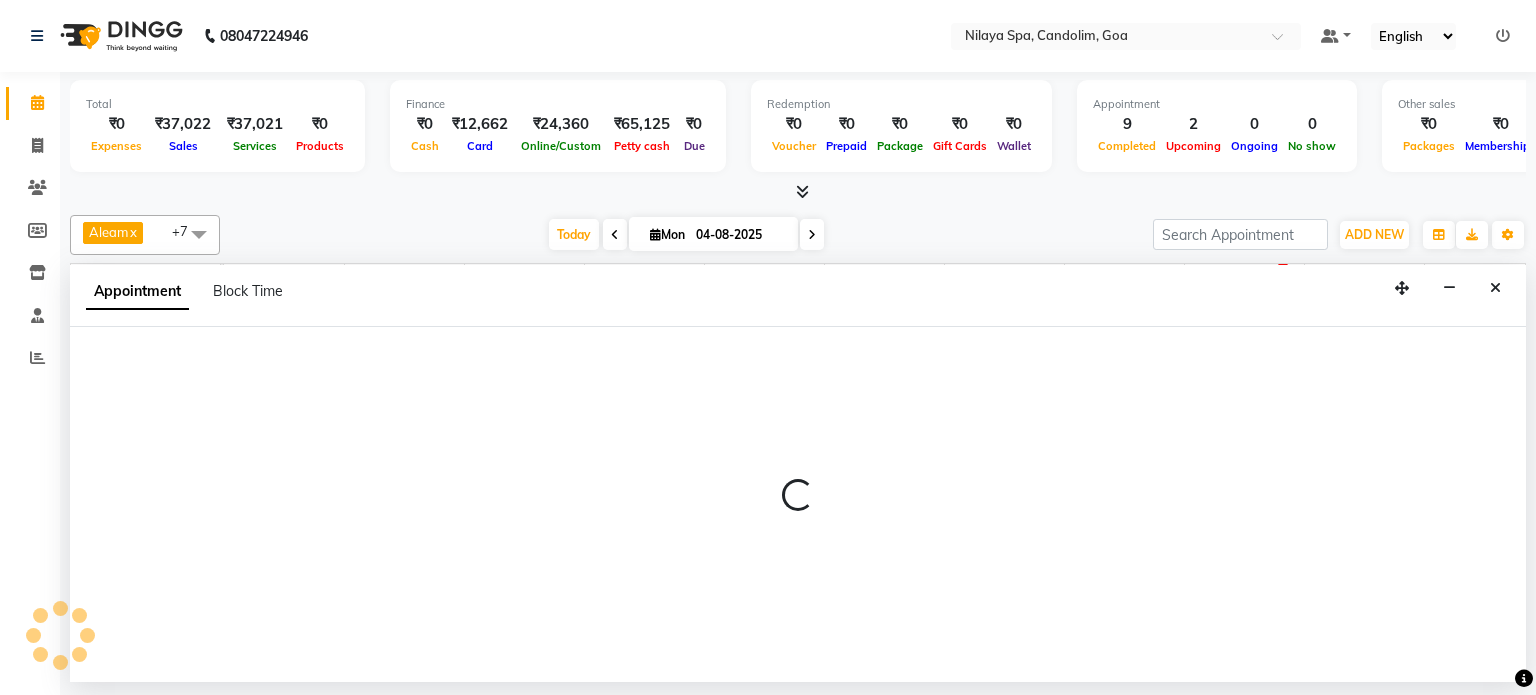 scroll, scrollTop: 0, scrollLeft: 0, axis: both 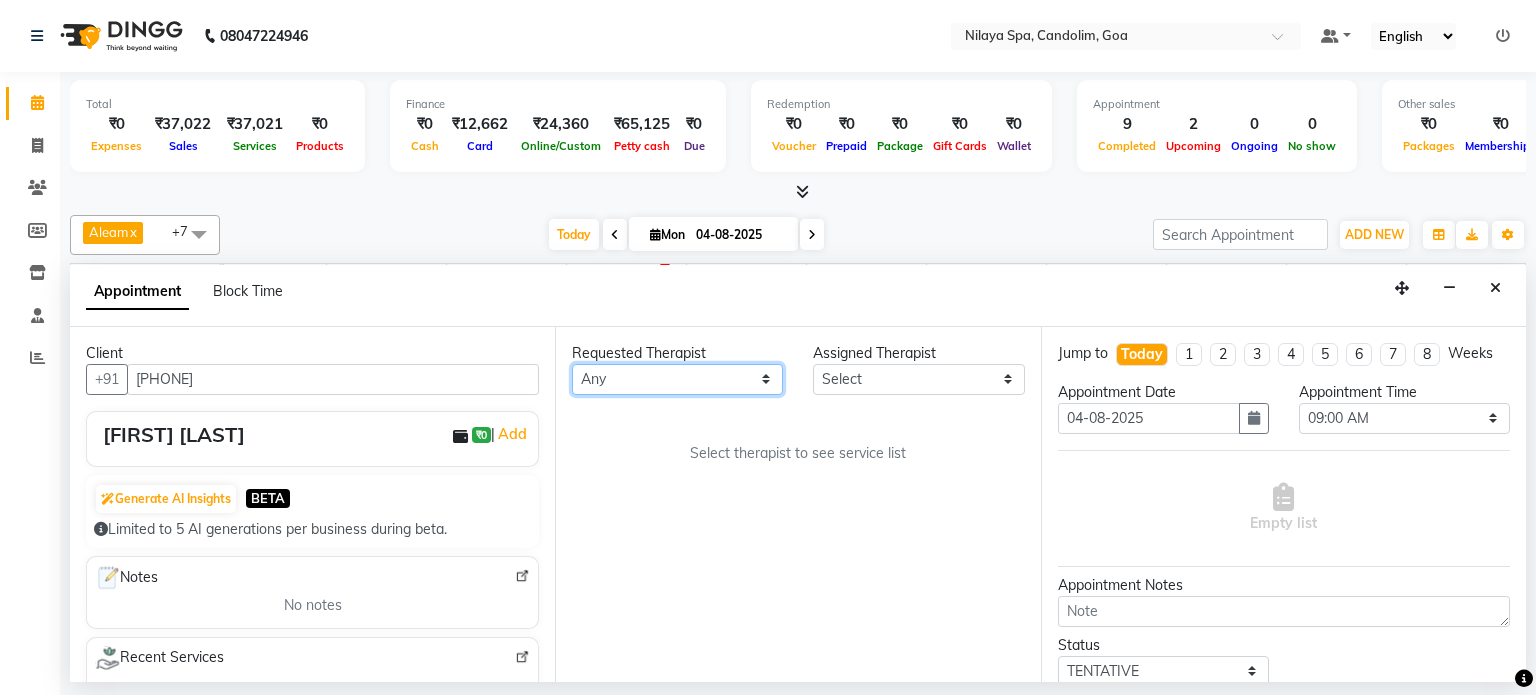 click on "Any Aleam Amisha Balari  Deepak Ratanpal Mahoi Mauni  Nora  Punjima Shailinda Tika" at bounding box center (677, 379) 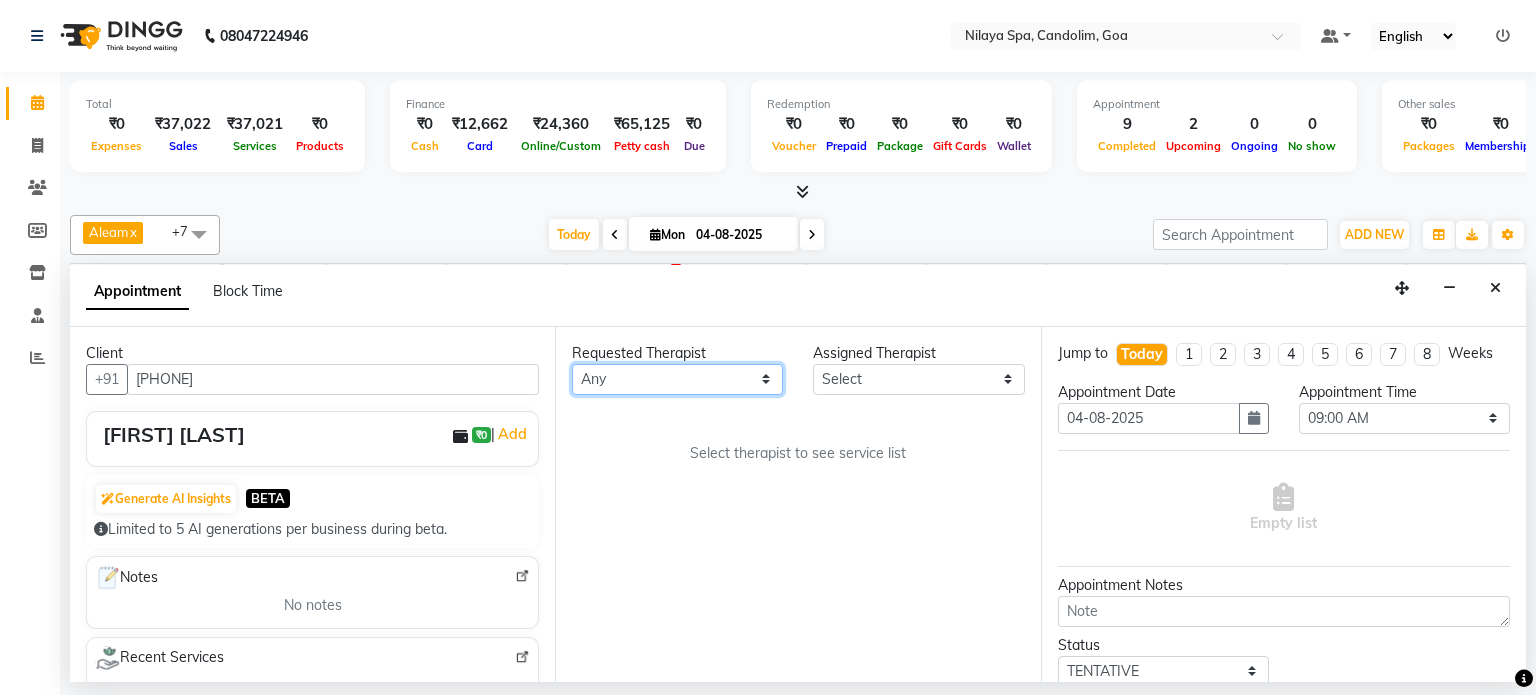 click on "Any Aleam Amisha Balari  Deepak Ratanpal Mahoi Mauni  Nora  Punjima Shailinda Tika" at bounding box center [677, 379] 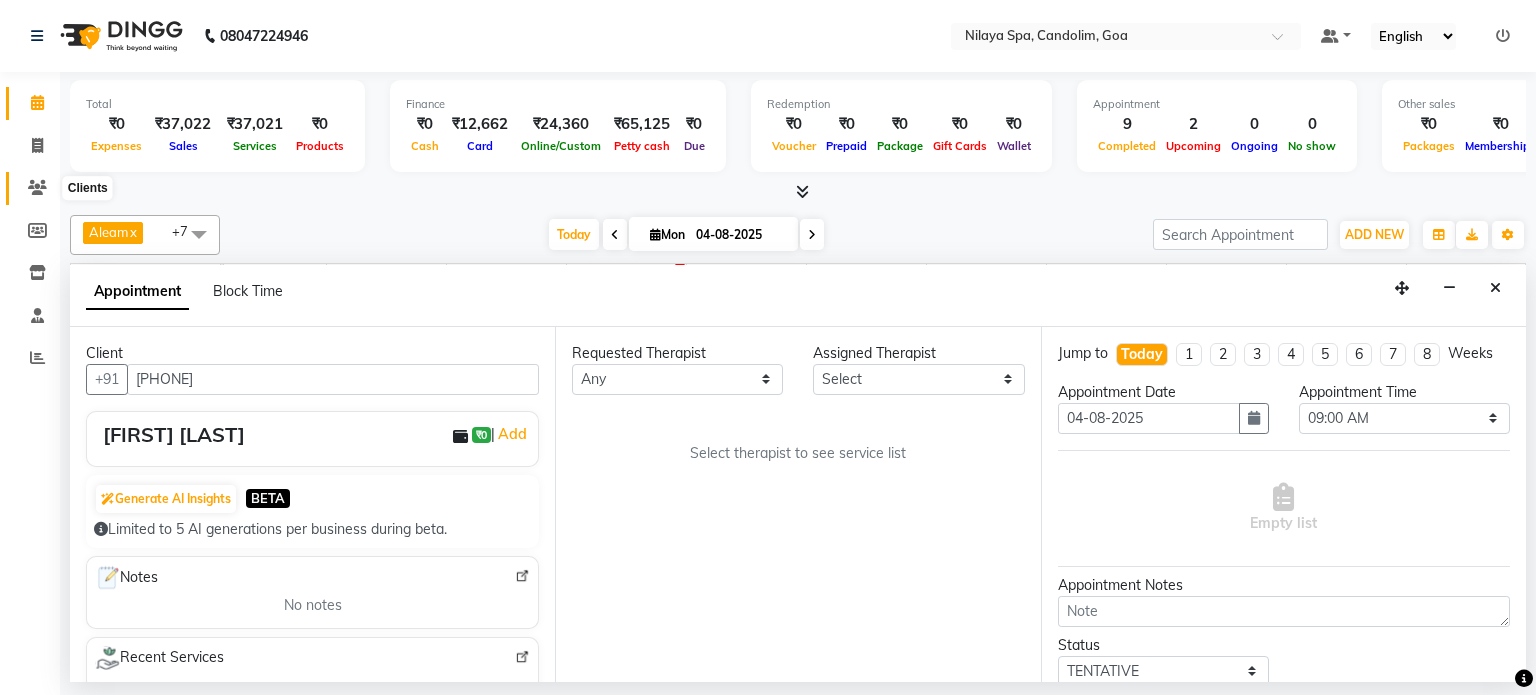 click 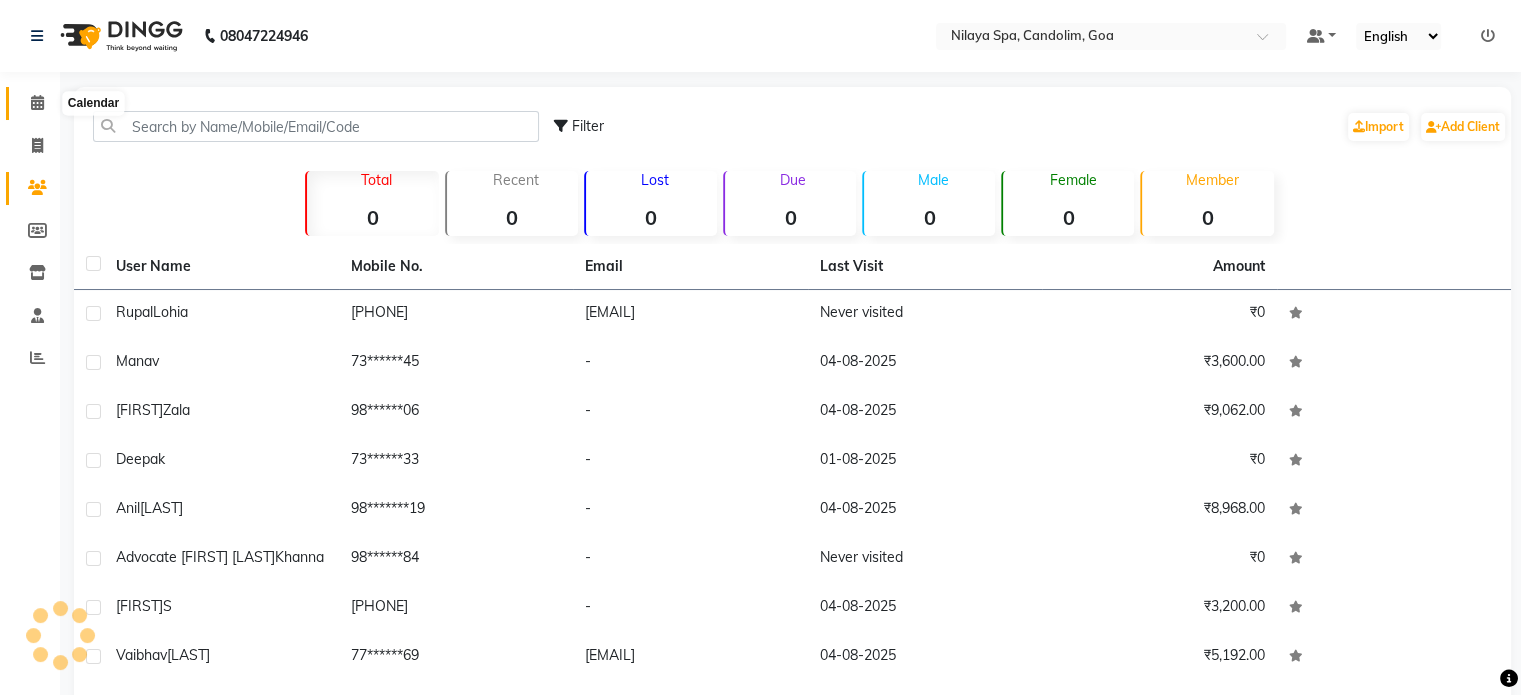 click 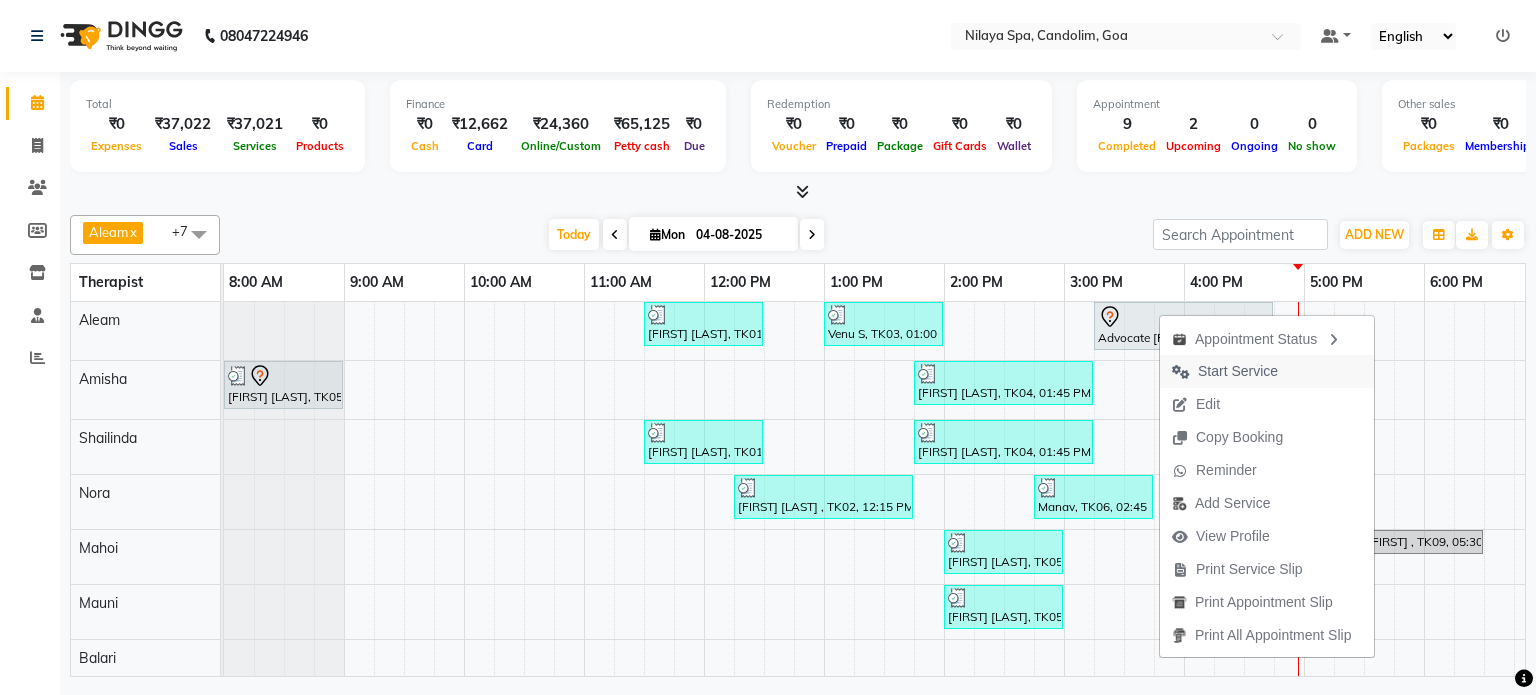 click on "Start Service" at bounding box center (1238, 371) 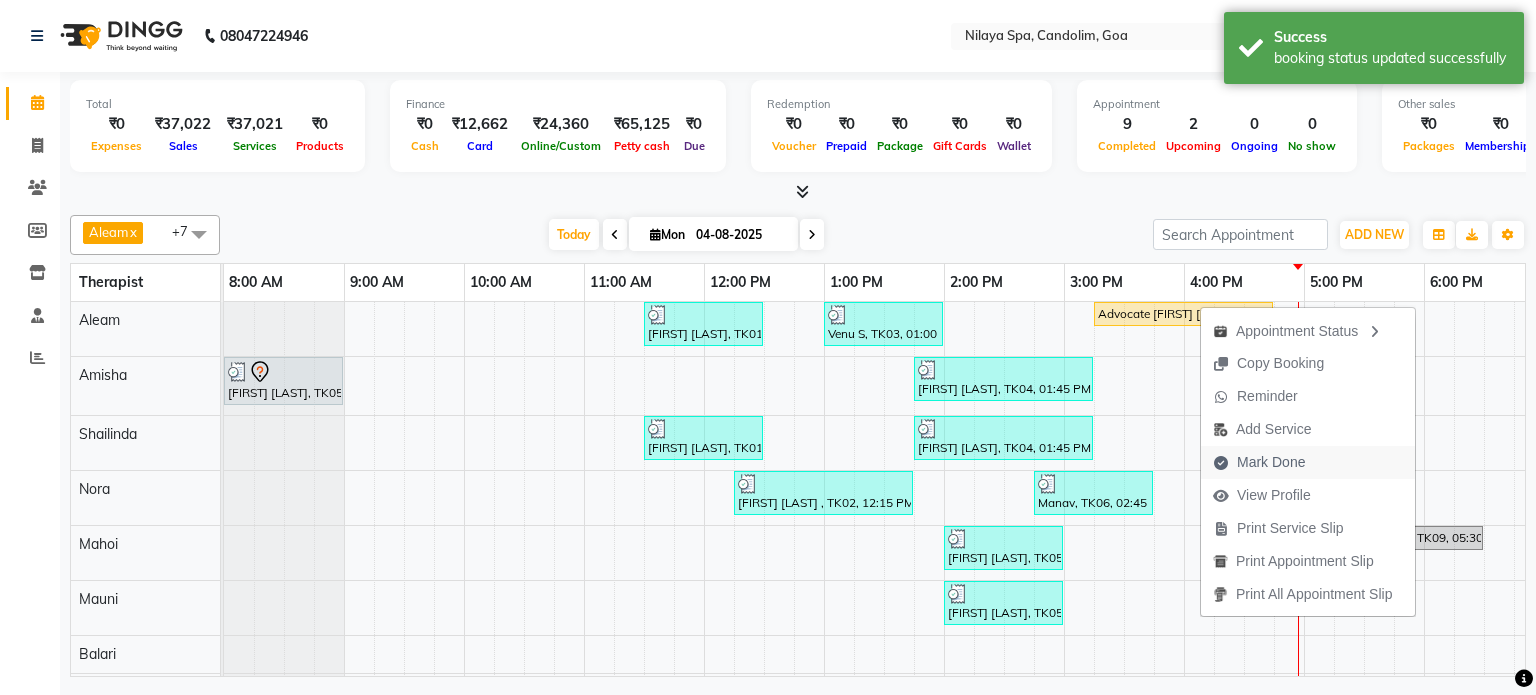 click on "Mark Done" at bounding box center (1271, 462) 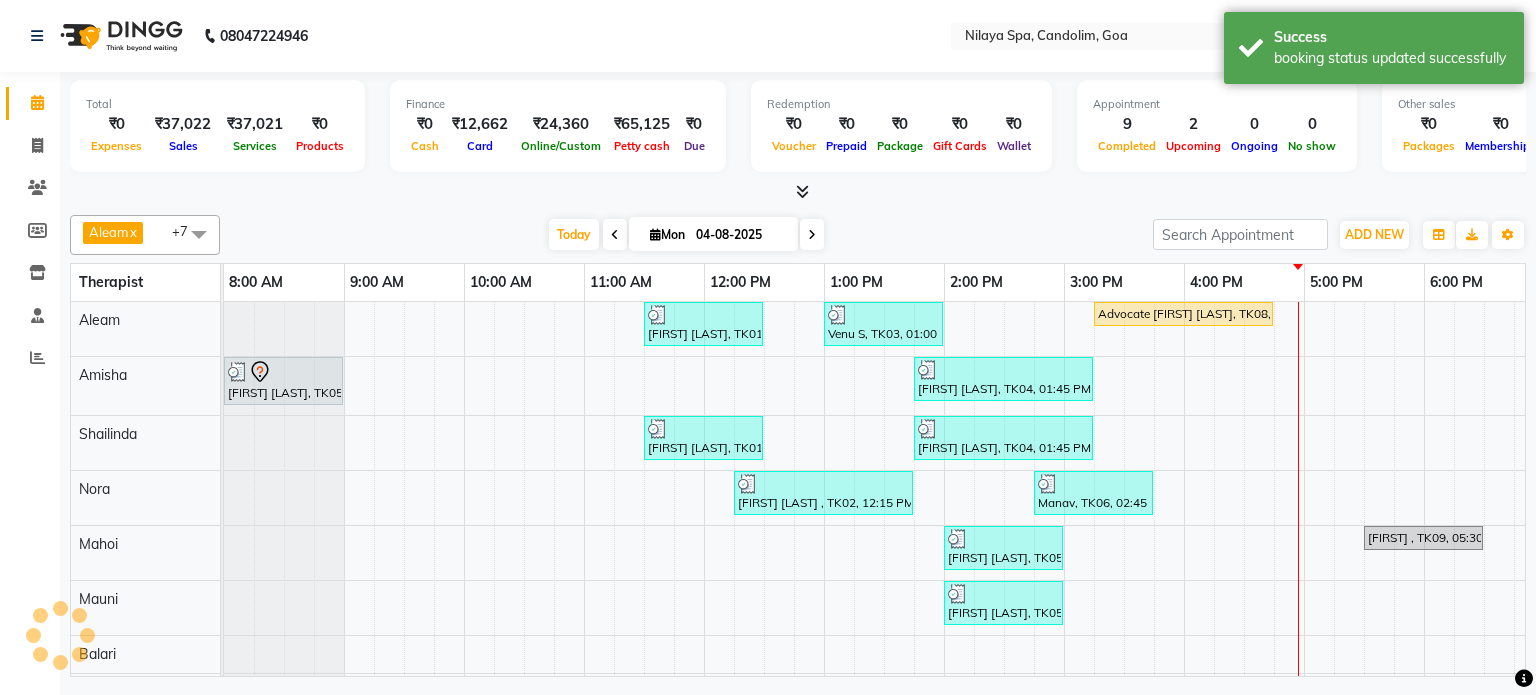 select on "8694" 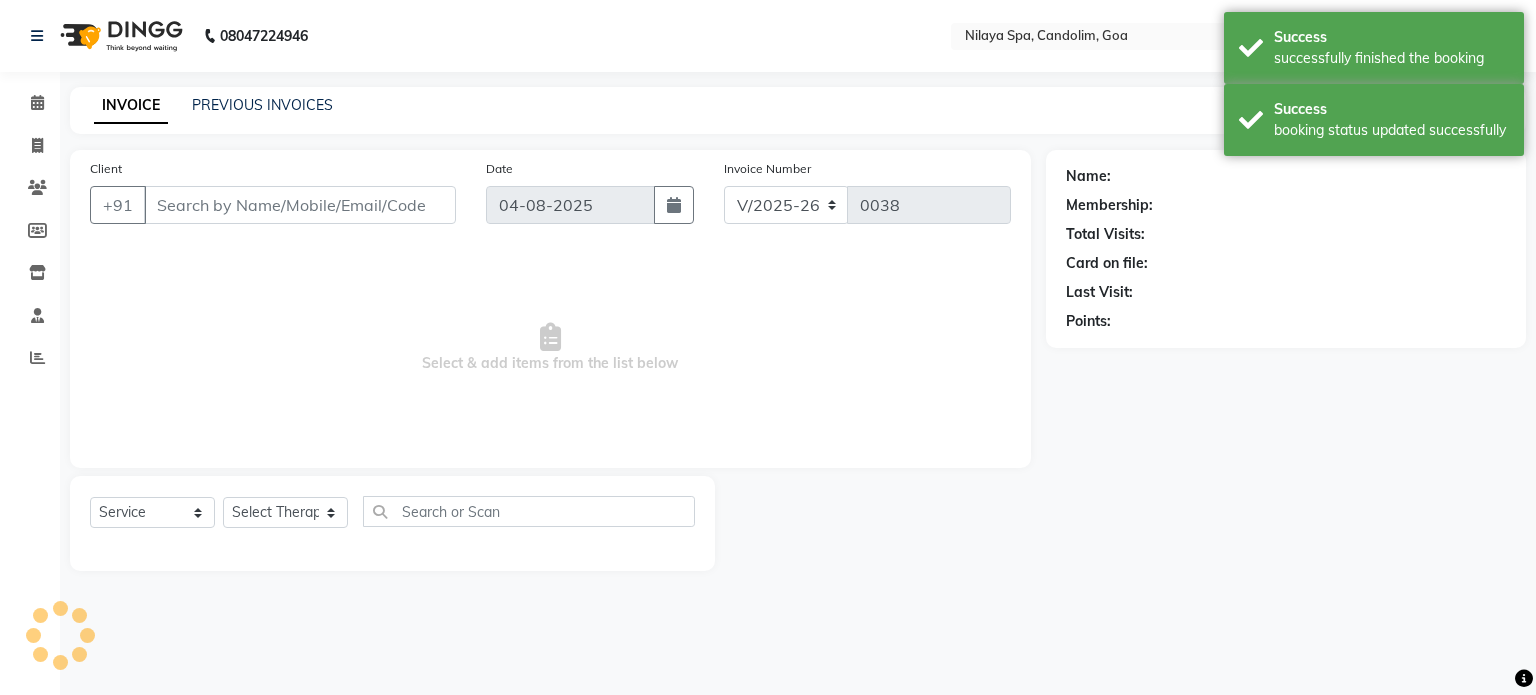 type on "98******84" 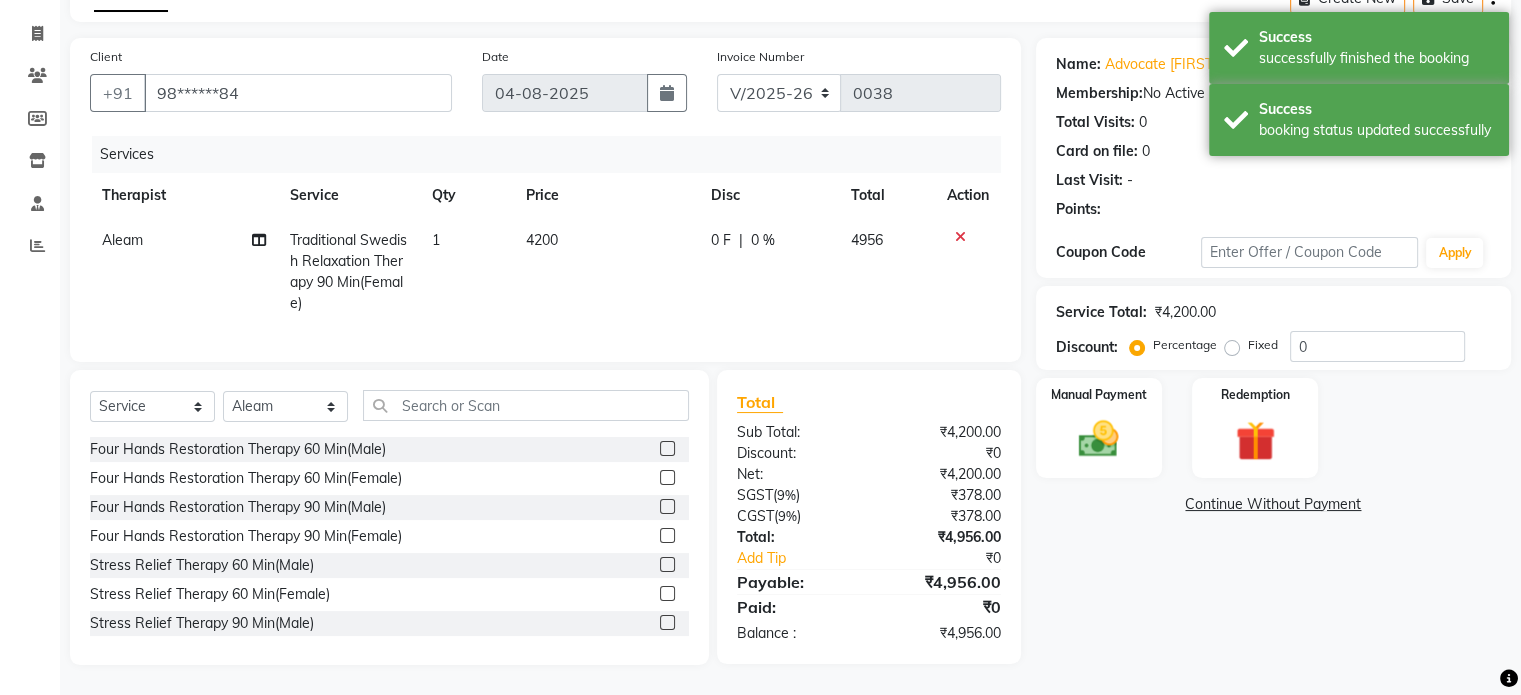 scroll, scrollTop: 128, scrollLeft: 0, axis: vertical 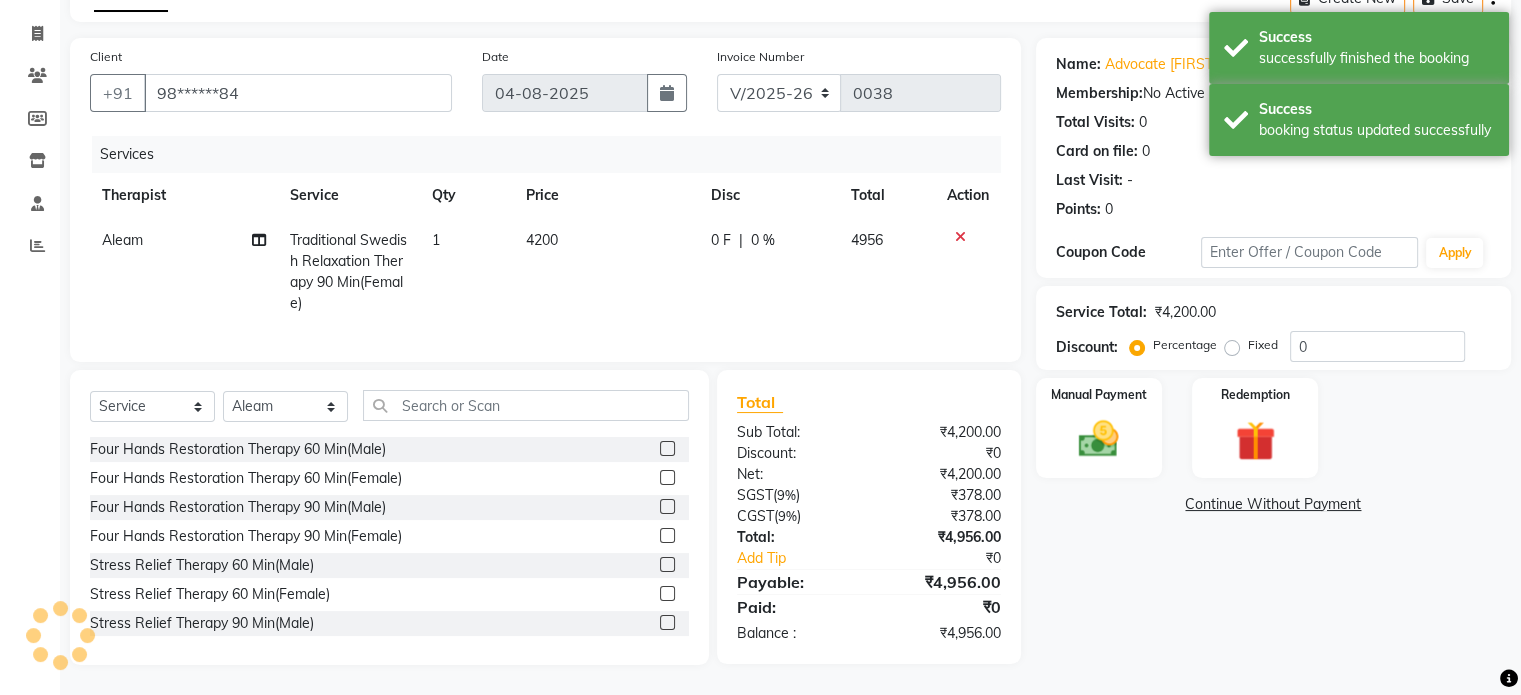 click on "0 %" 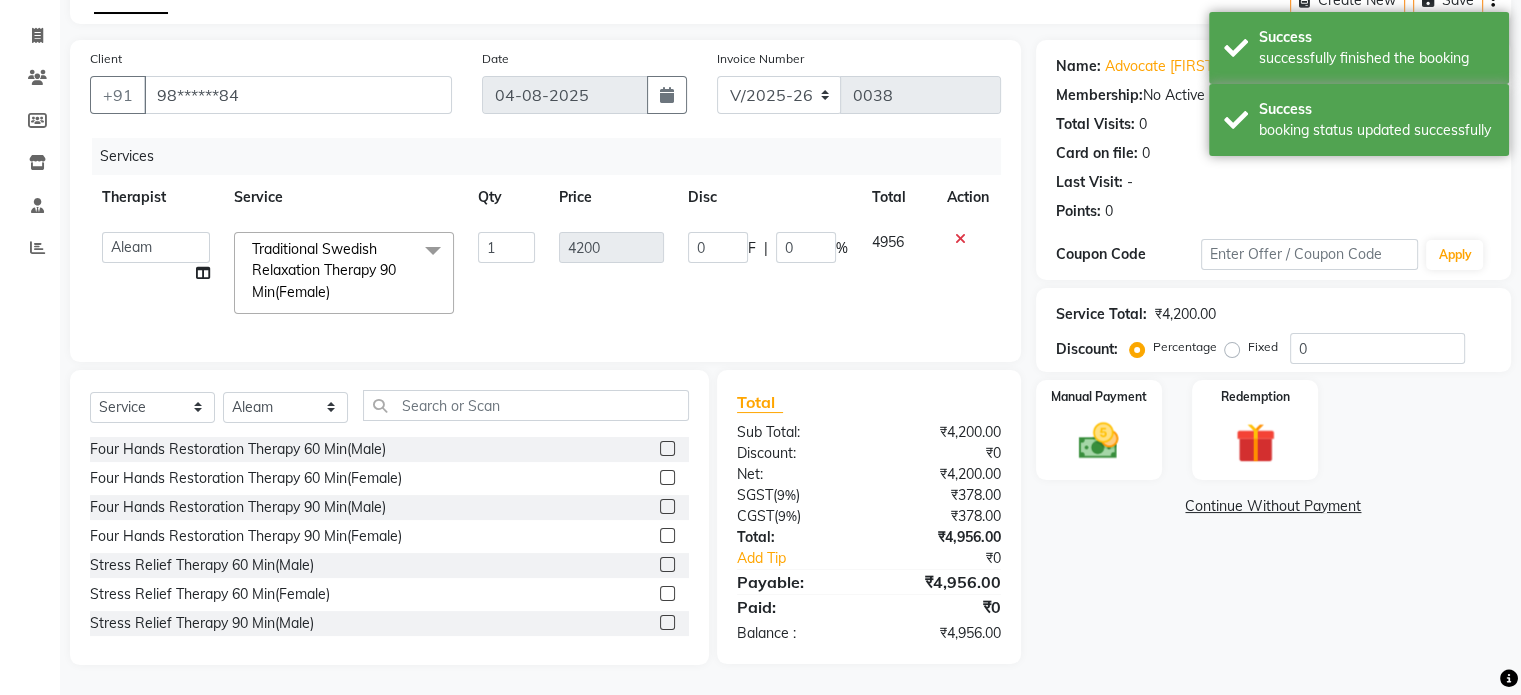 scroll, scrollTop: 125, scrollLeft: 0, axis: vertical 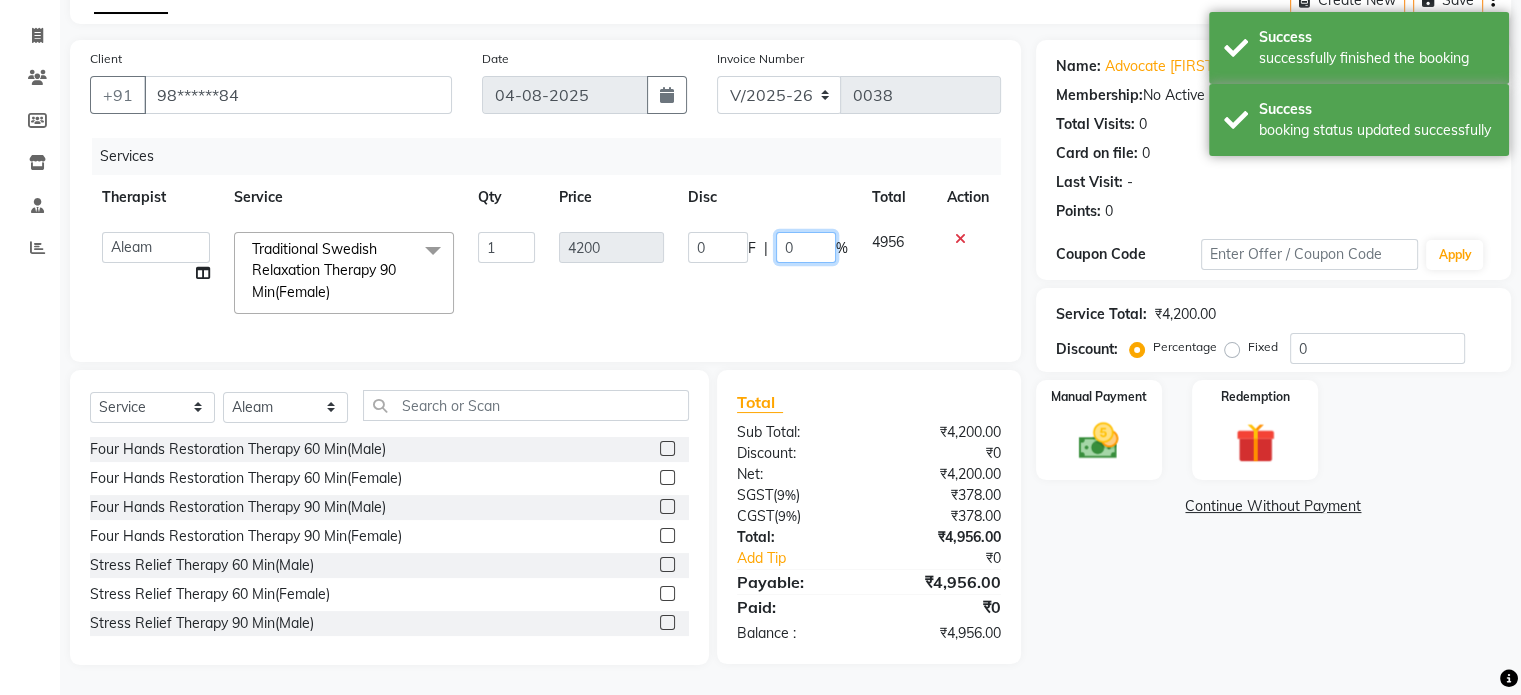 click on "0" 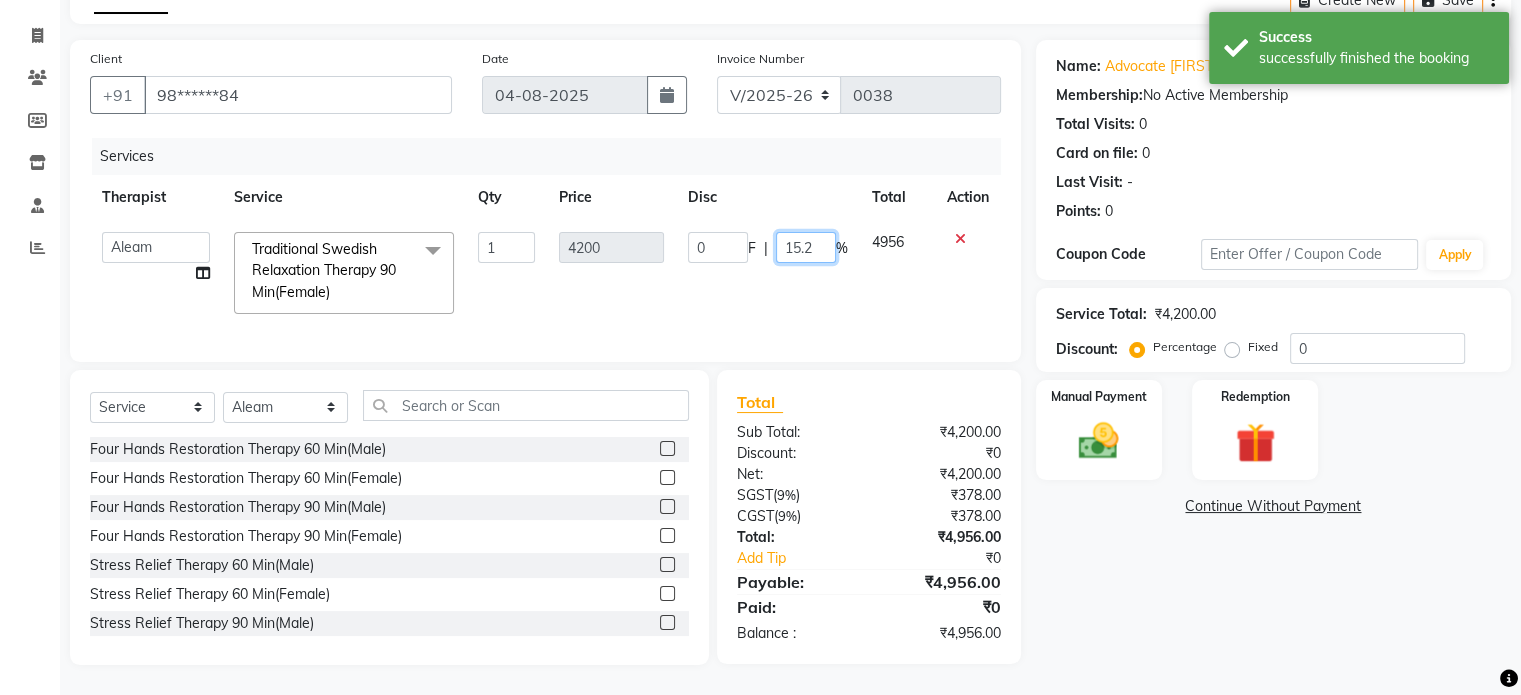 type on "15.26" 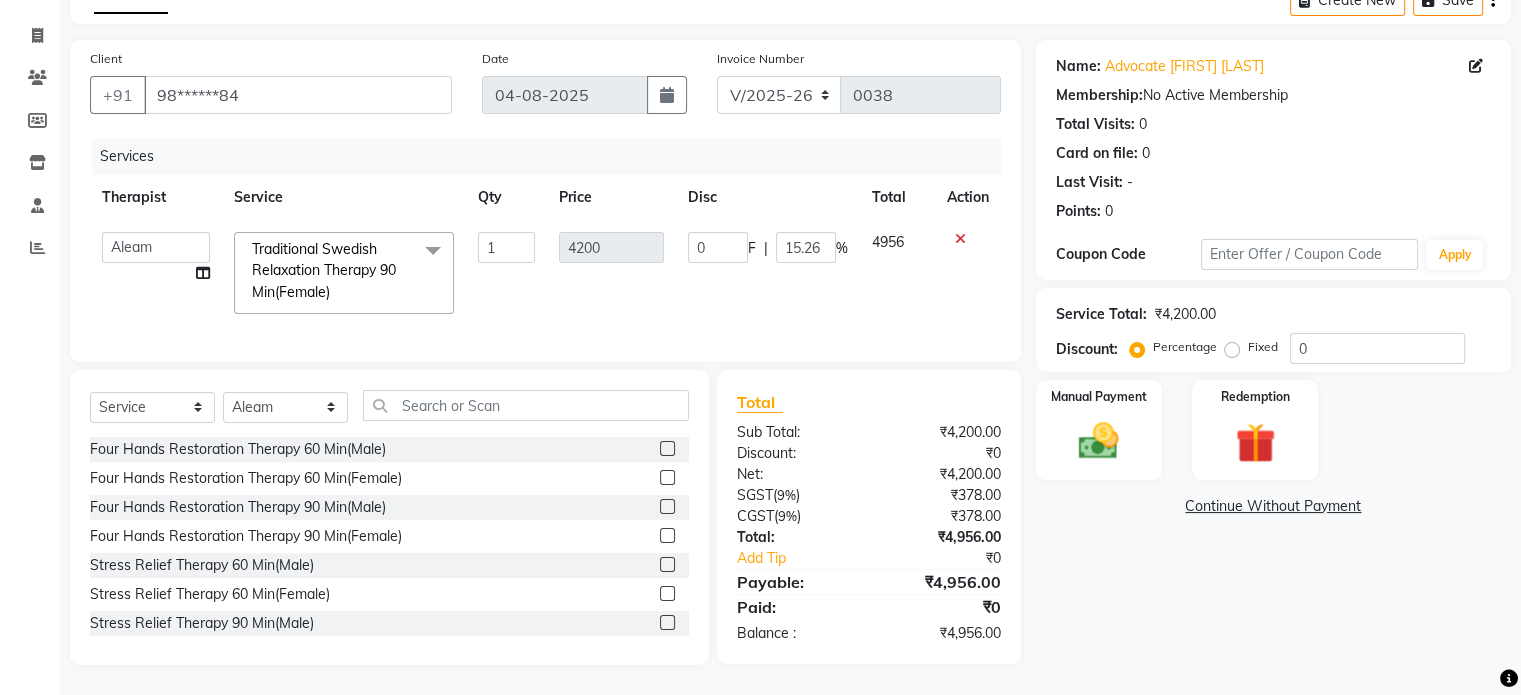 click on "Name: Advocate [FIRST] [LAST] Membership:  No Active Membership  Total Visits:  0 Card on file:  0 Last Visit:   - Points:   0  Coupon Code Apply Service Total:  ₹4,200.00  Discount:  Percentage   Fixed  0 Manual Payment Redemption  Continue Without Payment" 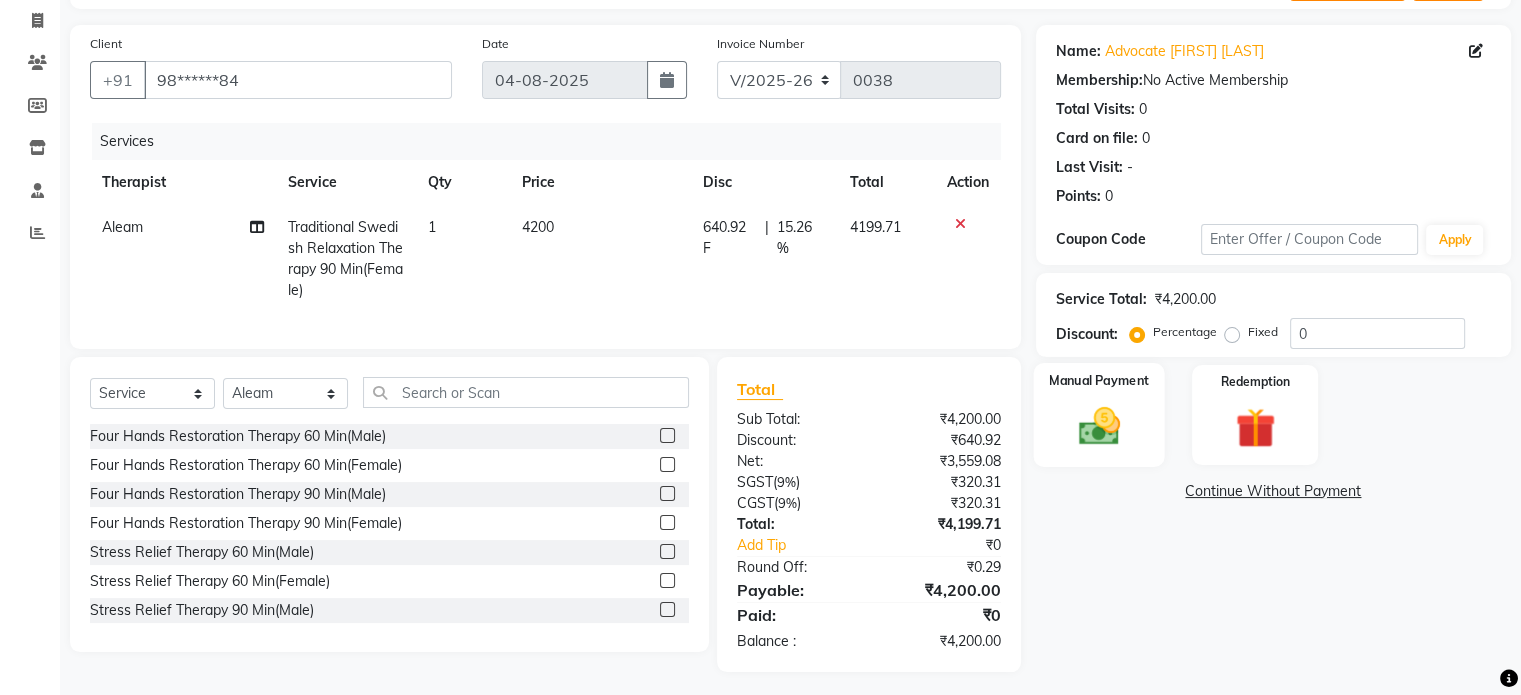click 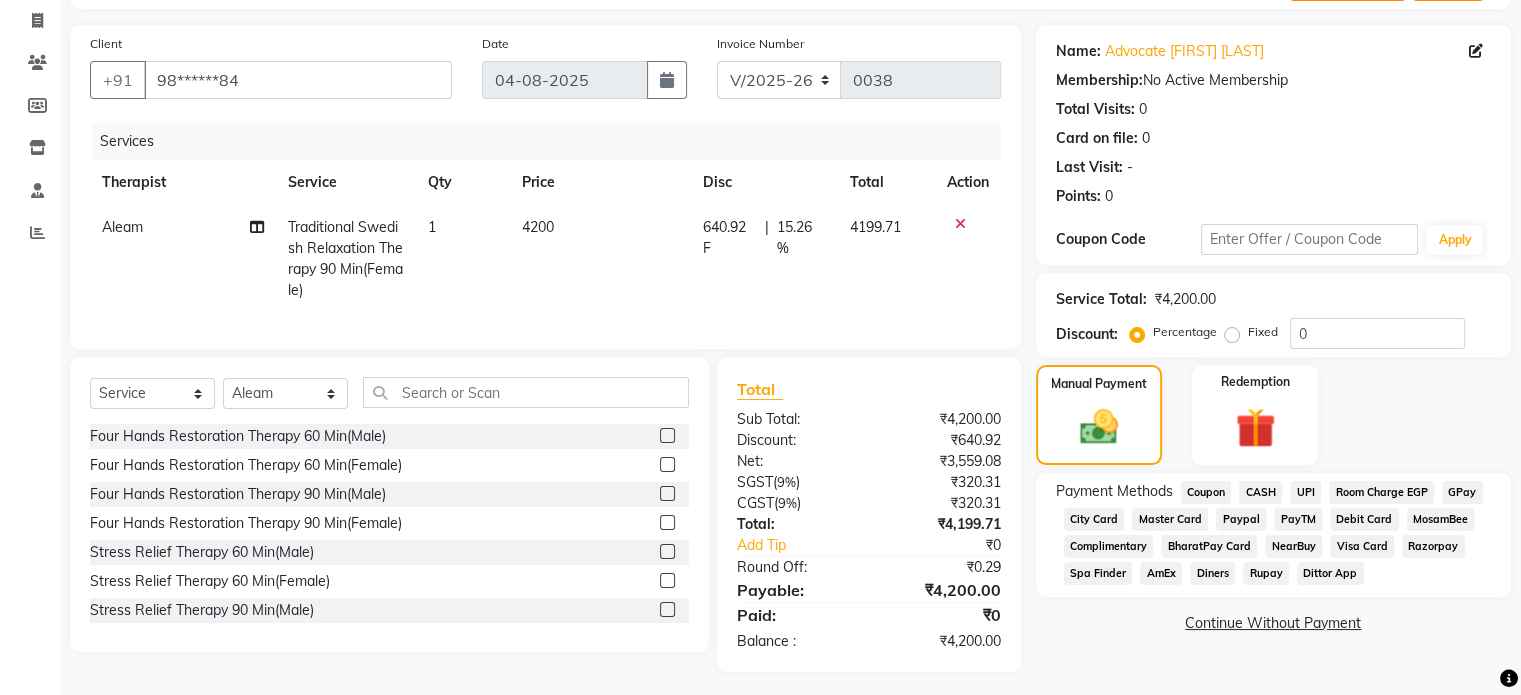 click on "Master Card" 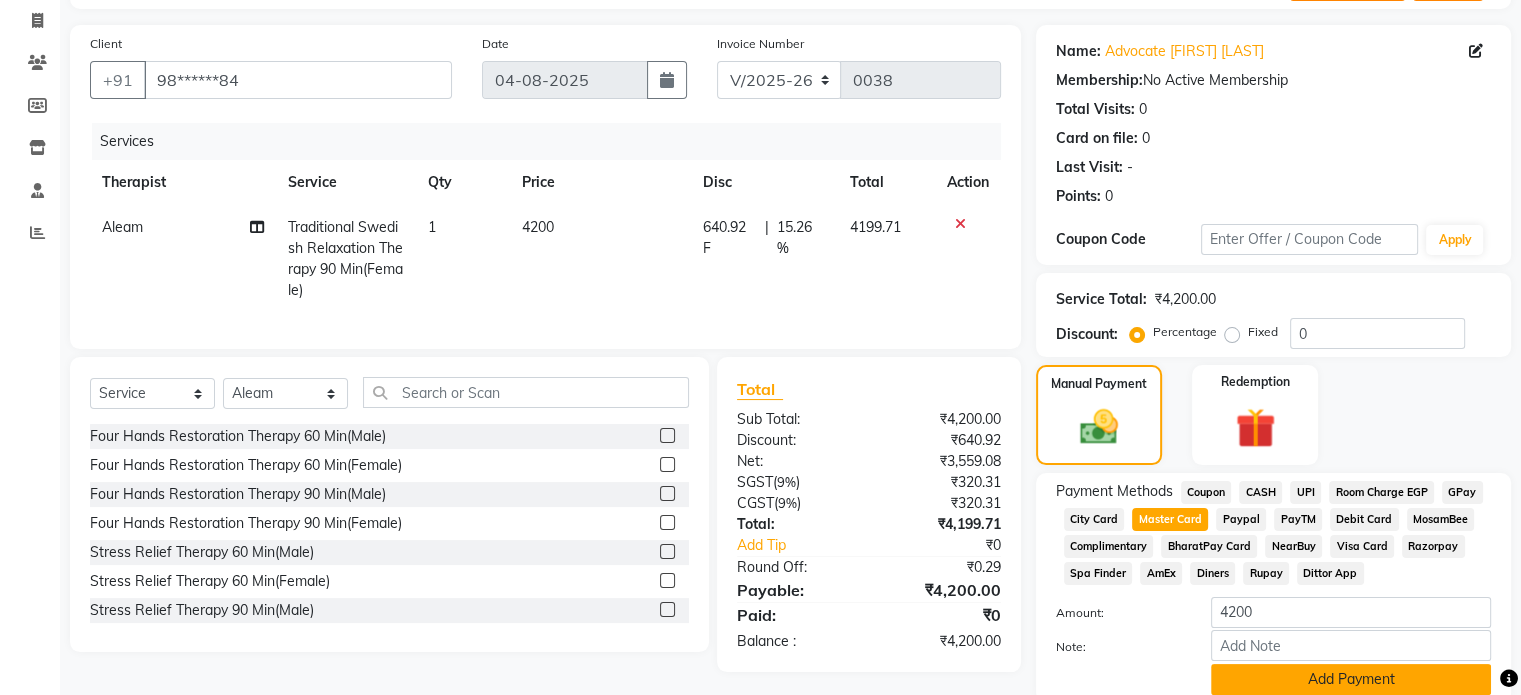 click on "Add Payment" 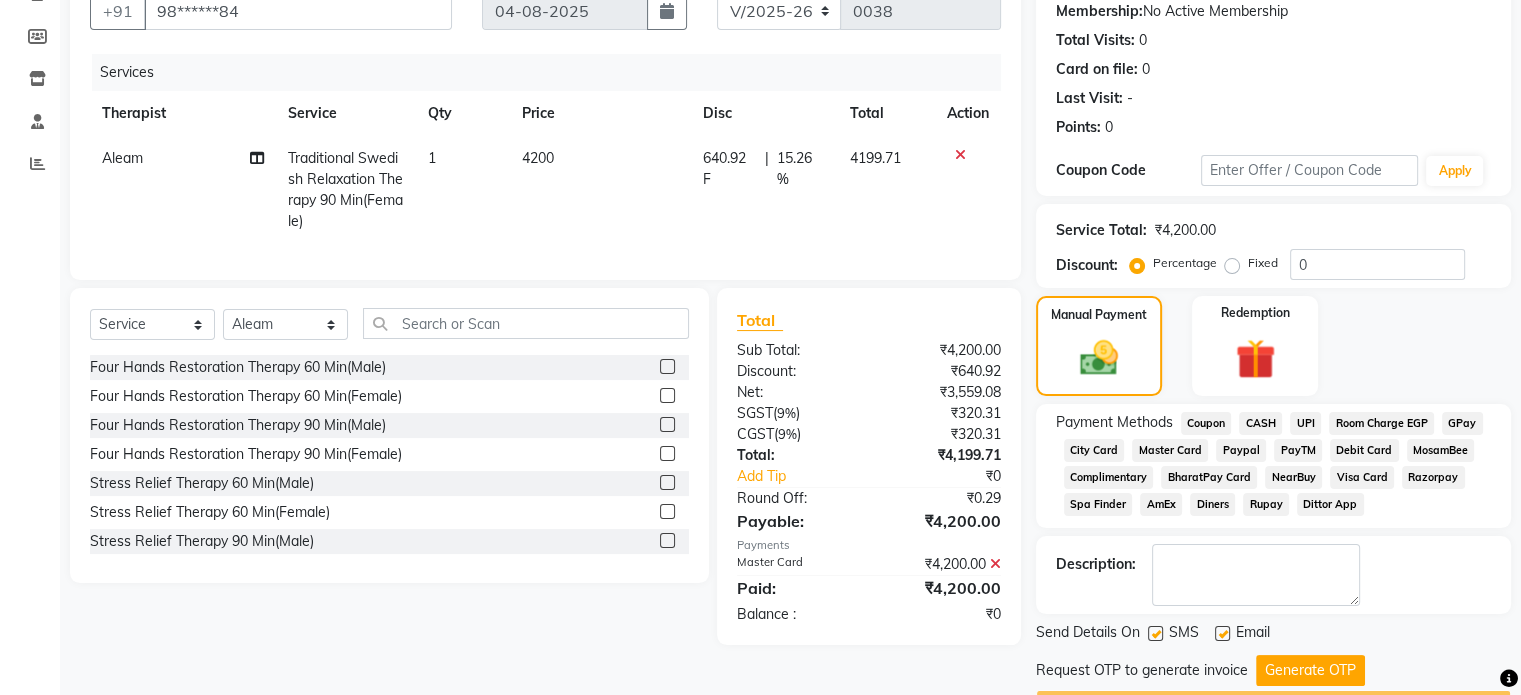 scroll, scrollTop: 251, scrollLeft: 0, axis: vertical 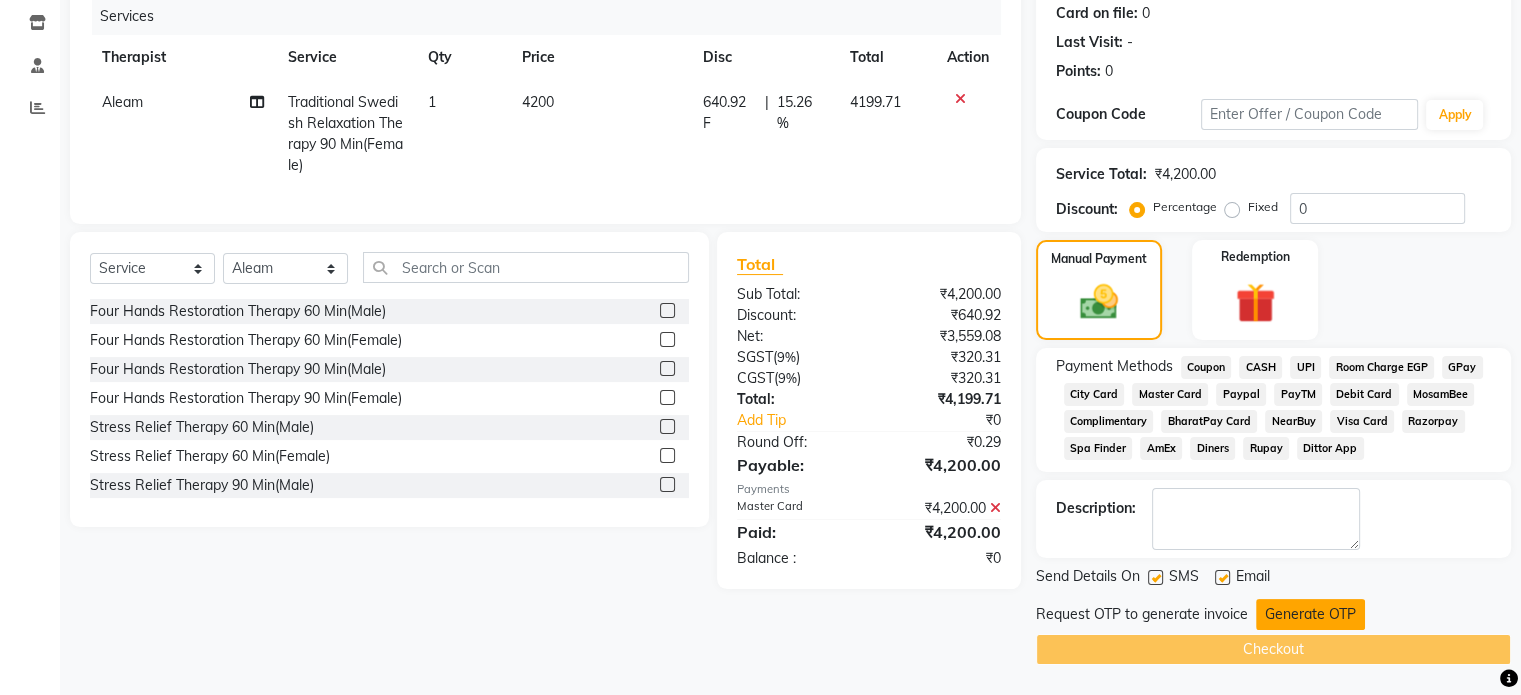 click on "Generate OTP" 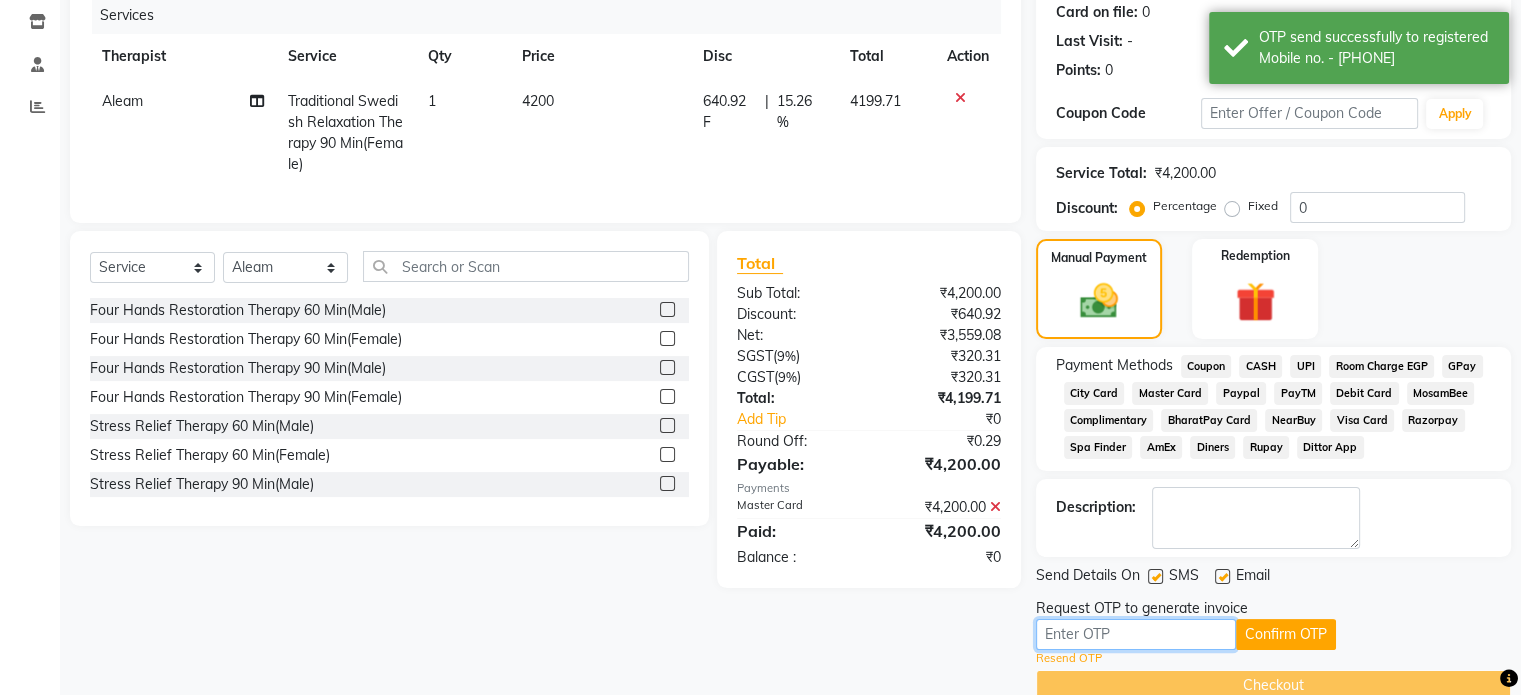 click at bounding box center (1136, 634) 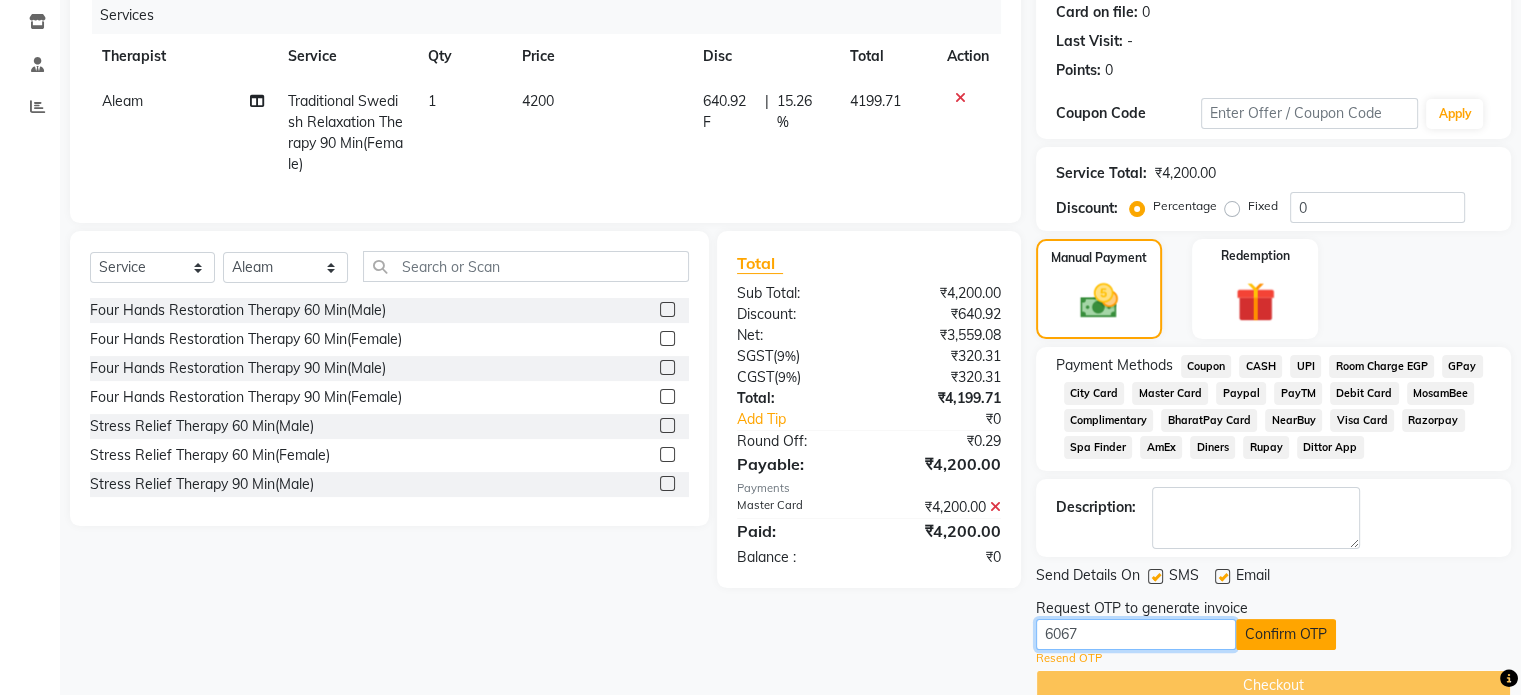 type on "6067" 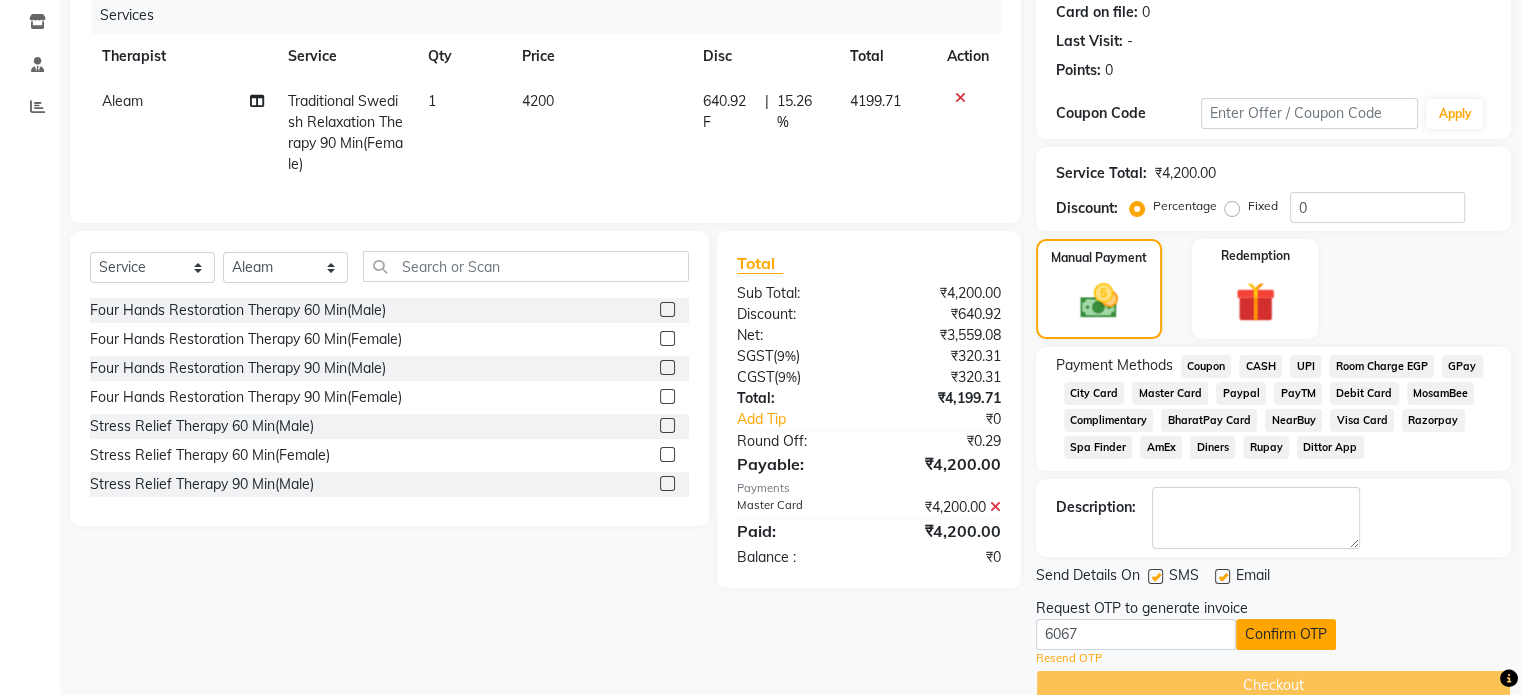 click on "Confirm OTP" 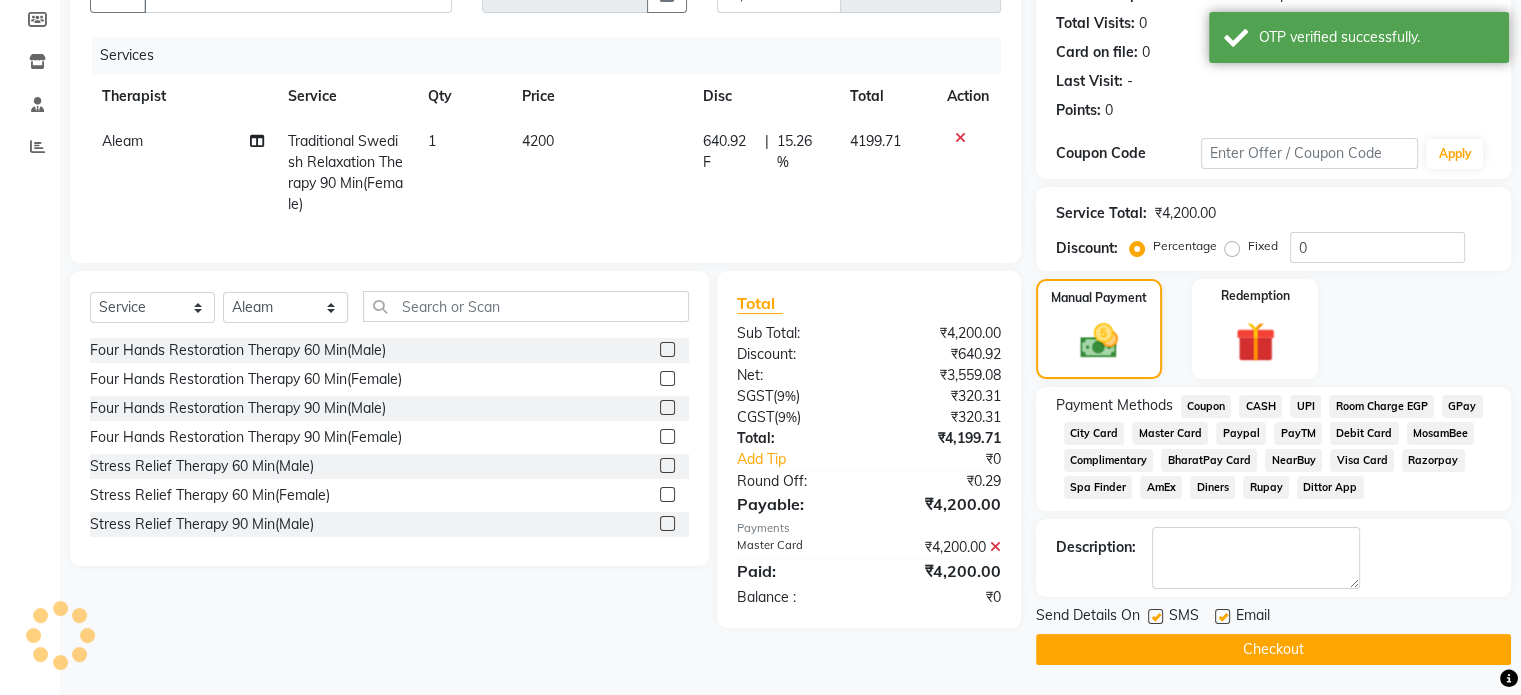 scroll, scrollTop: 212, scrollLeft: 0, axis: vertical 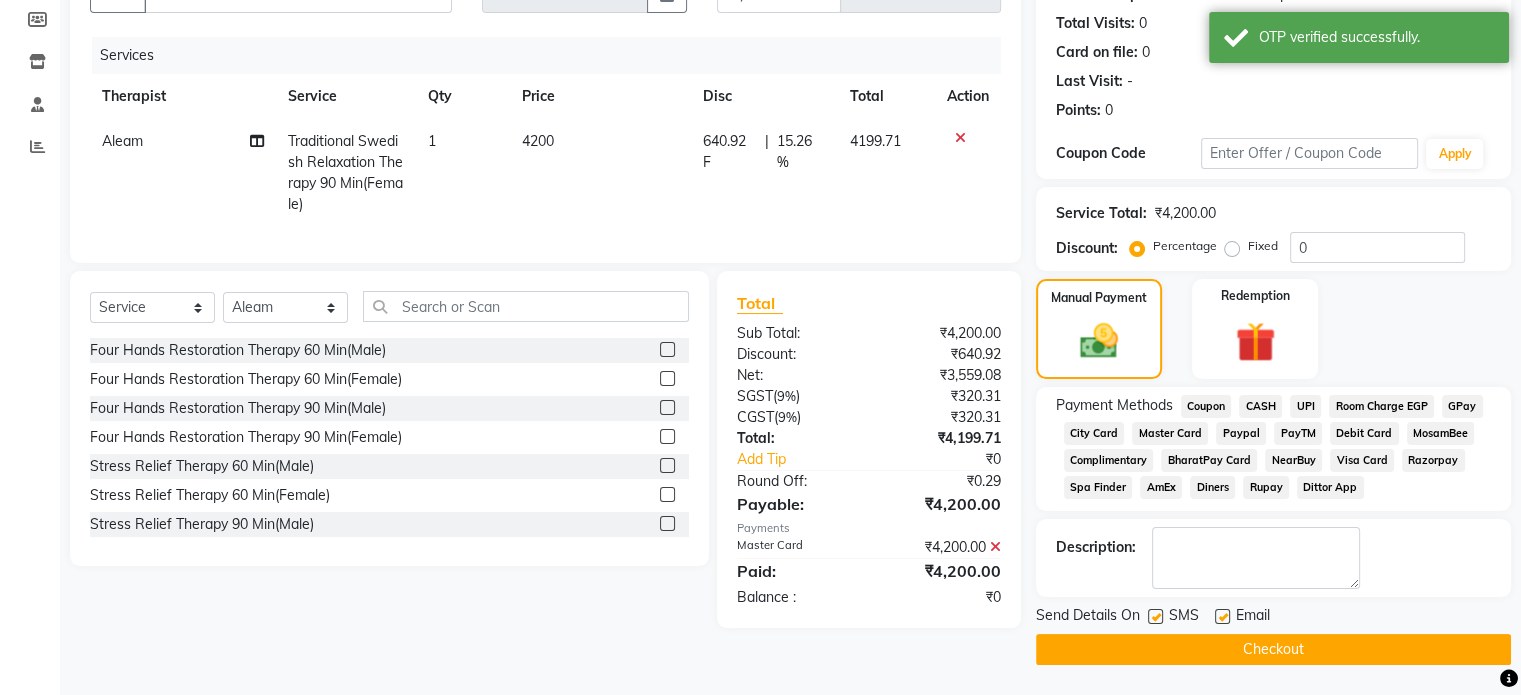 click on "Checkout" 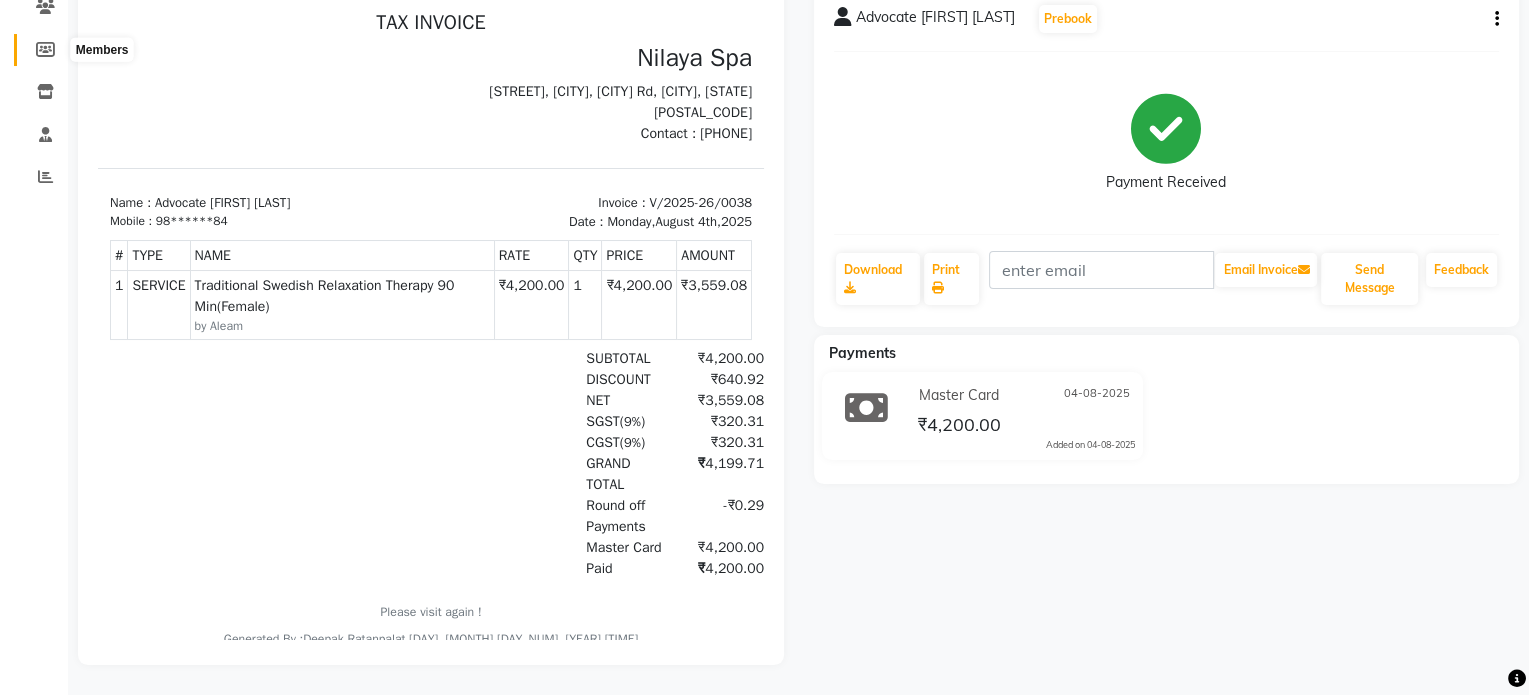 scroll, scrollTop: 0, scrollLeft: 0, axis: both 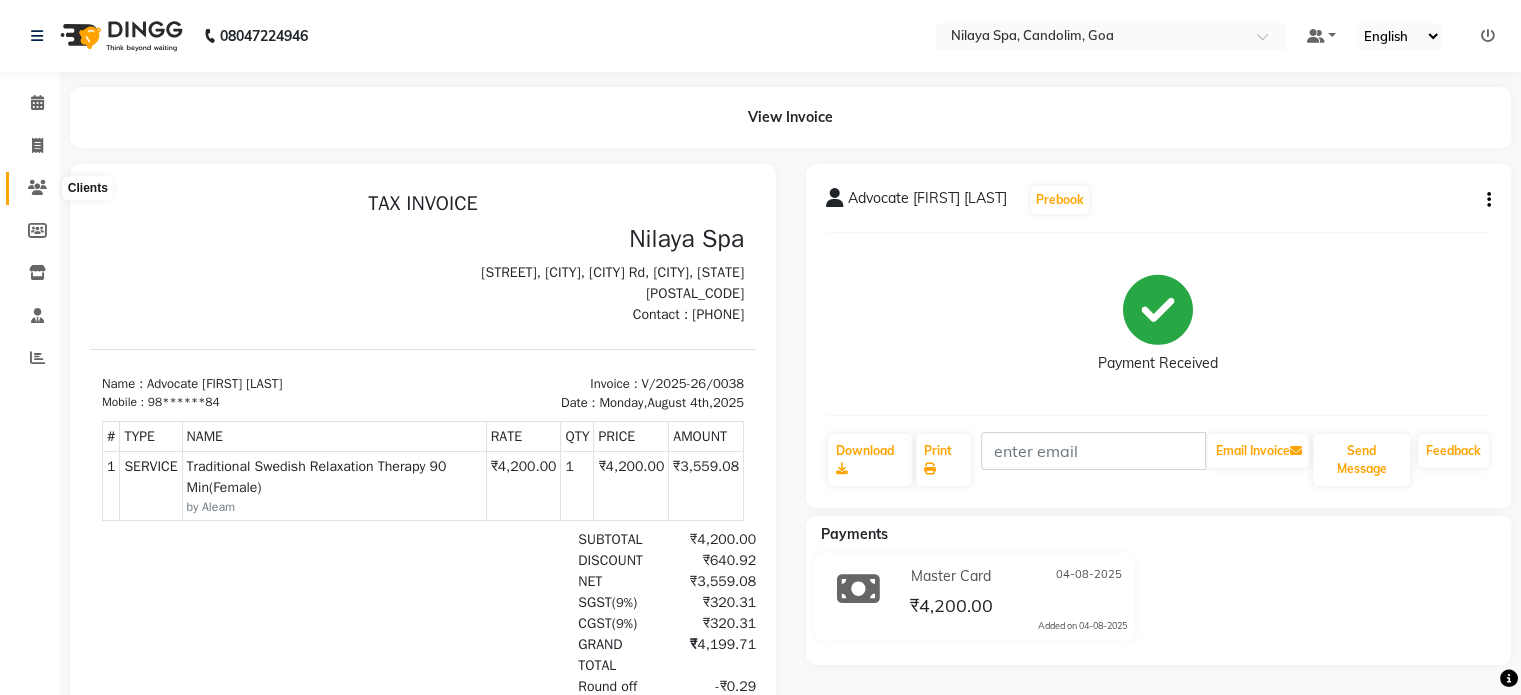 click 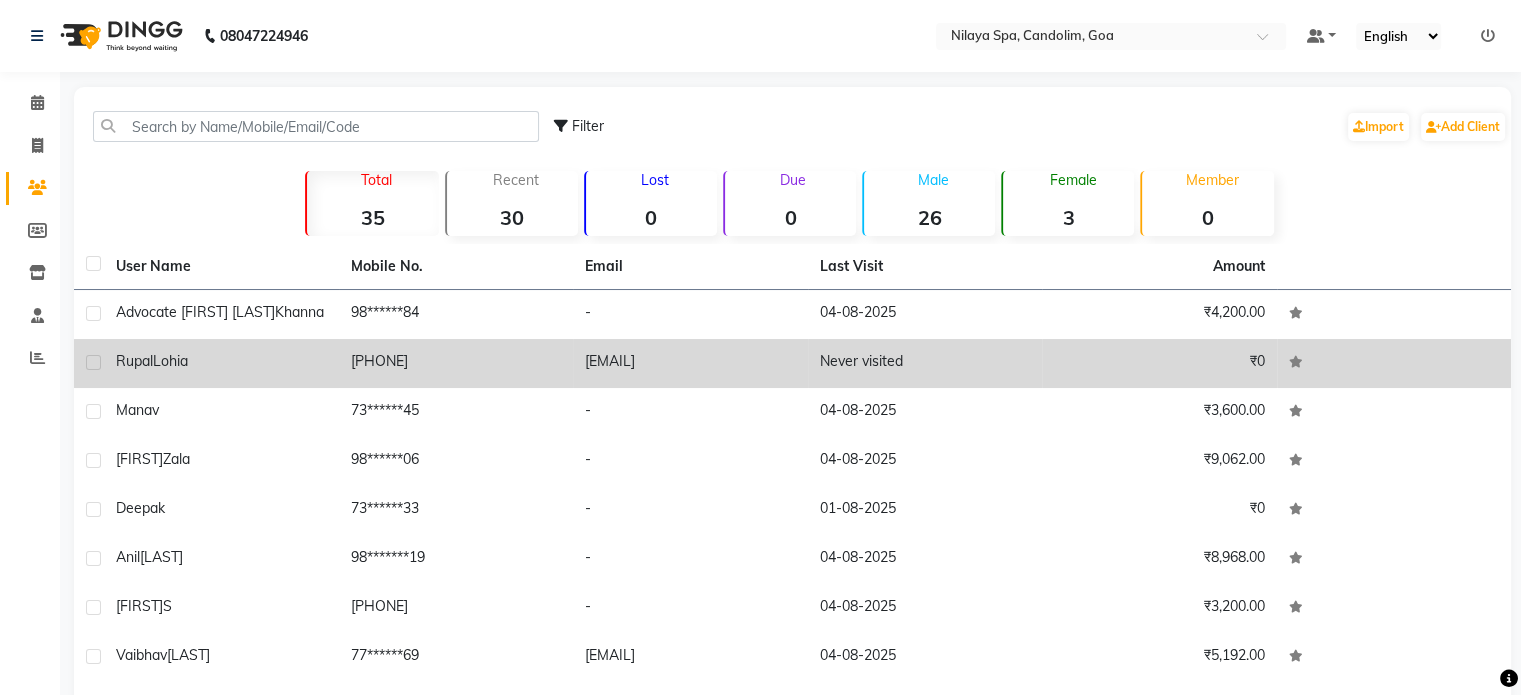 click on "[PHONE]" 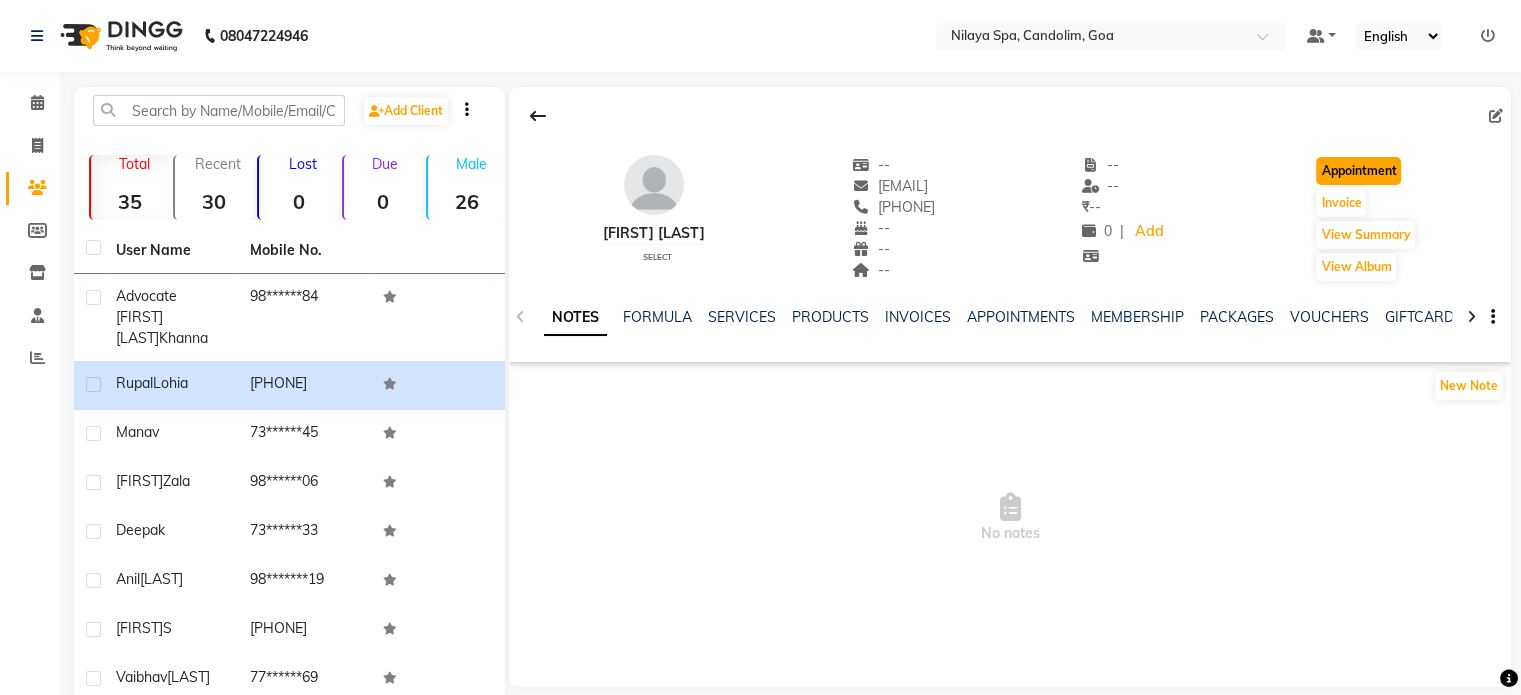 click on "Appointment" 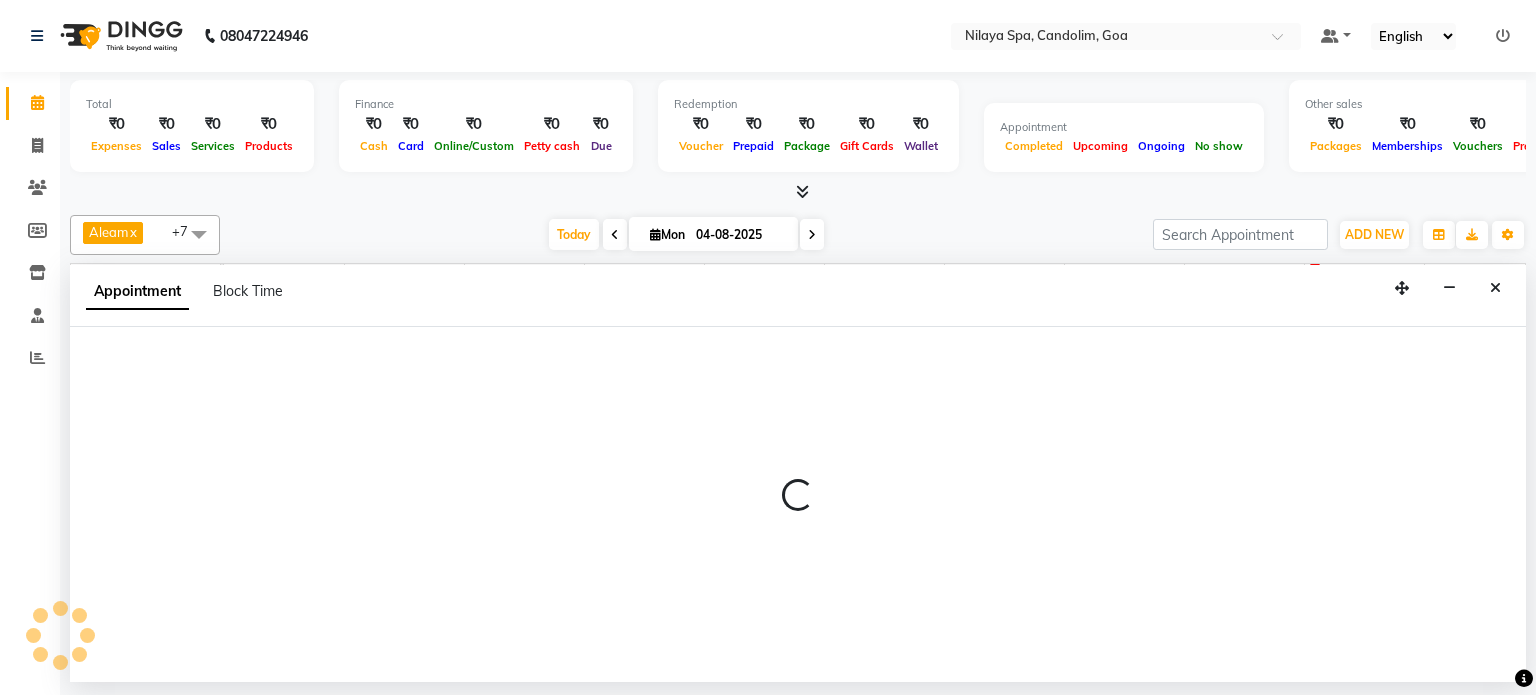 scroll, scrollTop: 0, scrollLeft: 0, axis: both 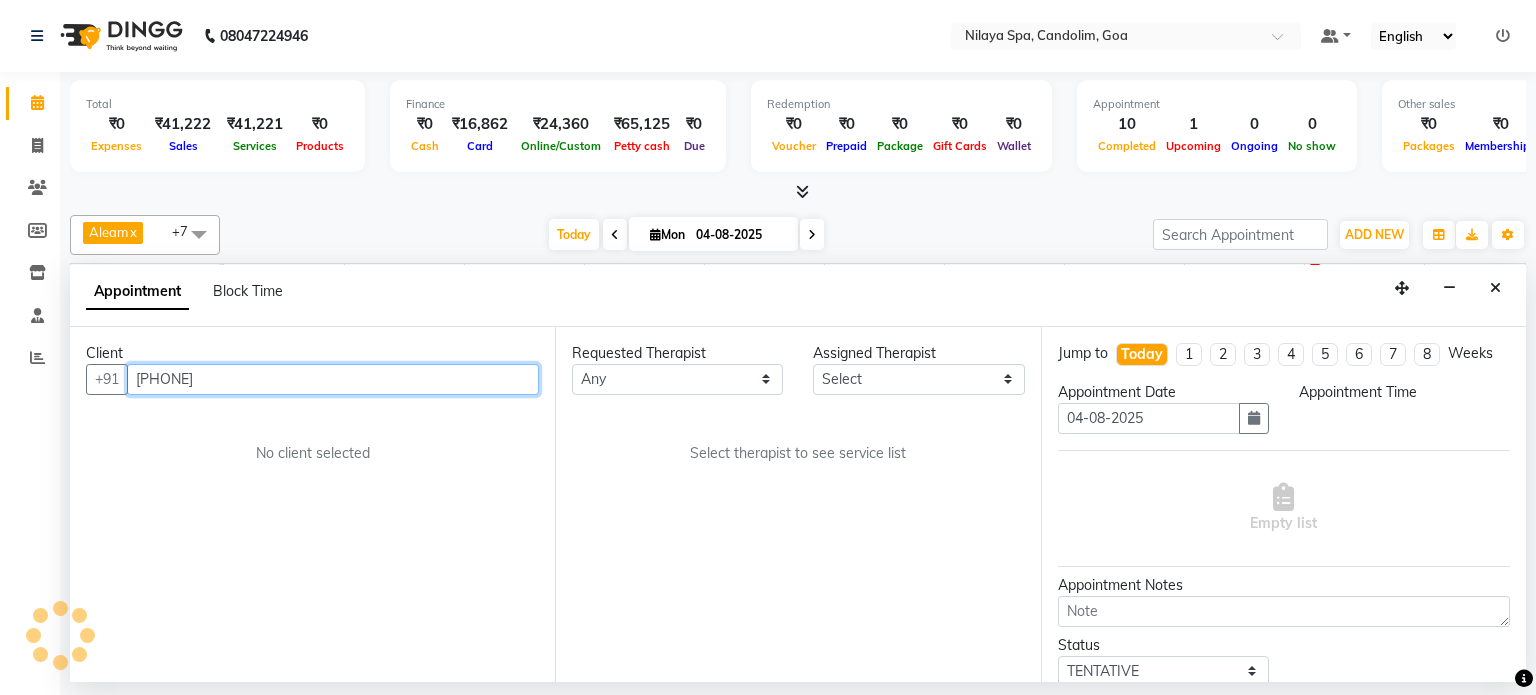 select on "540" 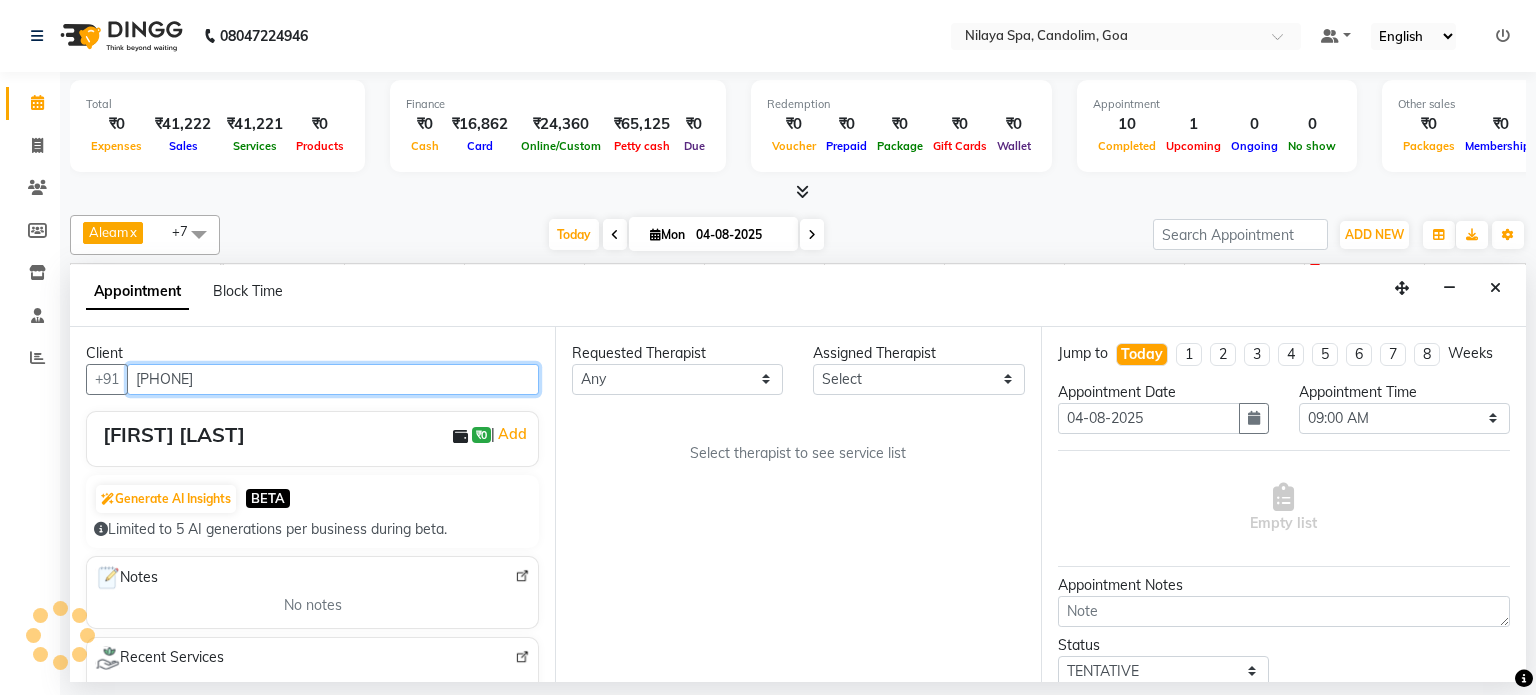 scroll, scrollTop: 0, scrollLeft: 618, axis: horizontal 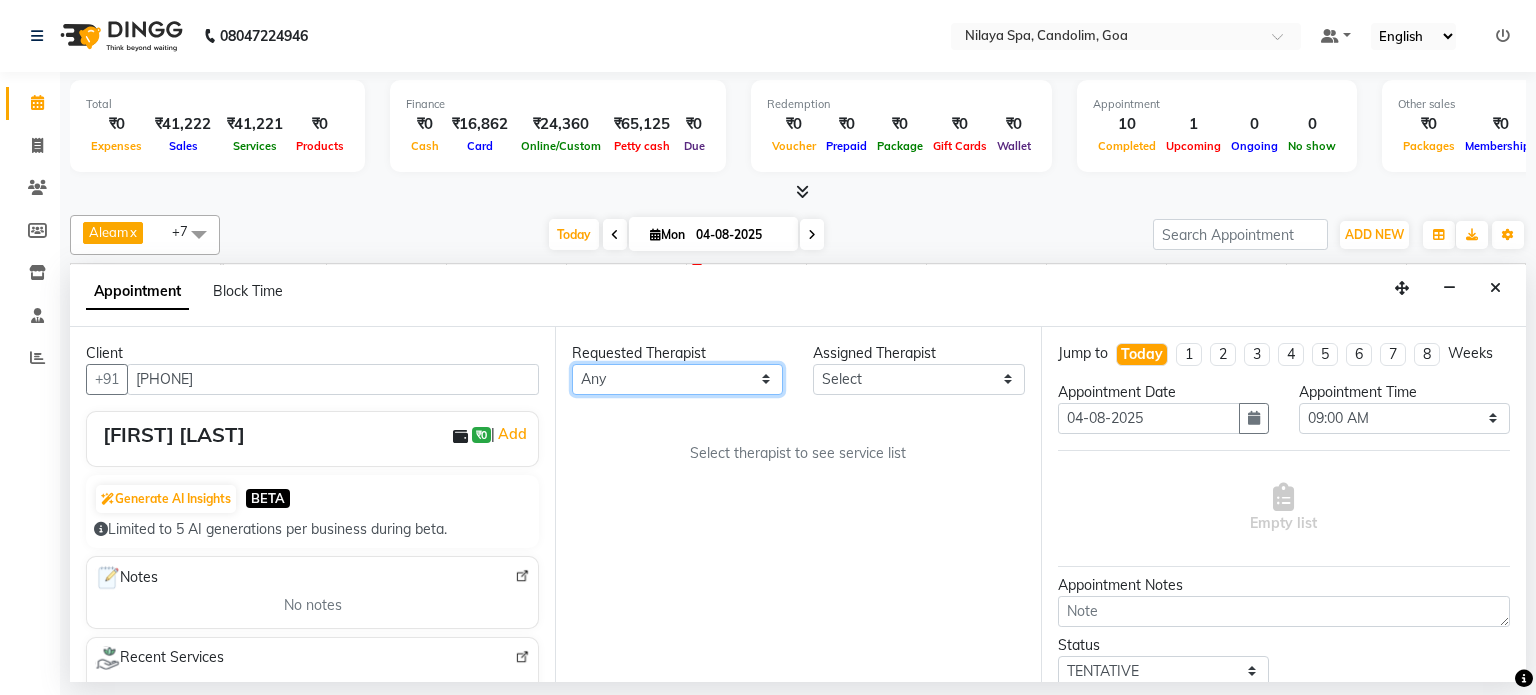 click on "Any Aleam Amisha Balari  Deepak Ratanpal Mahoi Mauni  Nora  Punjima Shailinda Tika" at bounding box center (677, 379) 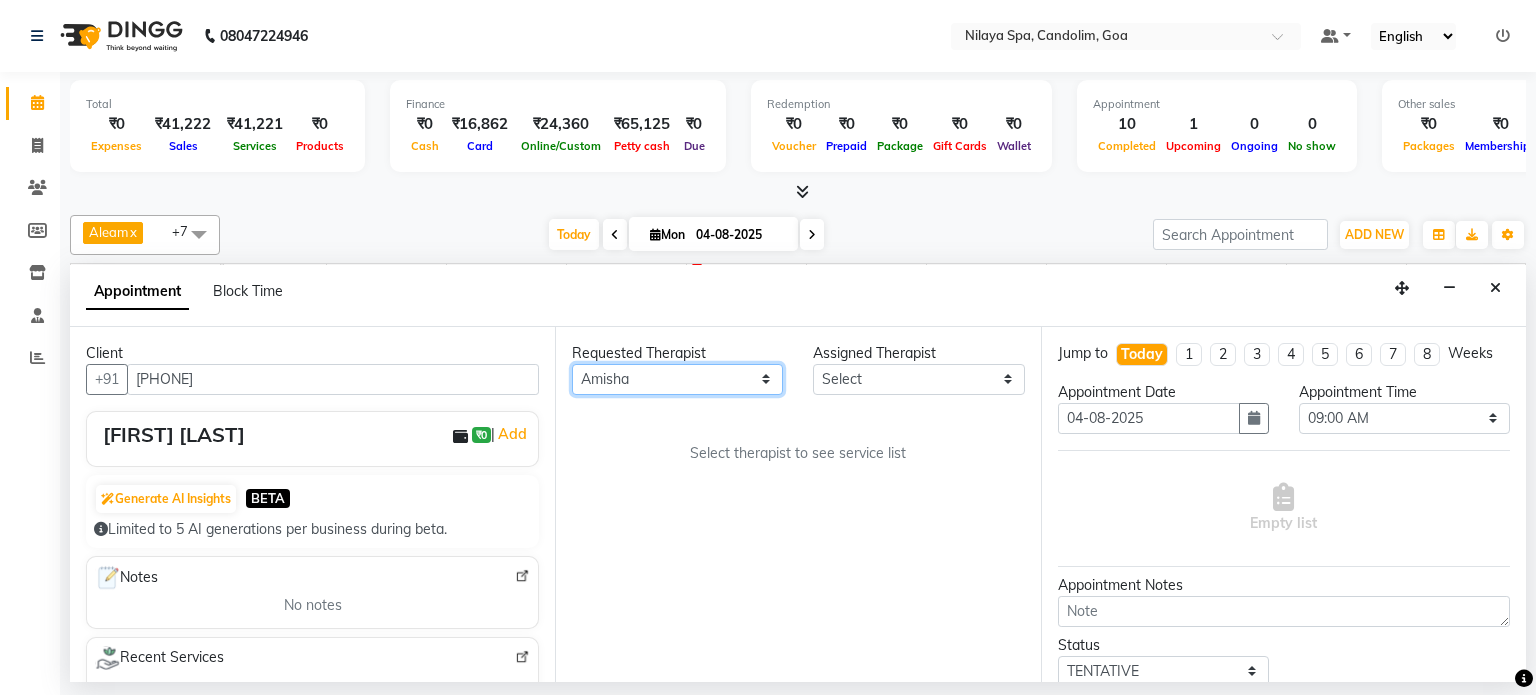 click on "Any Aleam Amisha Balari  Deepak Ratanpal Mahoi Mauni  Nora  Punjima Shailinda Tika" at bounding box center [677, 379] 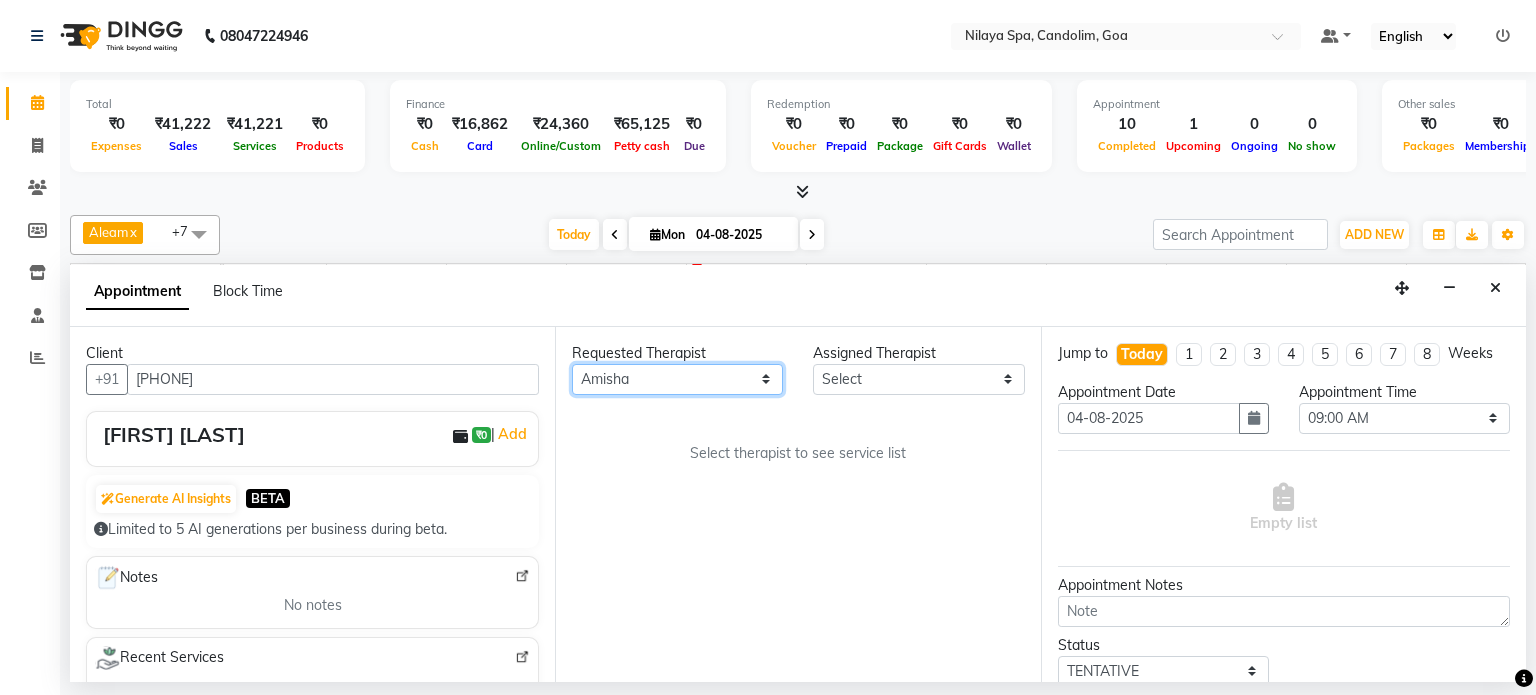select on "87835" 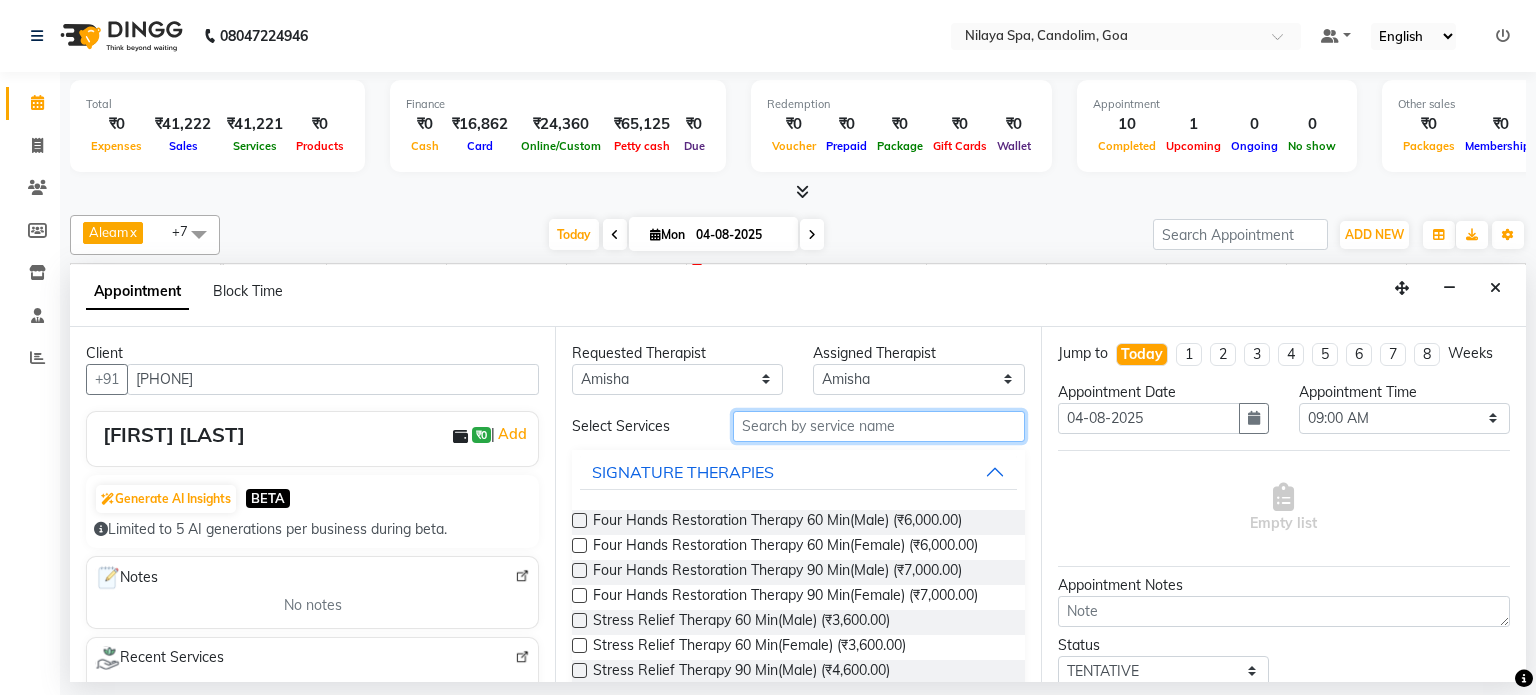 click at bounding box center (879, 426) 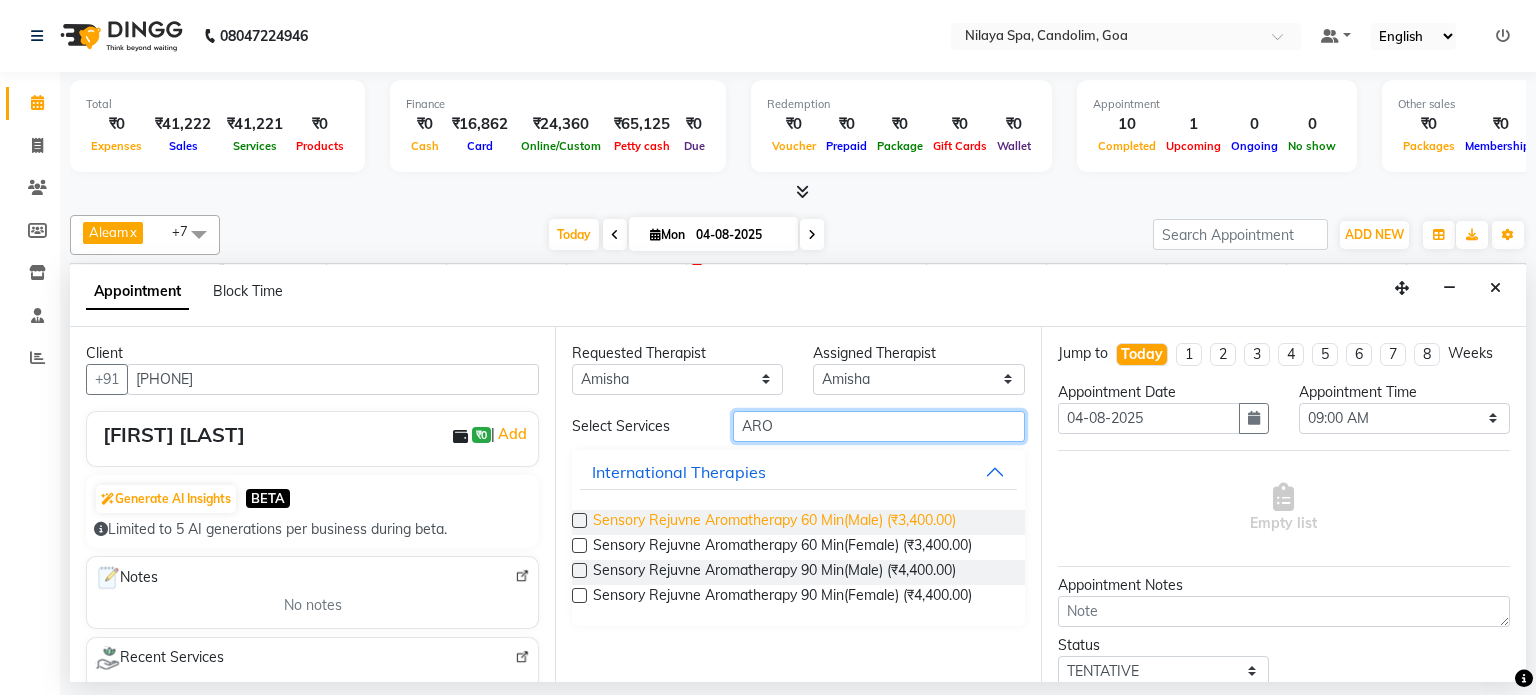 type on "ARO" 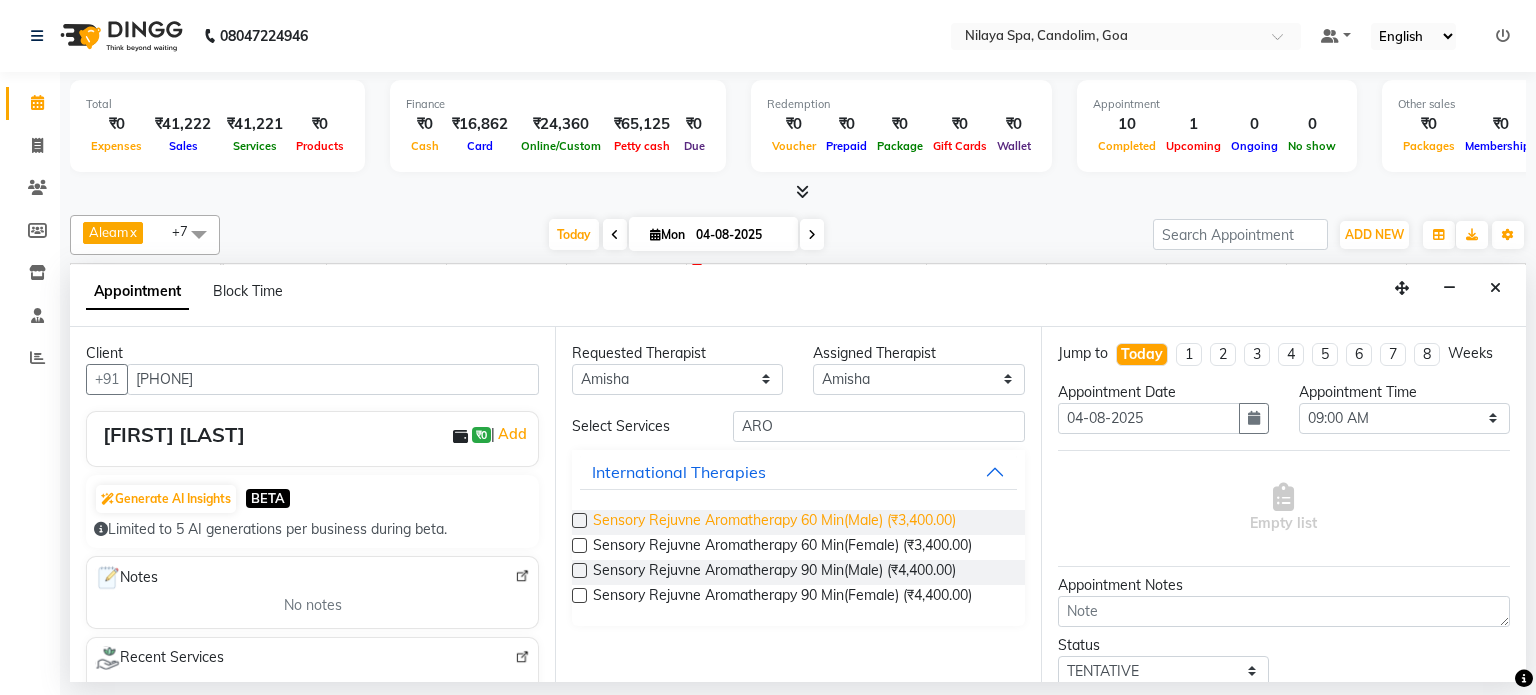 click on "Sensory Rejuvne Aromatherapy 60 Min(Male) (₹3,400.00)" at bounding box center (774, 522) 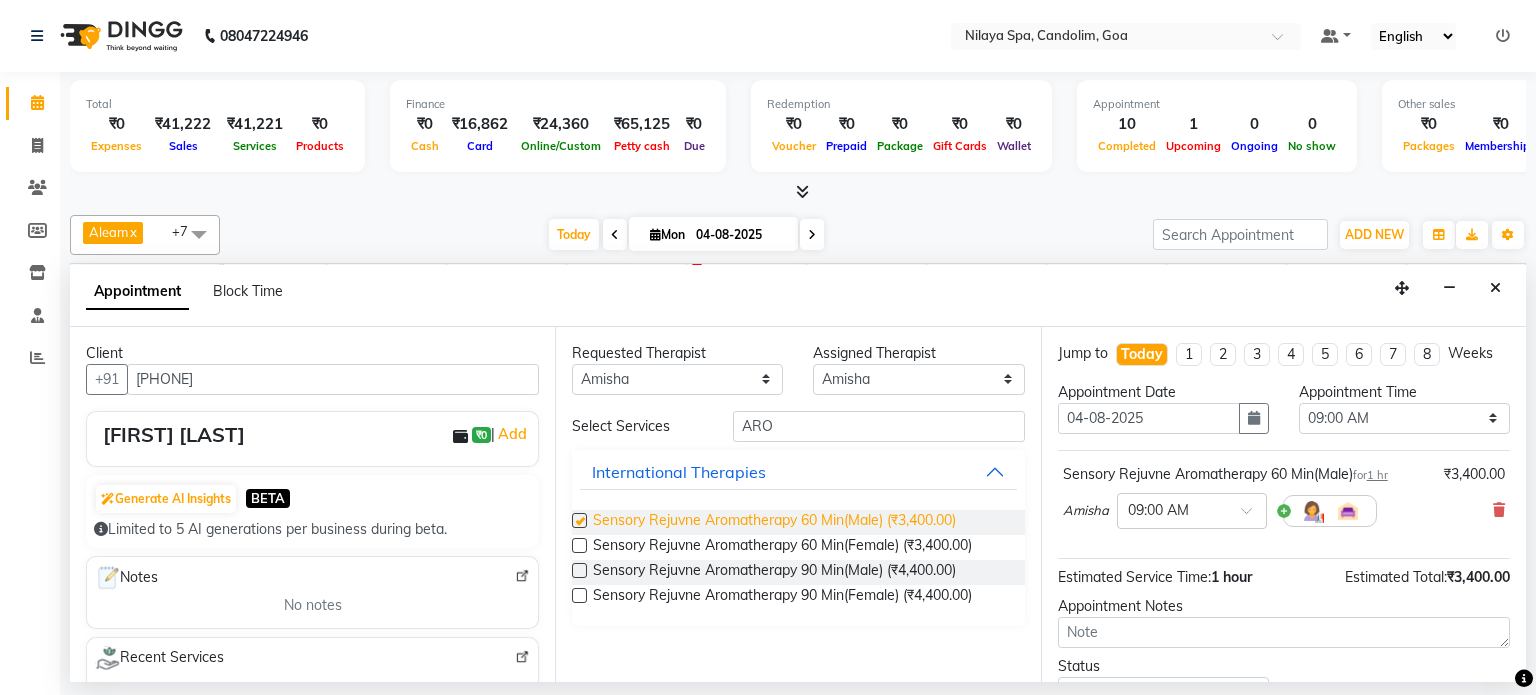 checkbox on "false" 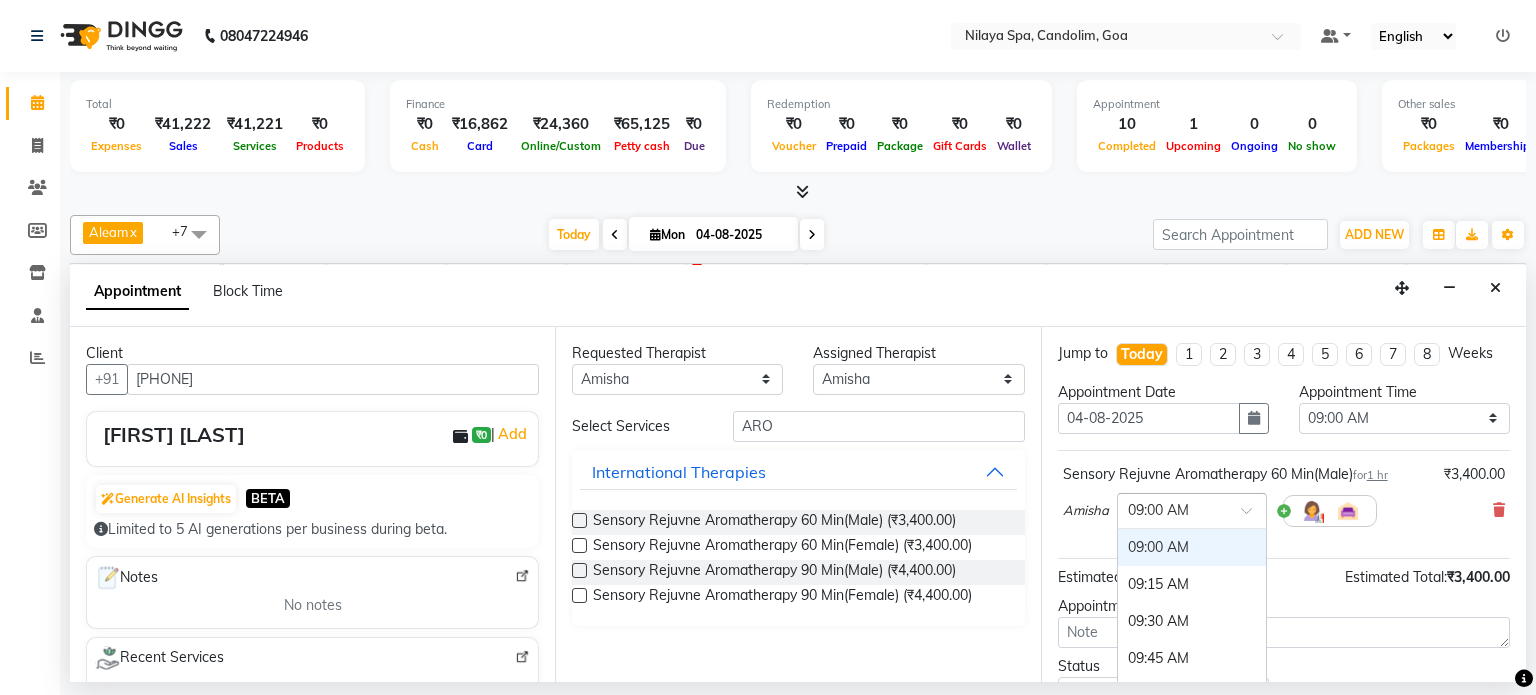 click at bounding box center [1253, 516] 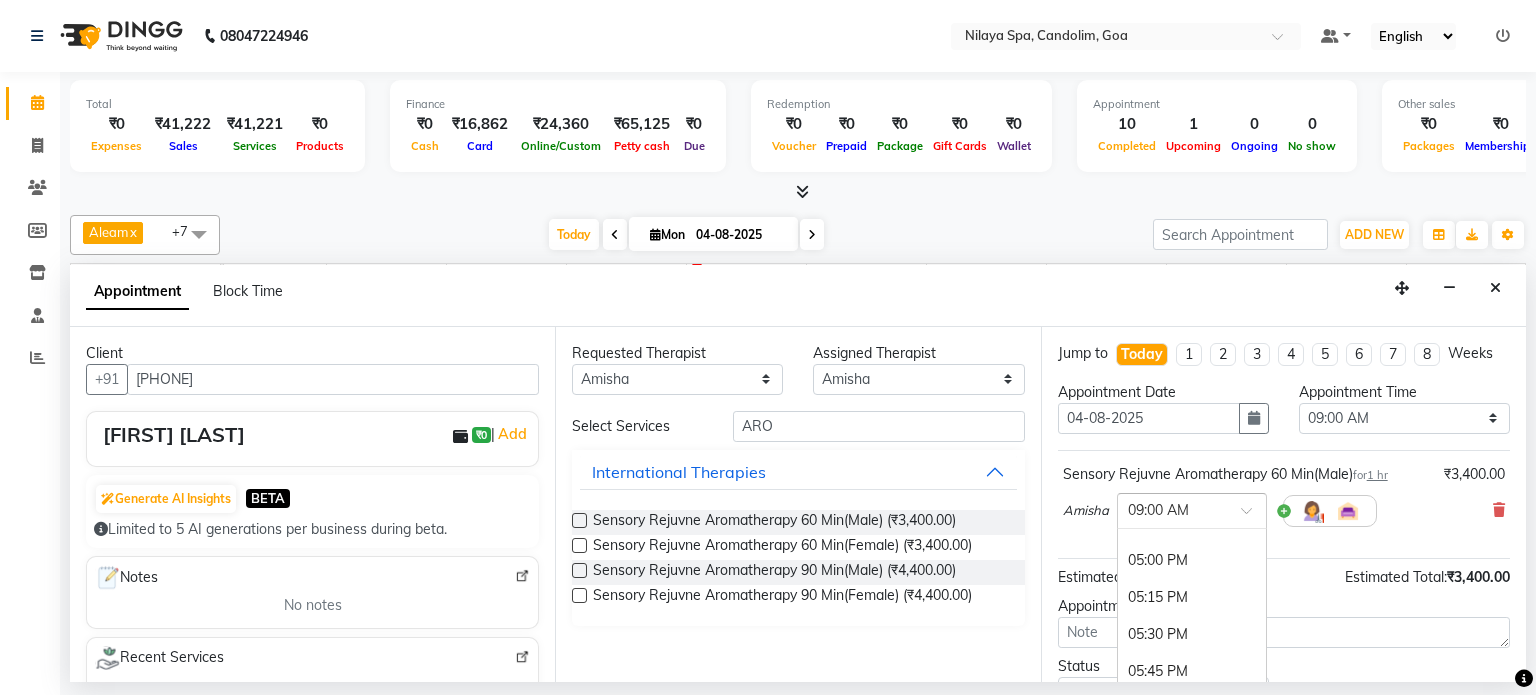 scroll, scrollTop: 1272, scrollLeft: 0, axis: vertical 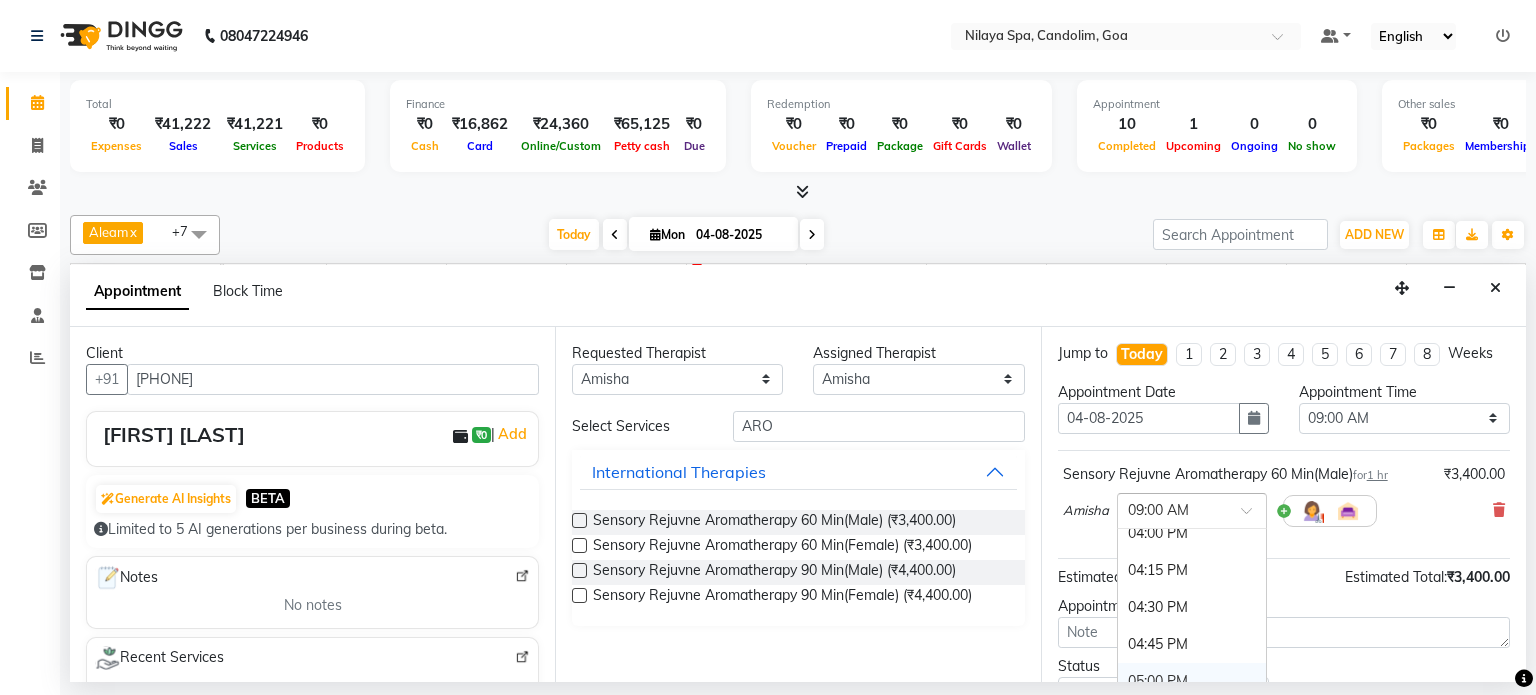 click on "05:00 PM" at bounding box center (1192, 681) 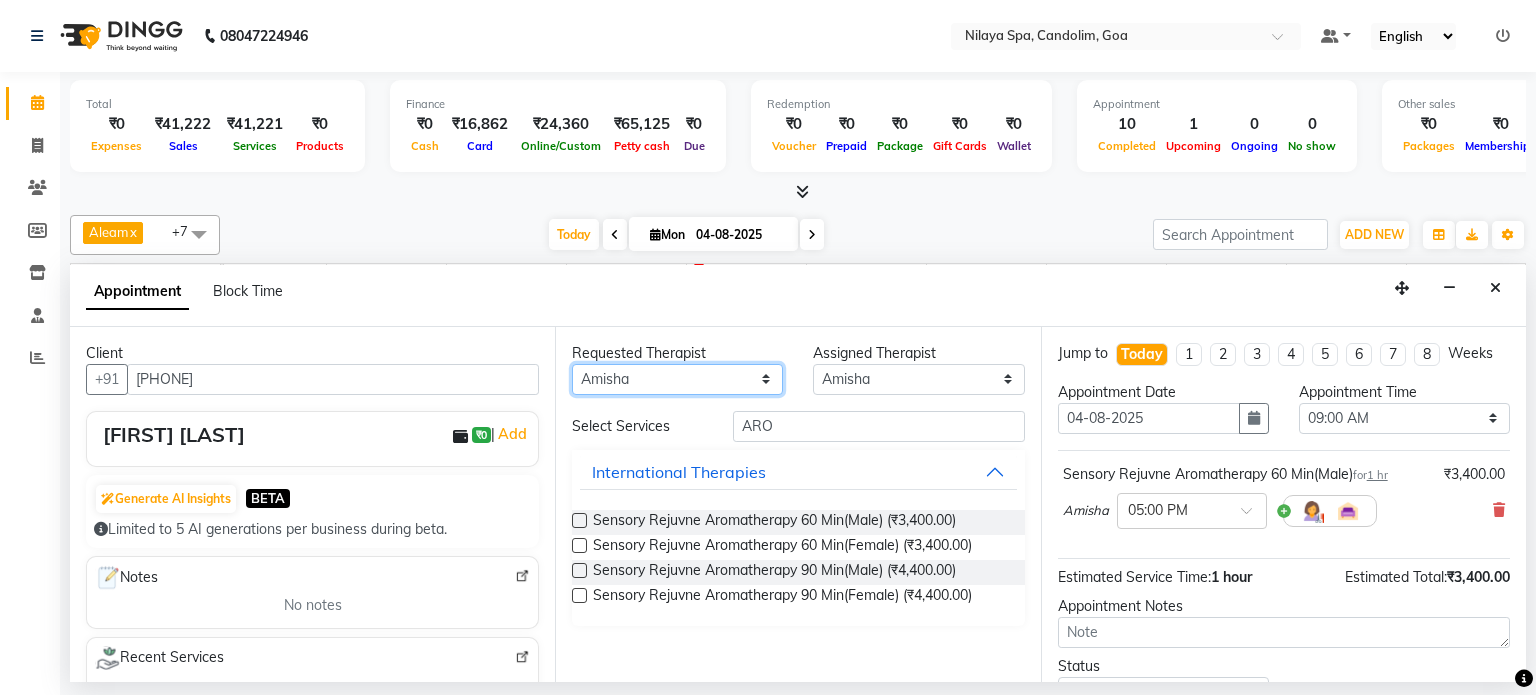 click on "Any Aleam Amisha Balari  Deepak Ratanpal Mahoi Mauni  Nora  Punjima Shailinda Tika" at bounding box center (677, 379) 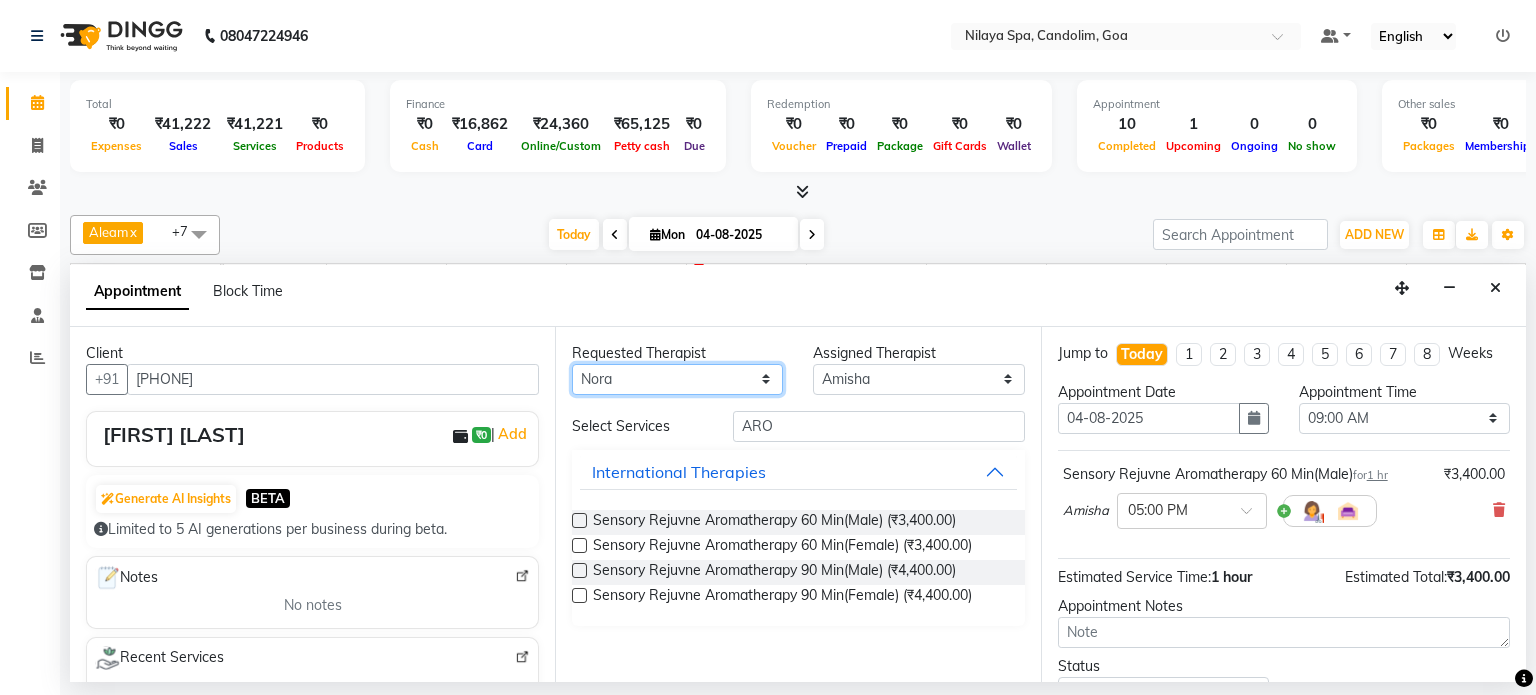 click on "Any Aleam Amisha Balari  Deepak Ratanpal Mahoi Mauni  Nora  Punjima Shailinda Tika" at bounding box center [677, 379] 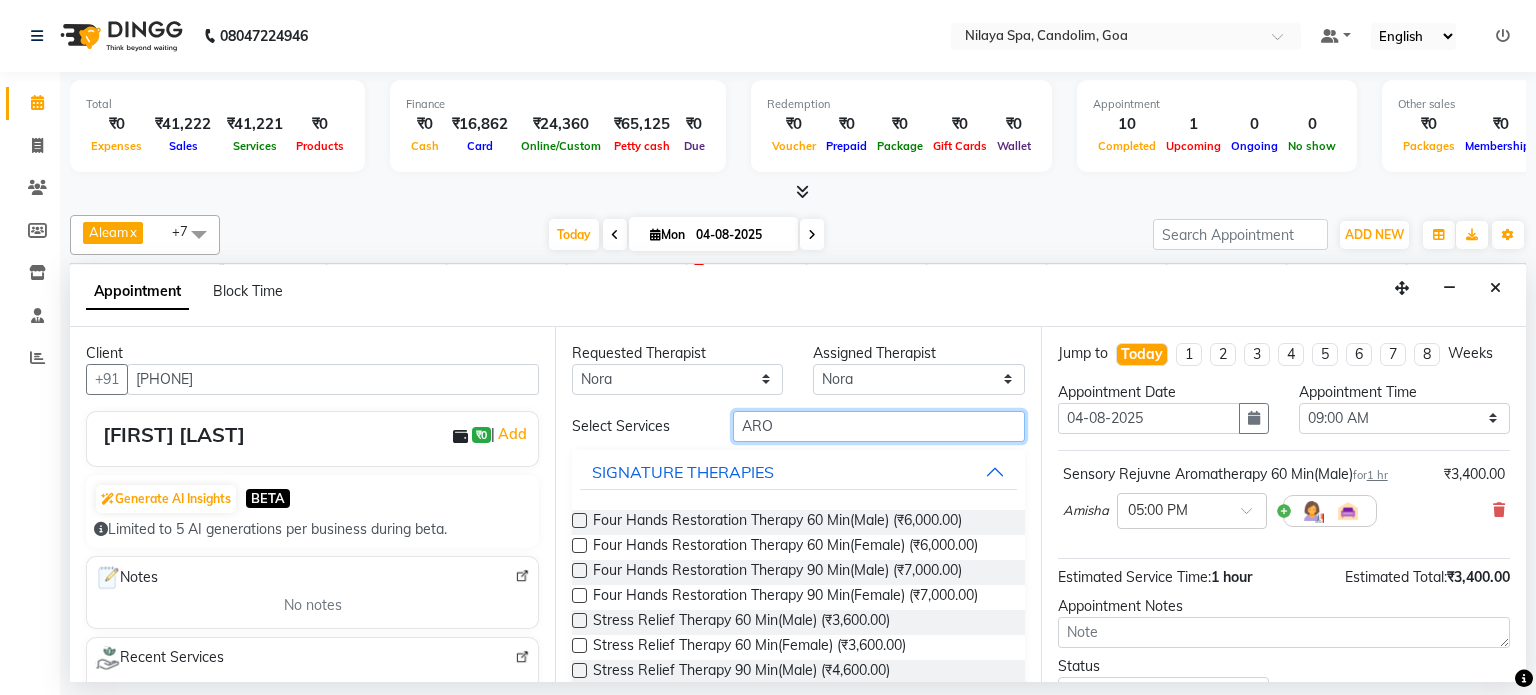 click on "ARO" at bounding box center (879, 426) 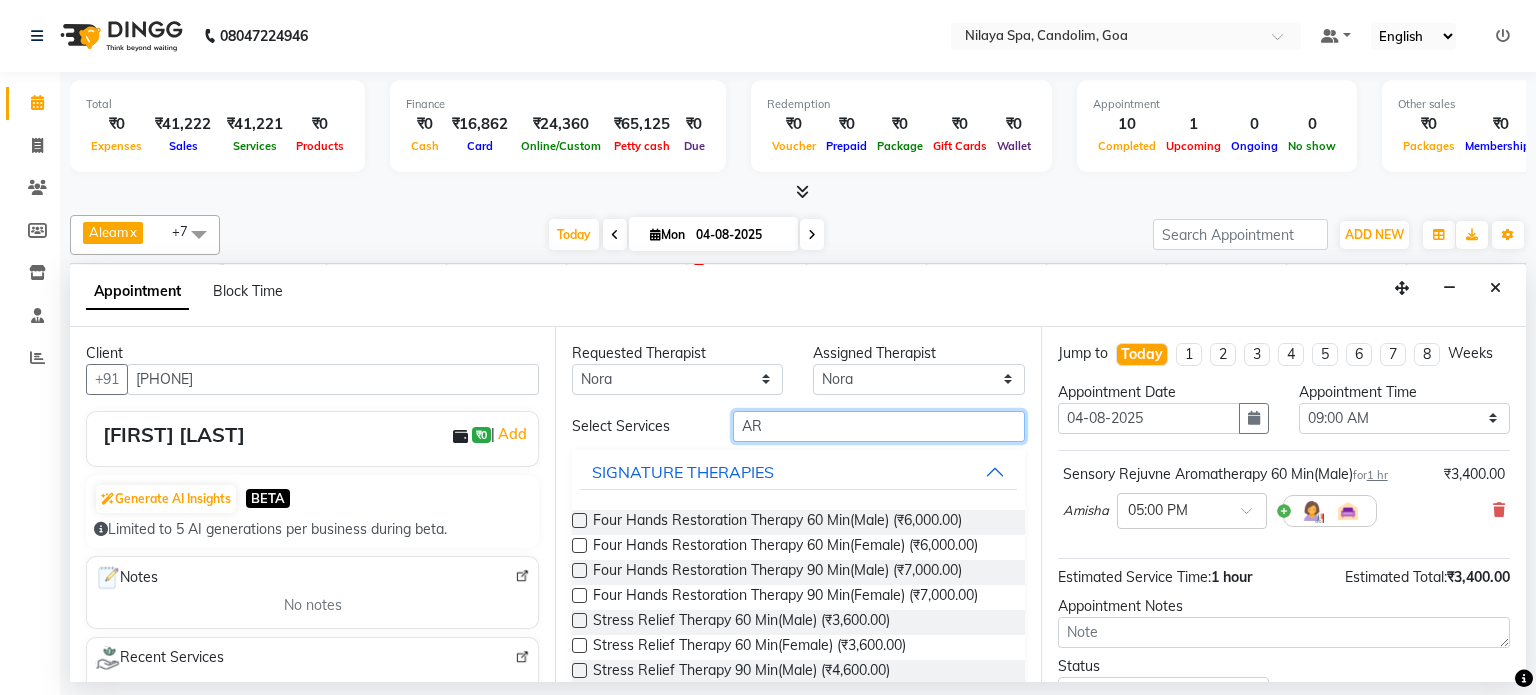 type on "A" 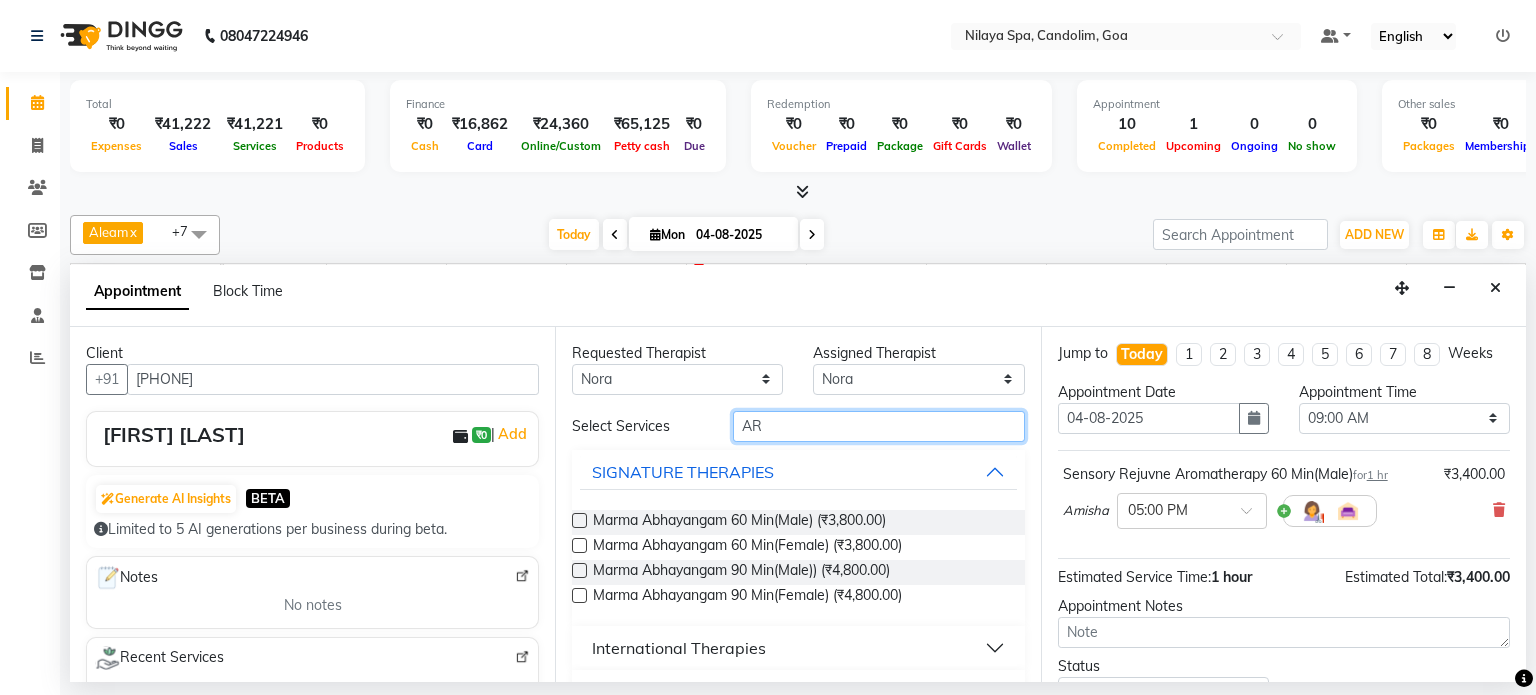 type on "A" 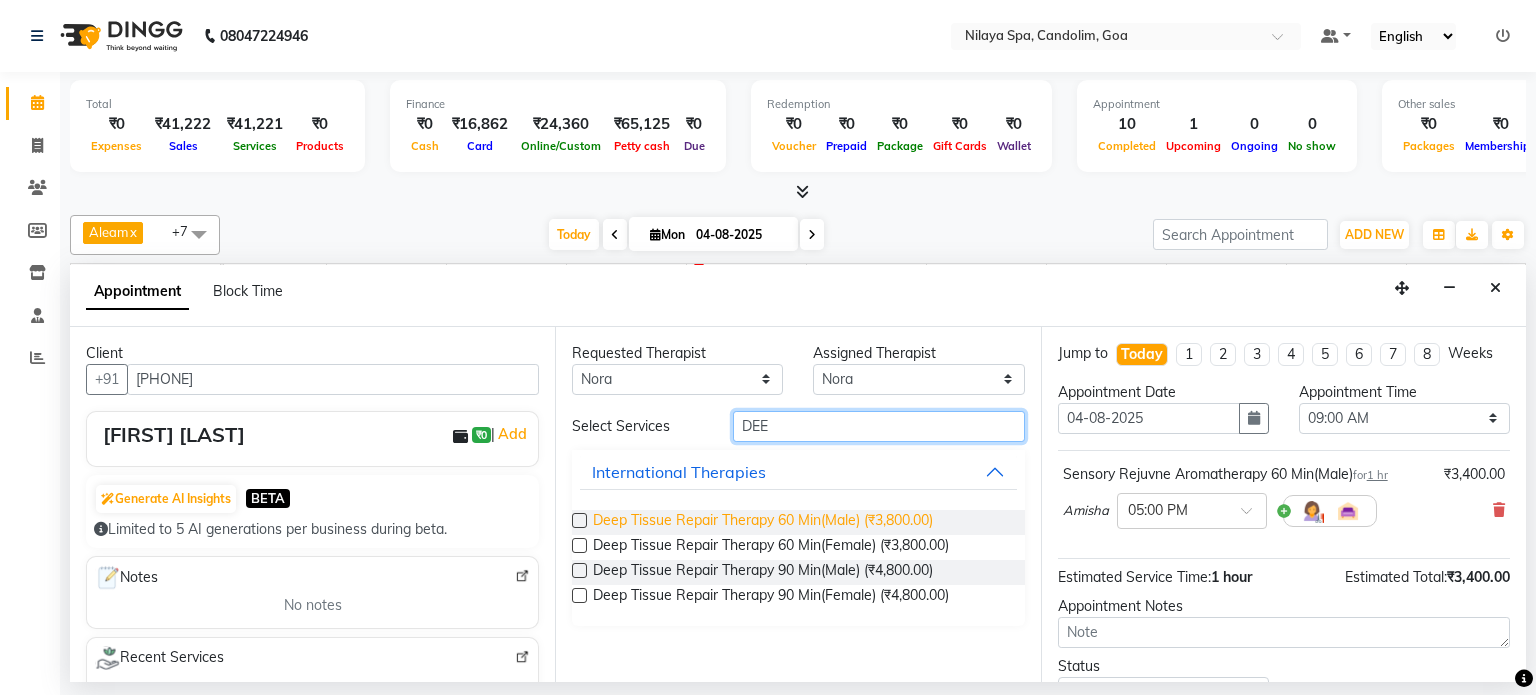 type on "DEE" 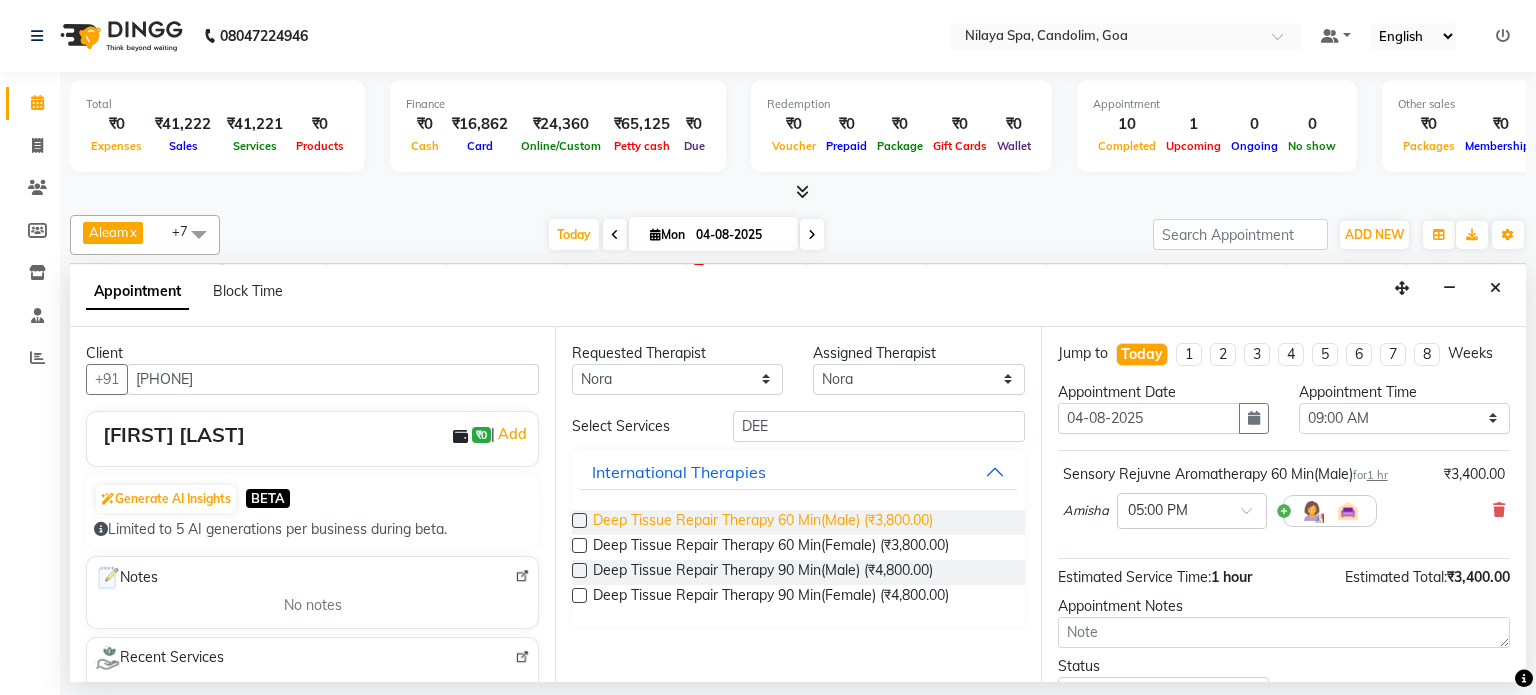 click on "Deep Tissue Repair Therapy 60 Min(Male) (₹3,800.00)" at bounding box center [763, 522] 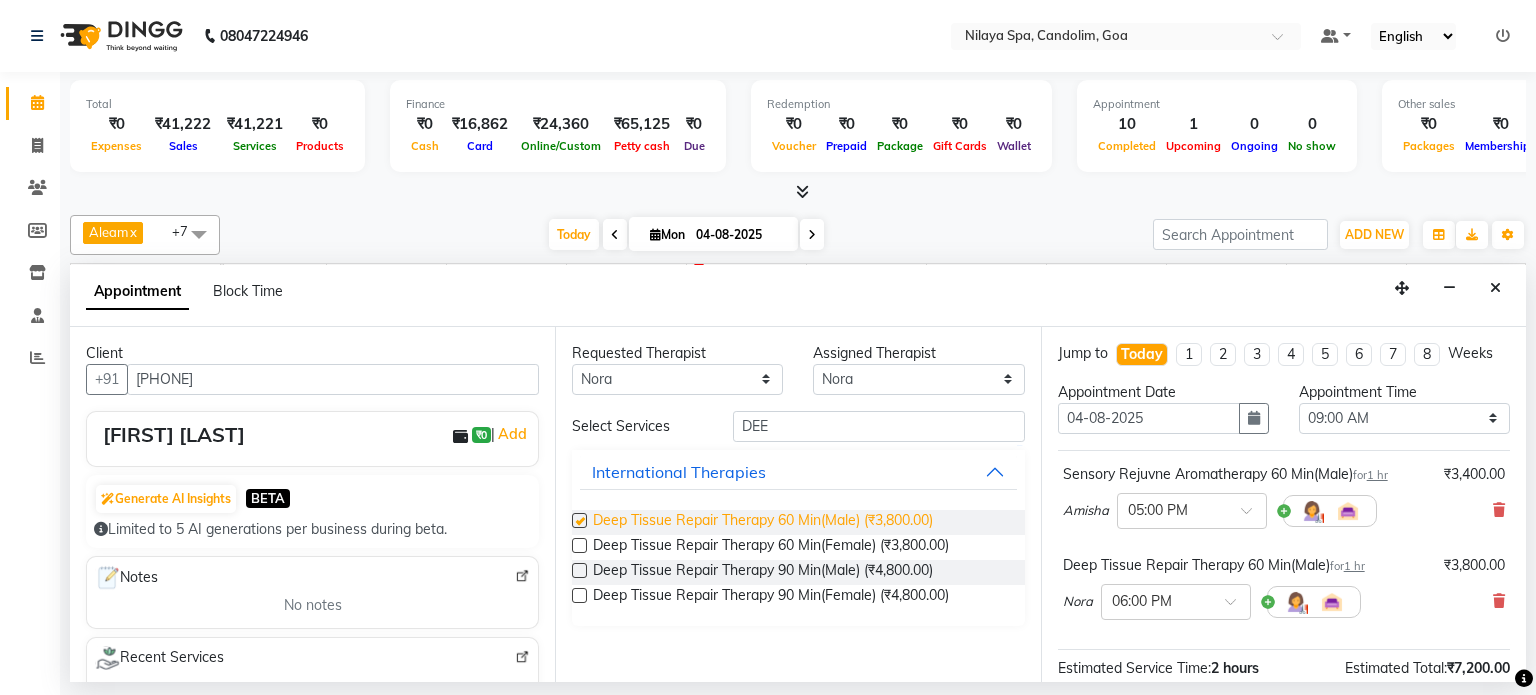checkbox on "false" 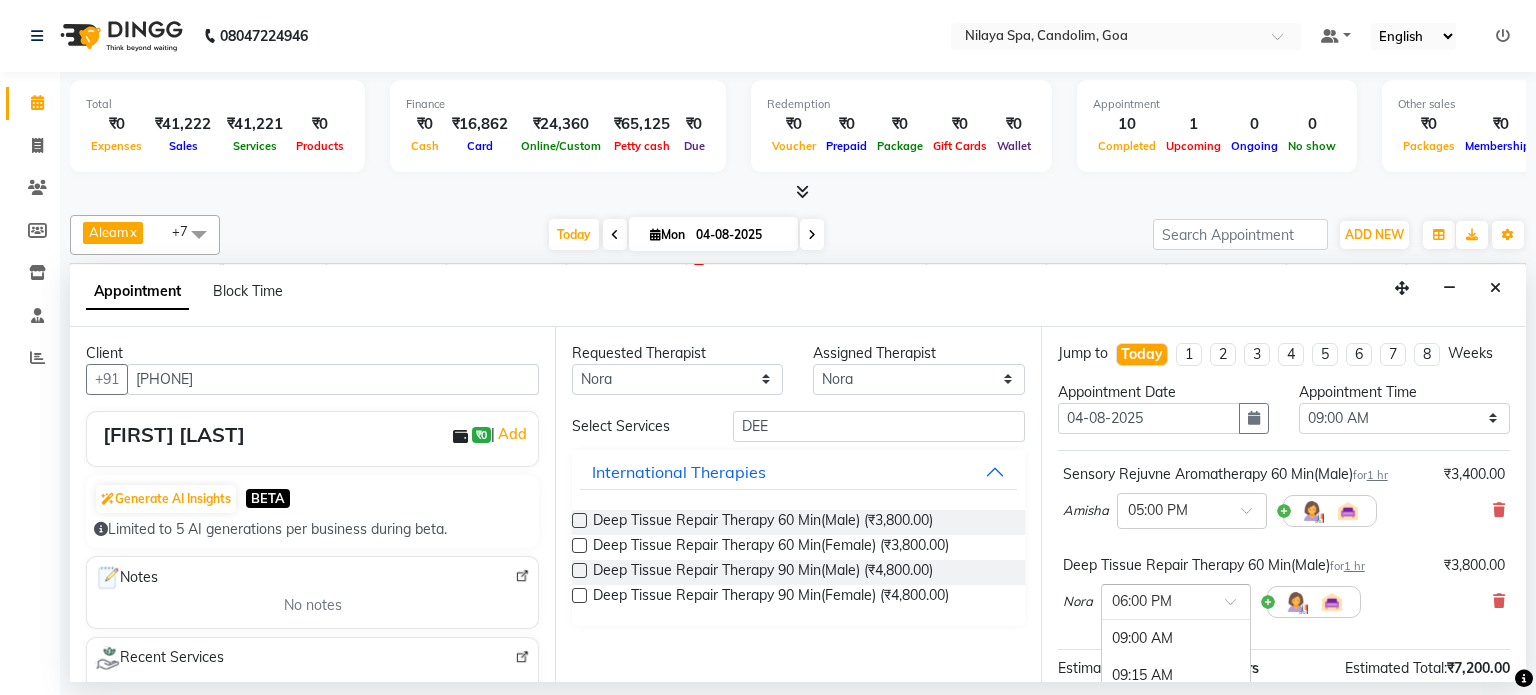 click at bounding box center [1237, 607] 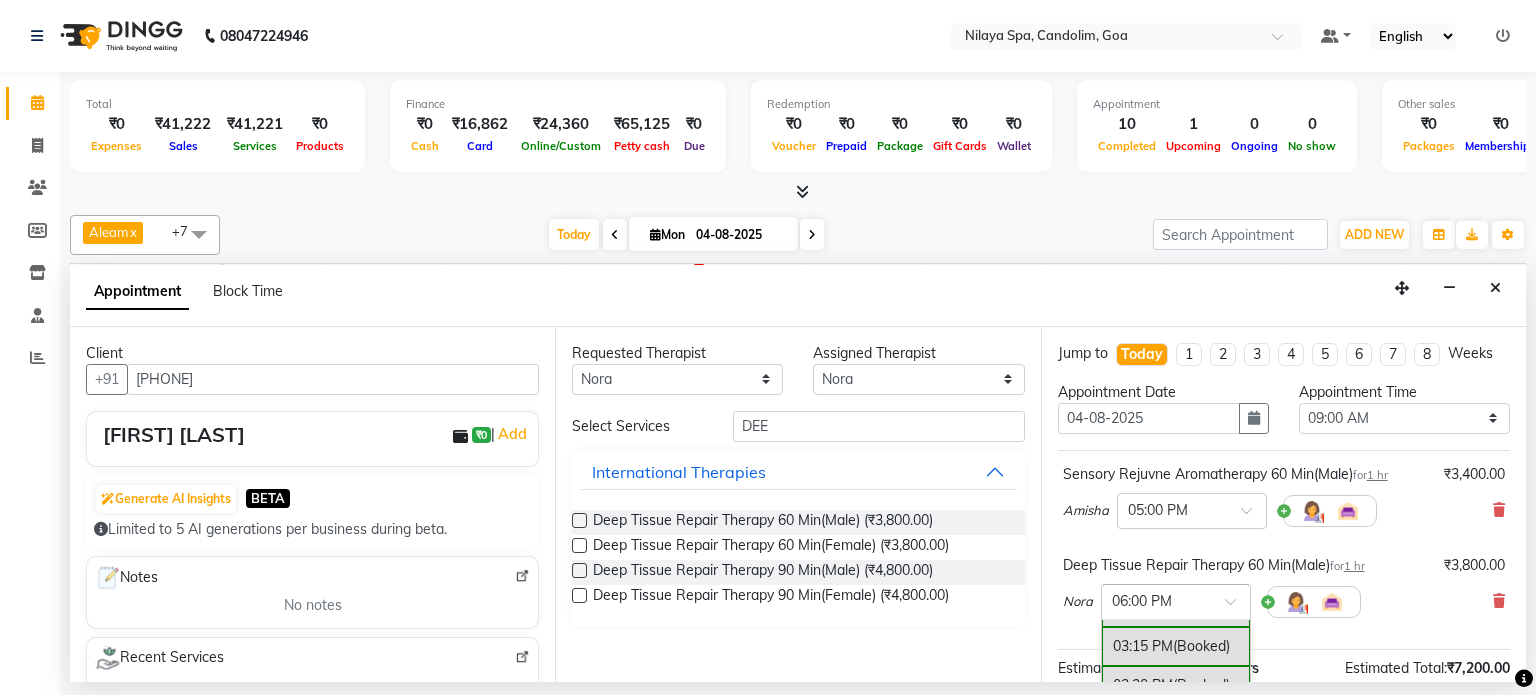 scroll, scrollTop: 894, scrollLeft: 0, axis: vertical 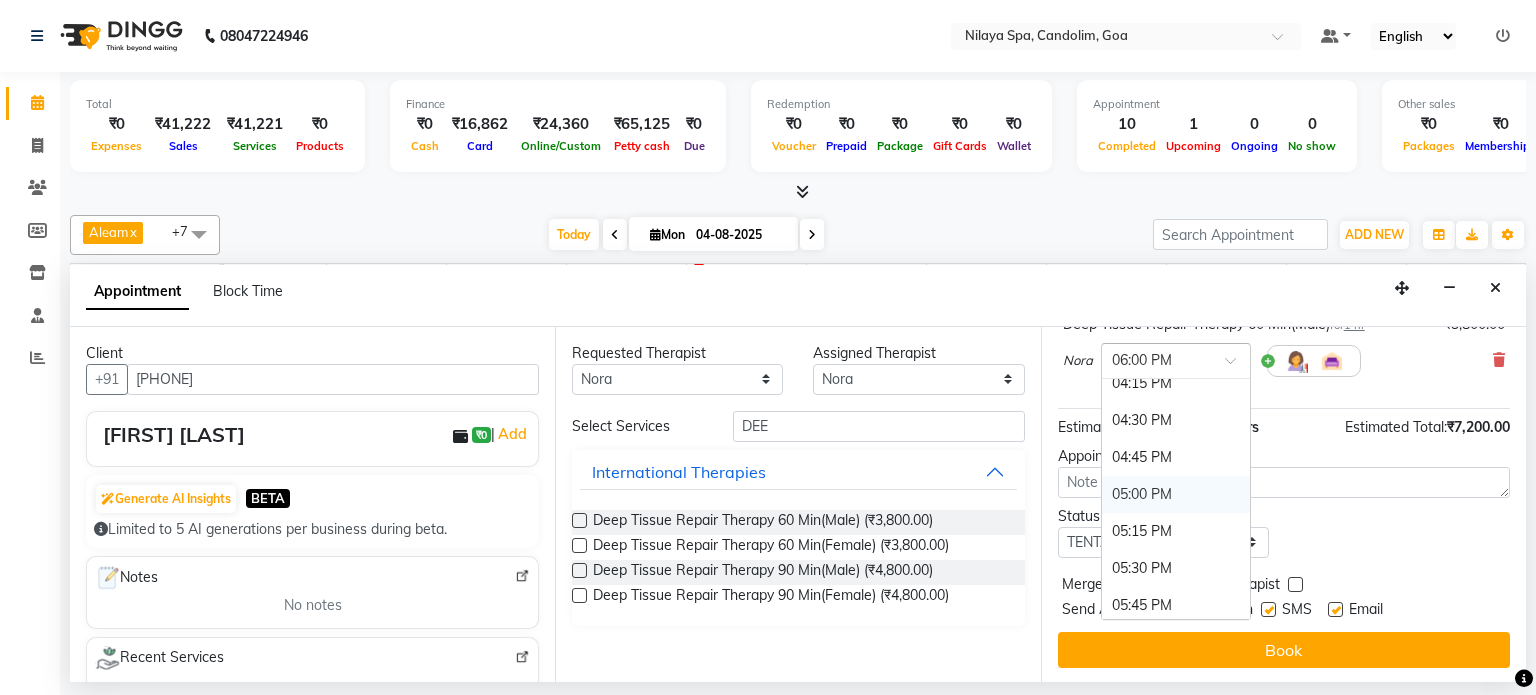 click on "05:00 PM" at bounding box center (1176, 494) 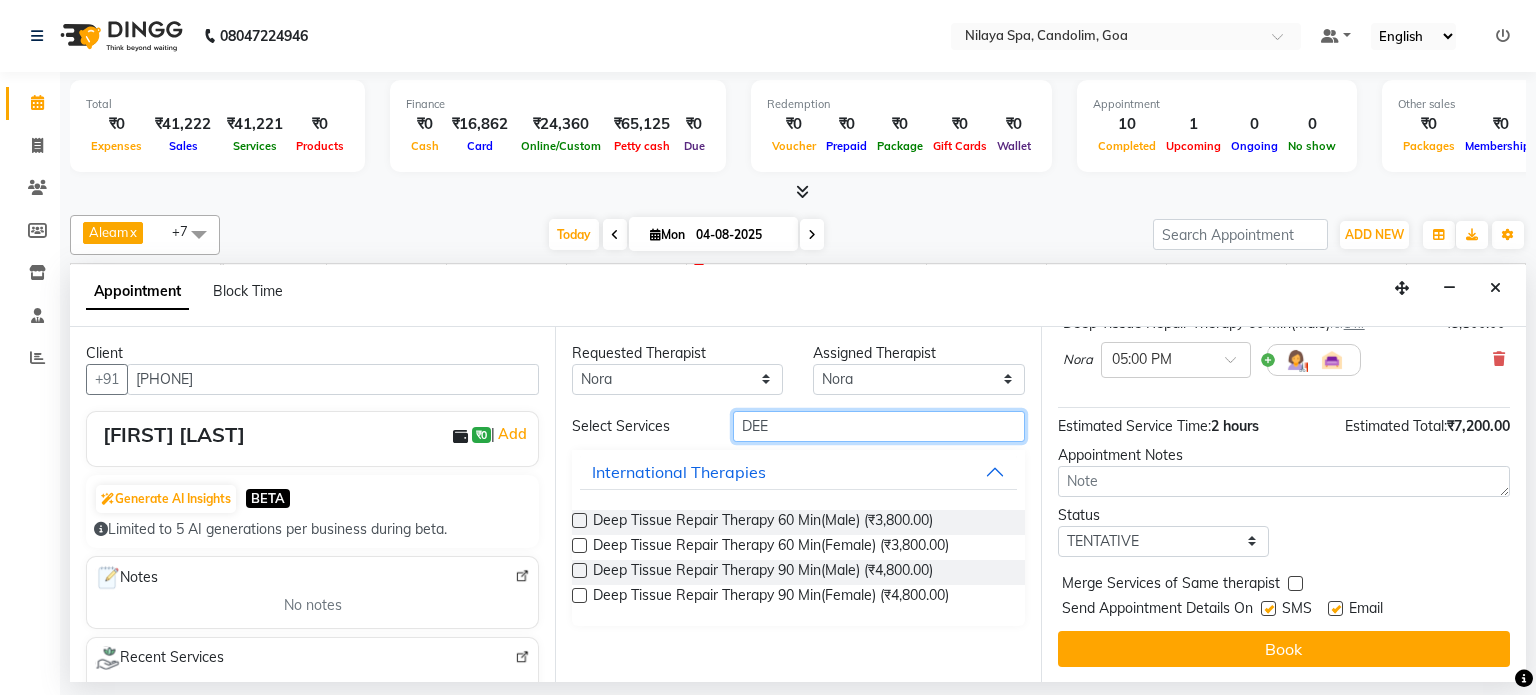 click on "DEE" at bounding box center [879, 426] 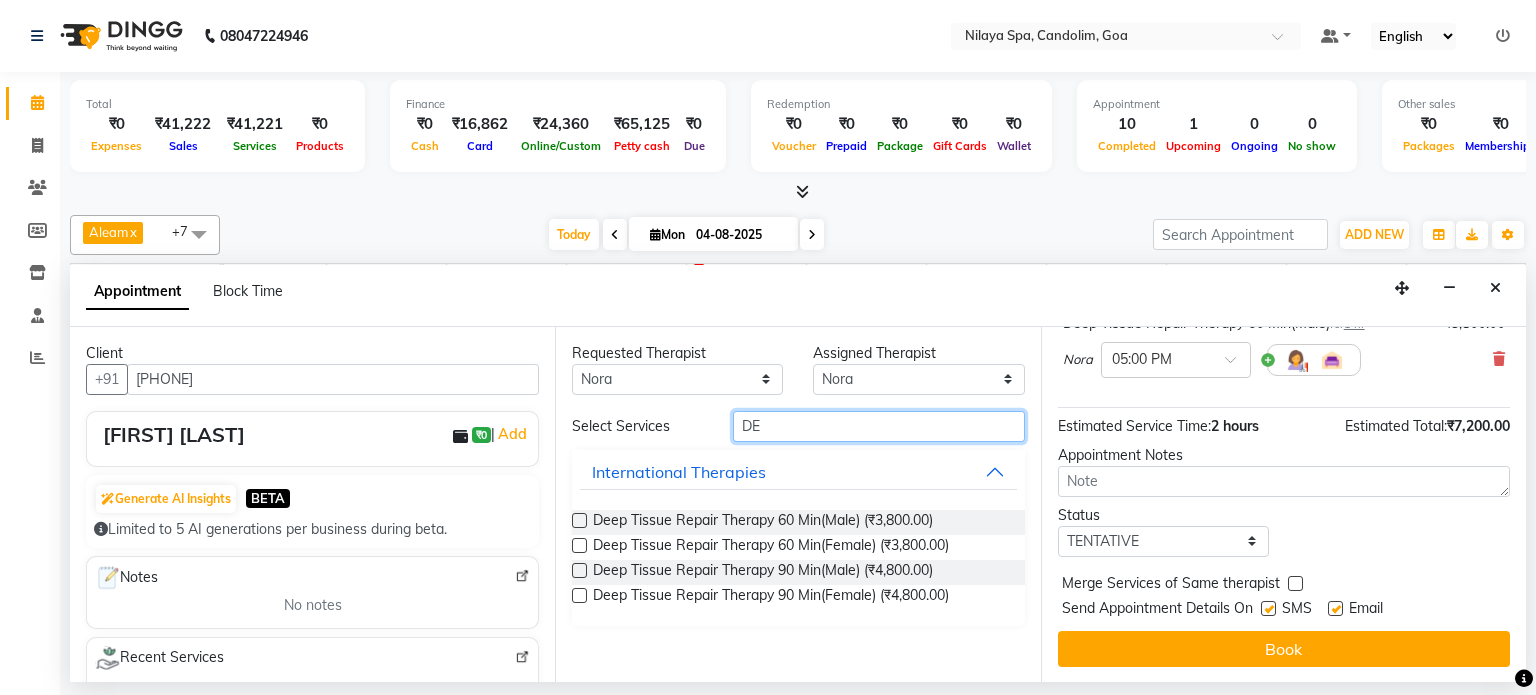 type on "D" 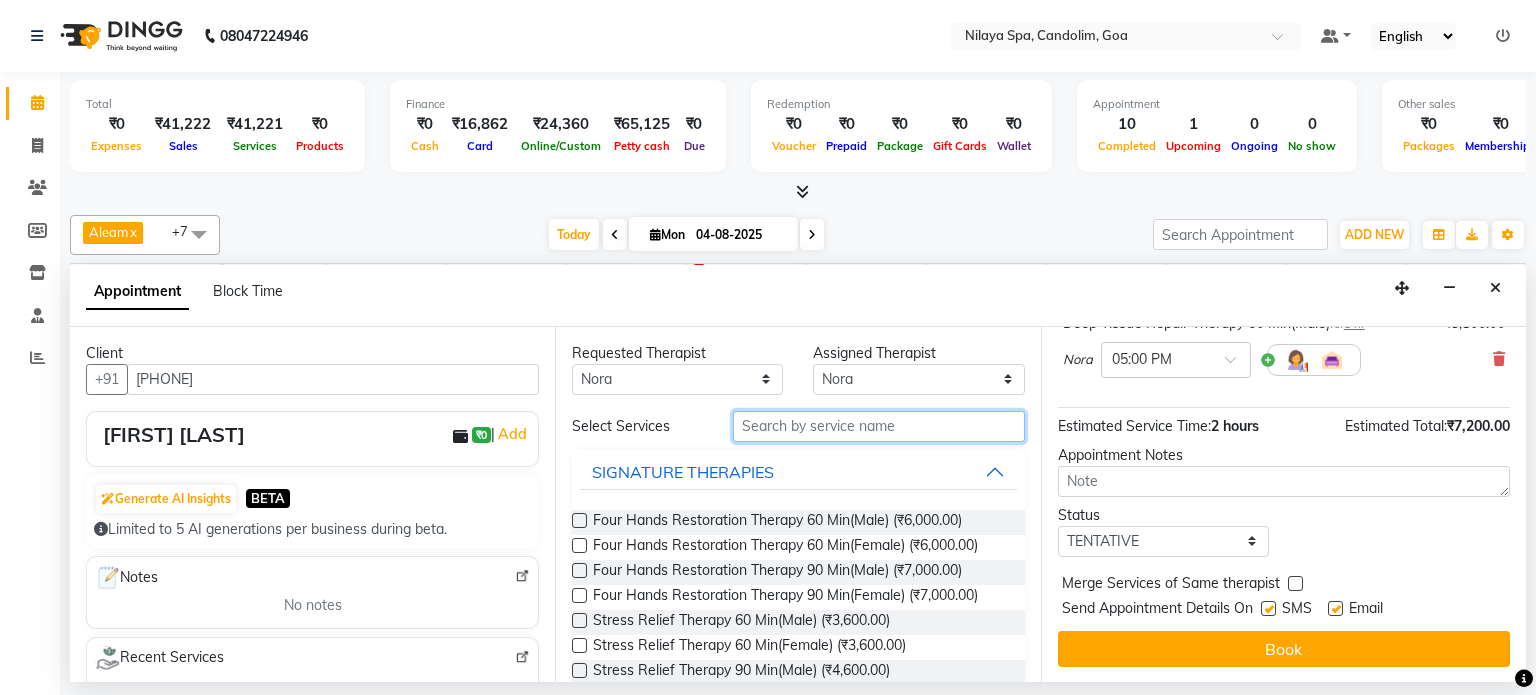 type 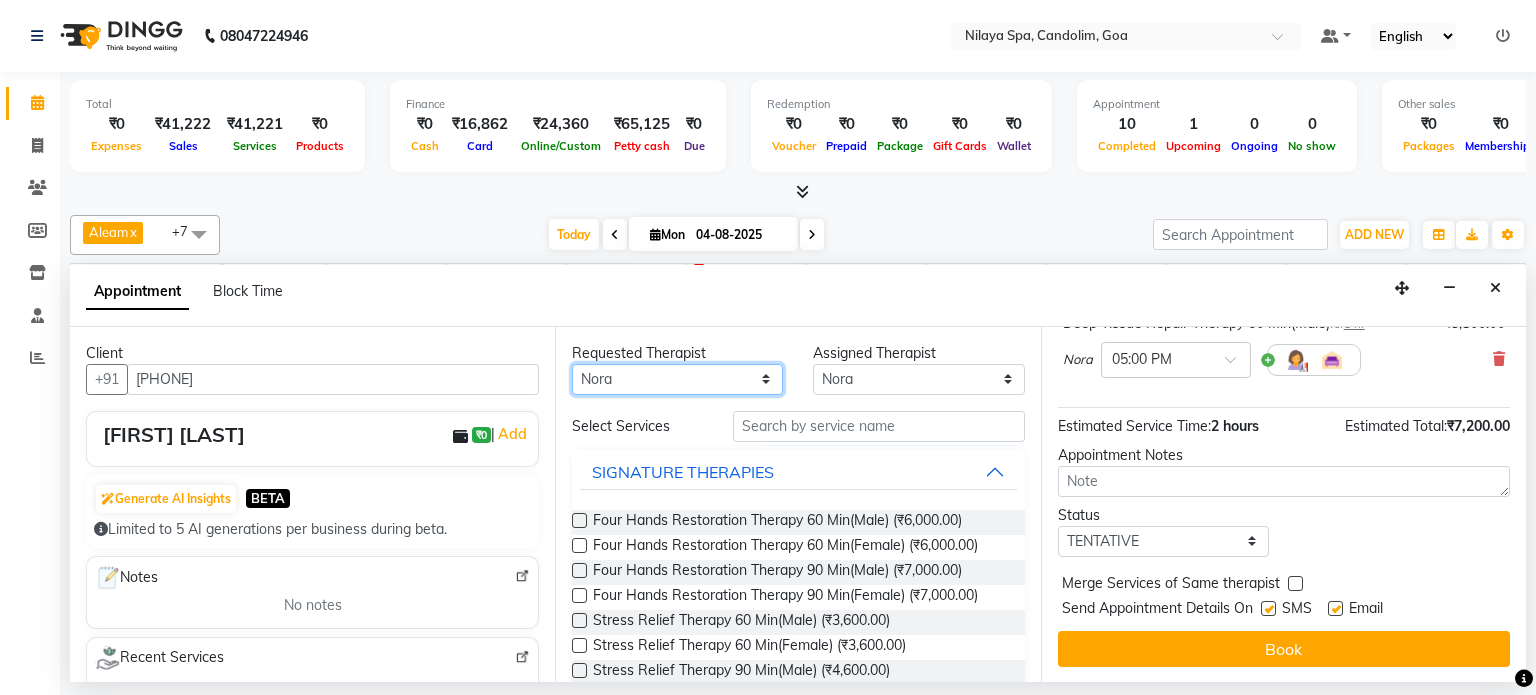 click on "Any Aleam Amisha Balari  Deepak Ratanpal Mahoi Mauni  Nora  Punjima Shailinda Tika" at bounding box center [677, 379] 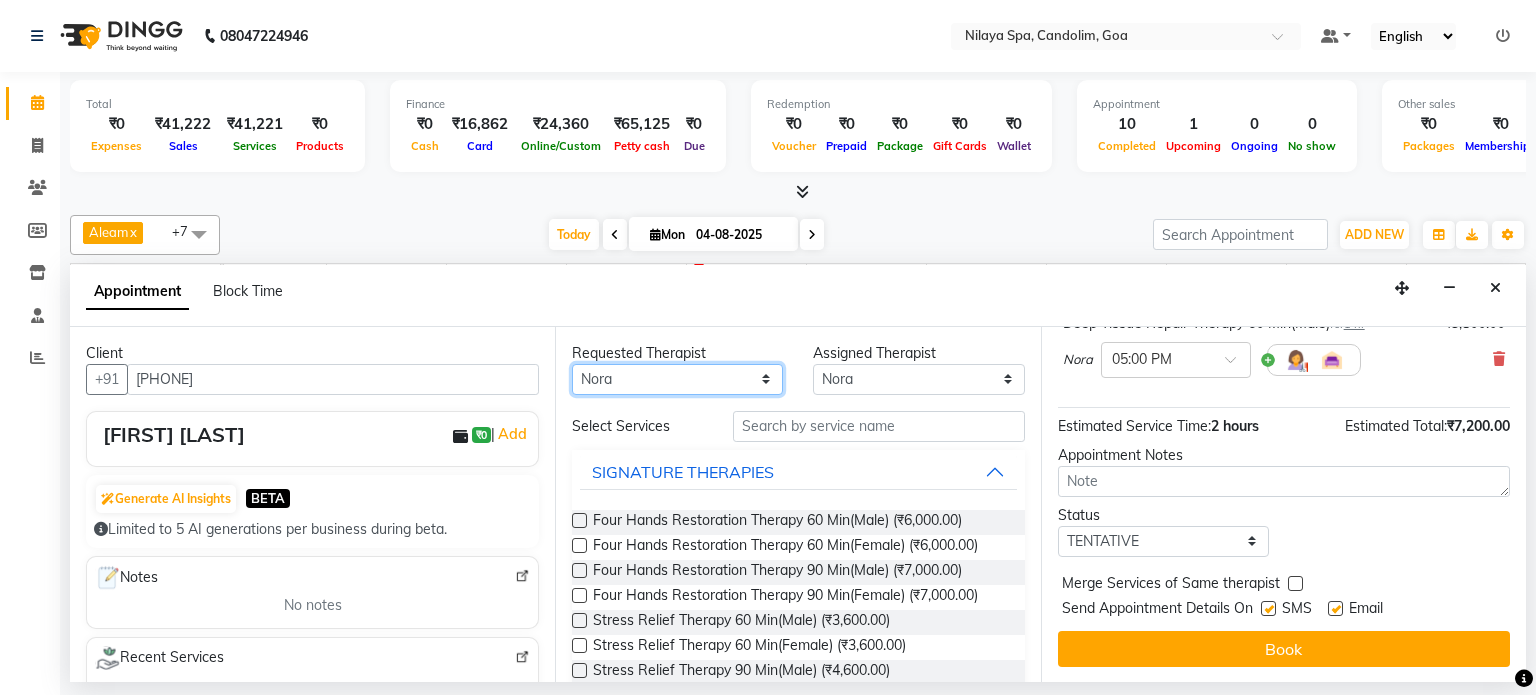 select on "87836" 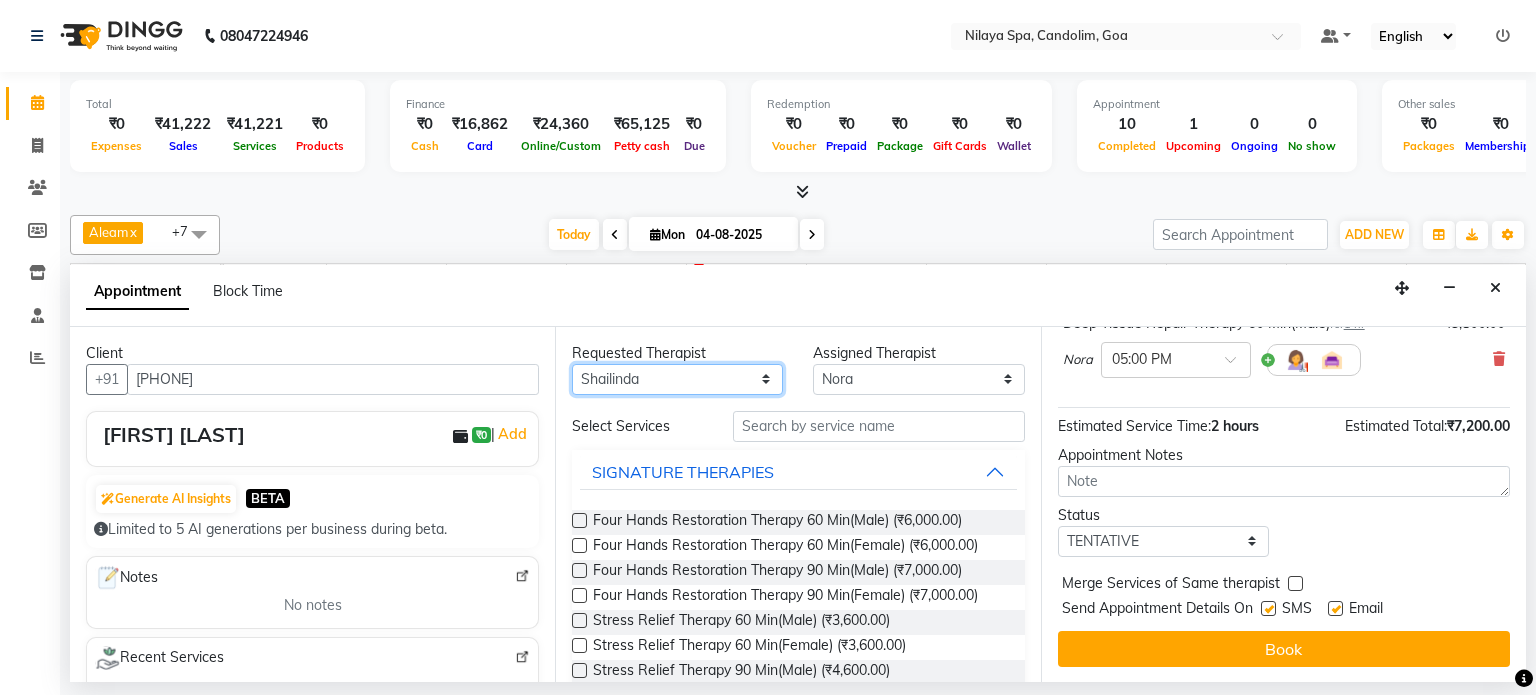 click on "Any Aleam Amisha Balari  Deepak Ratanpal Mahoi Mauni  Nora  Punjima Shailinda Tika" at bounding box center [677, 379] 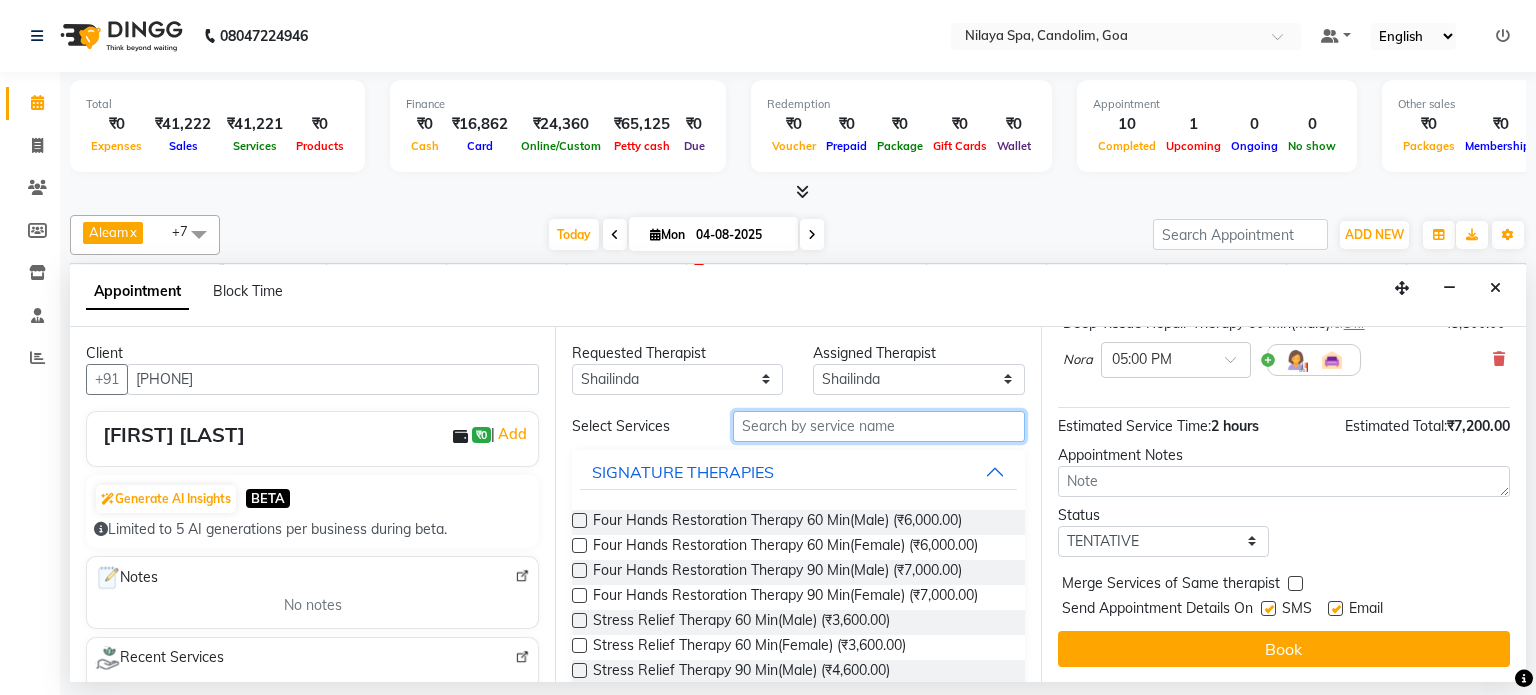 click at bounding box center (879, 426) 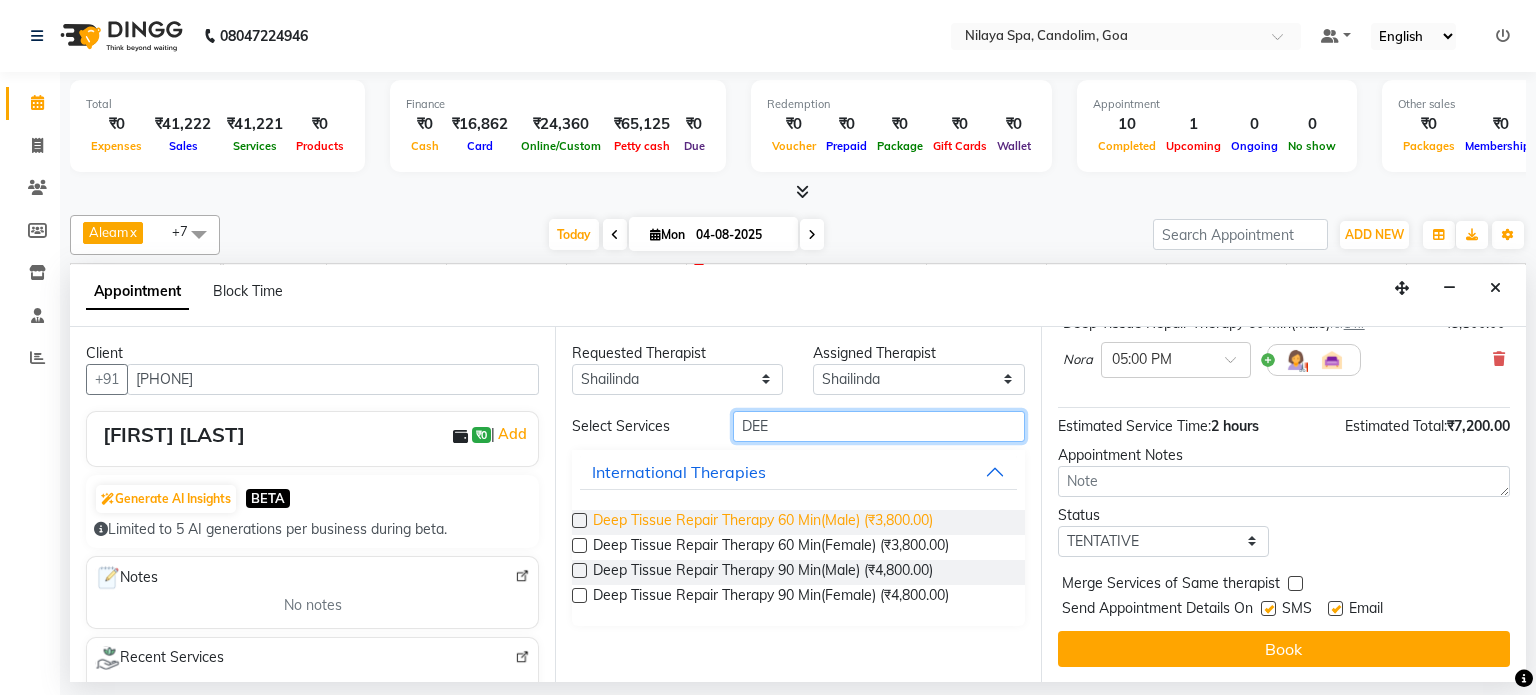 type on "DEE" 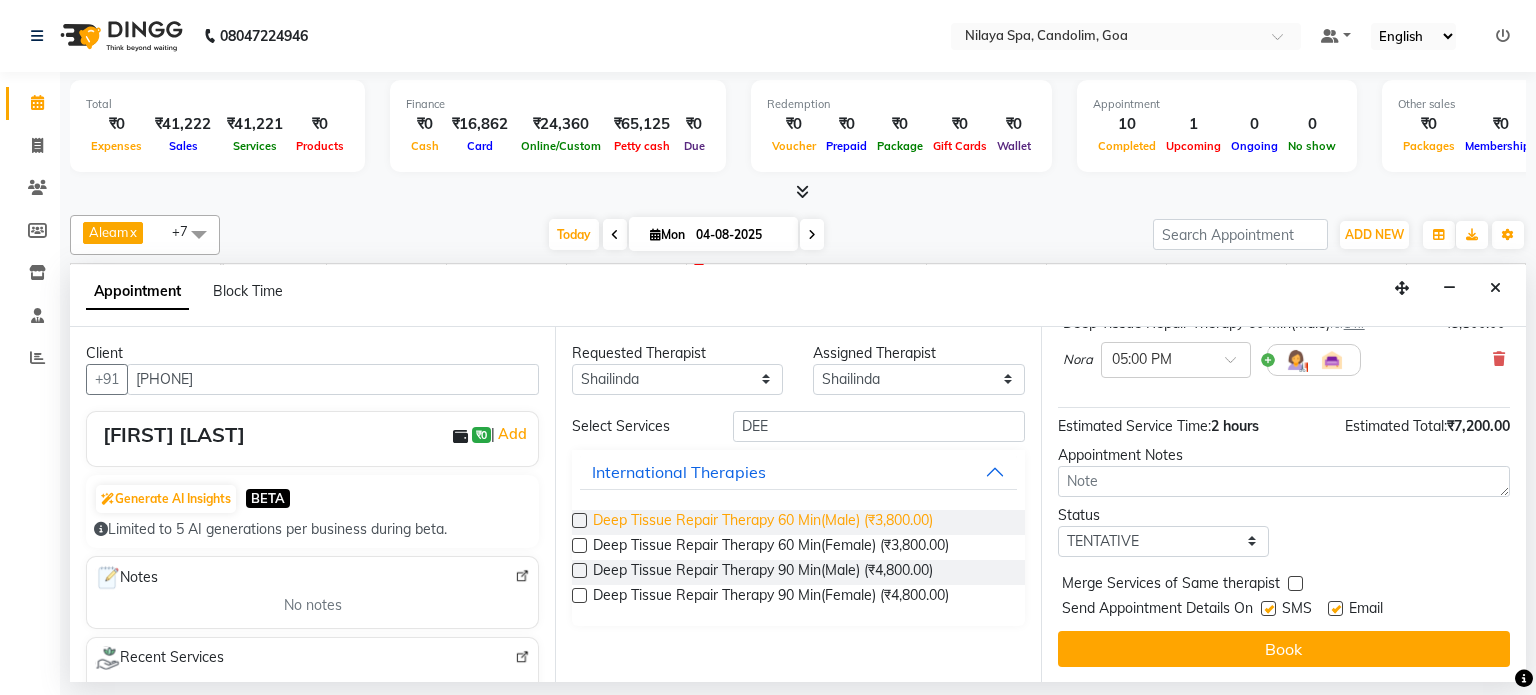 click on "Deep Tissue Repair Therapy 60 Min(Male) (₹3,800.00)" at bounding box center (763, 522) 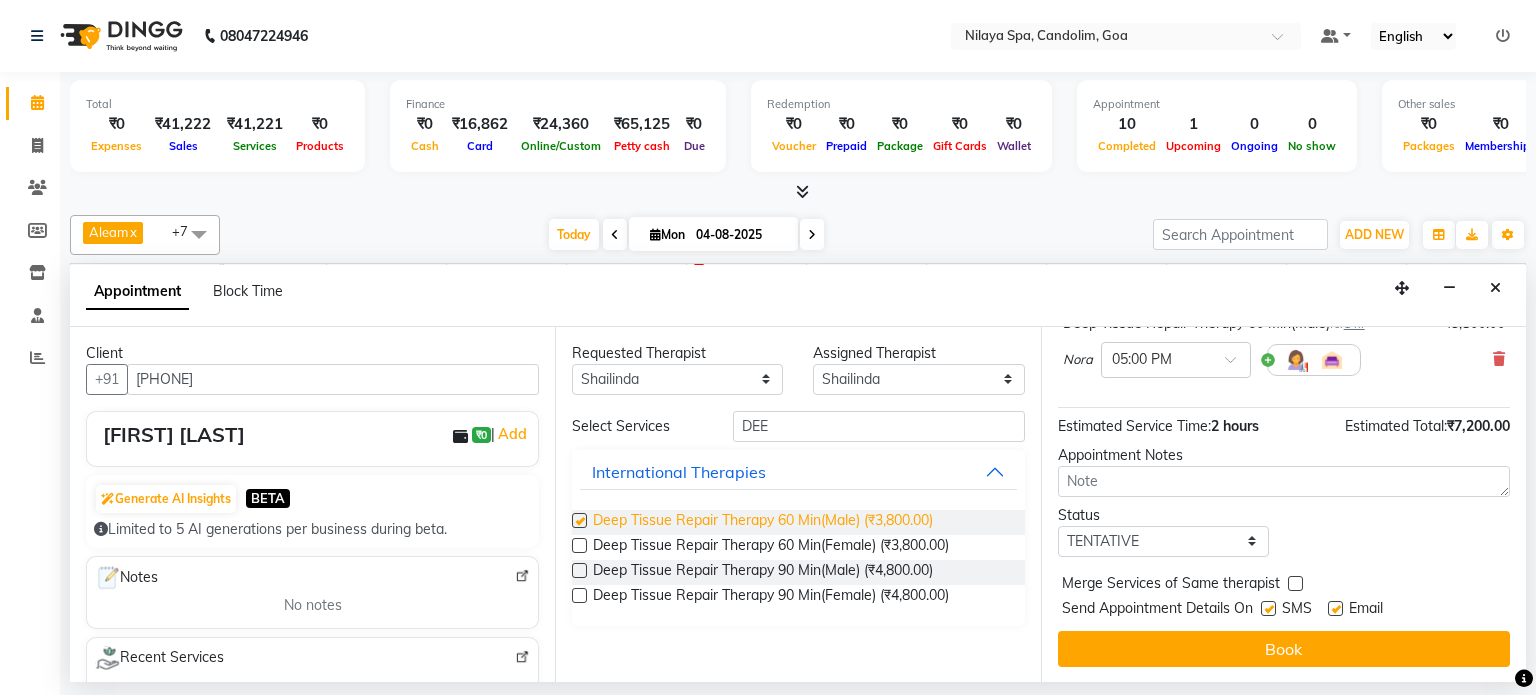 scroll, scrollTop: 241, scrollLeft: 0, axis: vertical 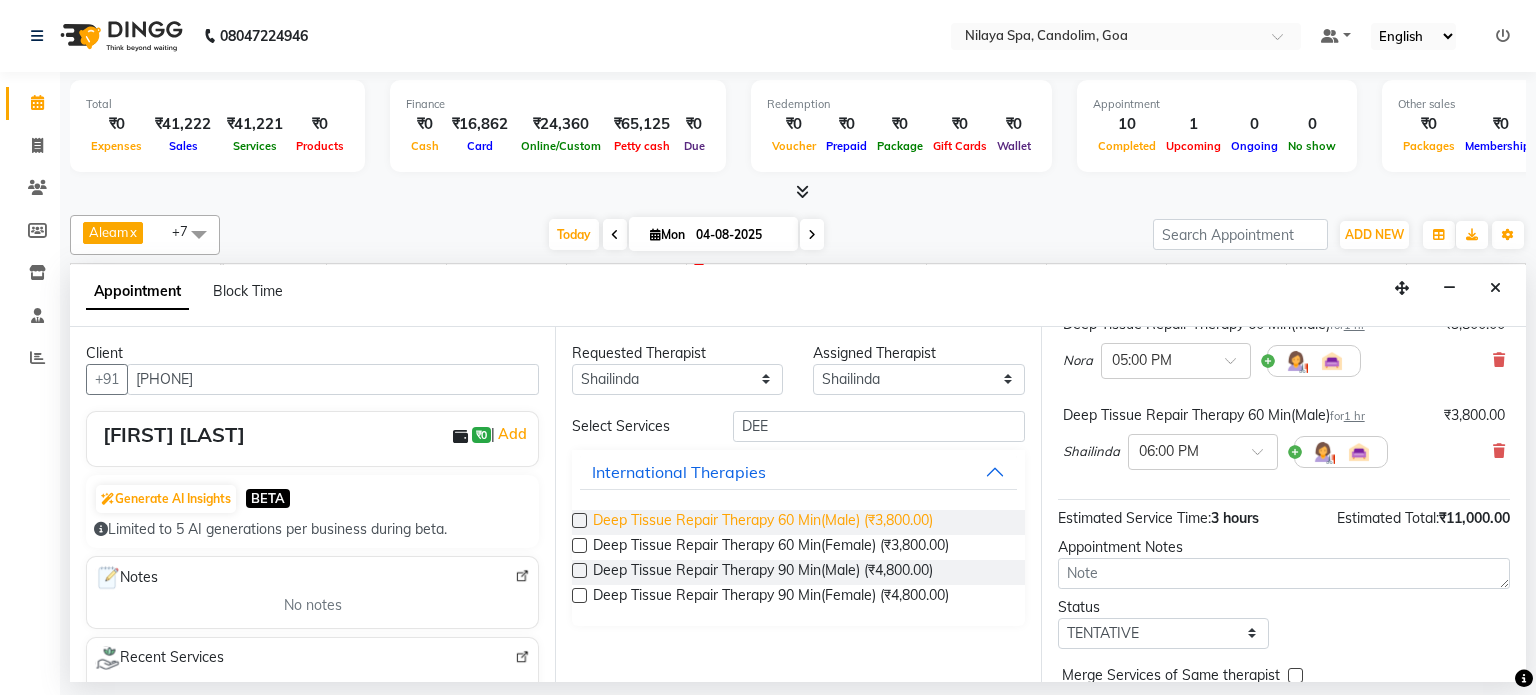 checkbox on "false" 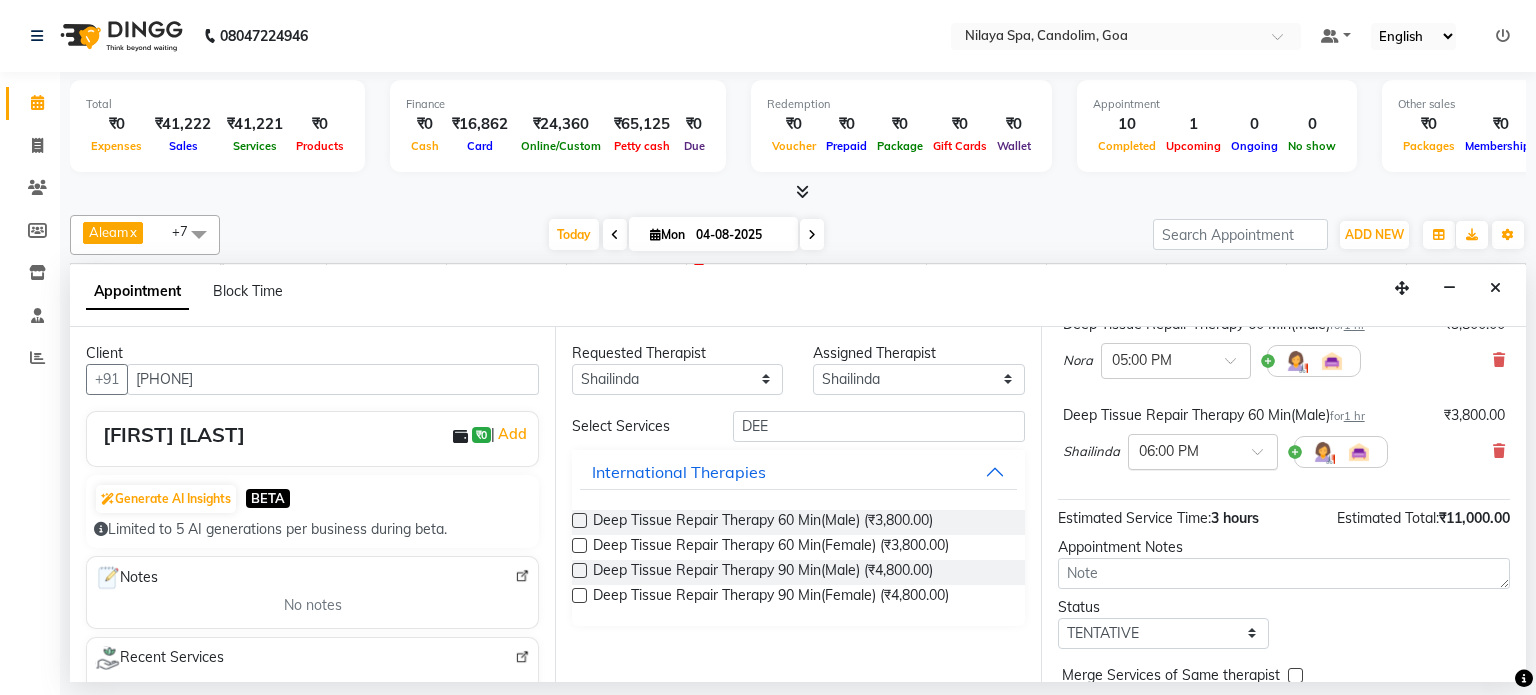 click at bounding box center (1203, 450) 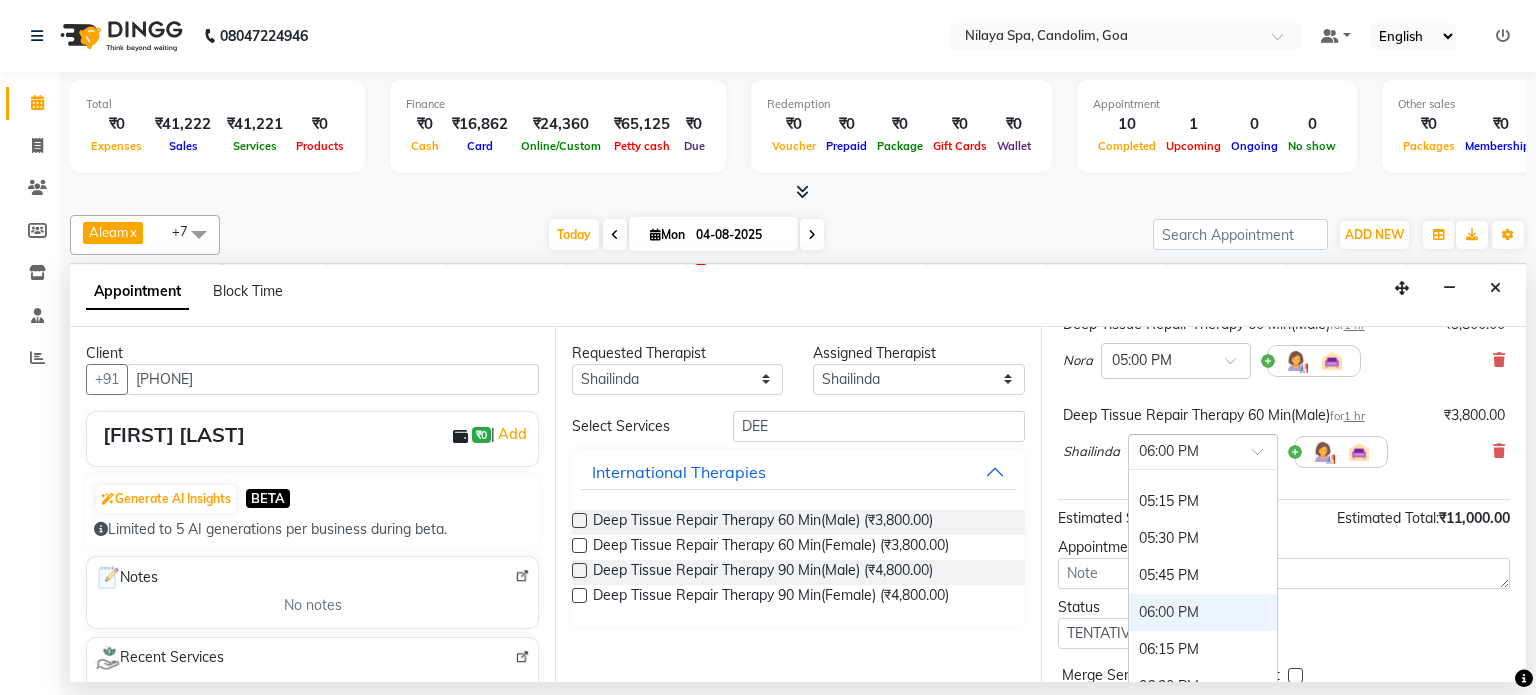 scroll, scrollTop: 1188, scrollLeft: 0, axis: vertical 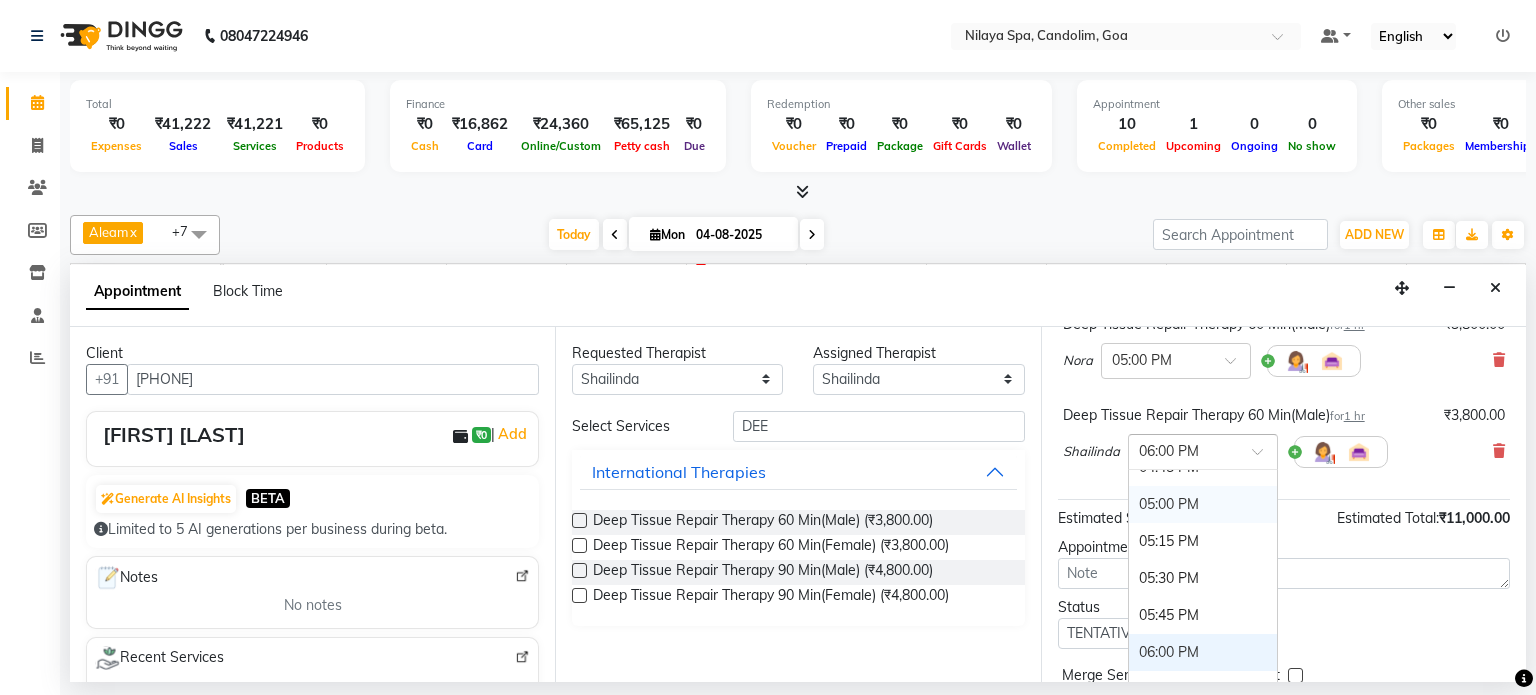 click on "05:00 PM" at bounding box center [1203, 504] 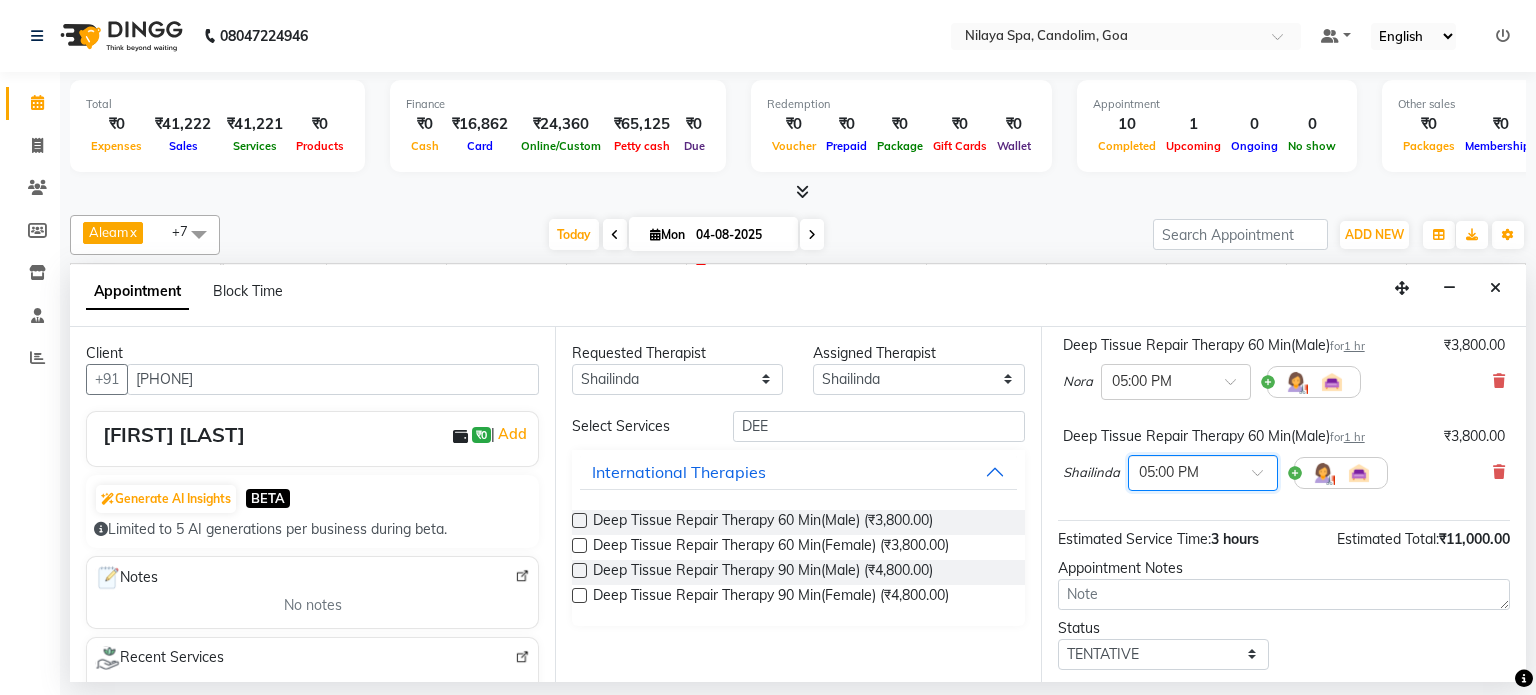 scroll, scrollTop: 263, scrollLeft: 0, axis: vertical 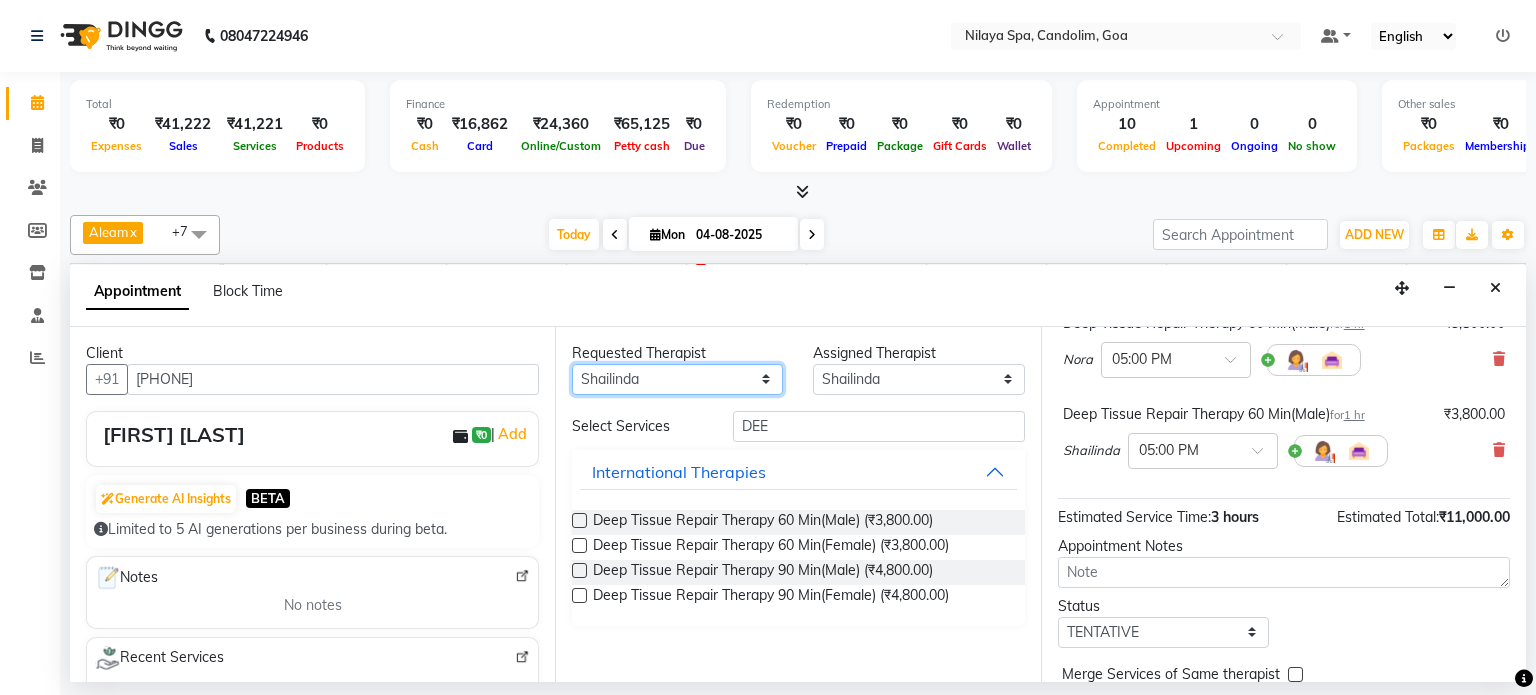 click on "Any Aleam Amisha Balari  Deepak Ratanpal Mahoi Mauni  Nora  Punjima Shailinda Tika" at bounding box center [677, 379] 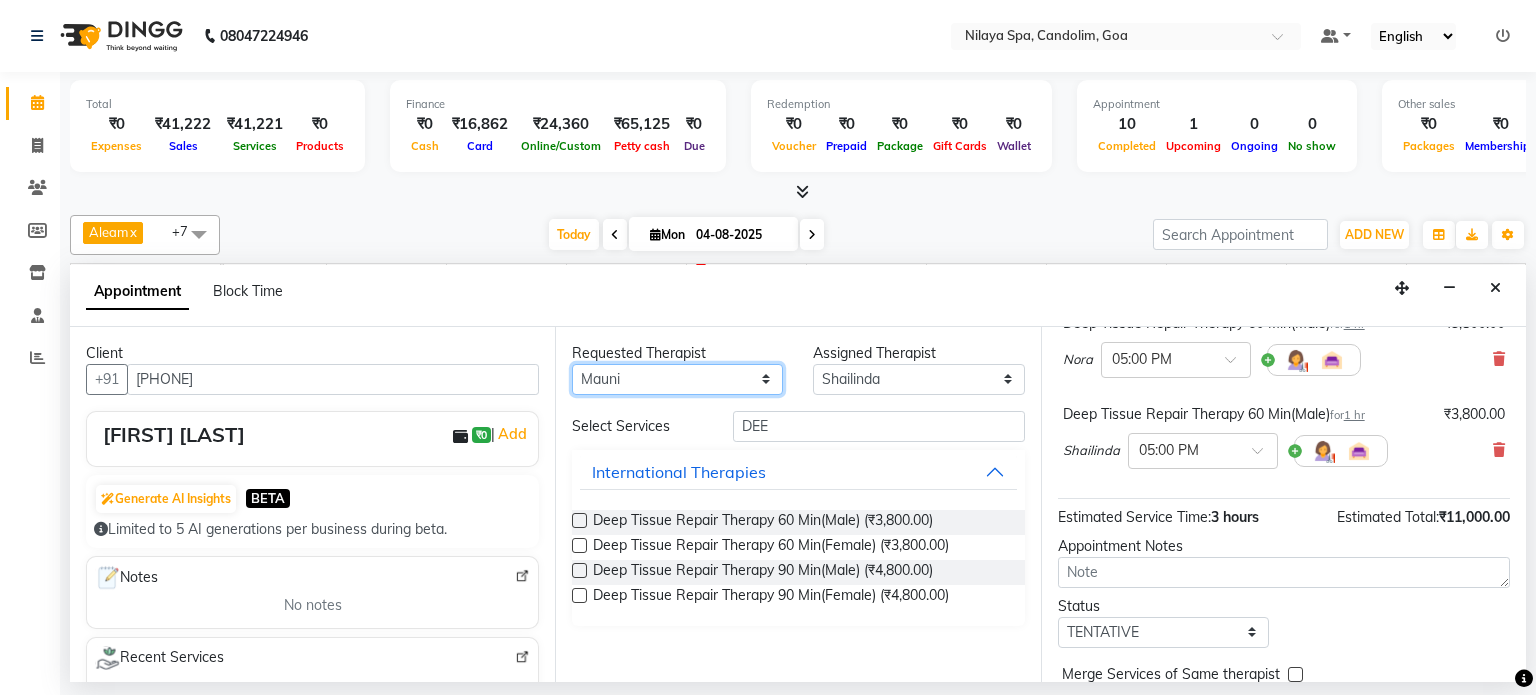 click on "Any Aleam Amisha Balari  Deepak Ratanpal Mahoi Mauni  Nora  Punjima Shailinda Tika" at bounding box center [677, 379] 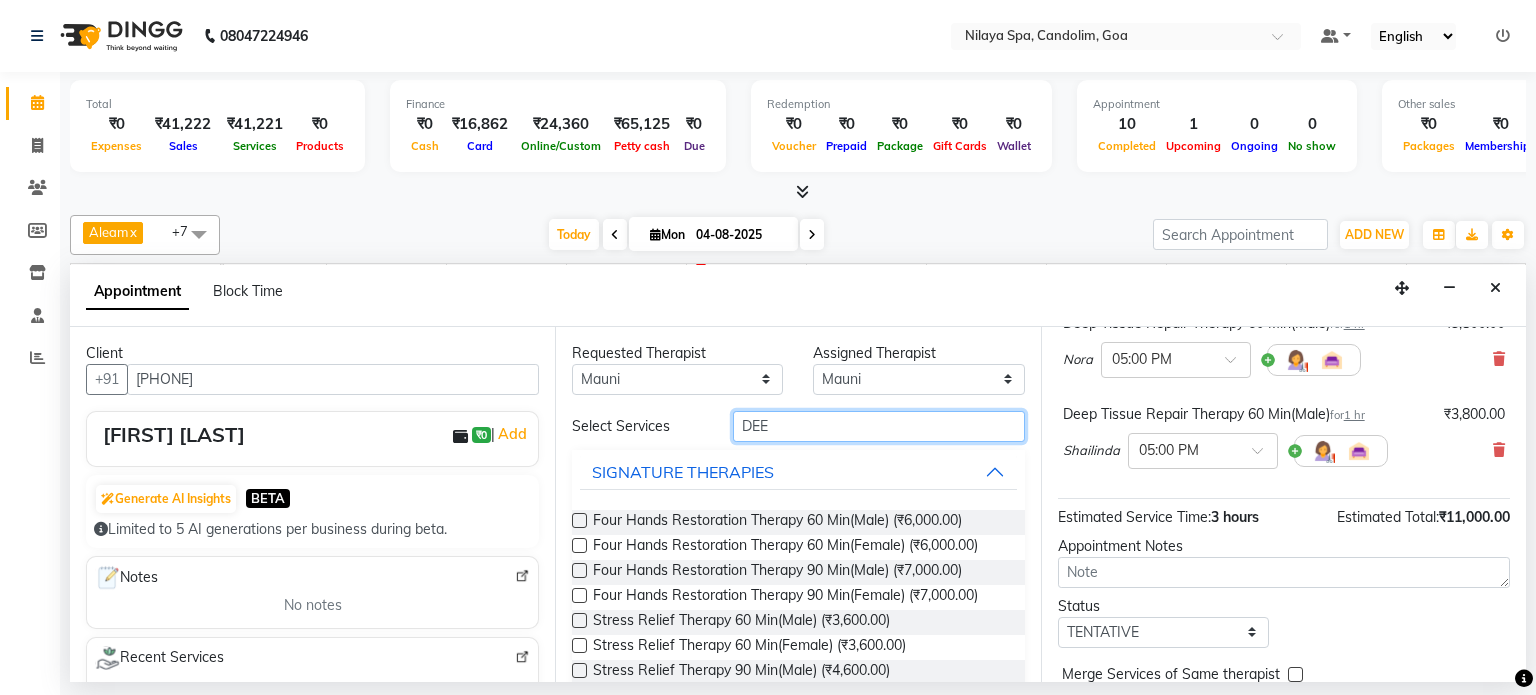 click on "DEE" at bounding box center [879, 426] 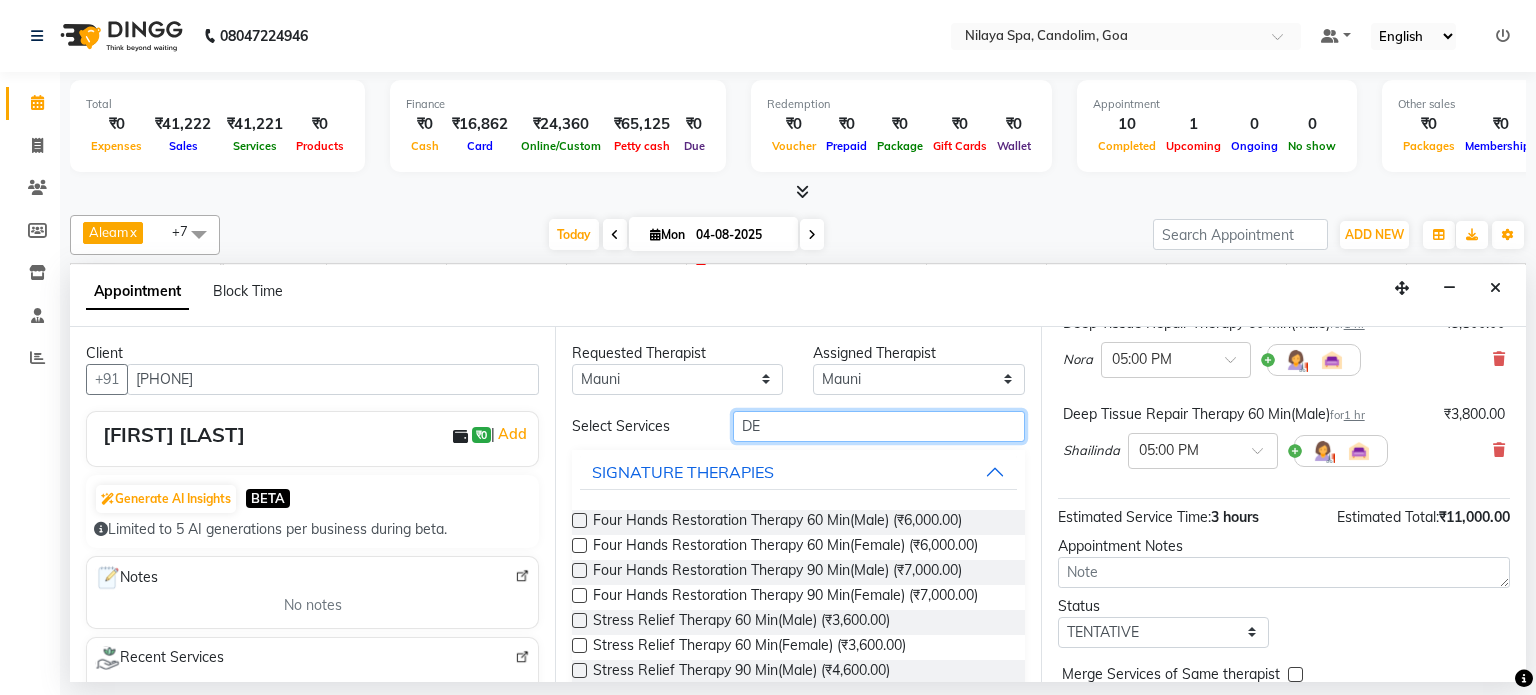 type on "D" 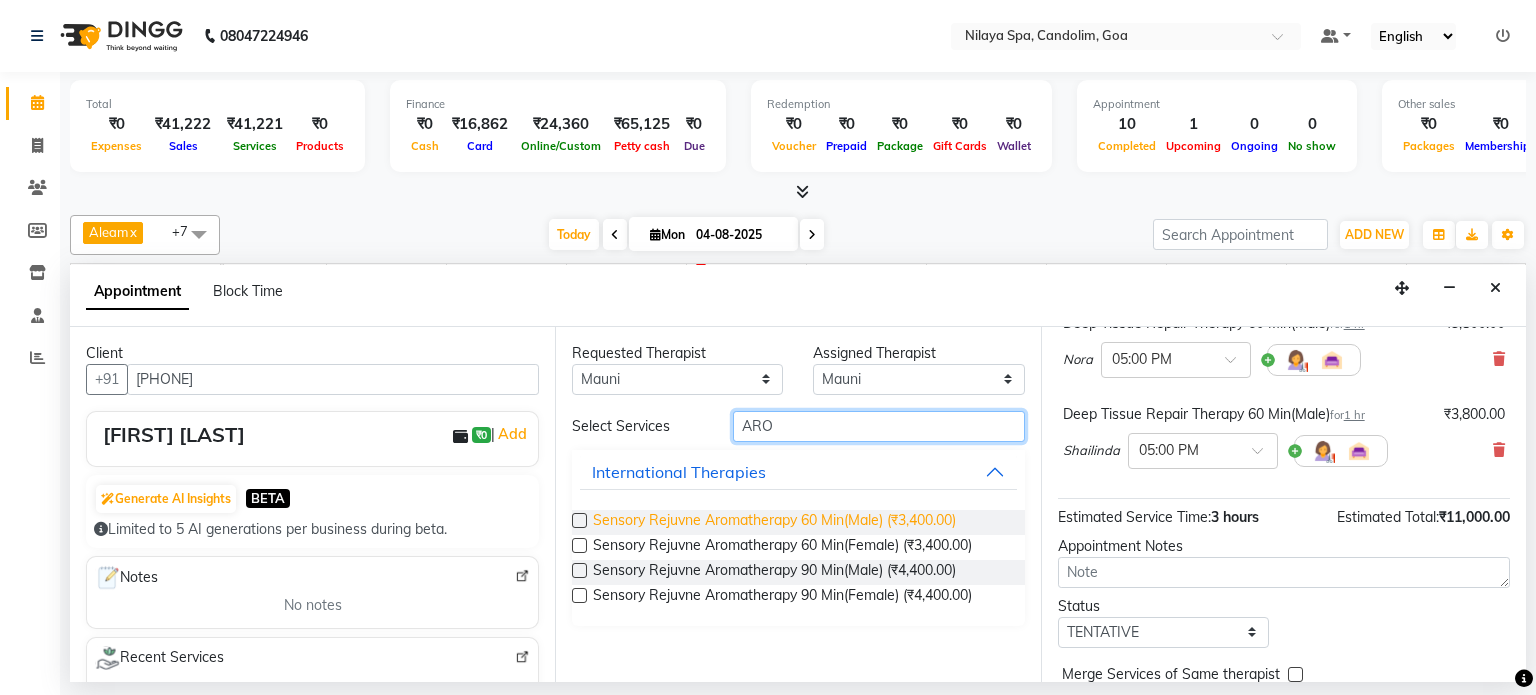 type on "ARO" 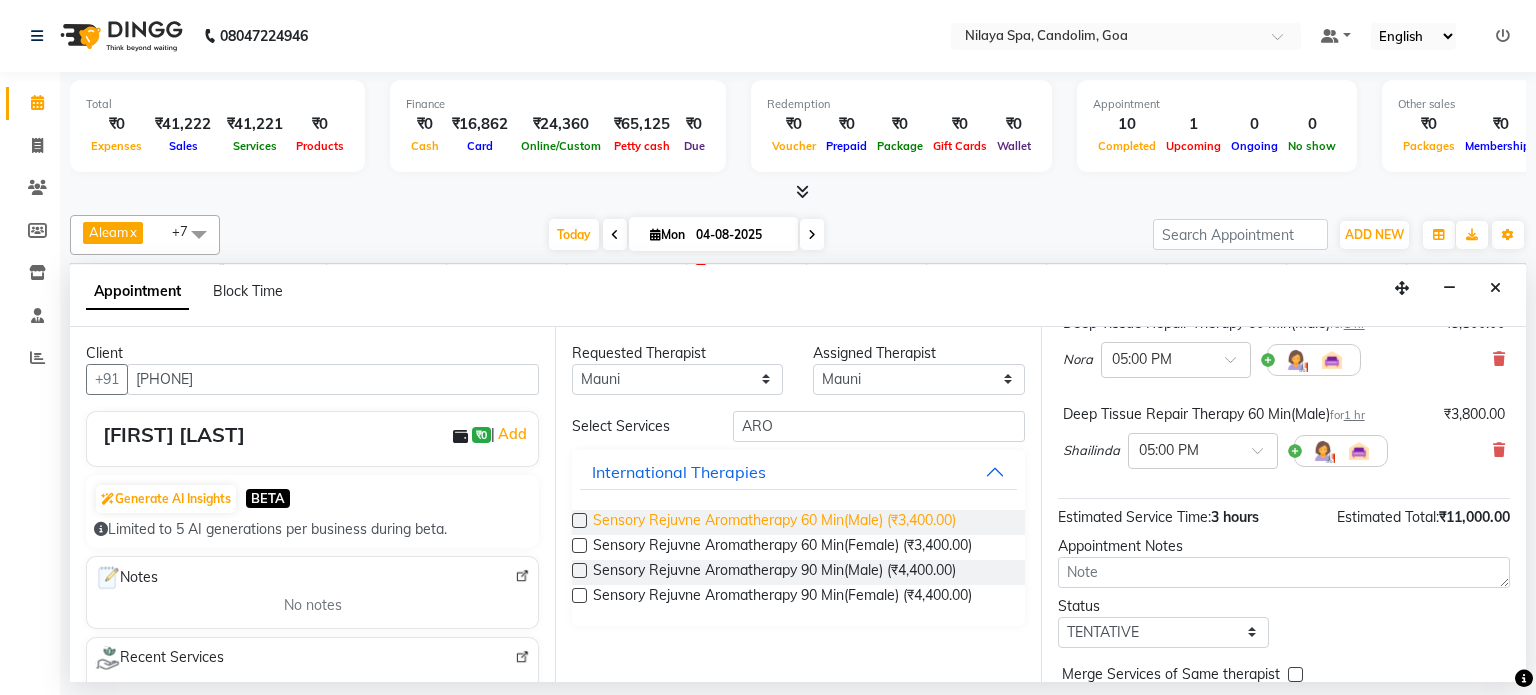 click on "Sensory Rejuvne Aromatherapy 60 Min(Male) (₹3,400.00)" at bounding box center (774, 522) 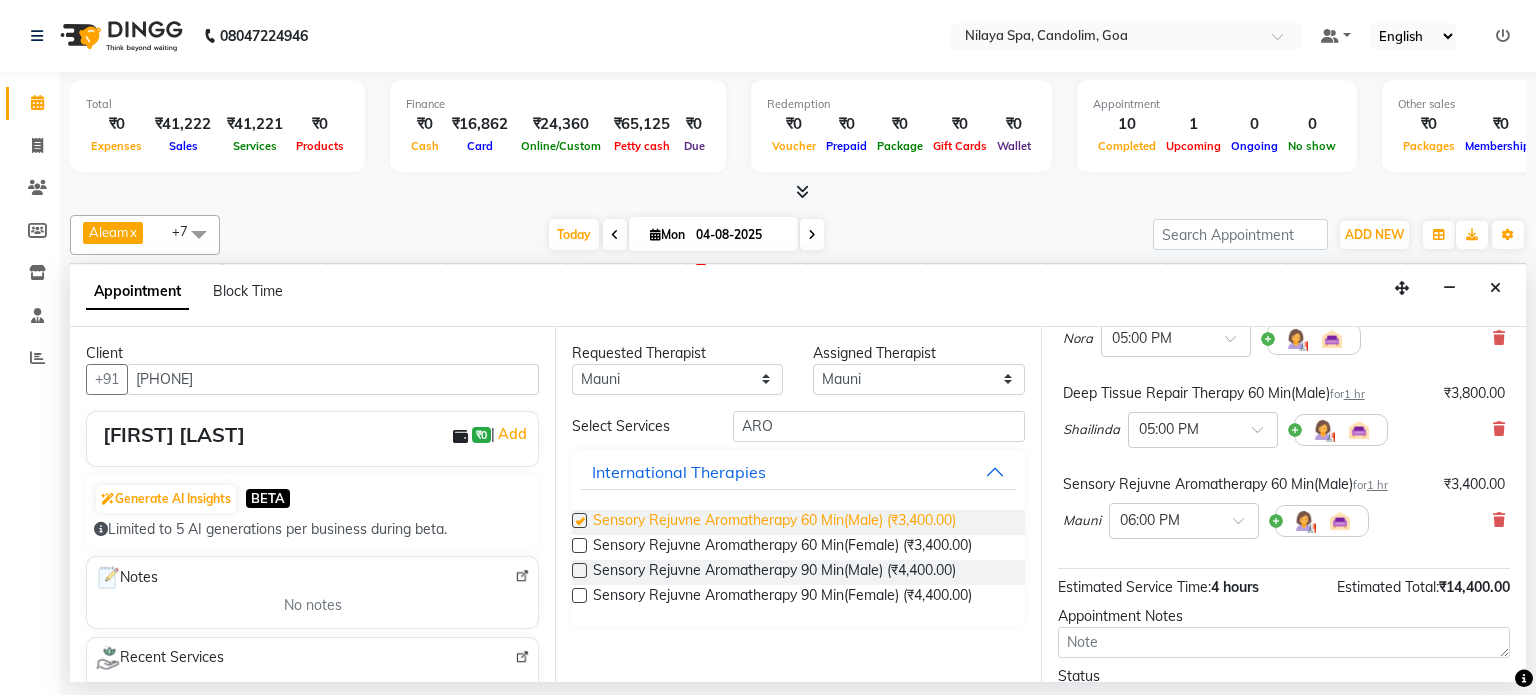 scroll, scrollTop: 241, scrollLeft: 0, axis: vertical 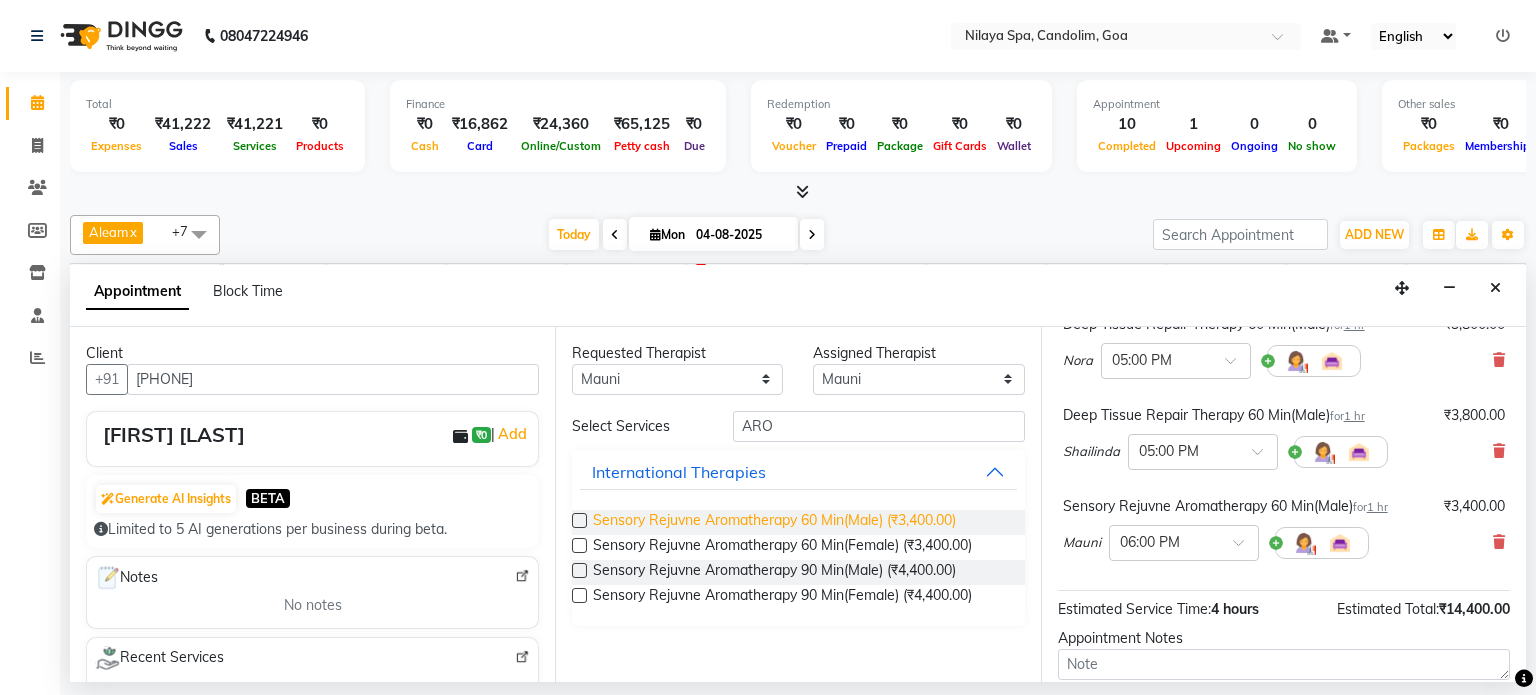 checkbox on "false" 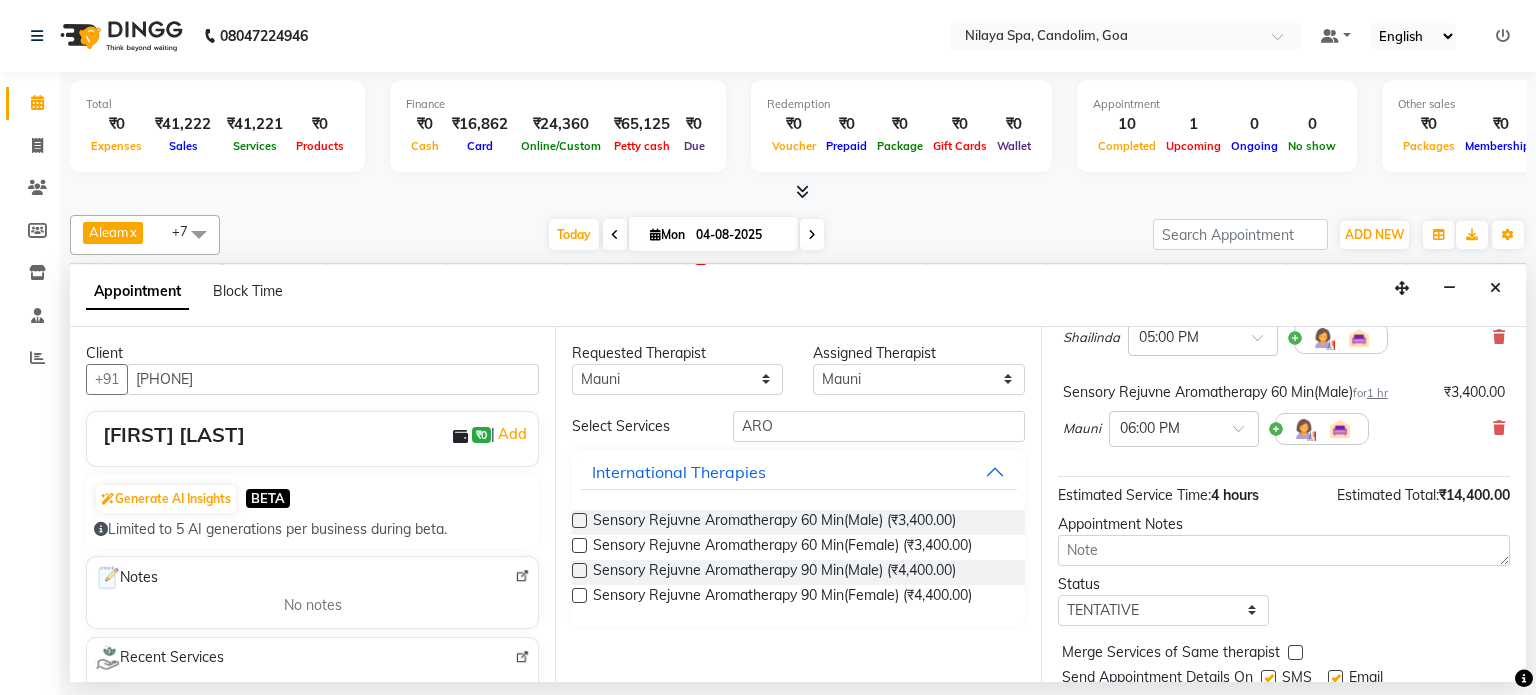 scroll, scrollTop: 400, scrollLeft: 0, axis: vertical 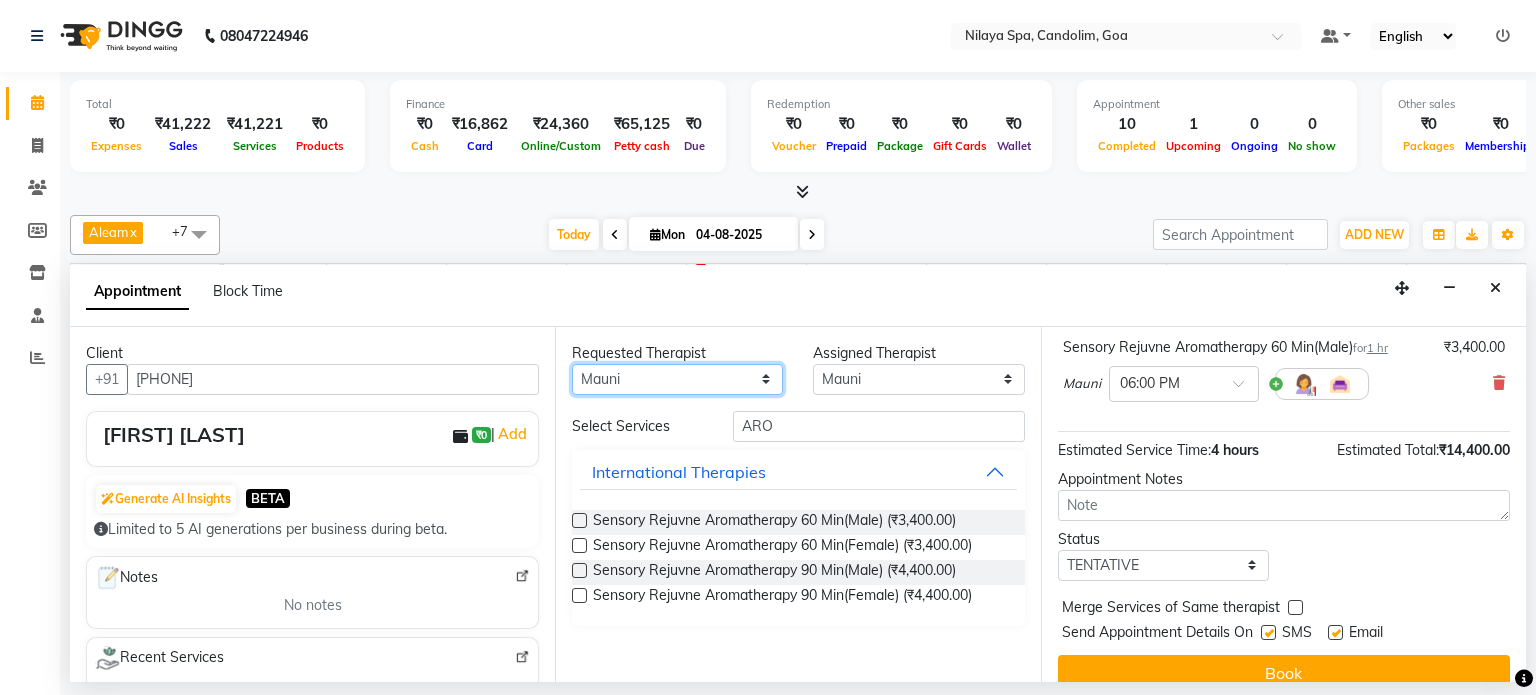 click on "Any Aleam Amisha Balari  Deepak Ratanpal Mahoi Mauni  Nora  Punjima Shailinda Tika" at bounding box center (677, 379) 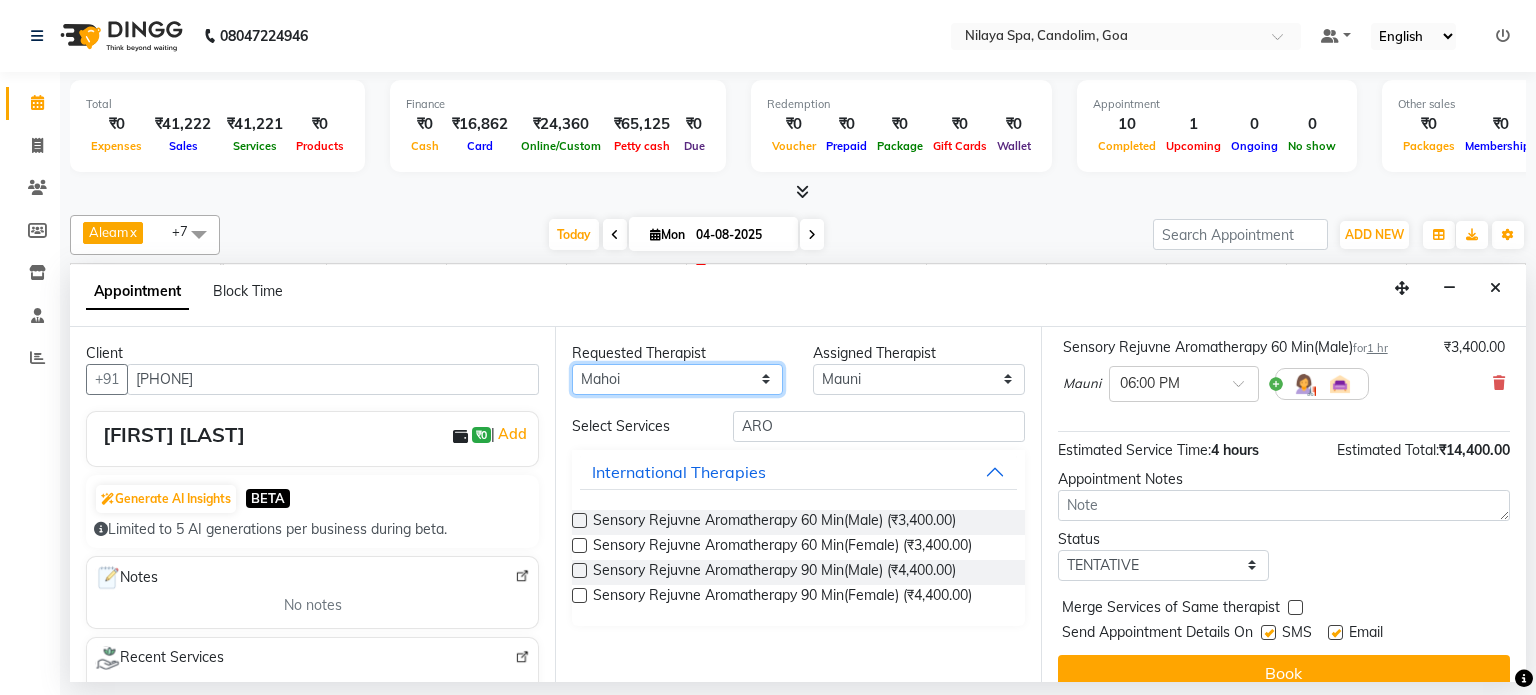 click on "Any Aleam Amisha Balari  Deepak Ratanpal Mahoi Mauni  Nora  Punjima Shailinda Tika" at bounding box center [677, 379] 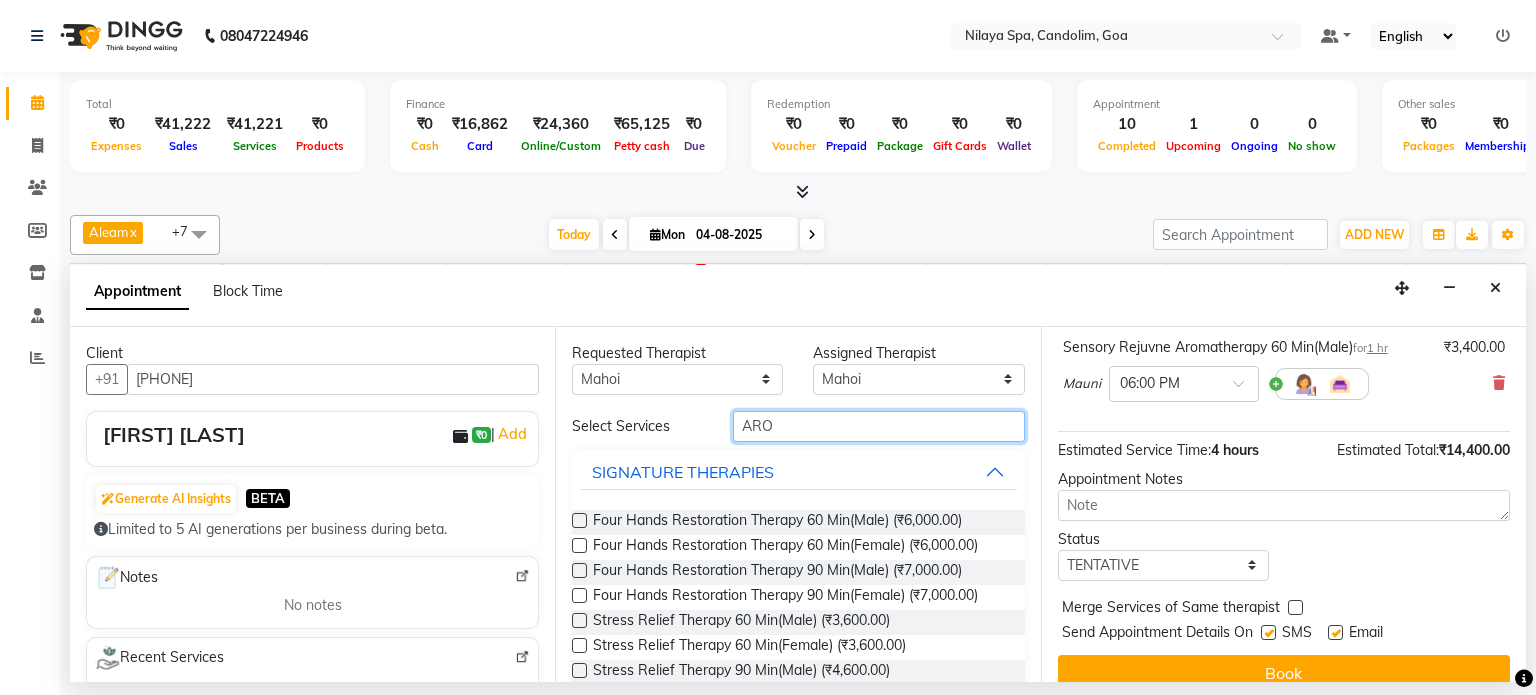 click on "ARO" at bounding box center [879, 426] 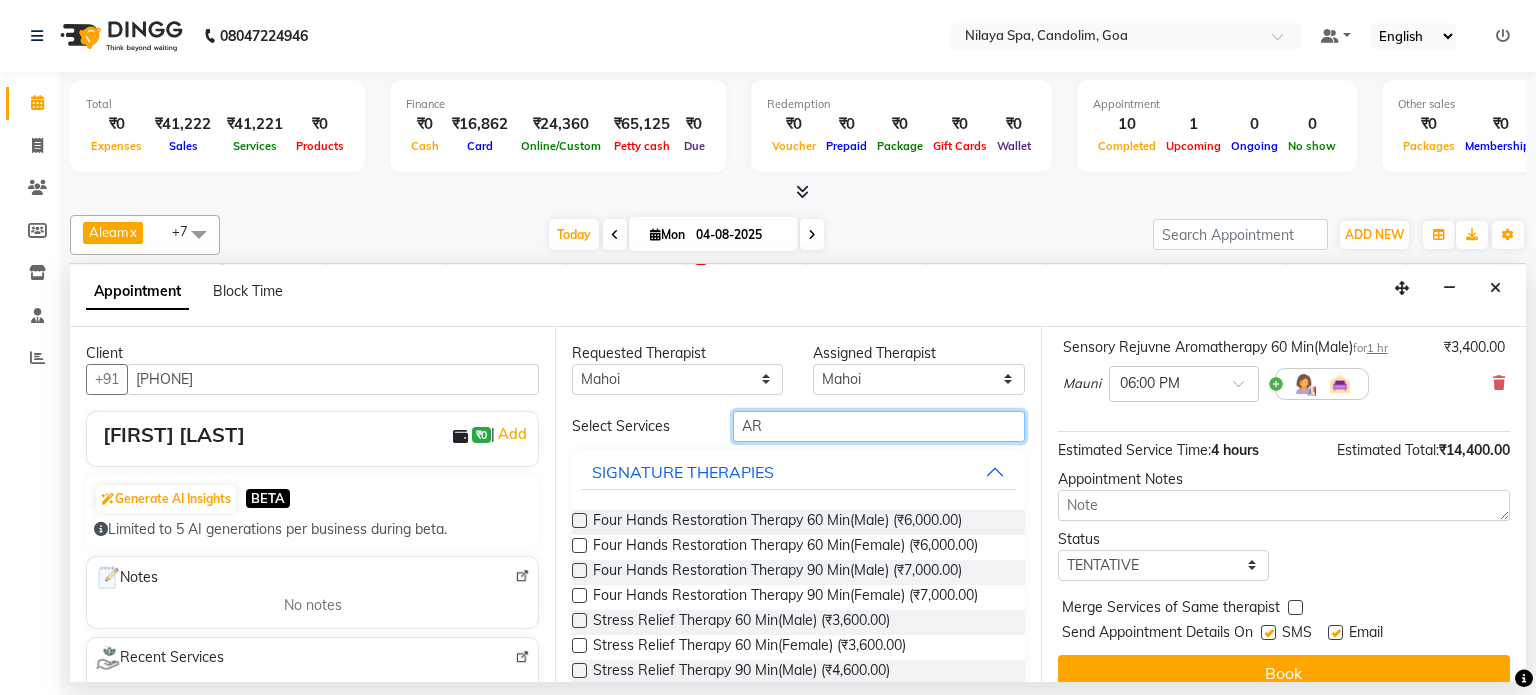 type on "A" 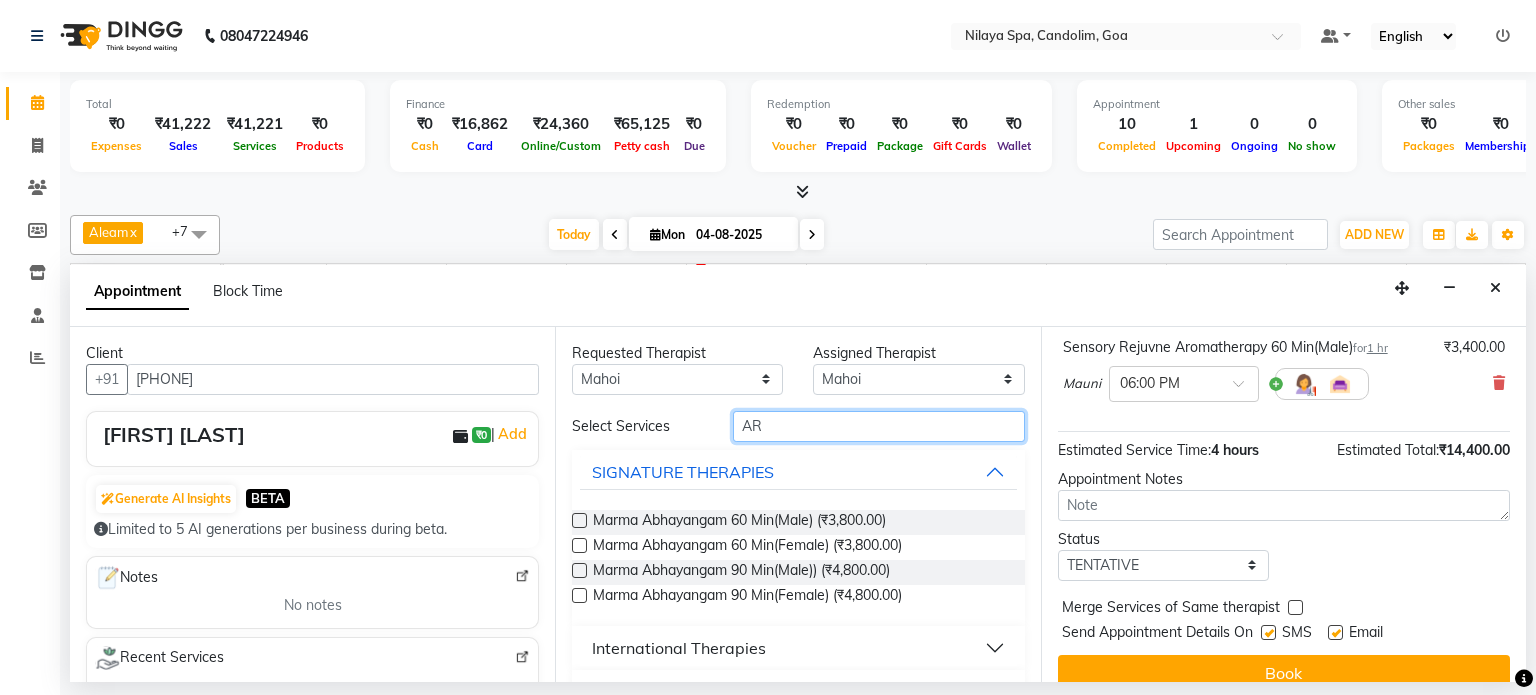 type on "ARO" 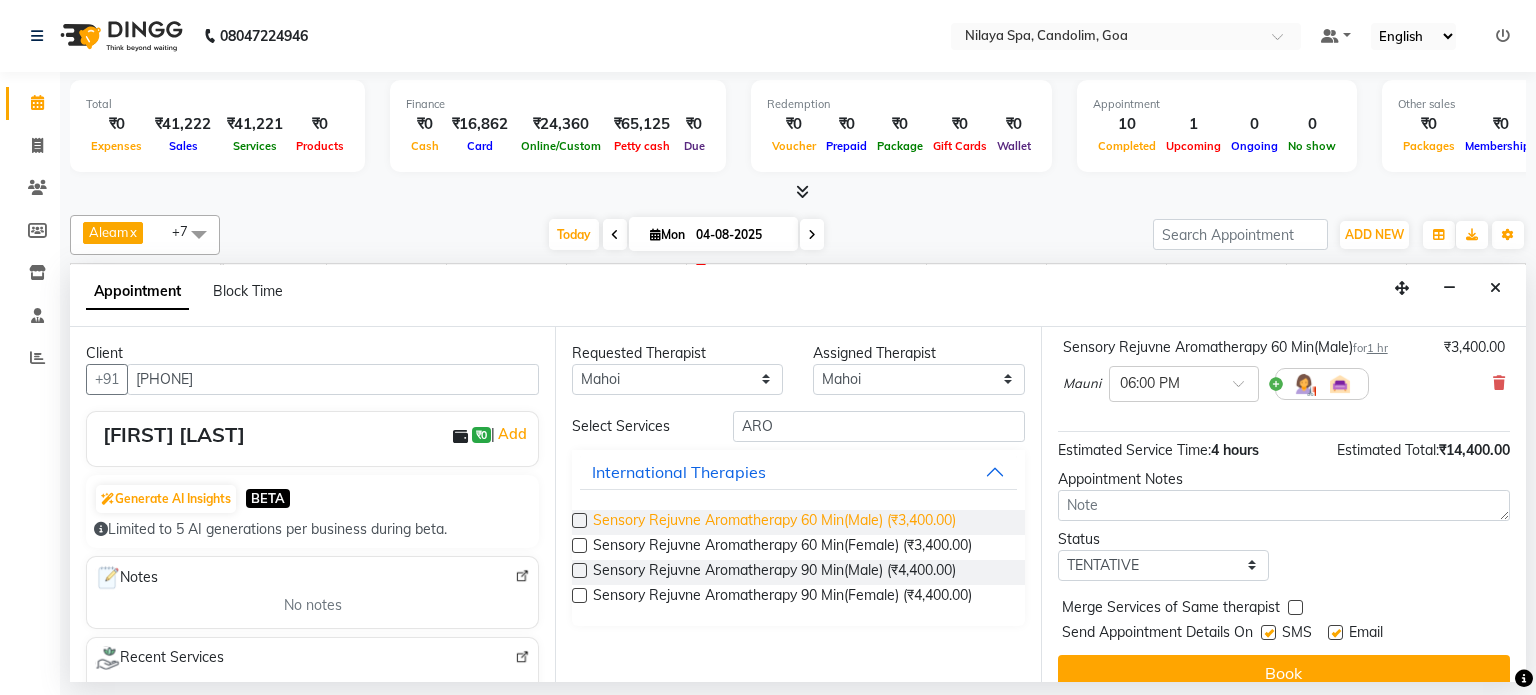 click on "Sensory Rejuvne Aromatherapy 60 Min(Male) (₹3,400.00)" at bounding box center (774, 522) 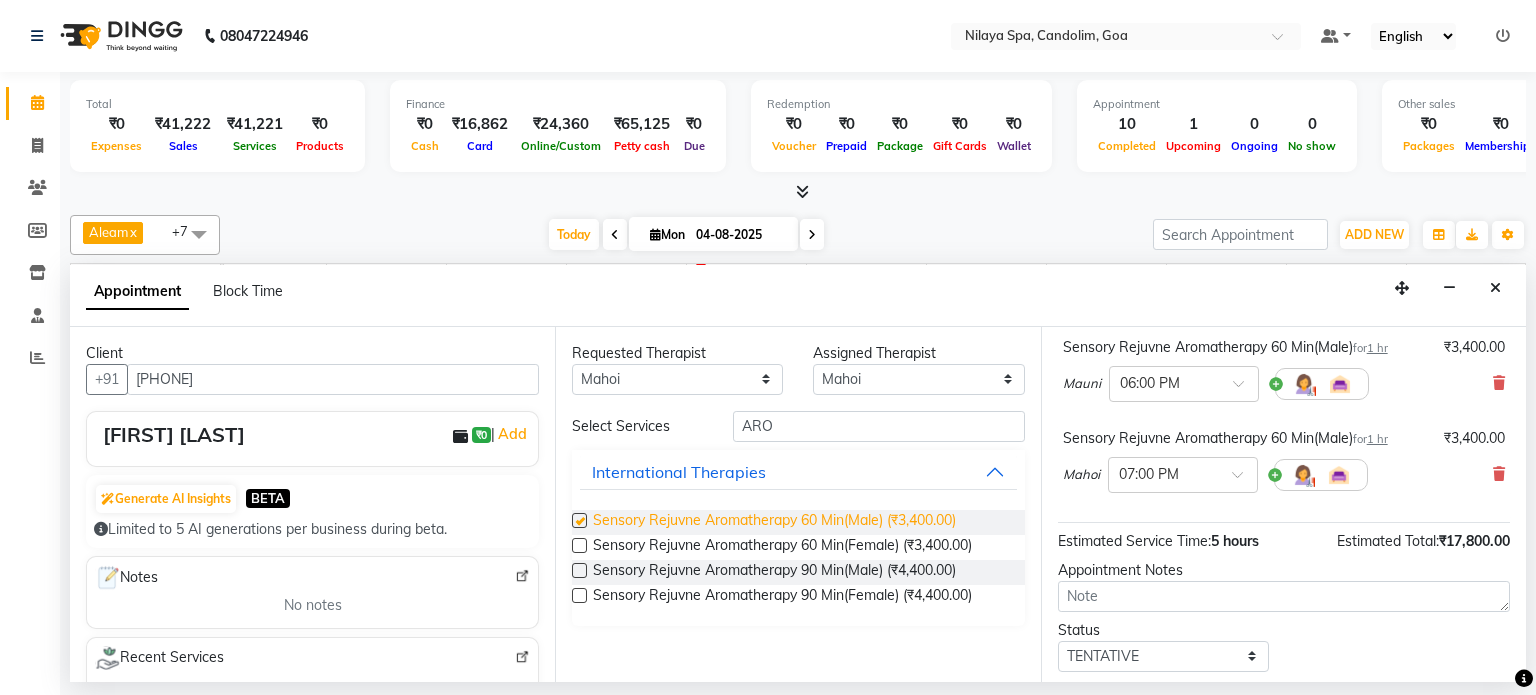checkbox on "false" 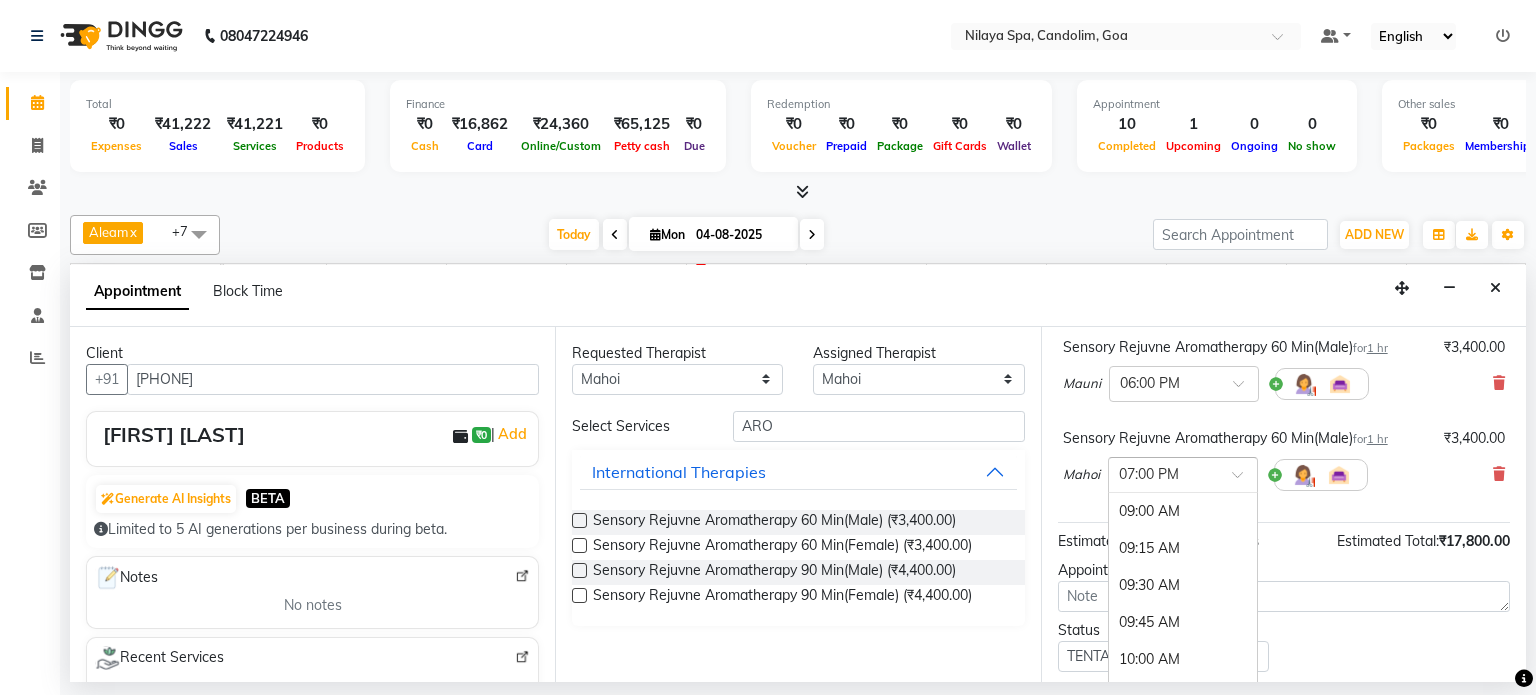 click at bounding box center (1244, 480) 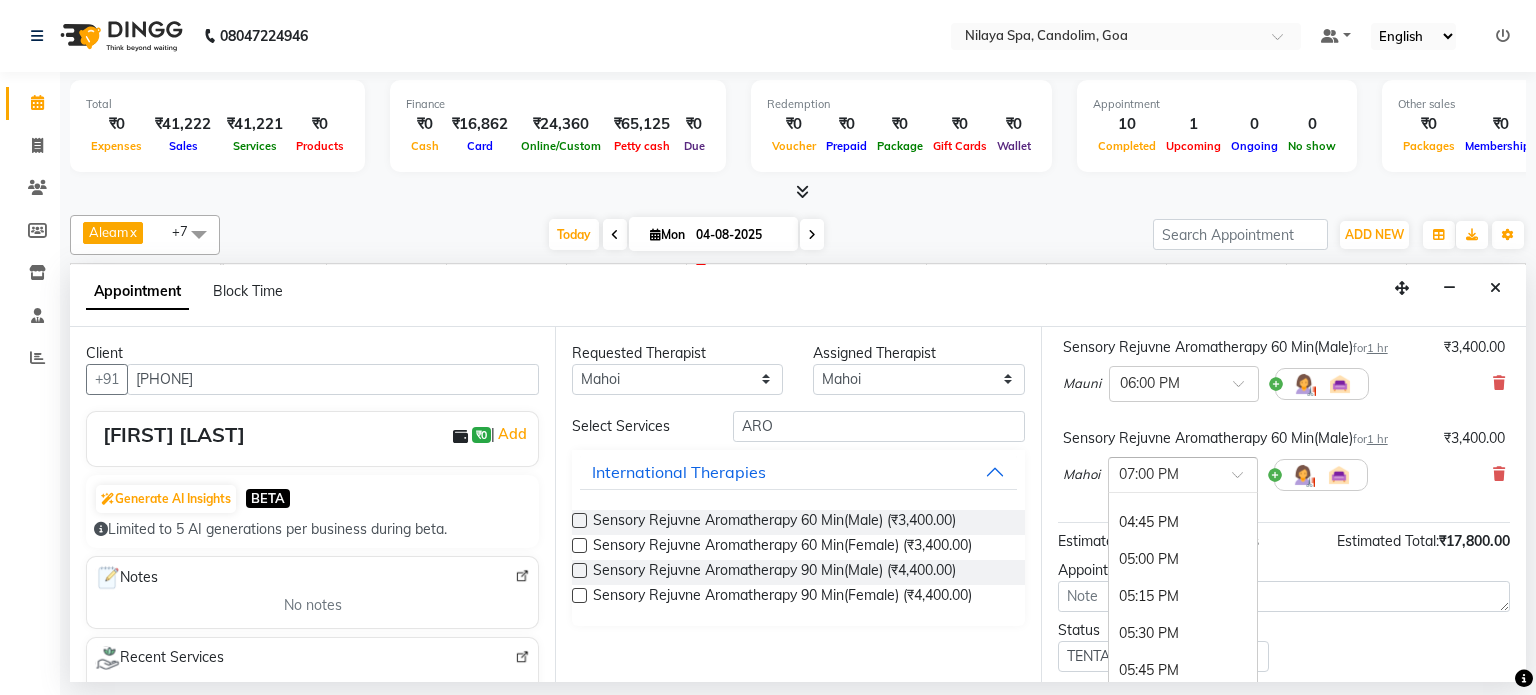 scroll, scrollTop: 1126, scrollLeft: 0, axis: vertical 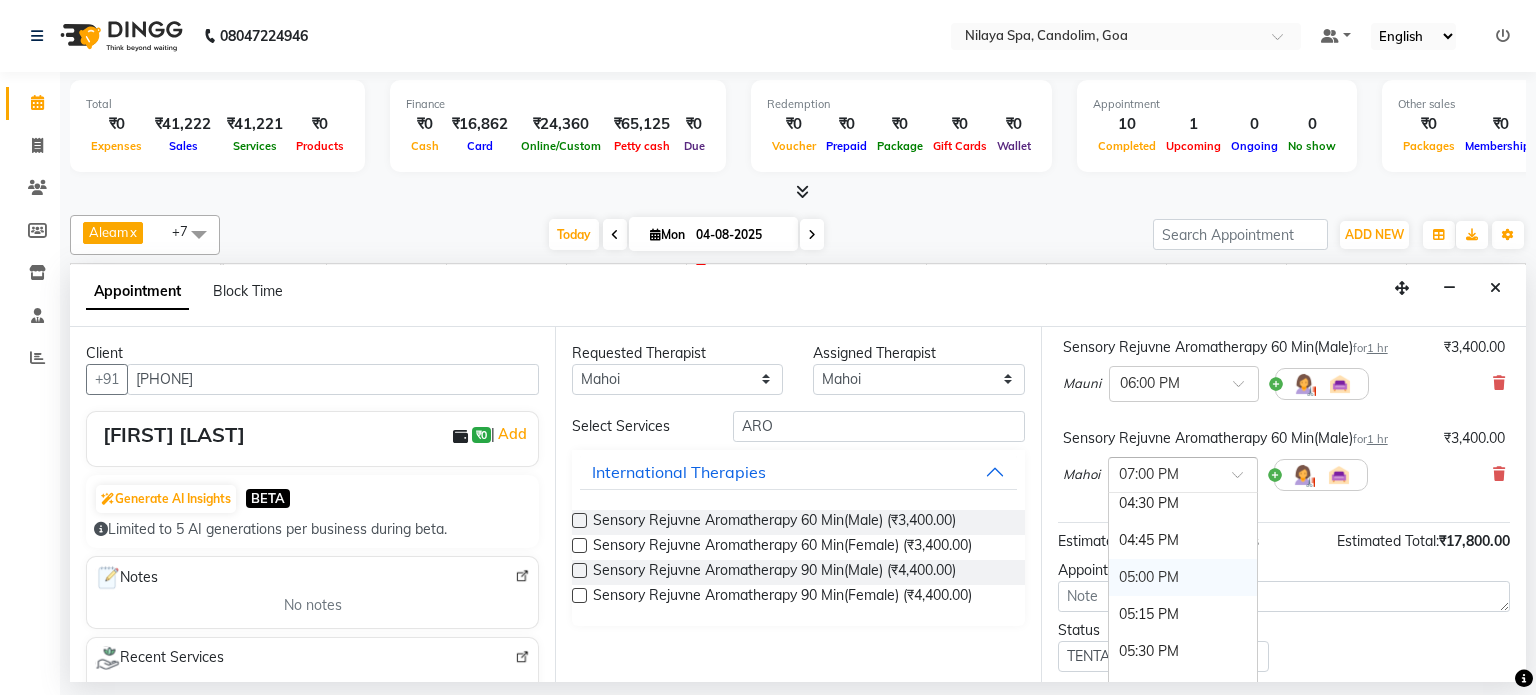 click on "05:00 PM" at bounding box center (1183, 577) 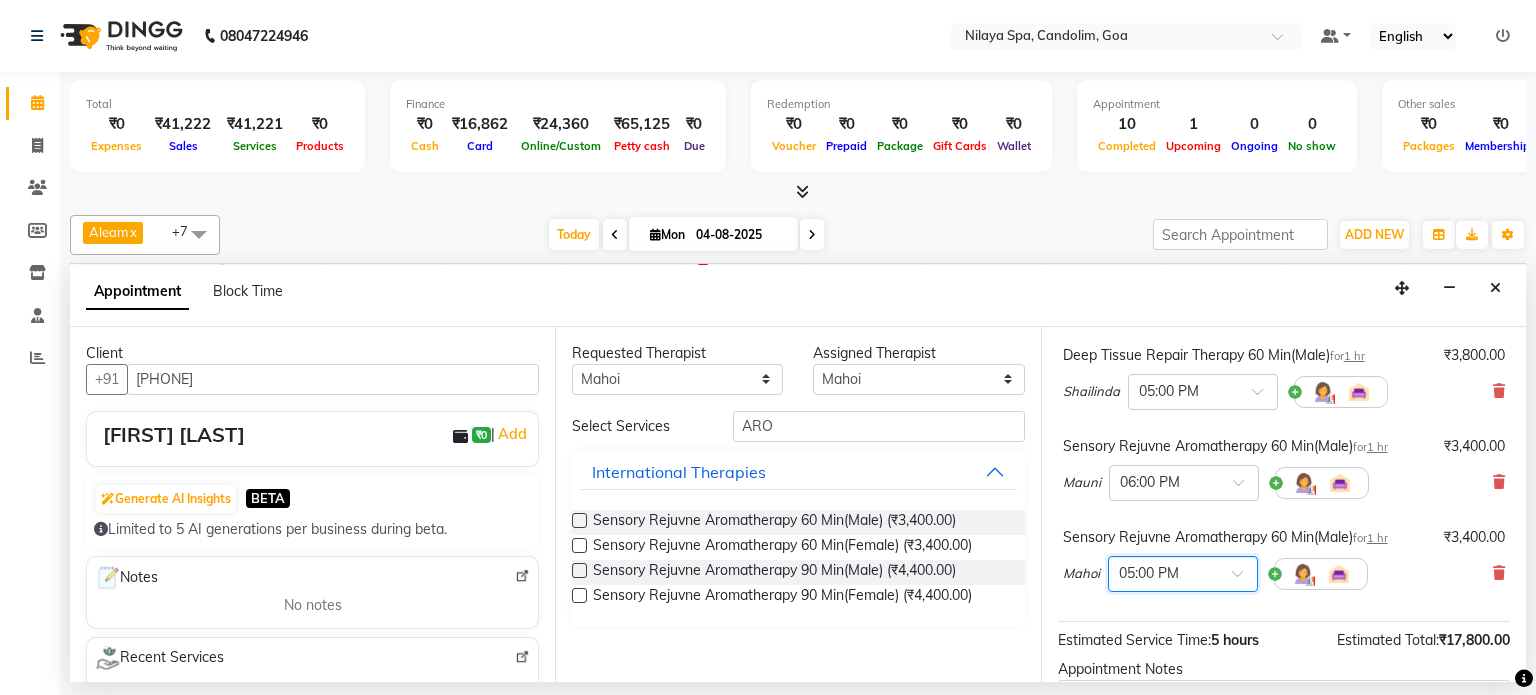 scroll, scrollTop: 400, scrollLeft: 0, axis: vertical 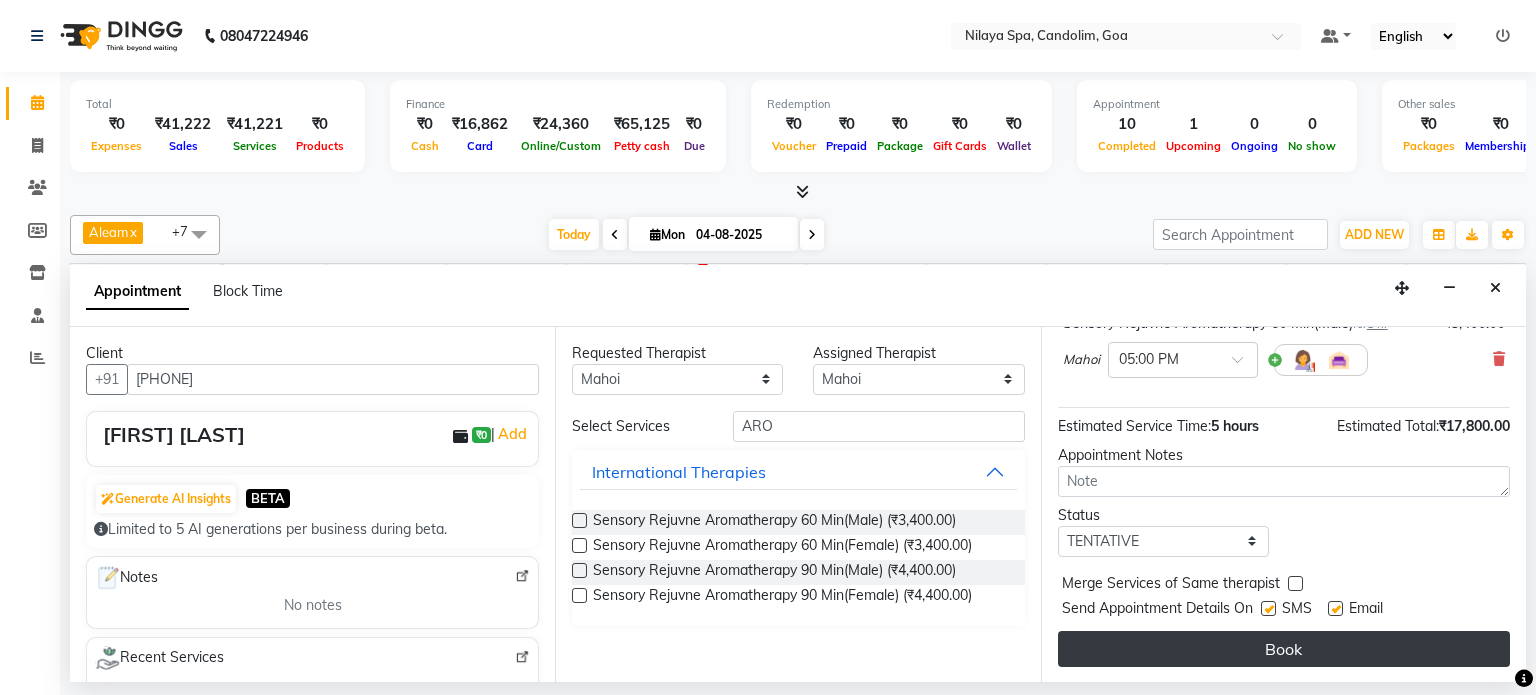 click on "Book" at bounding box center (1284, 649) 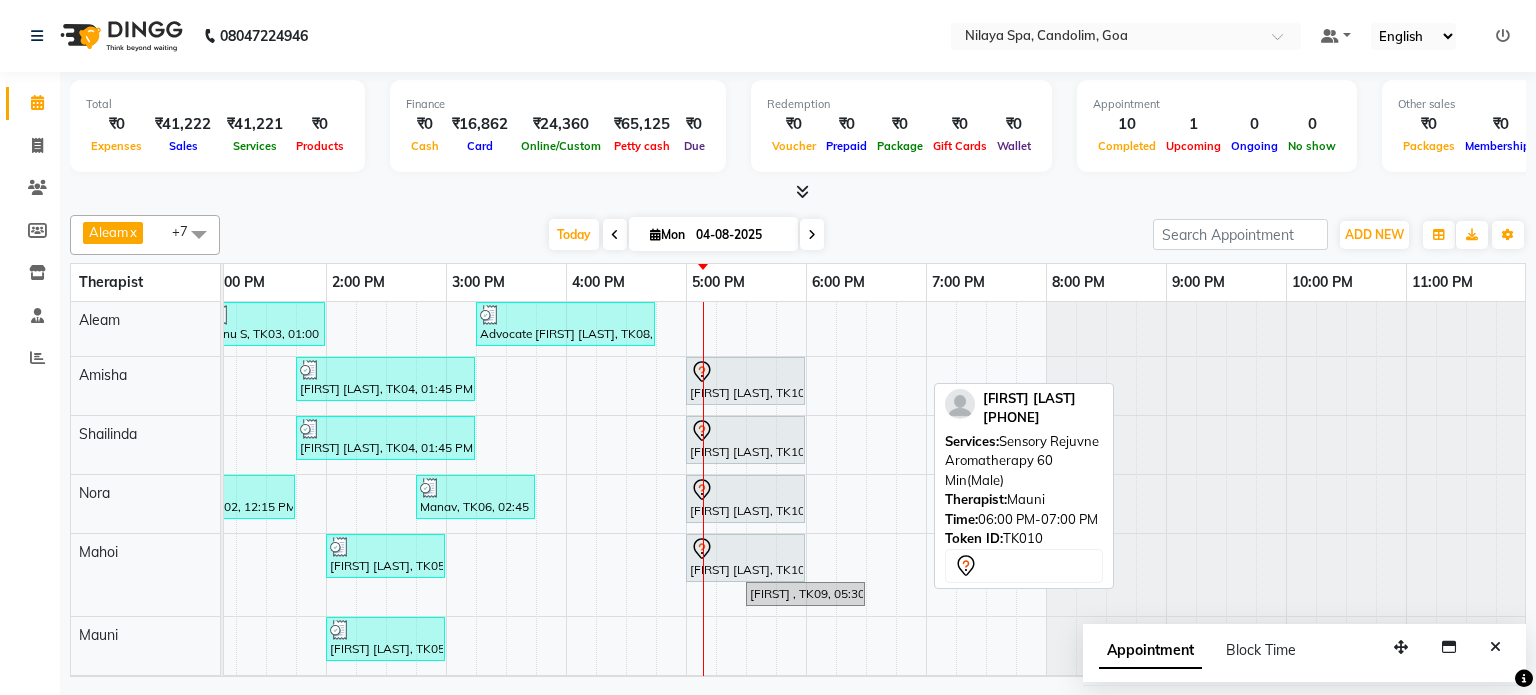 scroll, scrollTop: 60, scrollLeft: 618, axis: both 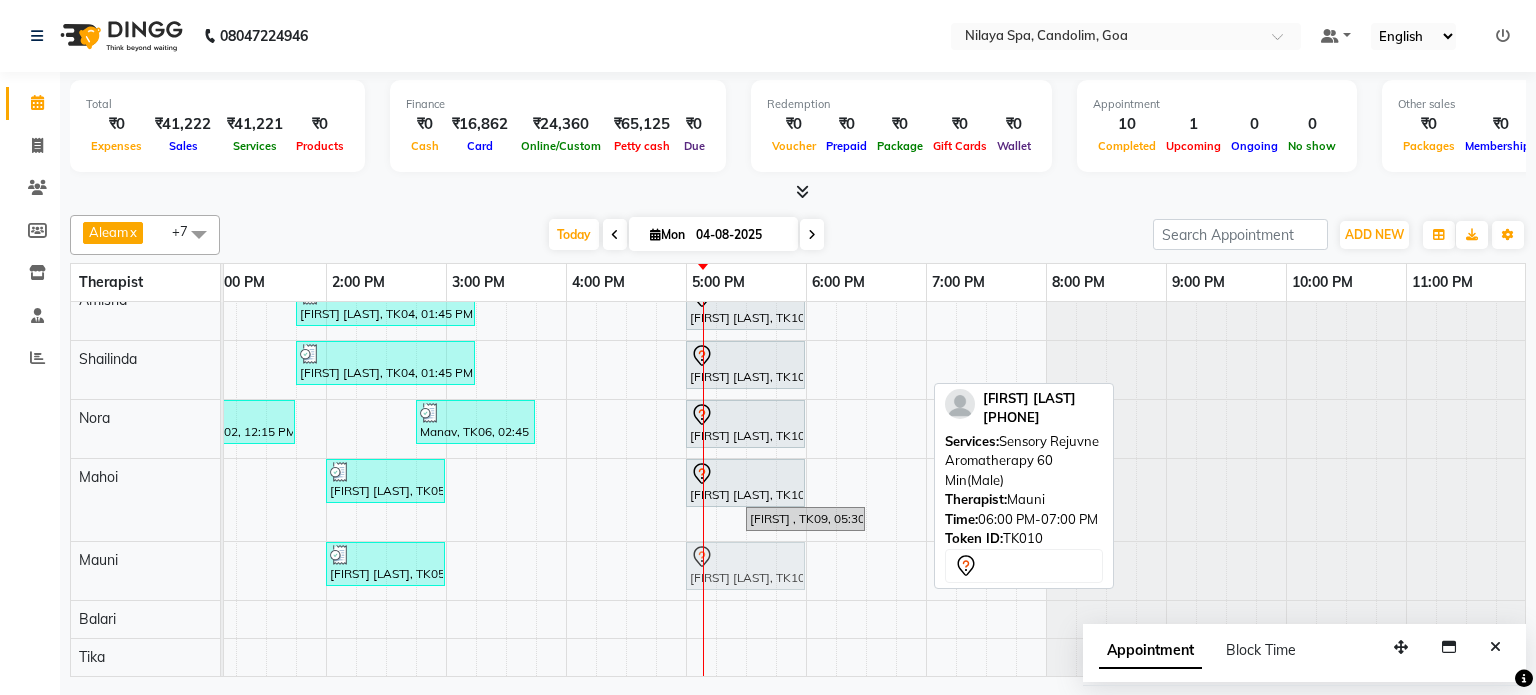 drag, startPoint x: 830, startPoint y: 634, endPoint x: 722, endPoint y: 552, distance: 135.60236 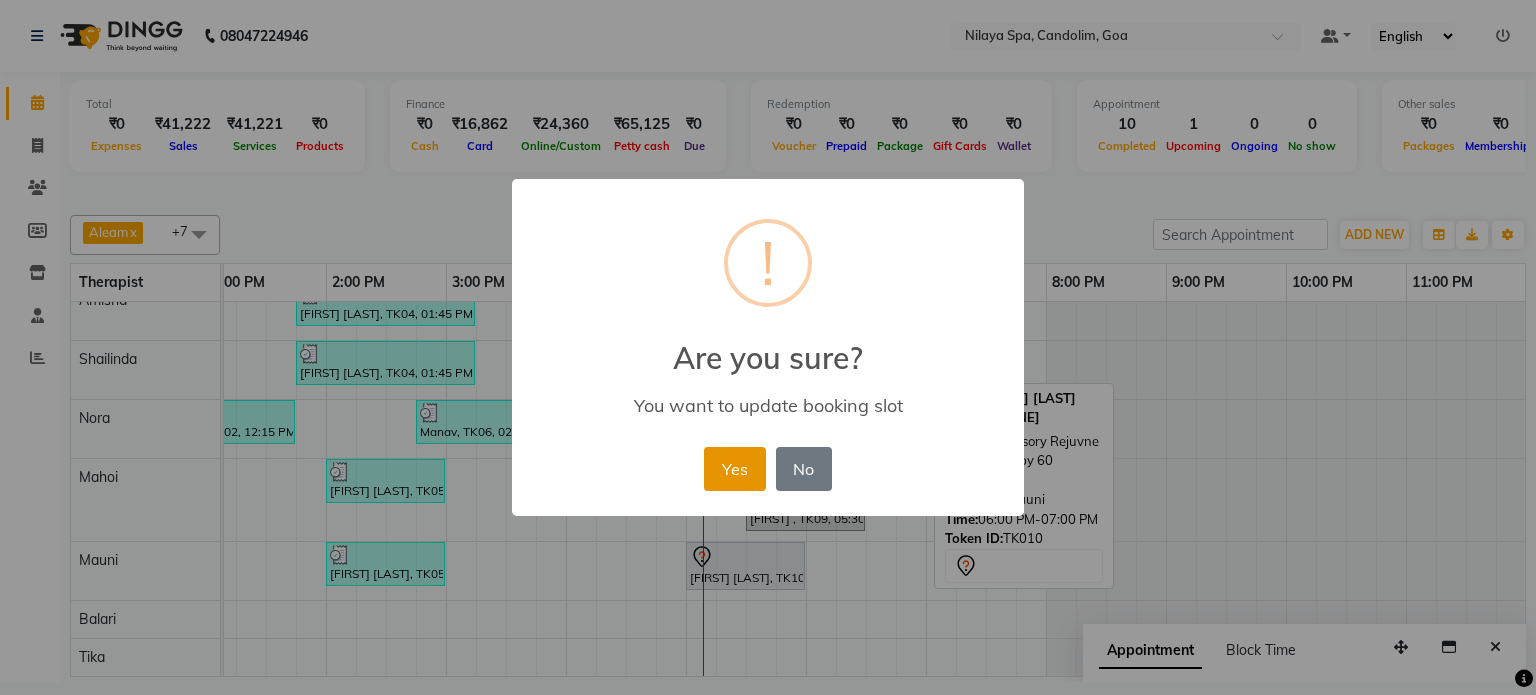 click on "Yes" at bounding box center (734, 469) 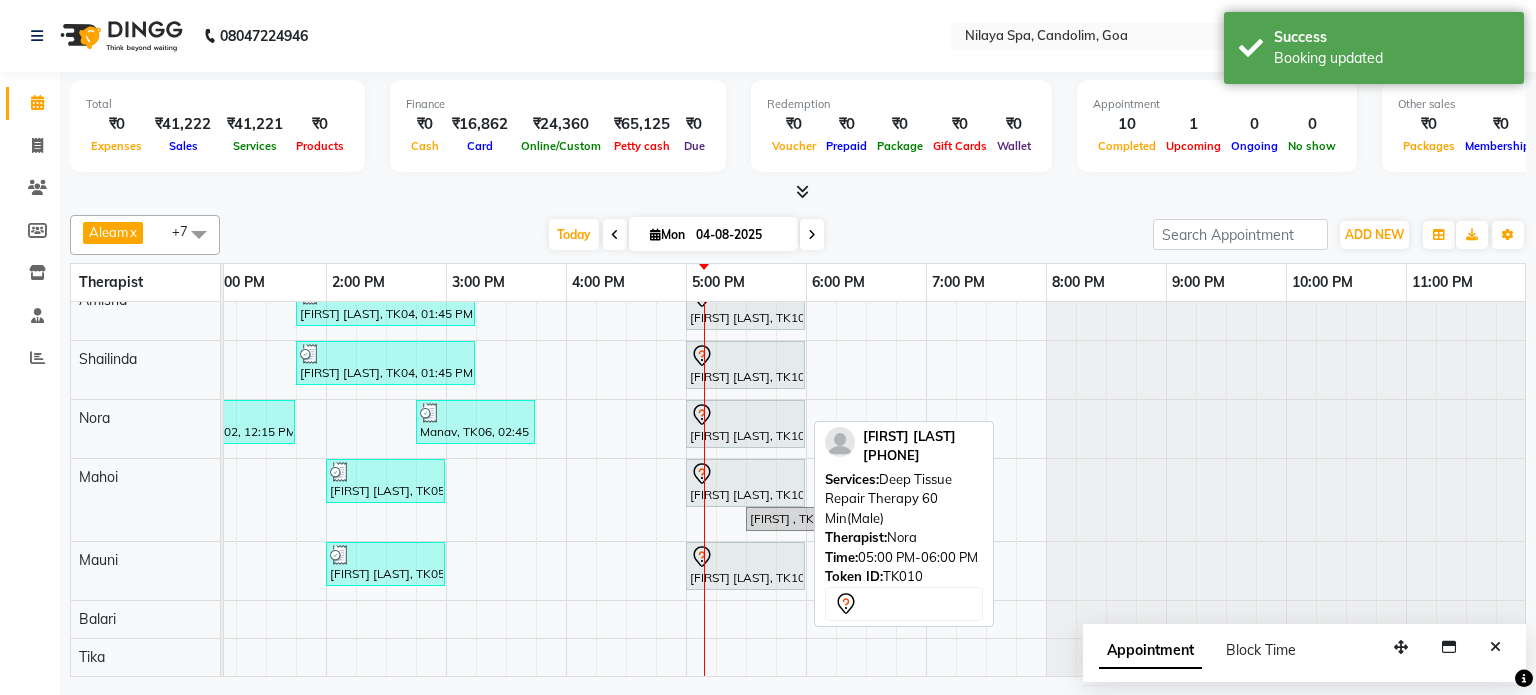 scroll, scrollTop: 88, scrollLeft: 618, axis: both 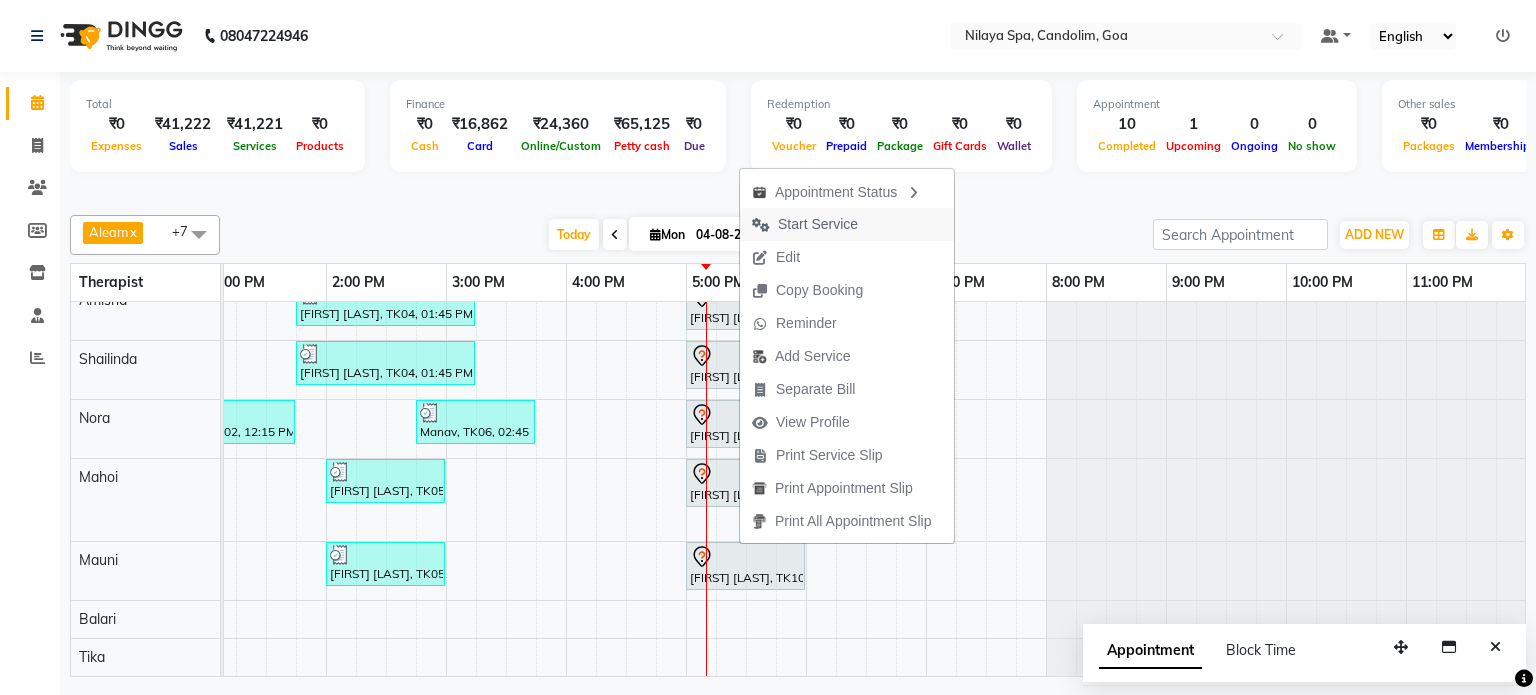 click on "Start Service" at bounding box center [818, 224] 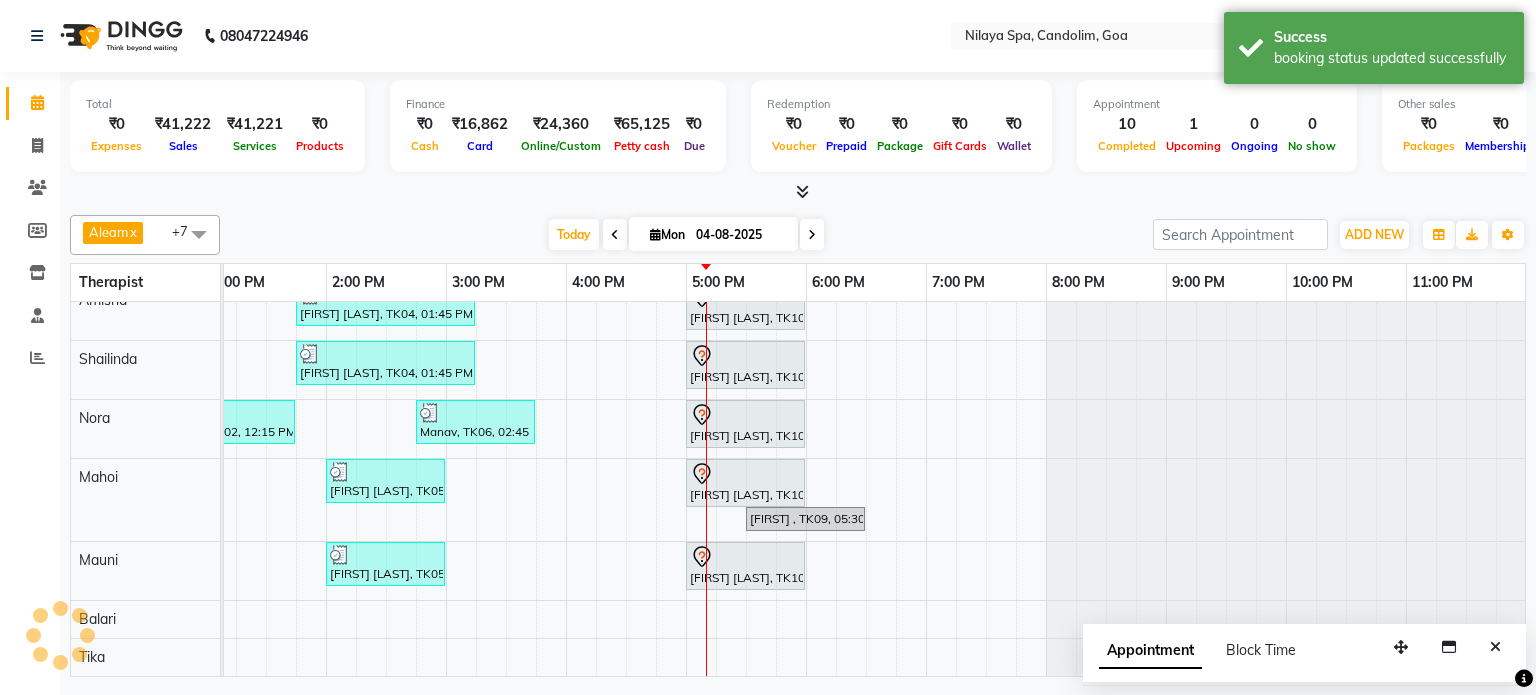 scroll, scrollTop: 84, scrollLeft: 0, axis: vertical 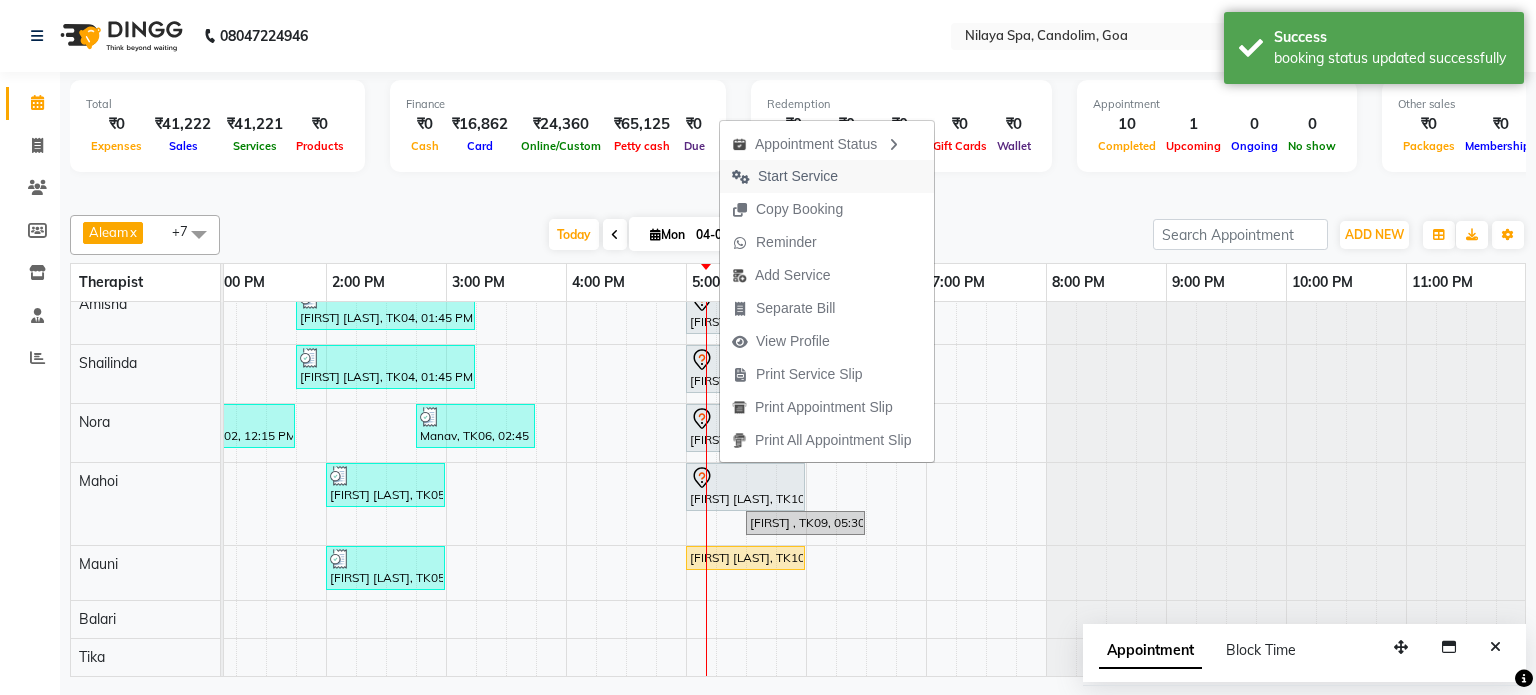 click on "Start Service" at bounding box center [798, 176] 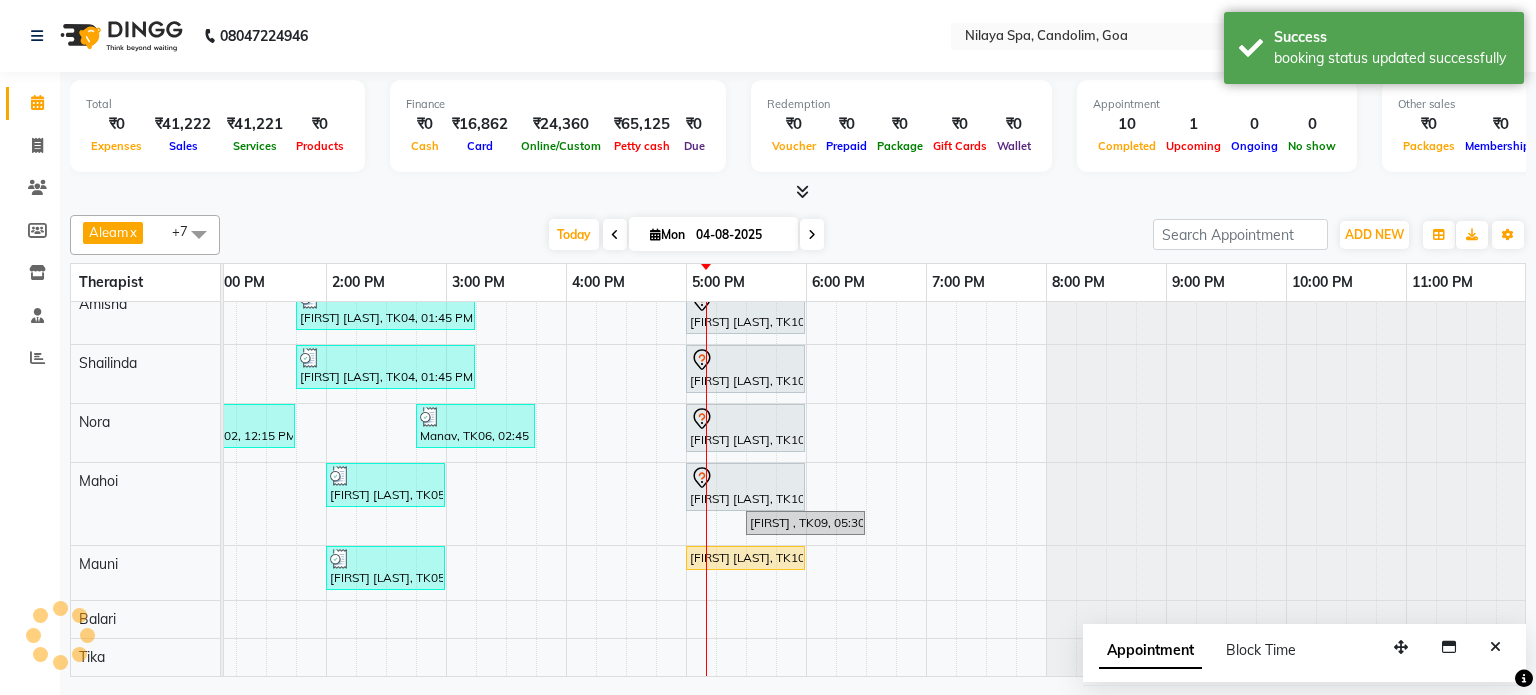 scroll, scrollTop: 60, scrollLeft: 0, axis: vertical 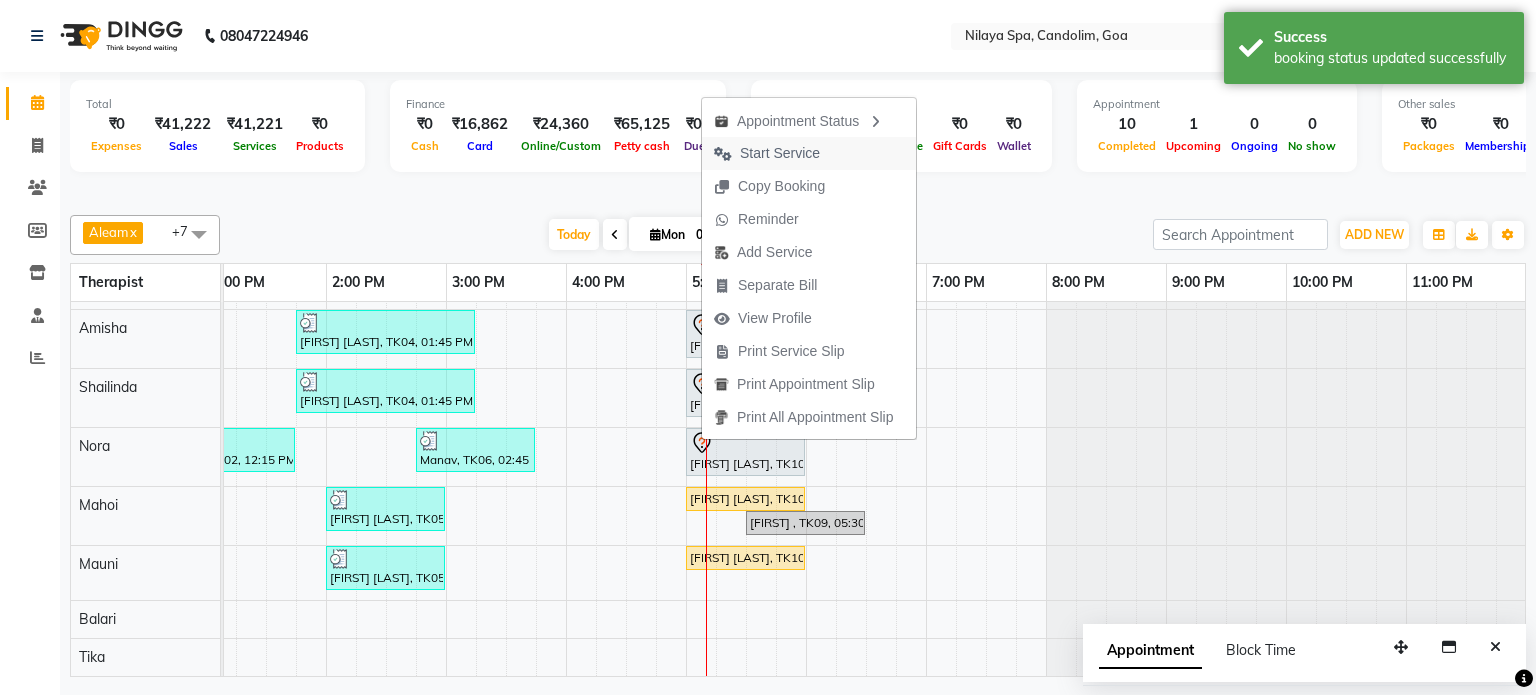 click on "Start Service" at bounding box center (780, 153) 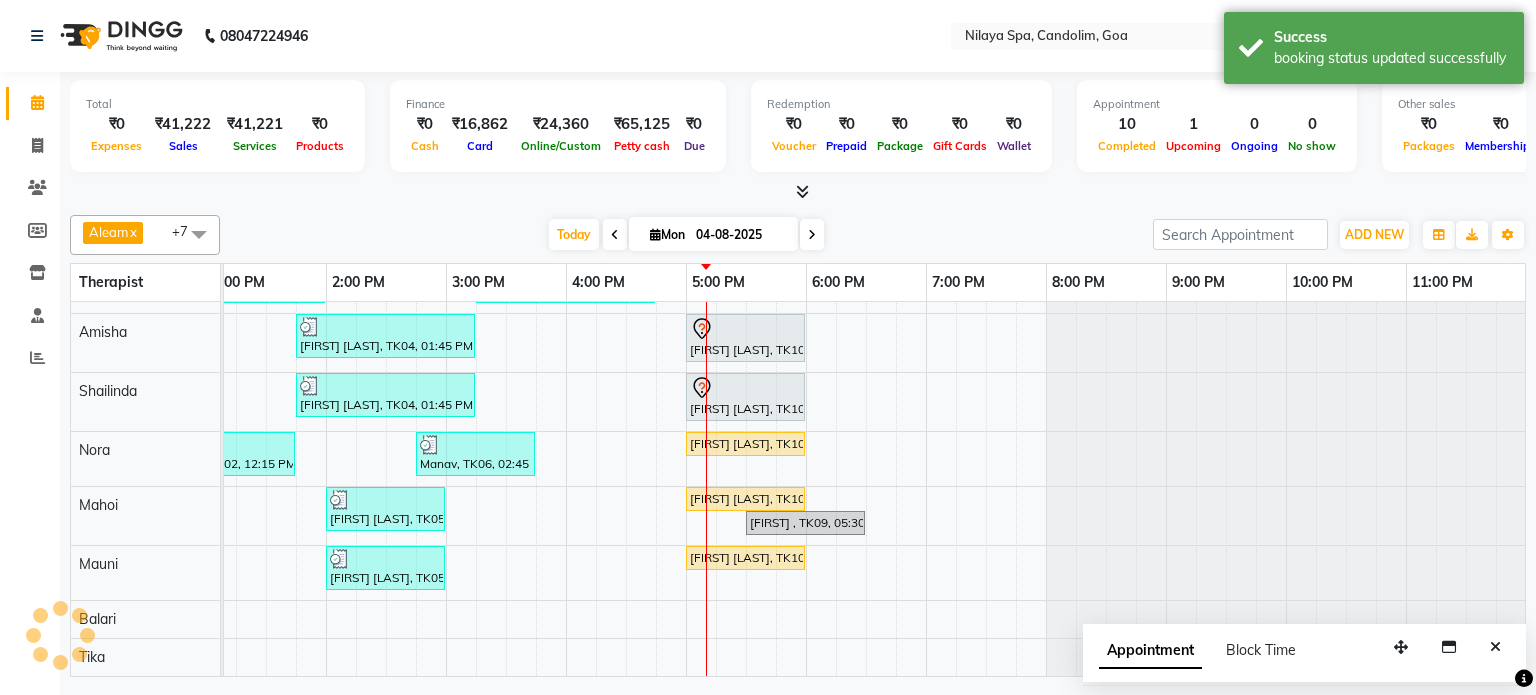scroll, scrollTop: 56, scrollLeft: 0, axis: vertical 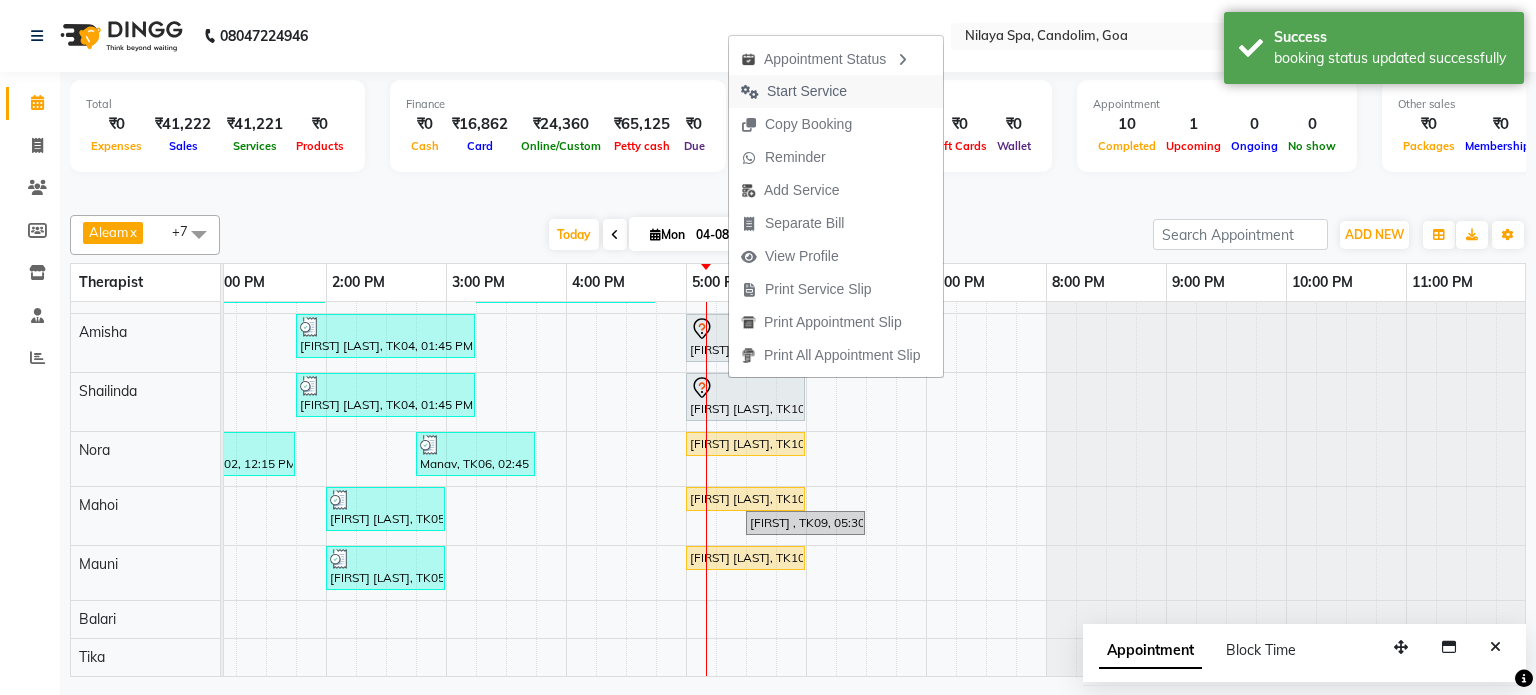 click on "Start Service" at bounding box center (807, 91) 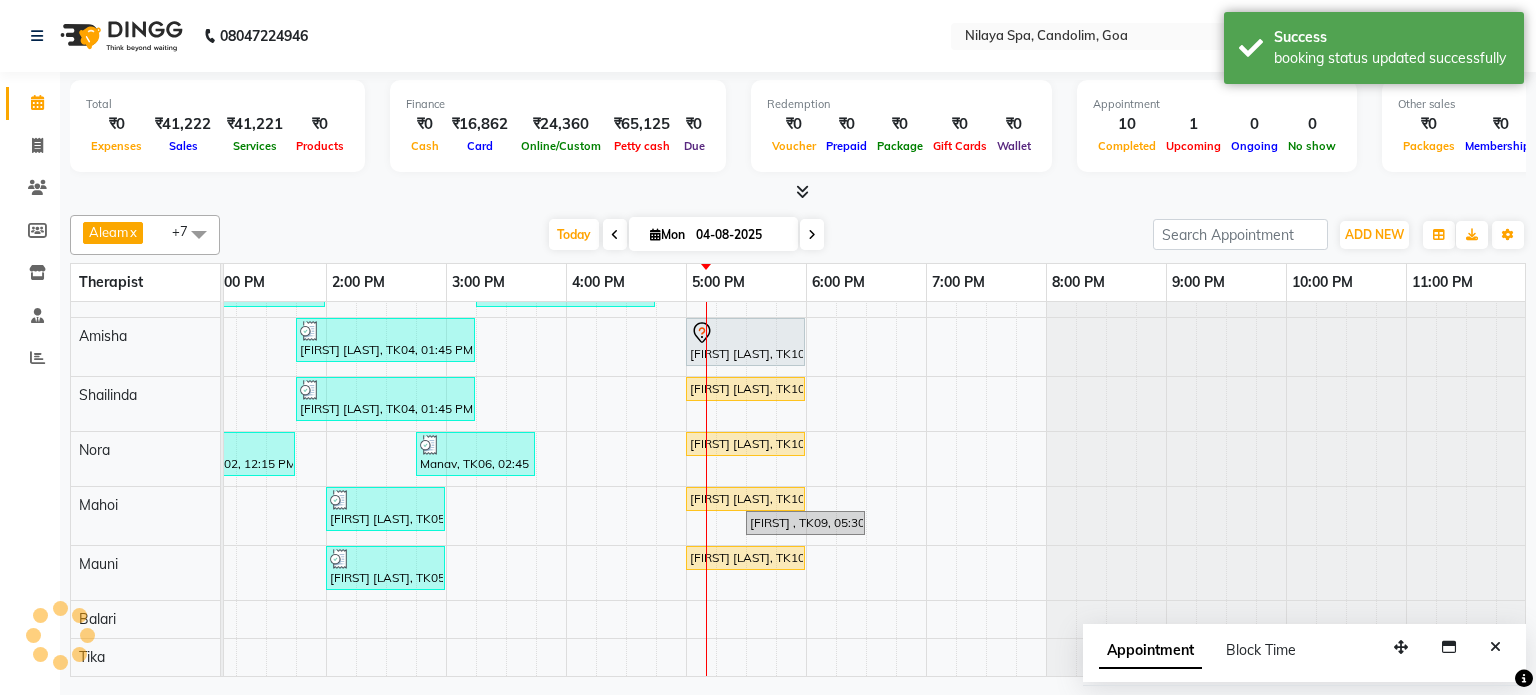 scroll, scrollTop: 52, scrollLeft: 0, axis: vertical 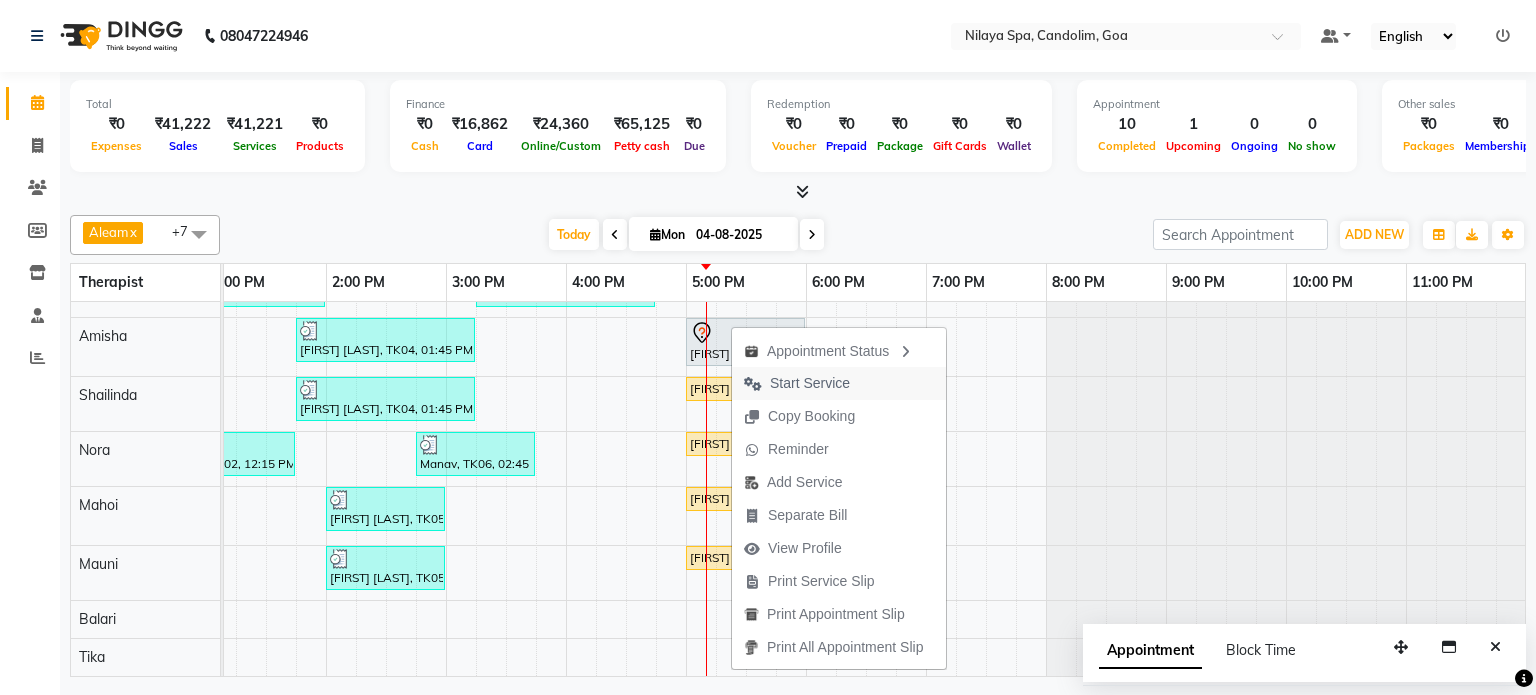 click on "Start Service" at bounding box center [810, 383] 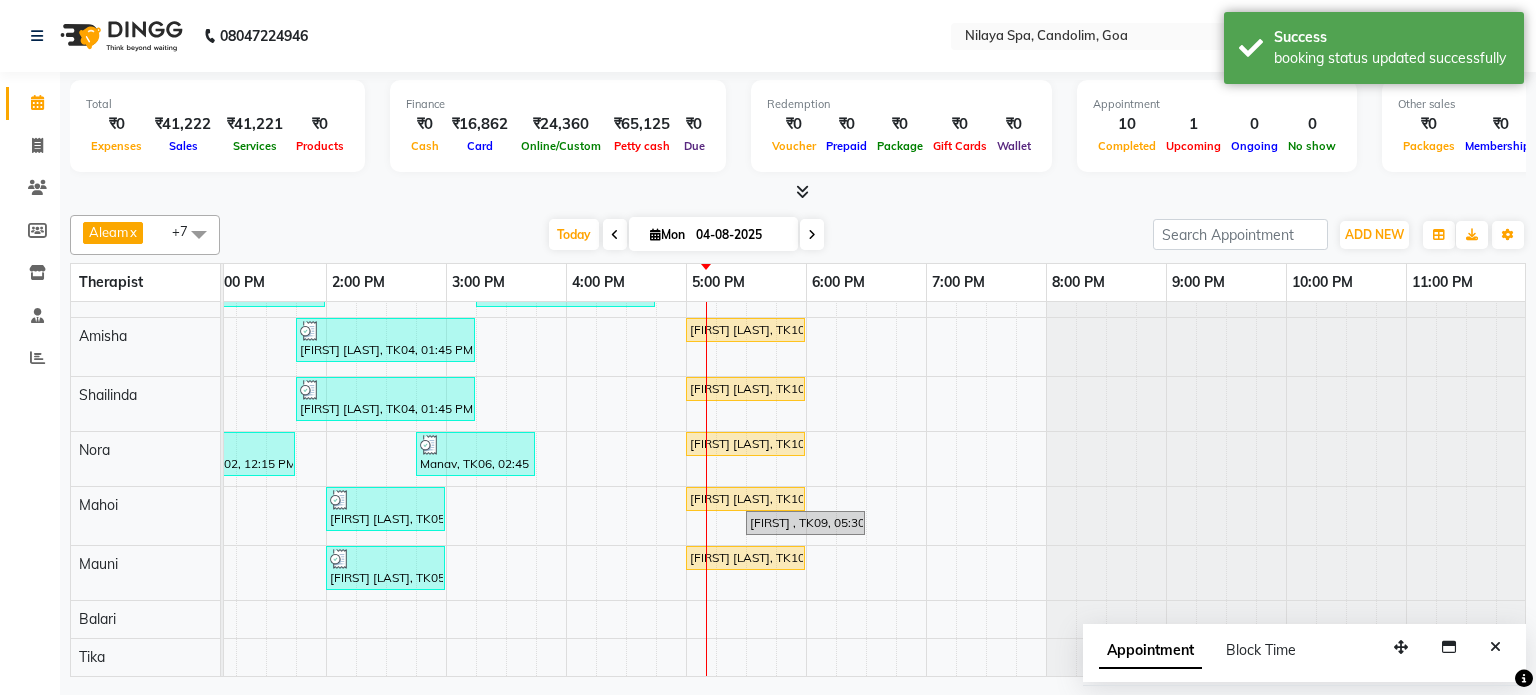 scroll, scrollTop: 0, scrollLeft: 618, axis: horizontal 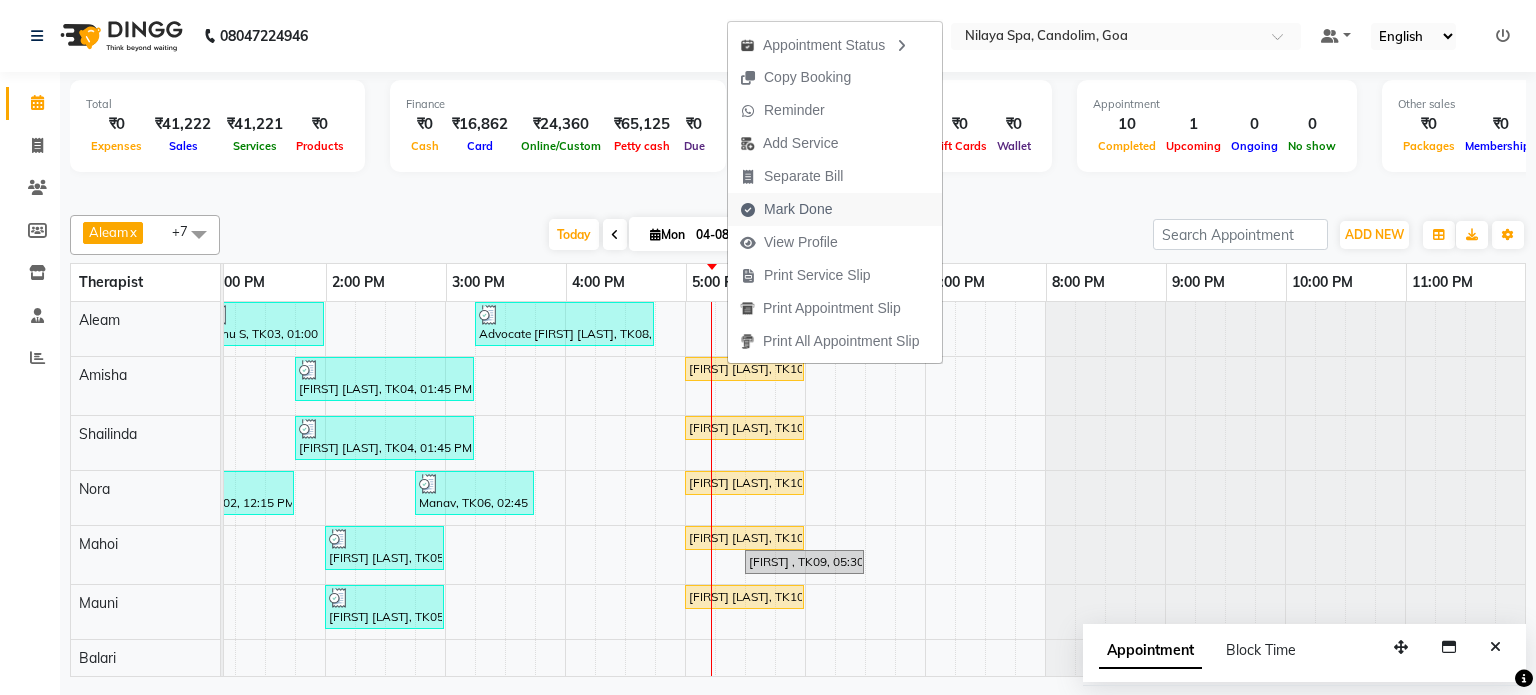click on "Mark Done" at bounding box center [798, 209] 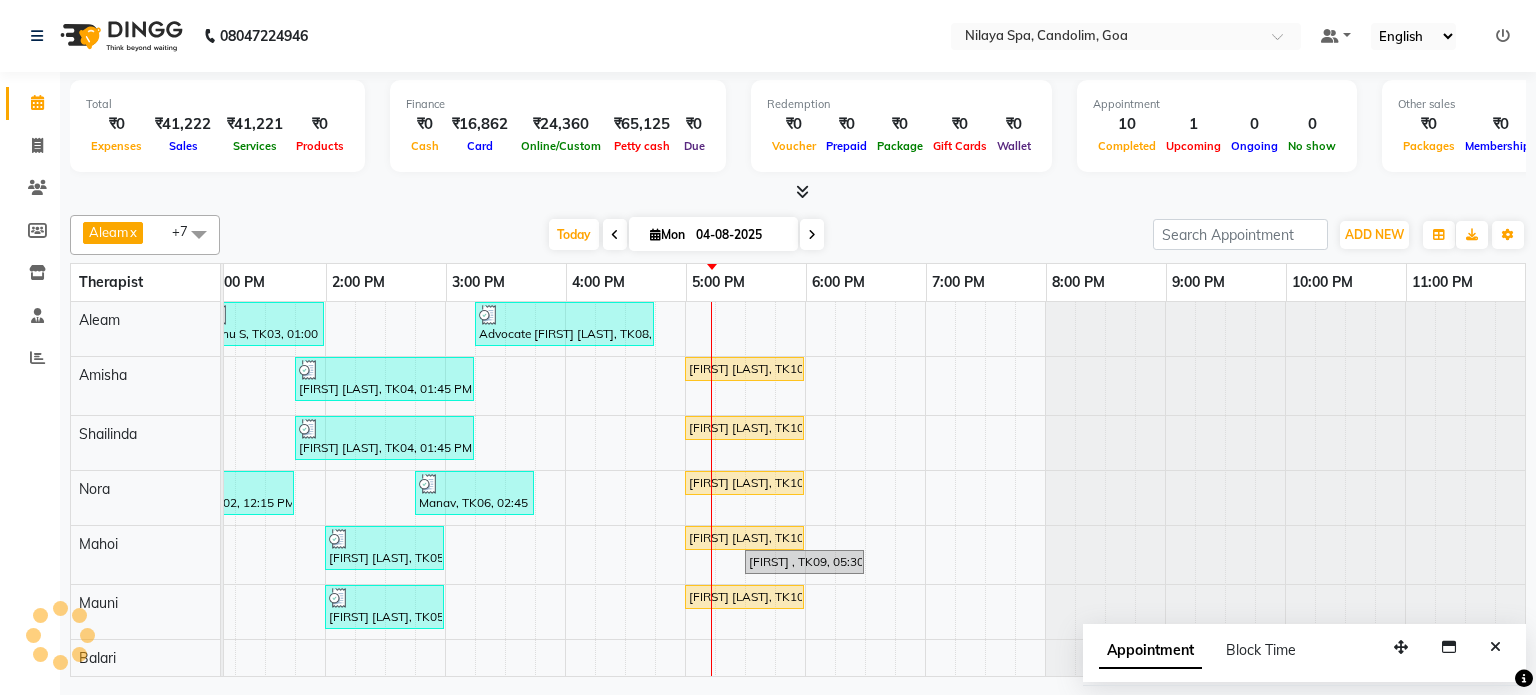select on "service" 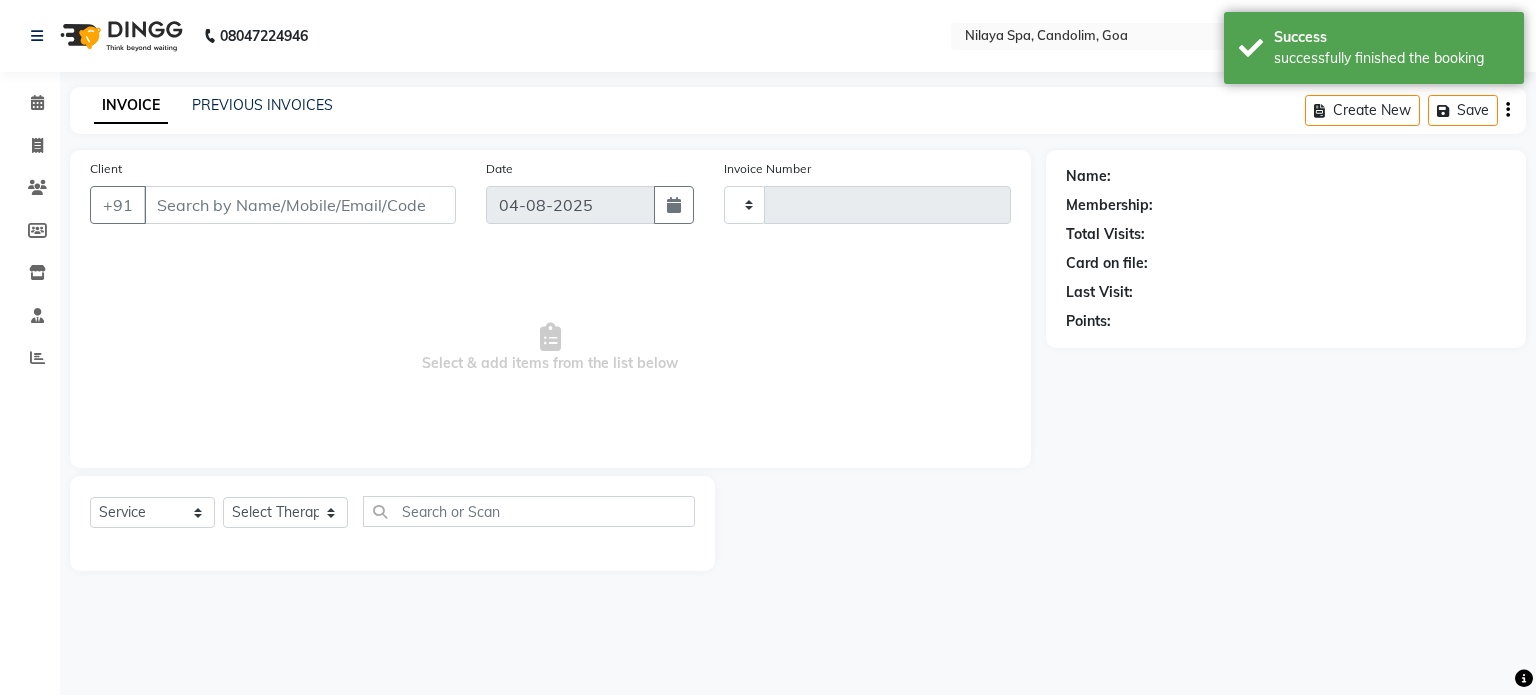 type on "0039" 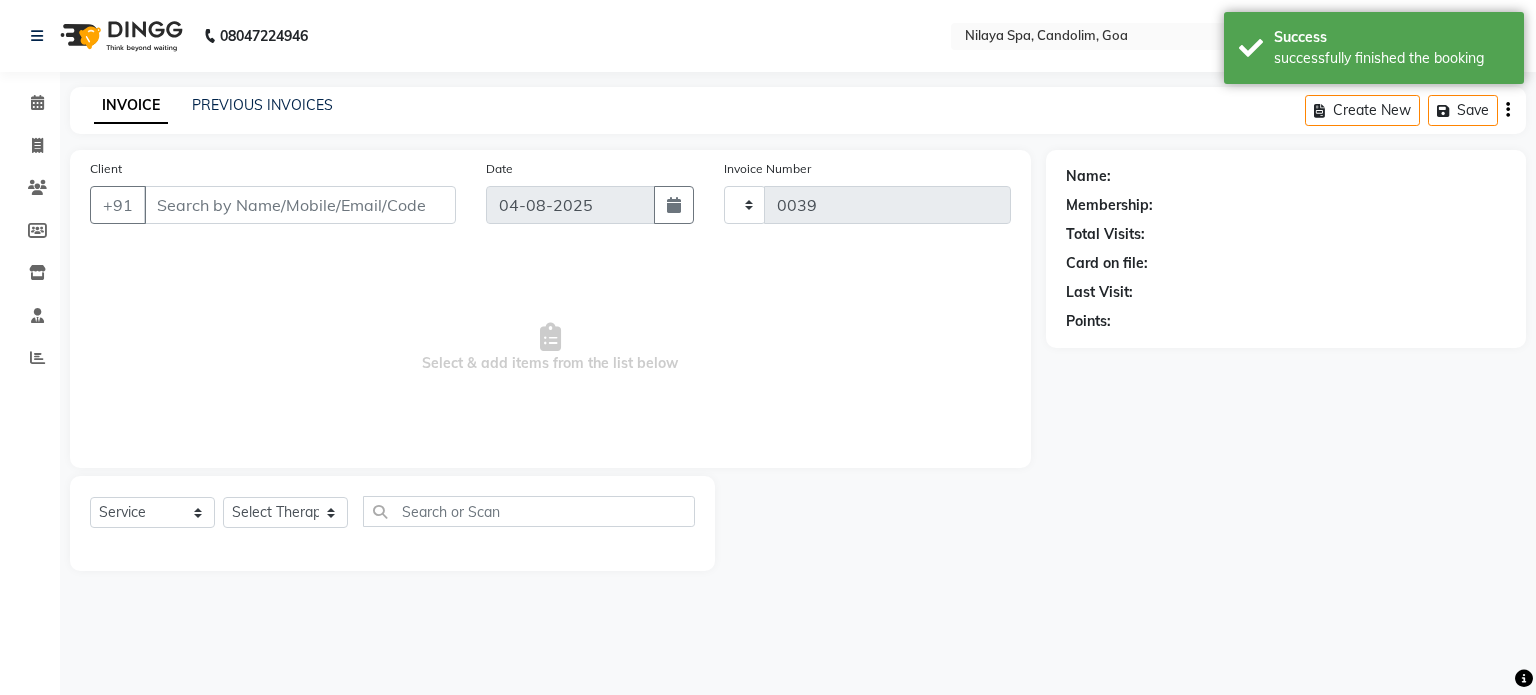 select on "8694" 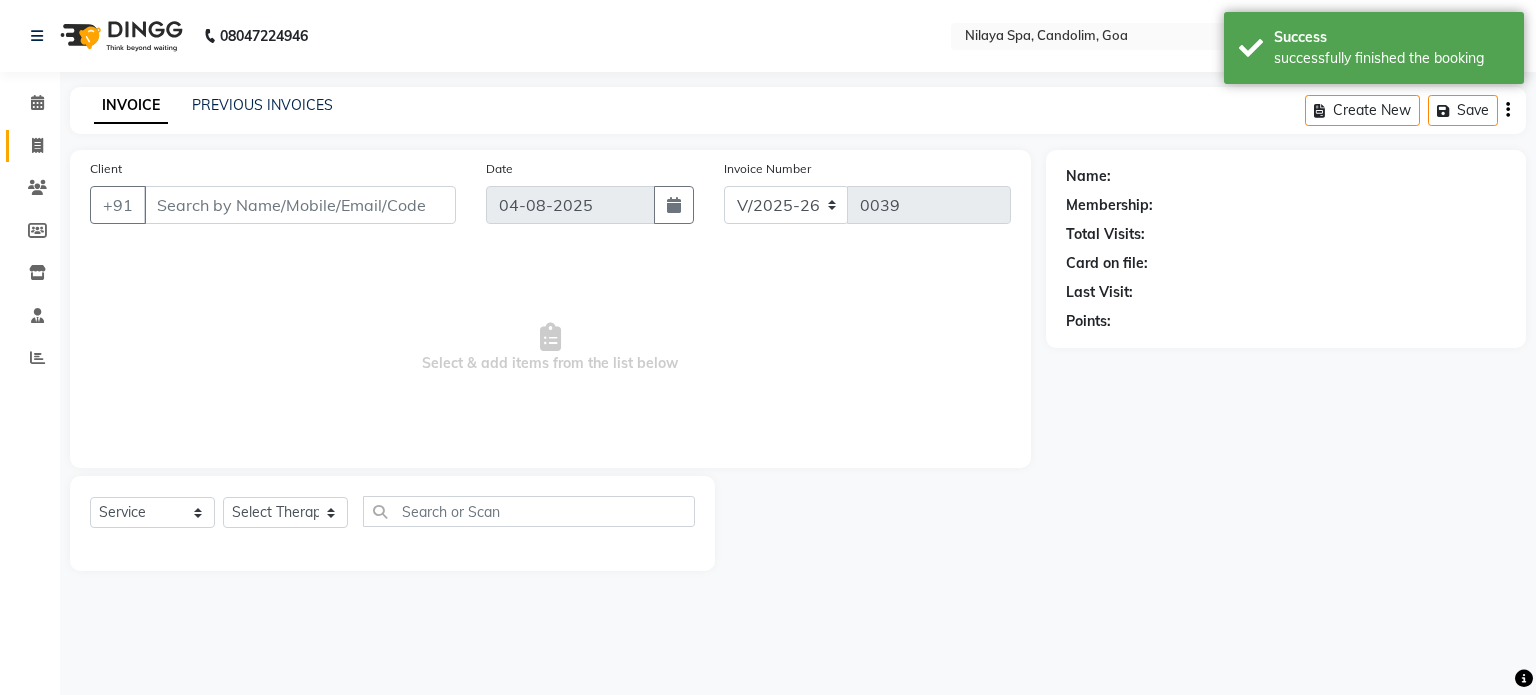 type on "[PHONE]" 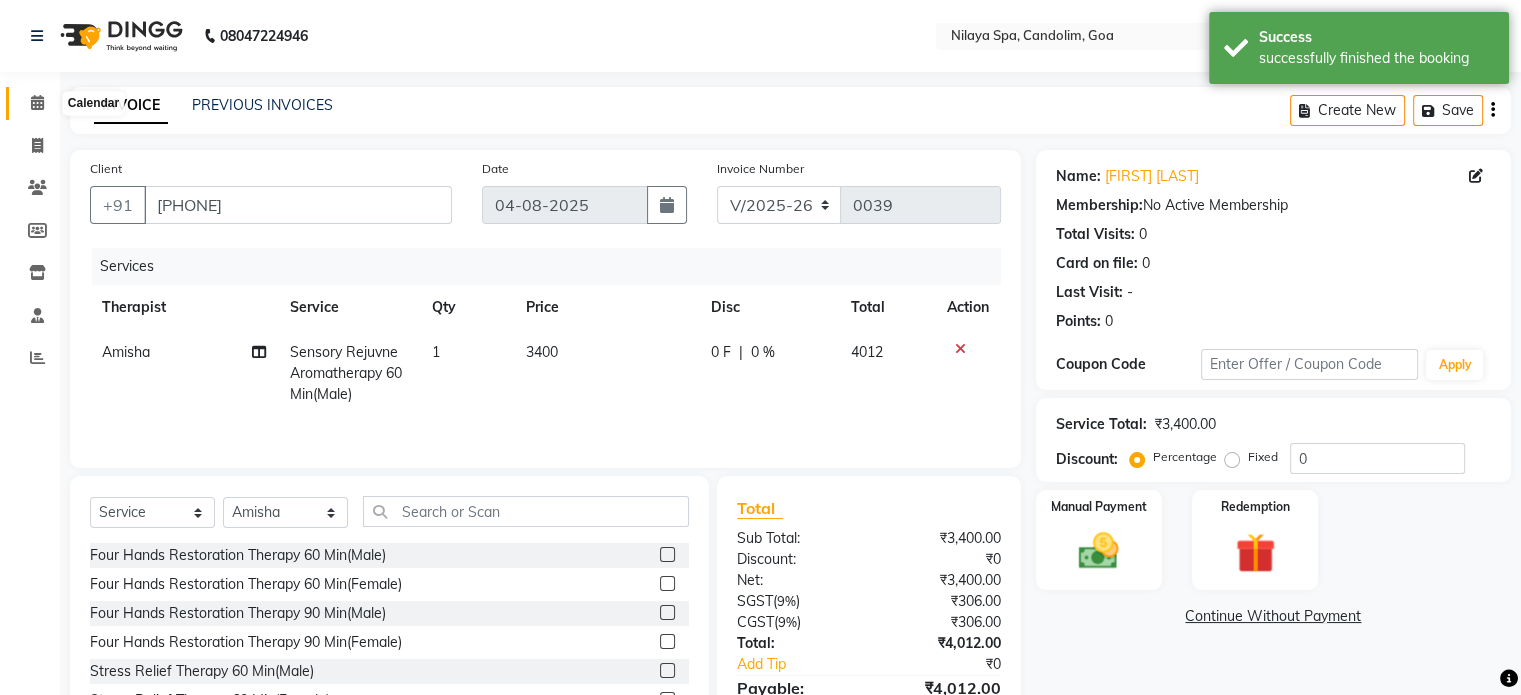 click 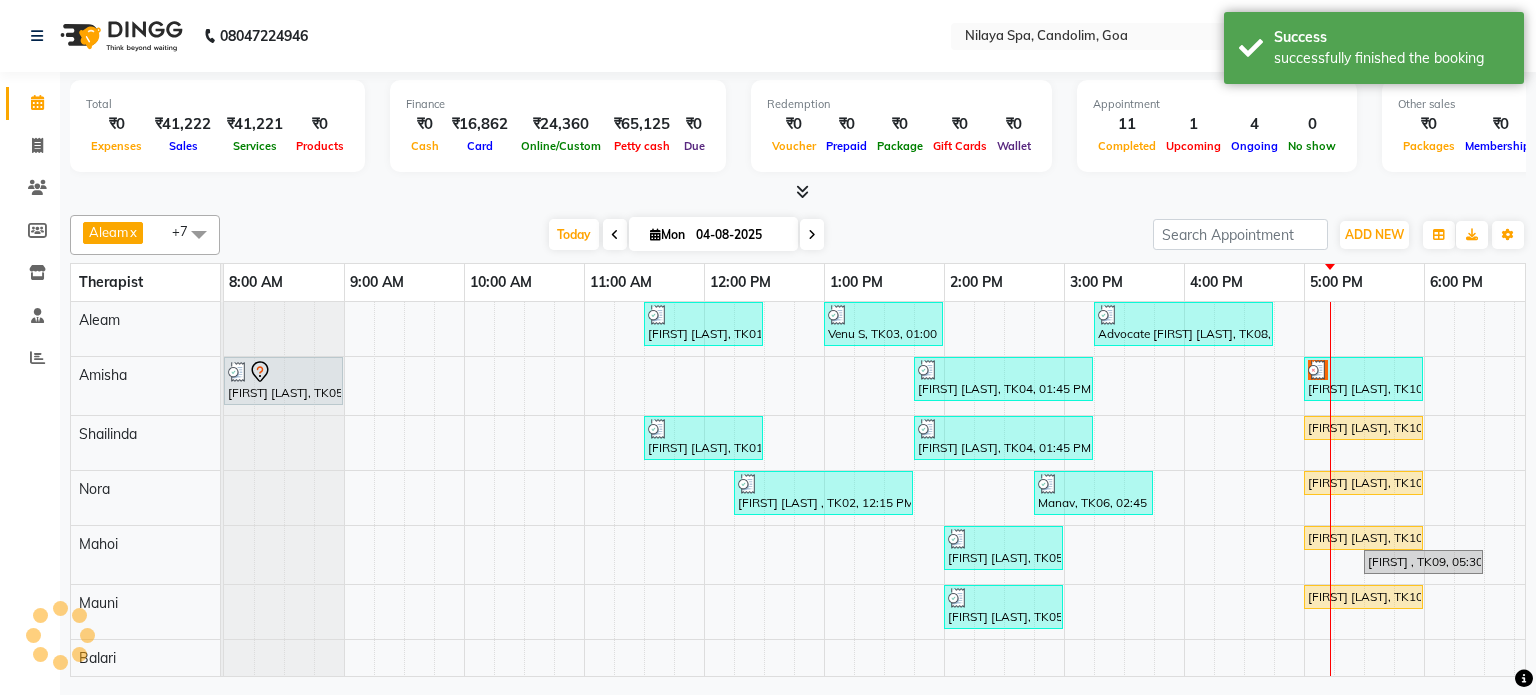 scroll, scrollTop: 0, scrollLeft: 0, axis: both 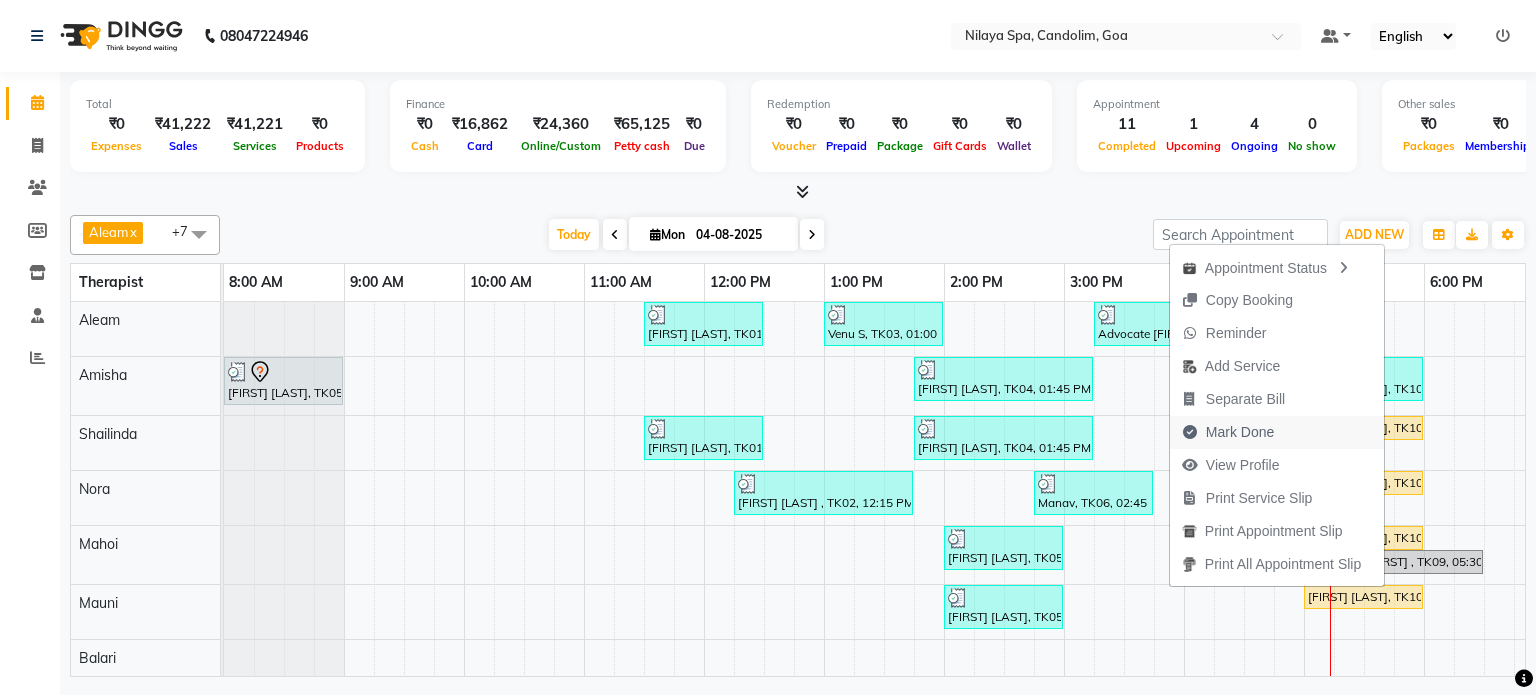 click on "Mark Done" at bounding box center (1240, 432) 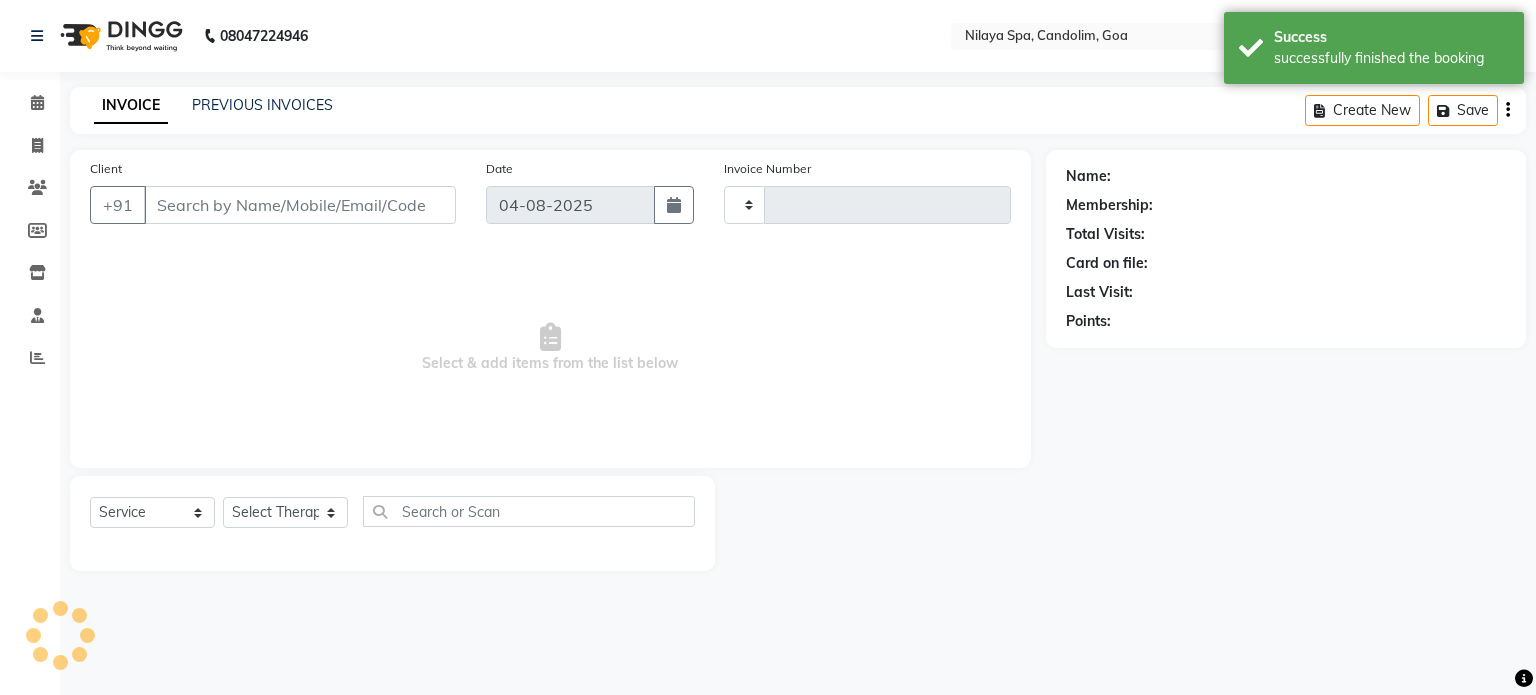 type on "0039" 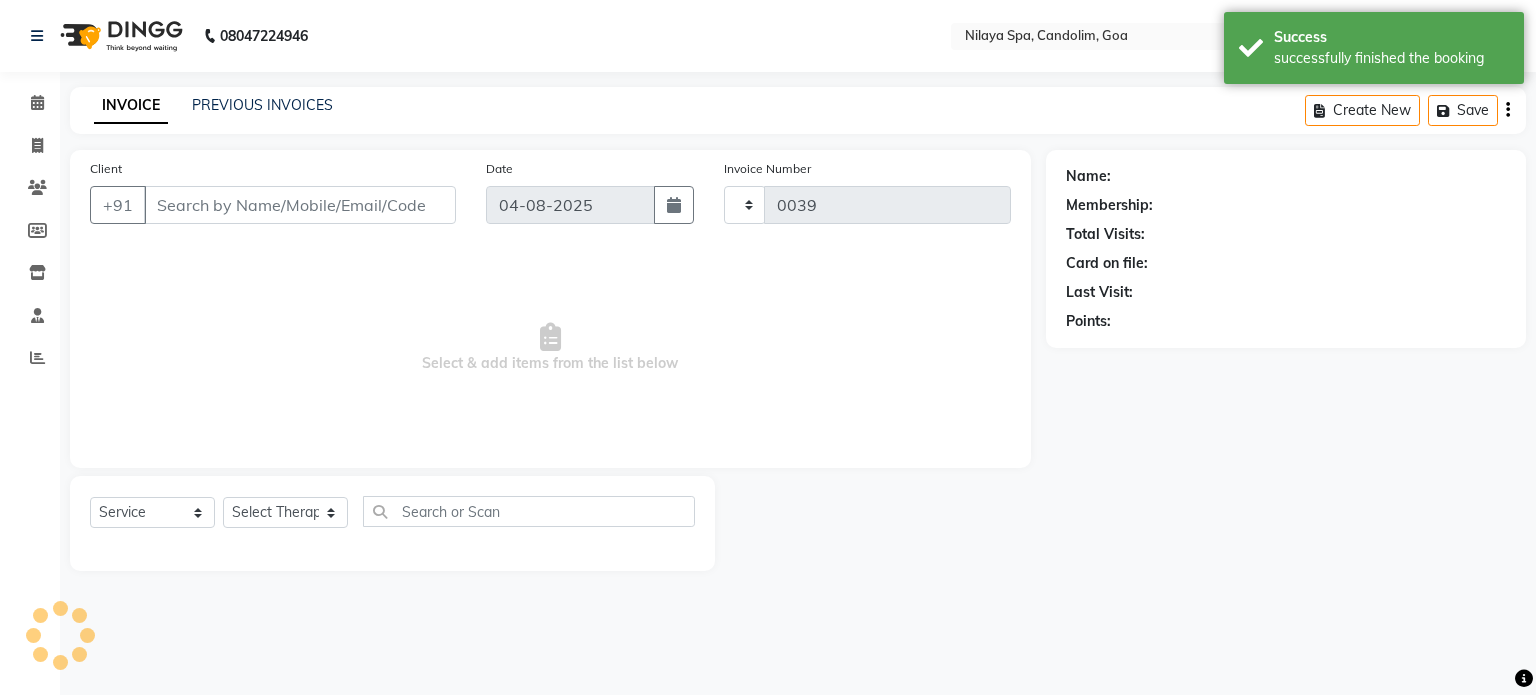 select on "8694" 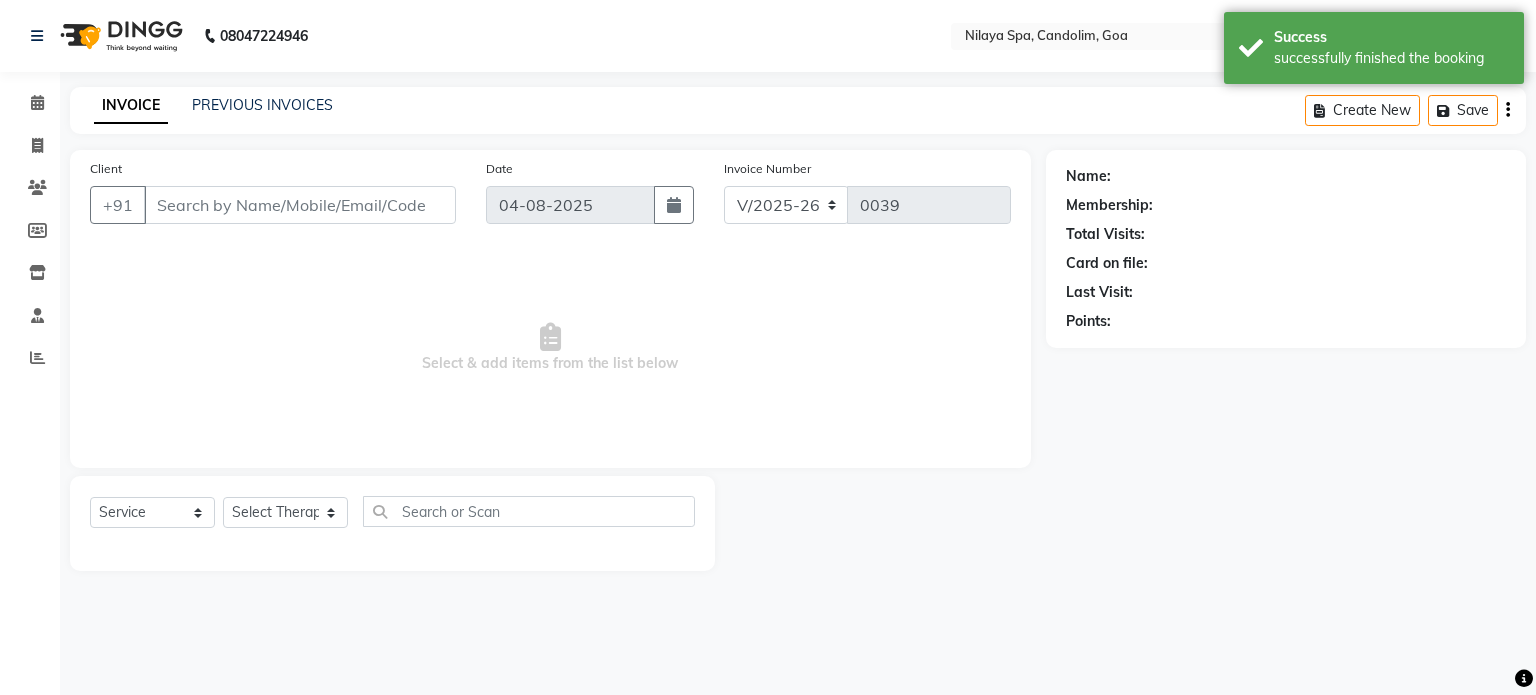 type on "[PHONE]" 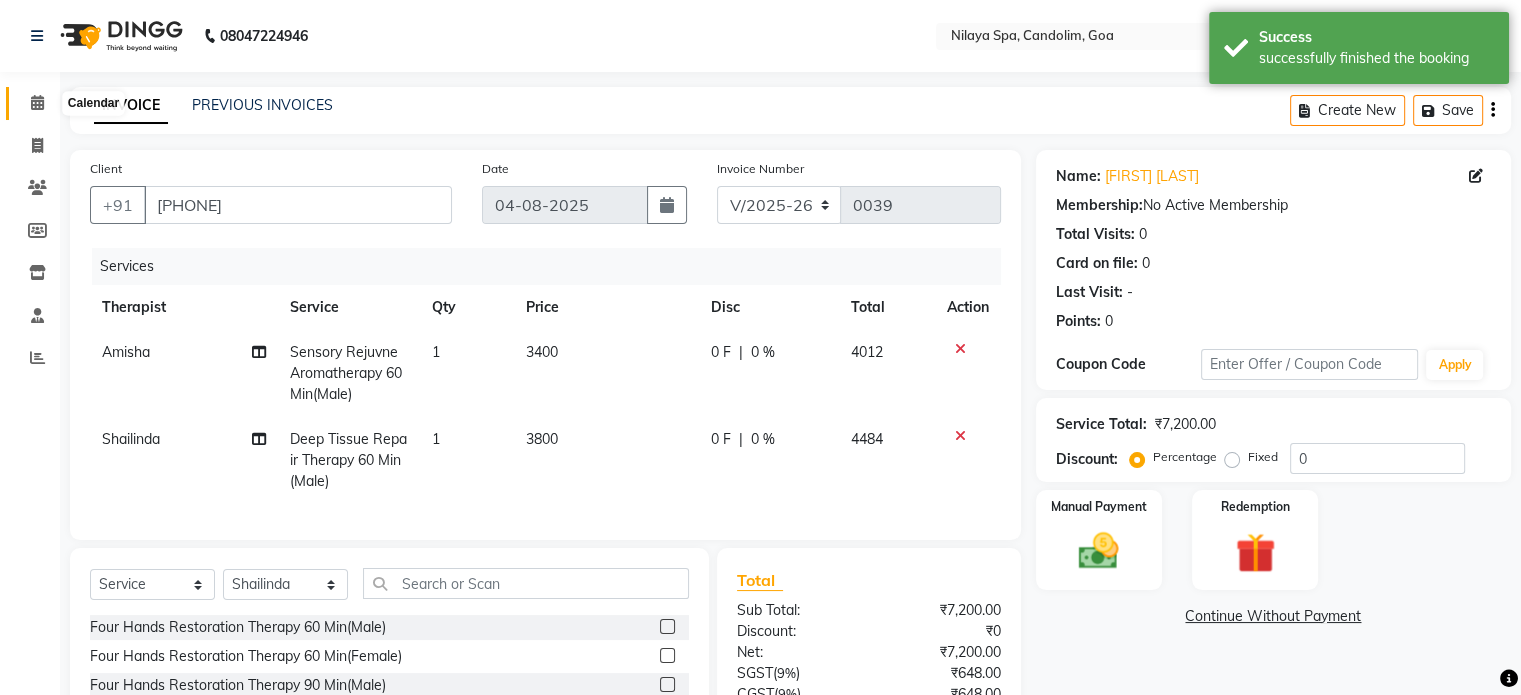 click 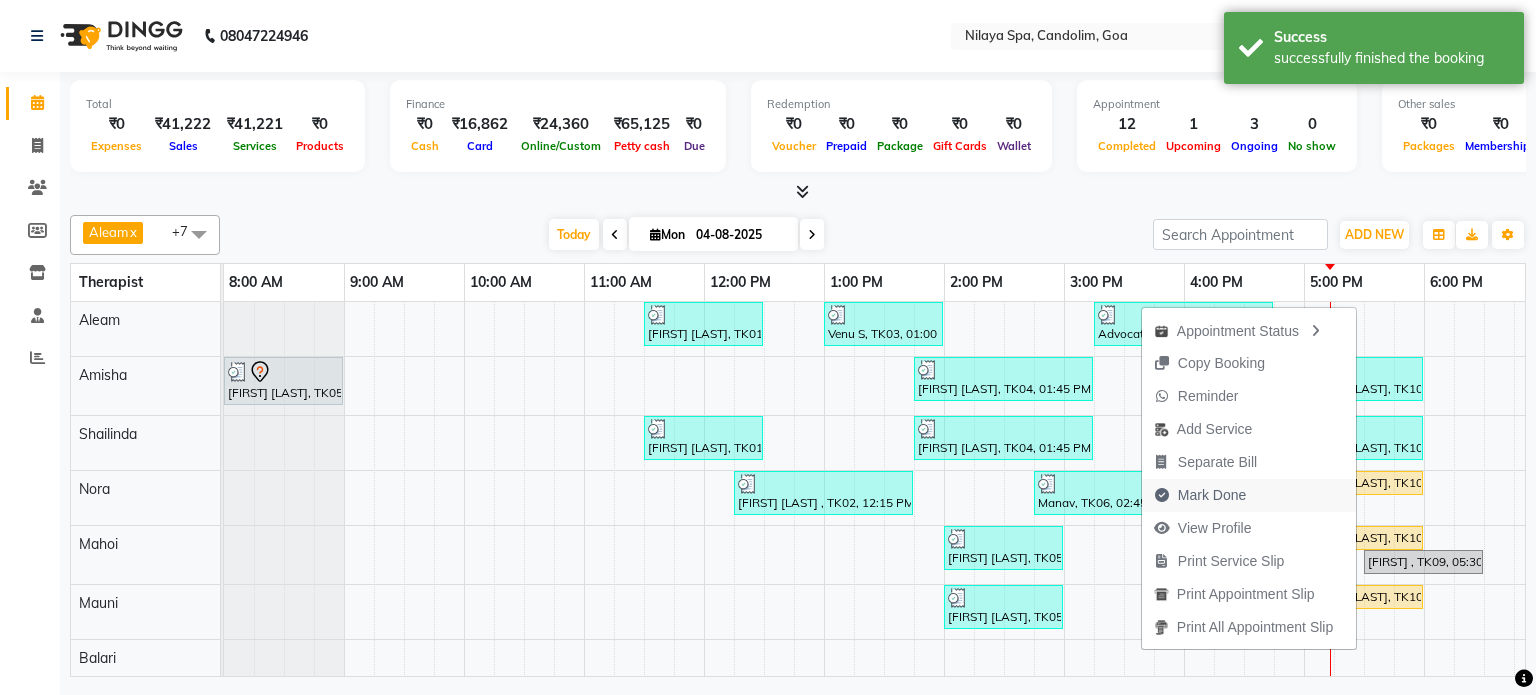 click on "Mark Done" at bounding box center [1212, 495] 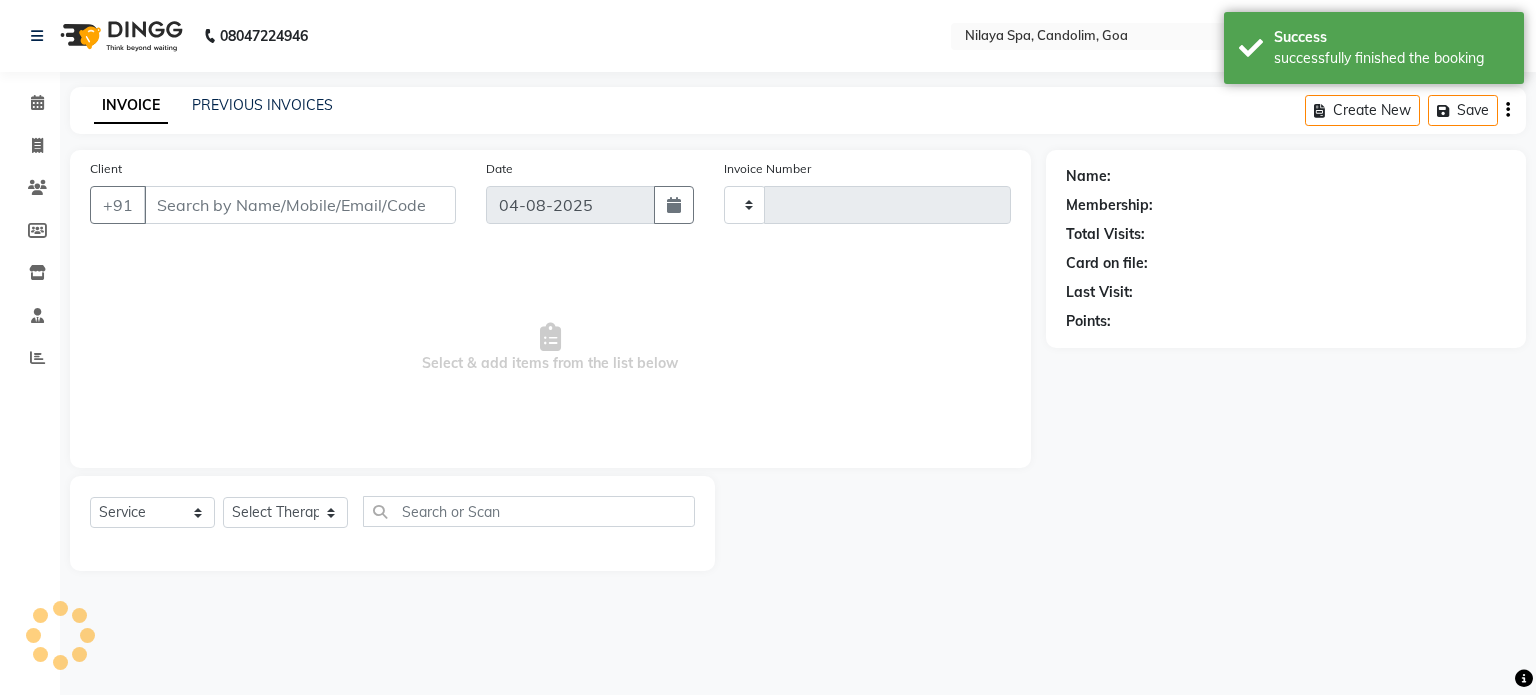 type on "0039" 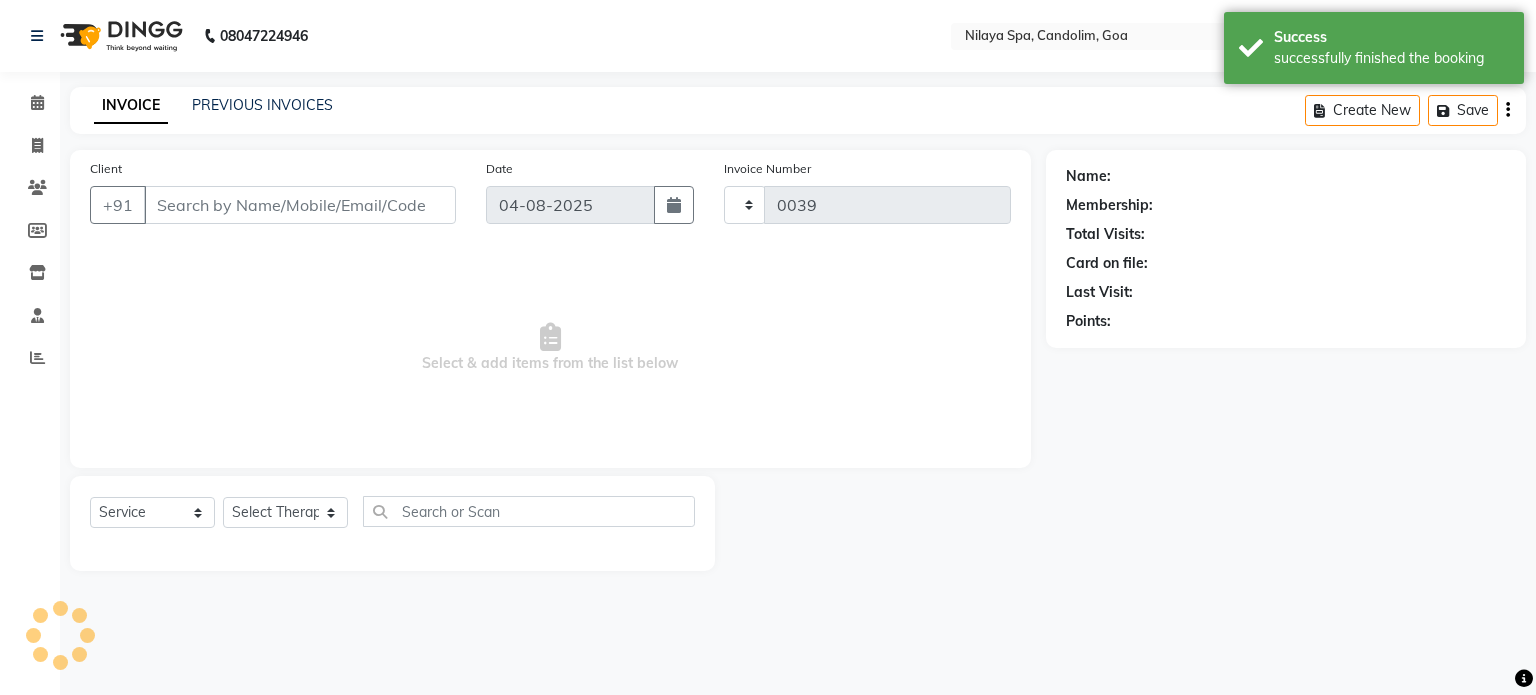 select on "8694" 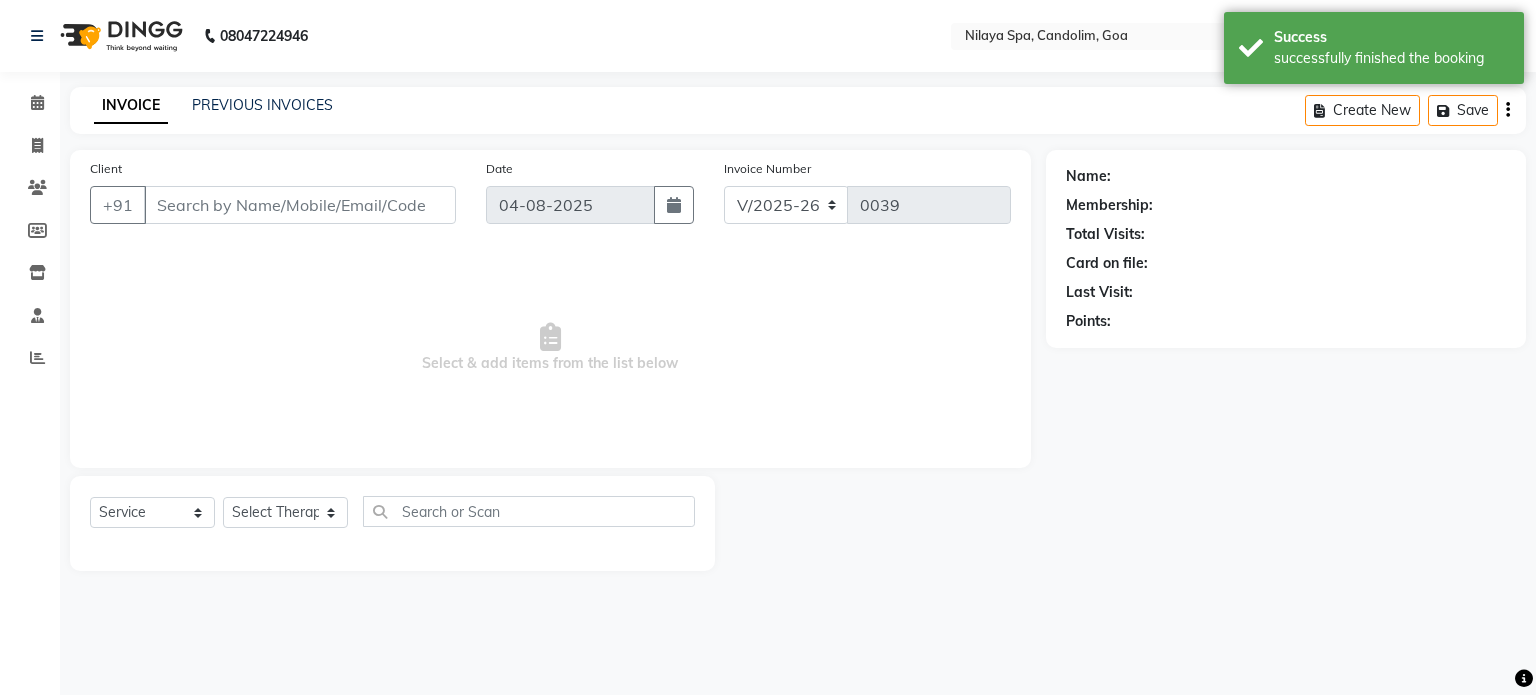 type on "[PHONE]" 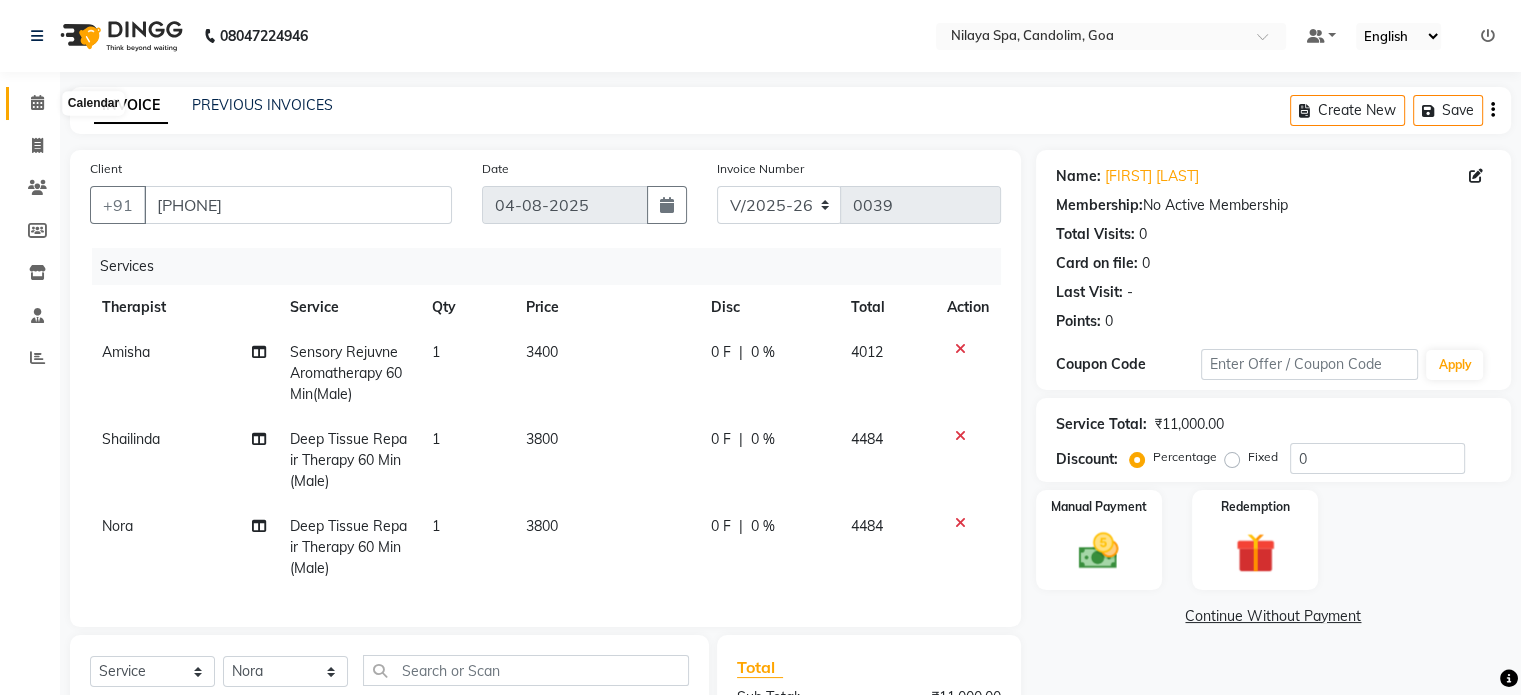 drag, startPoint x: 39, startPoint y: 94, endPoint x: 32, endPoint y: 102, distance: 10.630146 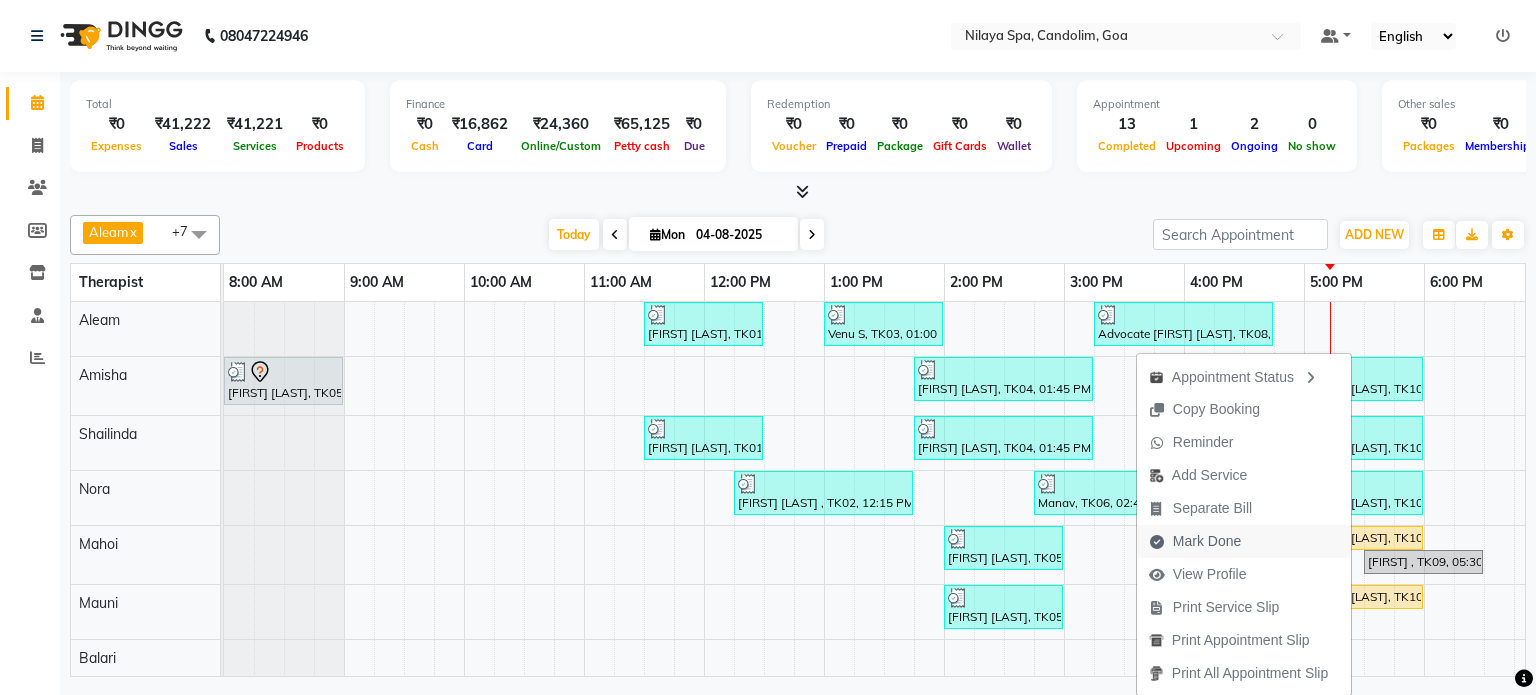 click on "Mark Done" at bounding box center (1207, 541) 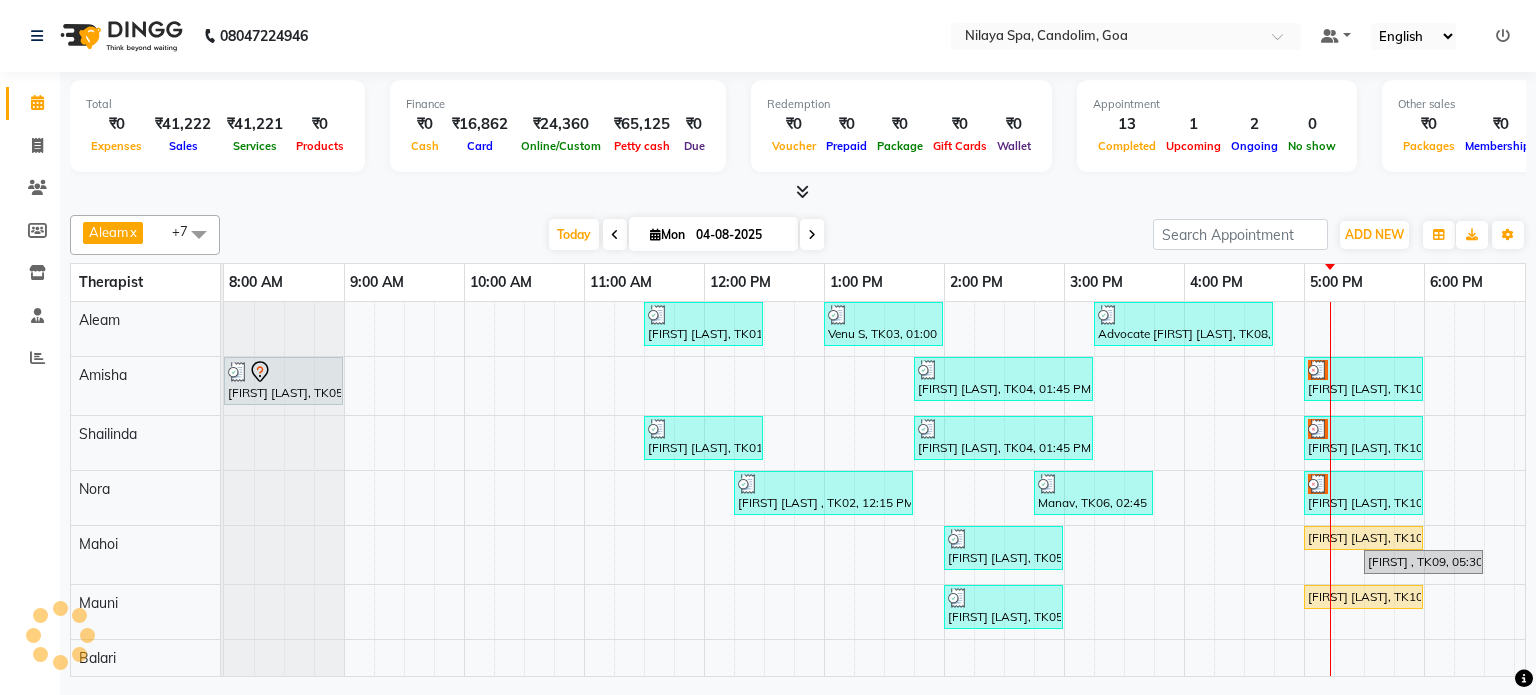 select on "8694" 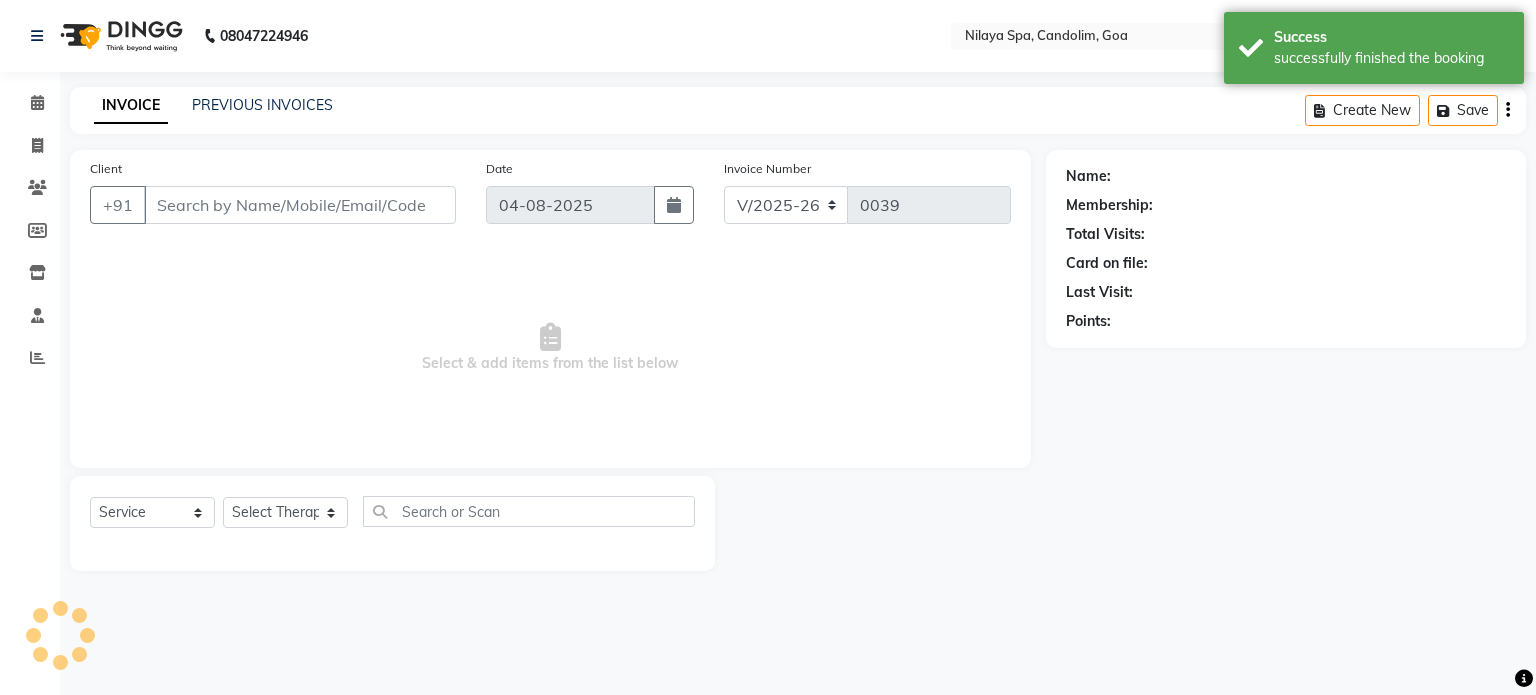 type on "[PHONE]" 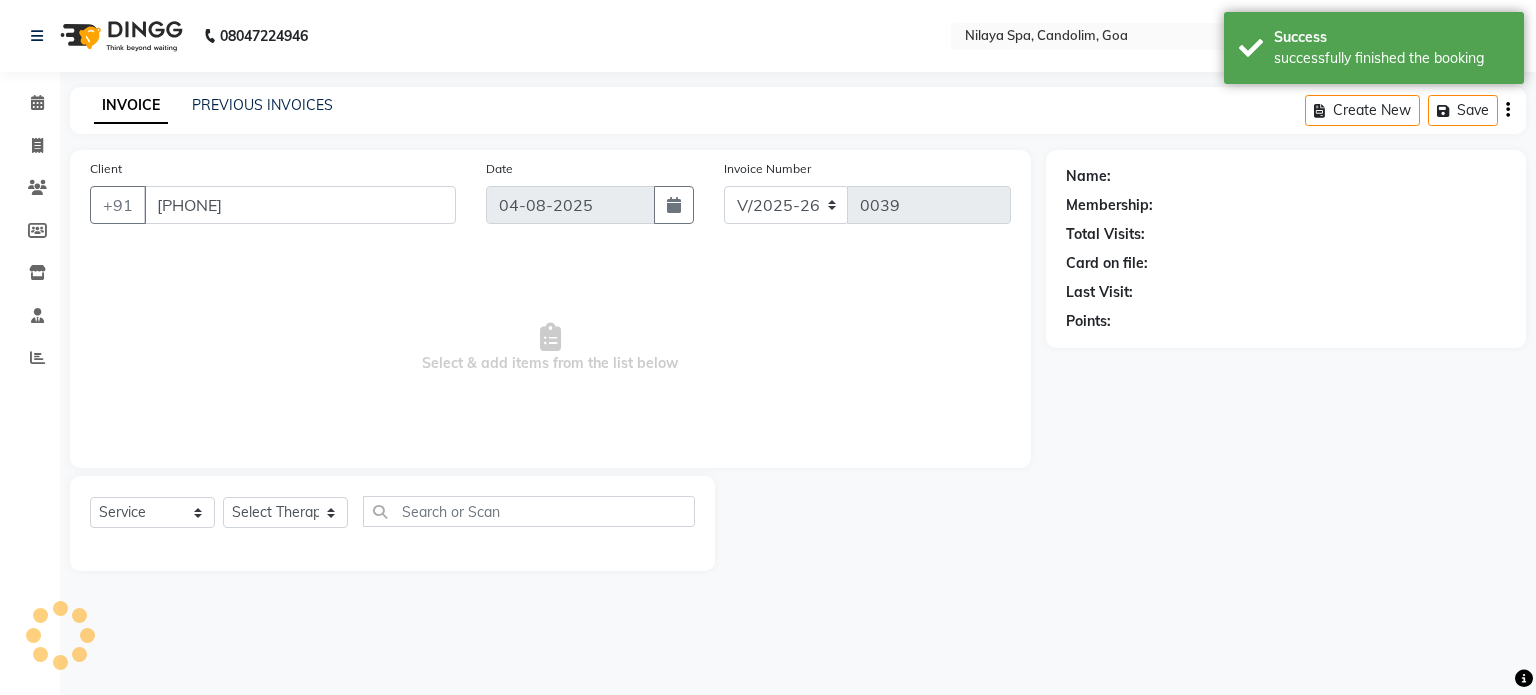 select on "87838" 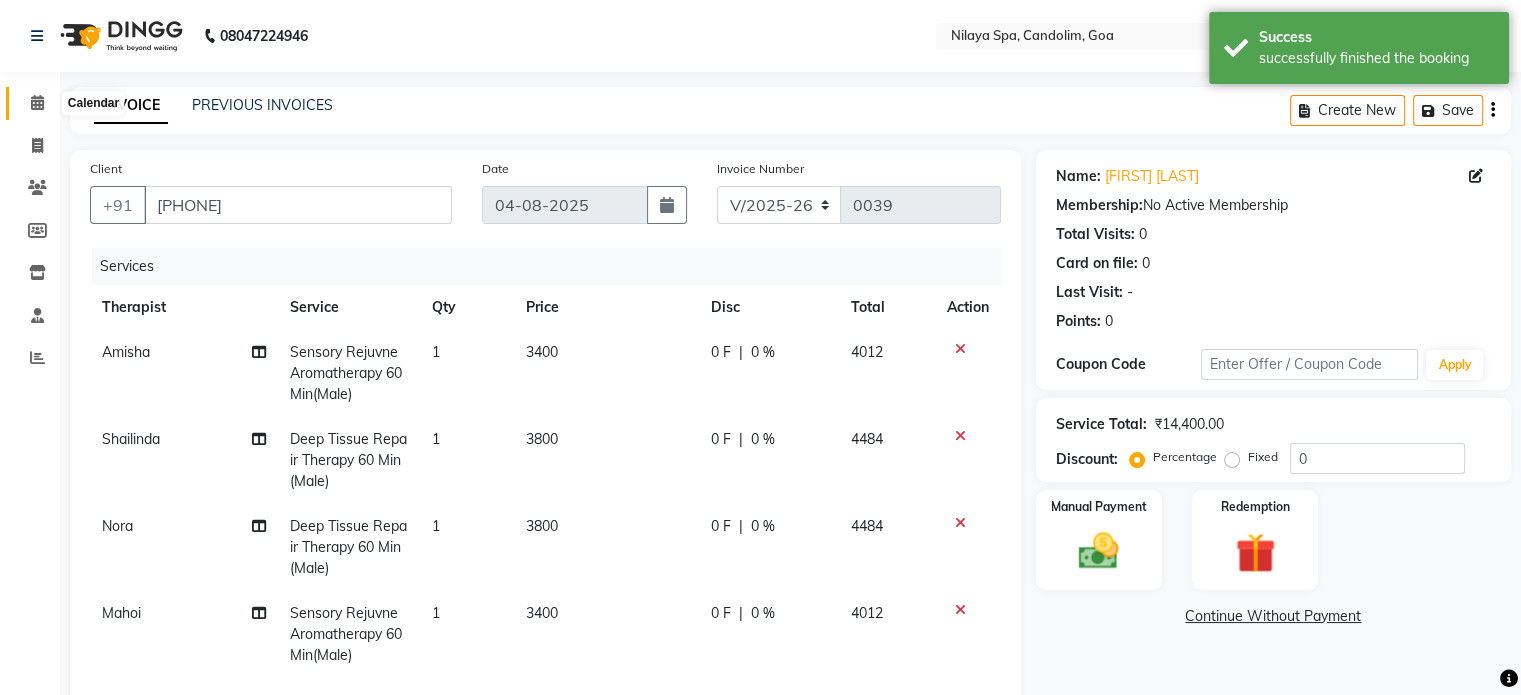 click 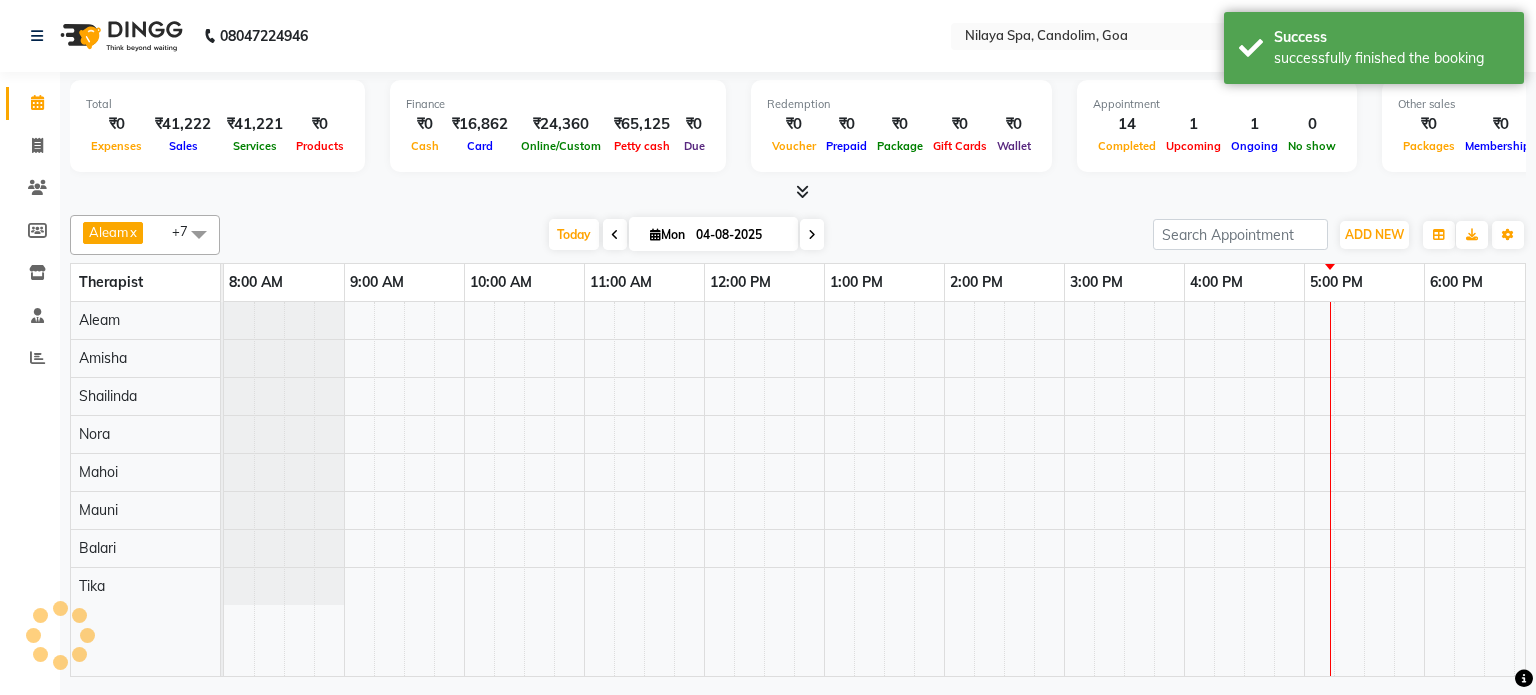 scroll, scrollTop: 0, scrollLeft: 0, axis: both 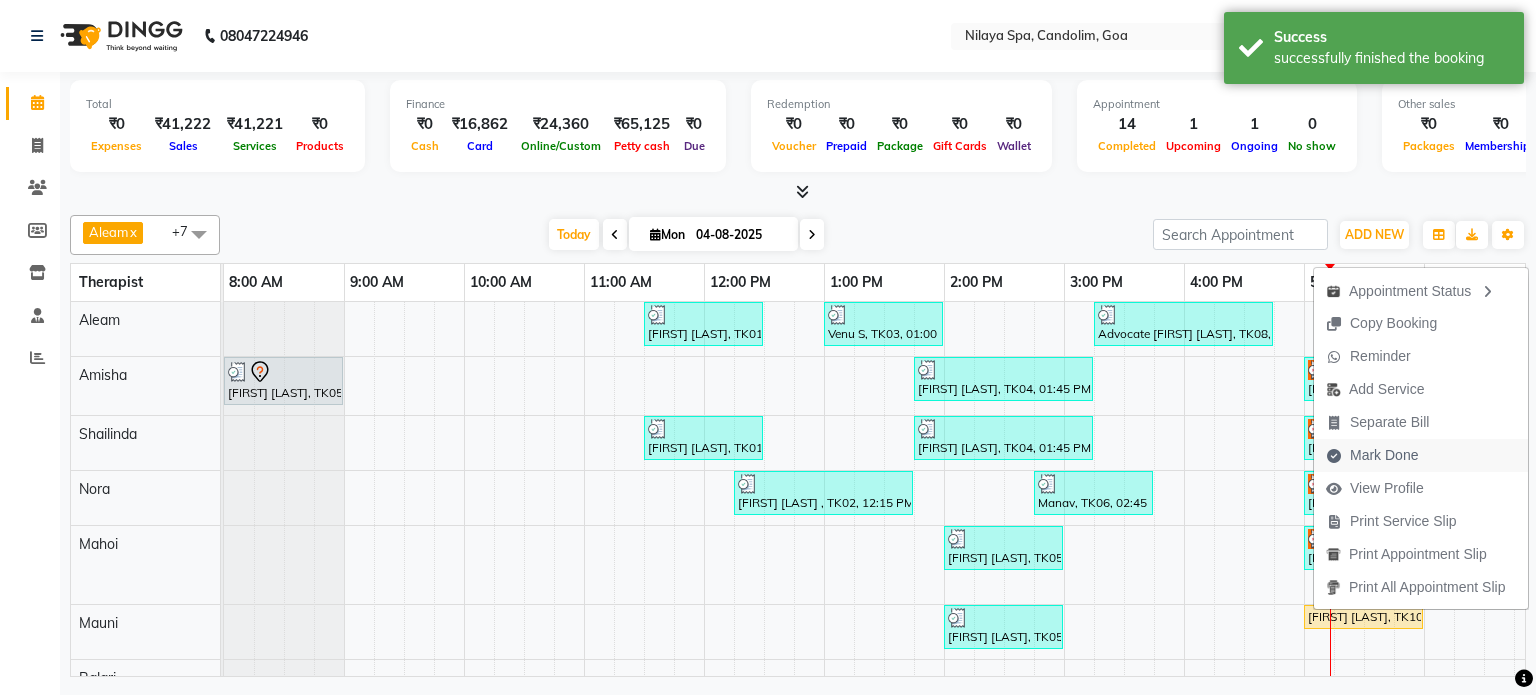 click on "Mark Done" at bounding box center [1384, 455] 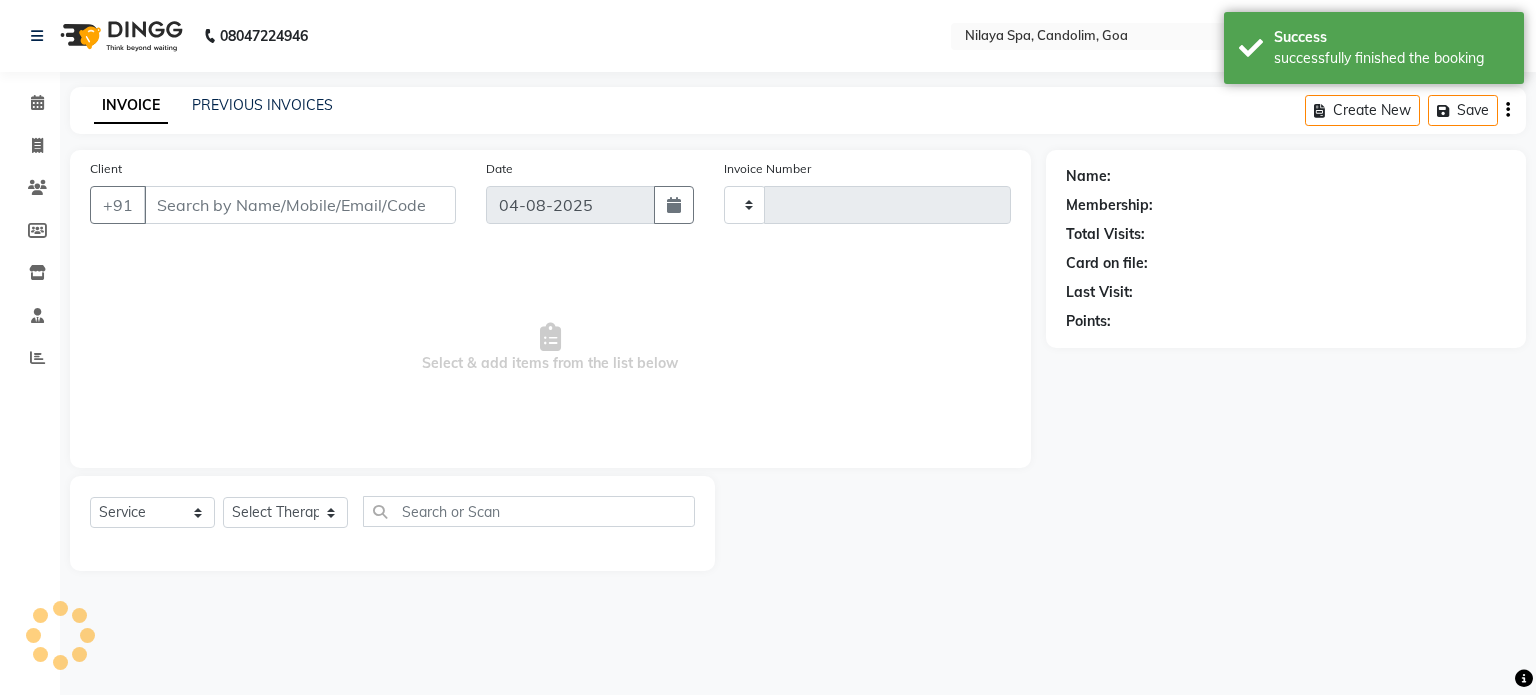 type on "0039" 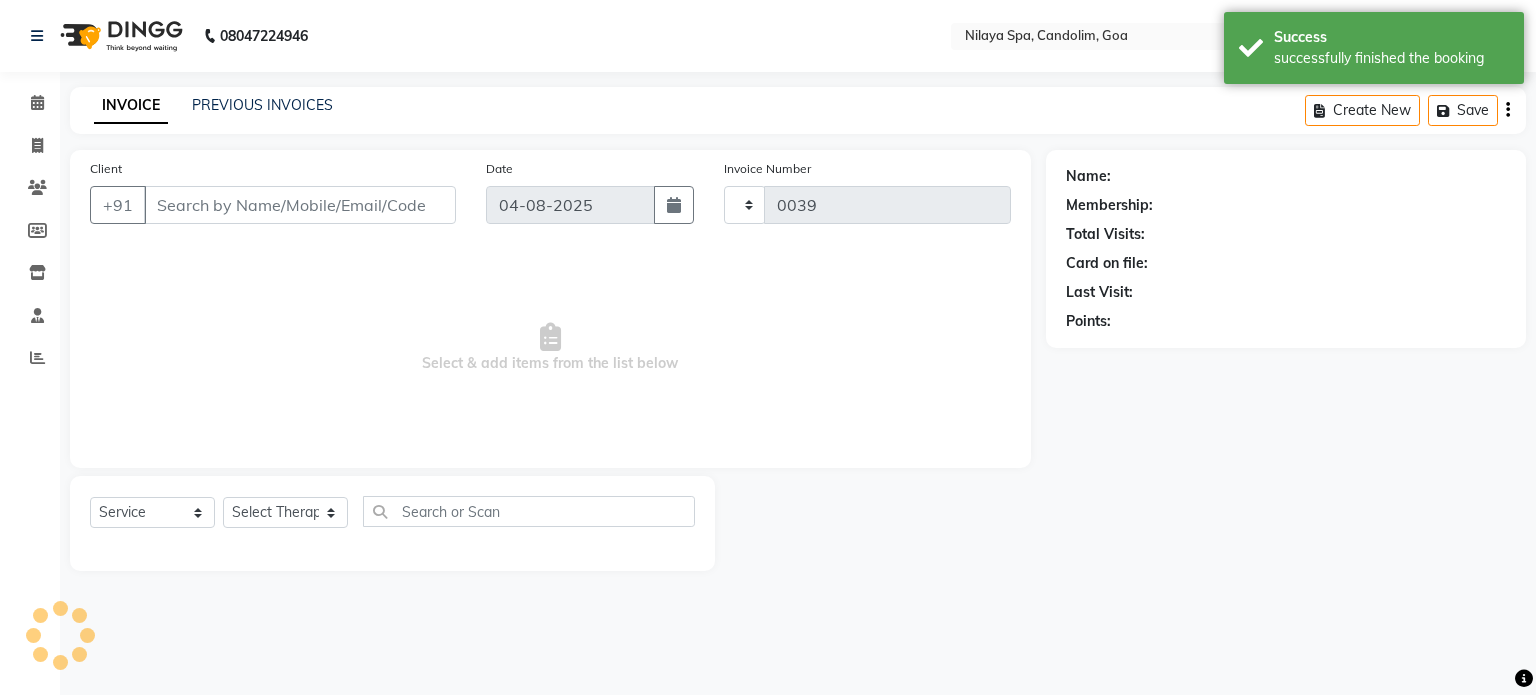 select on "8694" 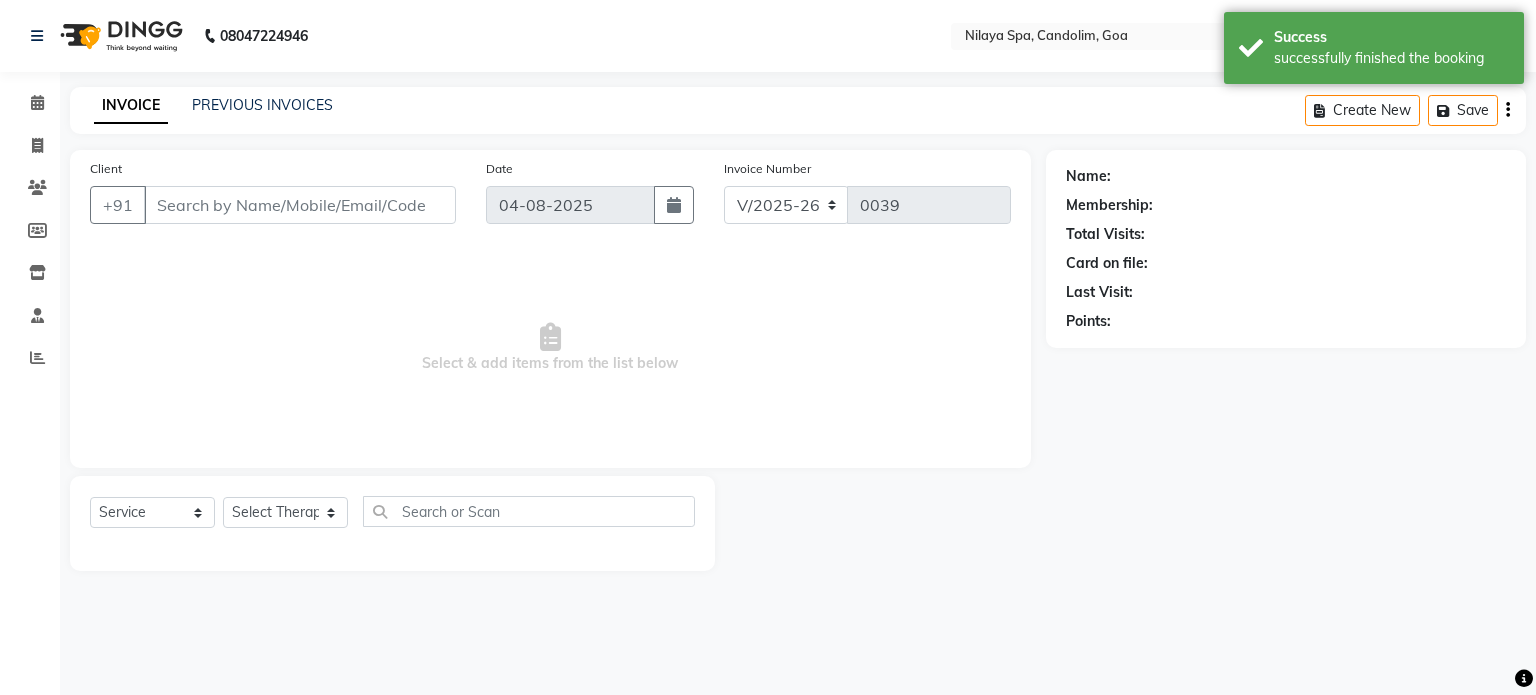 type on "[PHONE]" 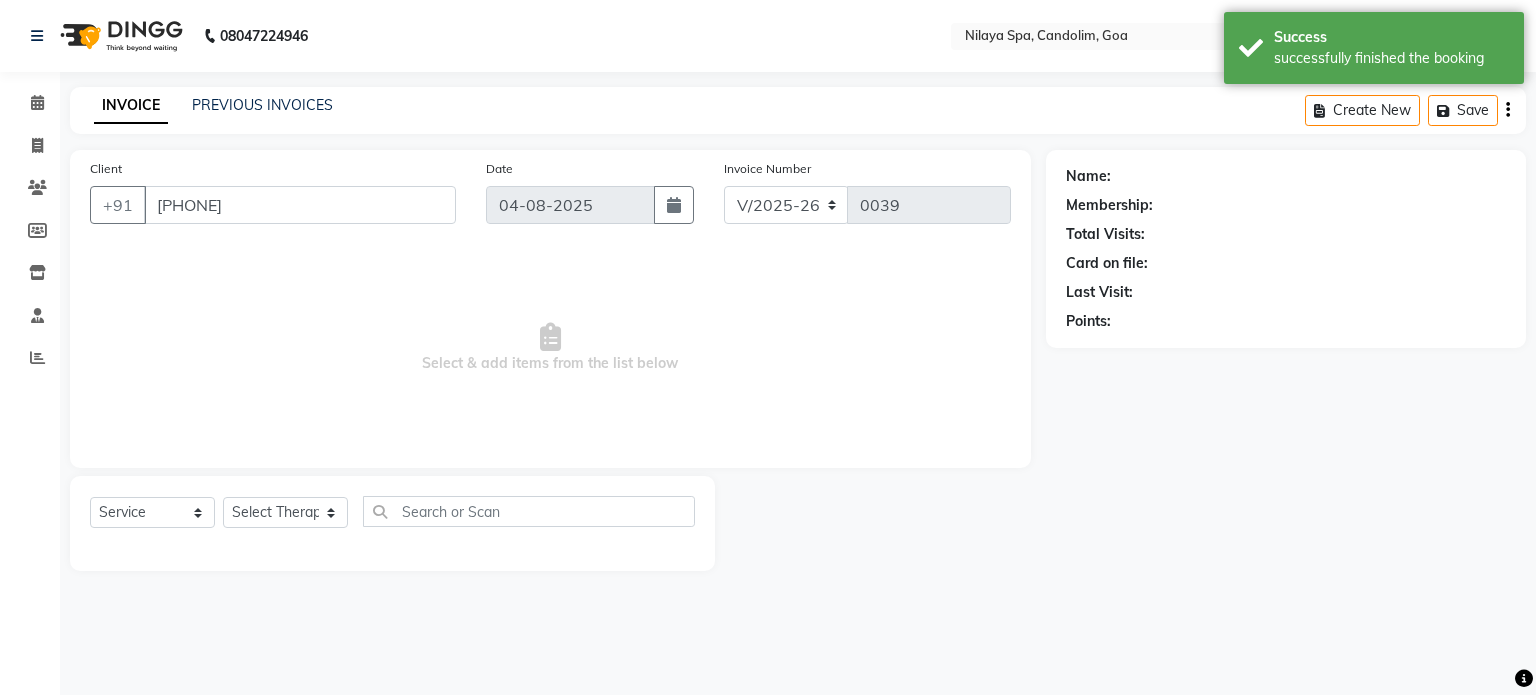 select on "87839" 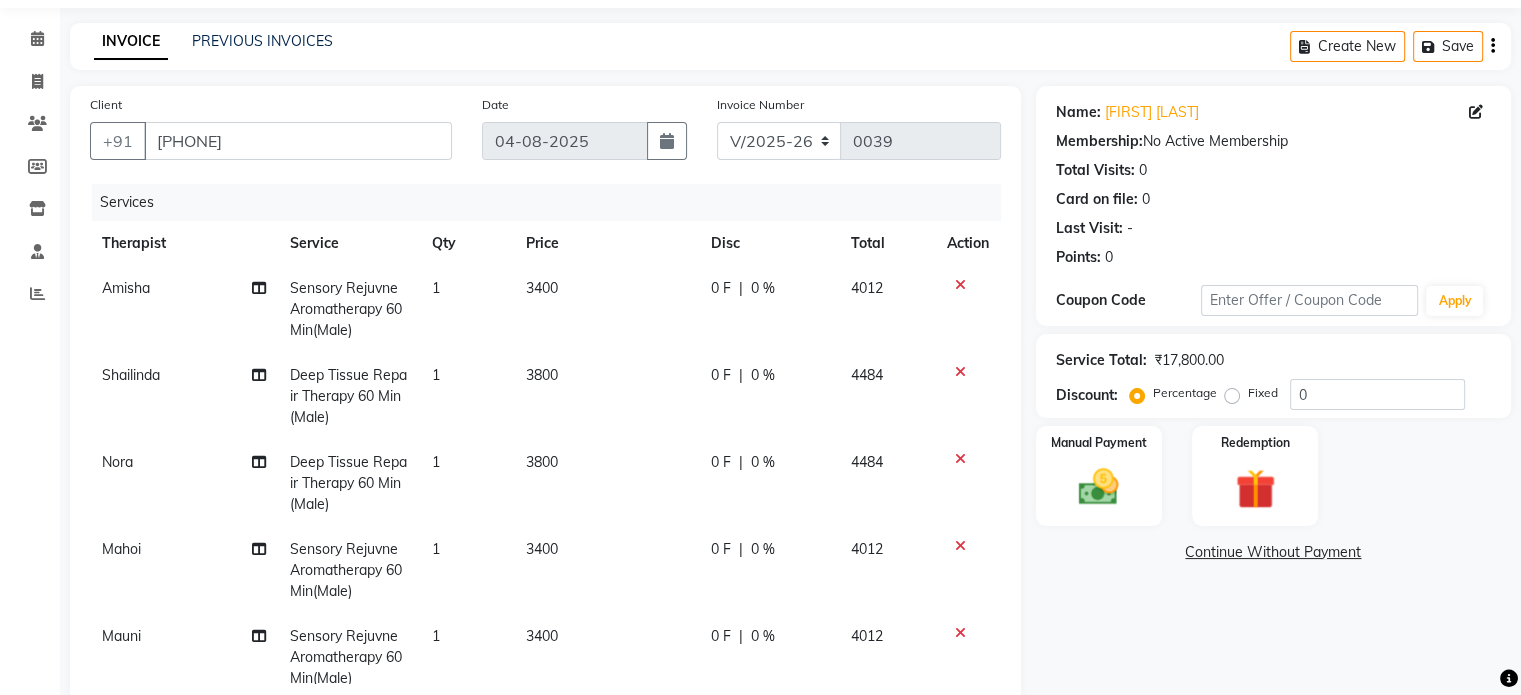 scroll, scrollTop: 100, scrollLeft: 0, axis: vertical 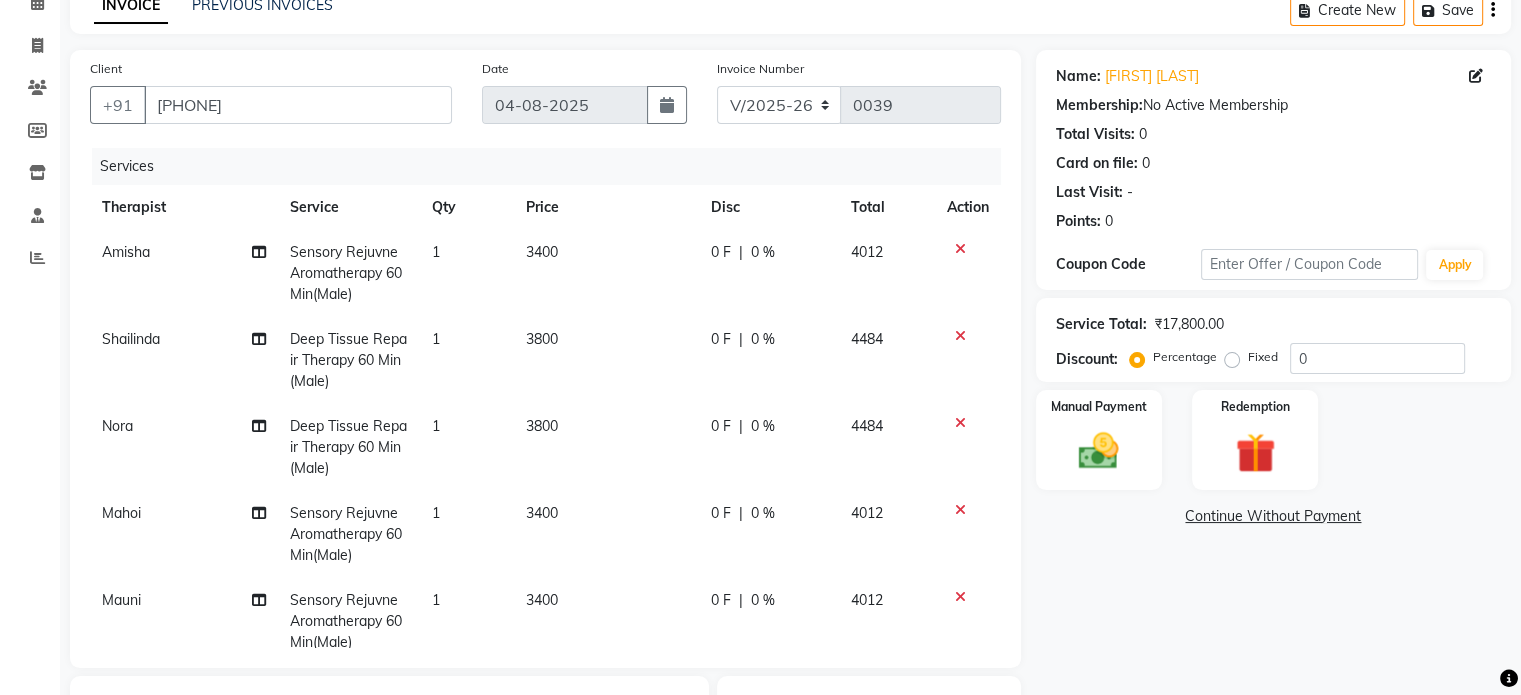 click on "0 %" 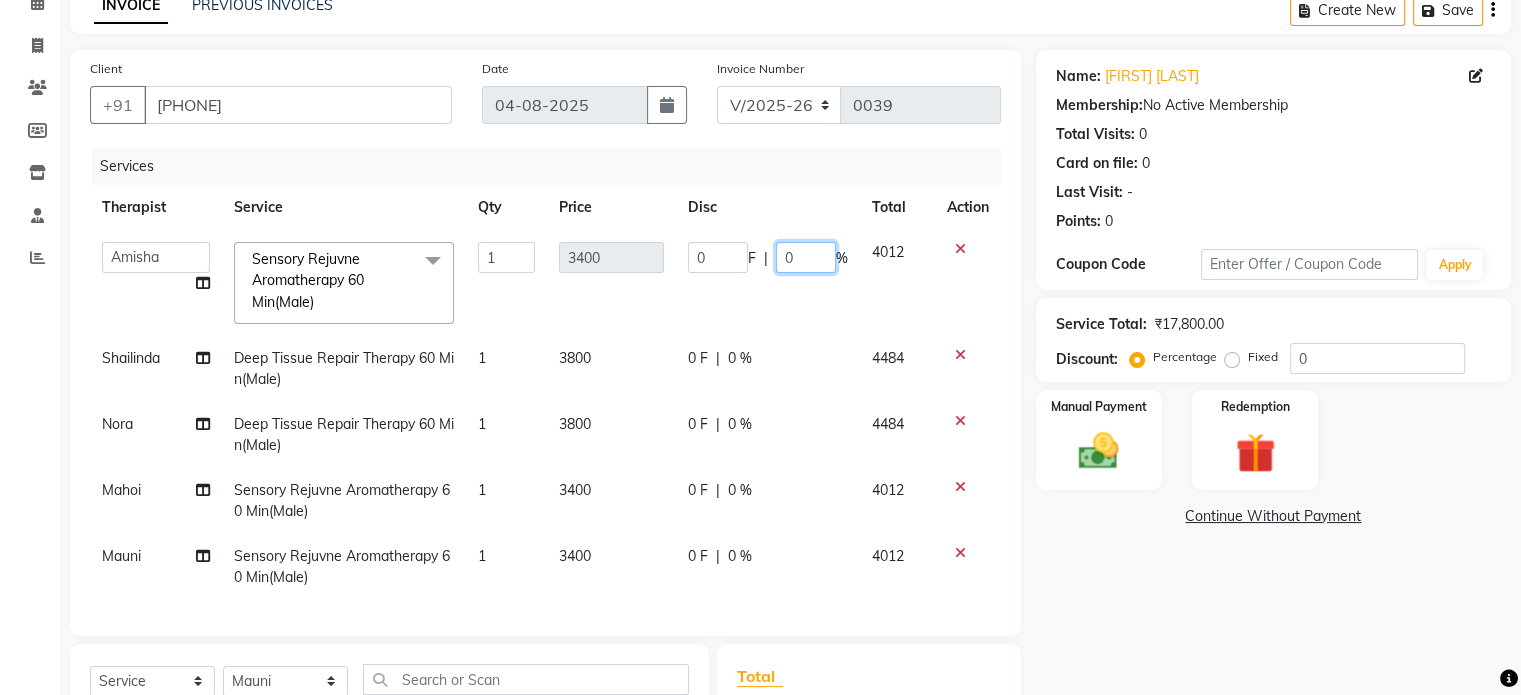 click on "0" 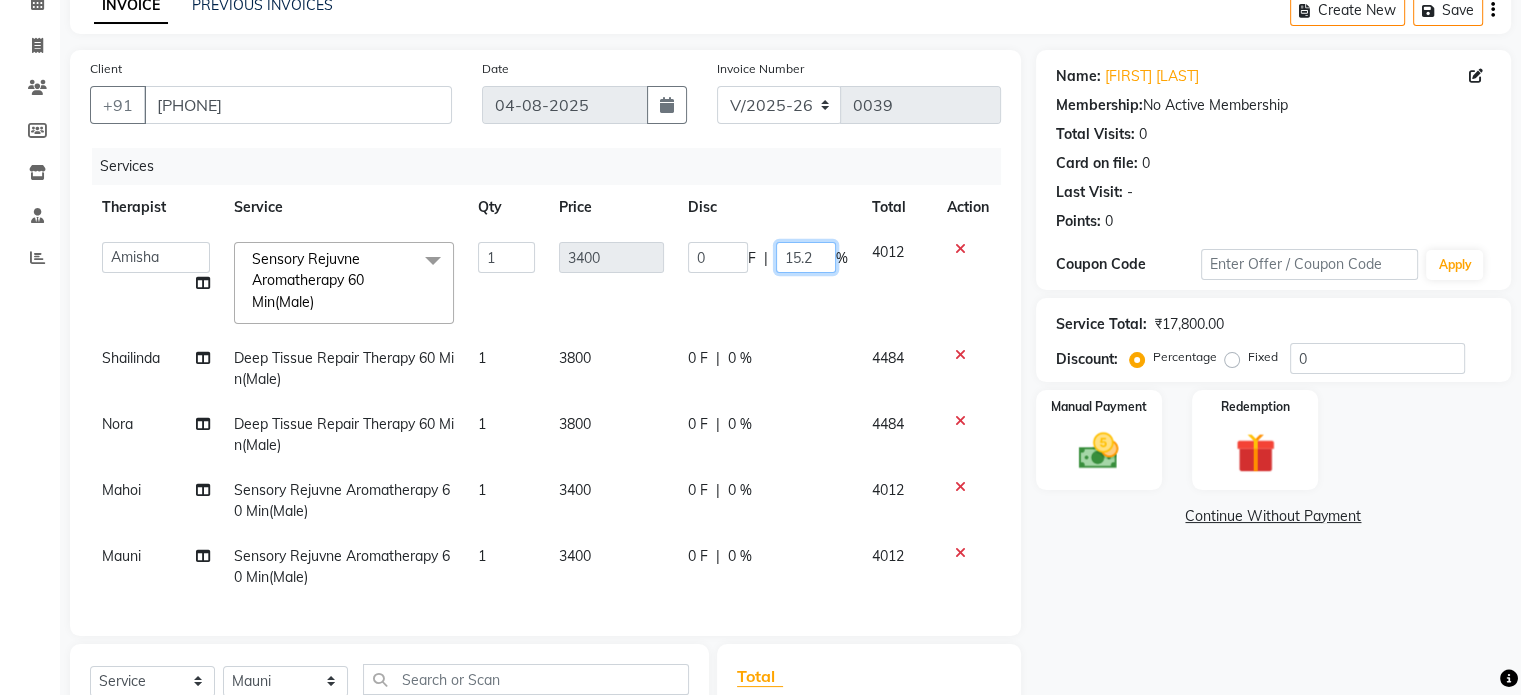 type on "15.26" 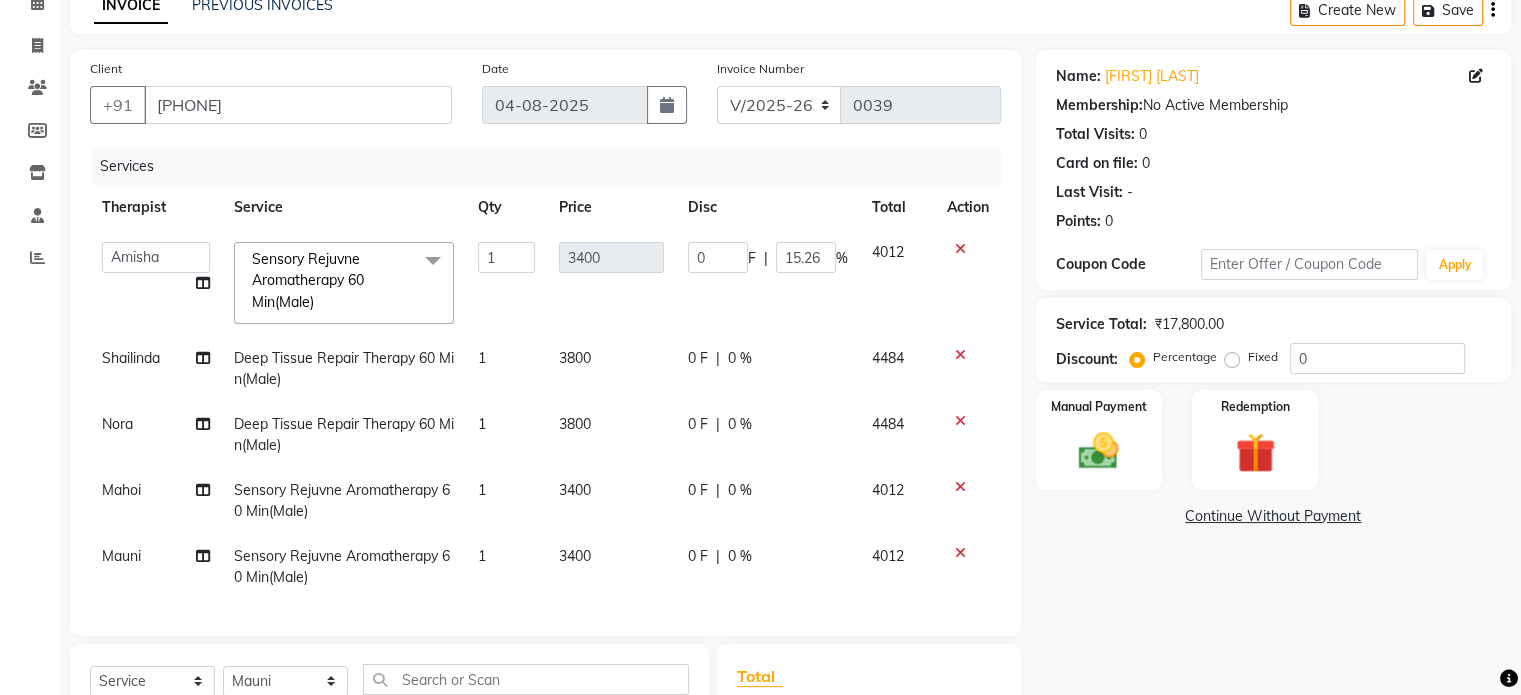 click on "0 F | 0 %" 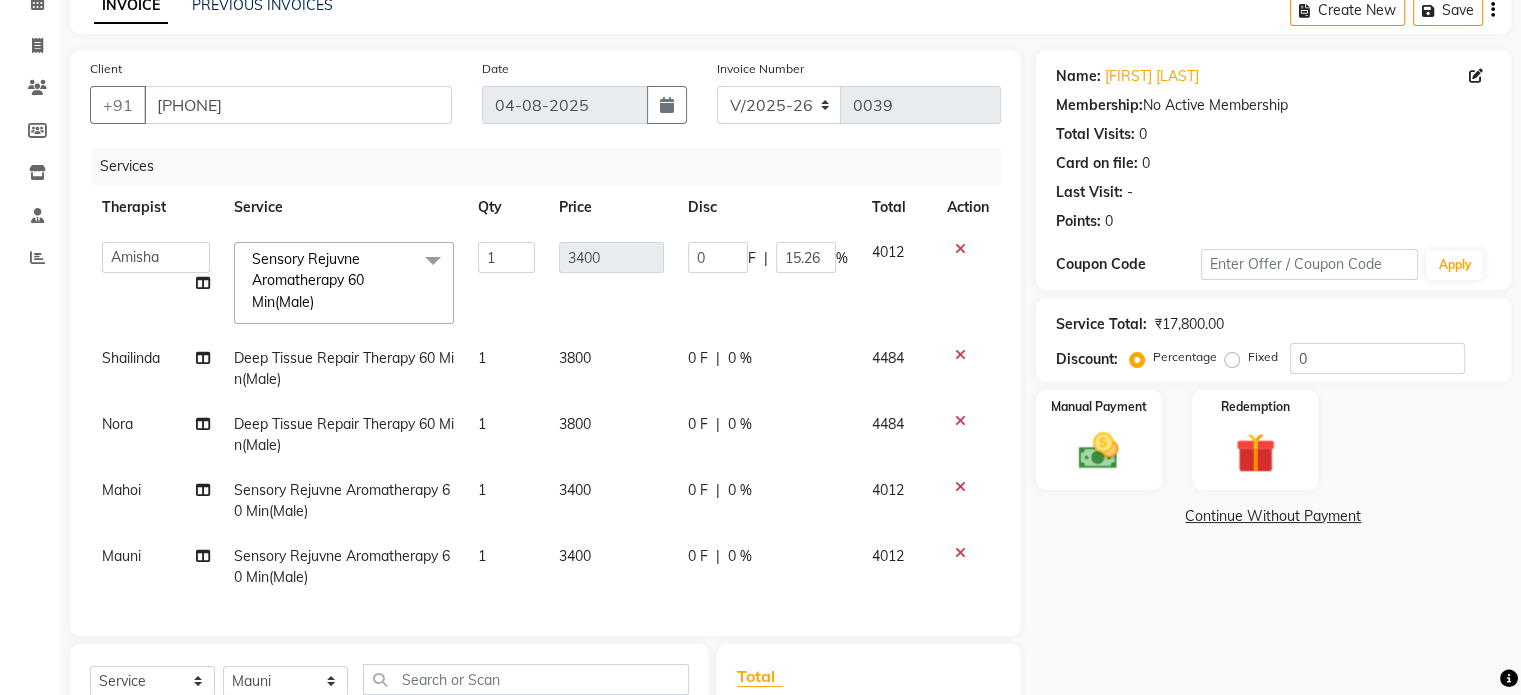 select on "87836" 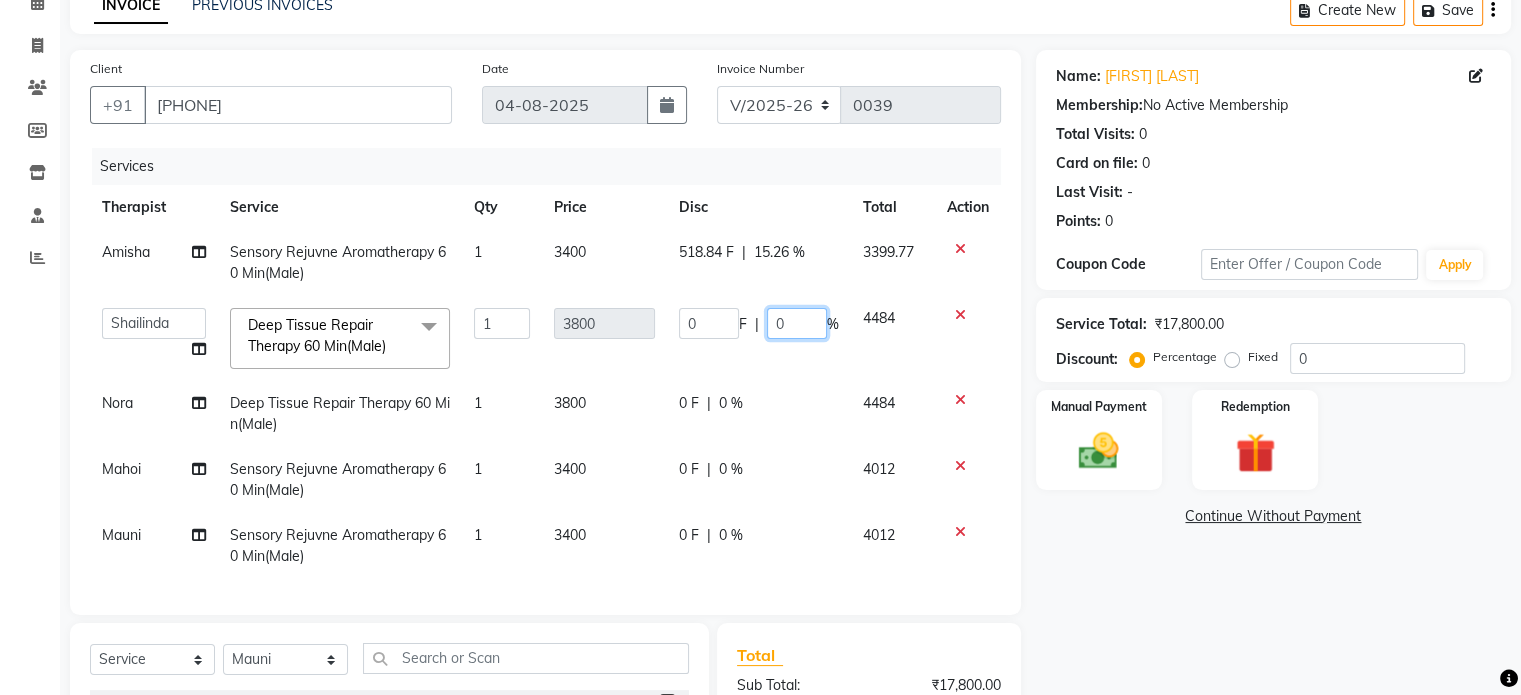 click on "0" 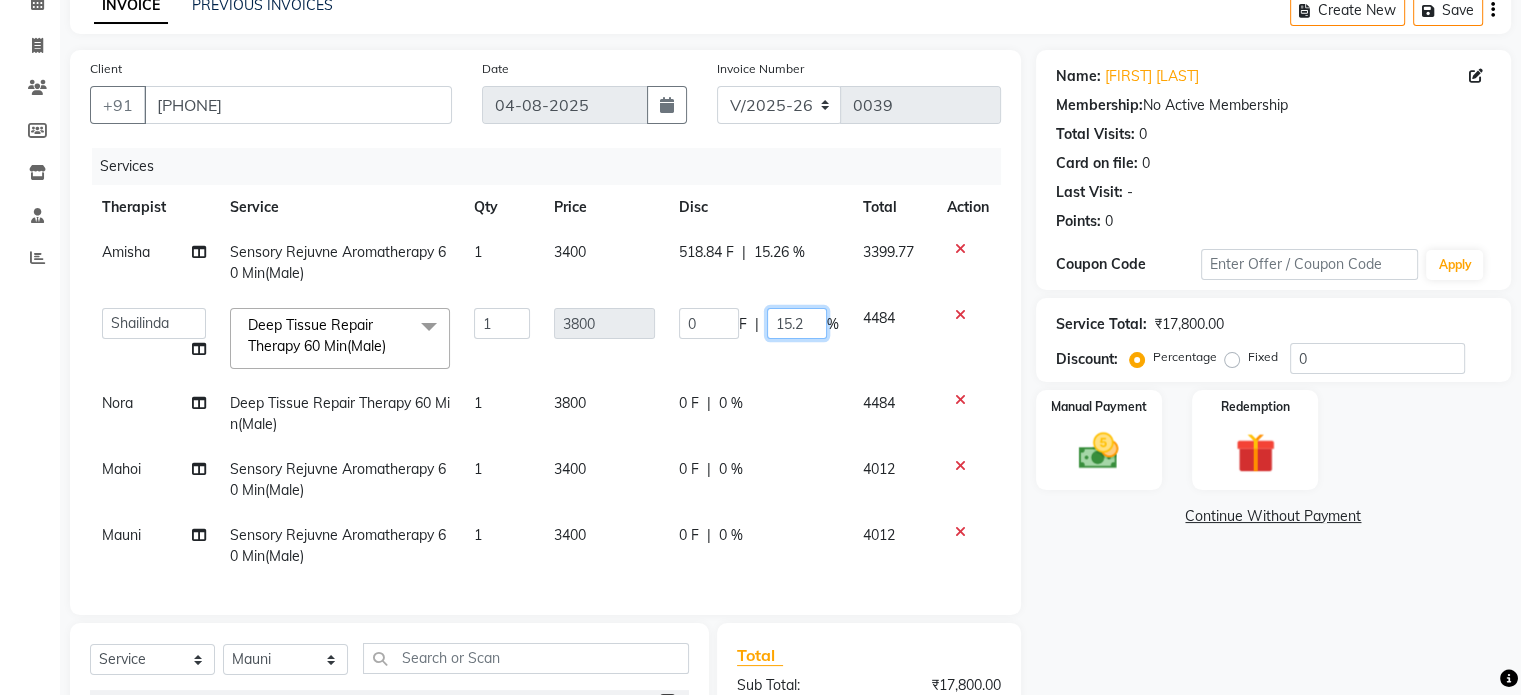 type on "15.26" 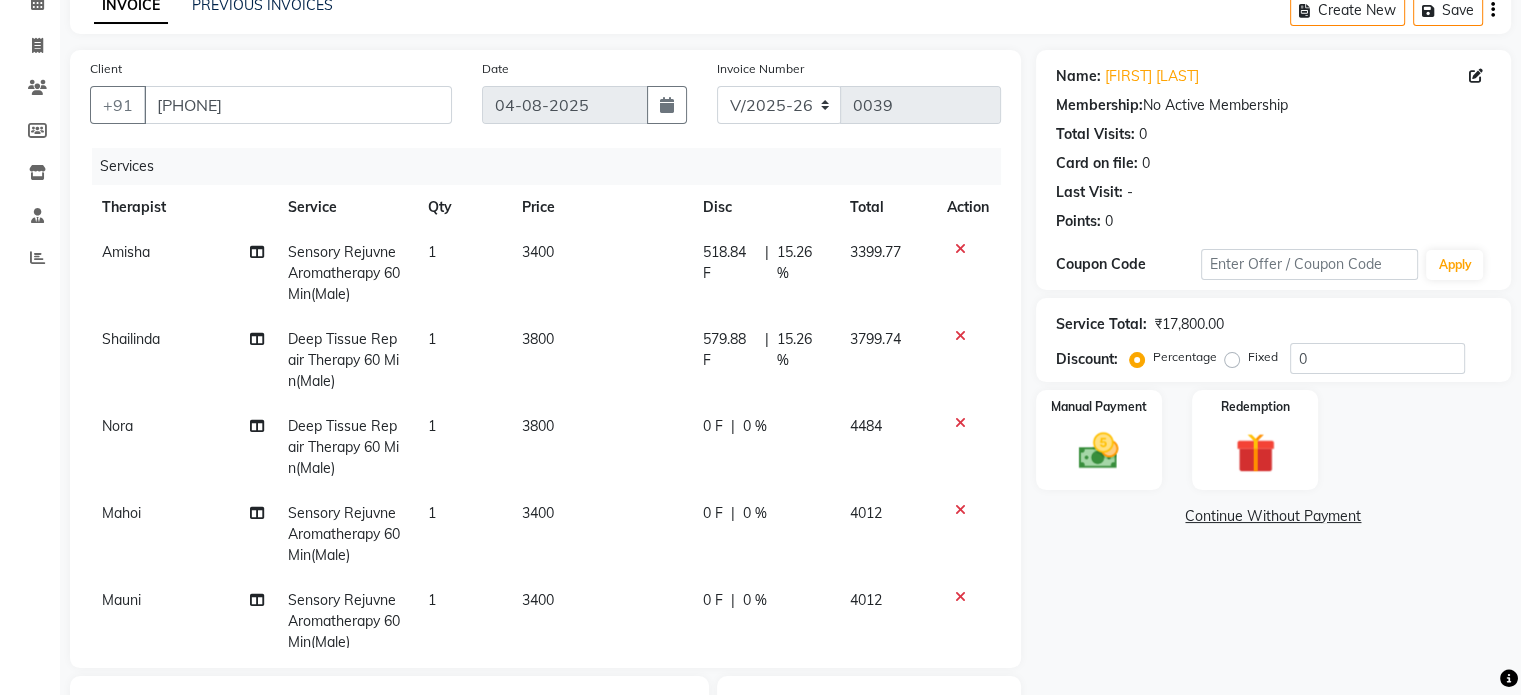 click on "[FIRST] Sensory Rejuvne Aromatherapy 60 Min(Male) 1 3400 518.84 F | 15.26 % 3399.77 Shailinda Deep Tissue Repair Therapy 60 Min(Male) 1 3800 579.88 F | 15.26 % 3799.74 Nora  Deep Tissue Repair Therapy 60 Min(Male) 1 3800 0 F | 0 % 4484 Mahoi Sensory Rejuvne Aromatherapy 60 Min(Male) 1 3400 0 F | 0 % 4012 Mauni  Sensory Rejuvne Aromatherapy 60 Min(Male) 1 3400 0 F | 0 % 4012" 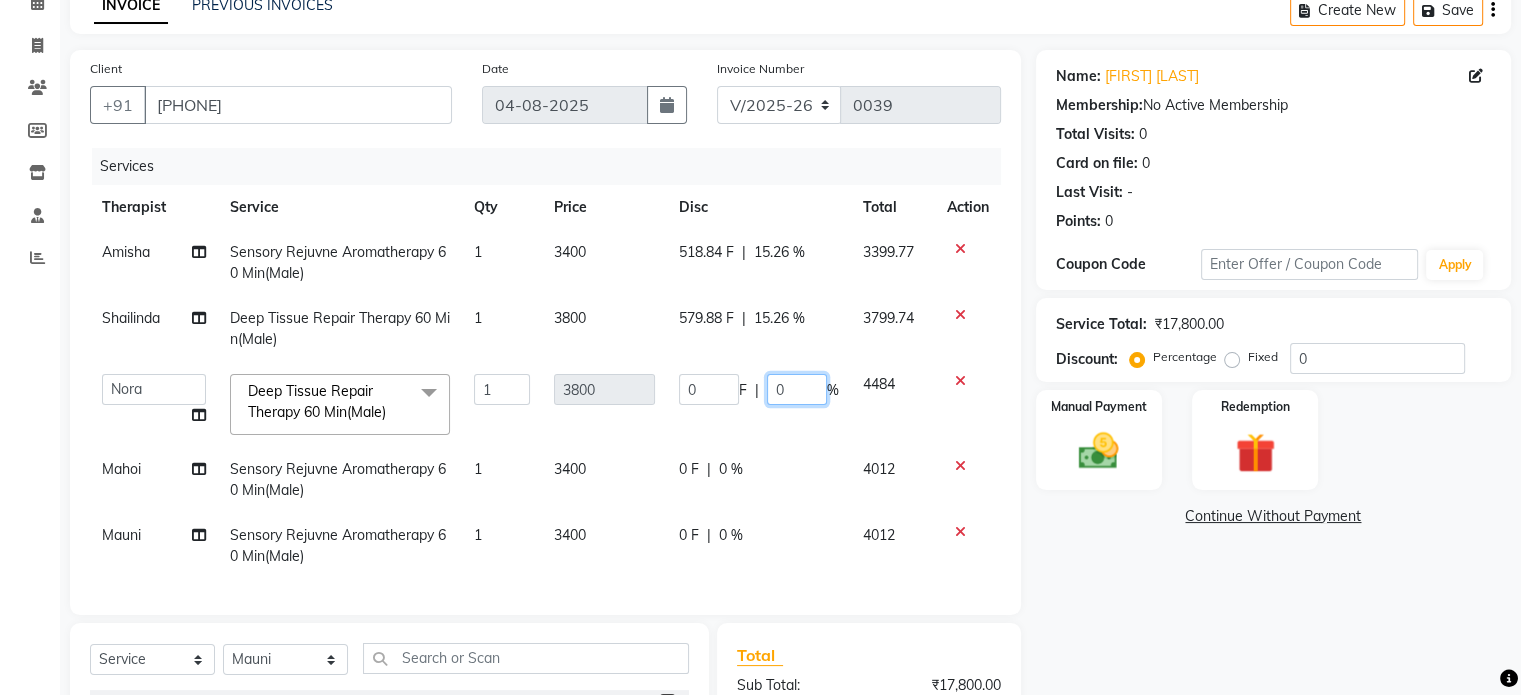 click on "0" 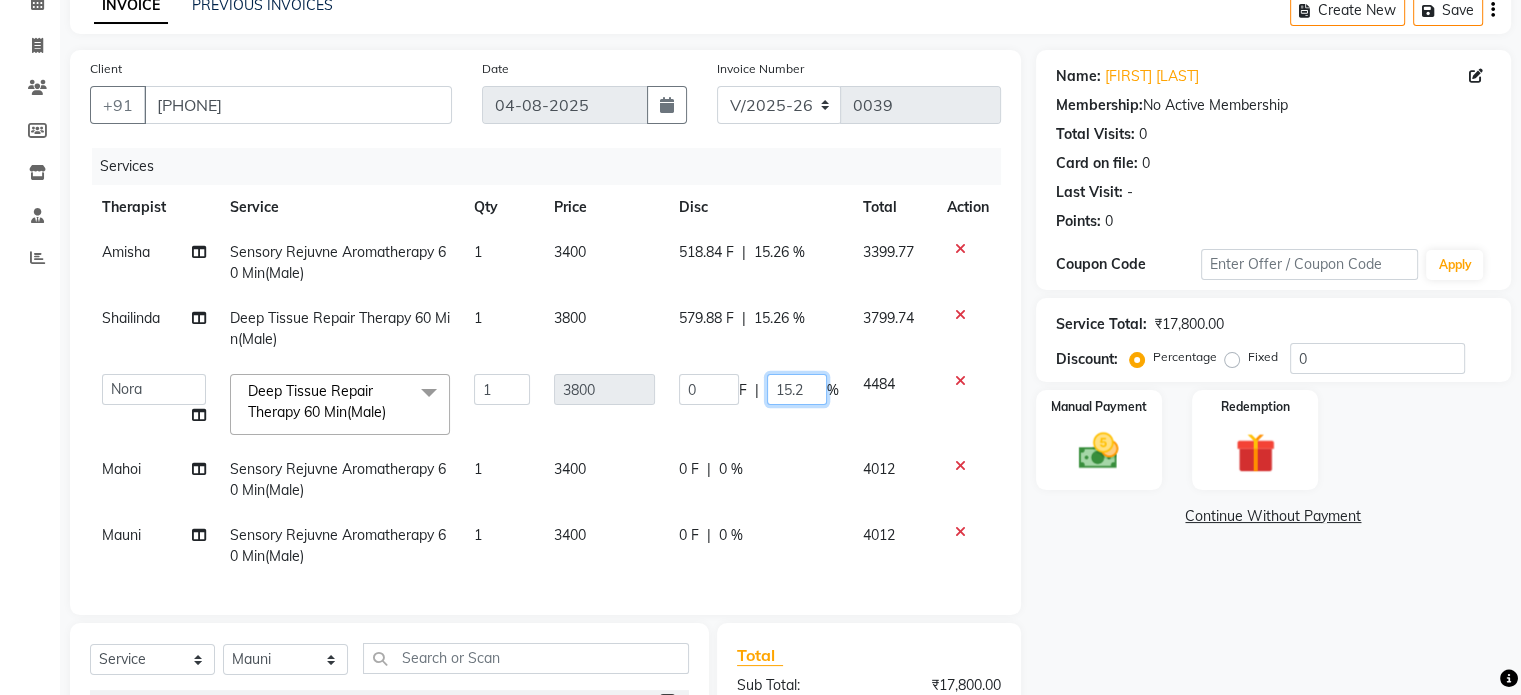 type on "15.26" 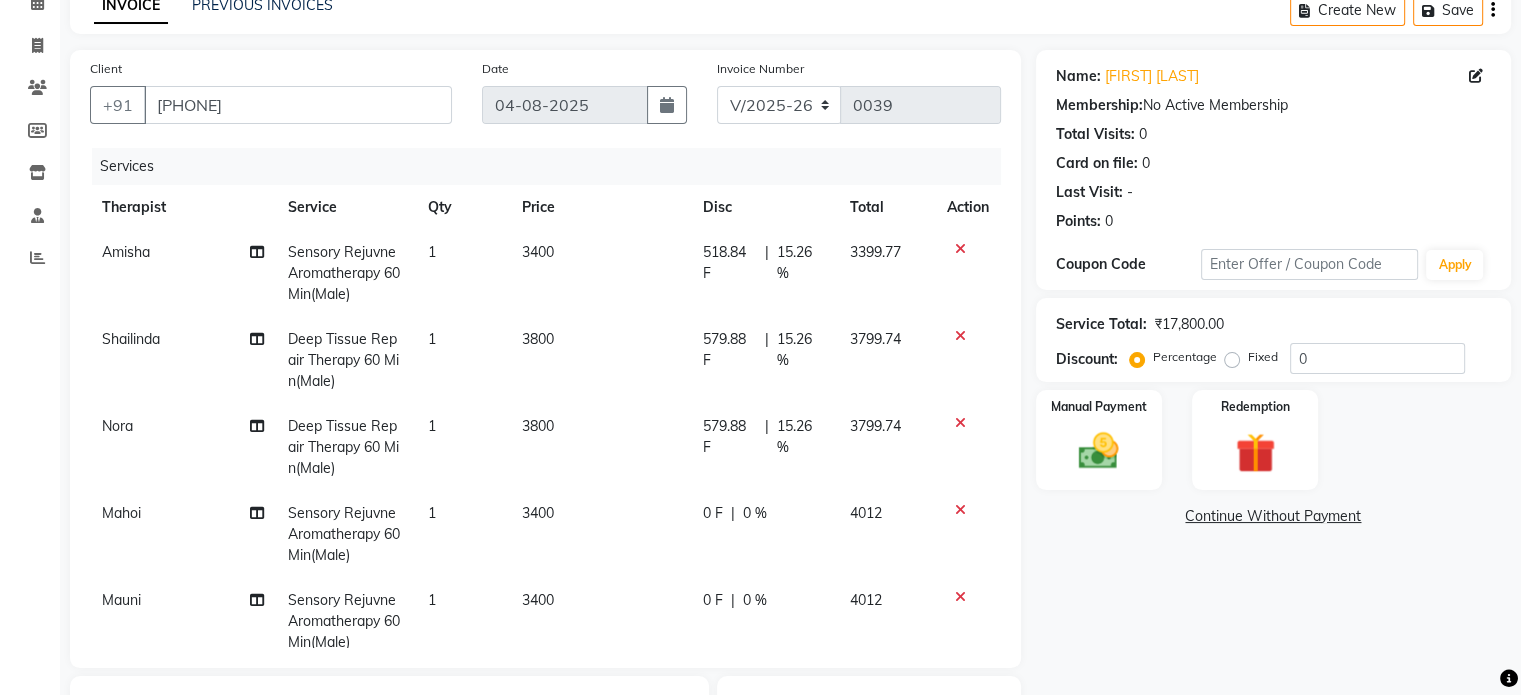 click on "[FIRST] Sensory Rejuvne Aromatherapy 60 Min(Male) 1 3400 518.84 F | 15.26 % 3399.77 Shailinda Deep Tissue Repair Therapy 60 Min(Male) 1 3800 579.88 F | 15.26 % 3799.74 Nora  Deep Tissue Repair Therapy 60 Min(Male) 1 3800 579.88 F | 15.26 % 3799.74 Mahoi Sensory Rejuvne Aromatherapy 60 Min(Male) 1 3400 518.84 F | 15.26 % 3399.77 Mauni  Sensory Rejuvne Aromatherapy 60 Min(Male) 1 3400 0 F | 0 % 4012" 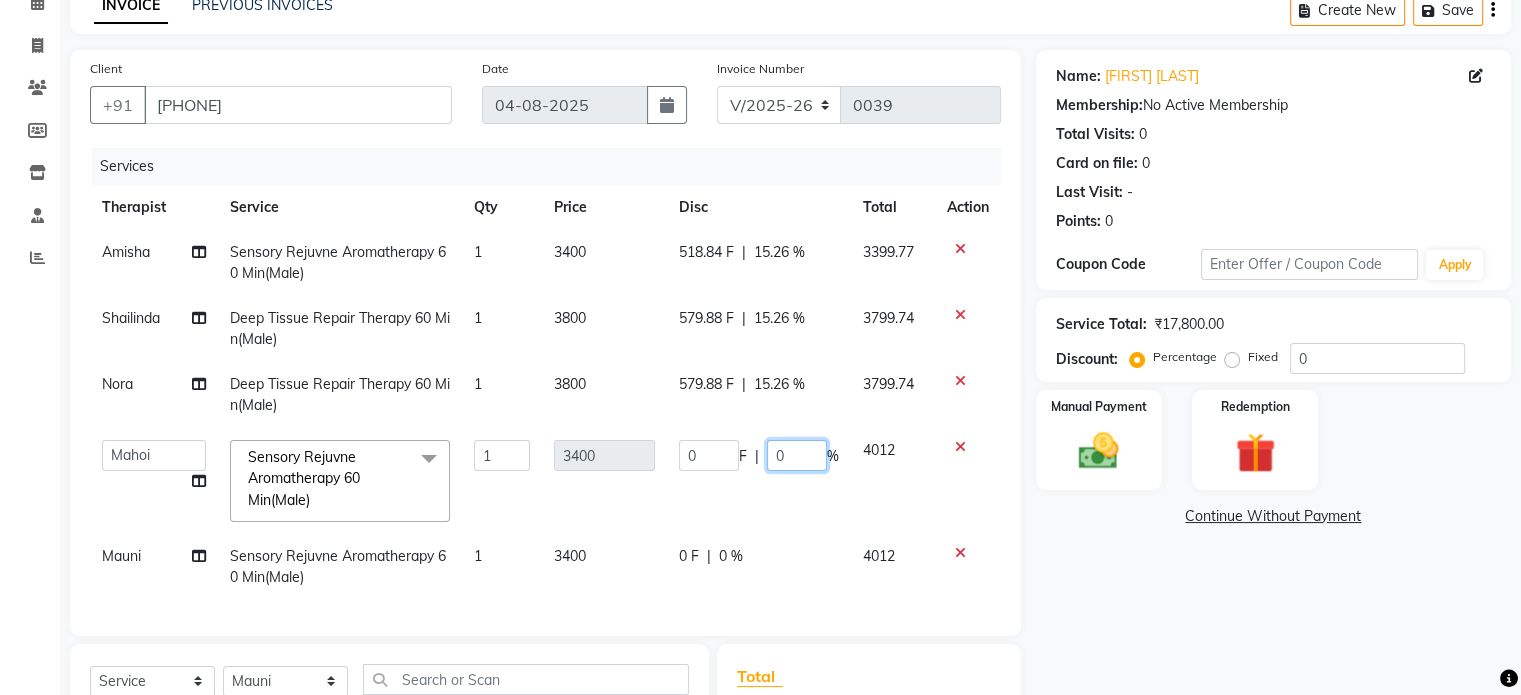 click on "0" 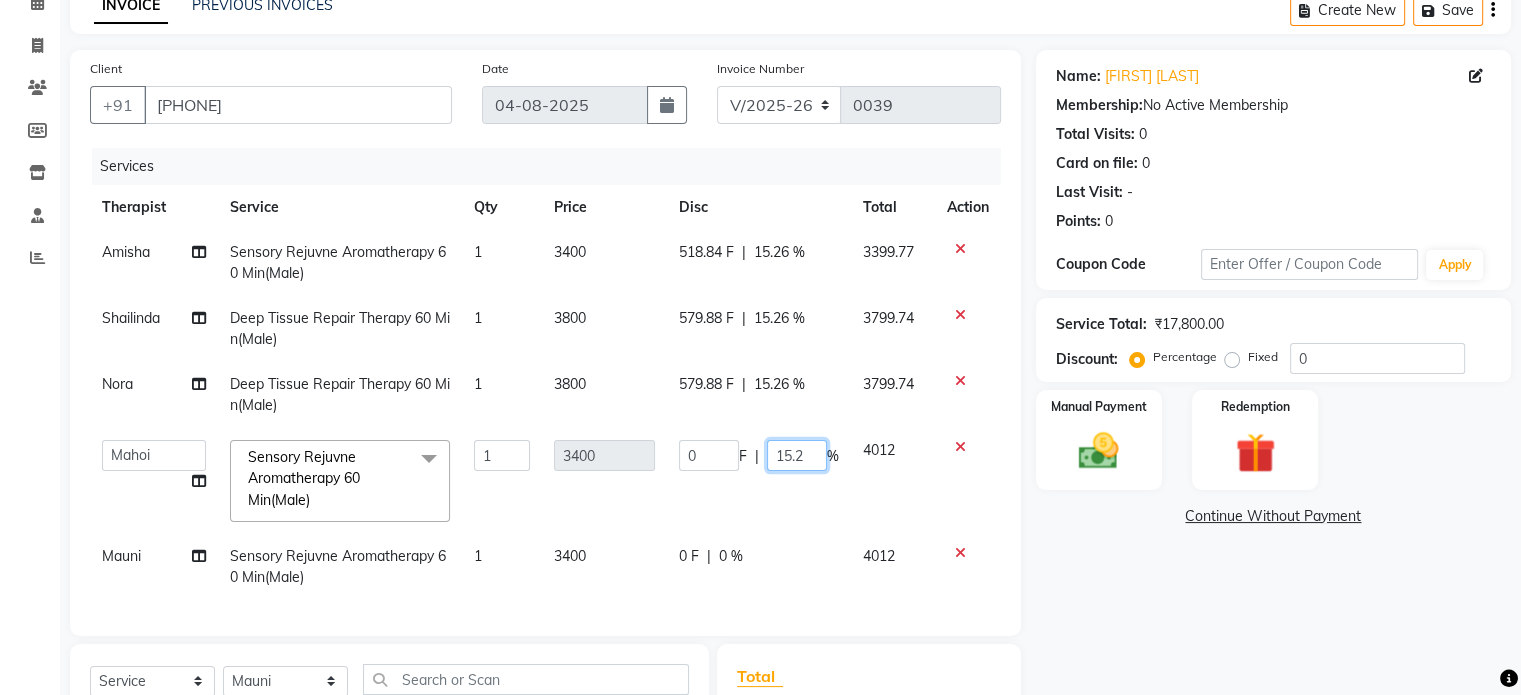 type on "15.26" 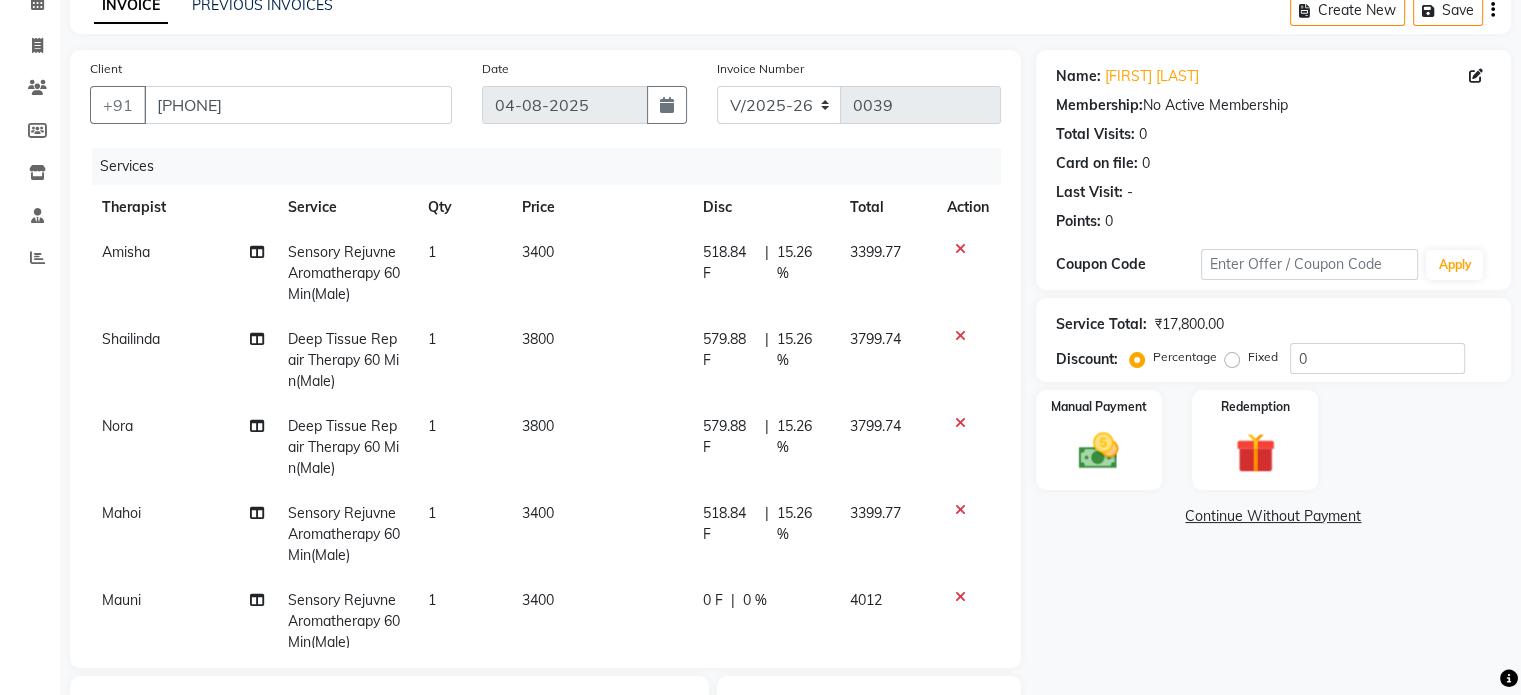click on "[FIRST] Sensory Rejuvne Aromatherapy 60 Min(Male) 1 3400 518.84 F | 15.26 % 3399.77 Shailinda Deep Tissue Repair Therapy 60 Min(Male) 1 3800 579.88 F | 15.26 % 3799.74 Nora  Deep Tissue Repair Therapy 60 Min(Male) 1 3800 579.88 F | 15.26 % 3799.74 Mahoi Sensory Rejuvne Aromatherapy 60 Min(Male) 1 3400 518.84 F | 15.26 % 3399.77 Mauni  Sensory Rejuvne Aromatherapy 60 Min(Male) 1 3400 0 F | 0 % 4012" 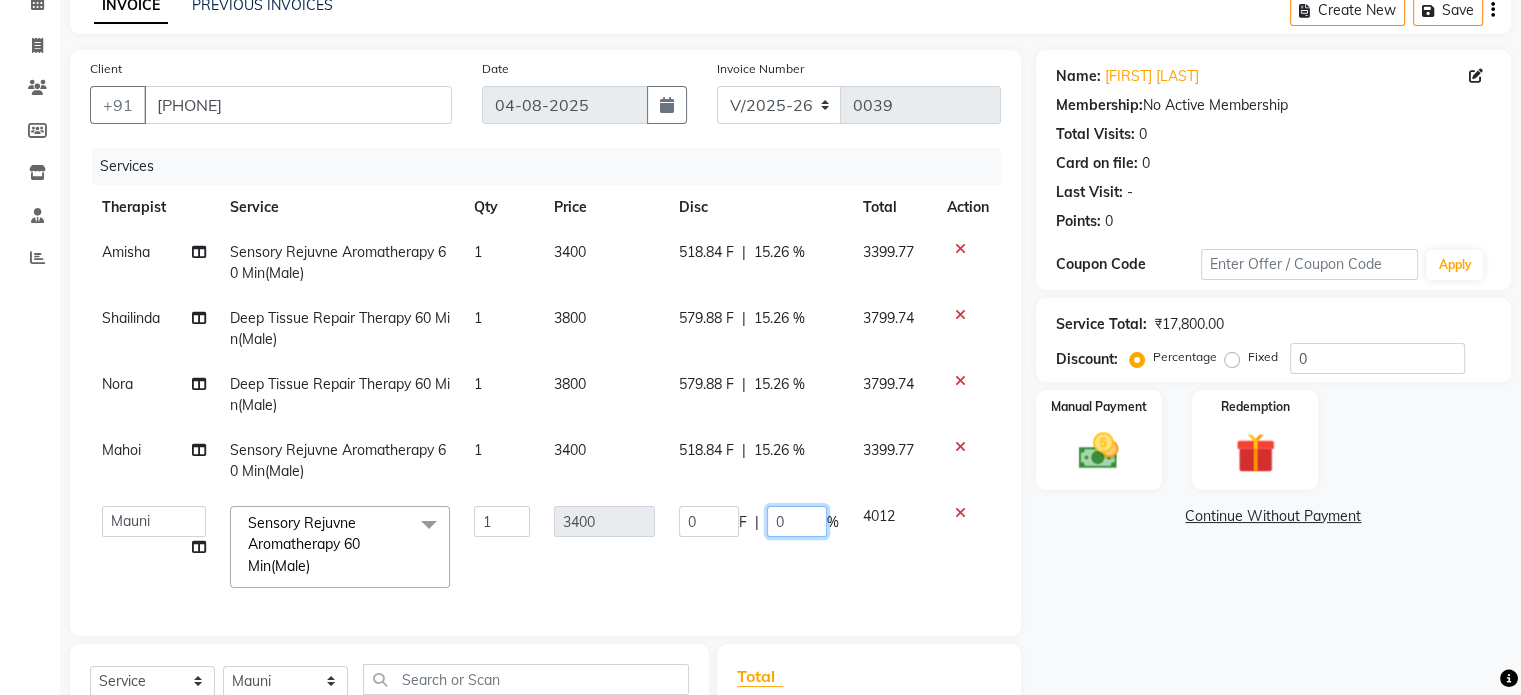 click on "0" 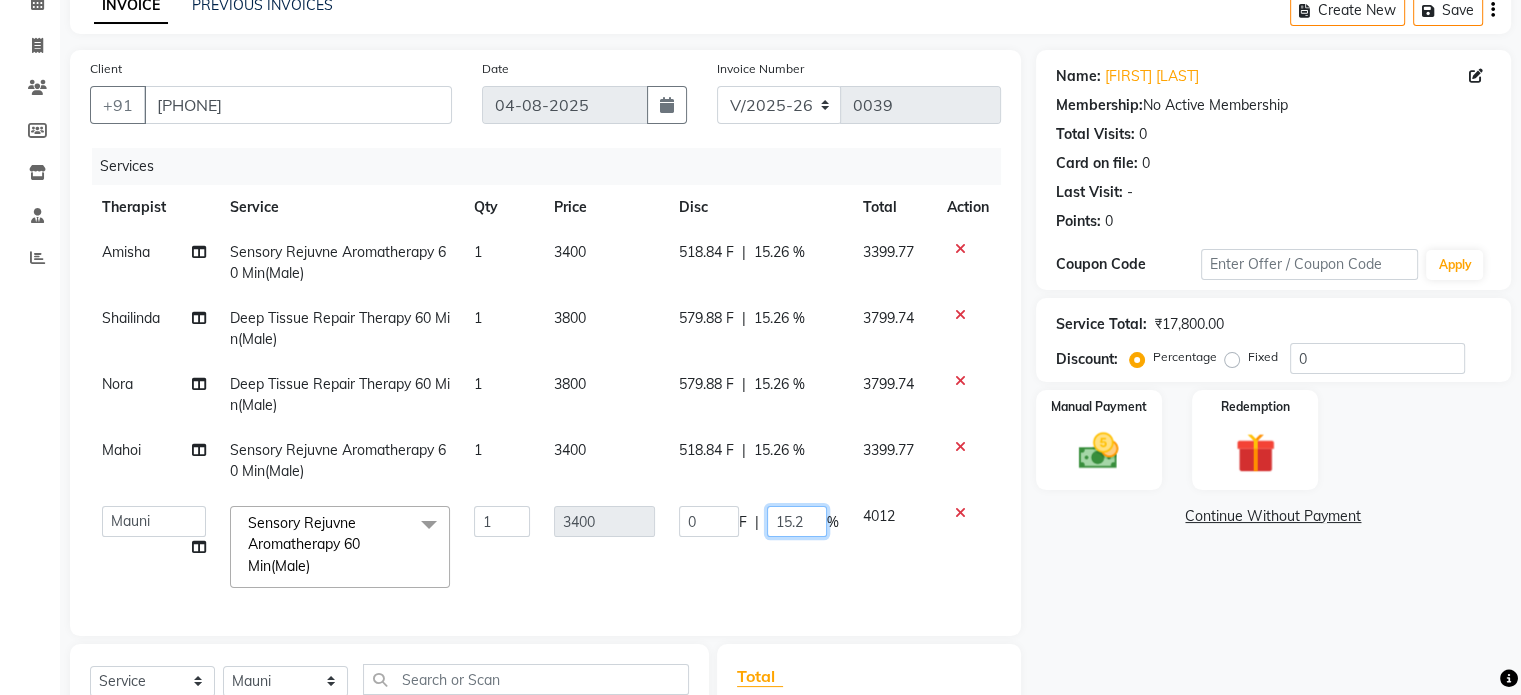 type on "15.26" 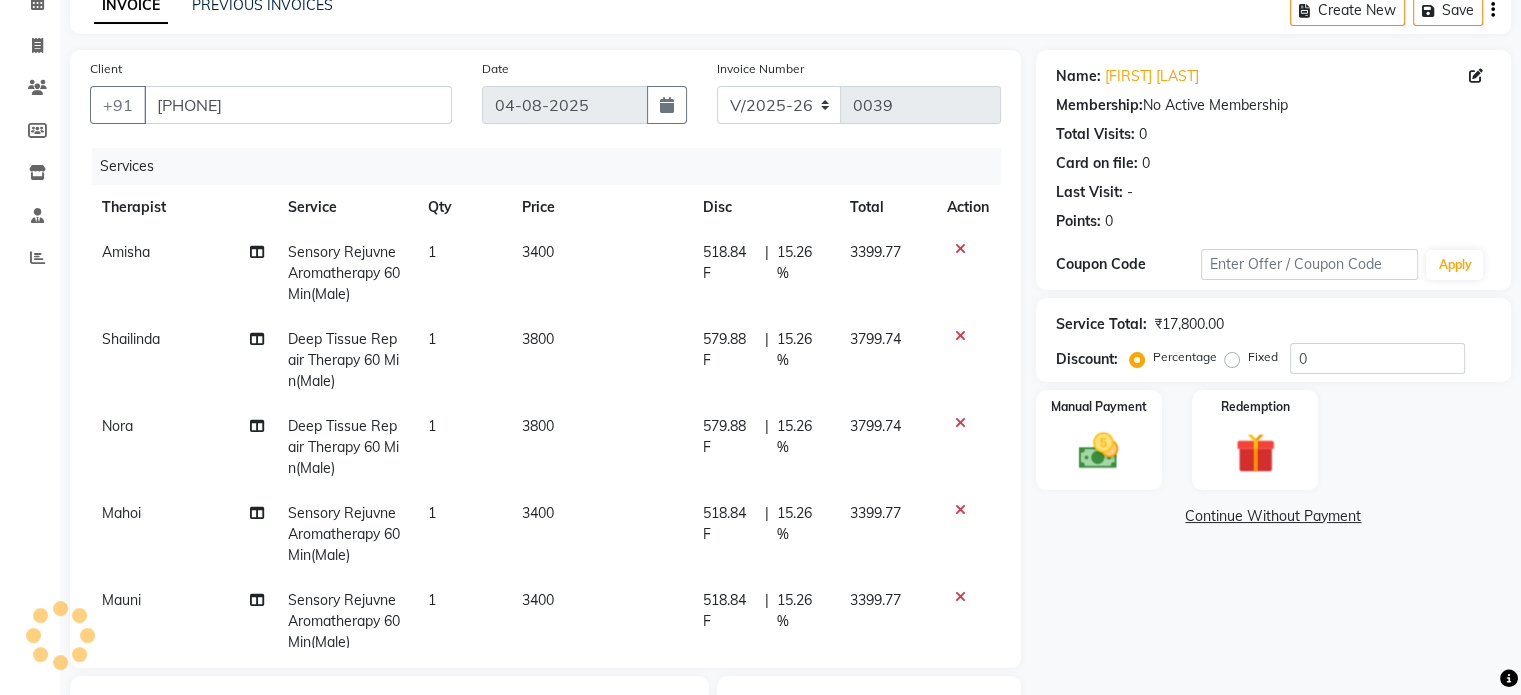 click on "Name: [FIRST] [LAST] Membership:  No Active Membership  Total Visits:  0 Card on file:  0 Last Visit:   - Points:   0  Coupon Code Apply Service Total:  ₹17,800.00  Discount:  Percentage   Fixed  0 Manual Payment Redemption  Continue Without Payment" 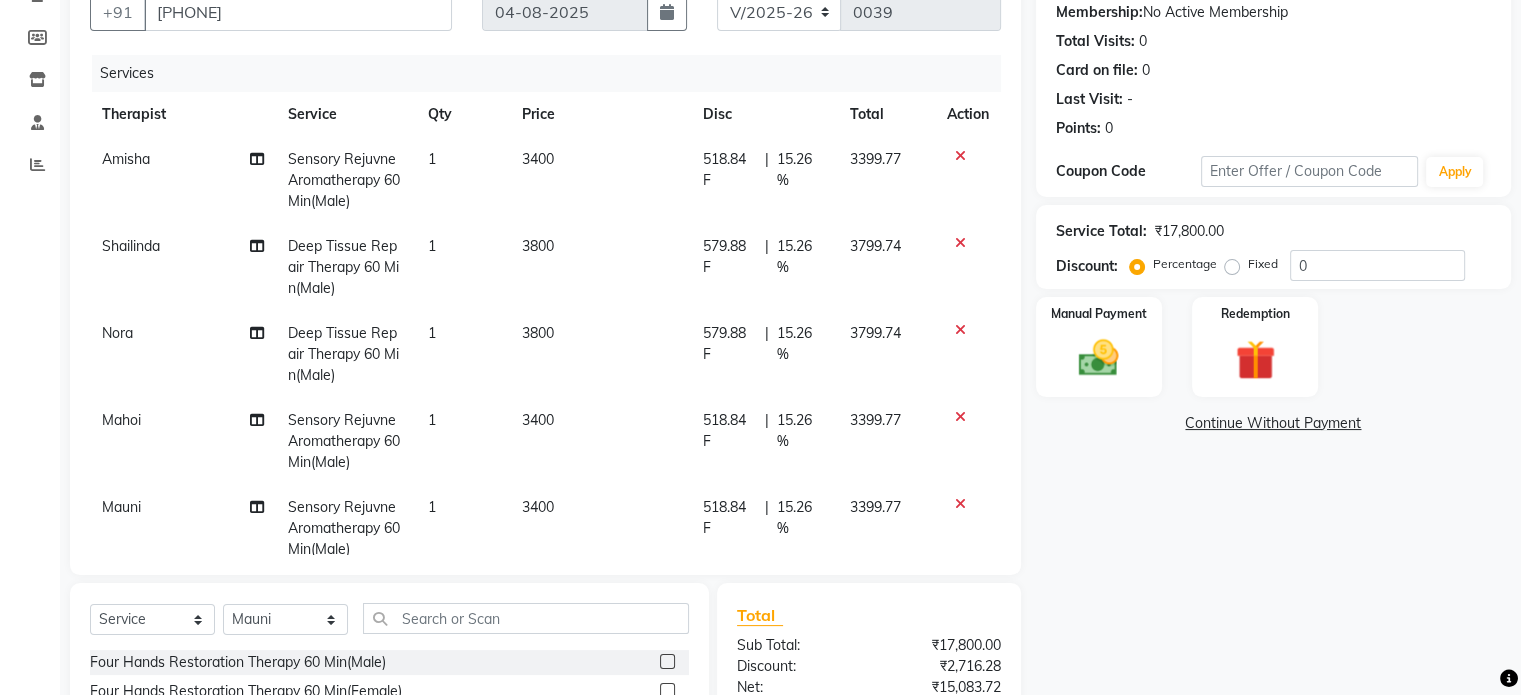 scroll, scrollTop: 200, scrollLeft: 0, axis: vertical 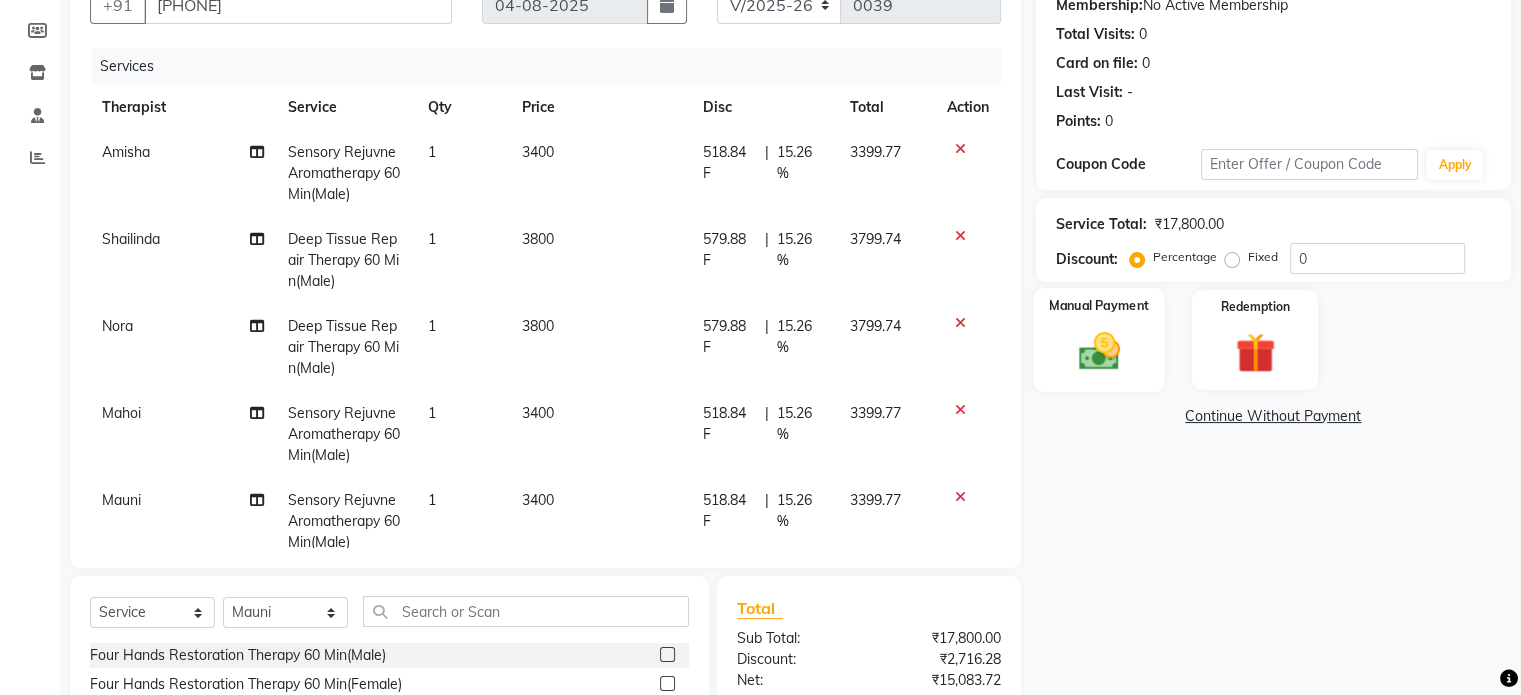 click 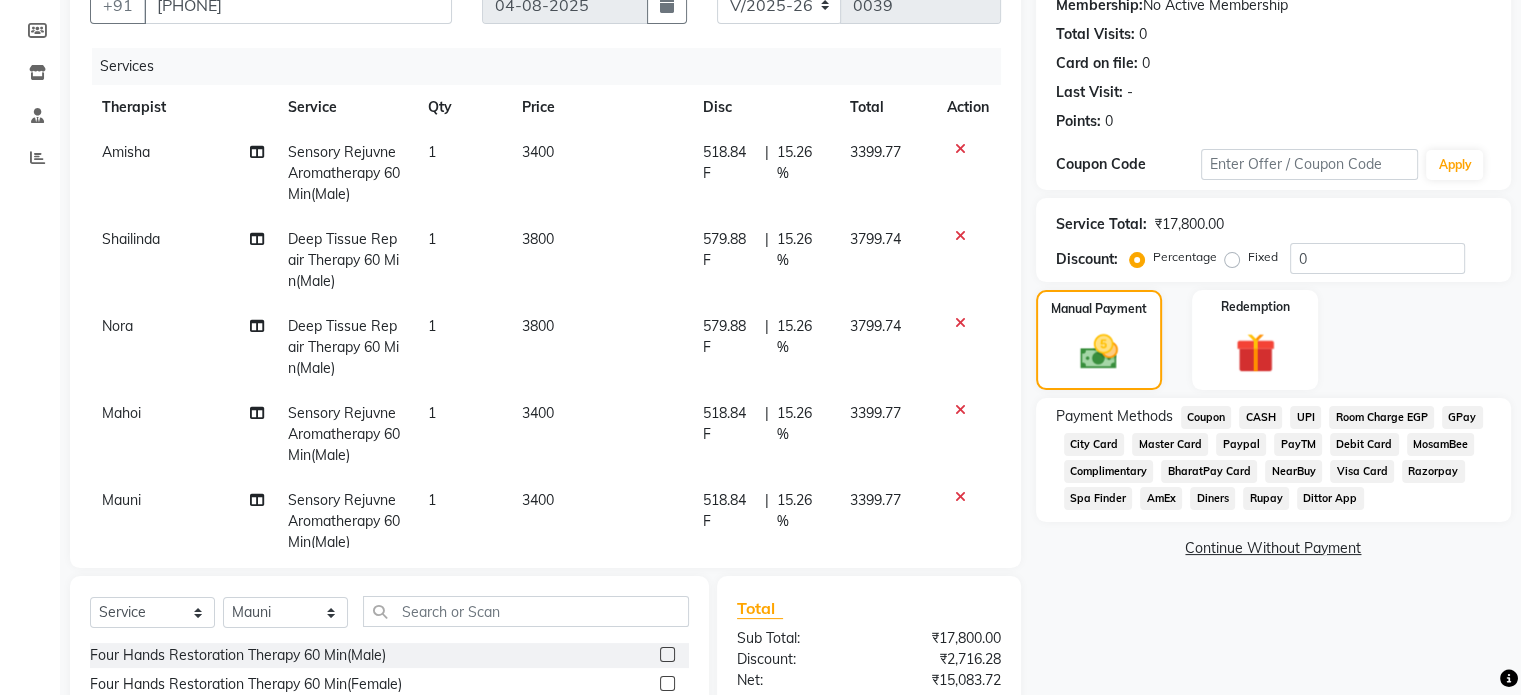 click on "Master Card" 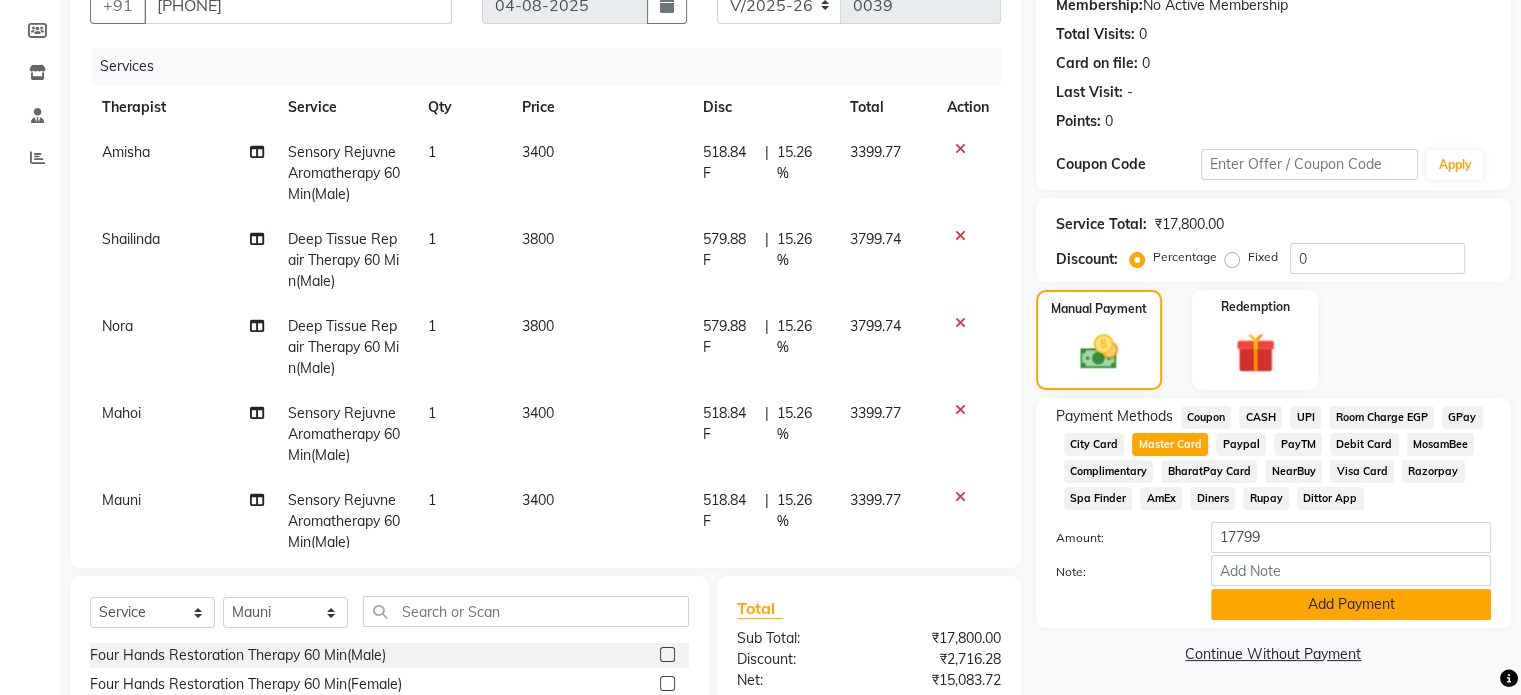 click on "Add Payment" 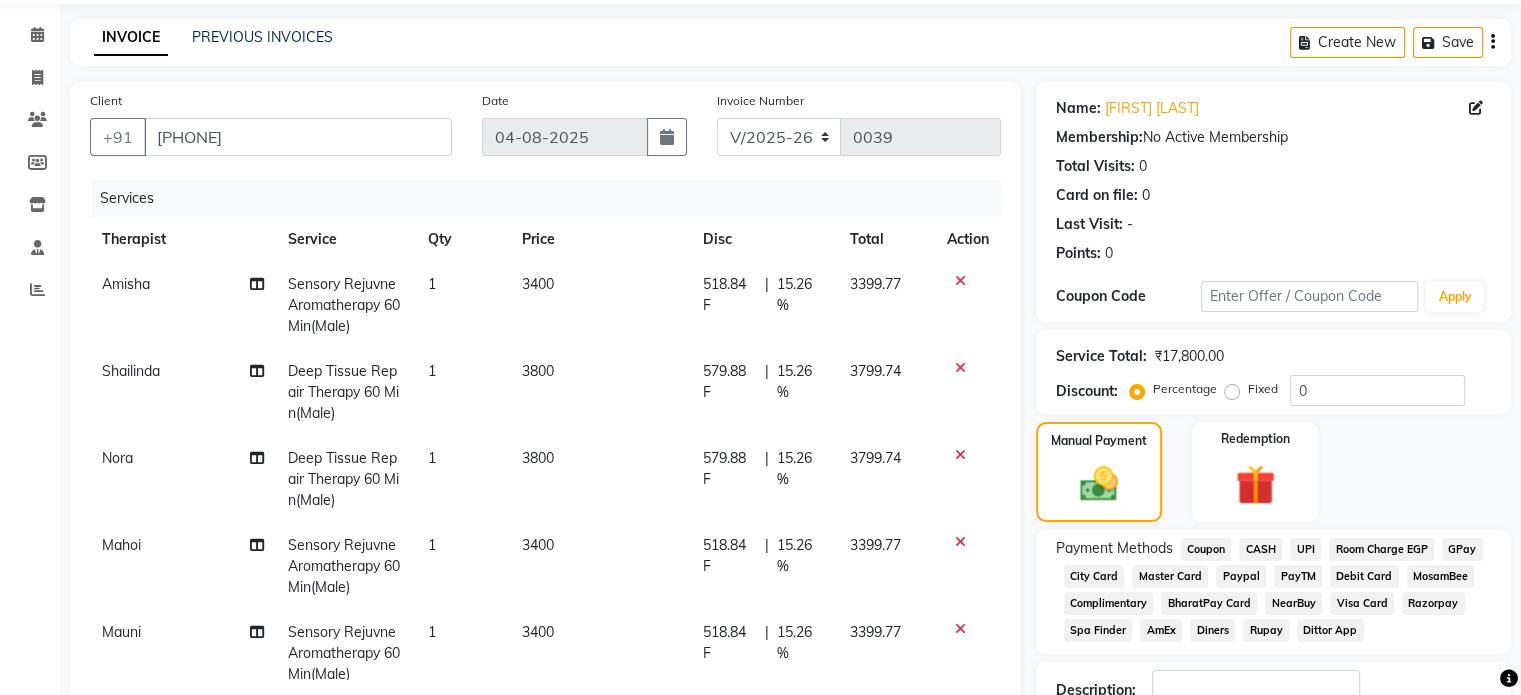 scroll, scrollTop: 0, scrollLeft: 0, axis: both 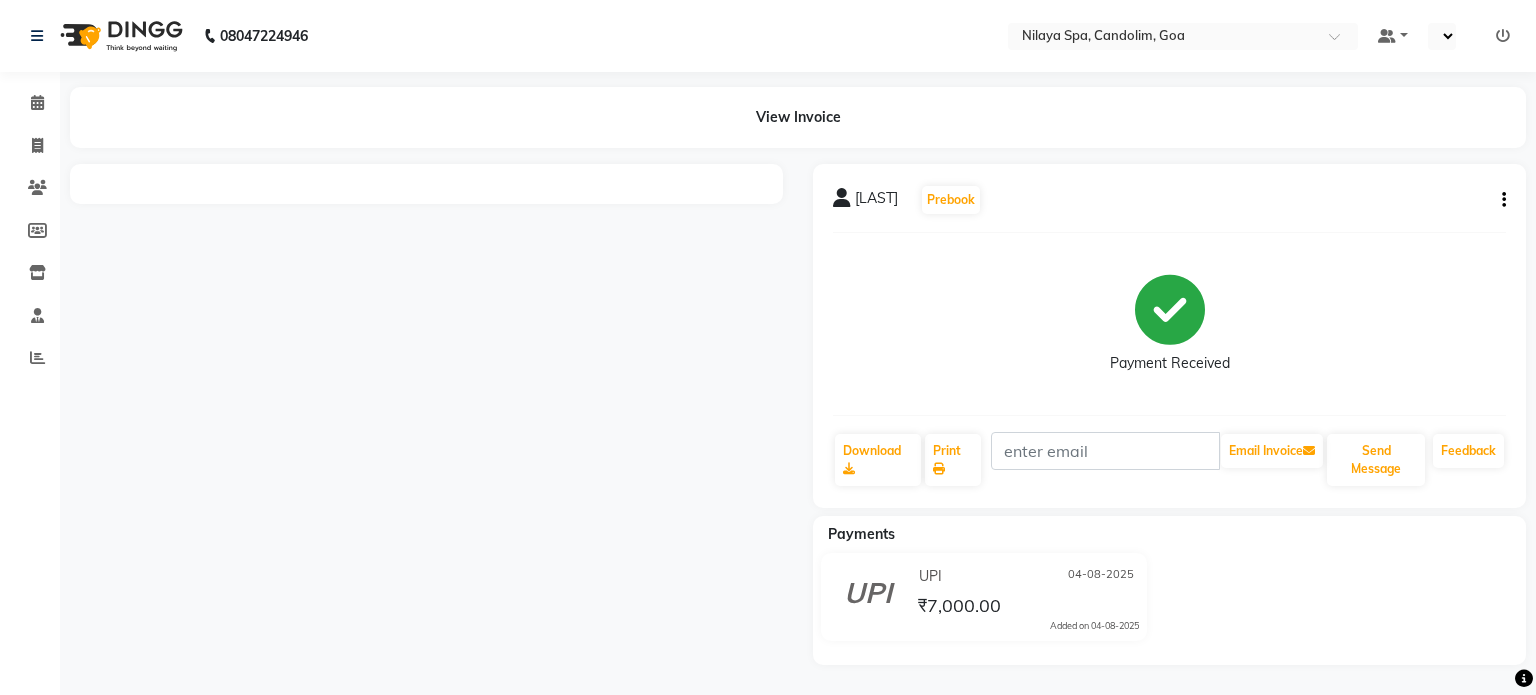 select on "en" 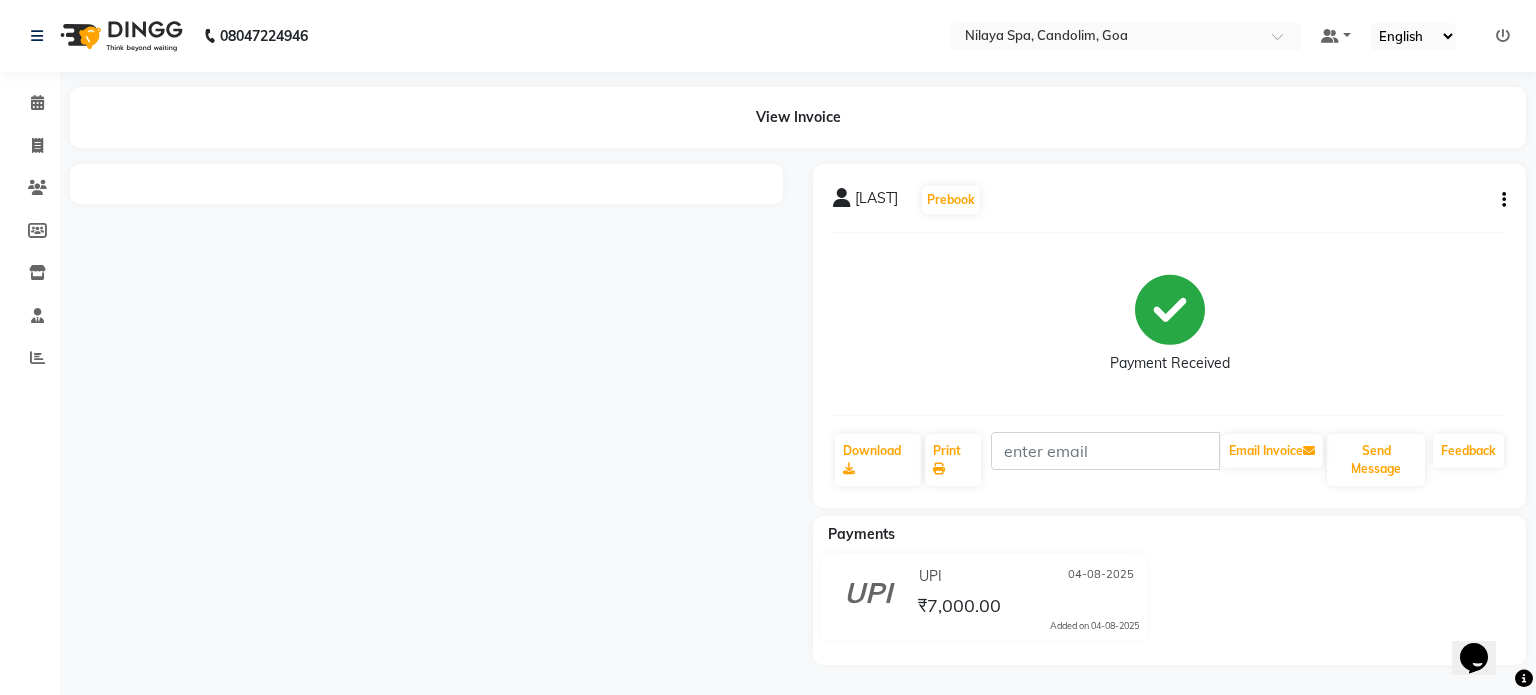 scroll, scrollTop: 0, scrollLeft: 0, axis: both 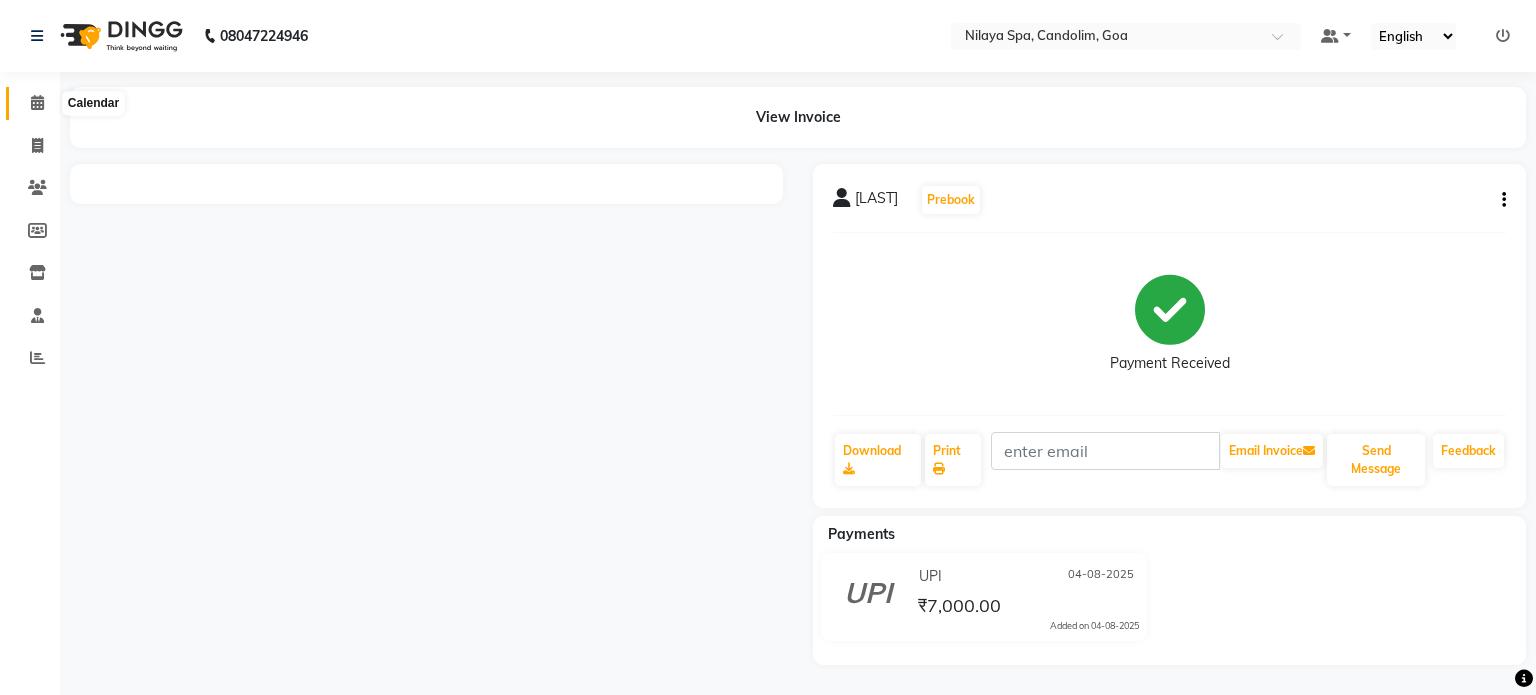 click 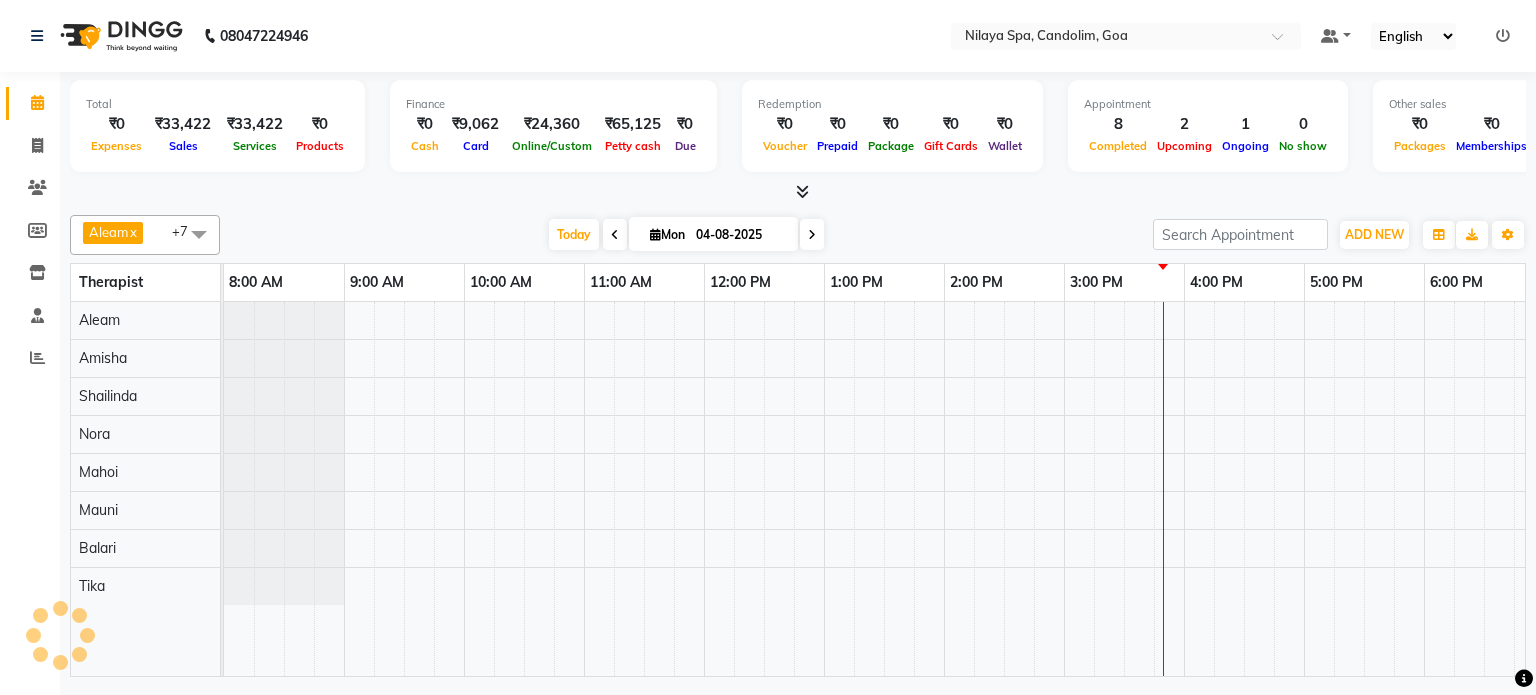 scroll, scrollTop: 0, scrollLeft: 0, axis: both 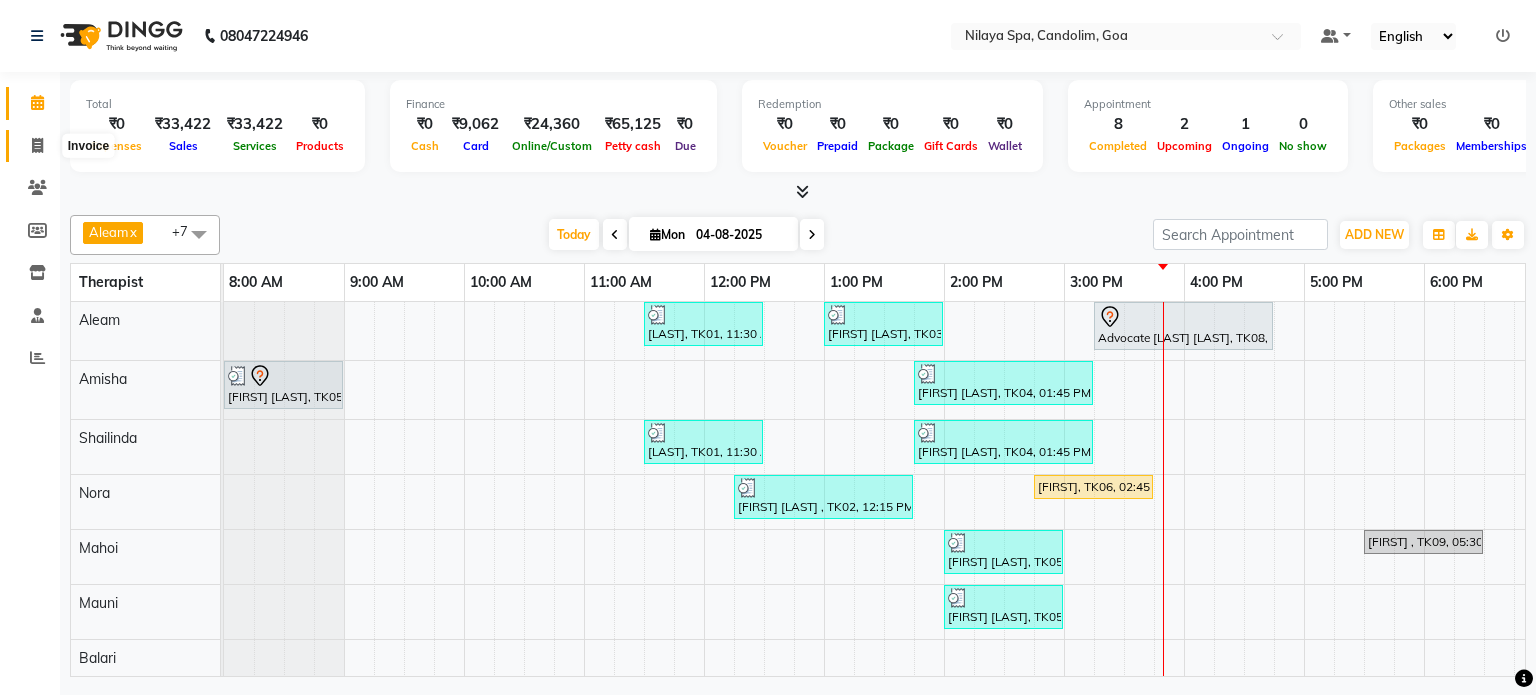 click 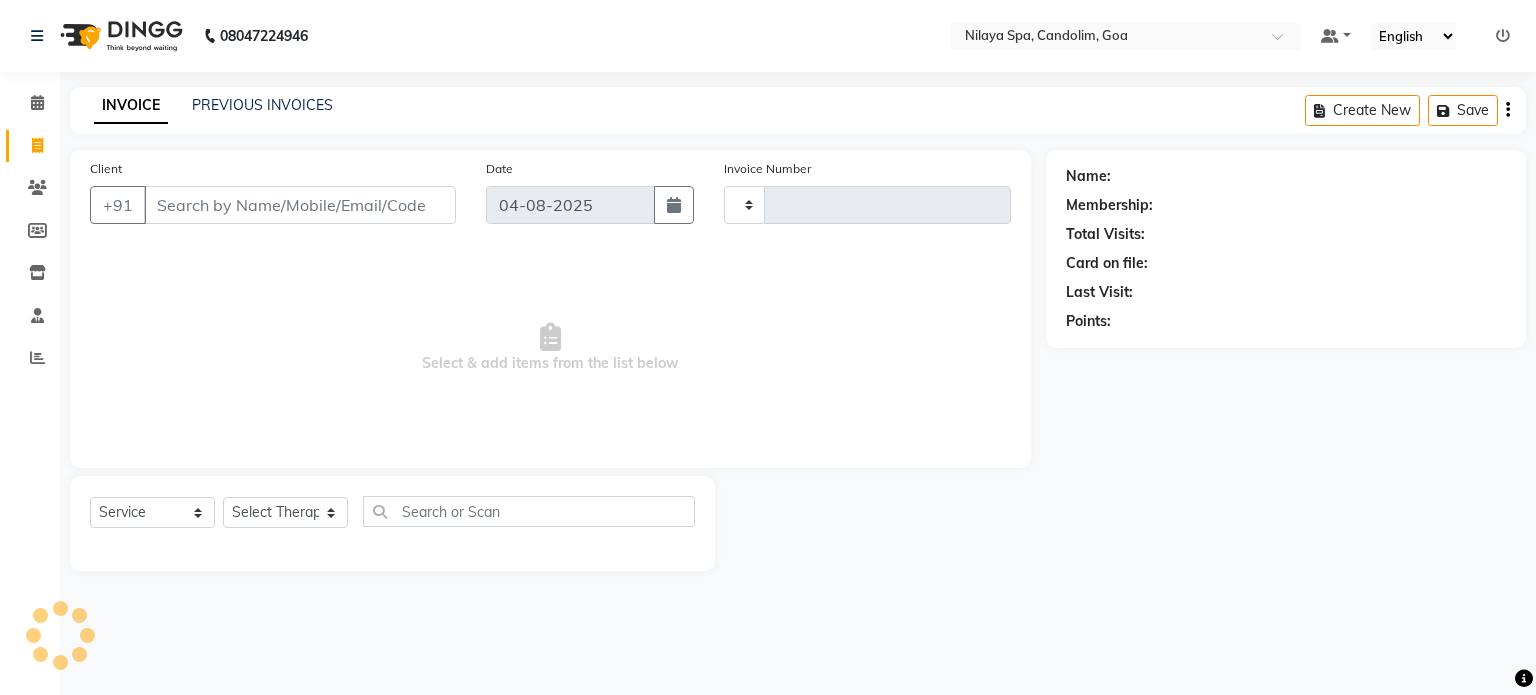 type on "0037" 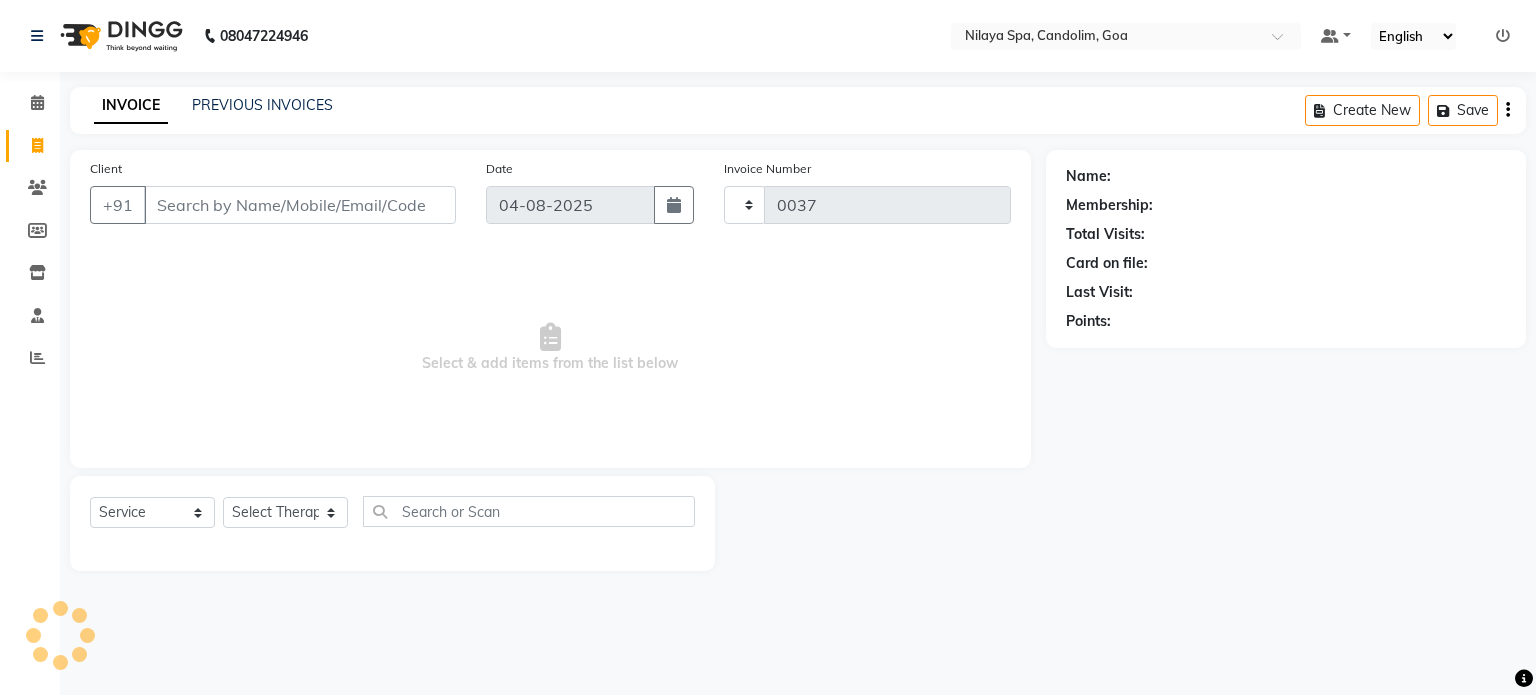 select on "8694" 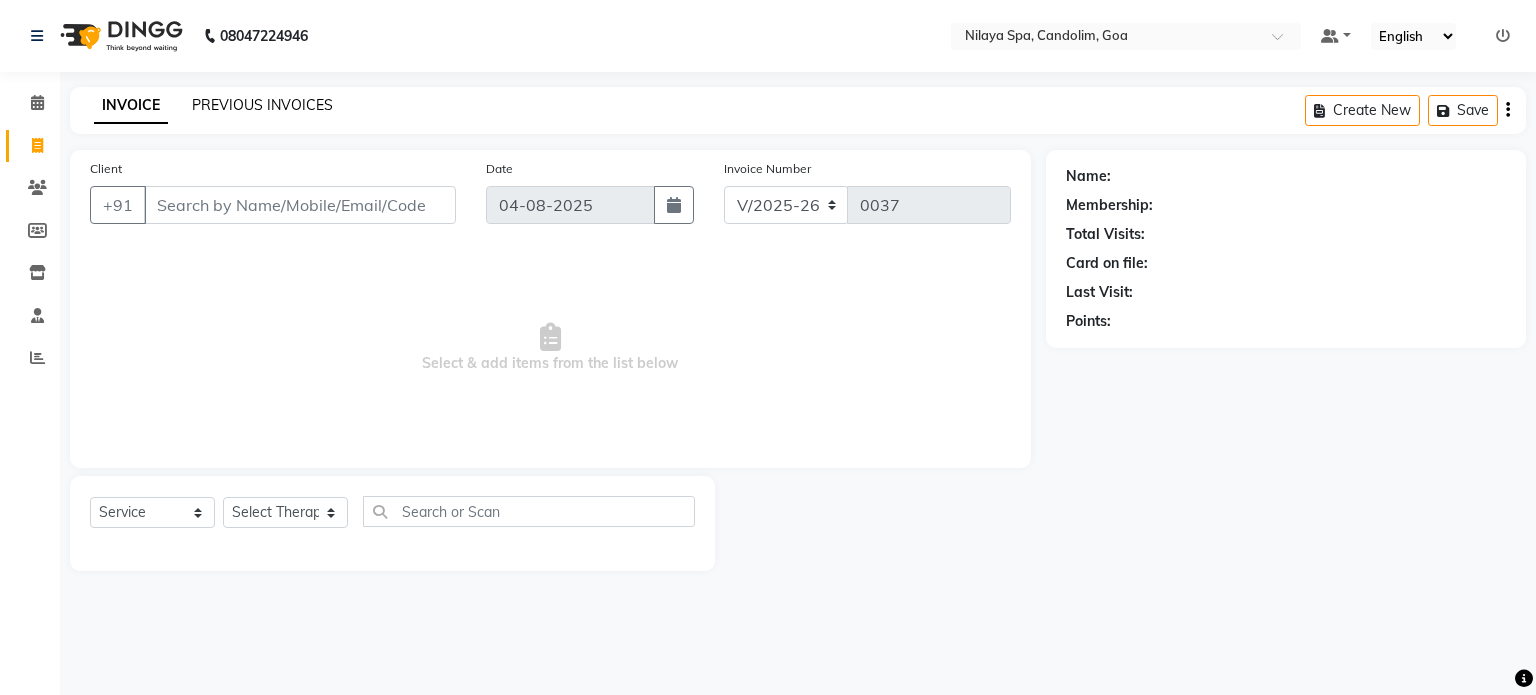 click on "PREVIOUS INVOICES" 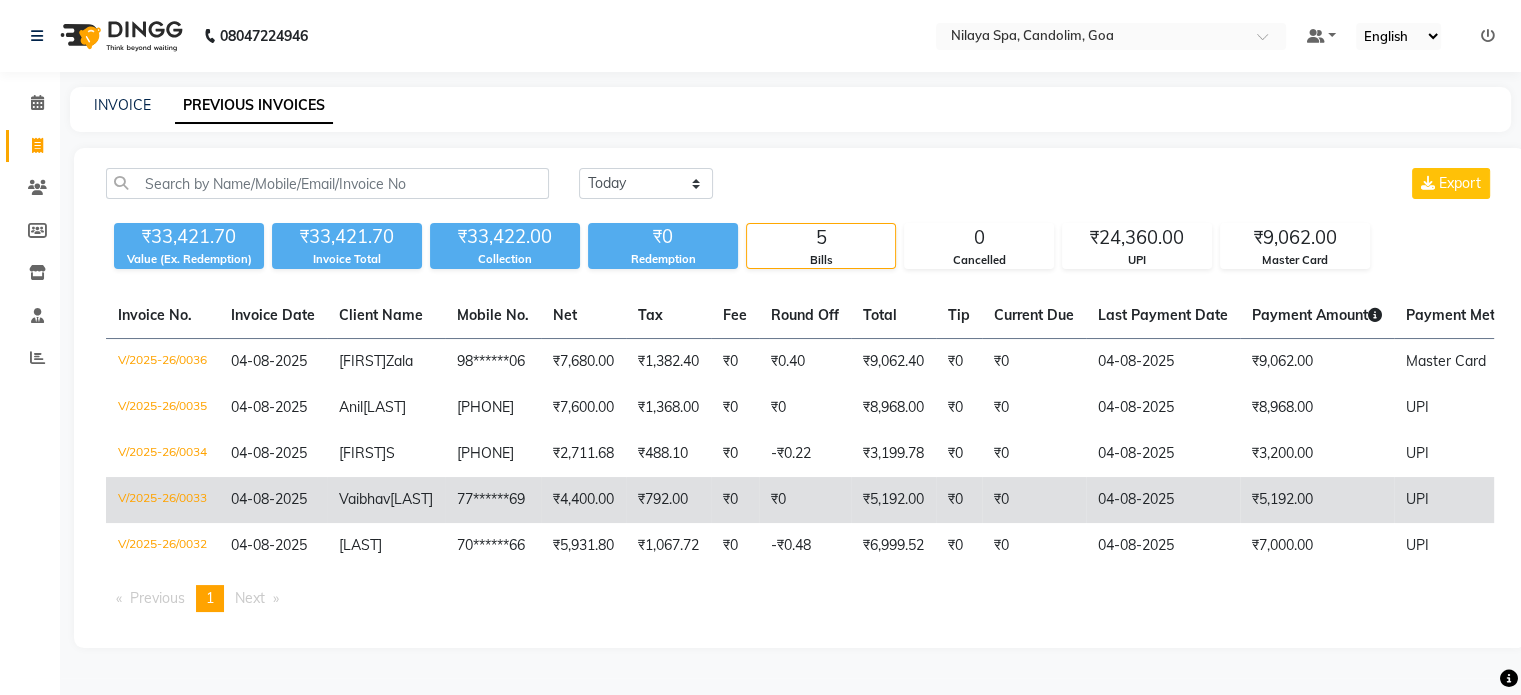 scroll, scrollTop: 0, scrollLeft: 0, axis: both 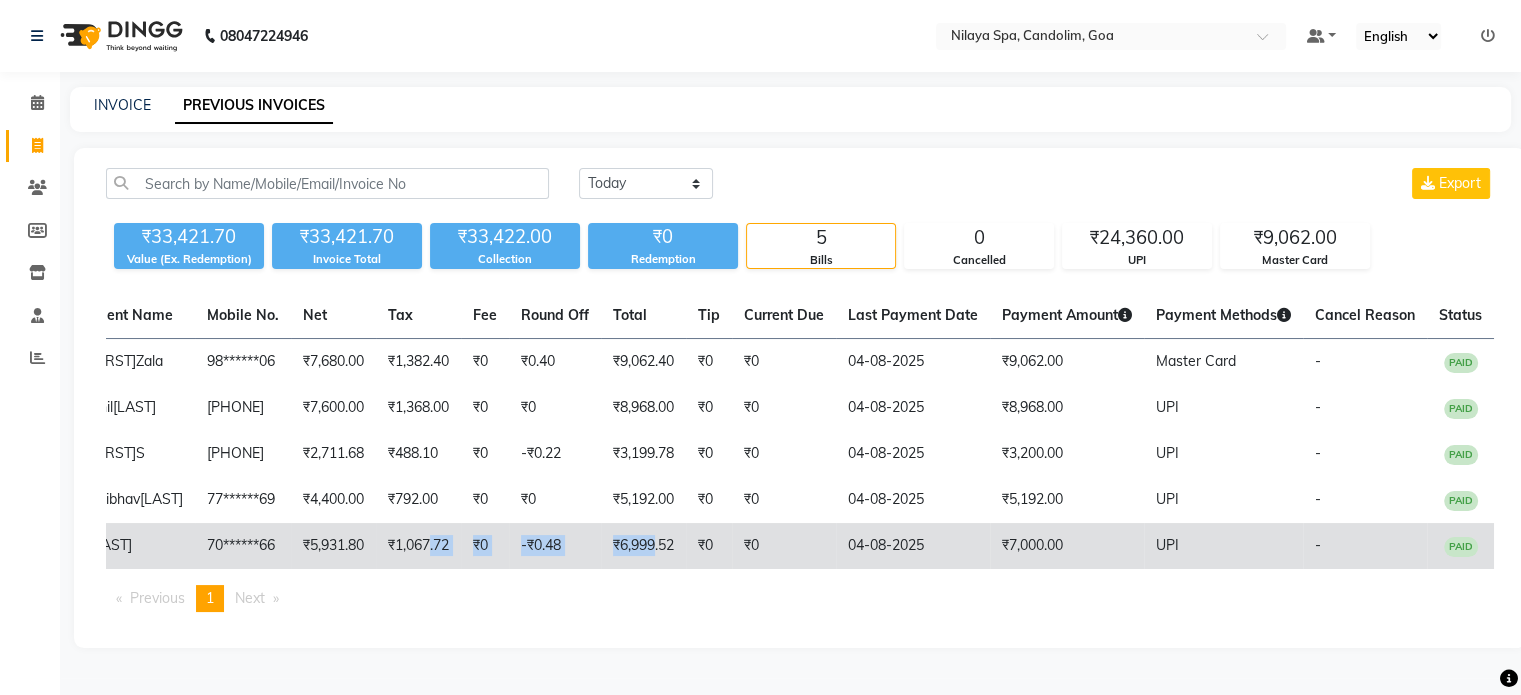 drag, startPoint x: 648, startPoint y: 605, endPoint x: 425, endPoint y: 601, distance: 223.03587 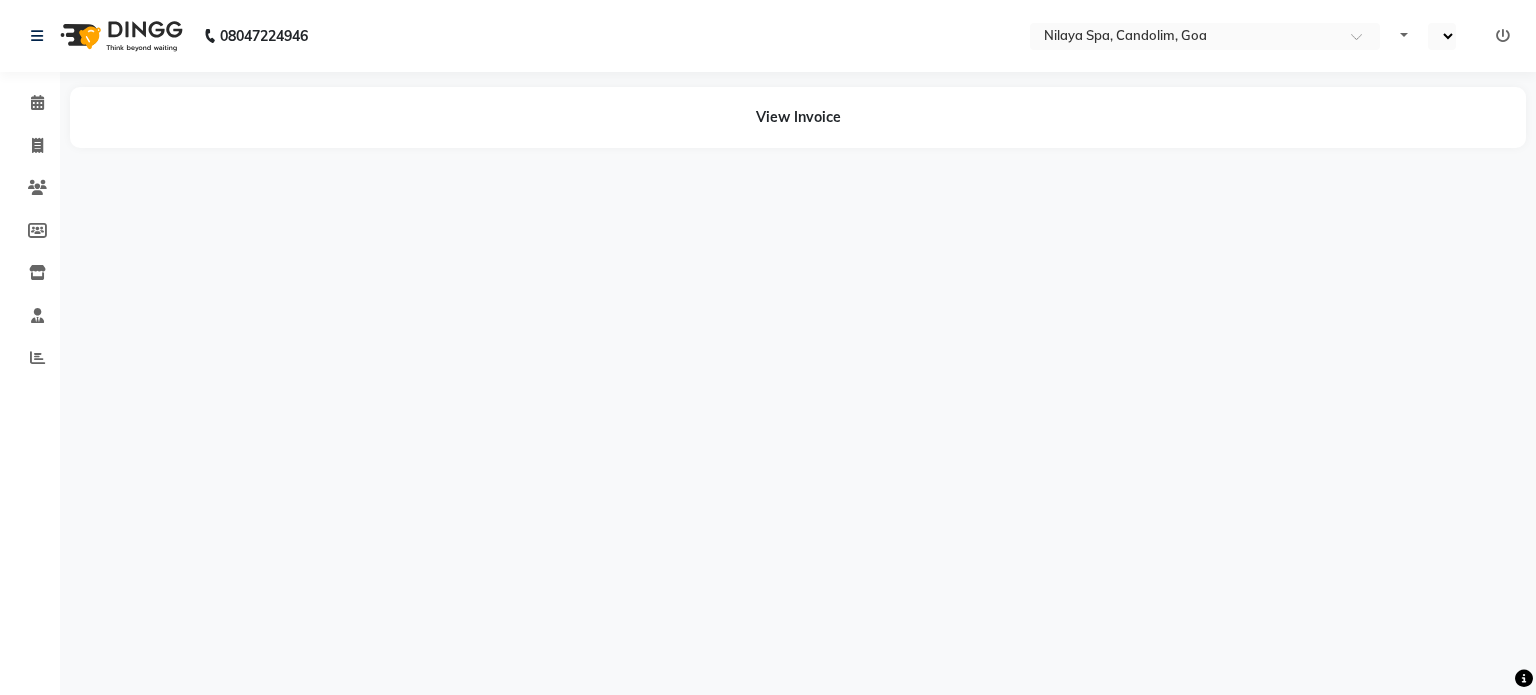 scroll, scrollTop: 0, scrollLeft: 0, axis: both 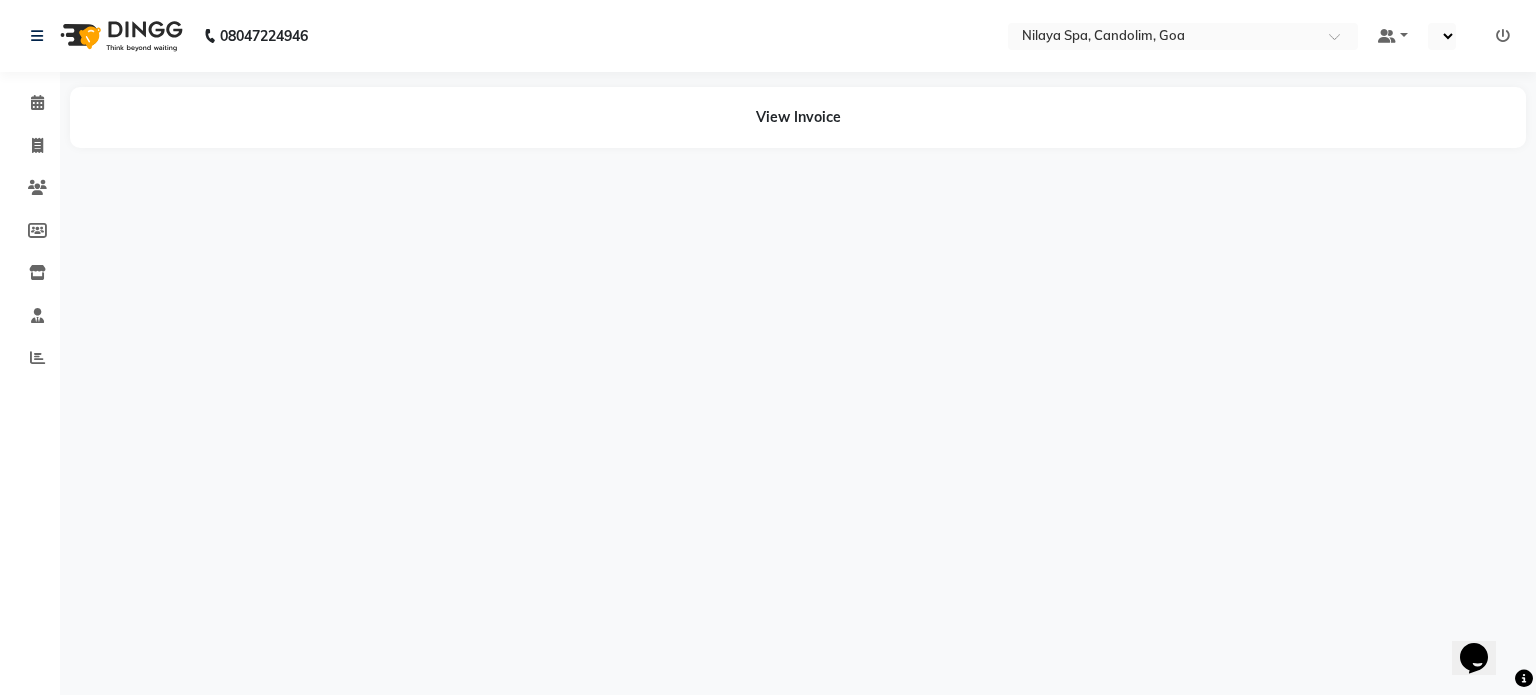 select on "en" 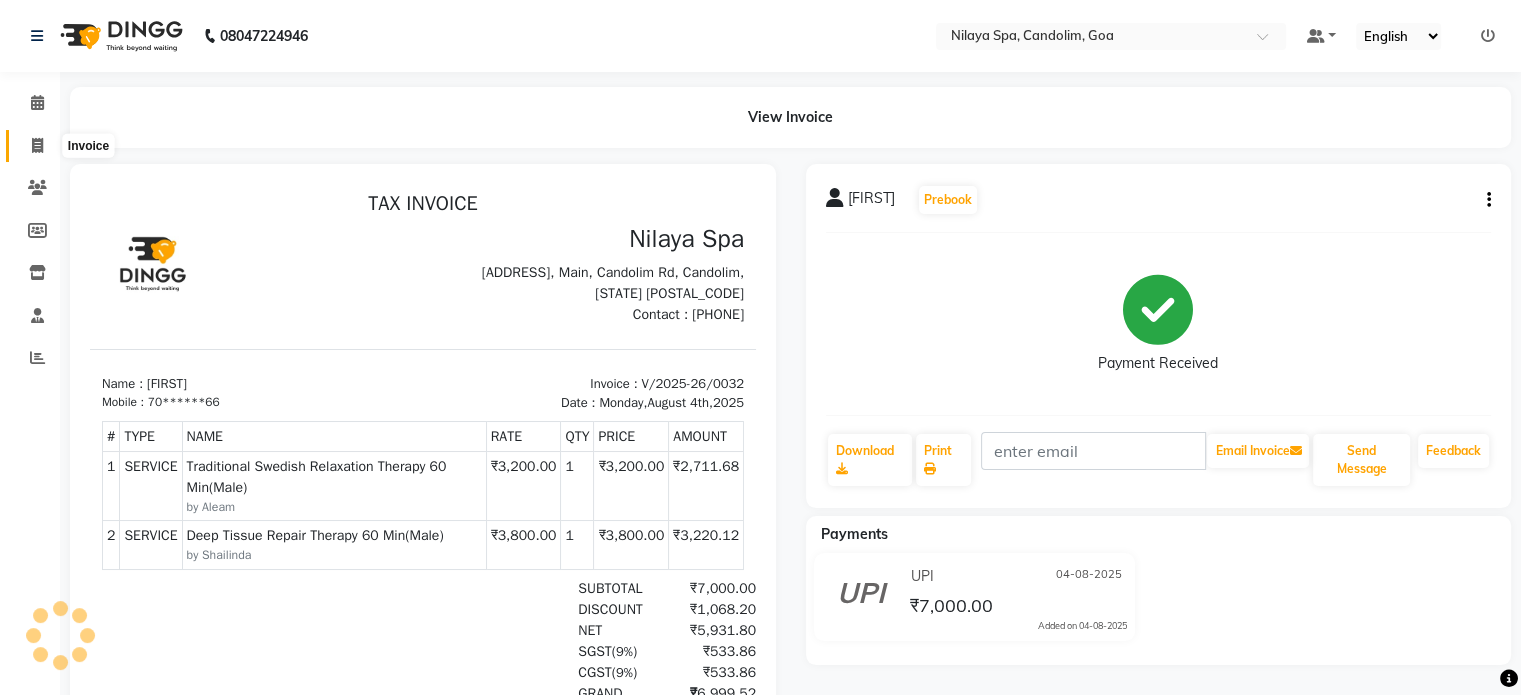 click 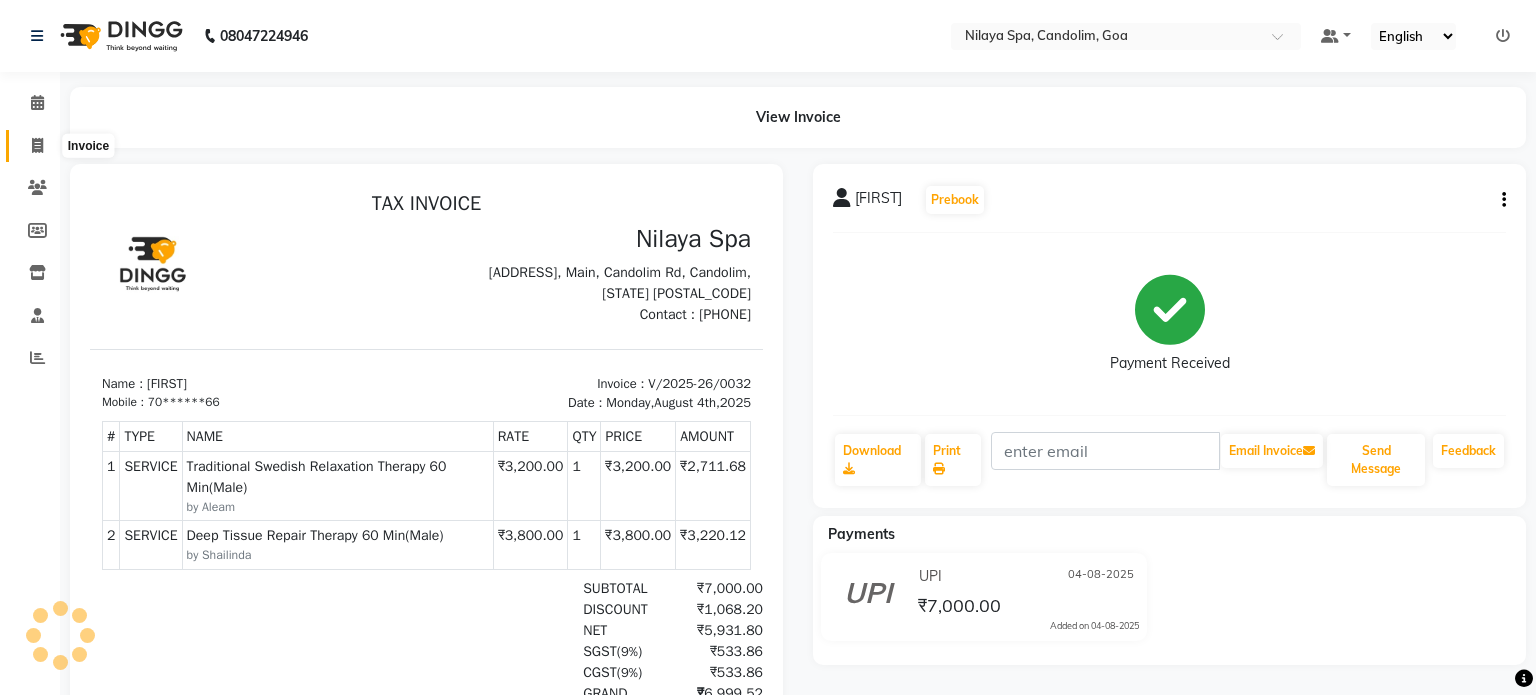 select on "service" 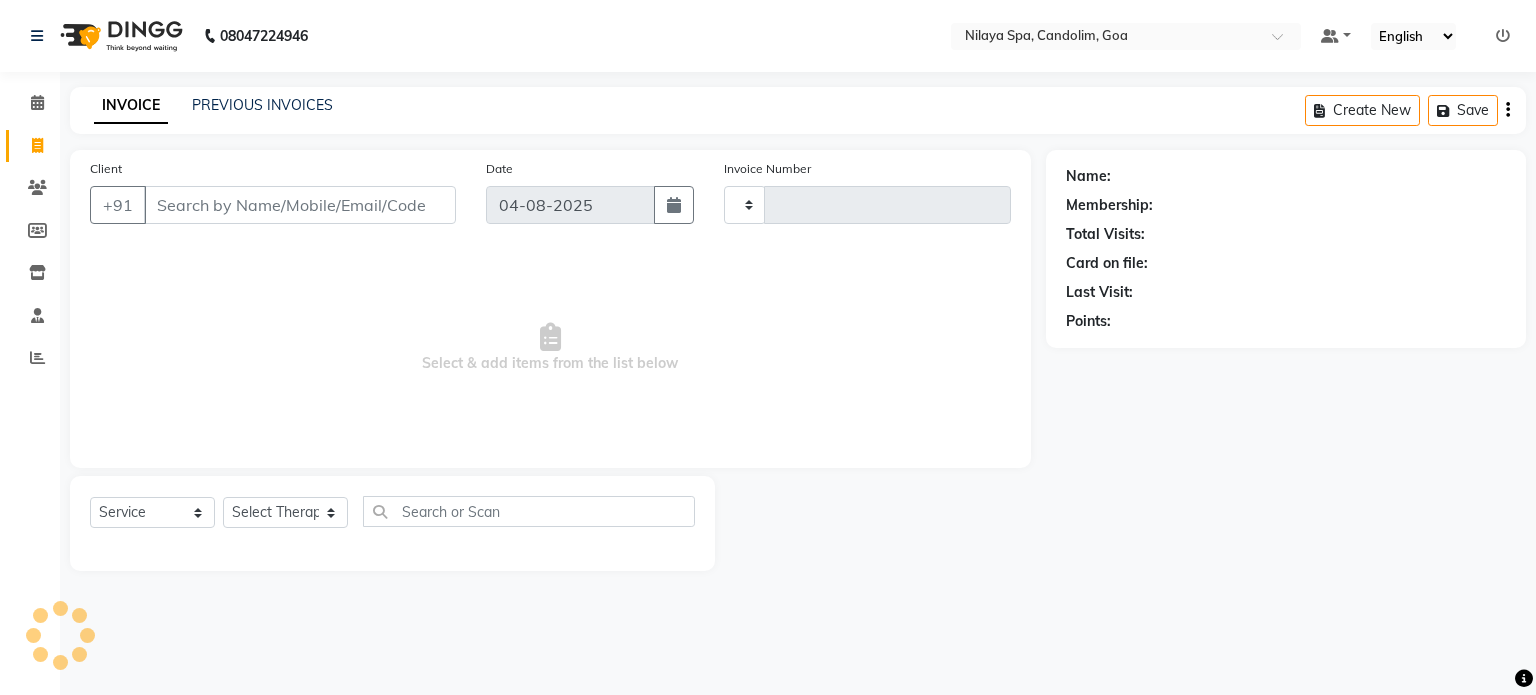 type on "0037" 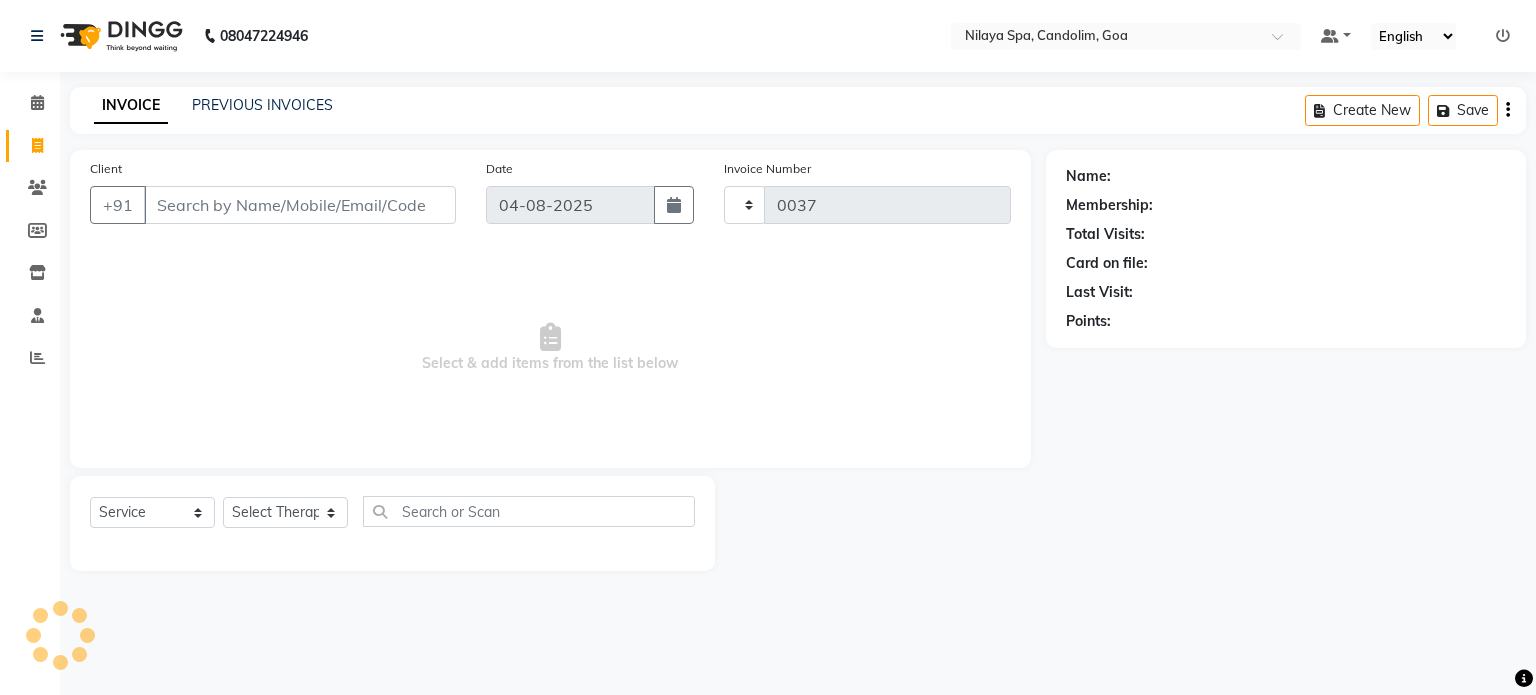 select on "8694" 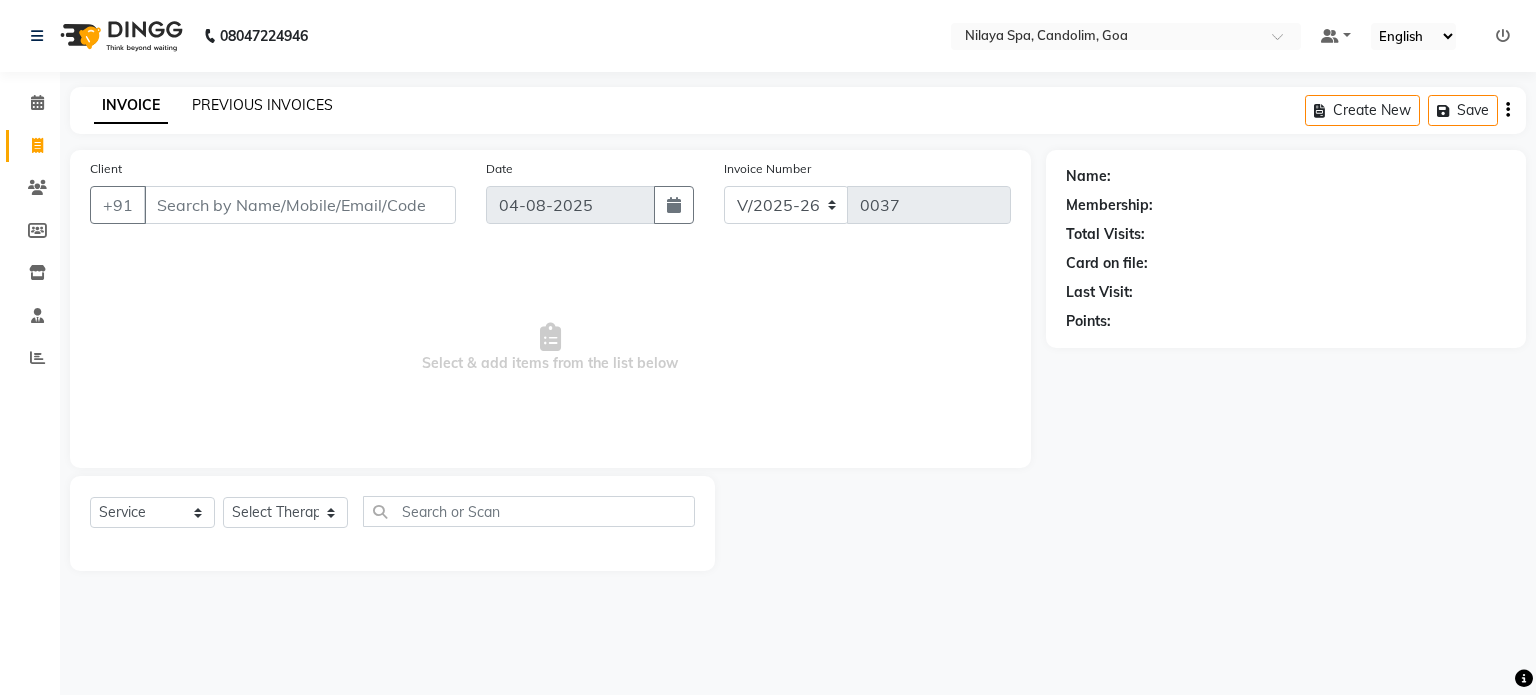 click on "PREVIOUS INVOICES" 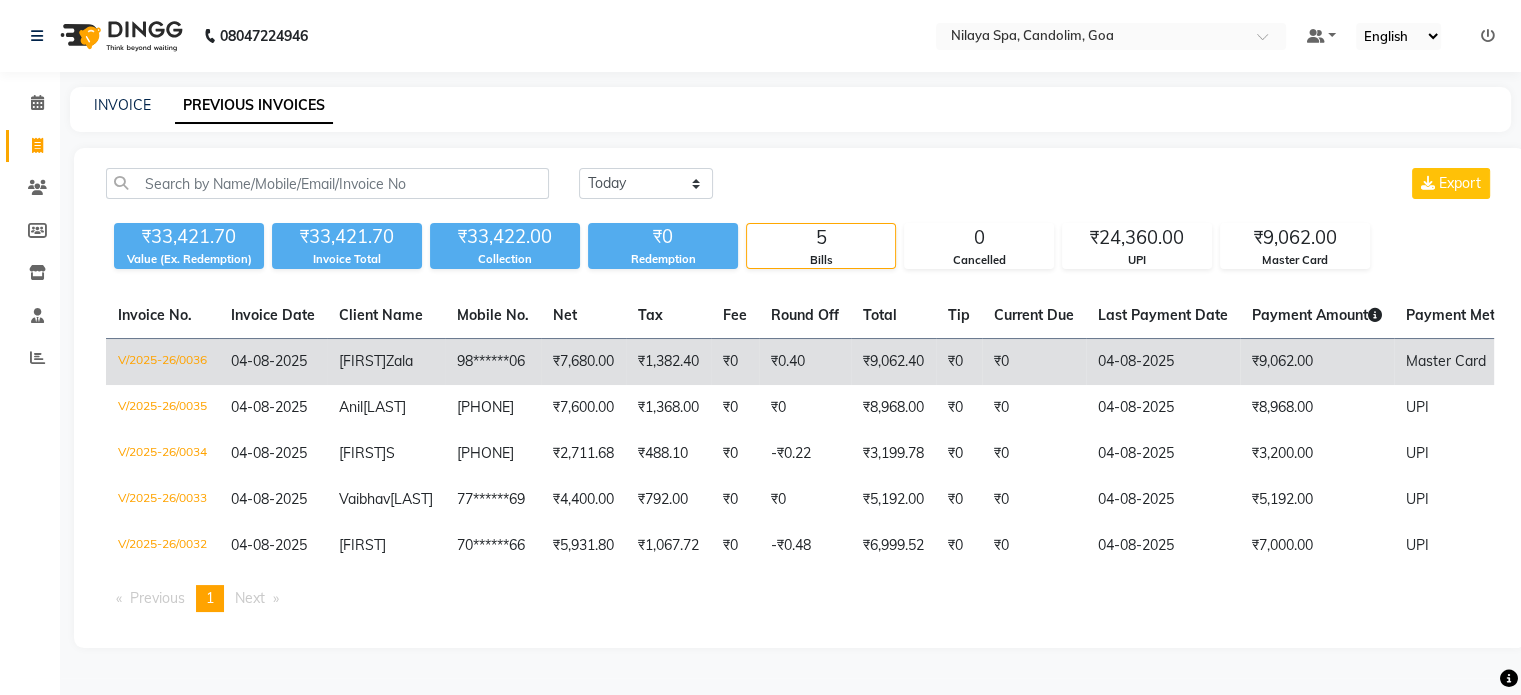 scroll, scrollTop: 38, scrollLeft: 0, axis: vertical 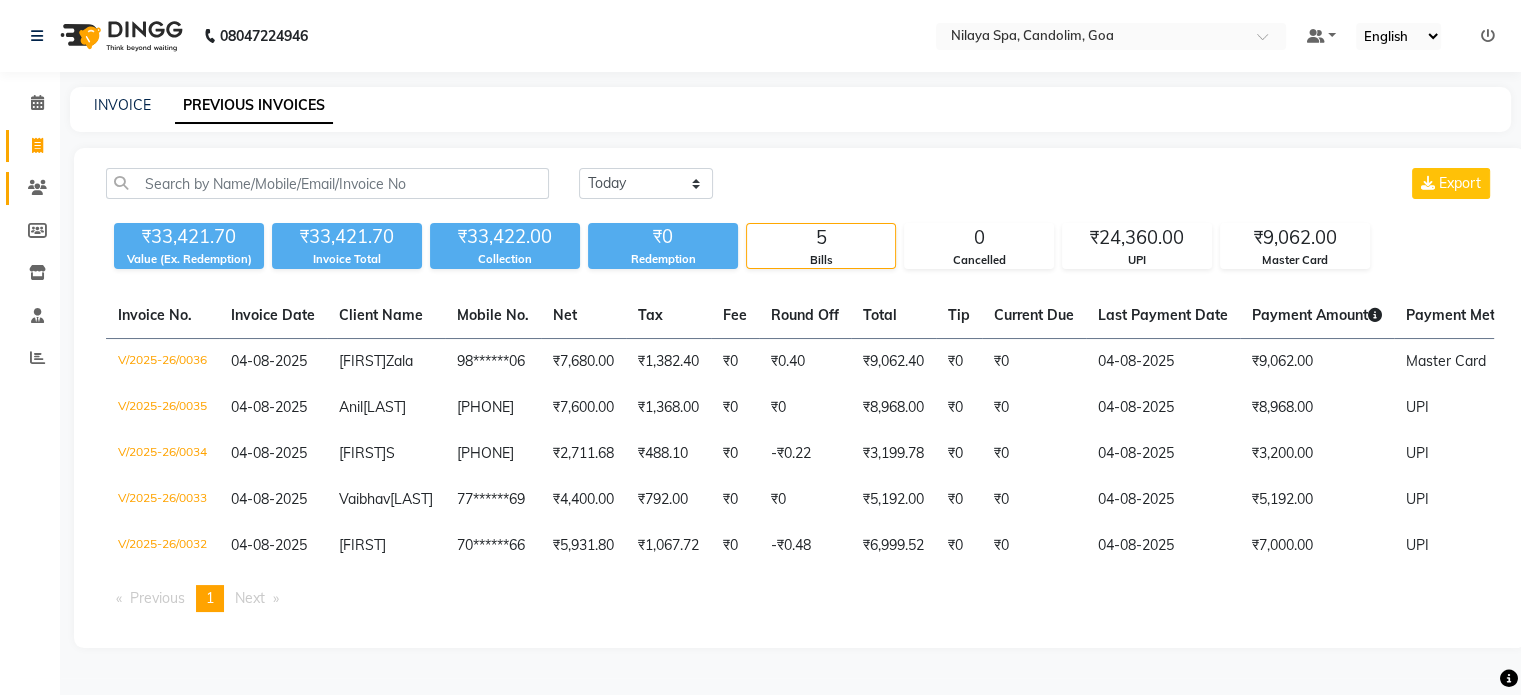 click on "Clients" 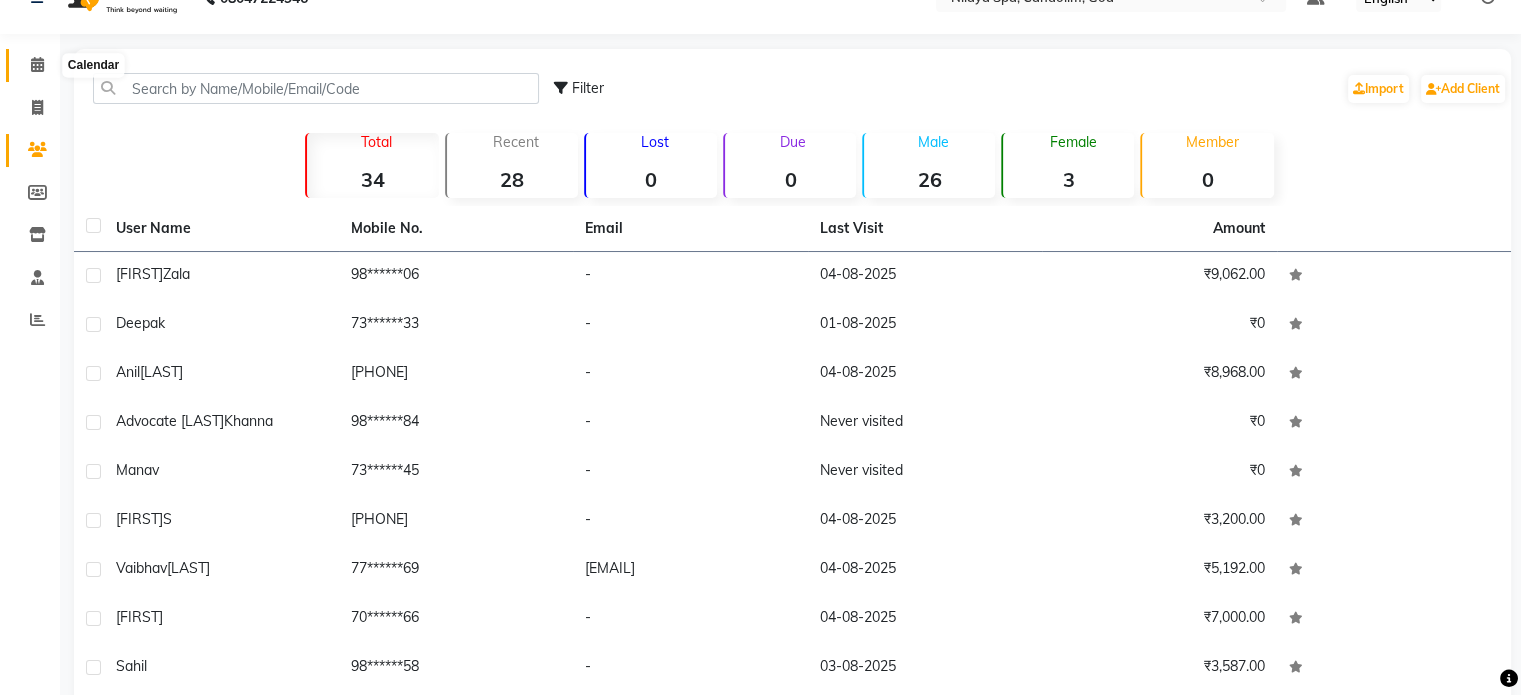 click 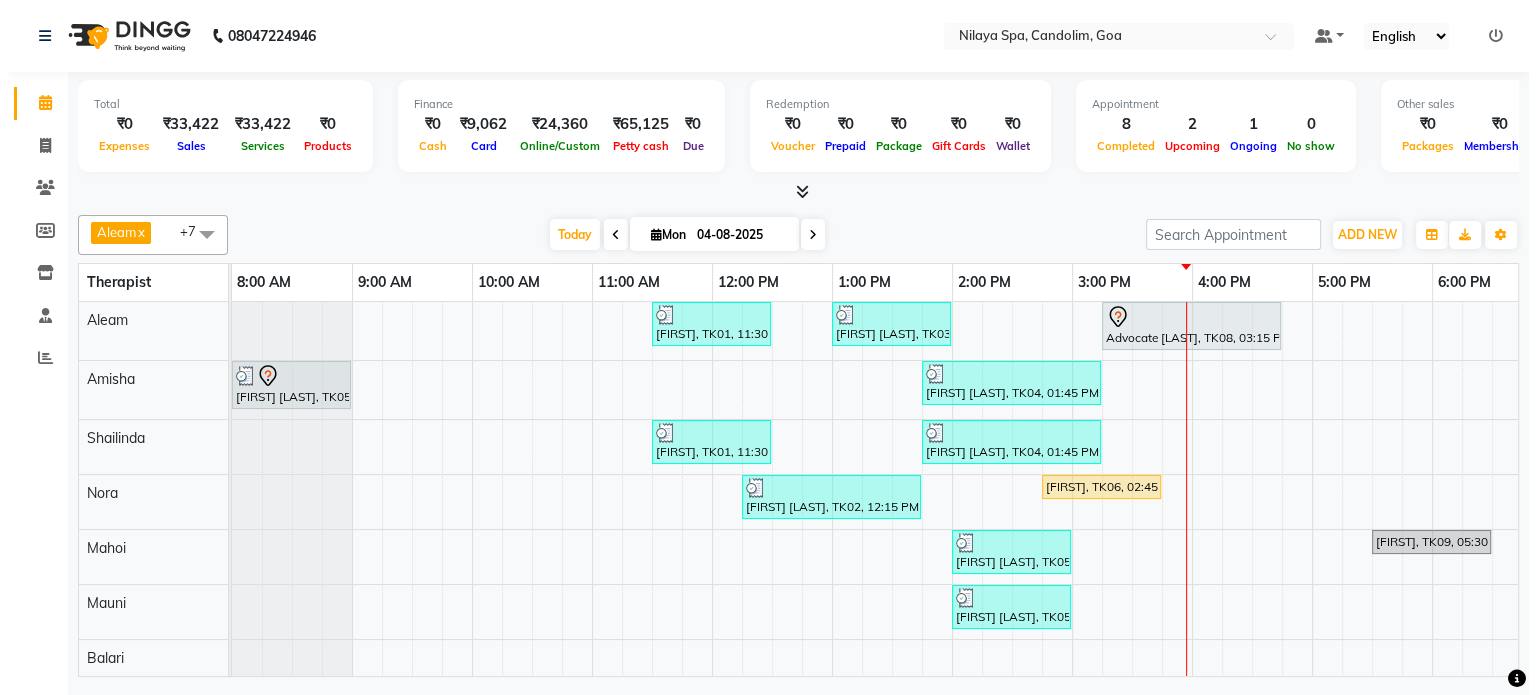 scroll, scrollTop: 0, scrollLeft: 0, axis: both 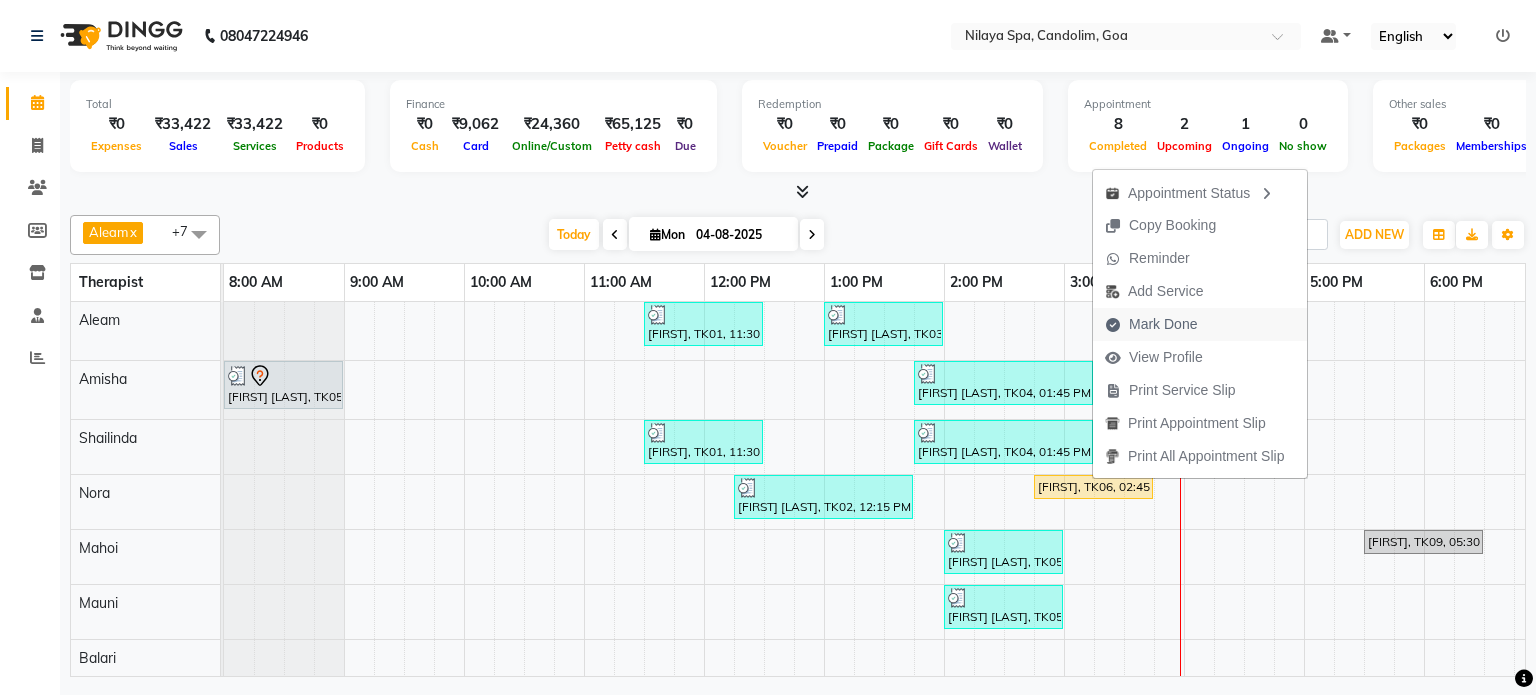 click on "Mark Done" at bounding box center [1163, 324] 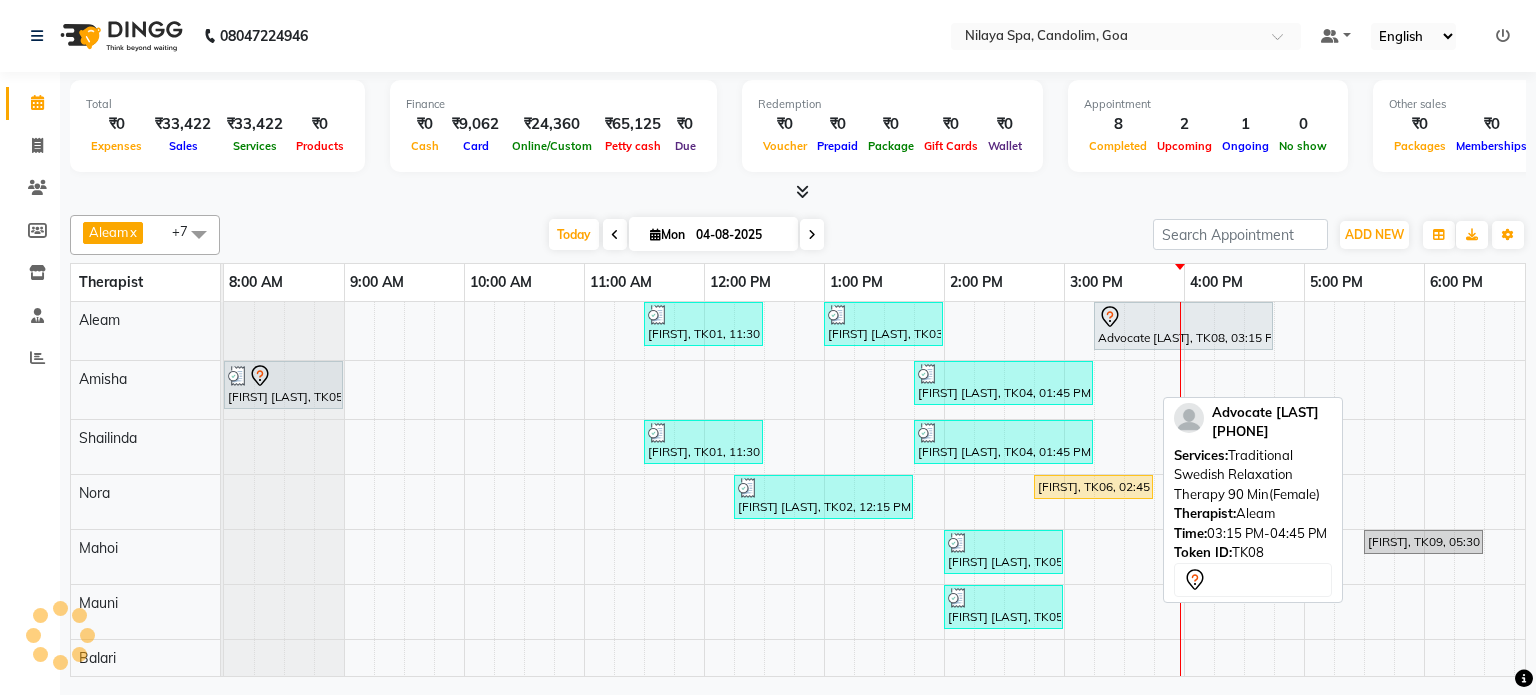 select on "8694" 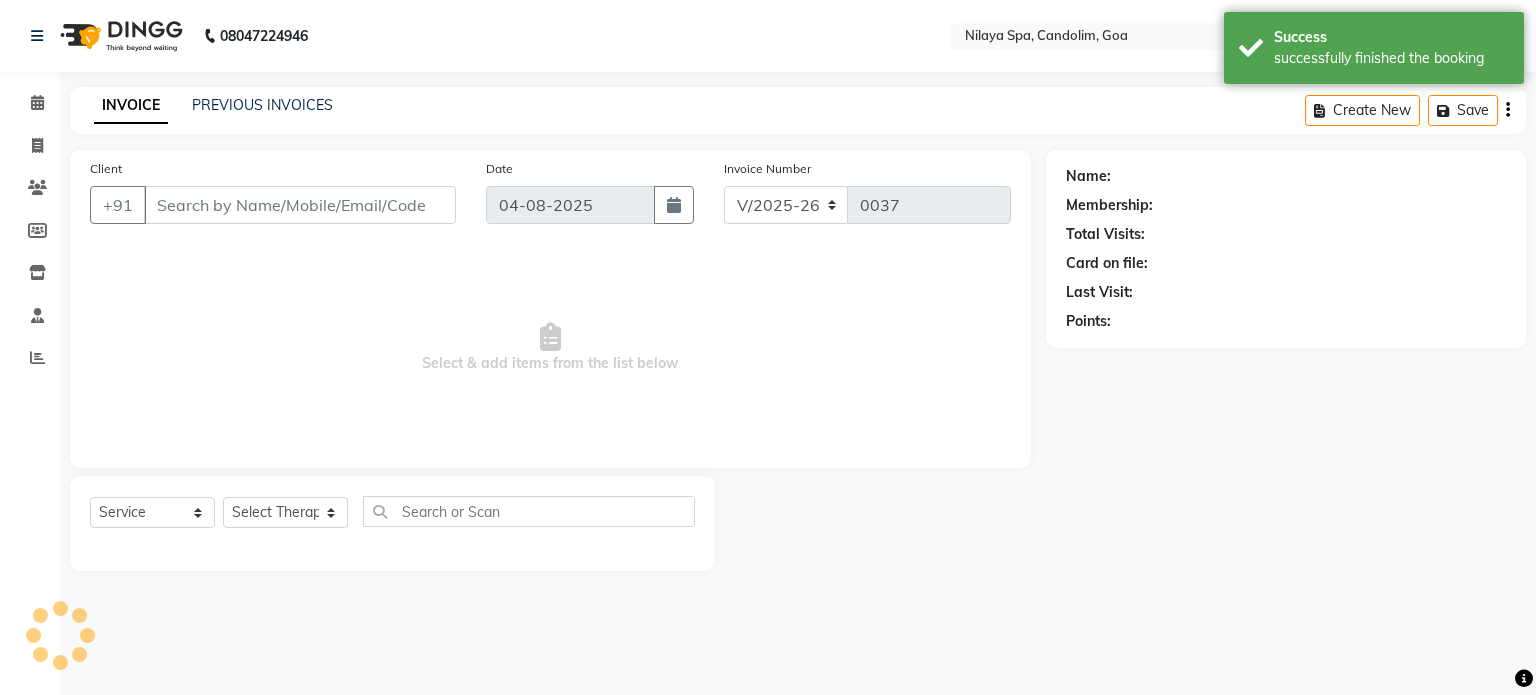 type on "73******45" 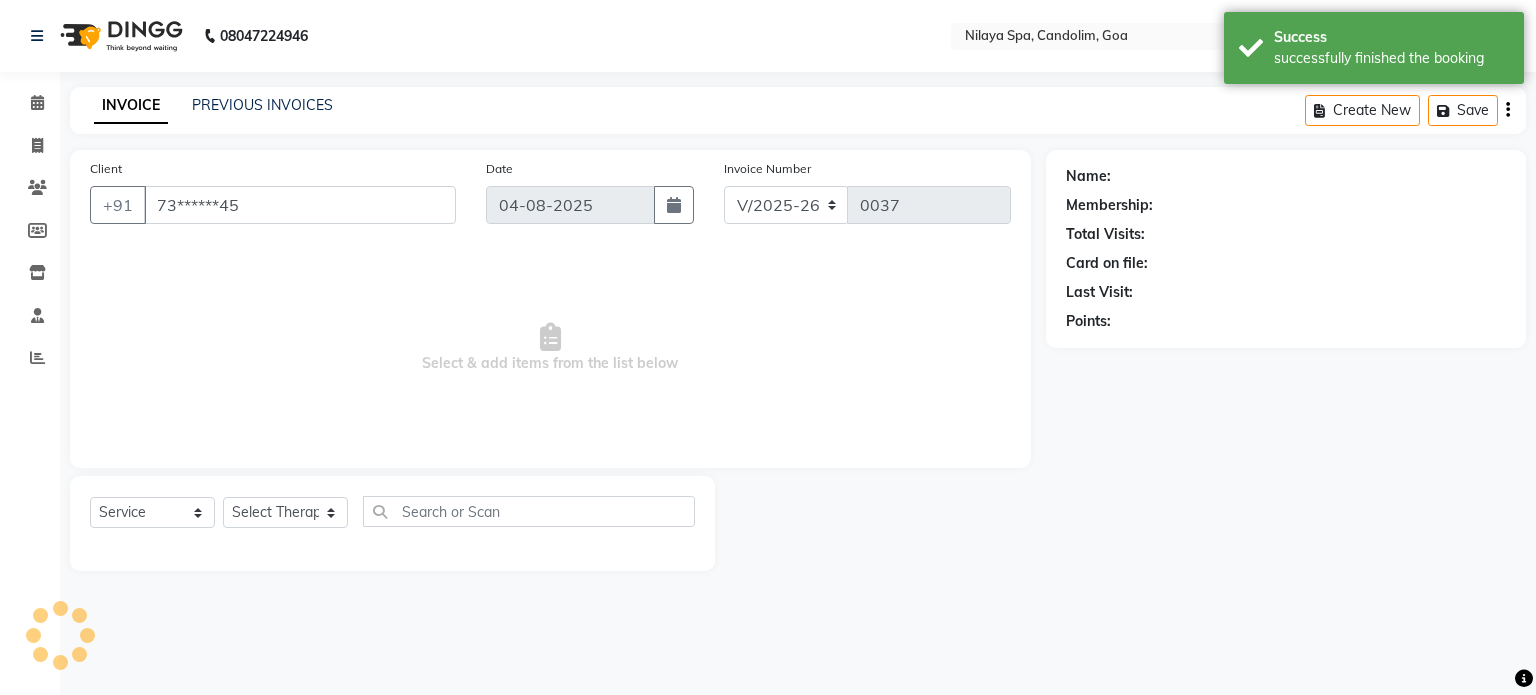 select on "87837" 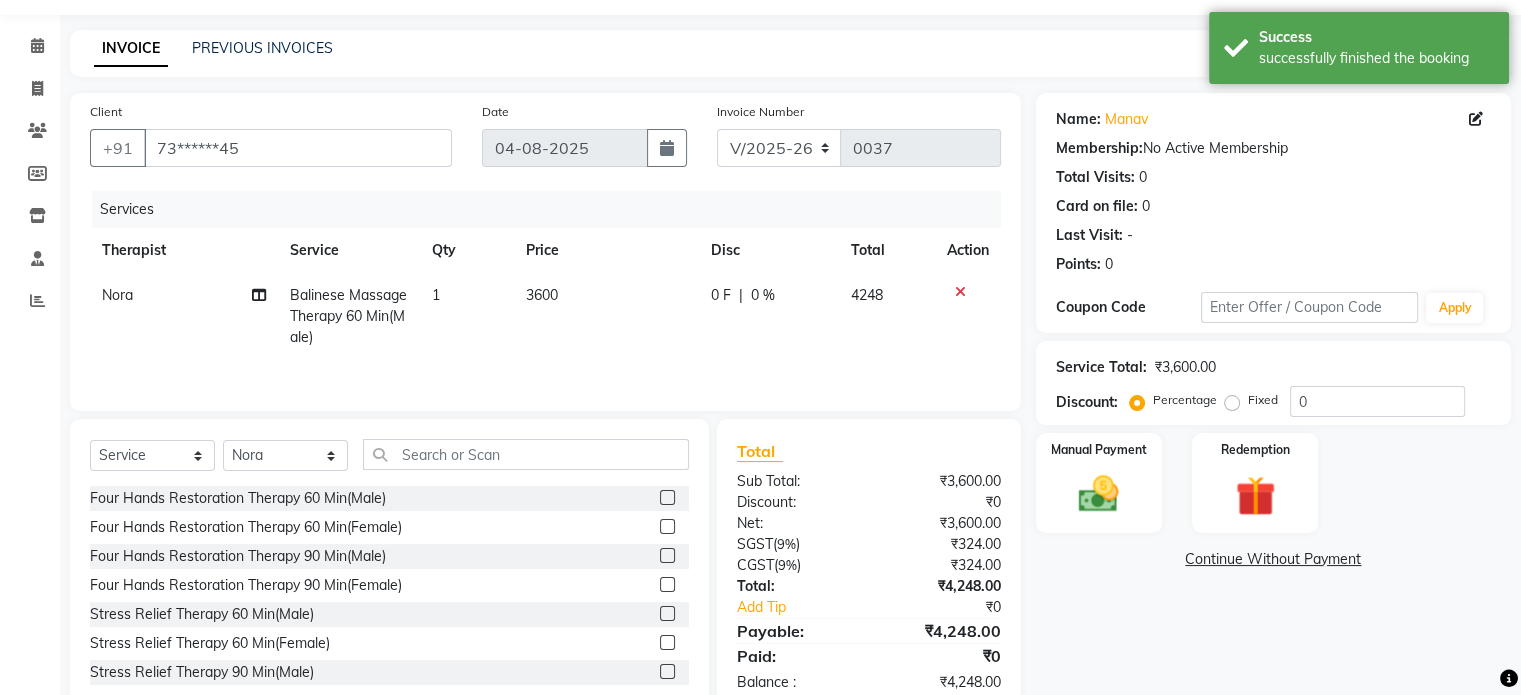 scroll, scrollTop: 107, scrollLeft: 0, axis: vertical 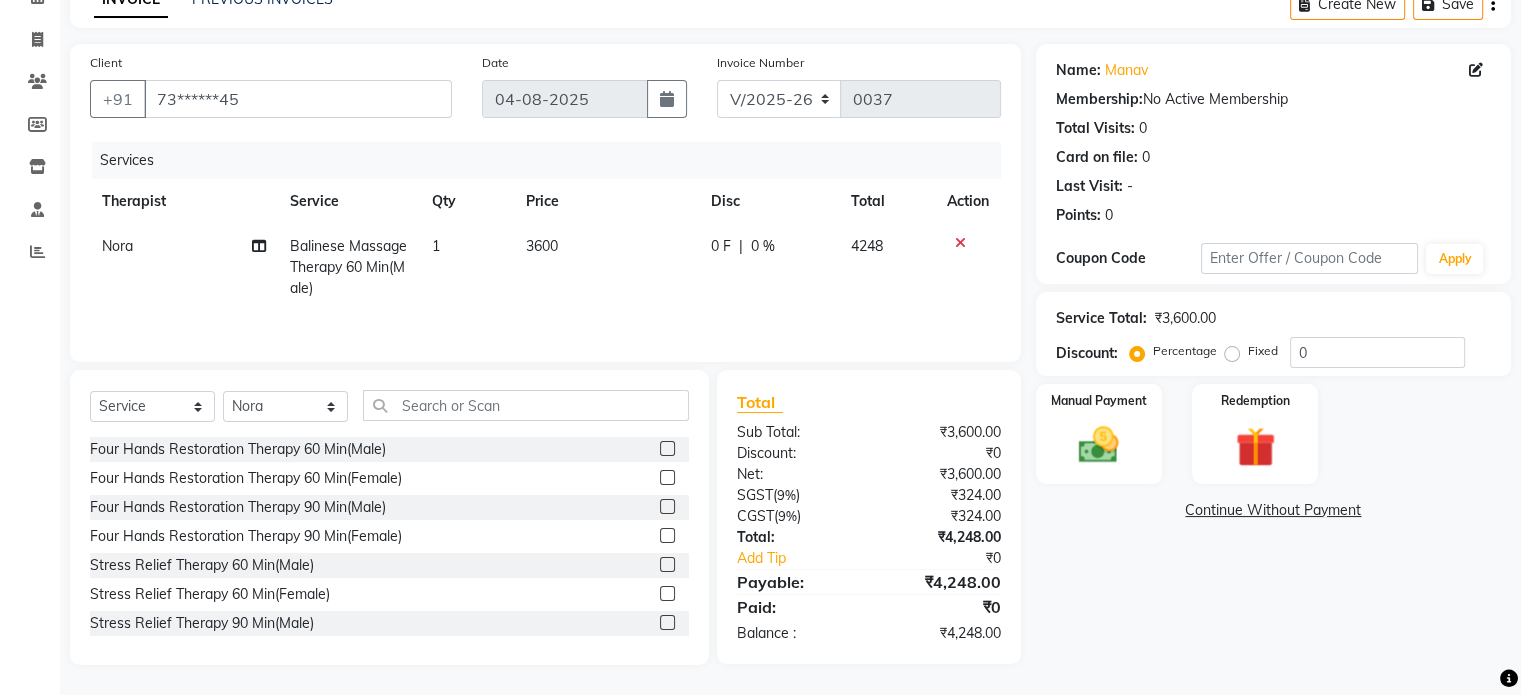 click on "0 F | 0 %" 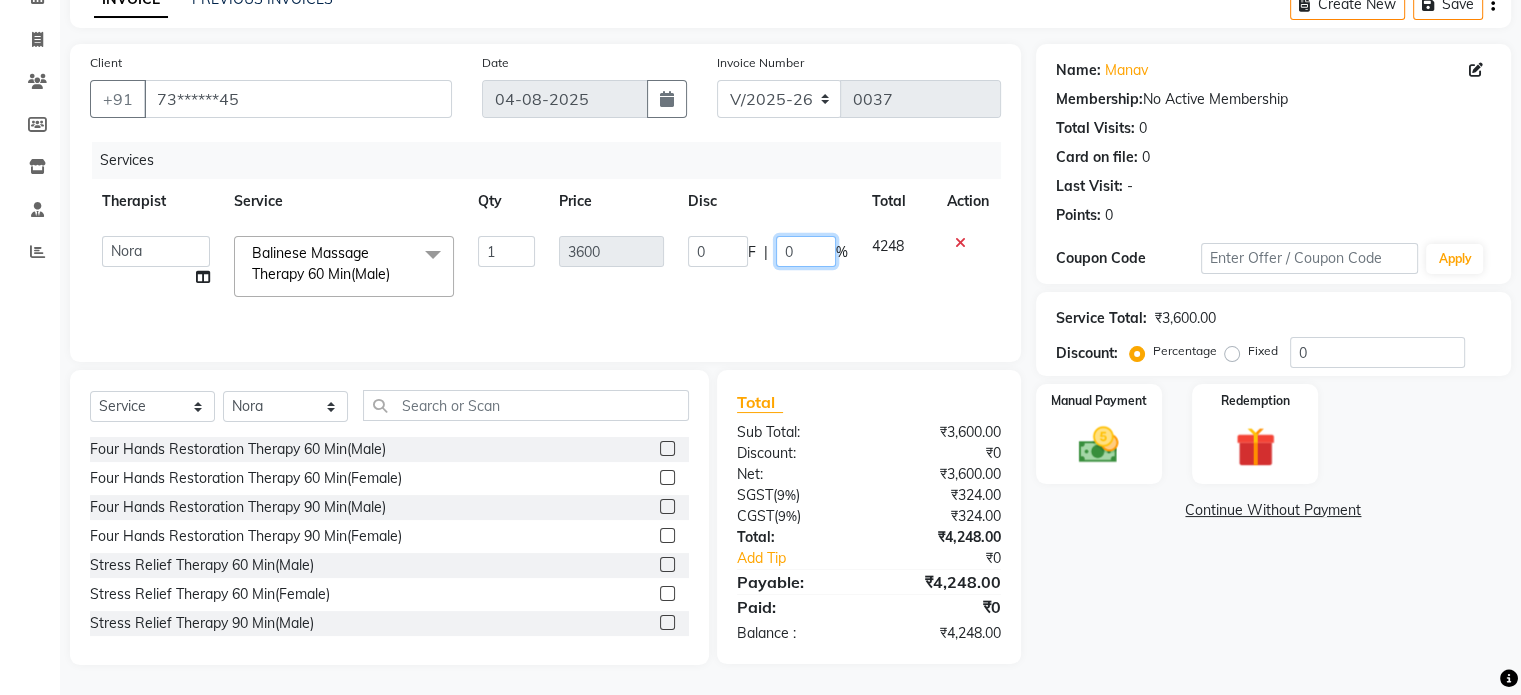 click on "0" 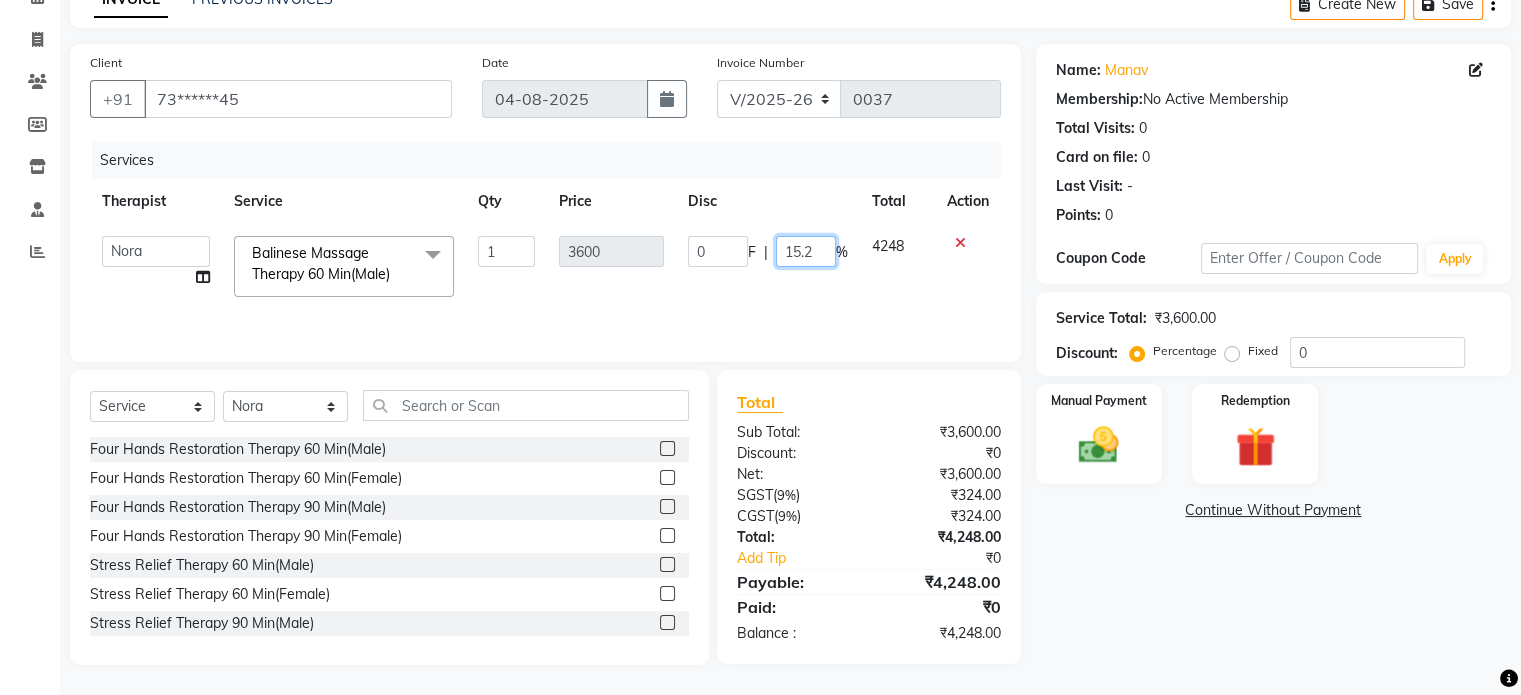 type on "15.26" 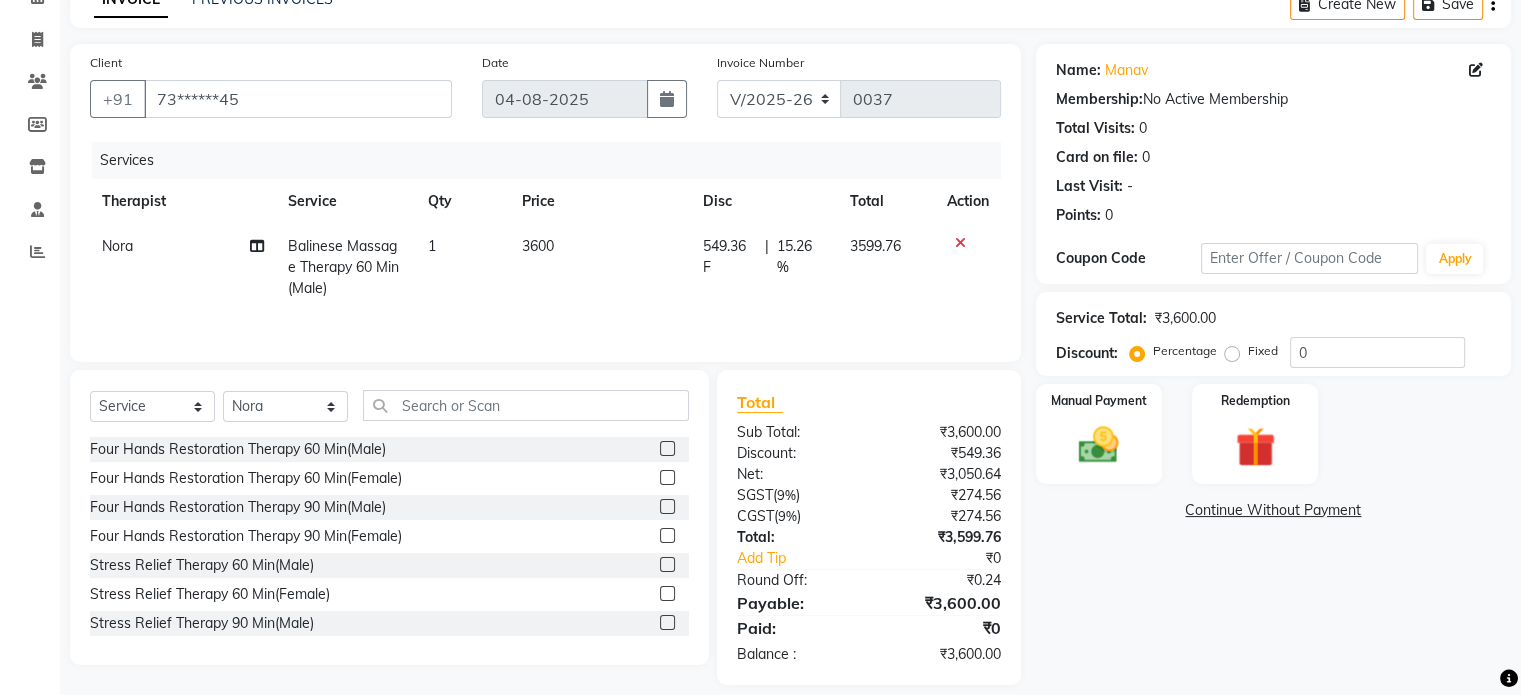 click on "Name: Manav  Membership:  No Active Membership  Total Visits:  0 Card on file:  0 Last Visit:   - Points:   0  Coupon Code Apply Service Total:  ₹3,600.00  Discount:  Percentage   Fixed  0 Manual Payment Redemption  Continue Without Payment" 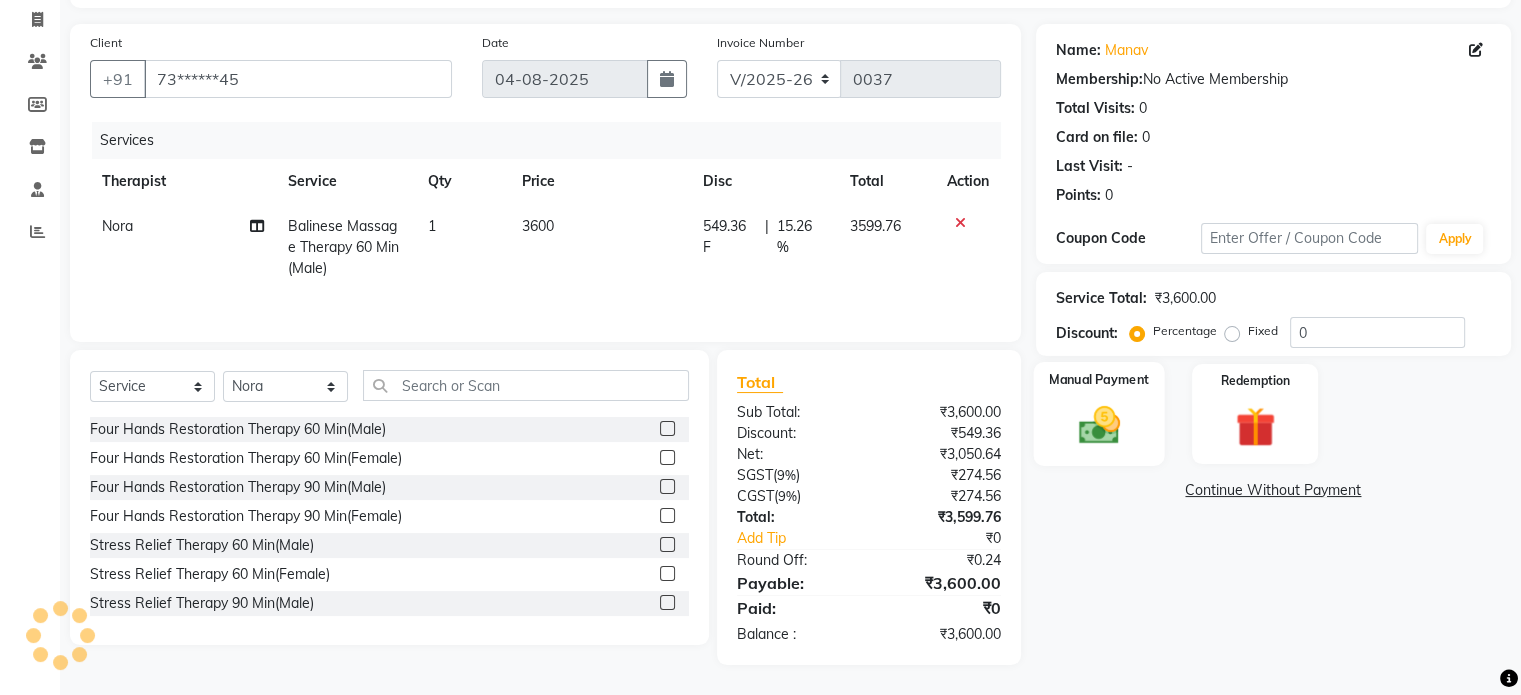 click on "Manual Payment" 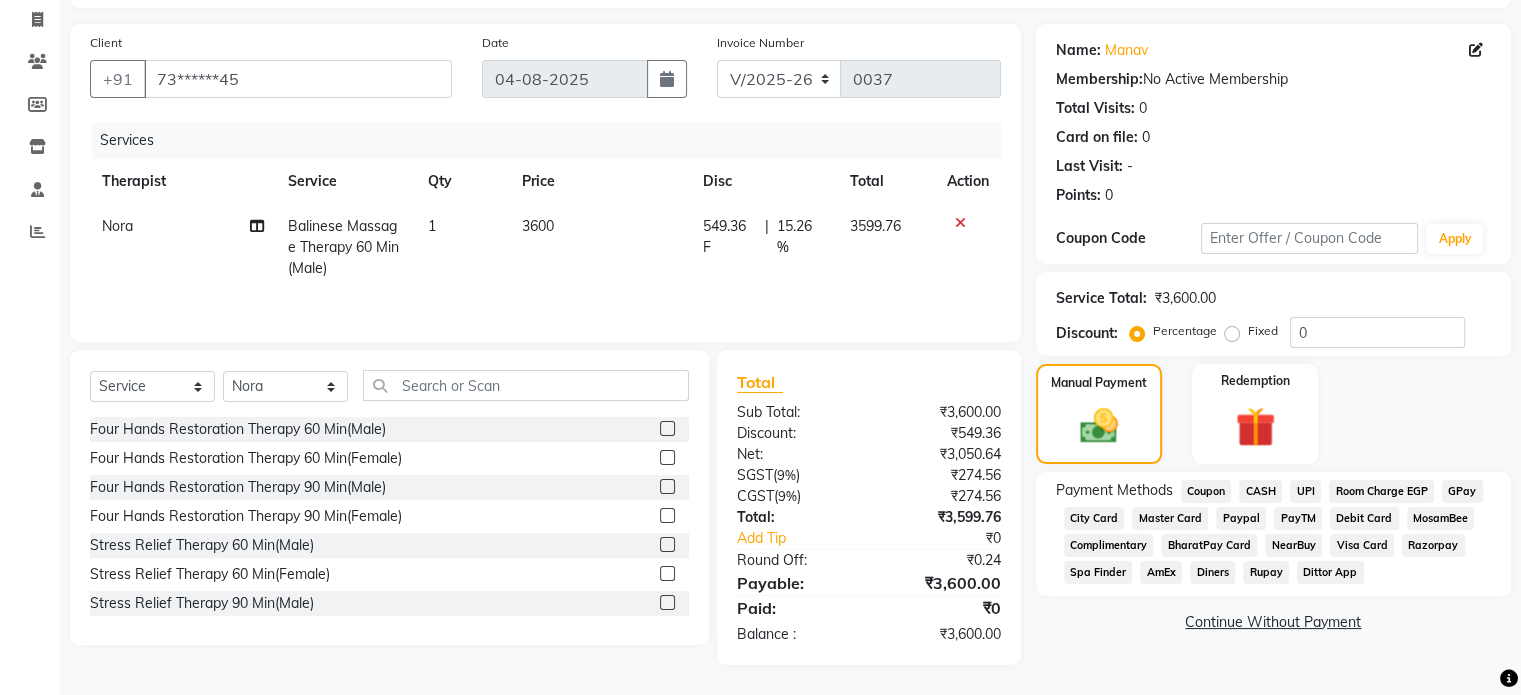click on "Master Card" 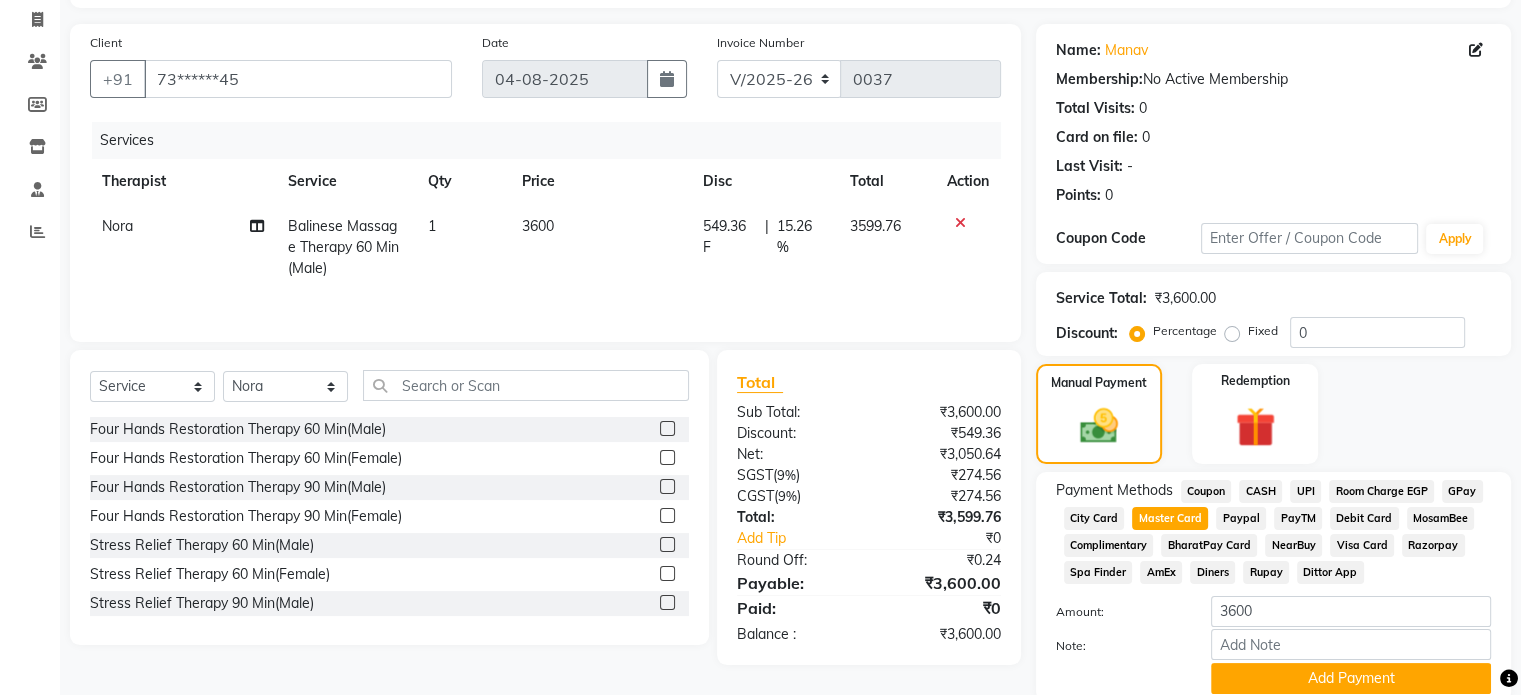 scroll, scrollTop: 207, scrollLeft: 0, axis: vertical 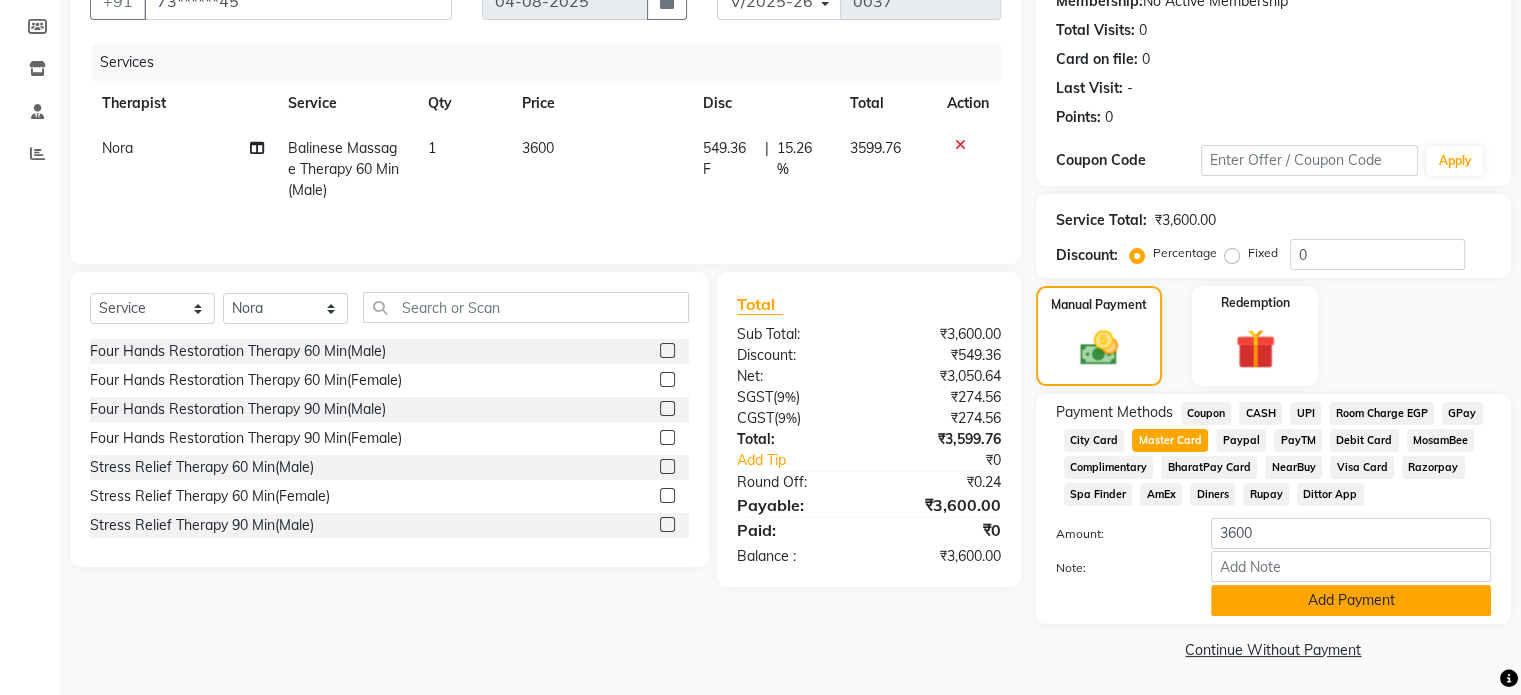 click on "Add Payment" 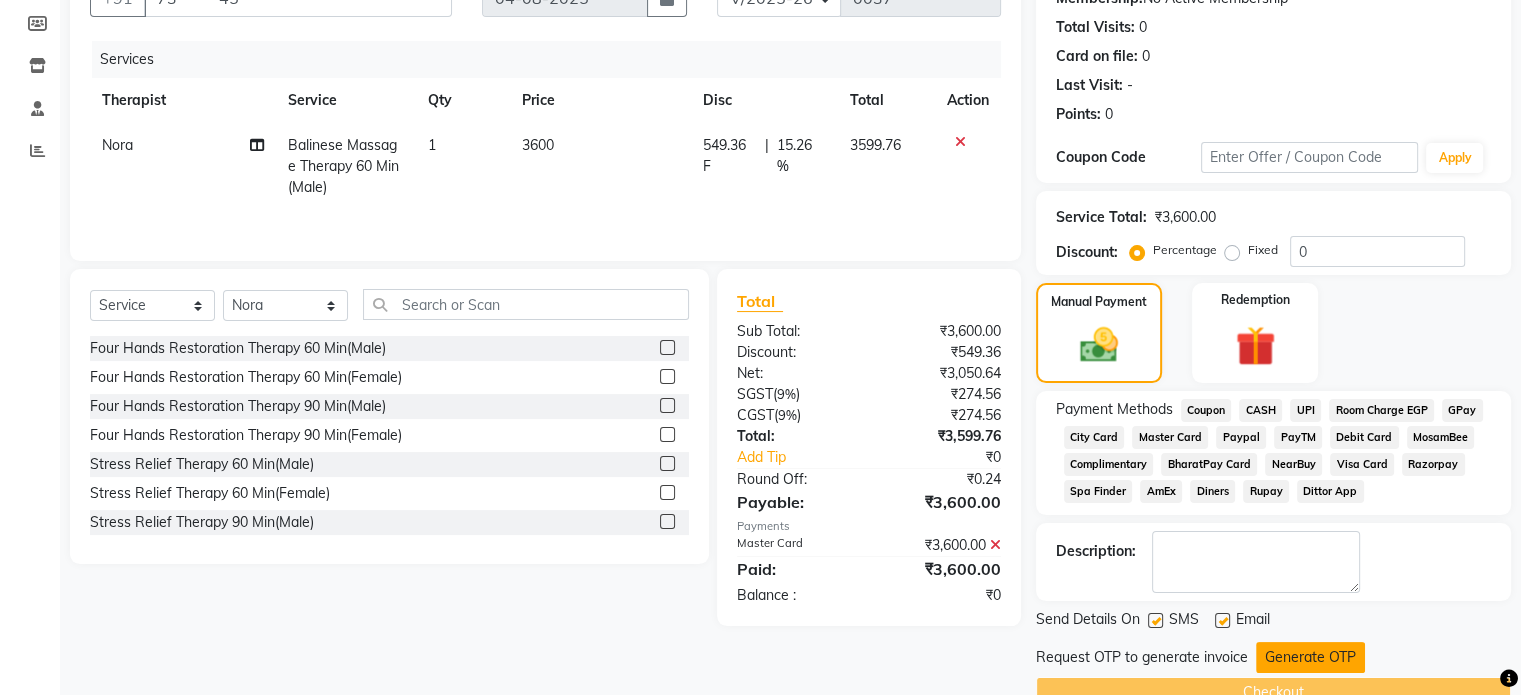 click on "Generate OTP" 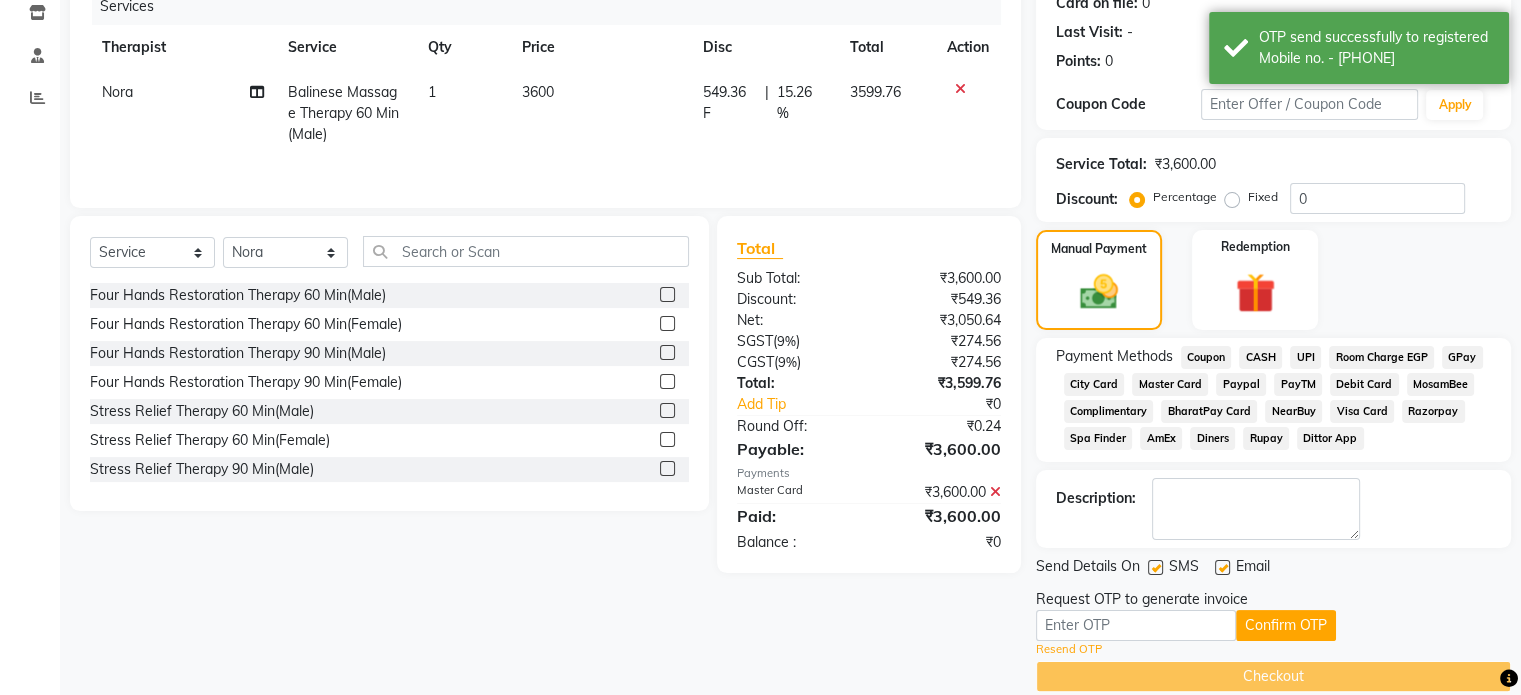 scroll, scrollTop: 289, scrollLeft: 0, axis: vertical 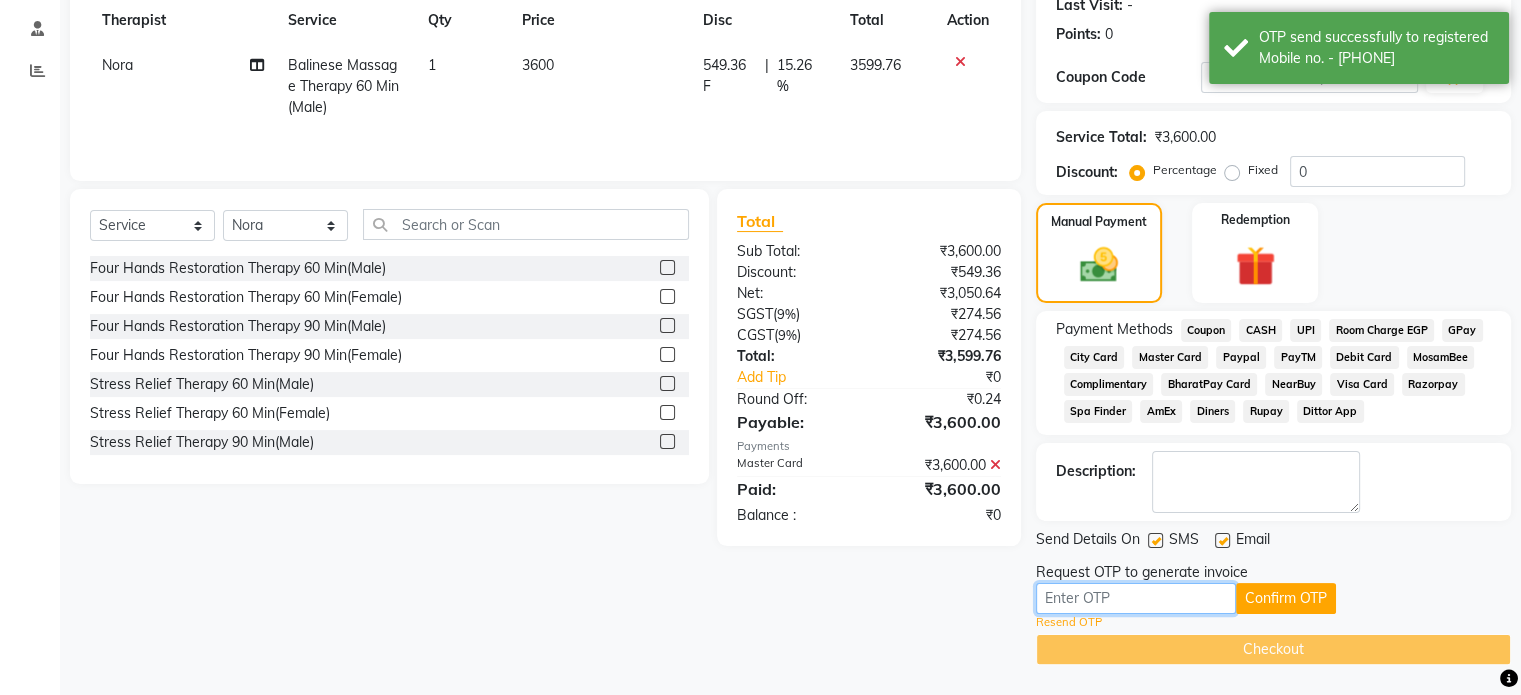 click at bounding box center (1136, 598) 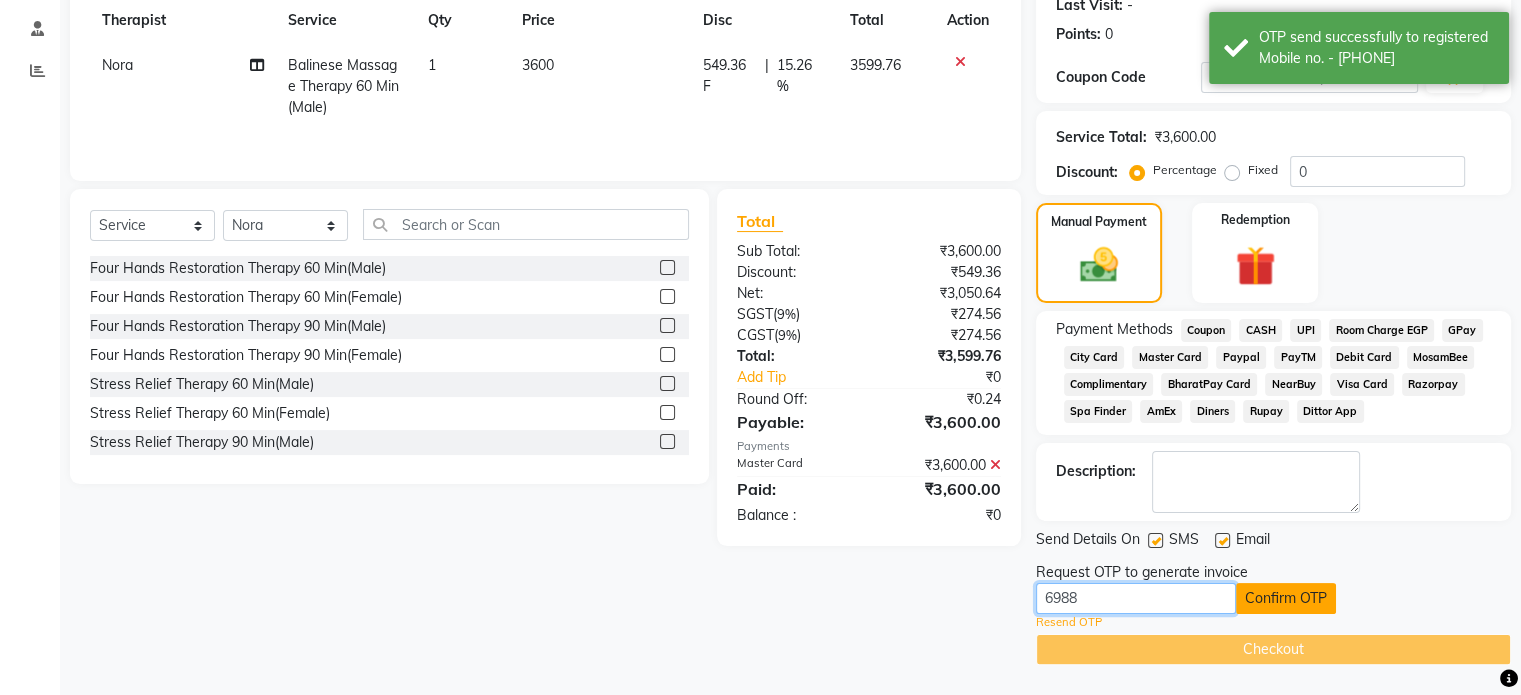 type on "6988" 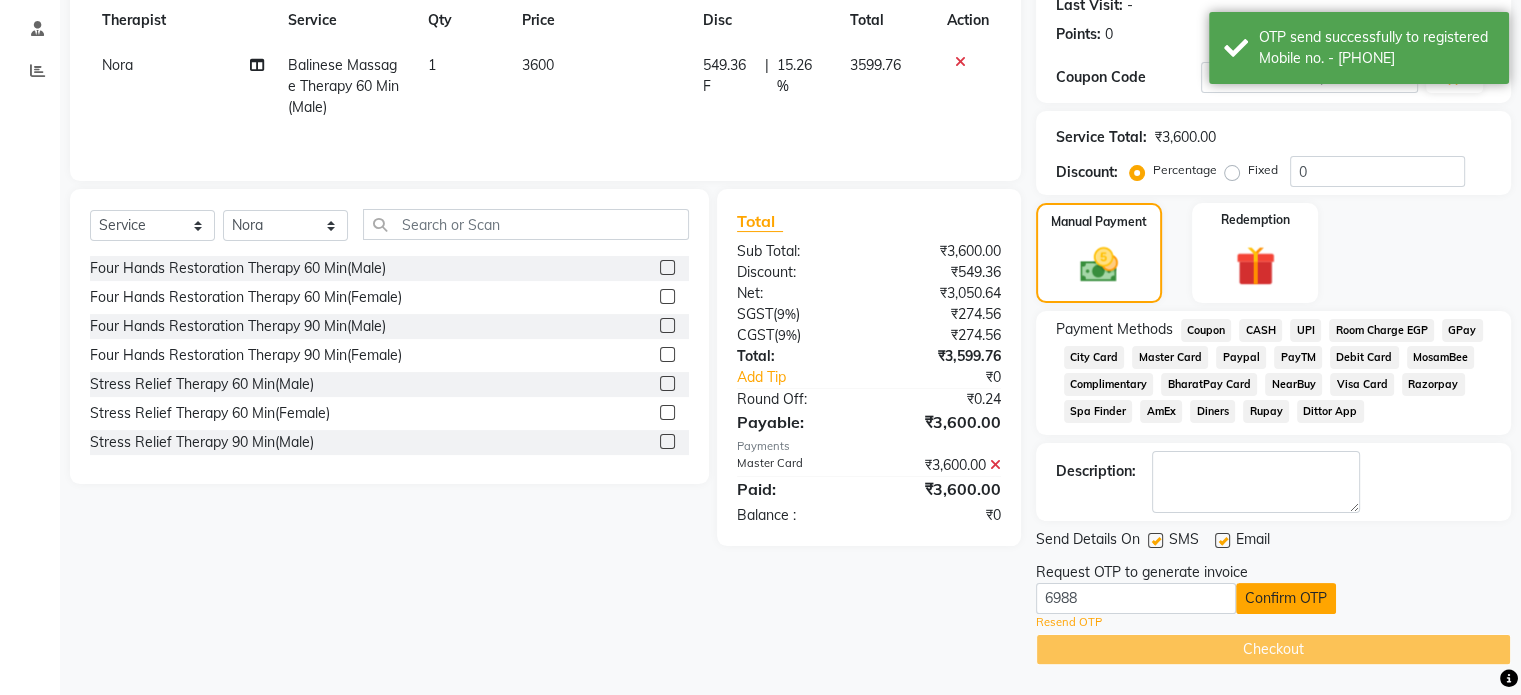 click on "Confirm OTP" 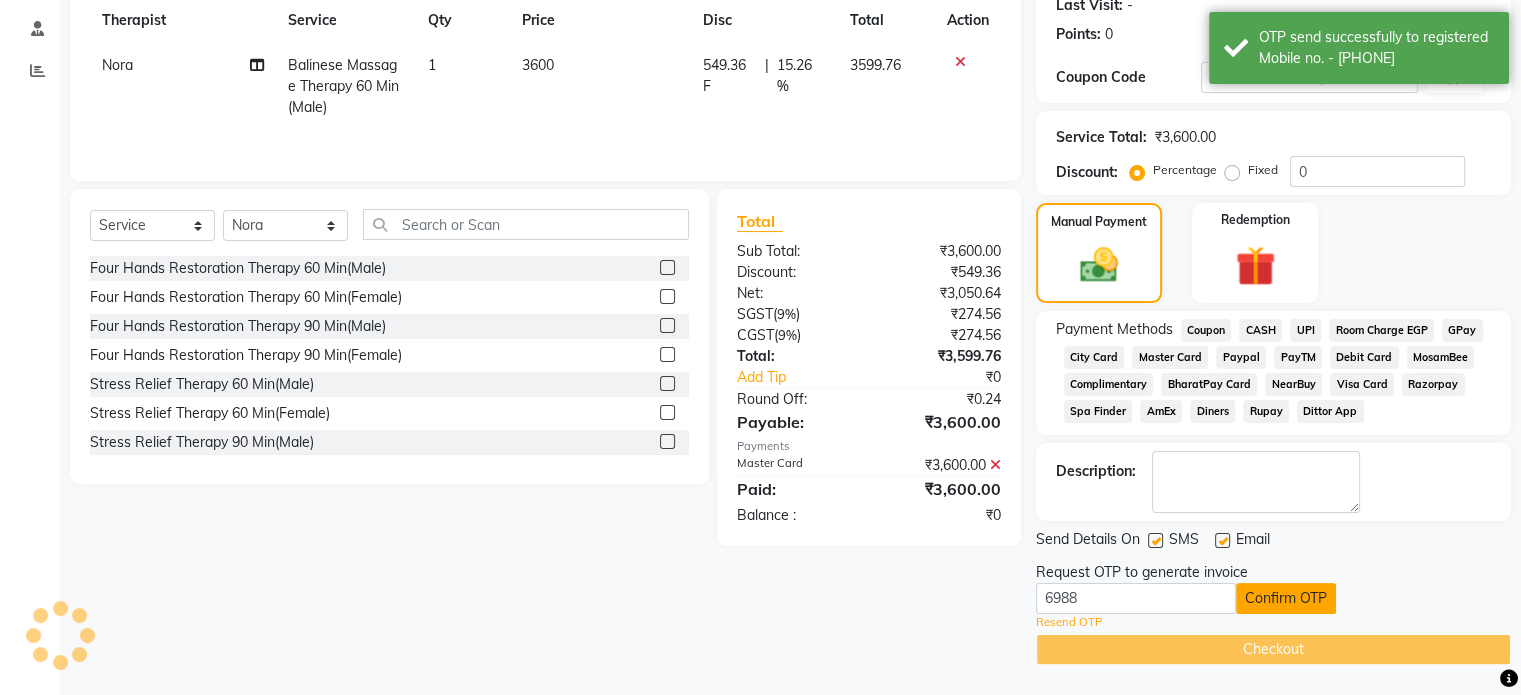 scroll, scrollTop: 212, scrollLeft: 0, axis: vertical 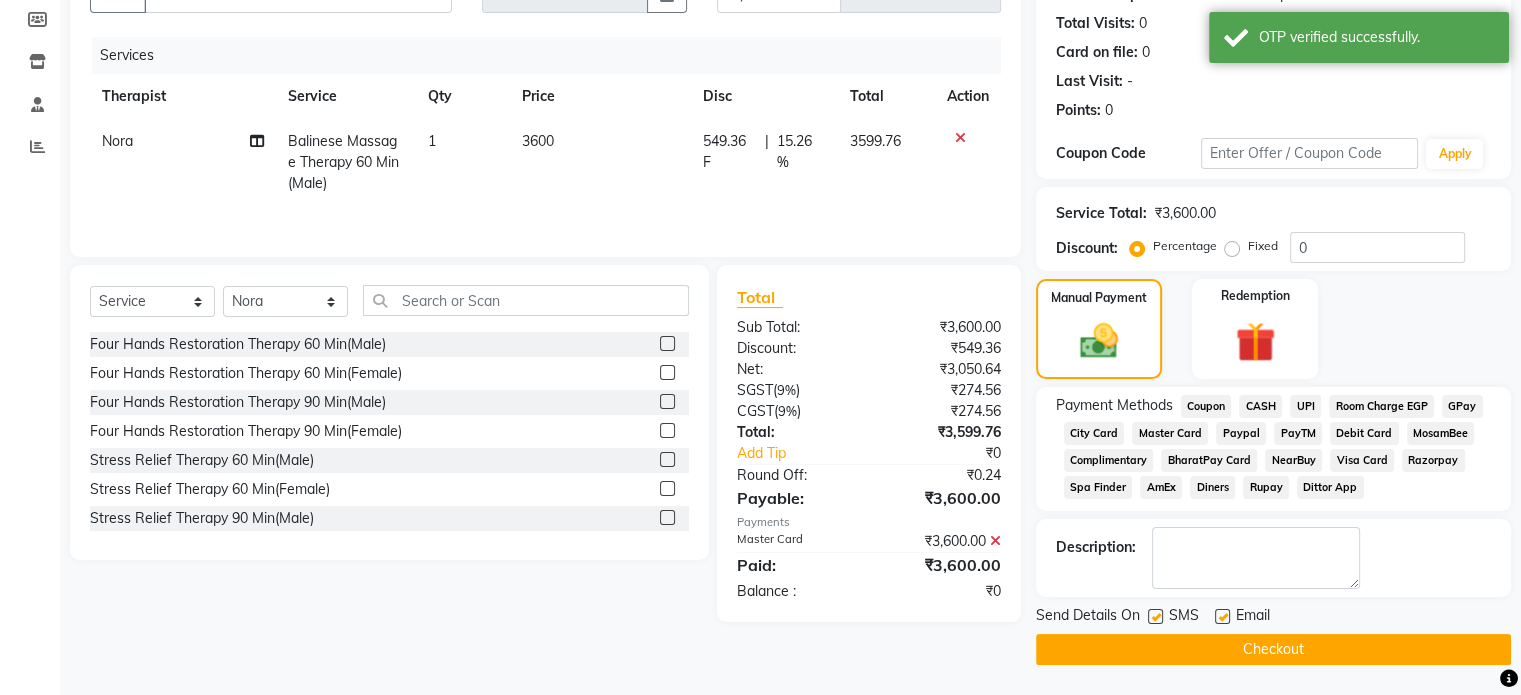 click on "Checkout" 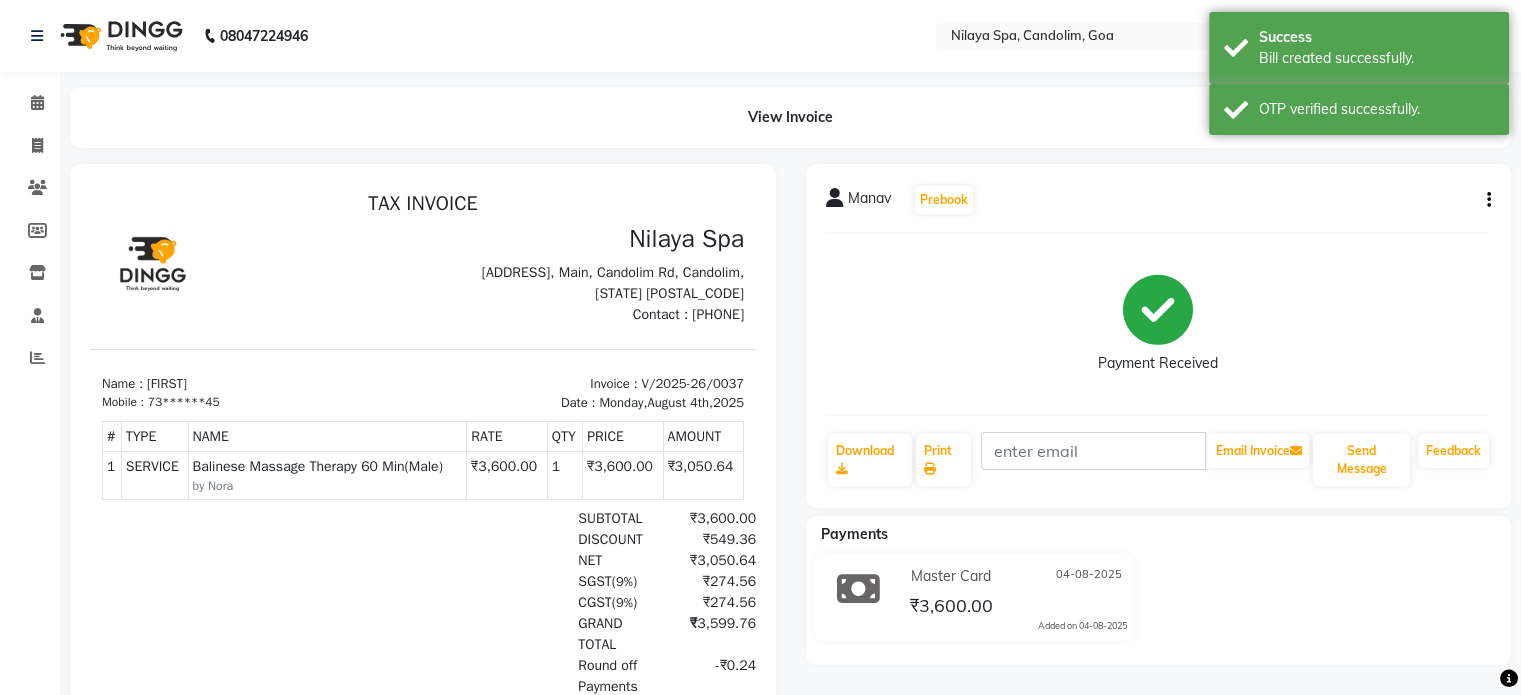 scroll, scrollTop: 174, scrollLeft: 0, axis: vertical 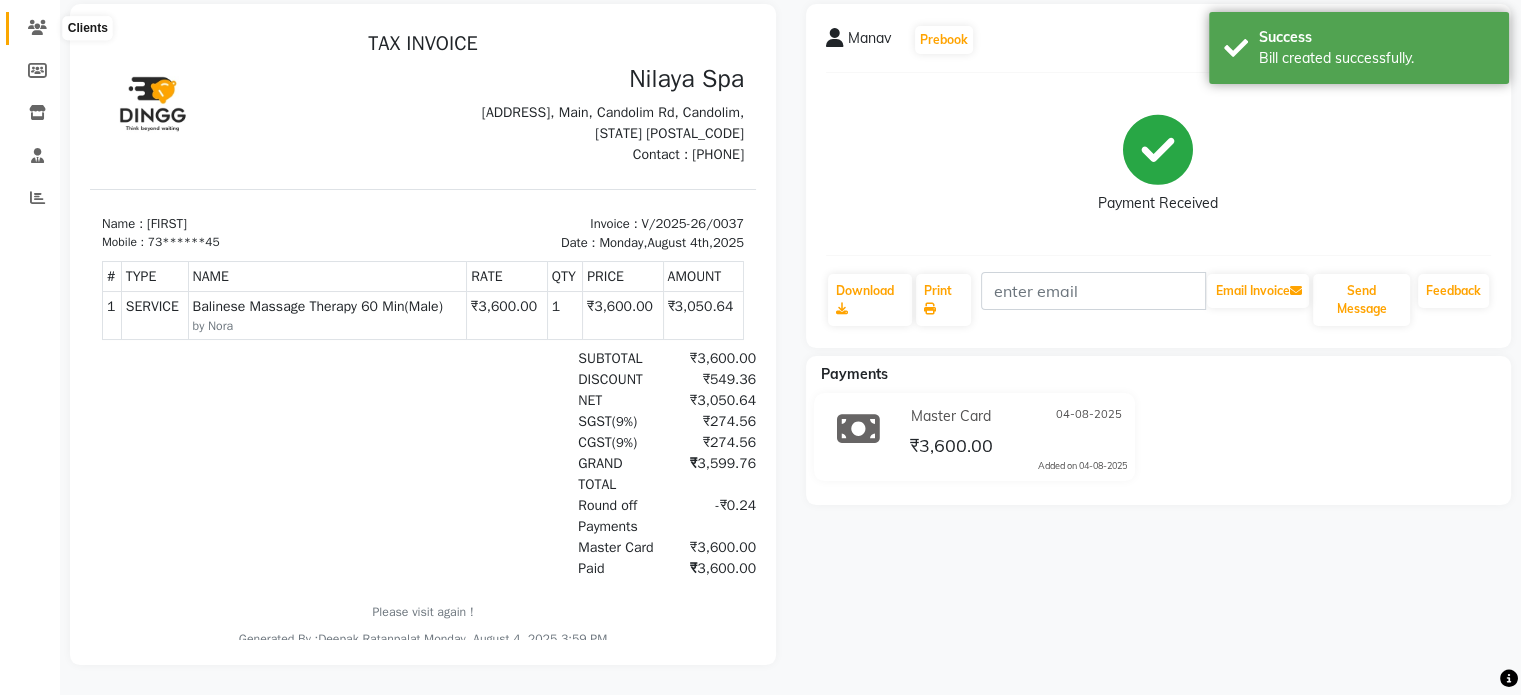 click 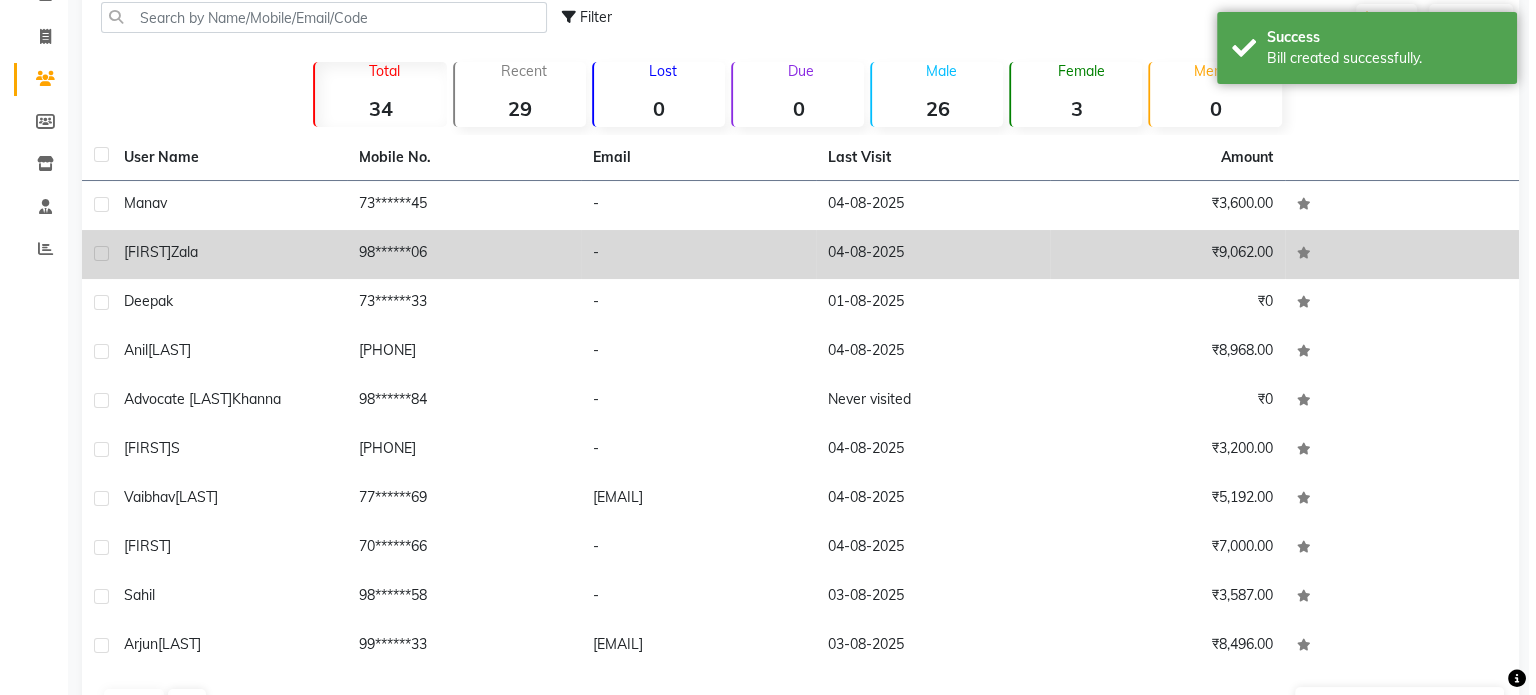 scroll, scrollTop: 0, scrollLeft: 0, axis: both 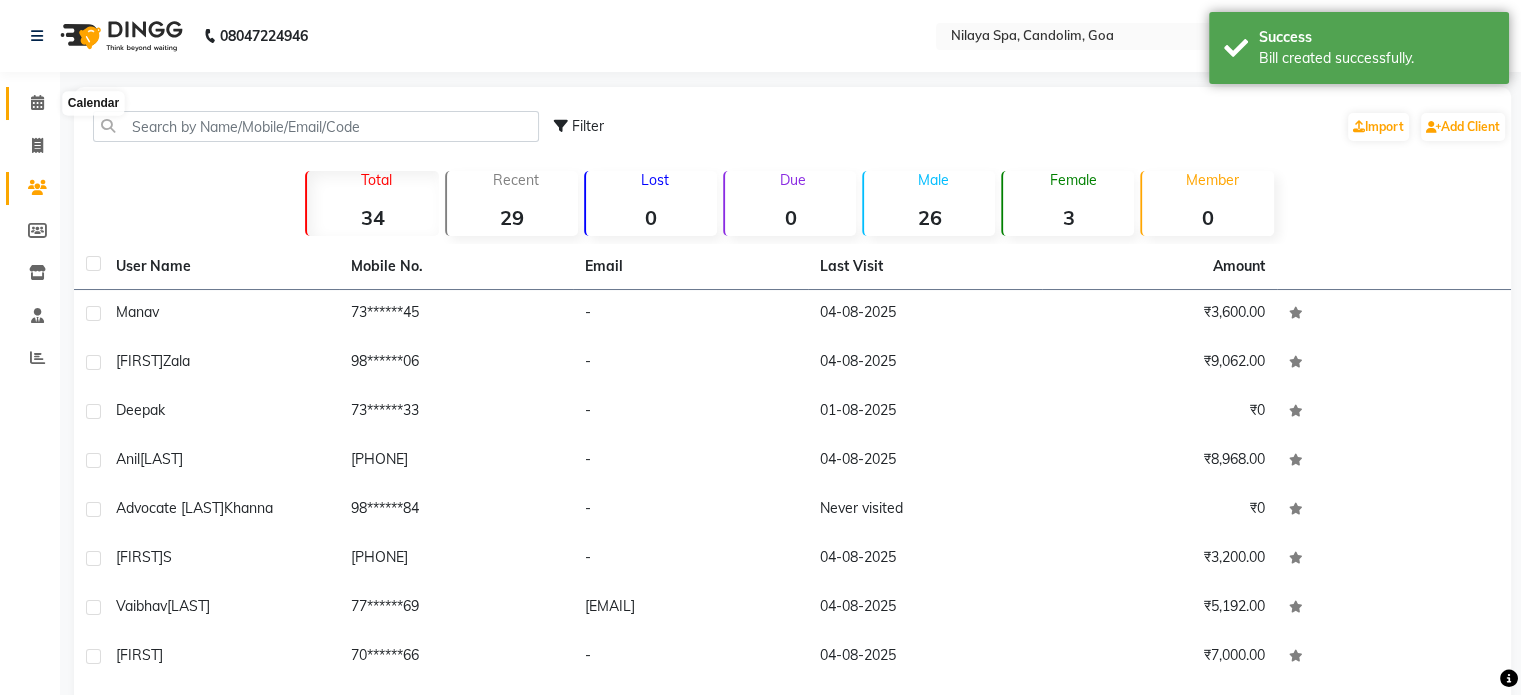 click 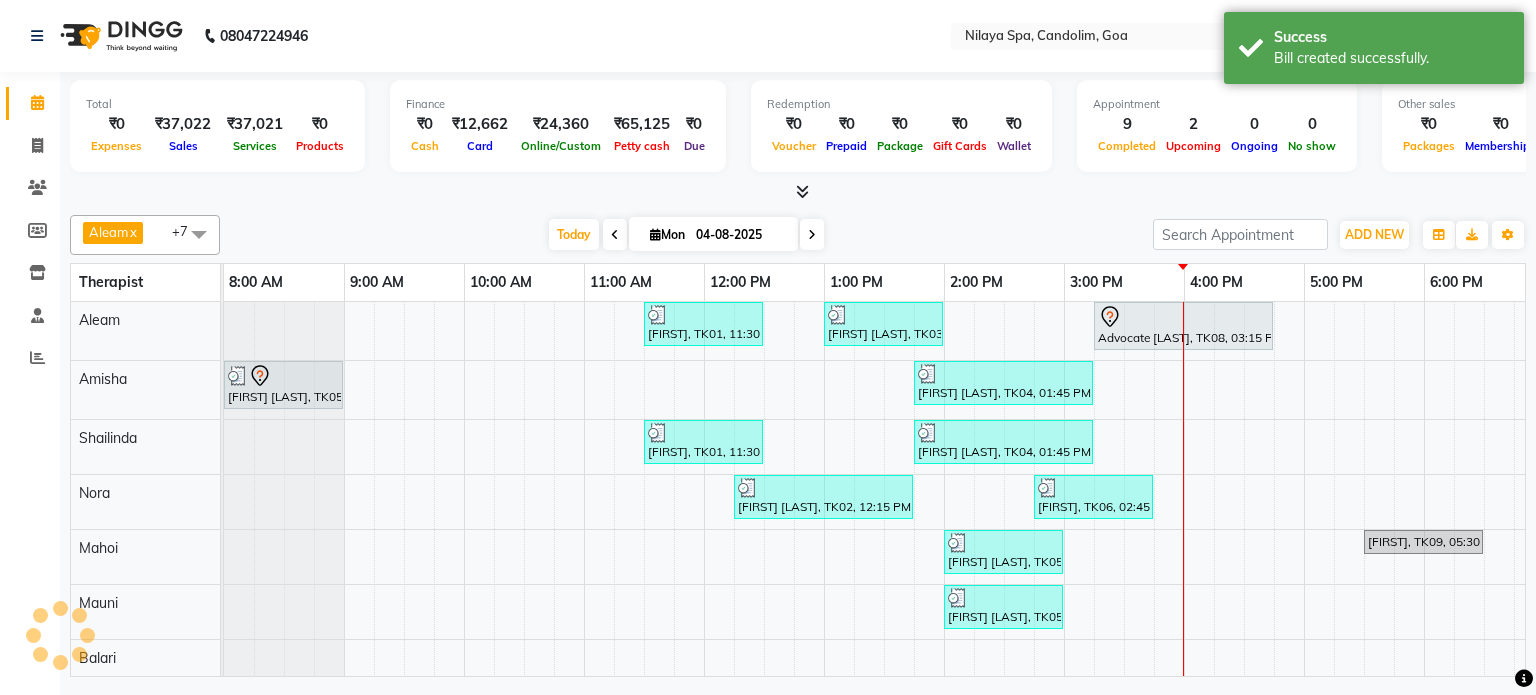 scroll, scrollTop: 38, scrollLeft: 0, axis: vertical 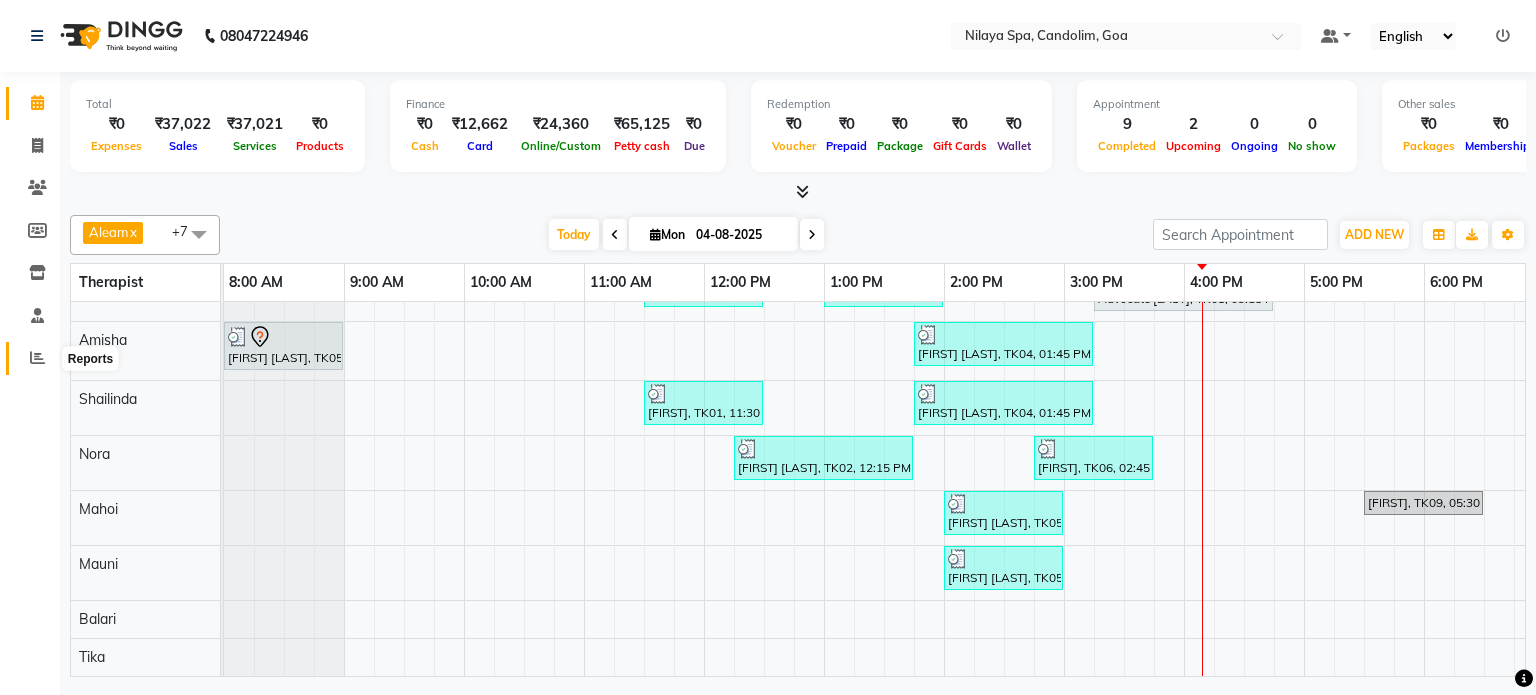 click 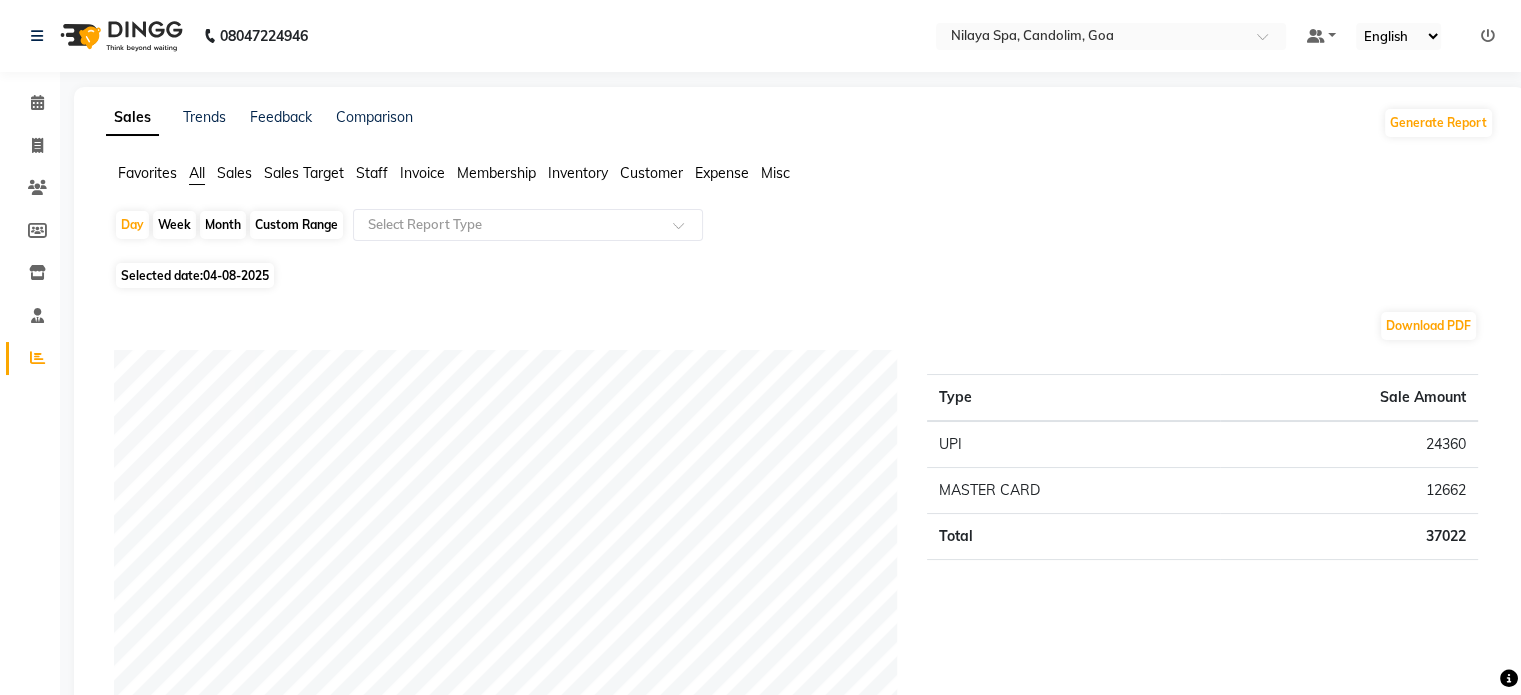 click on "Sales" 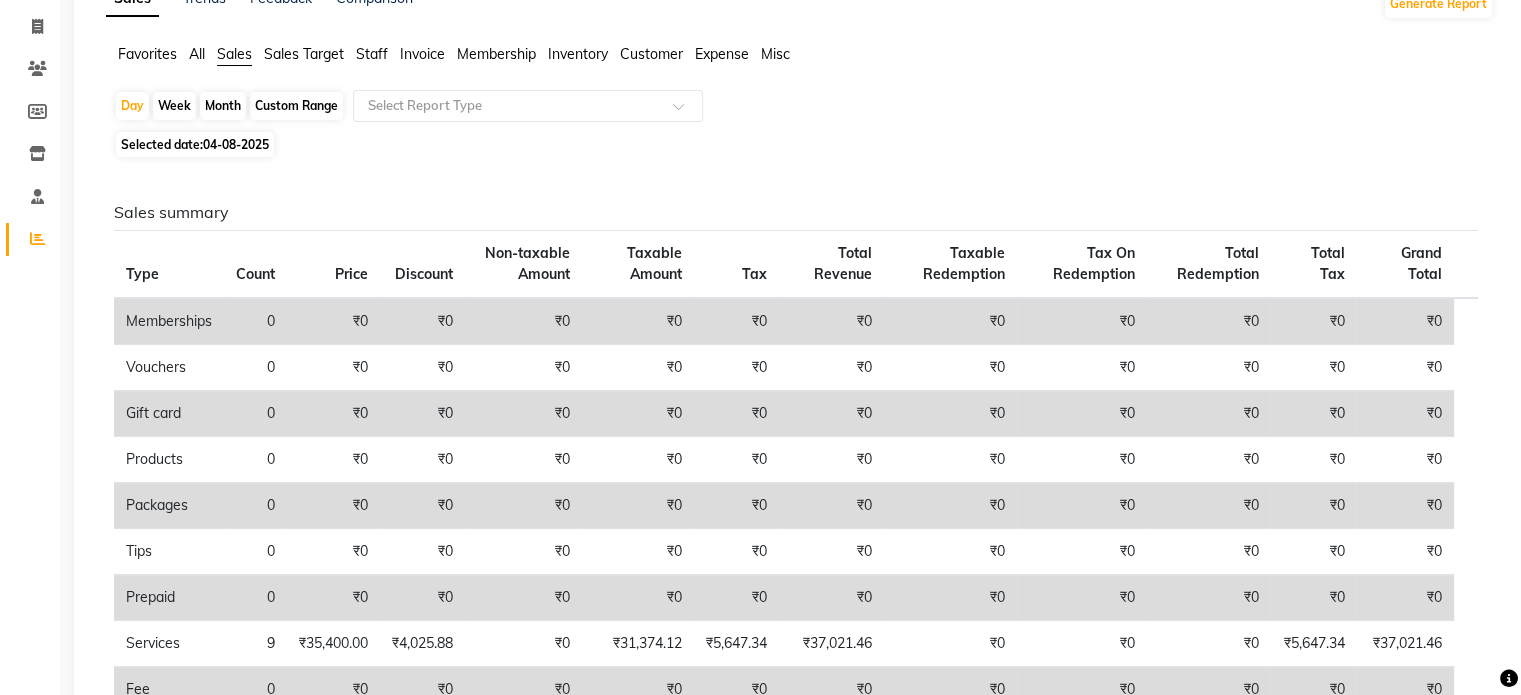 scroll, scrollTop: 47, scrollLeft: 0, axis: vertical 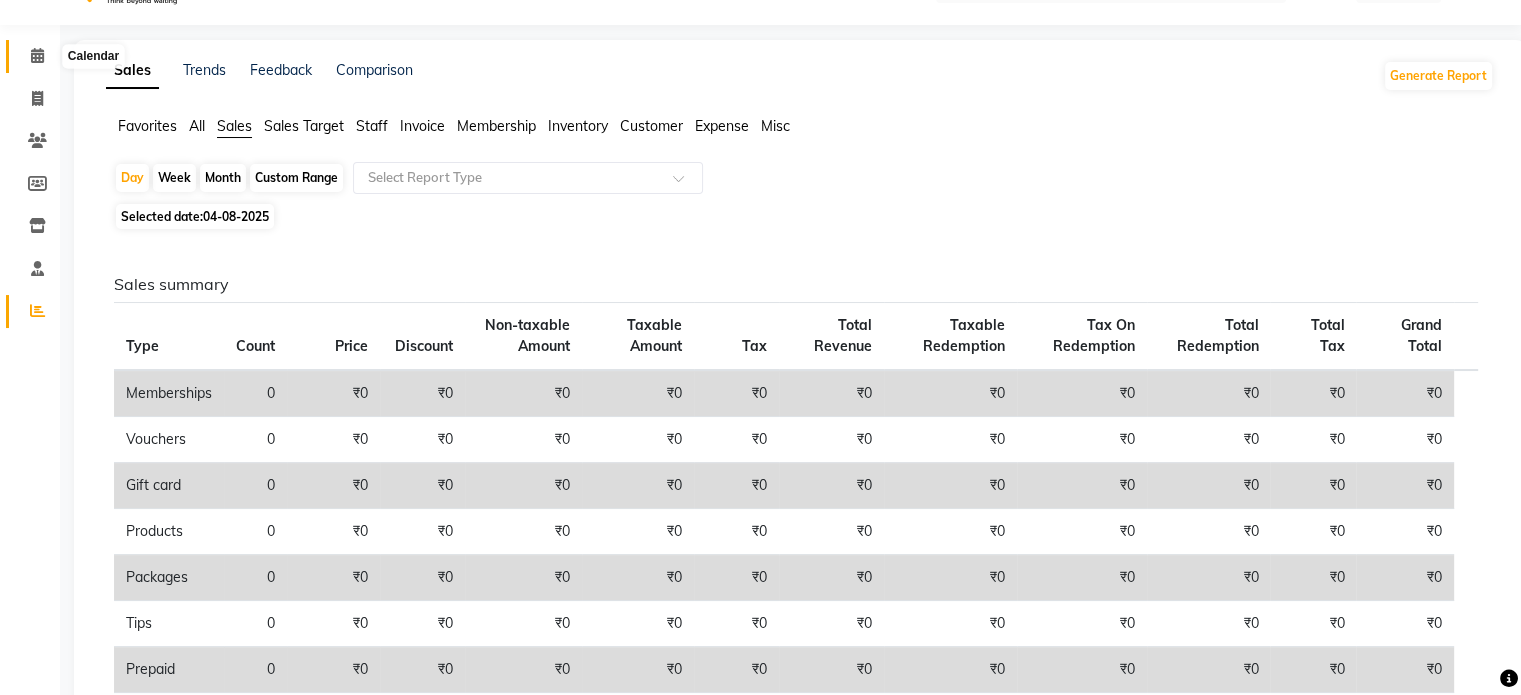 click 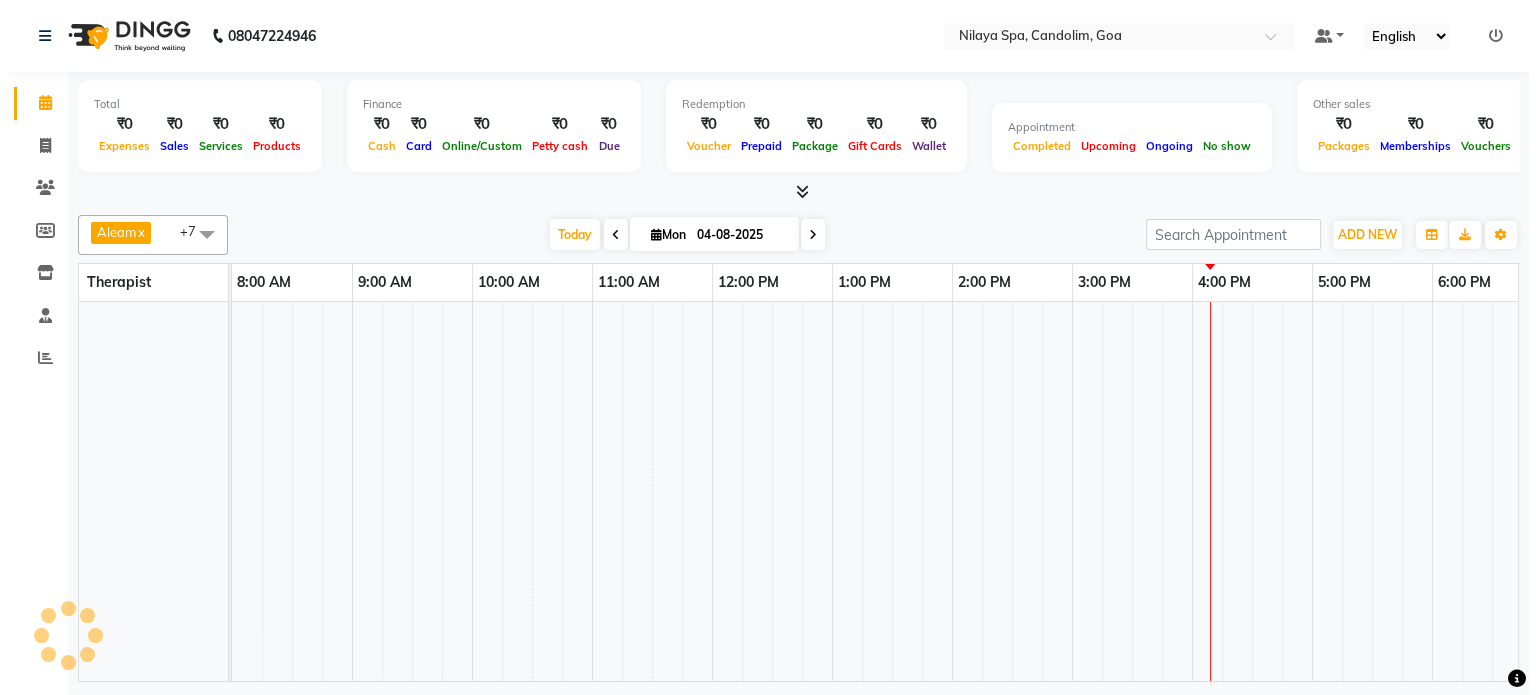 scroll, scrollTop: 0, scrollLeft: 0, axis: both 